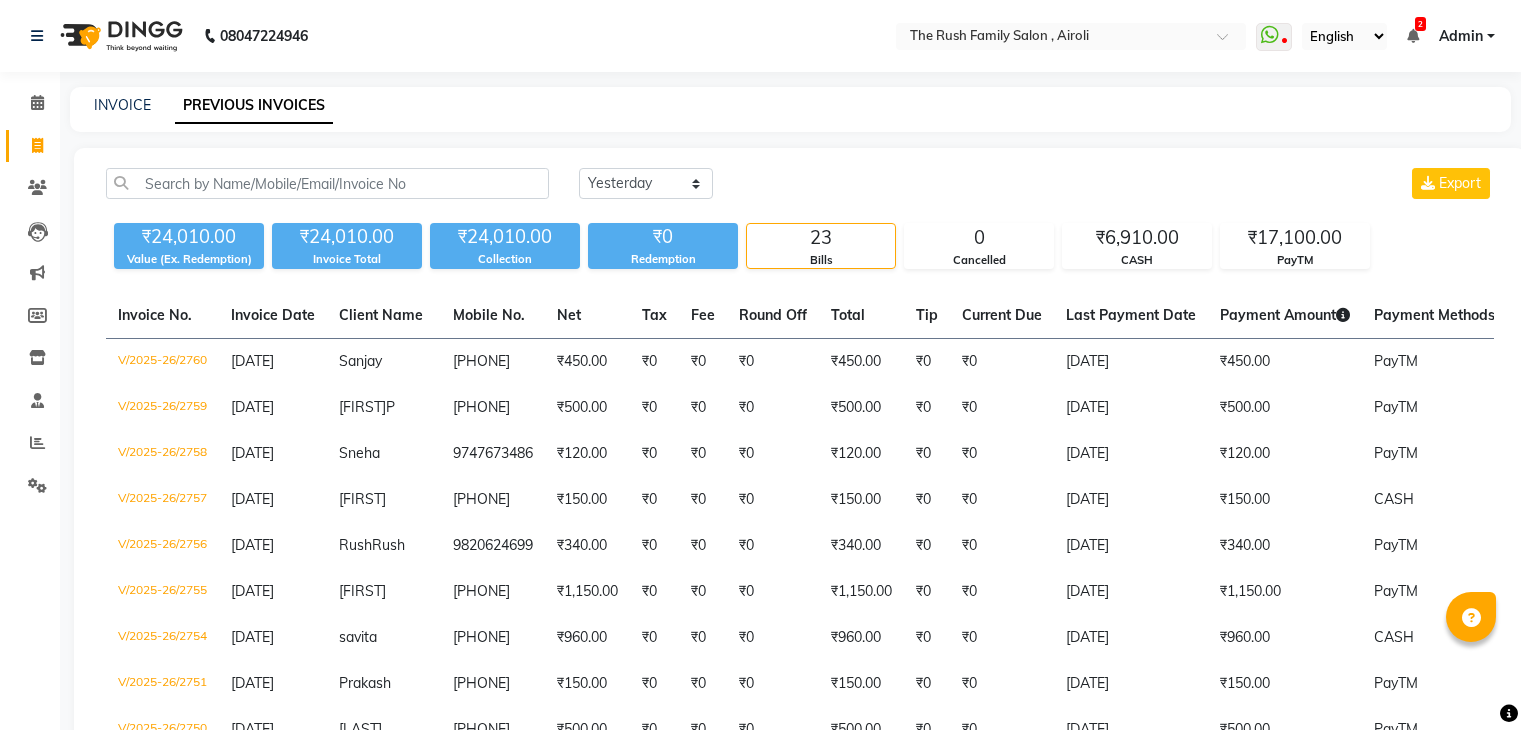 select on "yesterday" 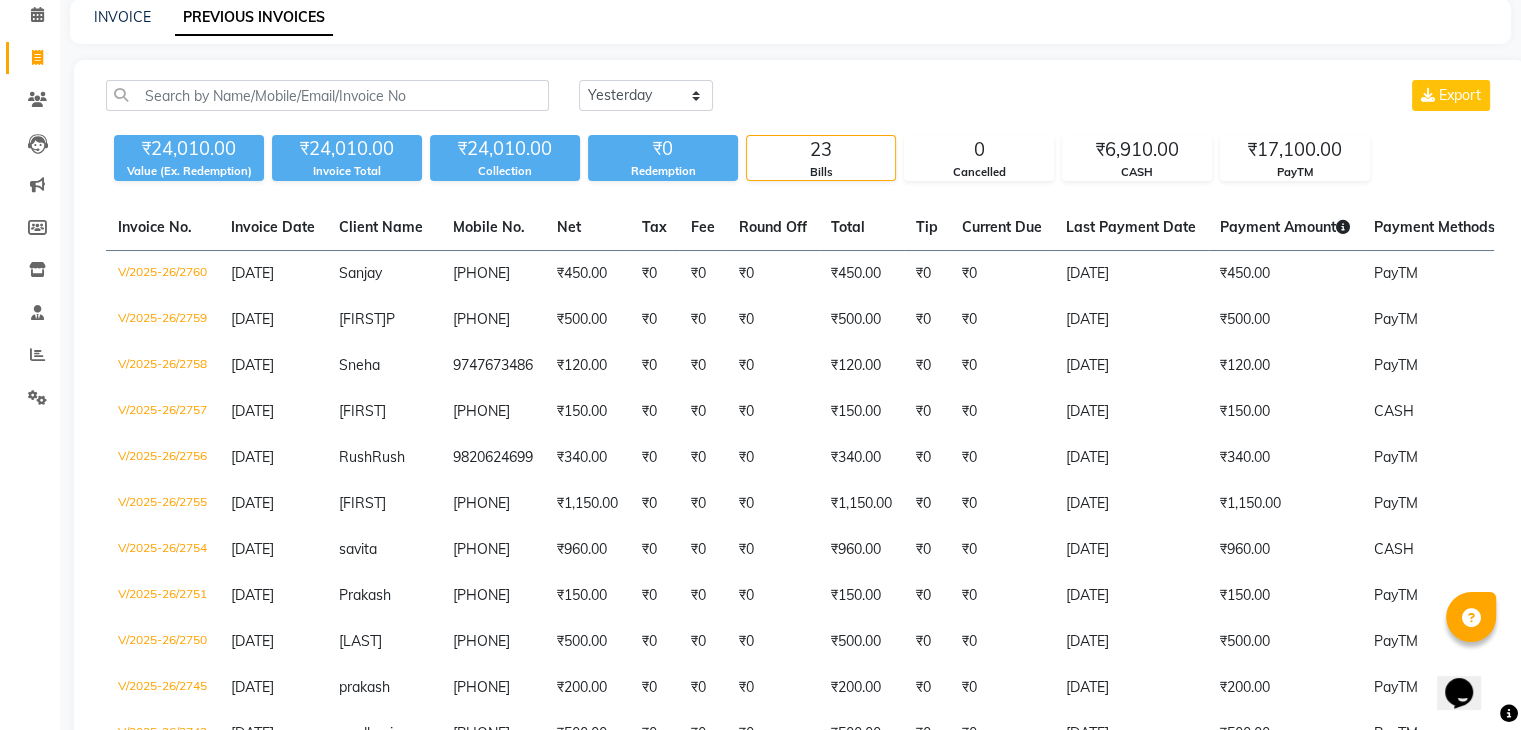 scroll, scrollTop: 0, scrollLeft: 0, axis: both 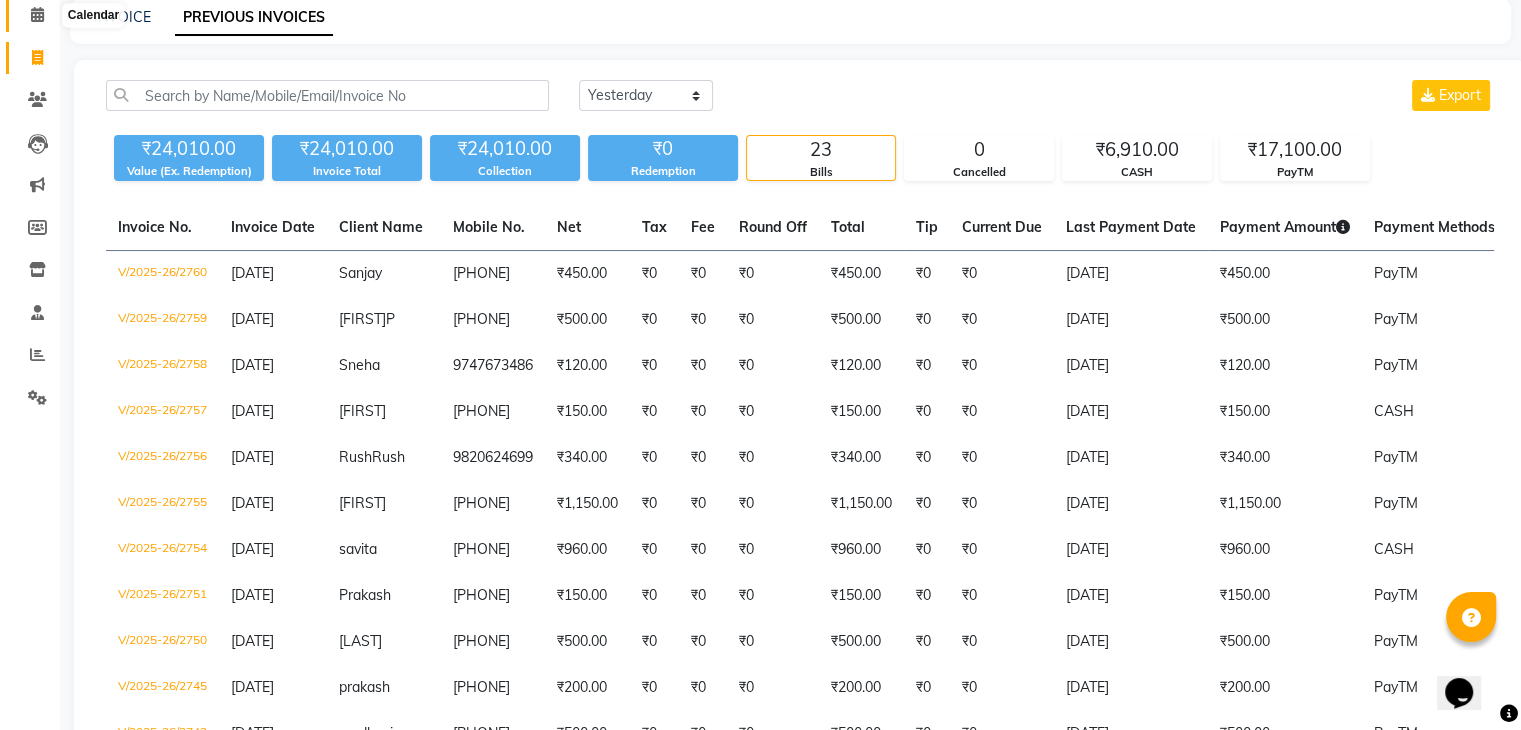 click 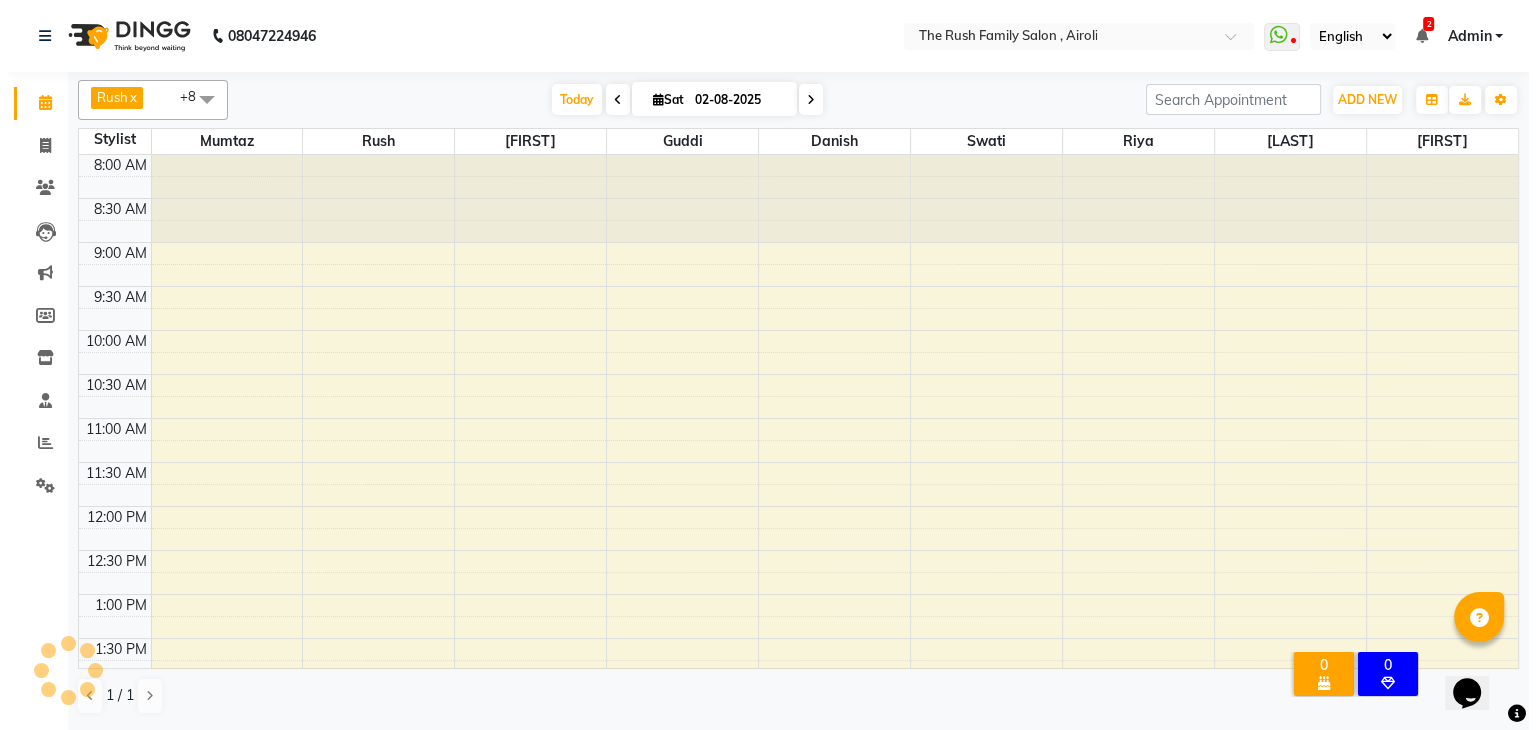 scroll, scrollTop: 0, scrollLeft: 0, axis: both 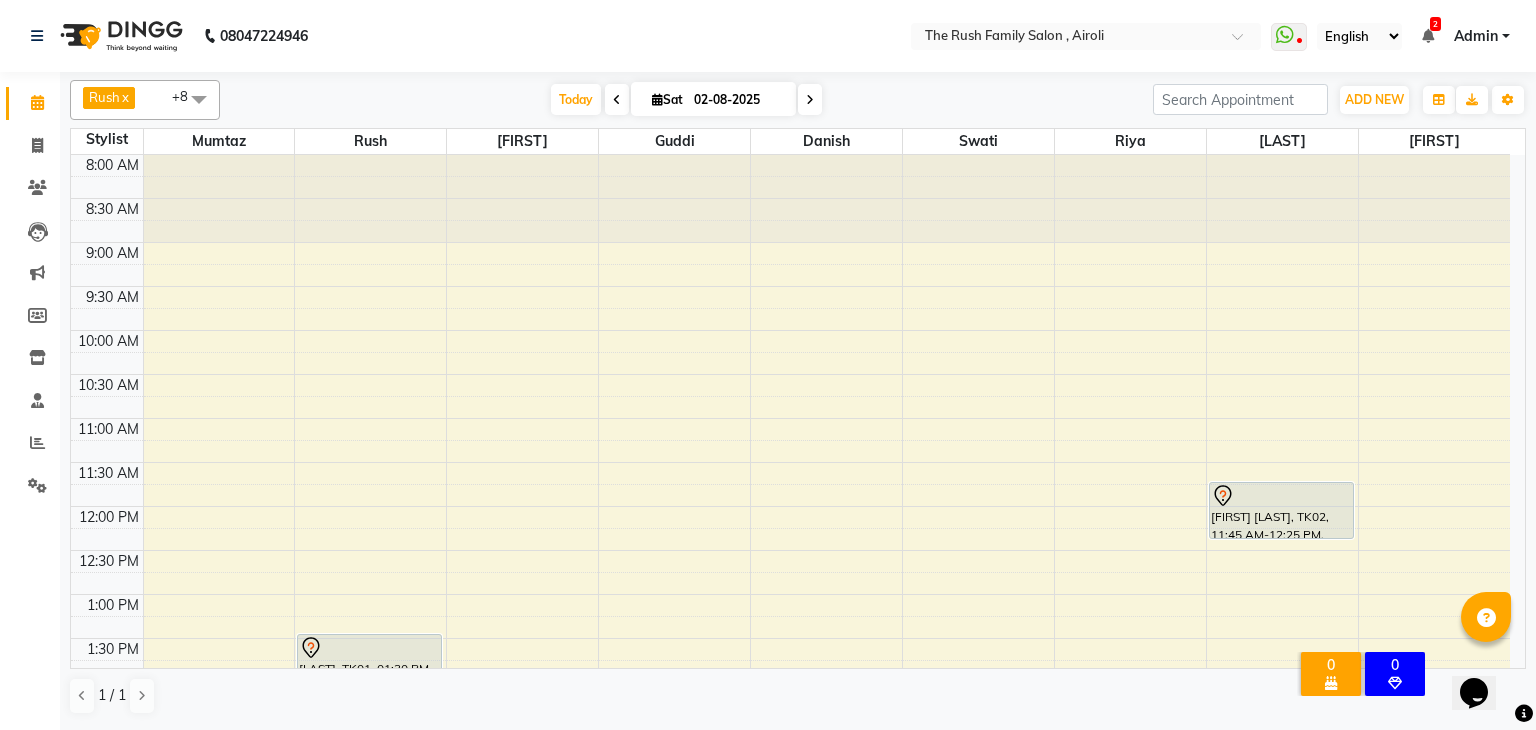 click on "Sat" at bounding box center (667, 99) 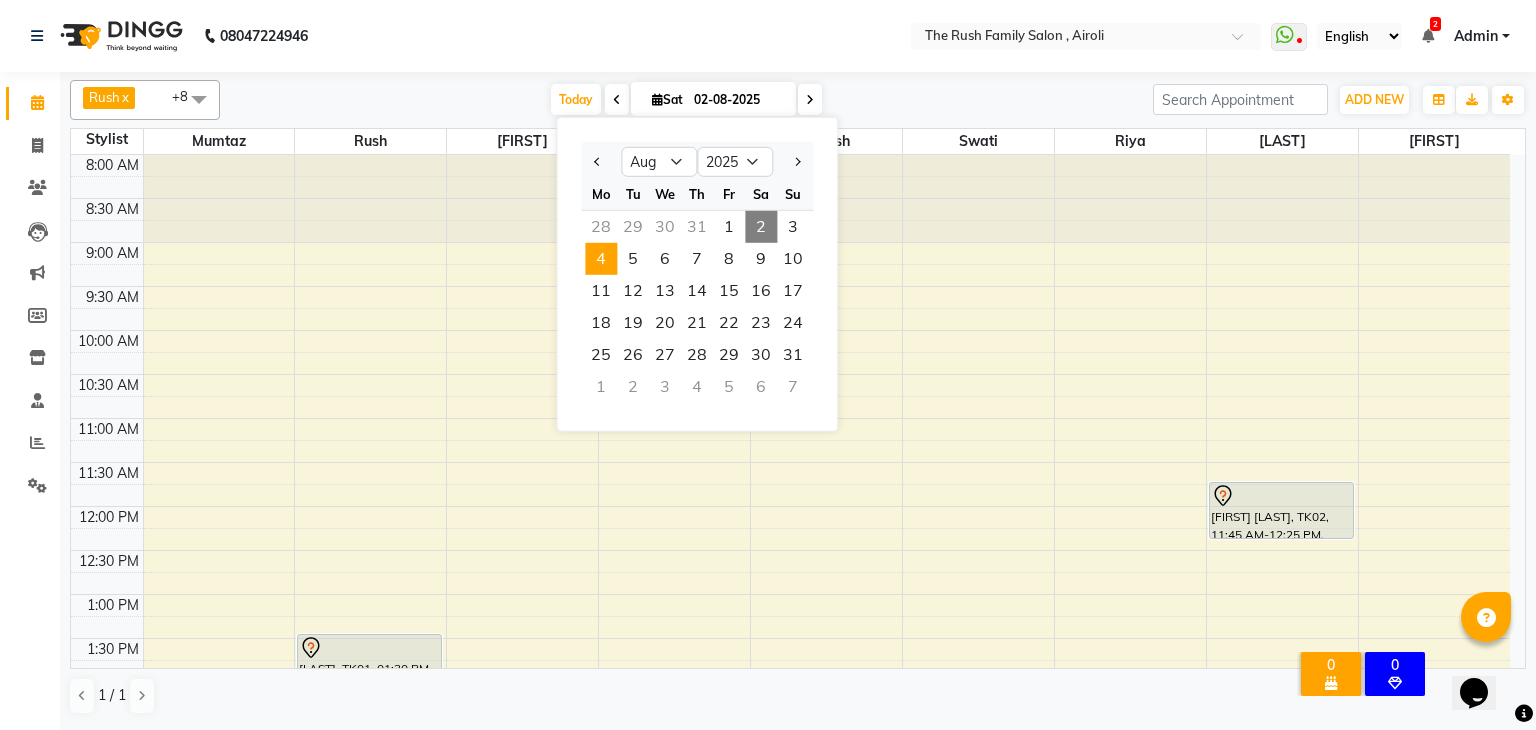 click on "4" at bounding box center [601, 259] 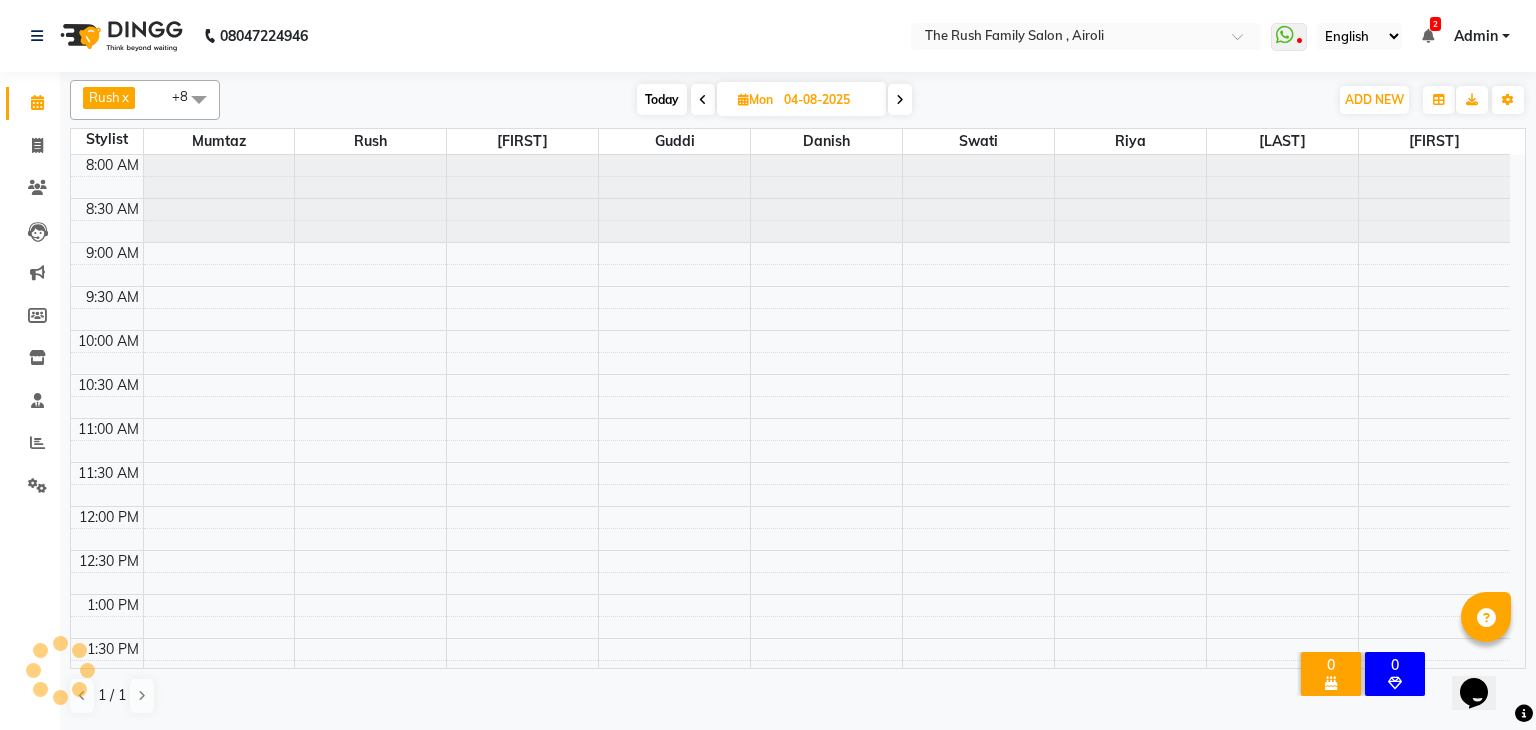 scroll, scrollTop: 612, scrollLeft: 0, axis: vertical 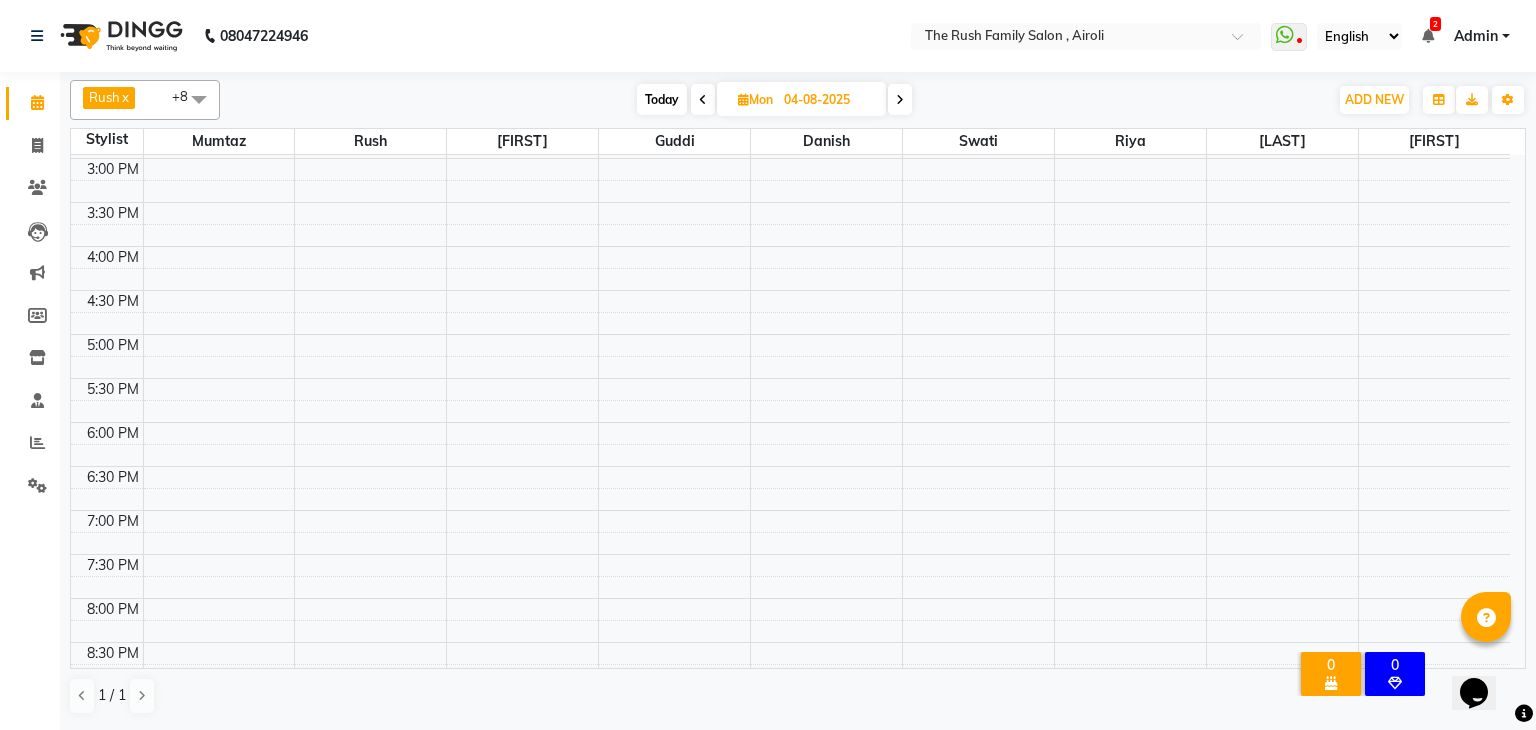 drag, startPoint x: 300, startPoint y: 230, endPoint x: 213, endPoint y: 265, distance: 93.77633 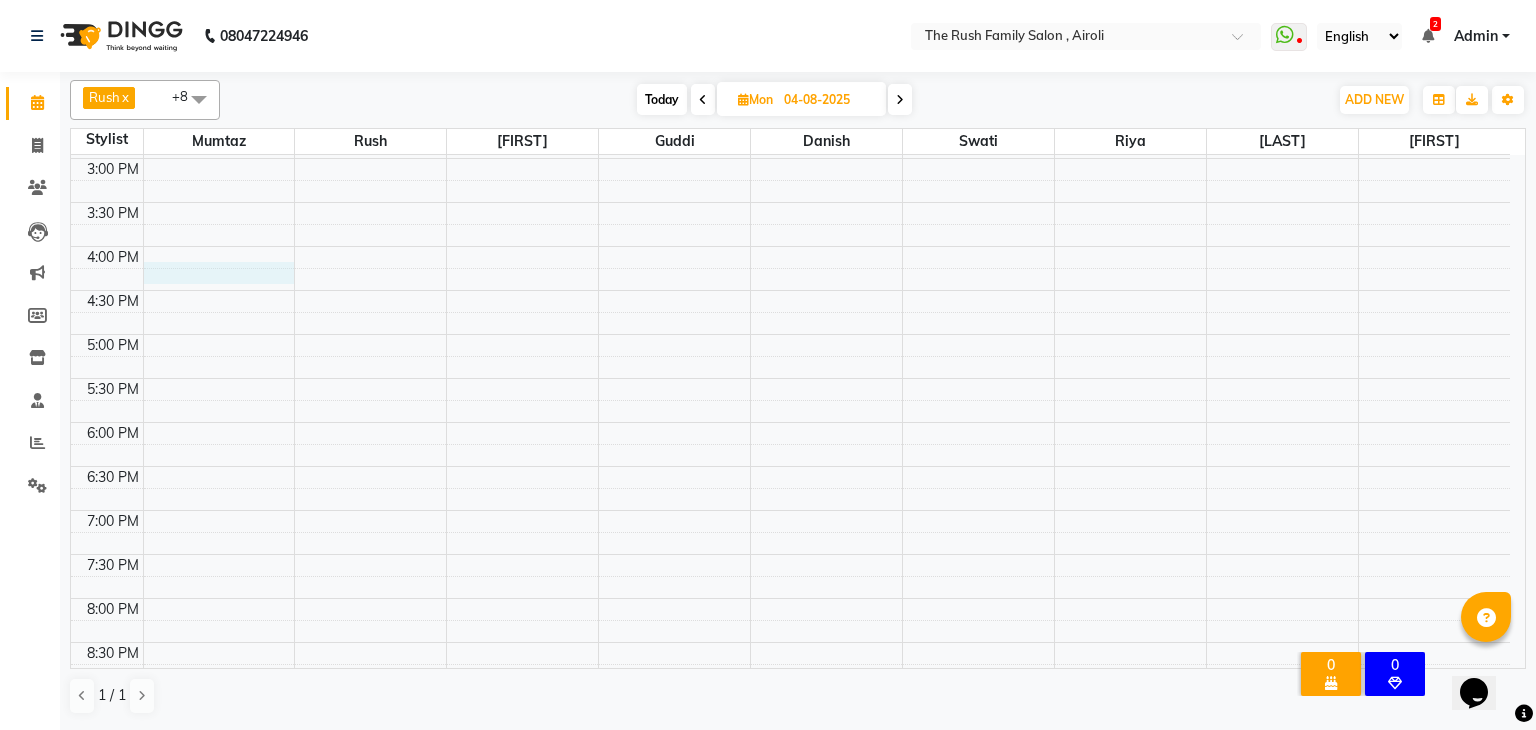 click on "8:00 AM 8:30 AM 9:00 AM 9:30 AM 10:00 AM 10:30 AM 11:00 AM 11:30 AM 12:00 PM 12:30 PM 1:00 PM 1:30 PM 2:00 PM 2:30 PM 3:00 PM 3:30 PM 4:00 PM 4:30 PM 5:00 PM 5:30 PM 6:00 PM 6:30 PM 7:00 PM 7:30 PM 8:00 PM 8:30 PM 9:00 PM 9:30 PM 10:00 PM 10:30 PM" at bounding box center [790, 202] 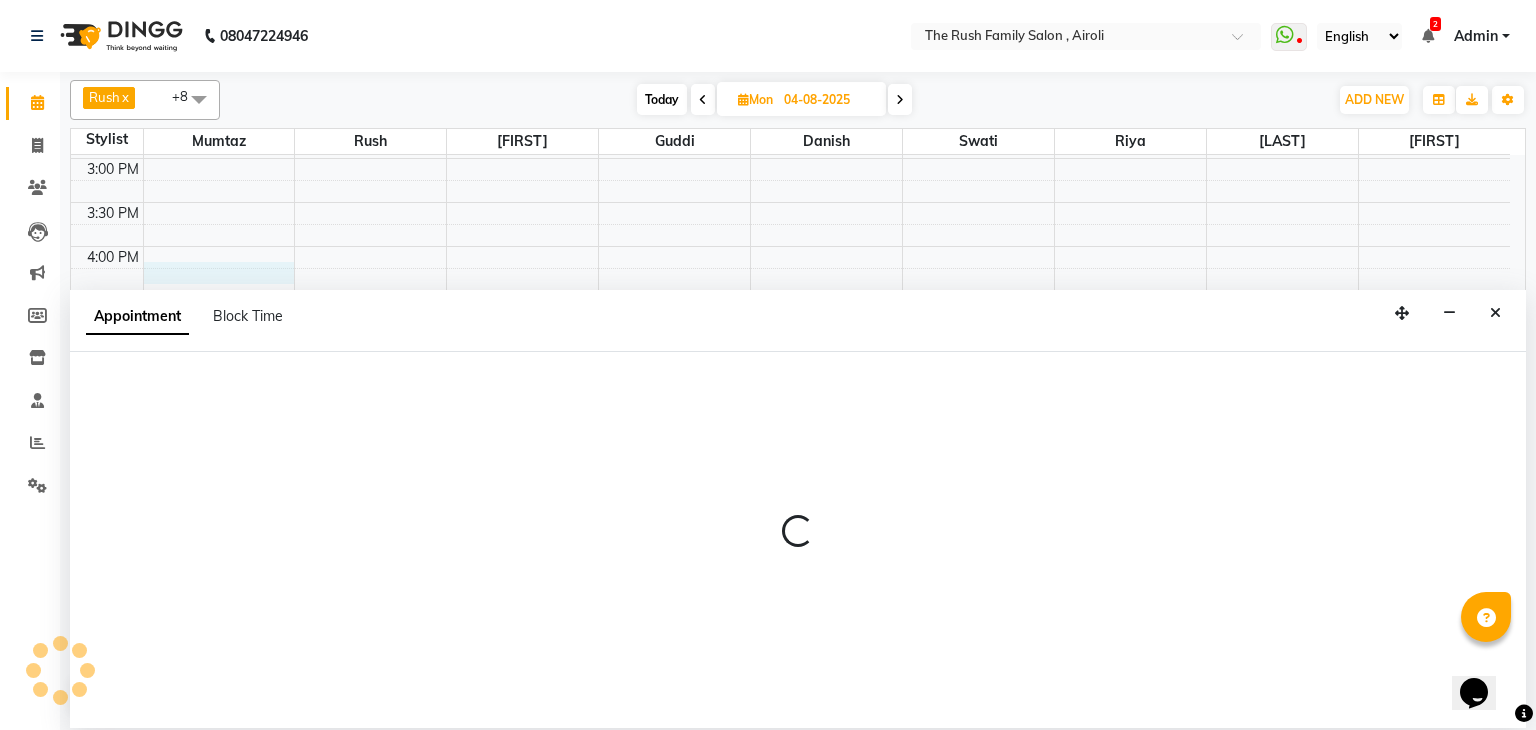 select on "42200" 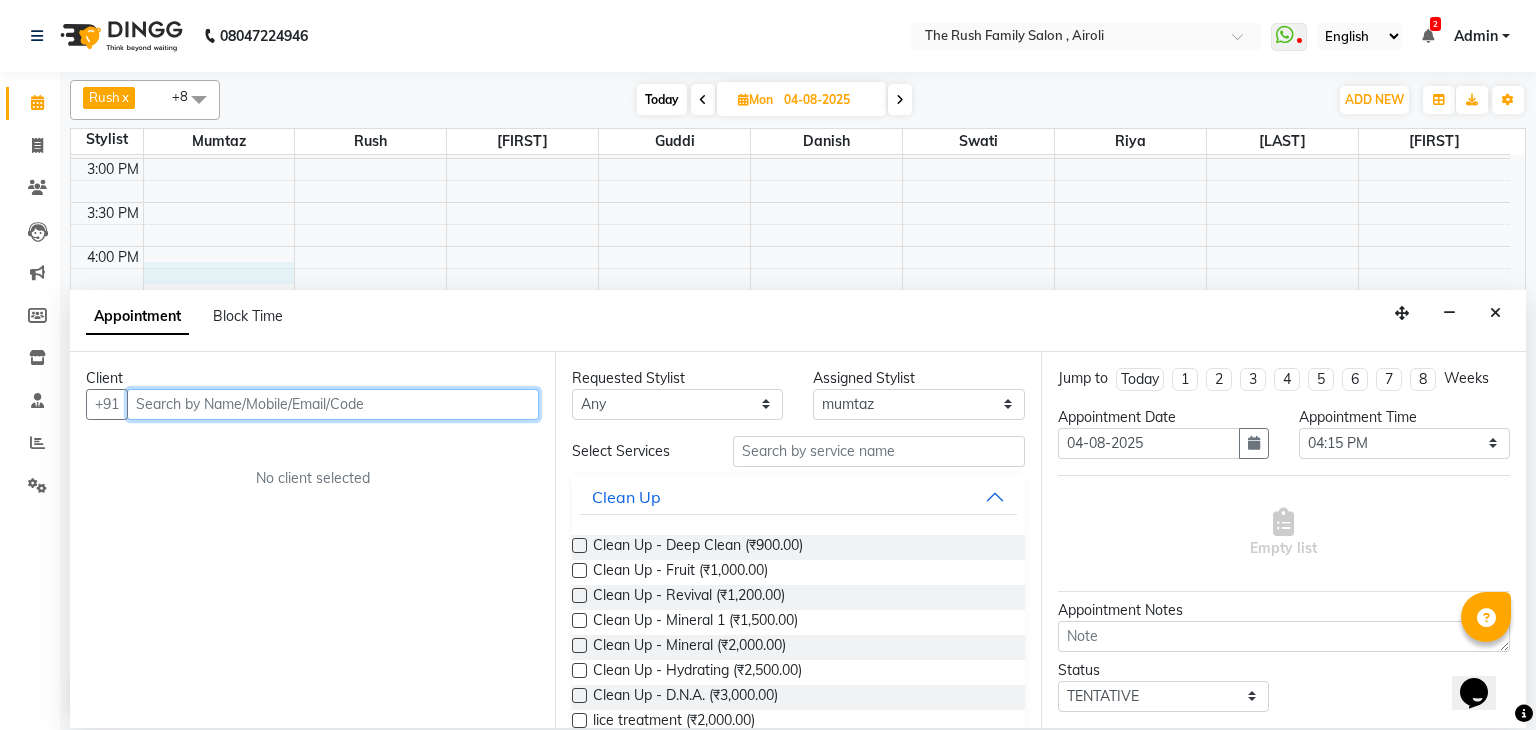 click at bounding box center [333, 404] 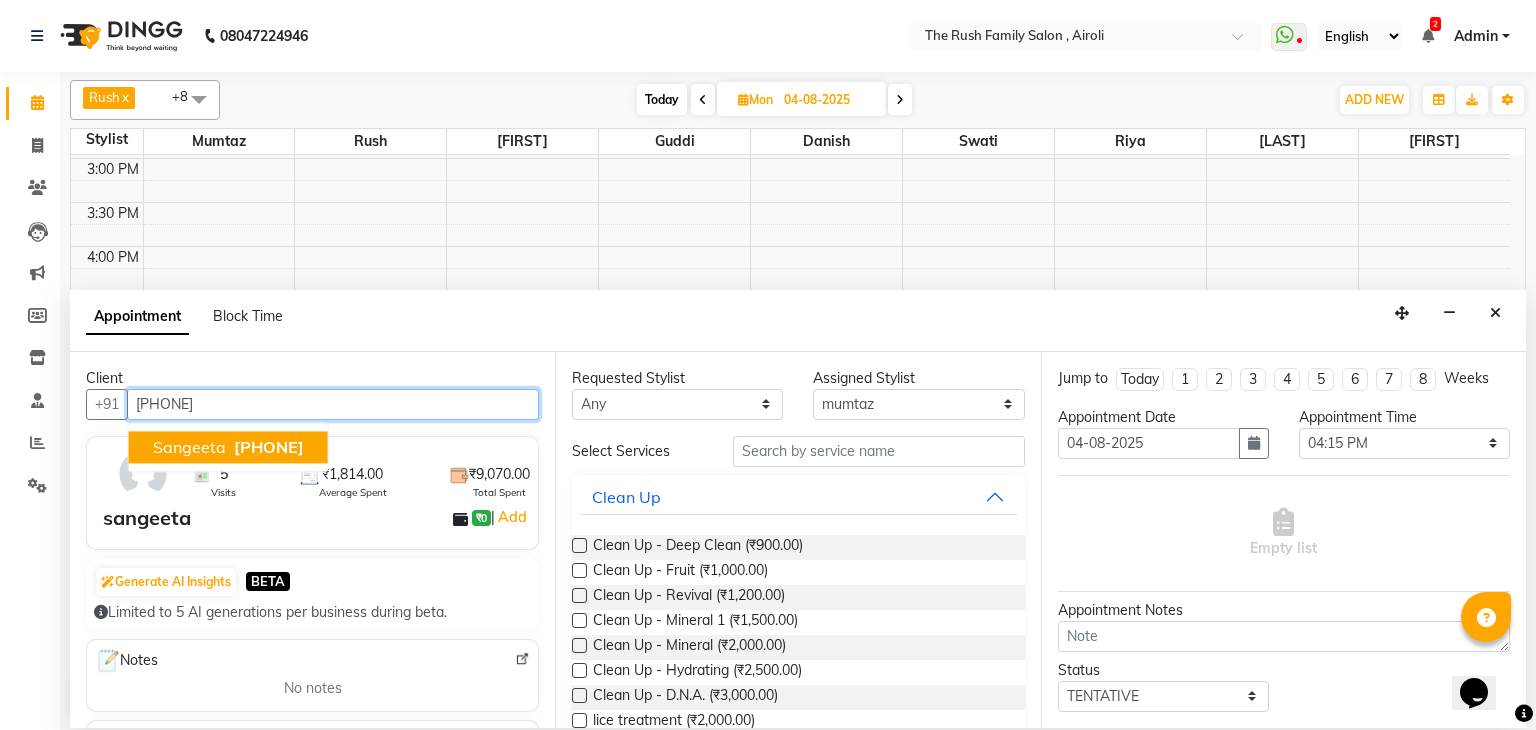 click on "sangeeta" at bounding box center [189, 447] 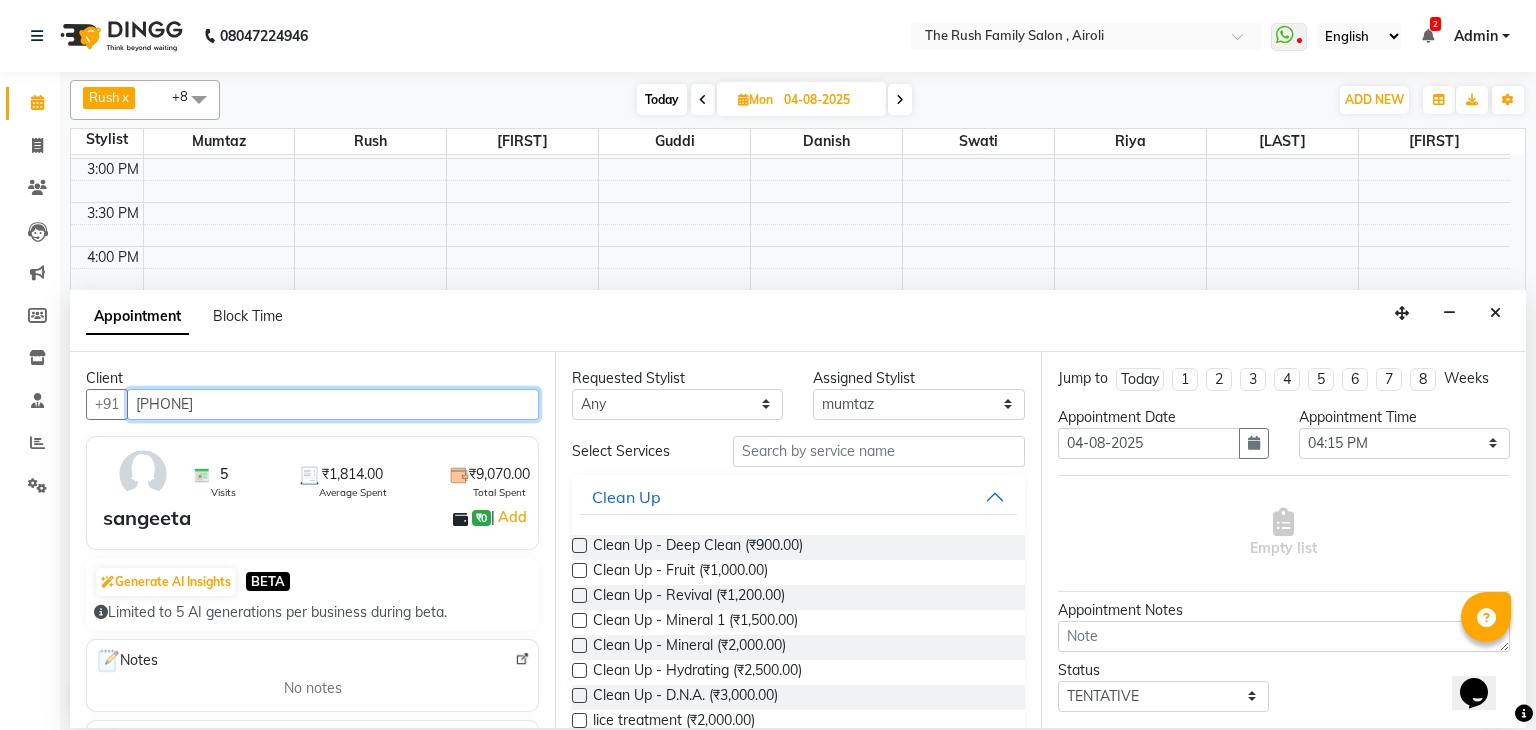 type on "9106974928" 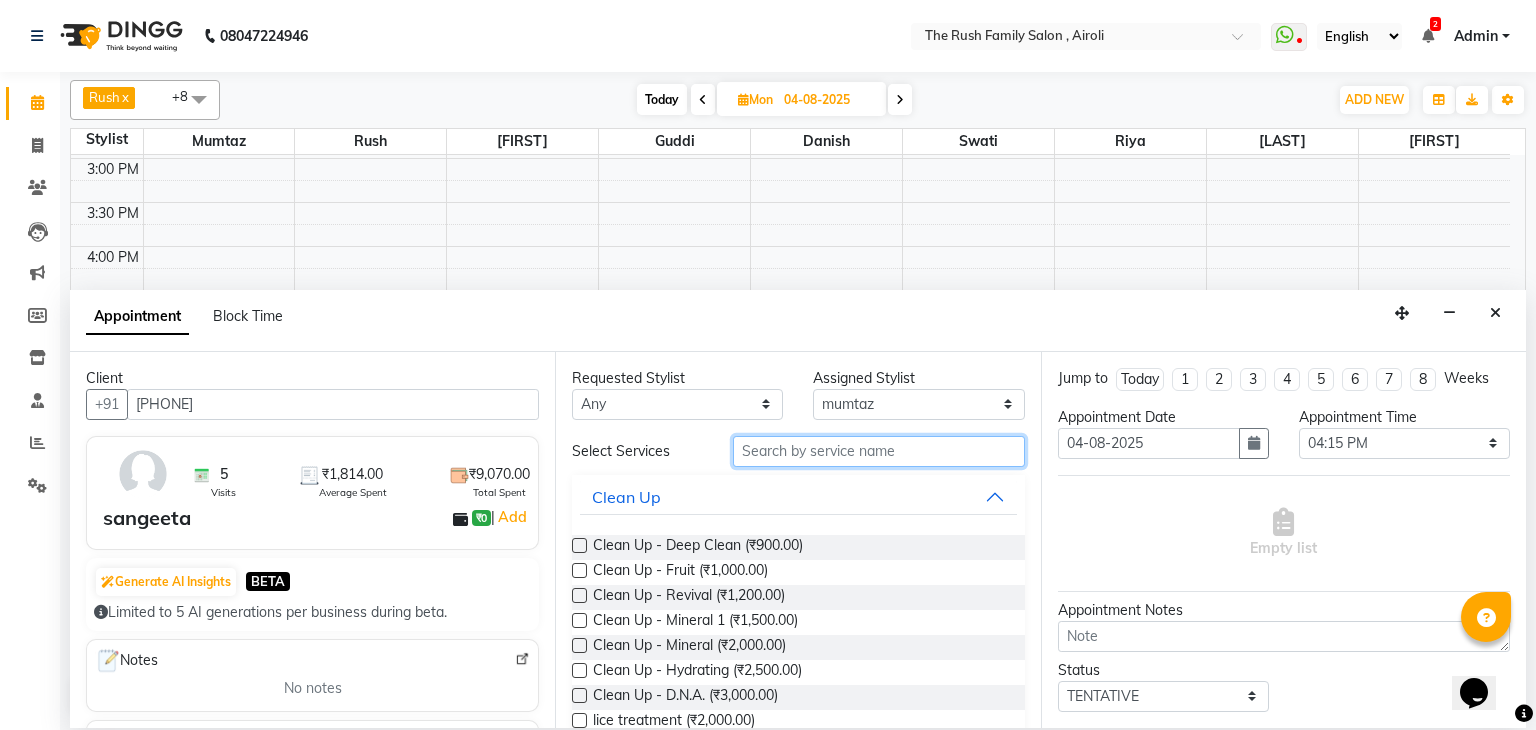 click at bounding box center (879, 451) 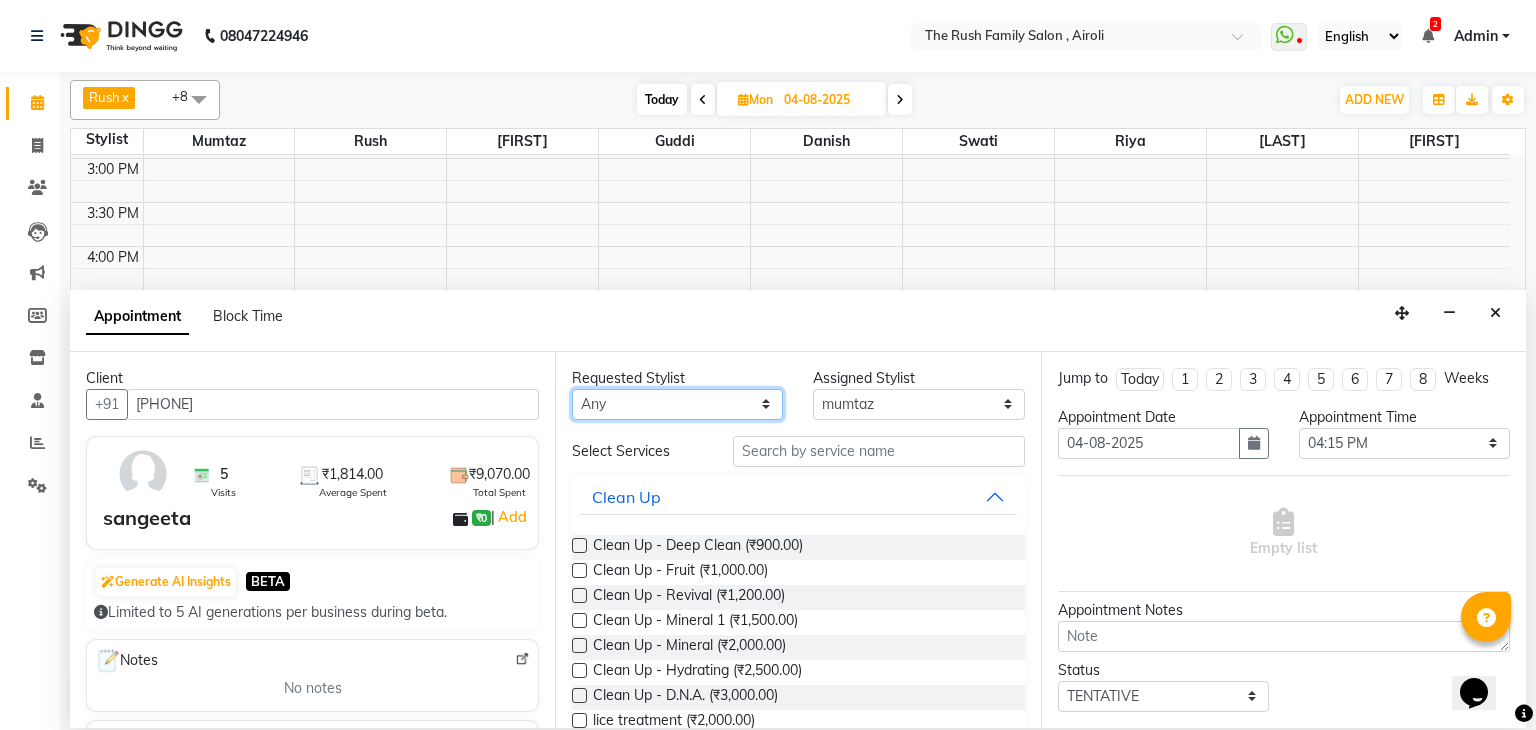 click on "Any Ajaz Alvira Danish Guddi Jayesh Josh  mumtaz Naeem   nishu Riya    Rush Swati" at bounding box center [677, 404] 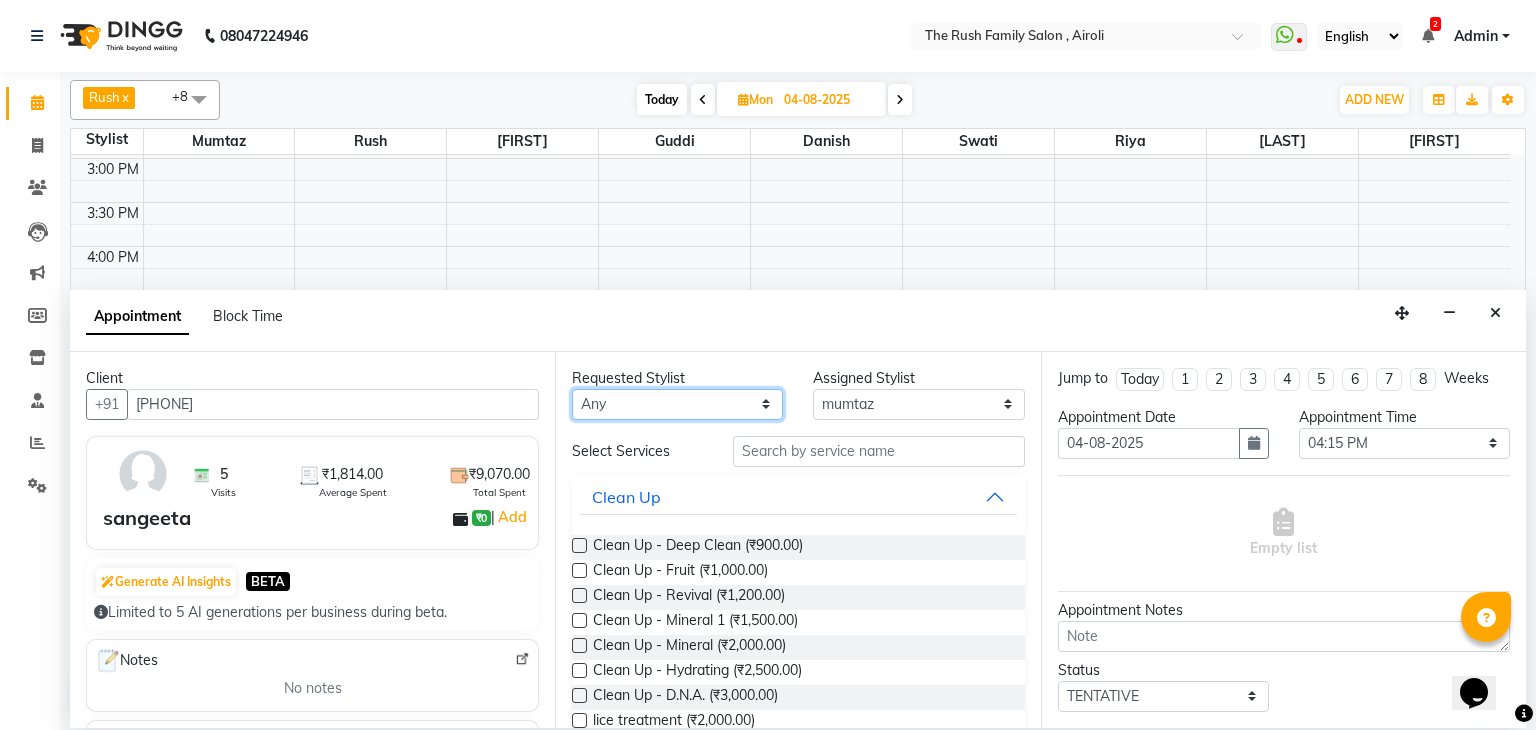 select on "53299" 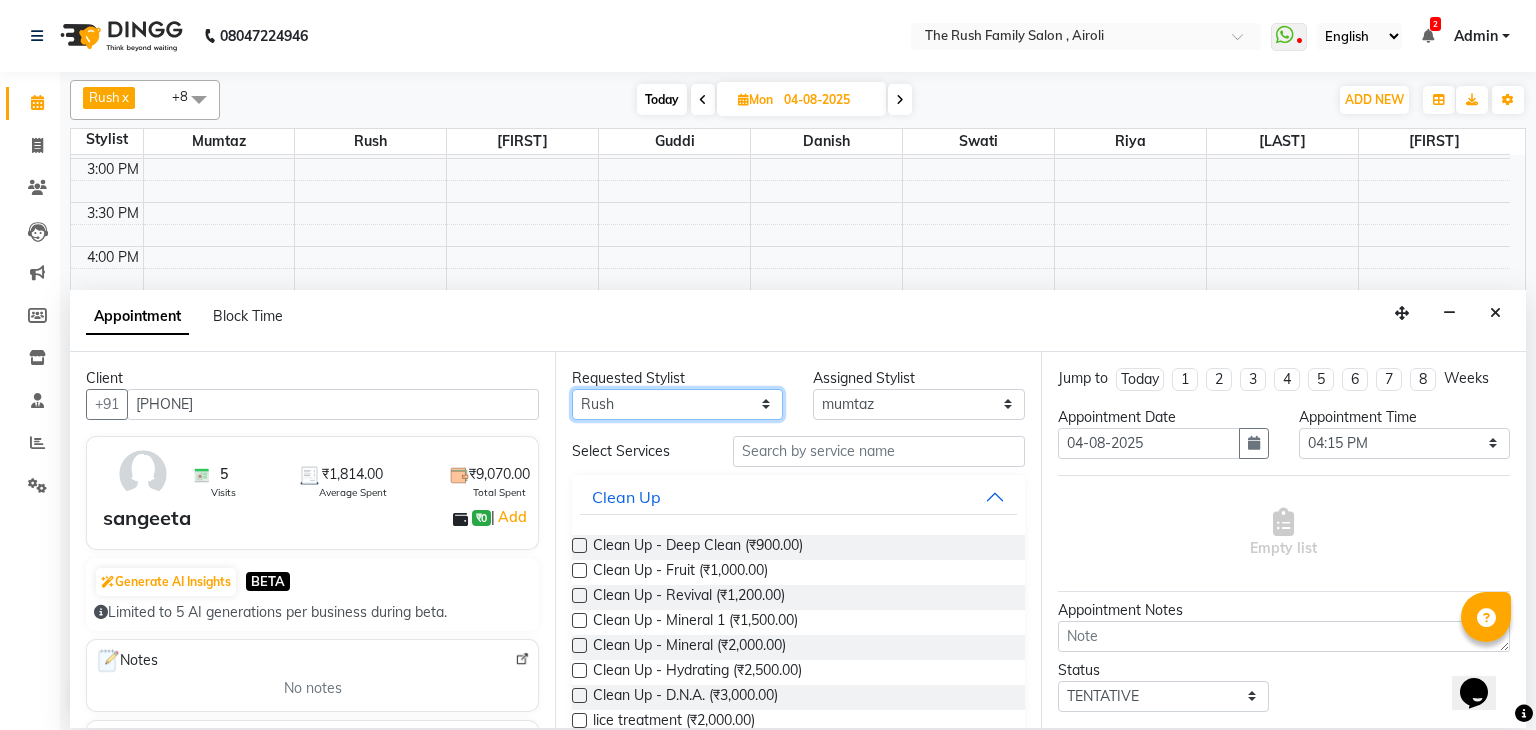 click on "Any Ajaz Alvira Danish Guddi Jayesh Josh  mumtaz Naeem   nishu Riya    Rush Swati" at bounding box center [677, 404] 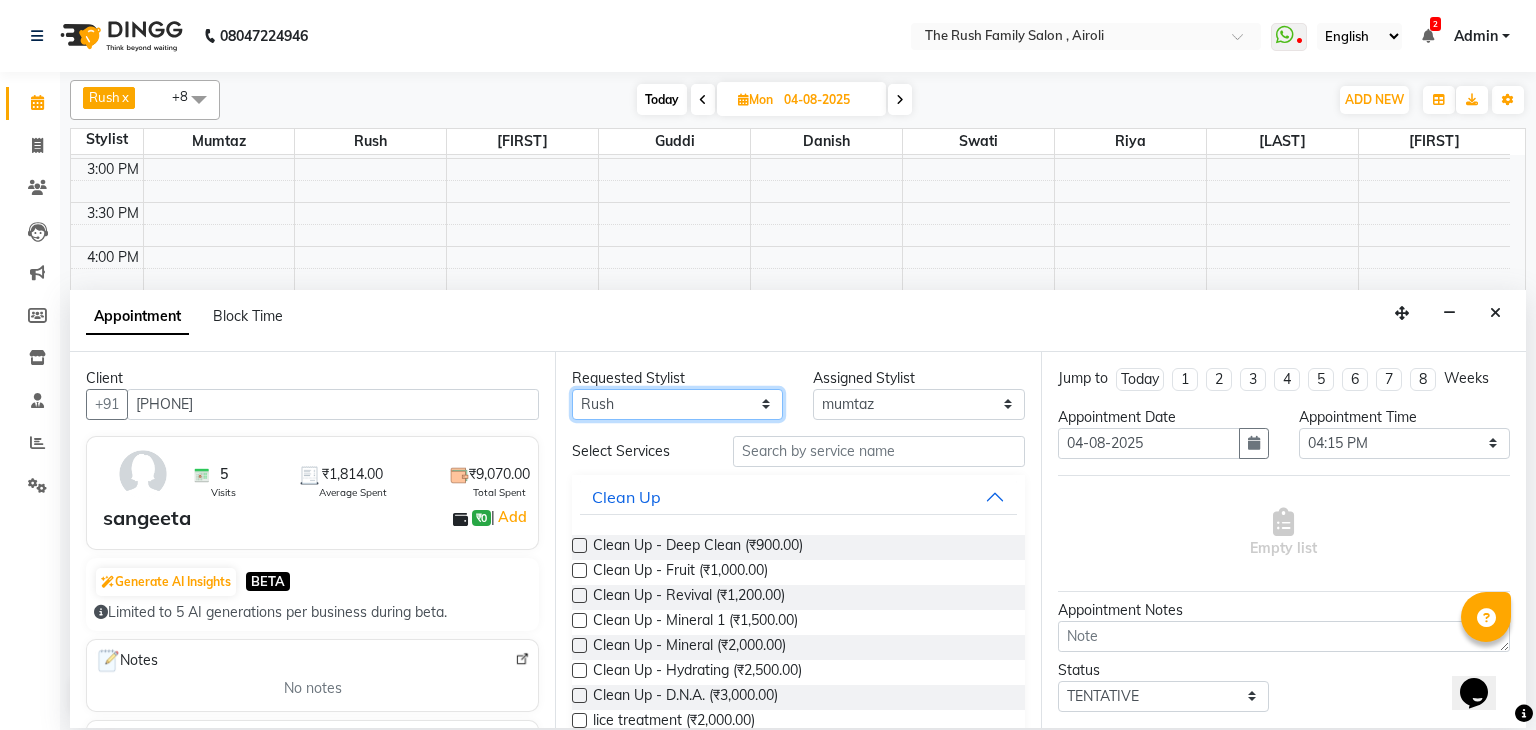 select on "53299" 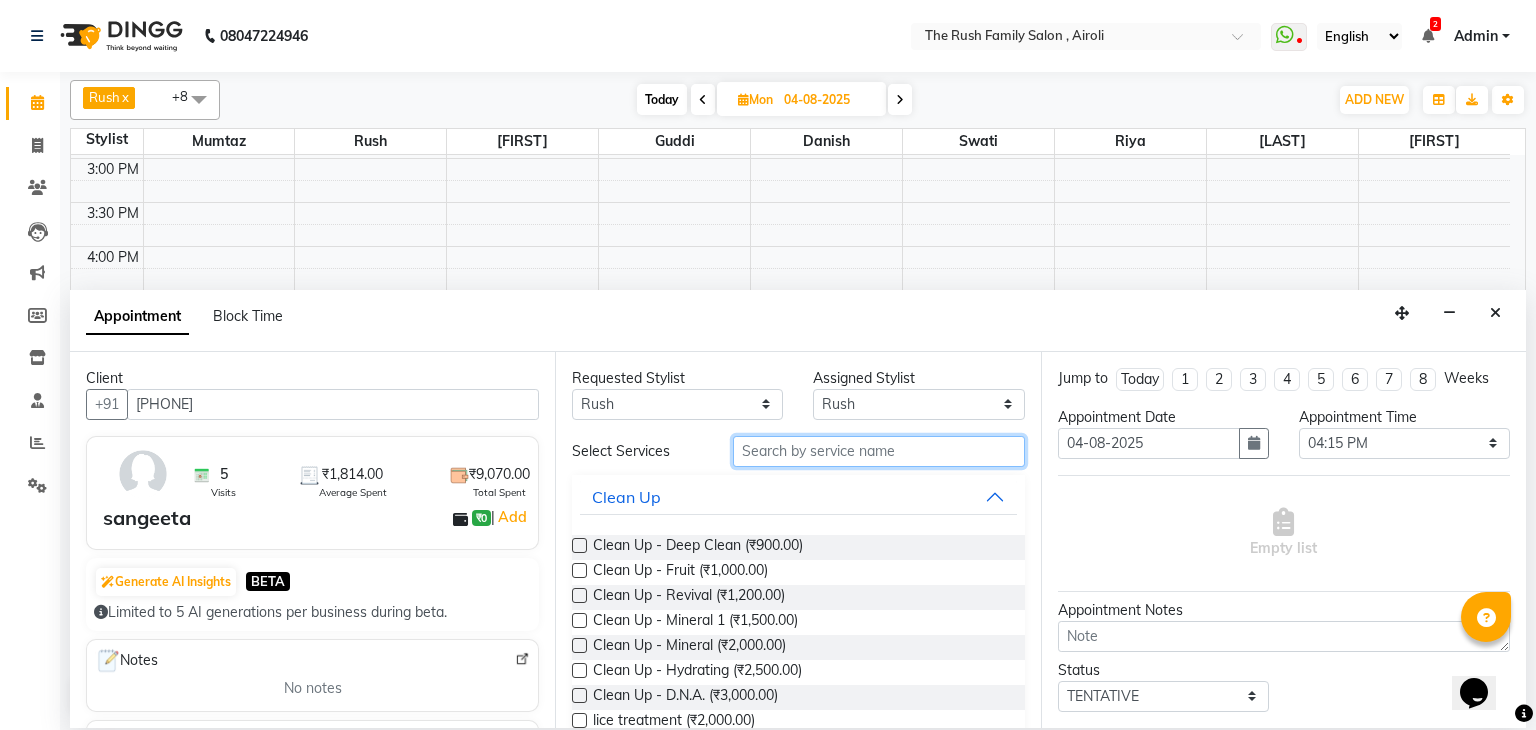 click at bounding box center [879, 451] 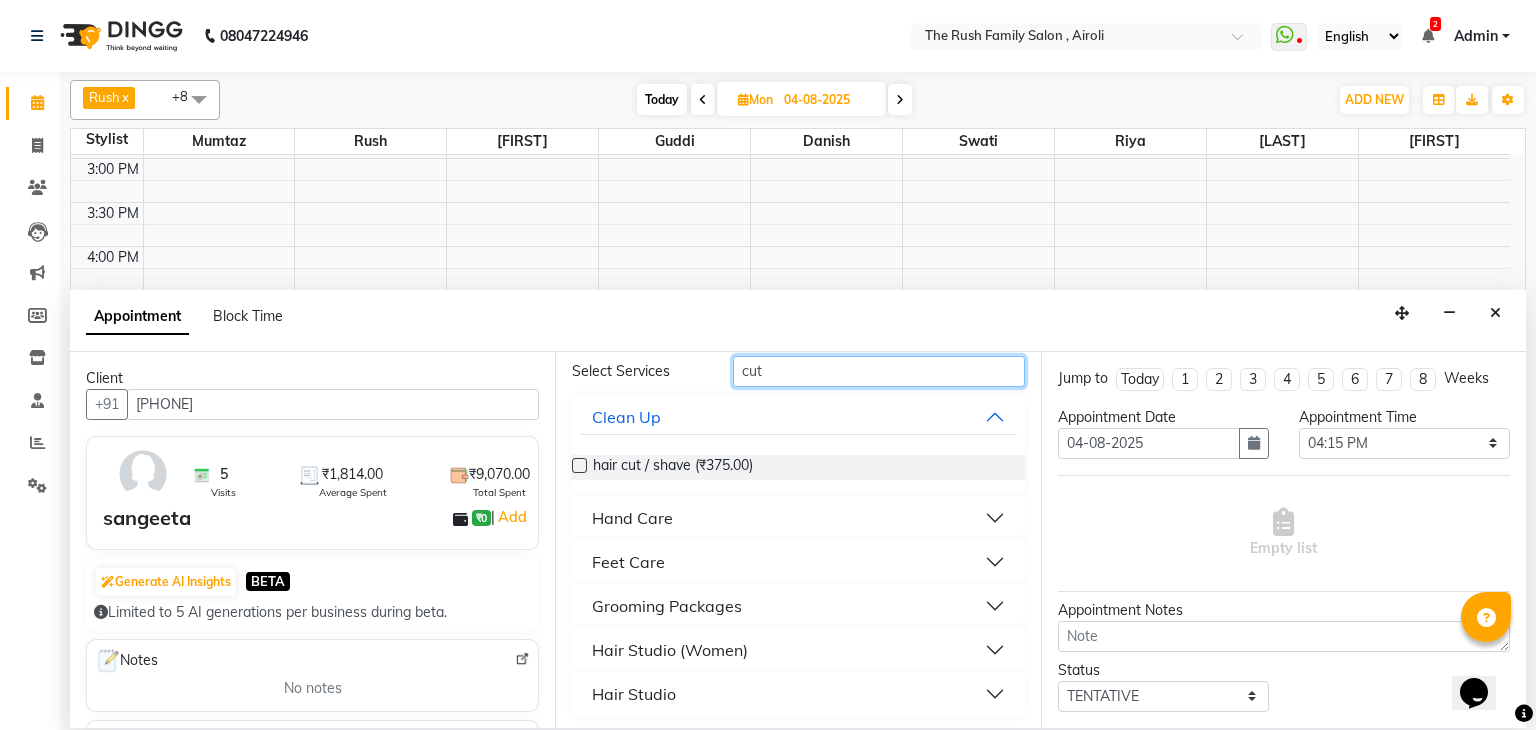 scroll, scrollTop: 84, scrollLeft: 0, axis: vertical 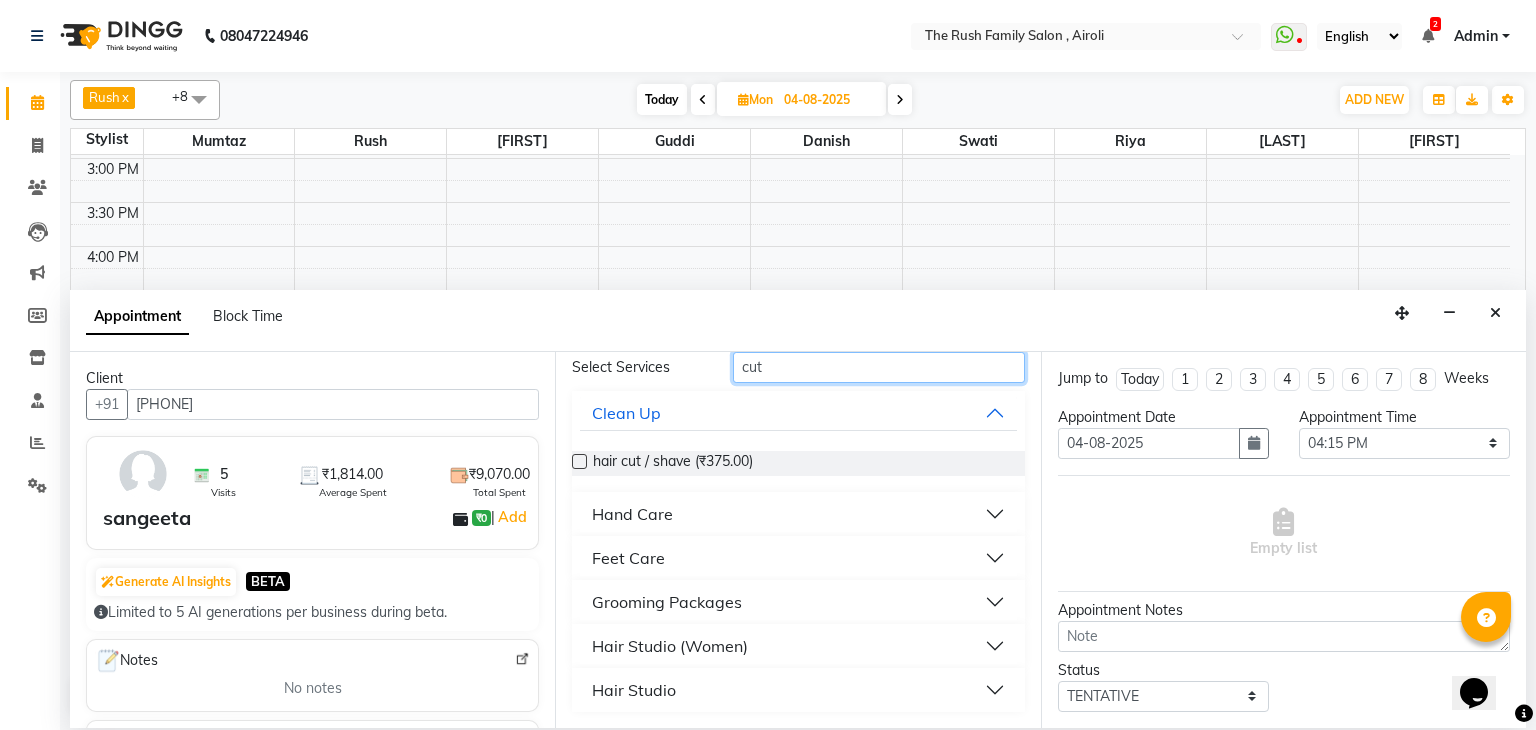 type on "cut" 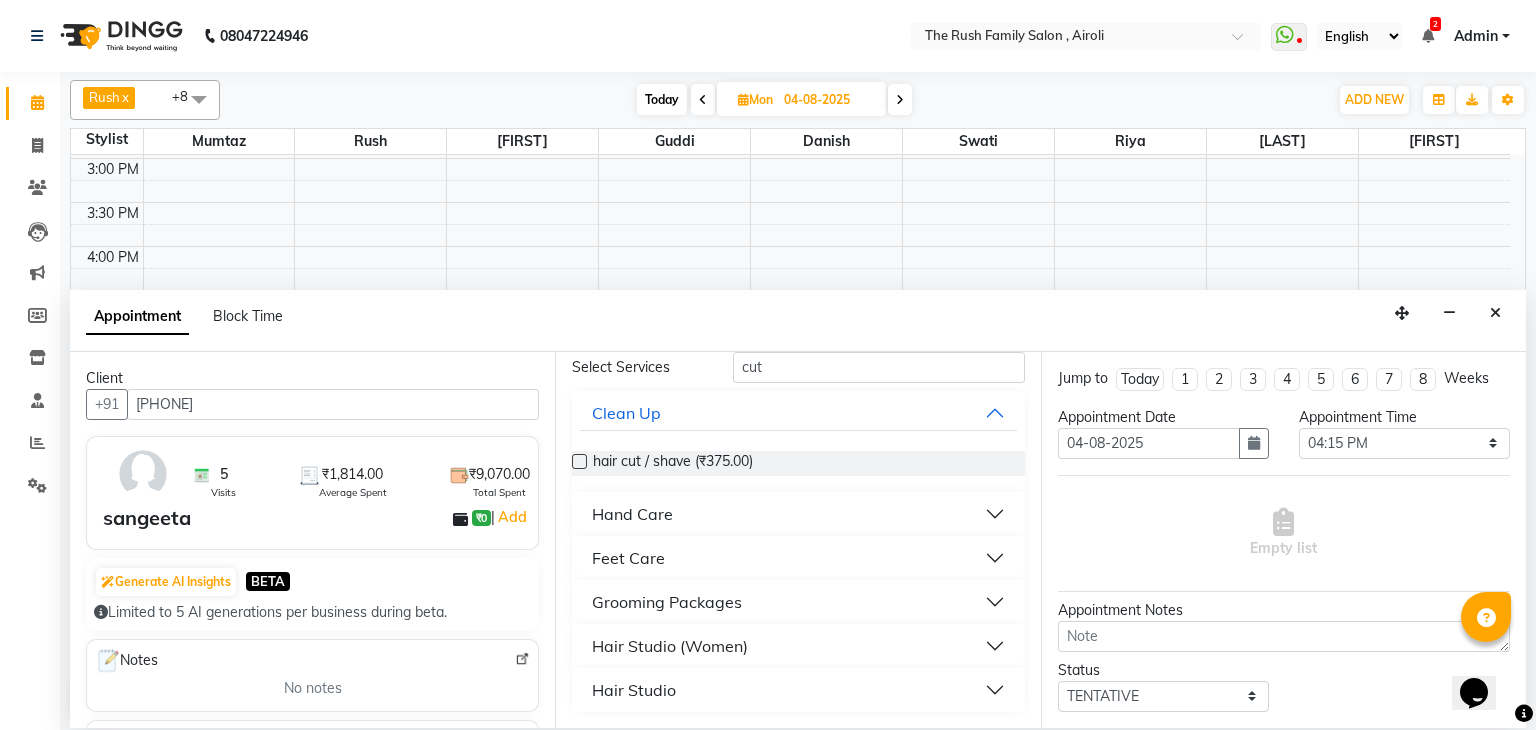 click on "Hair Studio" at bounding box center [798, 690] 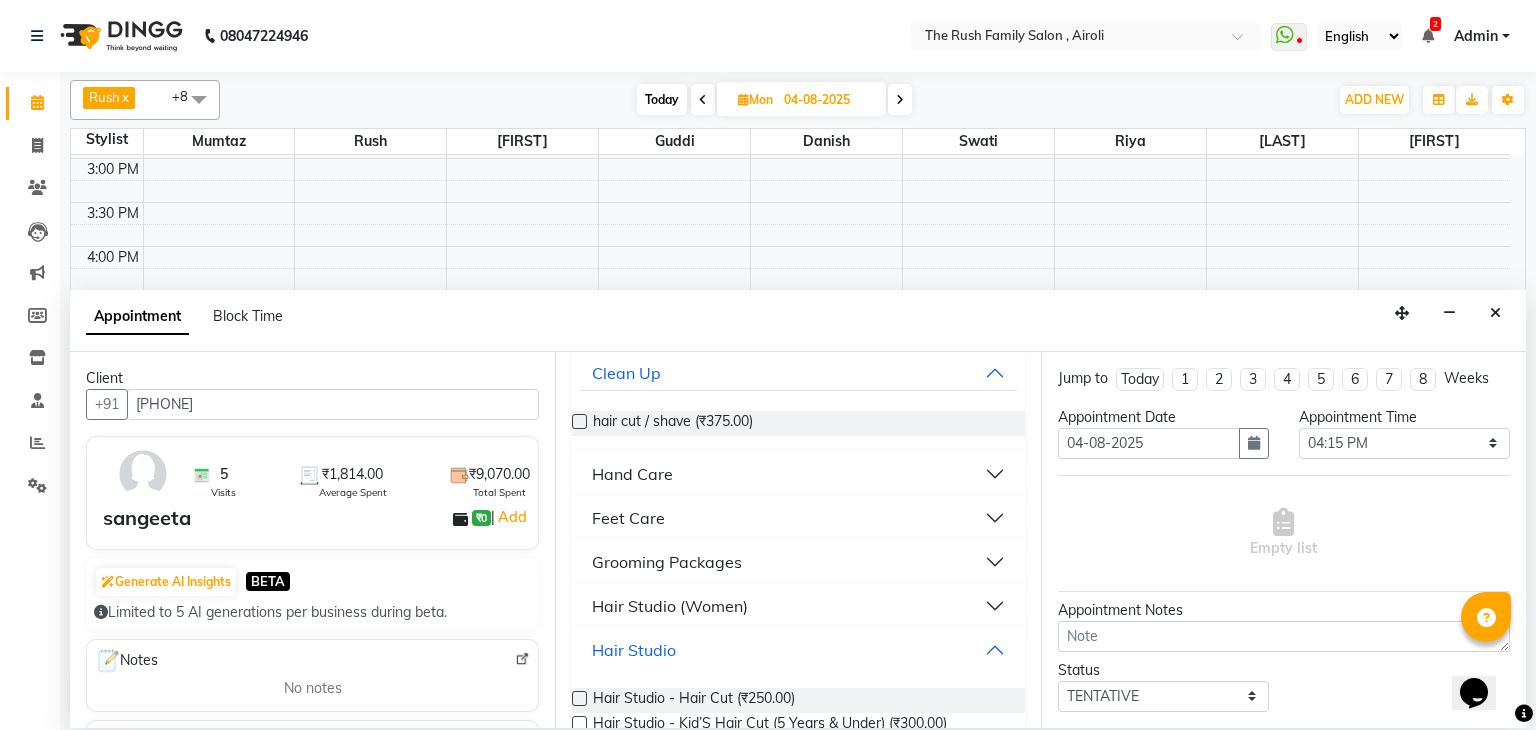 scroll, scrollTop: 165, scrollLeft: 0, axis: vertical 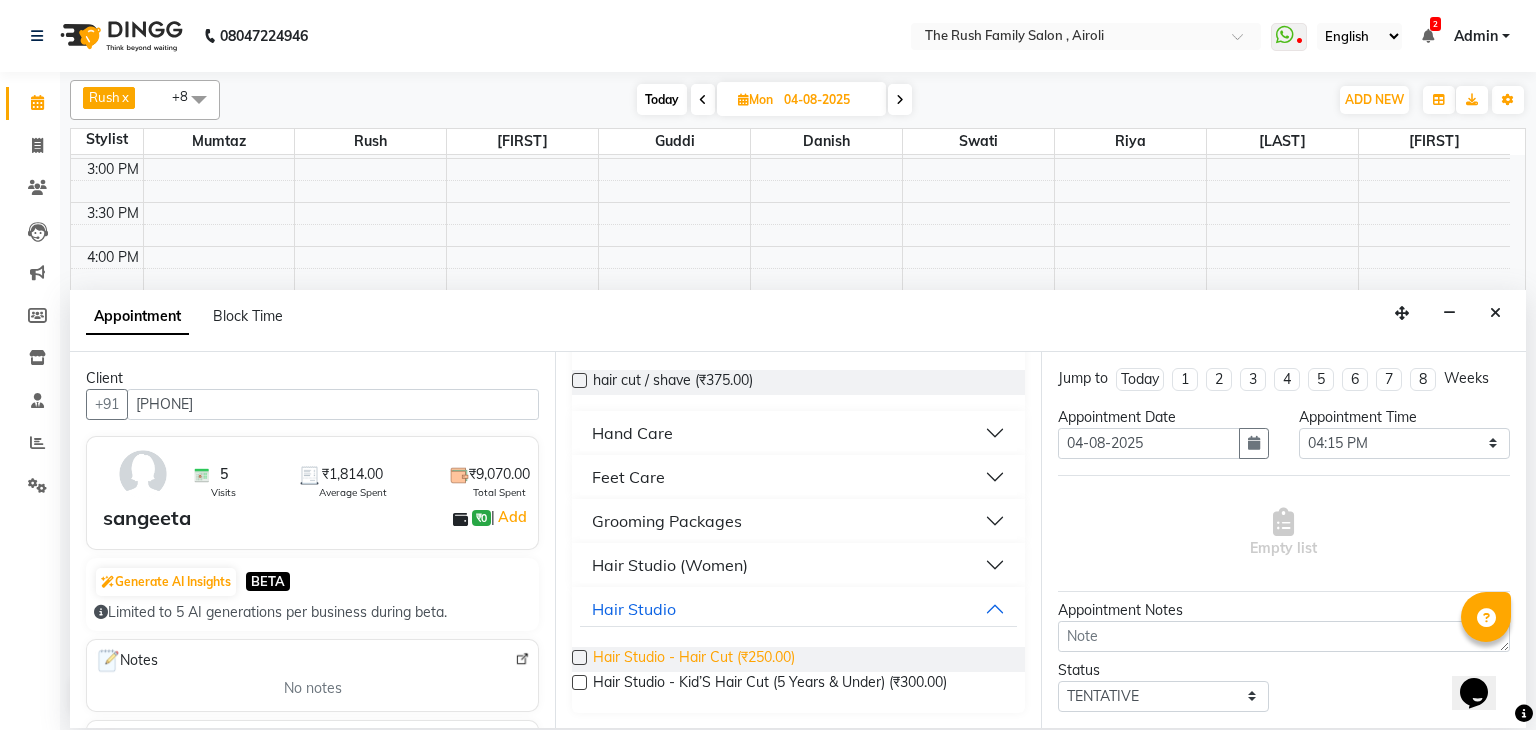 click on "Hair Studio - Hair Cut (₹250.00)" at bounding box center [694, 659] 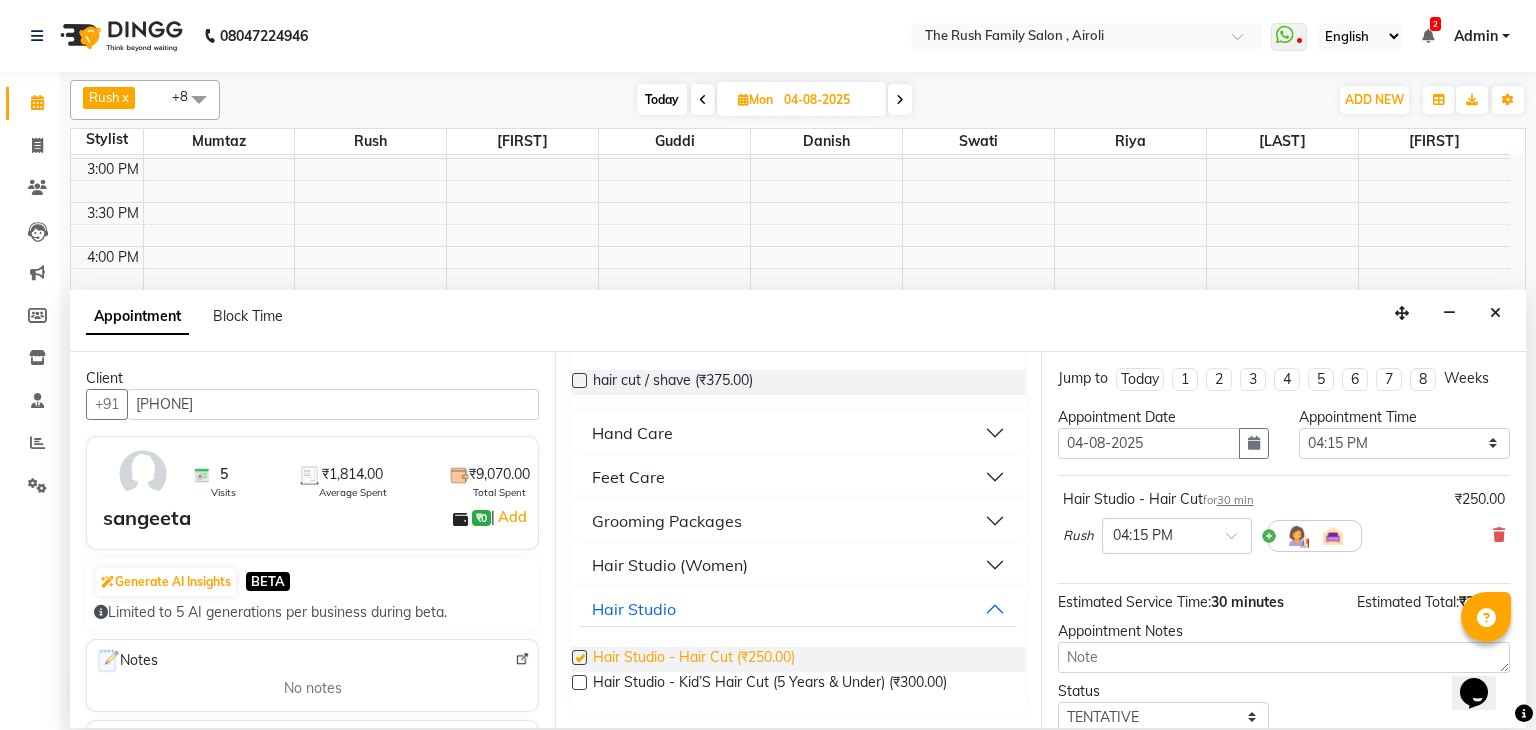 checkbox on "false" 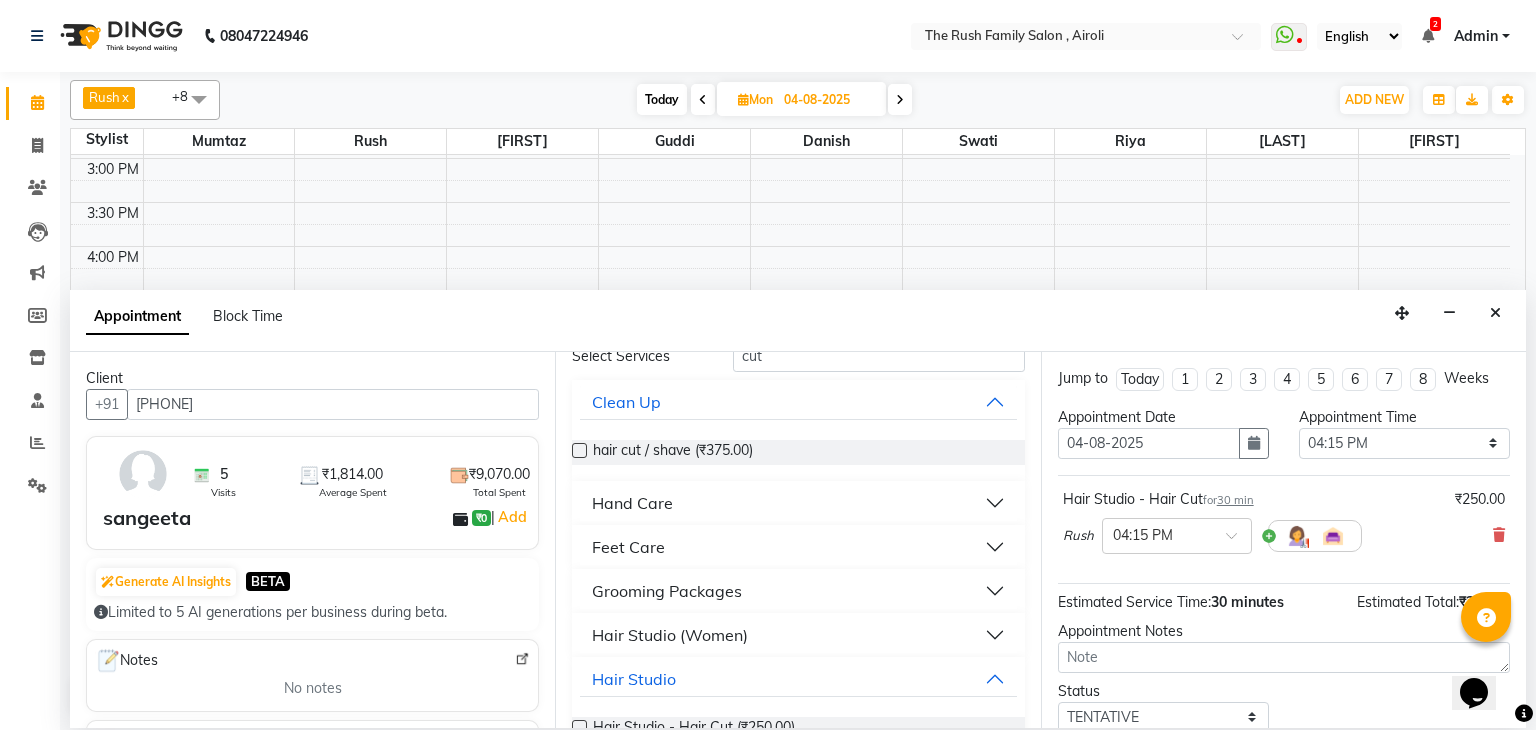 scroll, scrollTop: 92, scrollLeft: 0, axis: vertical 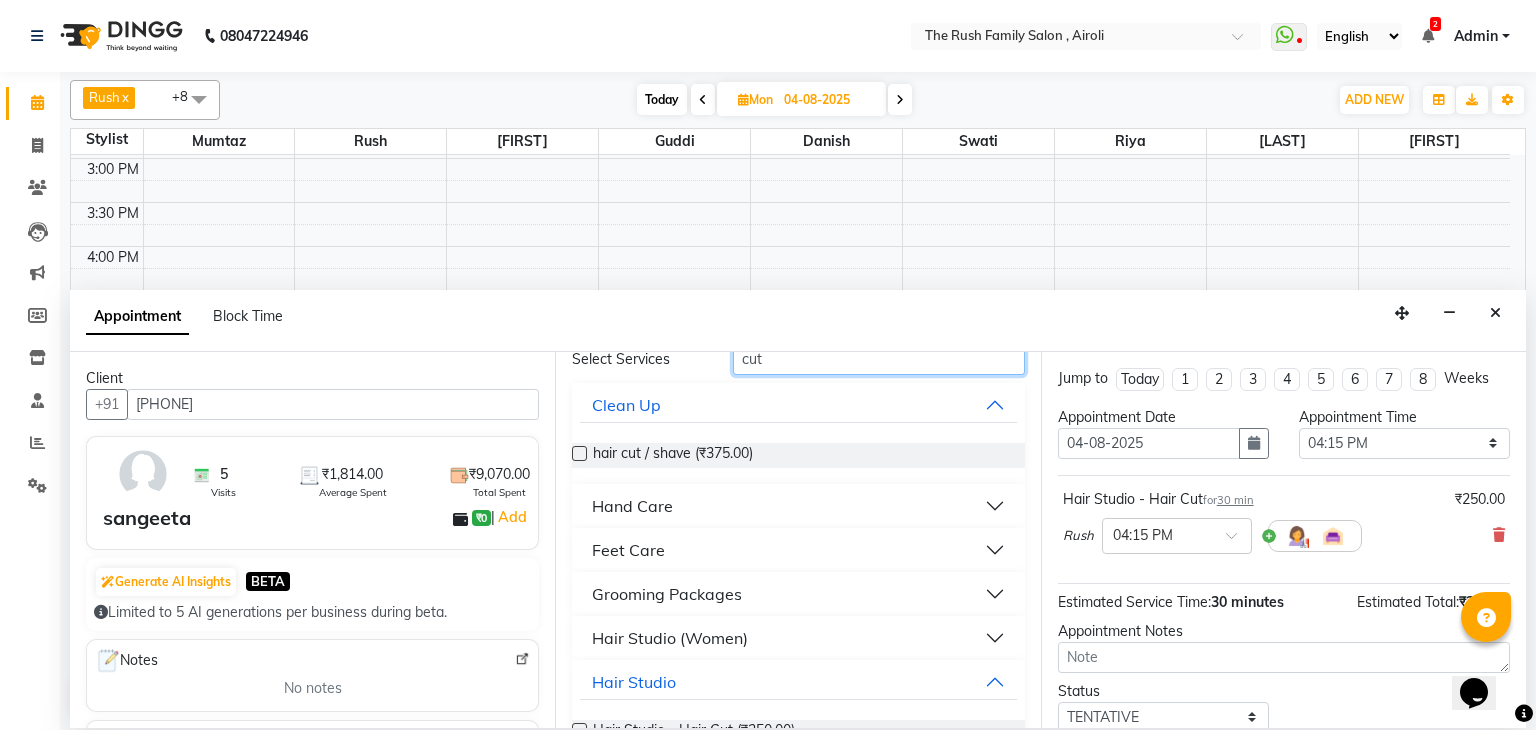 click on "cut" at bounding box center [879, 359] 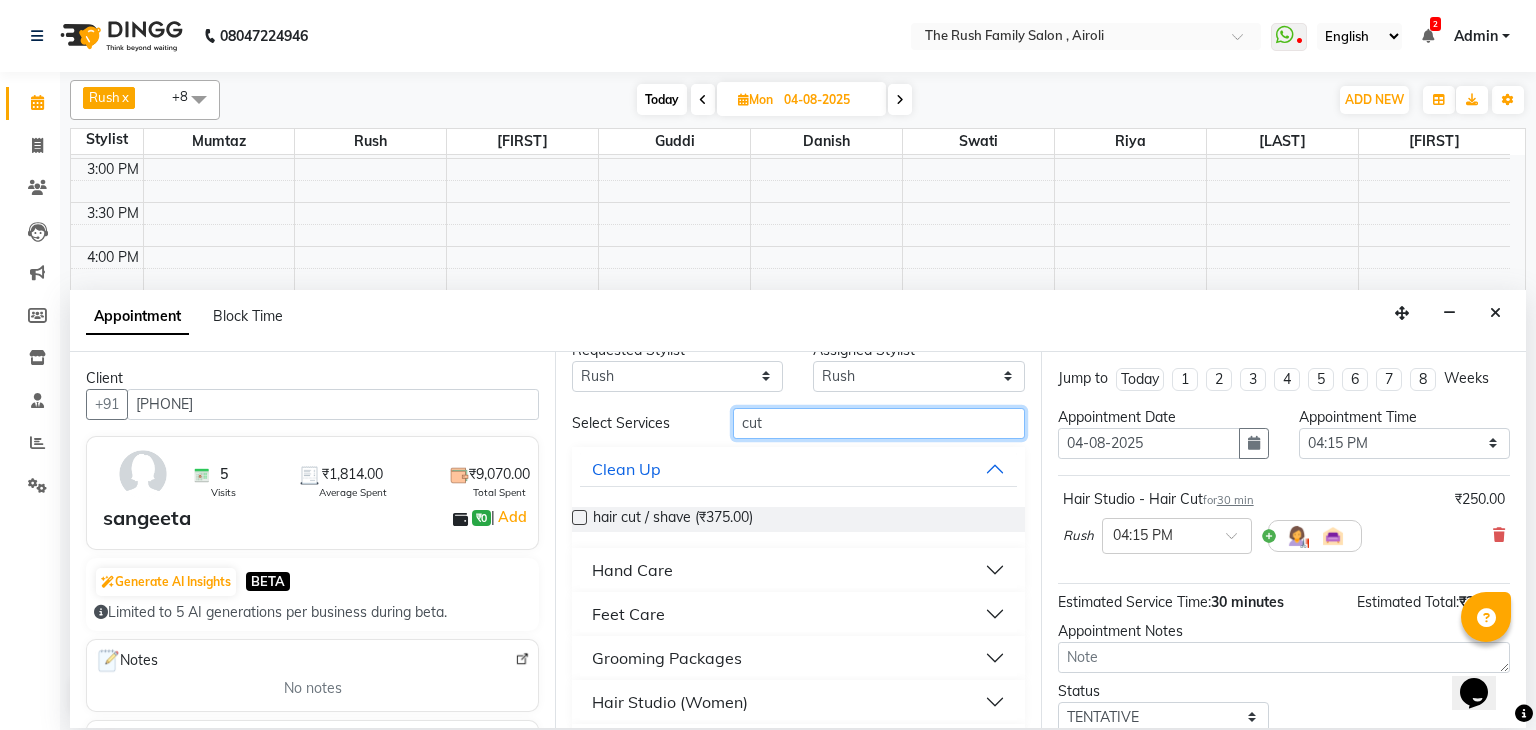 click on "Requested Stylist Any Ajaz Alvira Danish Guddi Jayesh Josh  mumtaz Naeem   nishu Riya    Rush Swati Assigned Stylist Select Ajaz Alvira Danish Guddi Jayesh Josh  mumtaz Naeem   nishu Riya    Rush Swati Select Services cut    Clean Up hair cut / shave (₹375.00)    Hand Care    Feet Care    Grooming Packages    Hair Studio (Women)    Hair Studio Hair Studio - Hair Cut (₹250.00) Hair Studio - Kid’S Hair Cut (5 Years & Under) (₹300.00)" at bounding box center (797, 540) 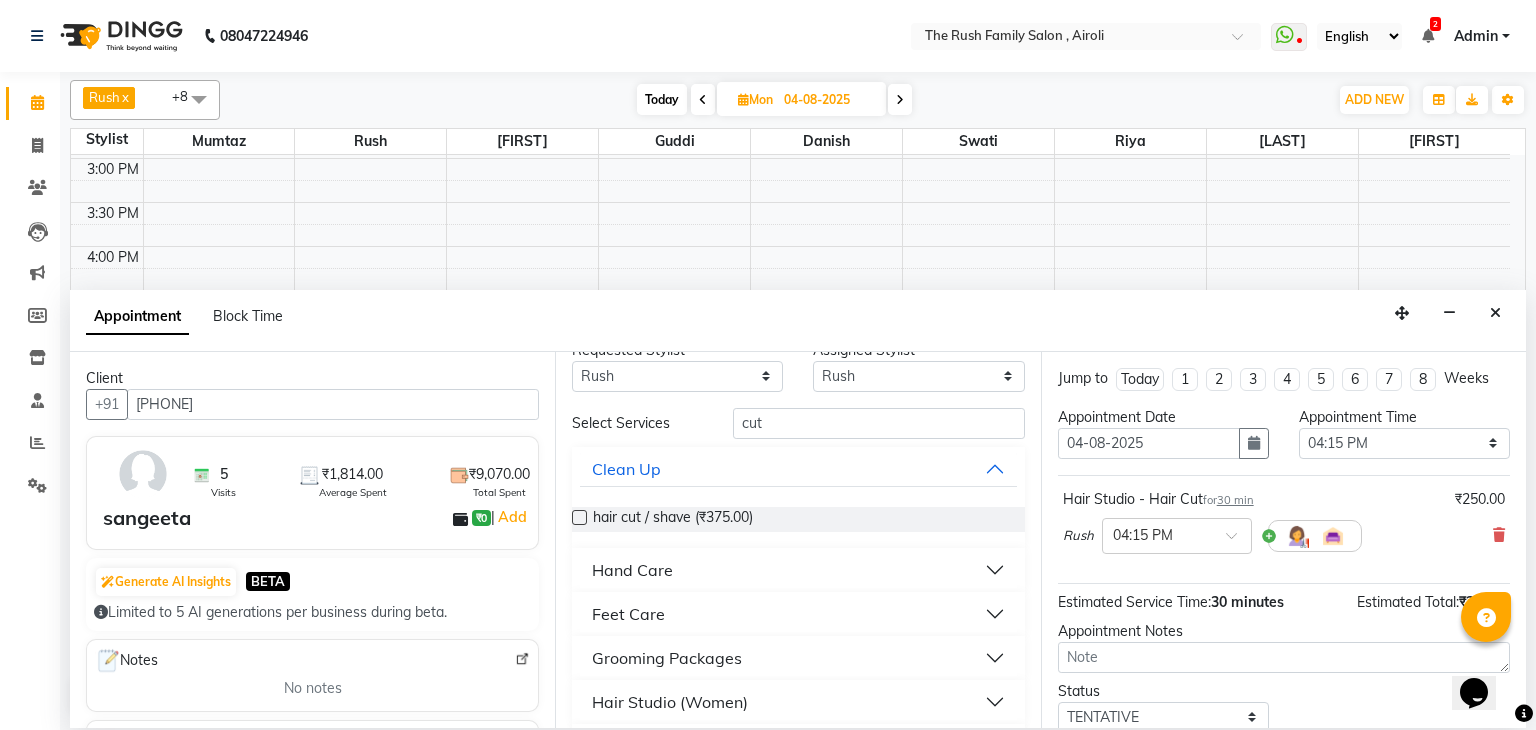 scroll, scrollTop: 0, scrollLeft: 0, axis: both 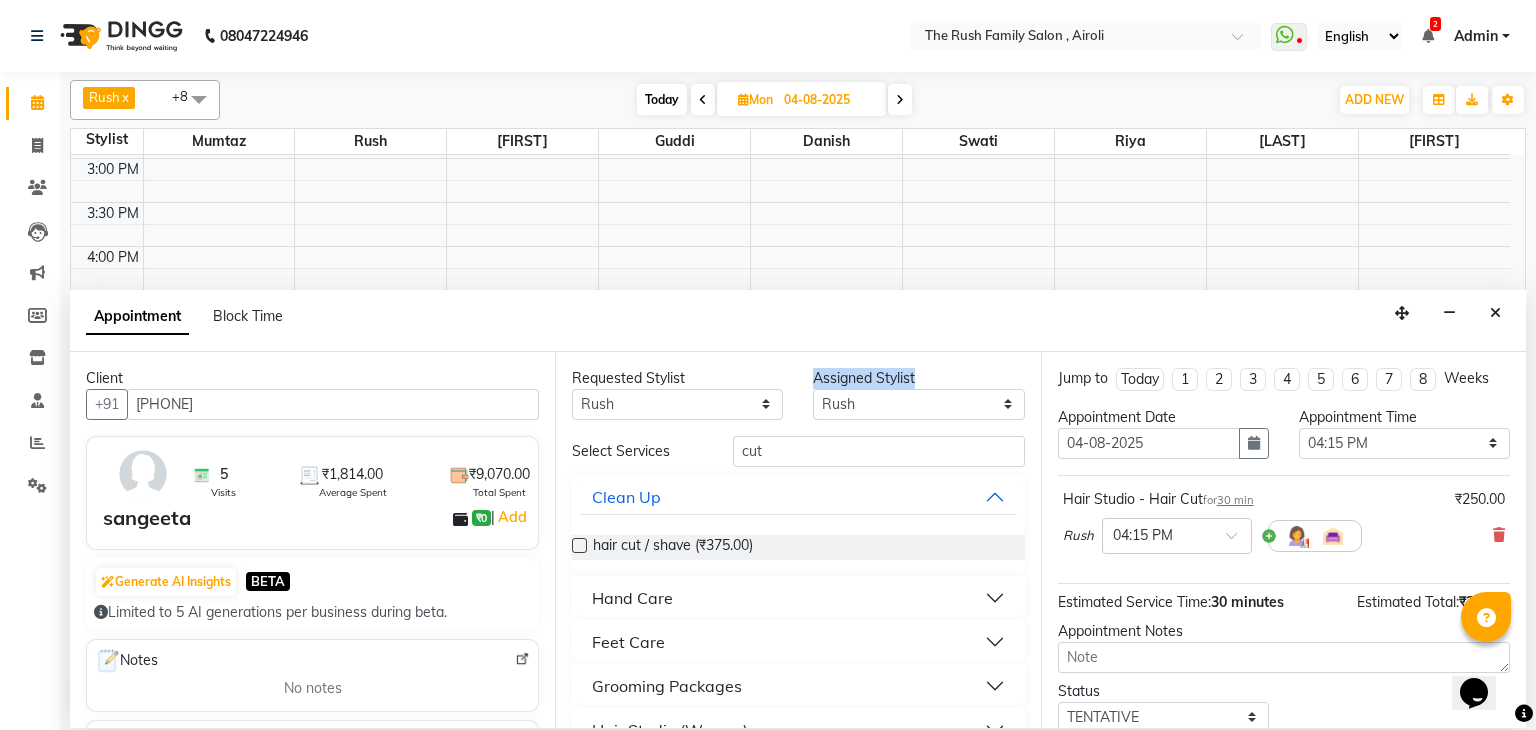 click on "Requested Stylist Any Ajaz Alvira Danish Guddi Jayesh Josh  mumtaz Naeem   nishu Riya    Rush Swati Assigned Stylist Select Ajaz Alvira Danish Guddi Jayesh Josh  mumtaz Naeem   nishu Riya    Rush Swati Select Services cut    Clean Up hair cut / shave (₹375.00)    Hand Care    Feet Care    Grooming Packages    Hair Studio (Women)    Hair Studio Hair Studio - Hair Cut (₹250.00) Hair Studio - Kid’S Hair Cut (5 Years & Under) (₹300.00)" at bounding box center [797, 540] 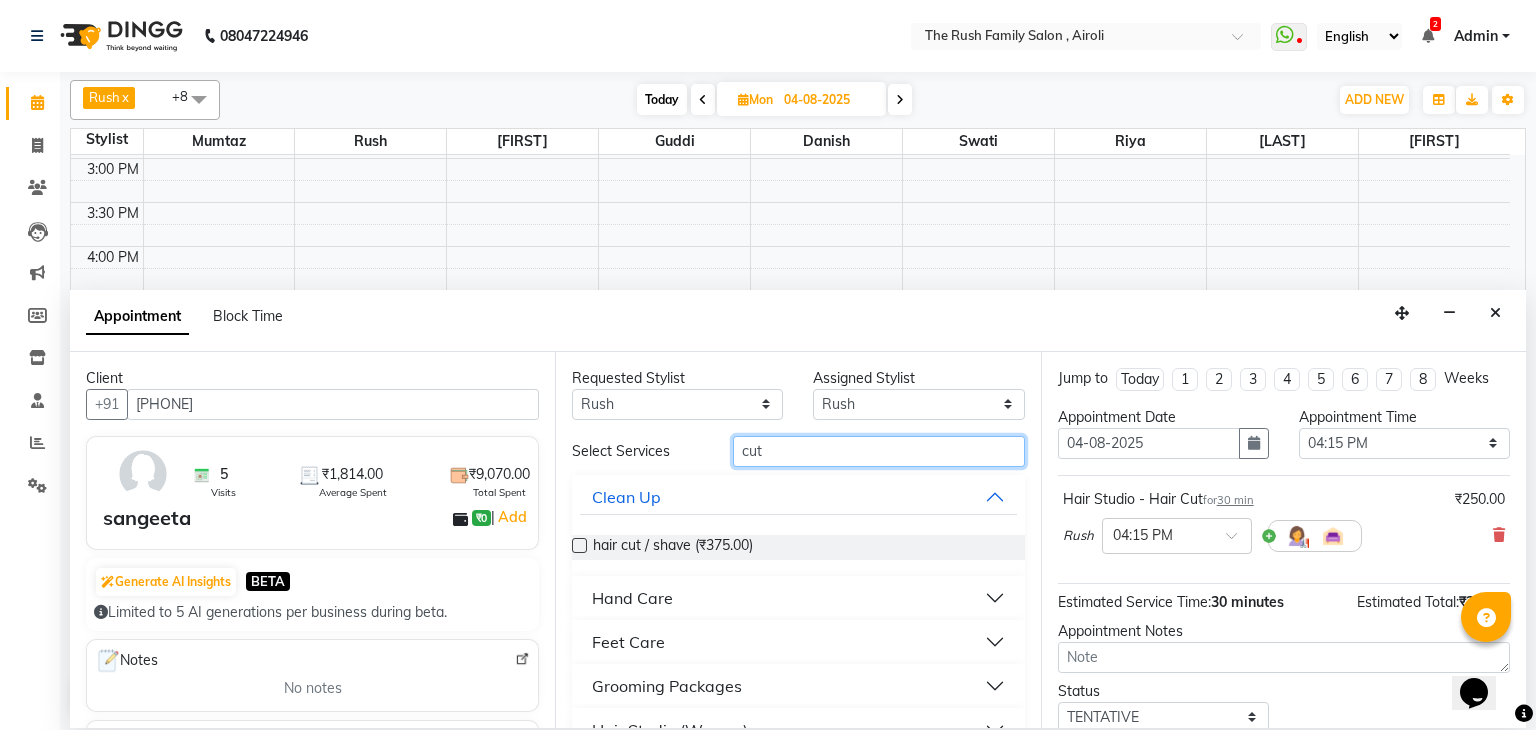 click on "cut" at bounding box center (879, 451) 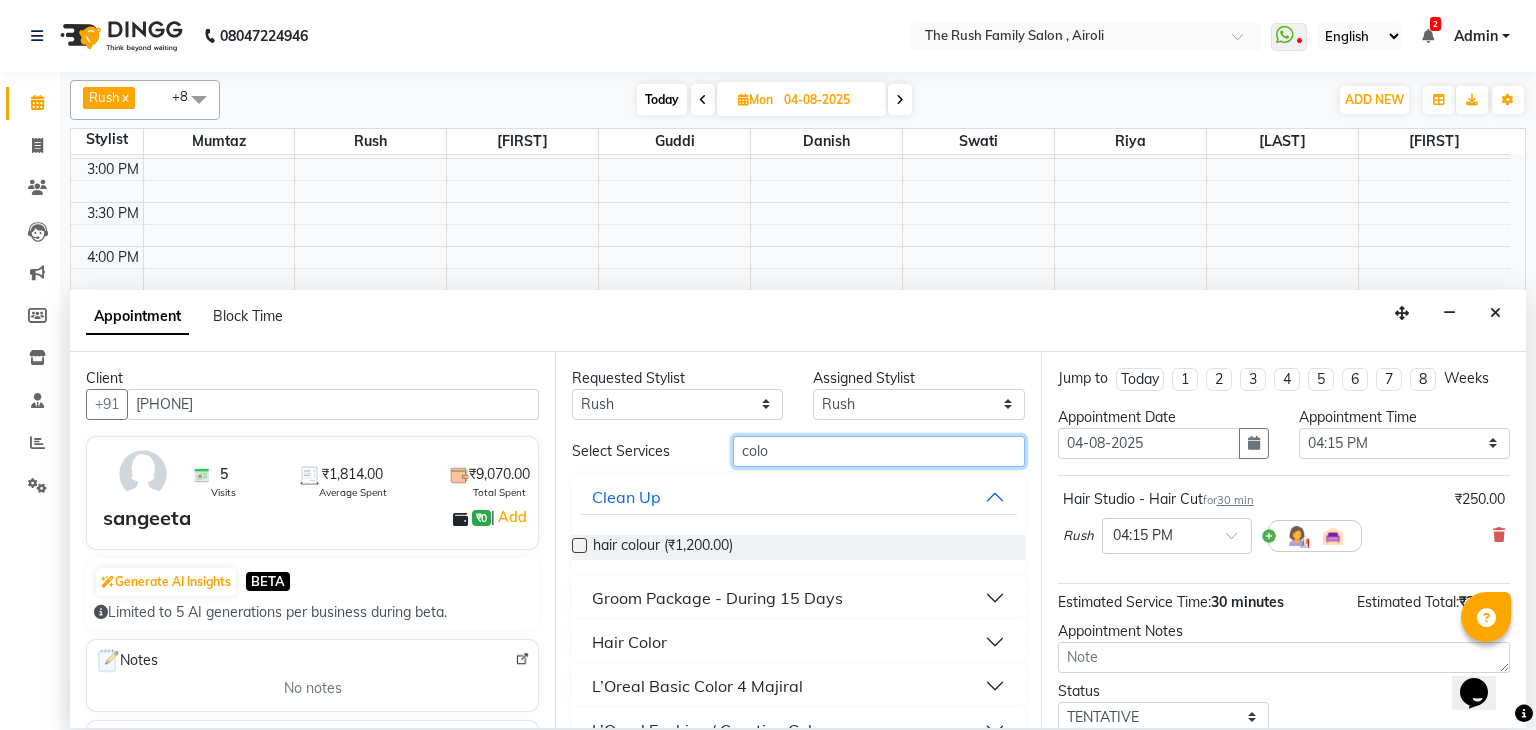type on "colo" 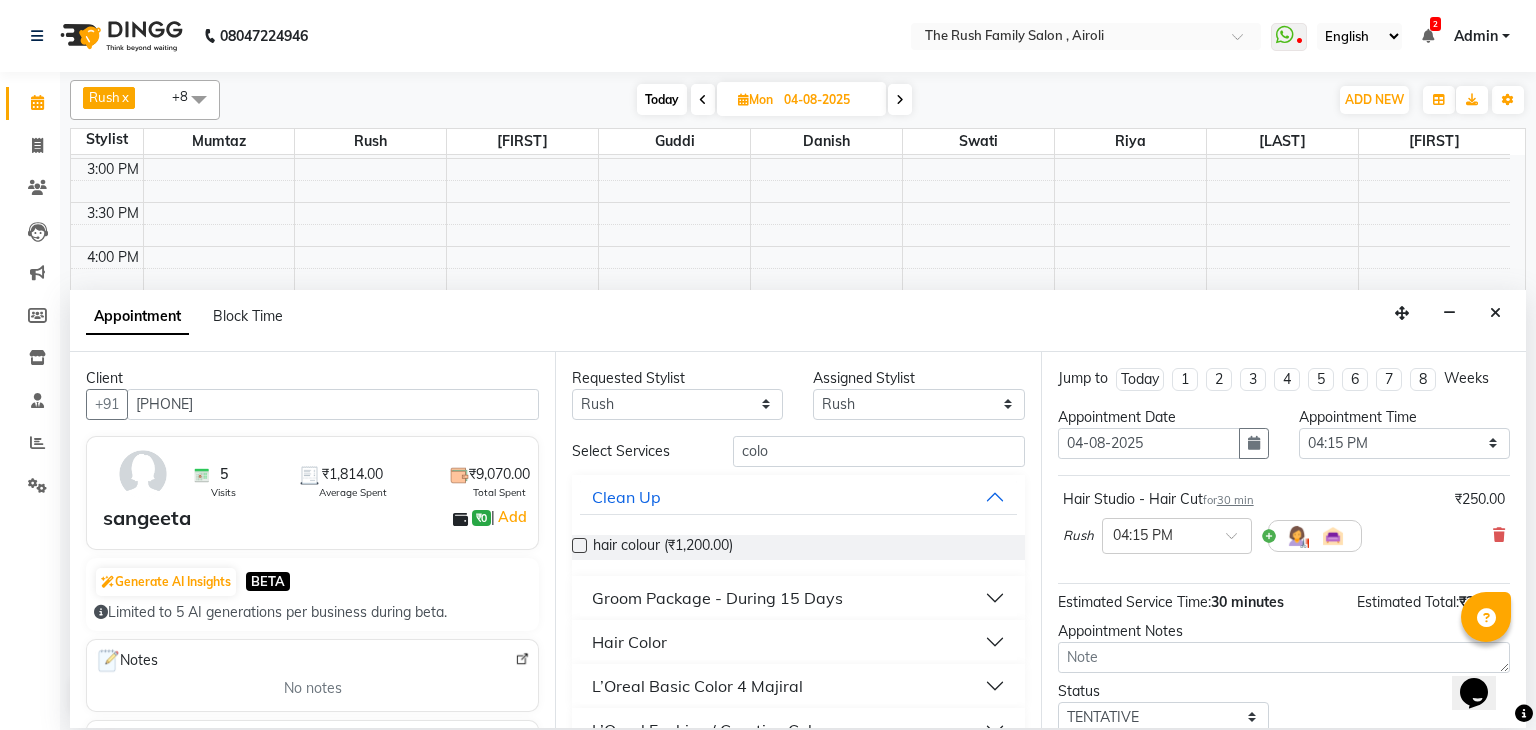 click at bounding box center (579, 545) 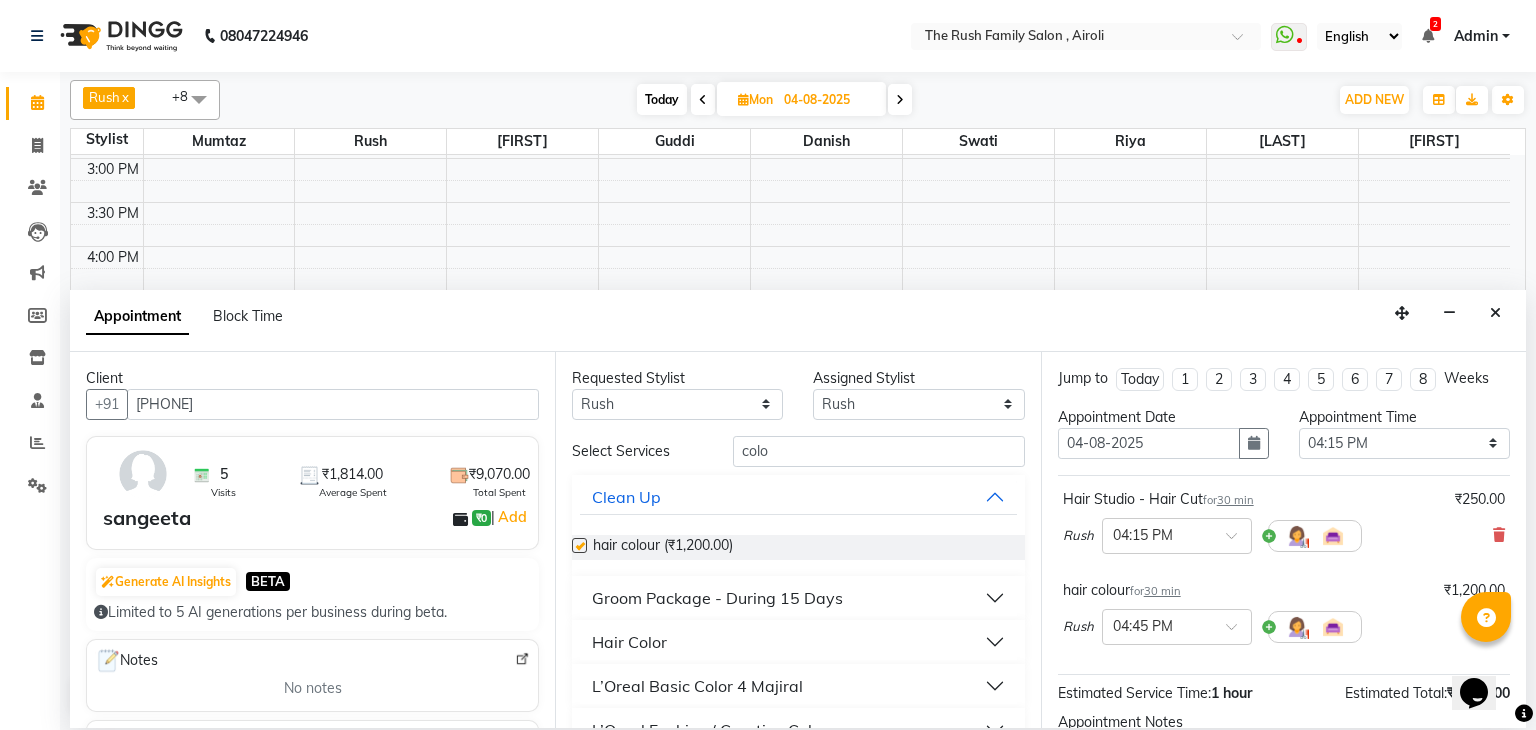 checkbox on "false" 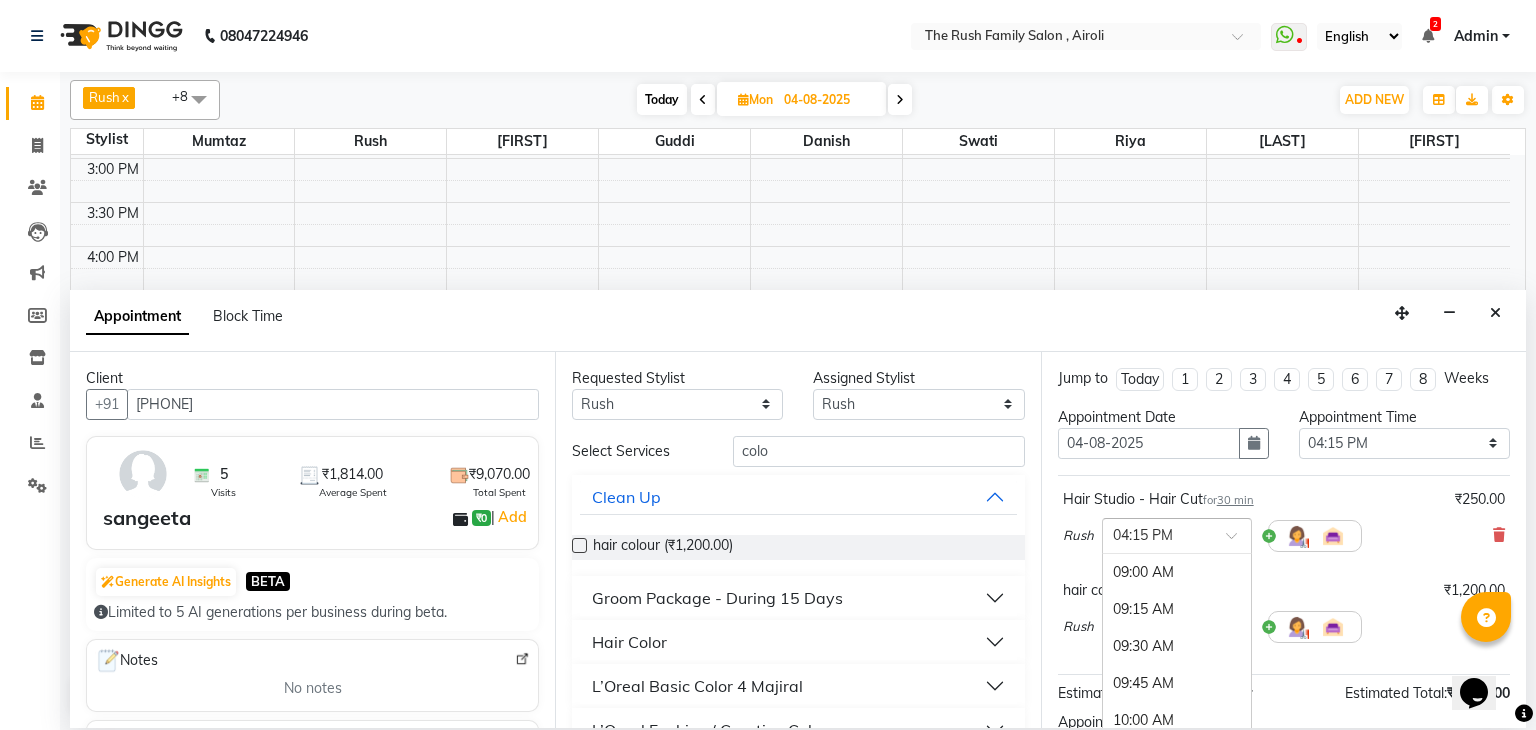 click at bounding box center (1157, 534) 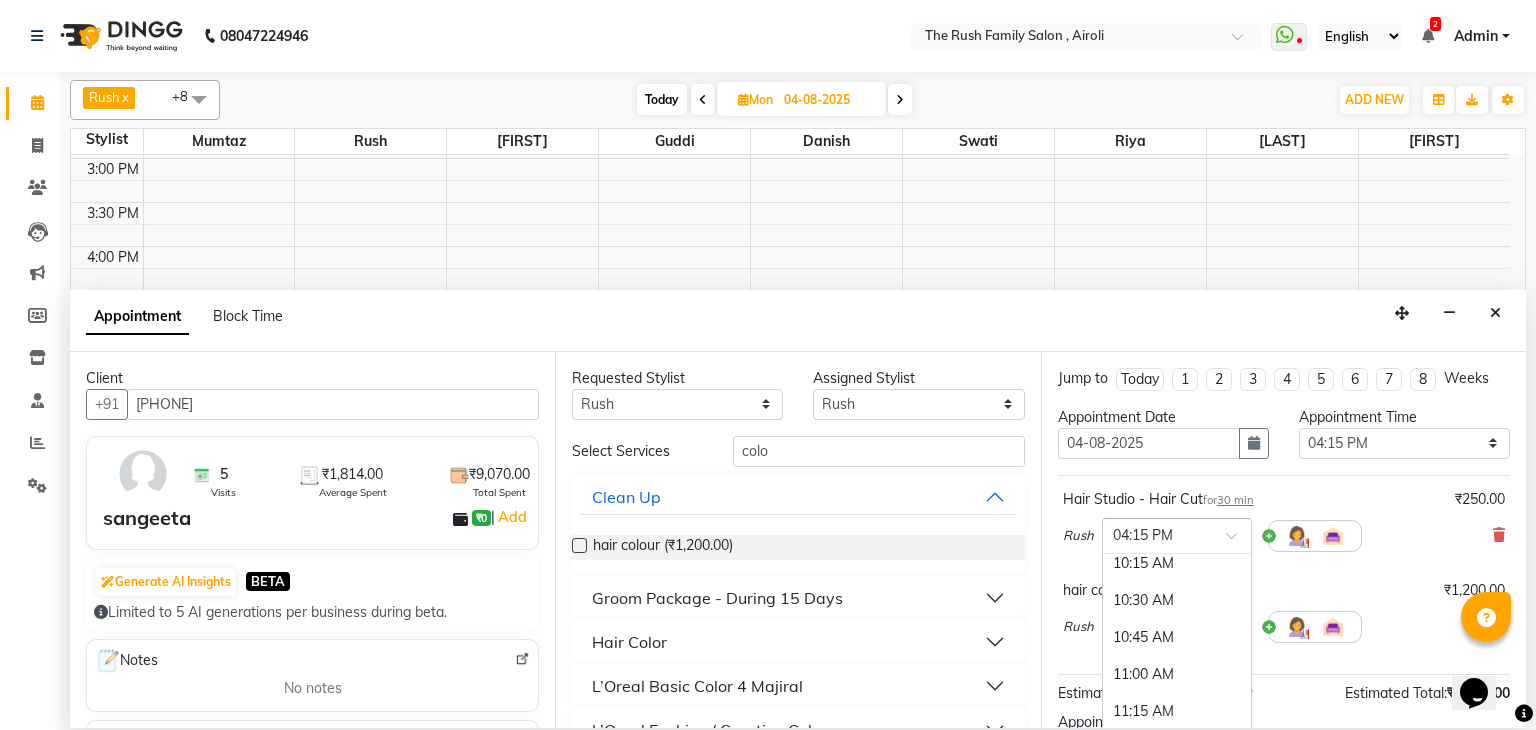 scroll, scrollTop: 217, scrollLeft: 0, axis: vertical 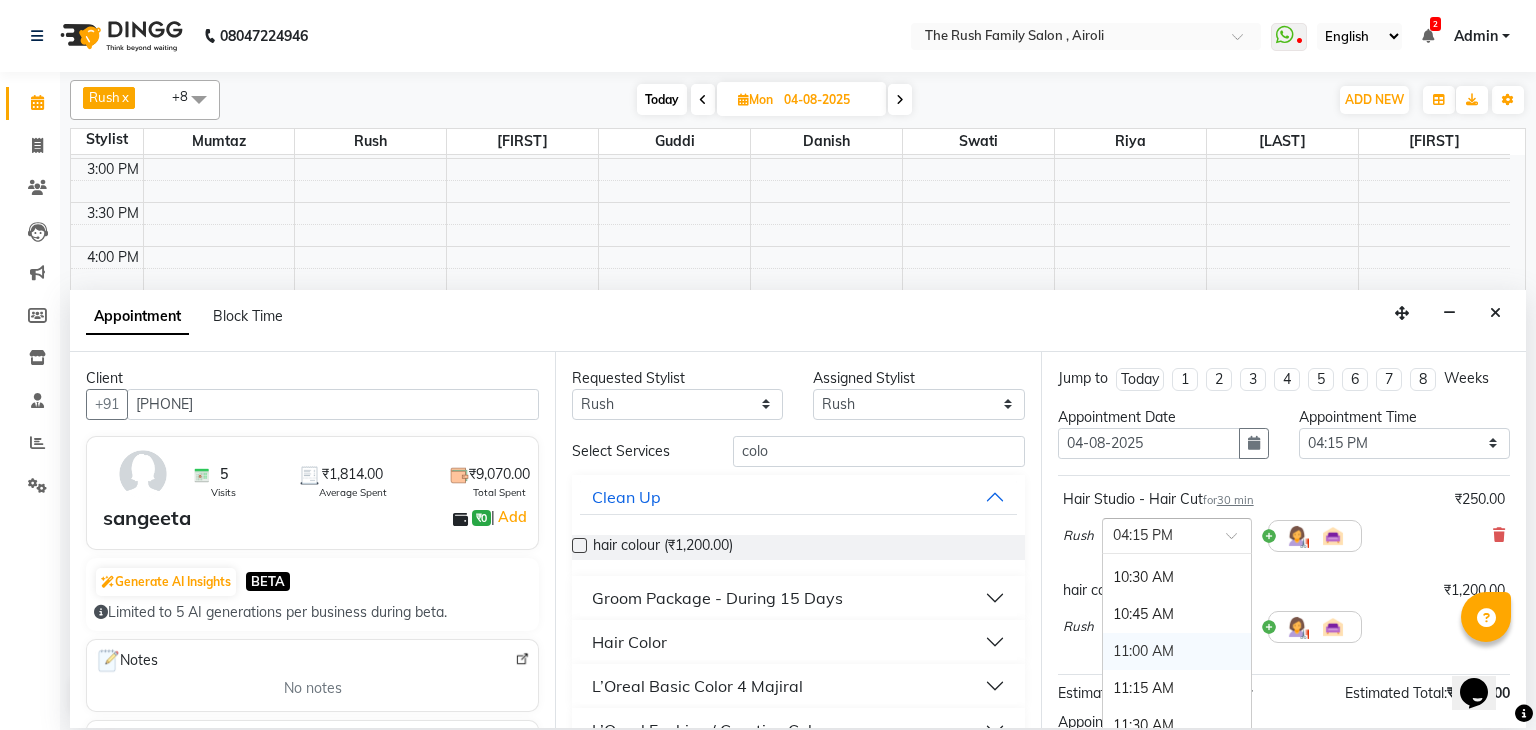 click on "11:00 AM" at bounding box center [1177, 651] 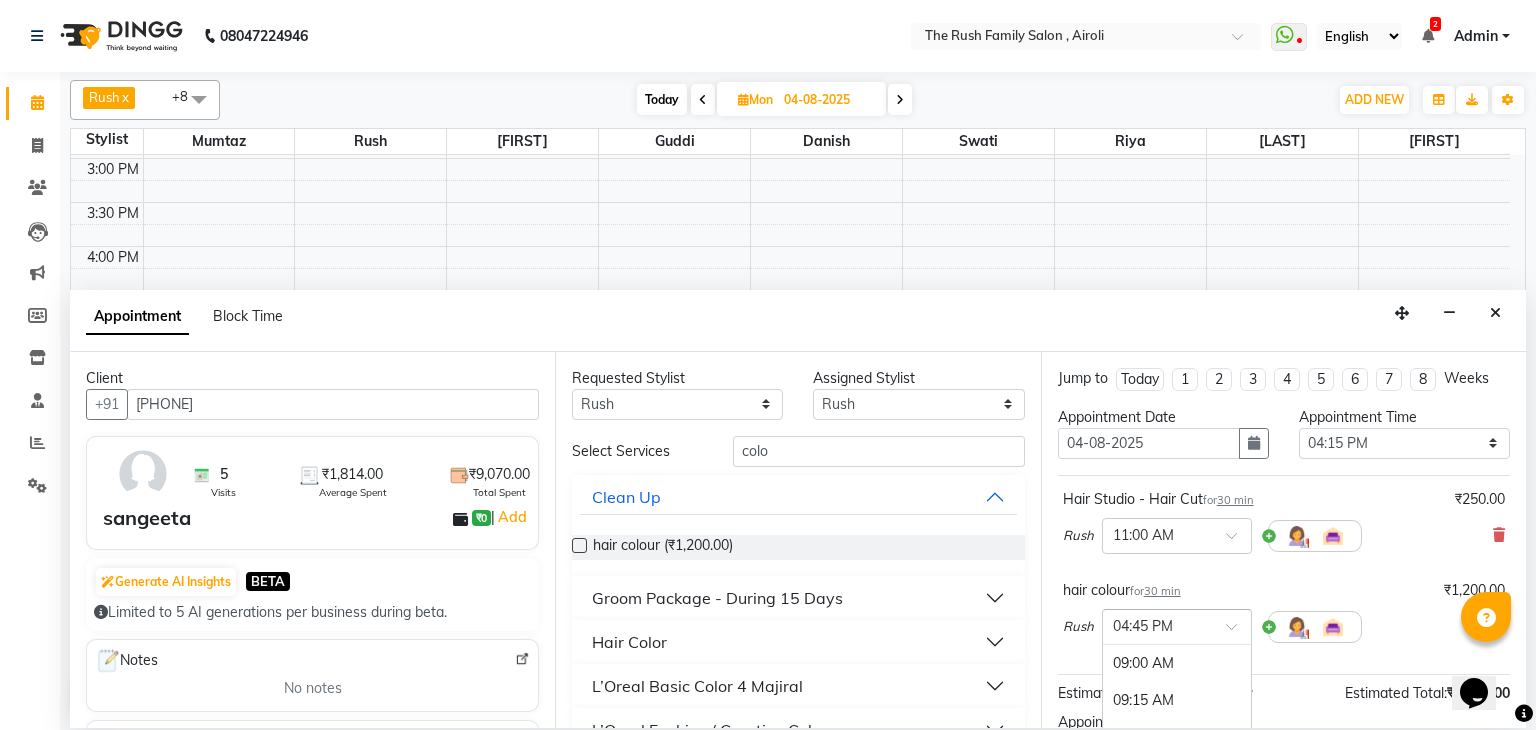 scroll, scrollTop: 1147, scrollLeft: 0, axis: vertical 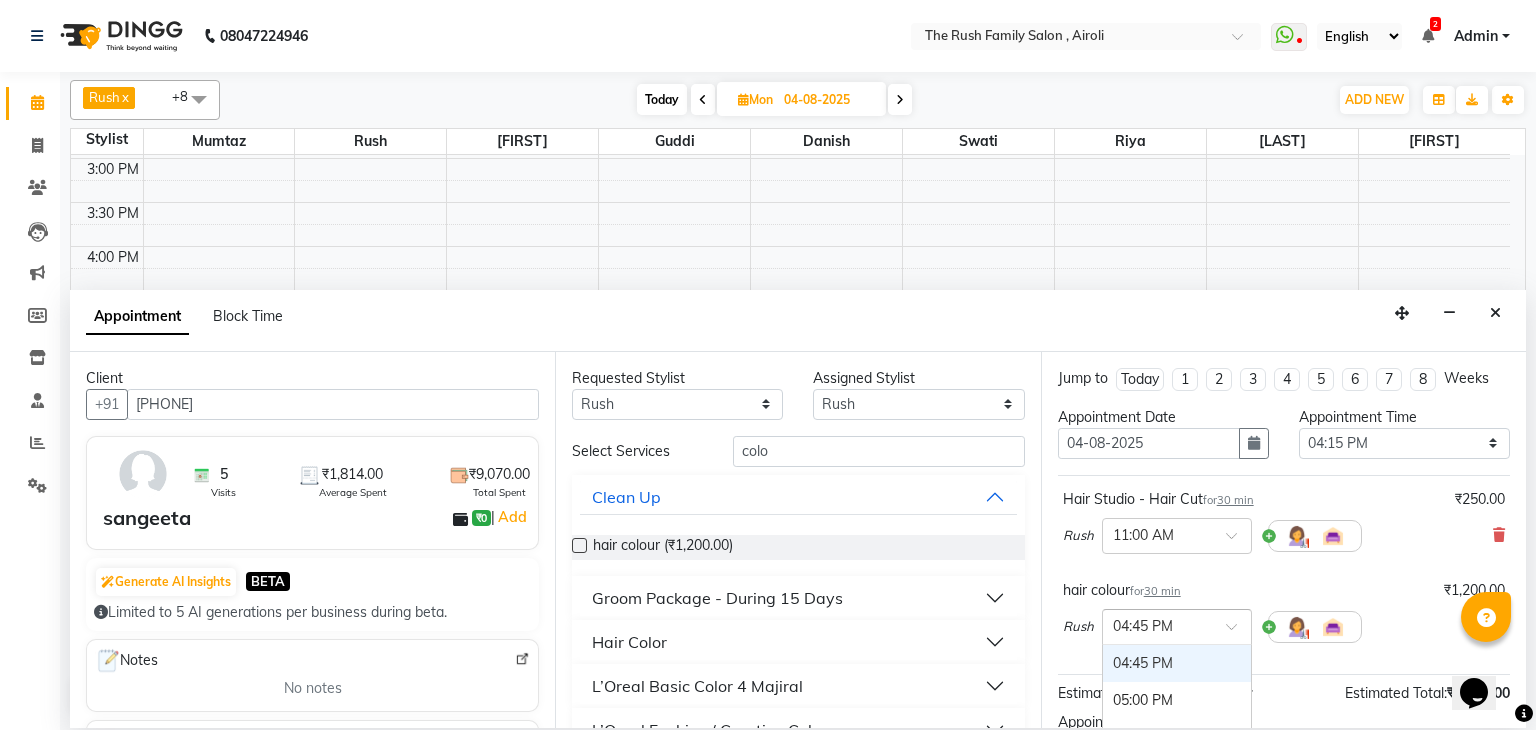 click at bounding box center [1157, 625] 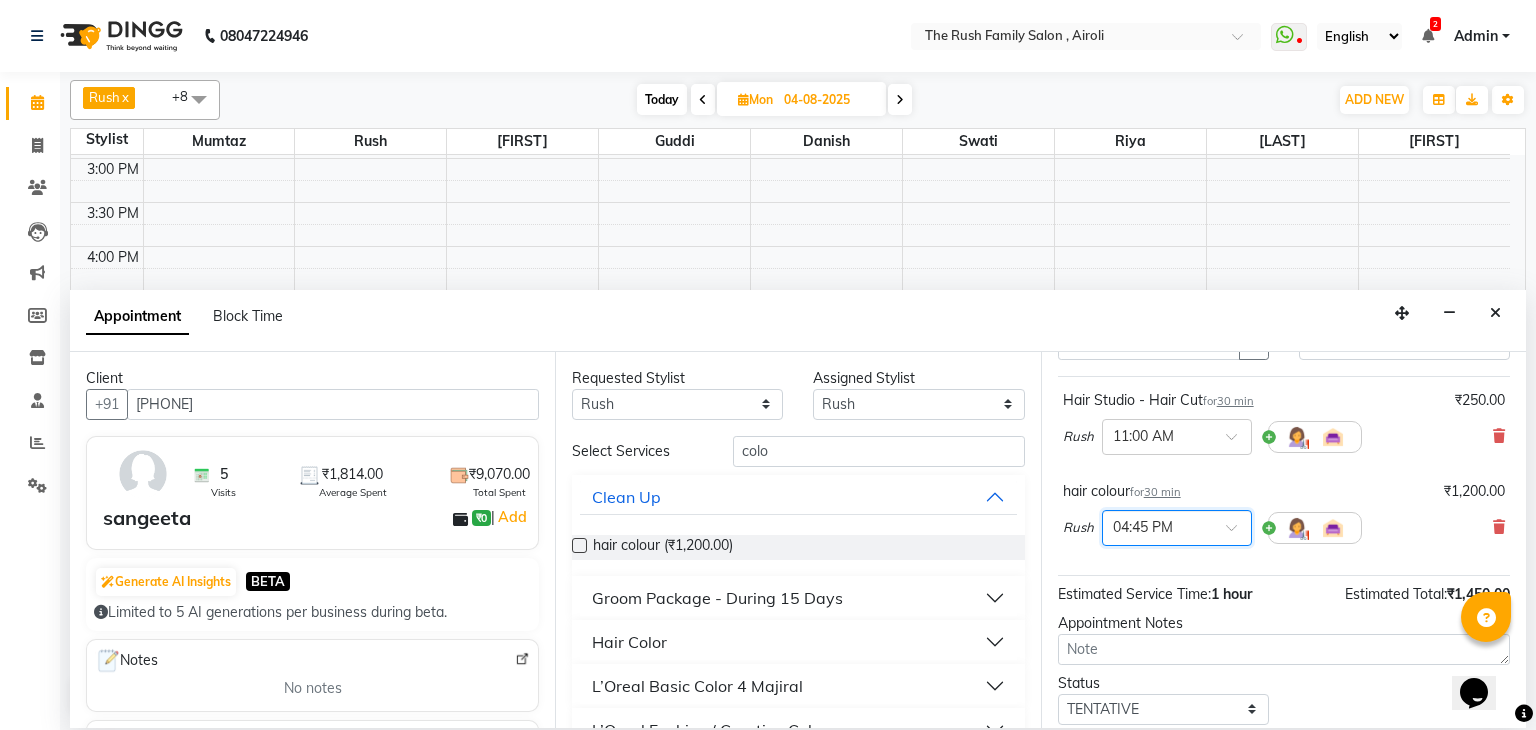 scroll, scrollTop: 108, scrollLeft: 0, axis: vertical 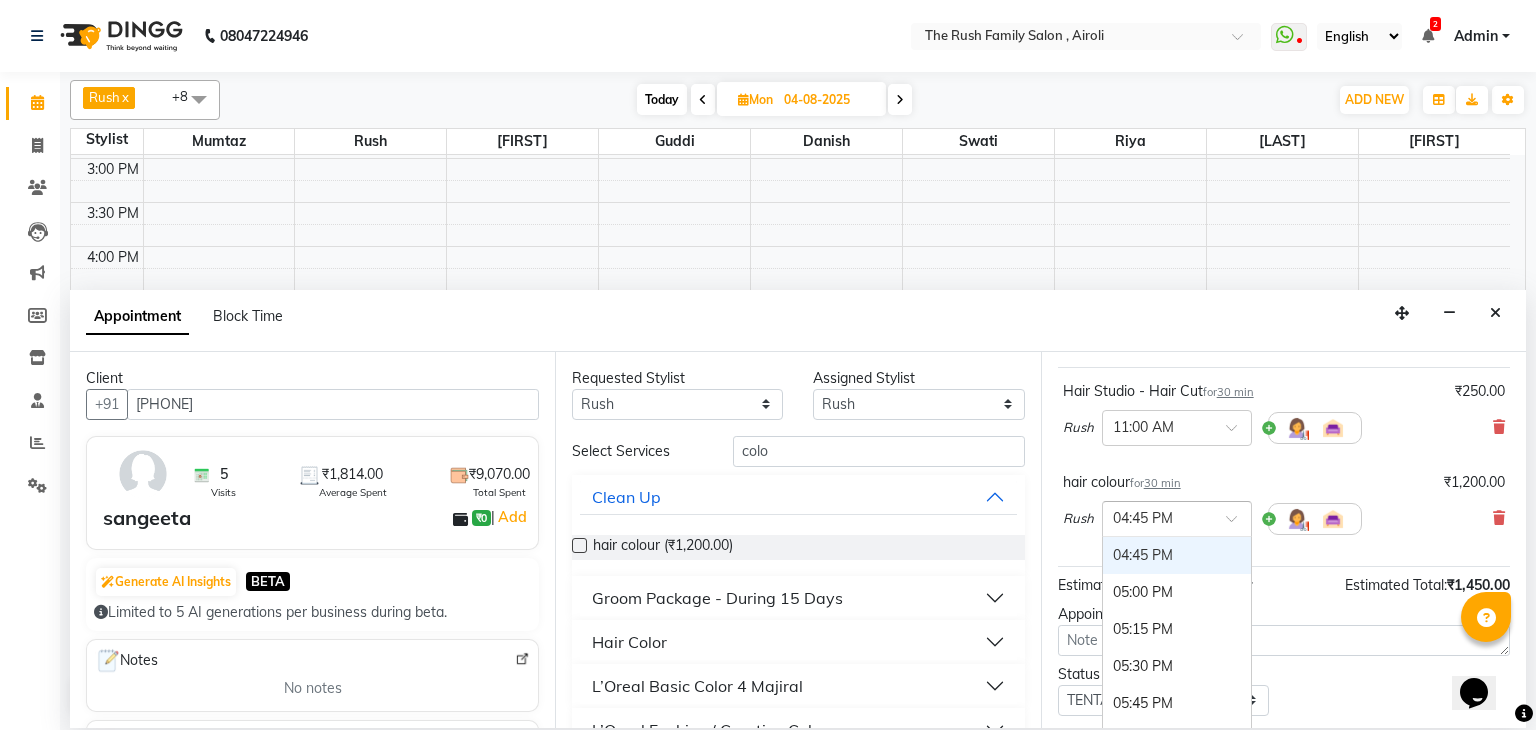 click on "× 04:45 PM" at bounding box center [1177, 519] 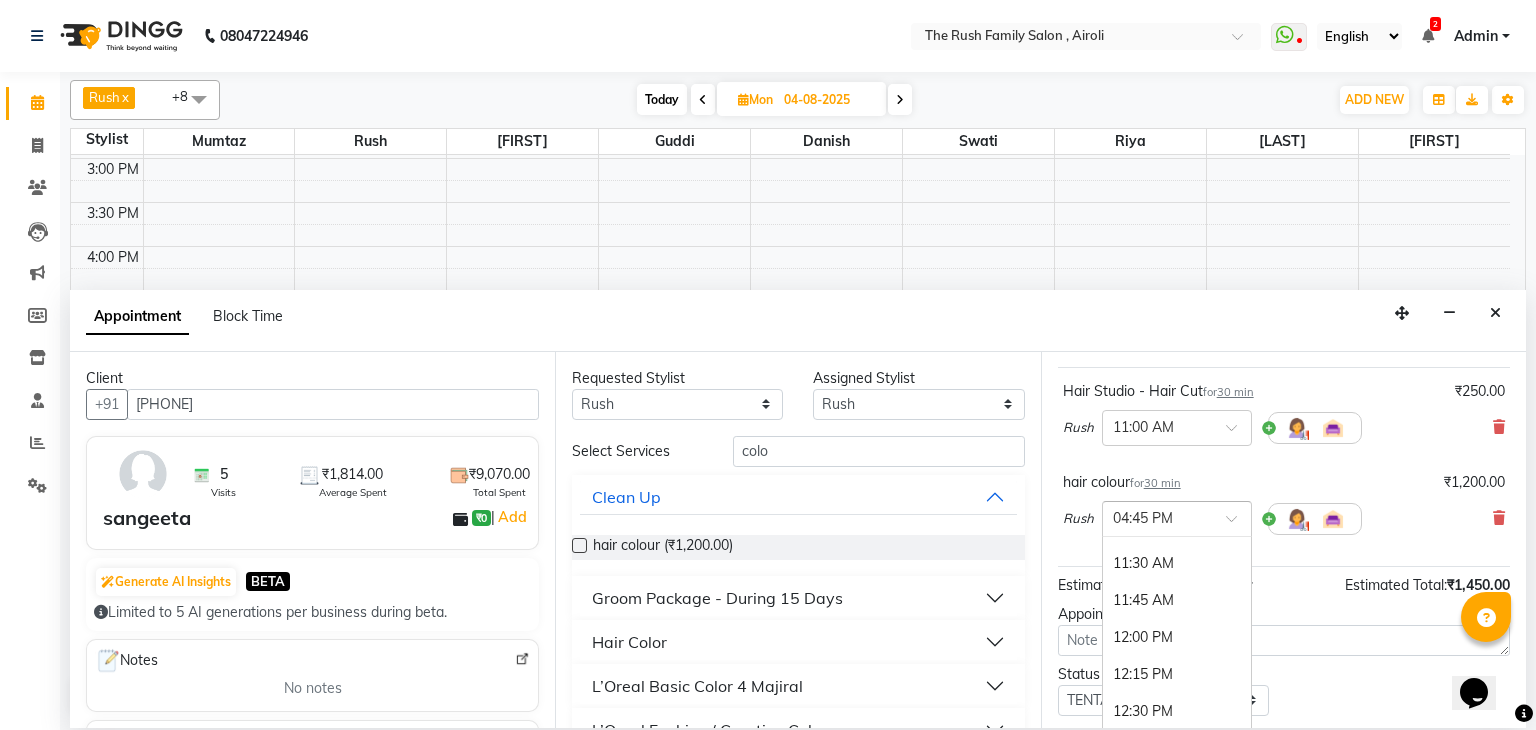 scroll, scrollTop: 354, scrollLeft: 0, axis: vertical 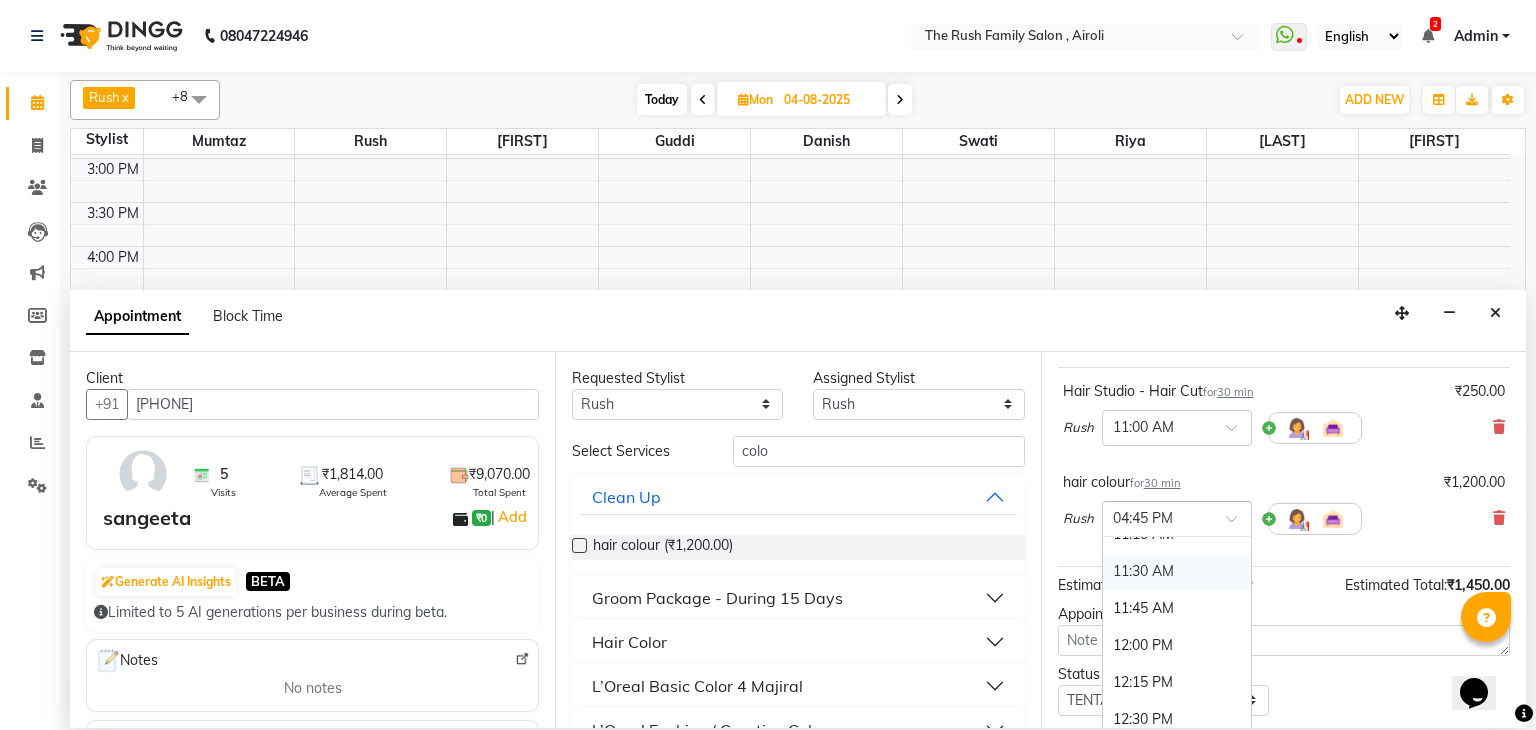 click on "11:30 AM" at bounding box center [1177, 571] 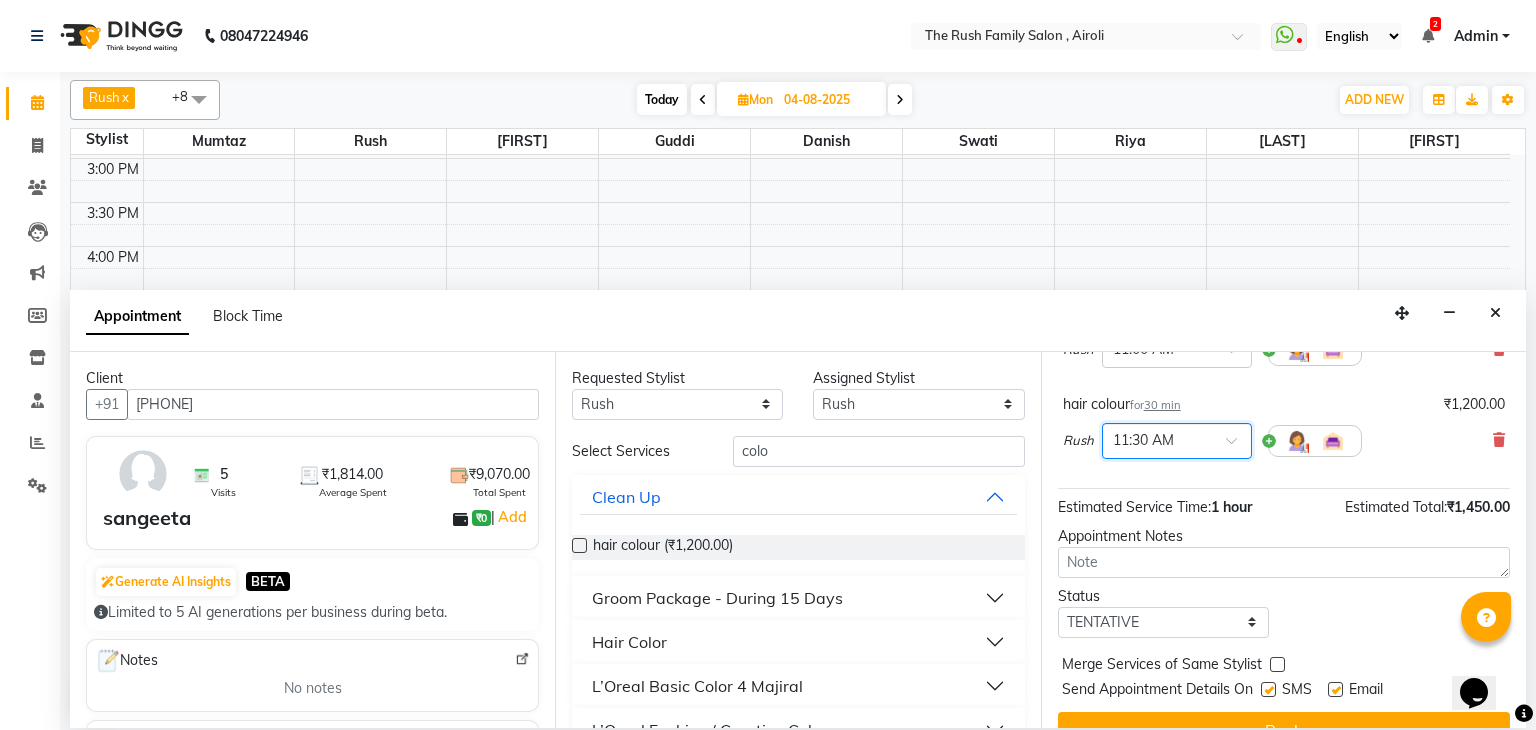 scroll, scrollTop: 220, scrollLeft: 0, axis: vertical 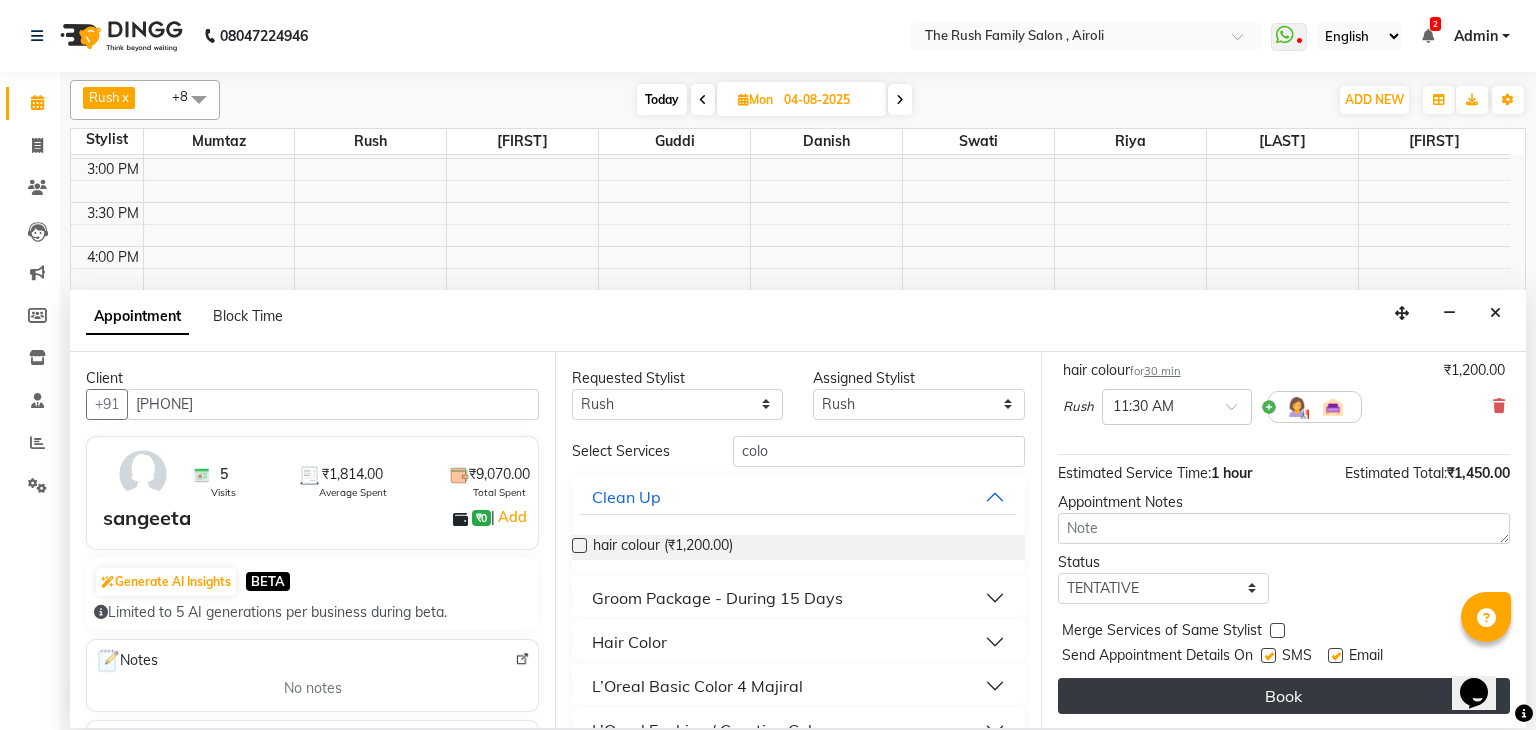 click on "Book" at bounding box center [1284, 696] 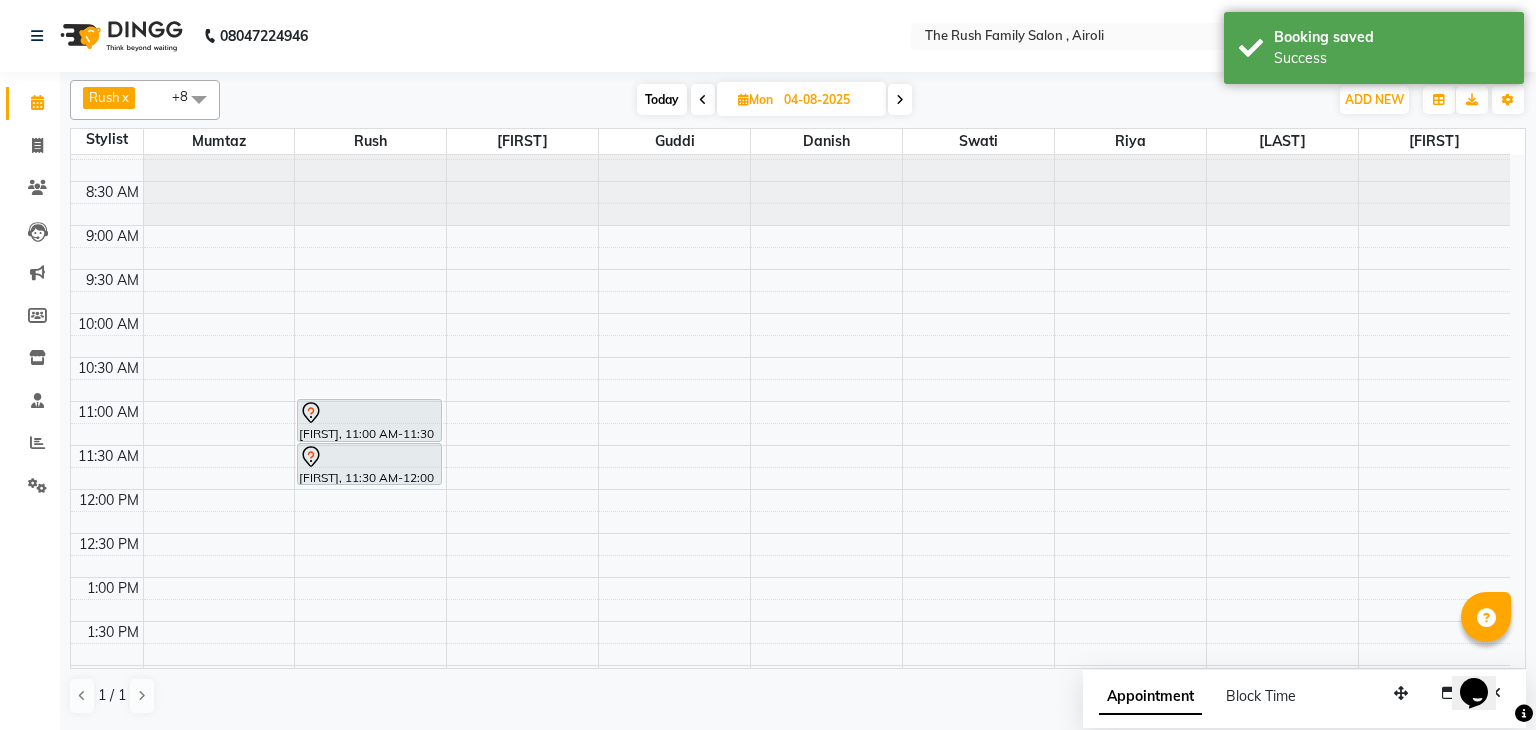 scroll, scrollTop: 0, scrollLeft: 0, axis: both 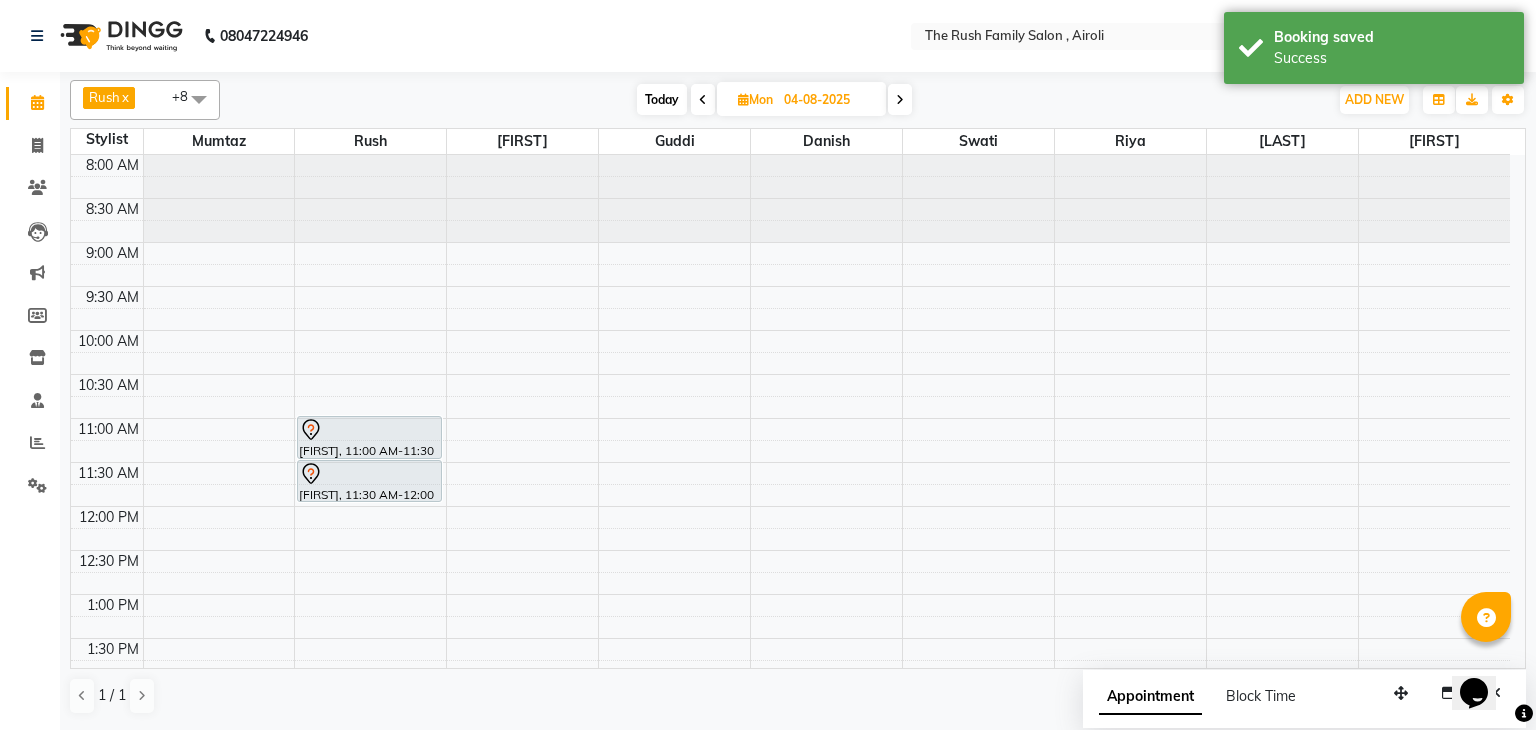 click on "04-08-2025" at bounding box center [828, 100] 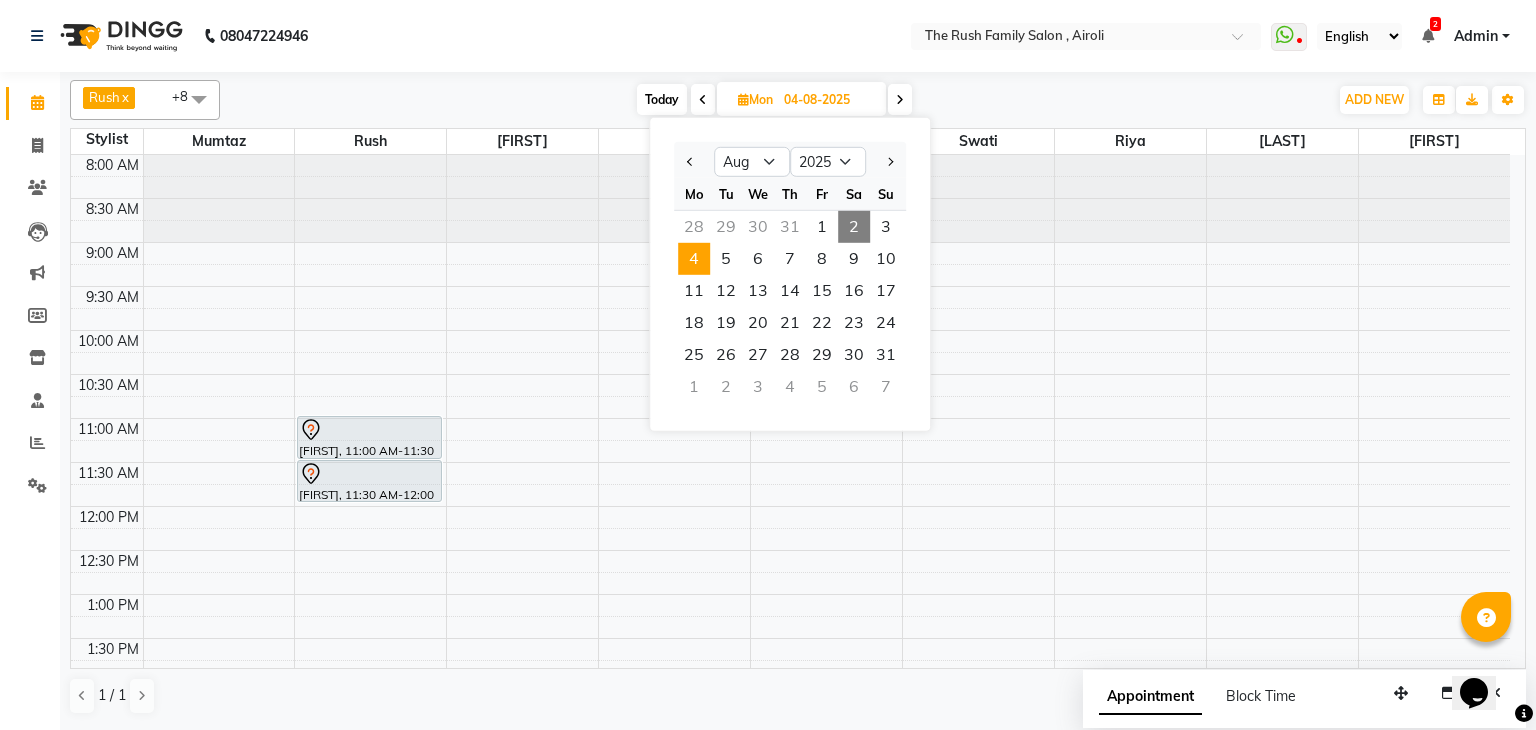 click on "Today" at bounding box center [662, 99] 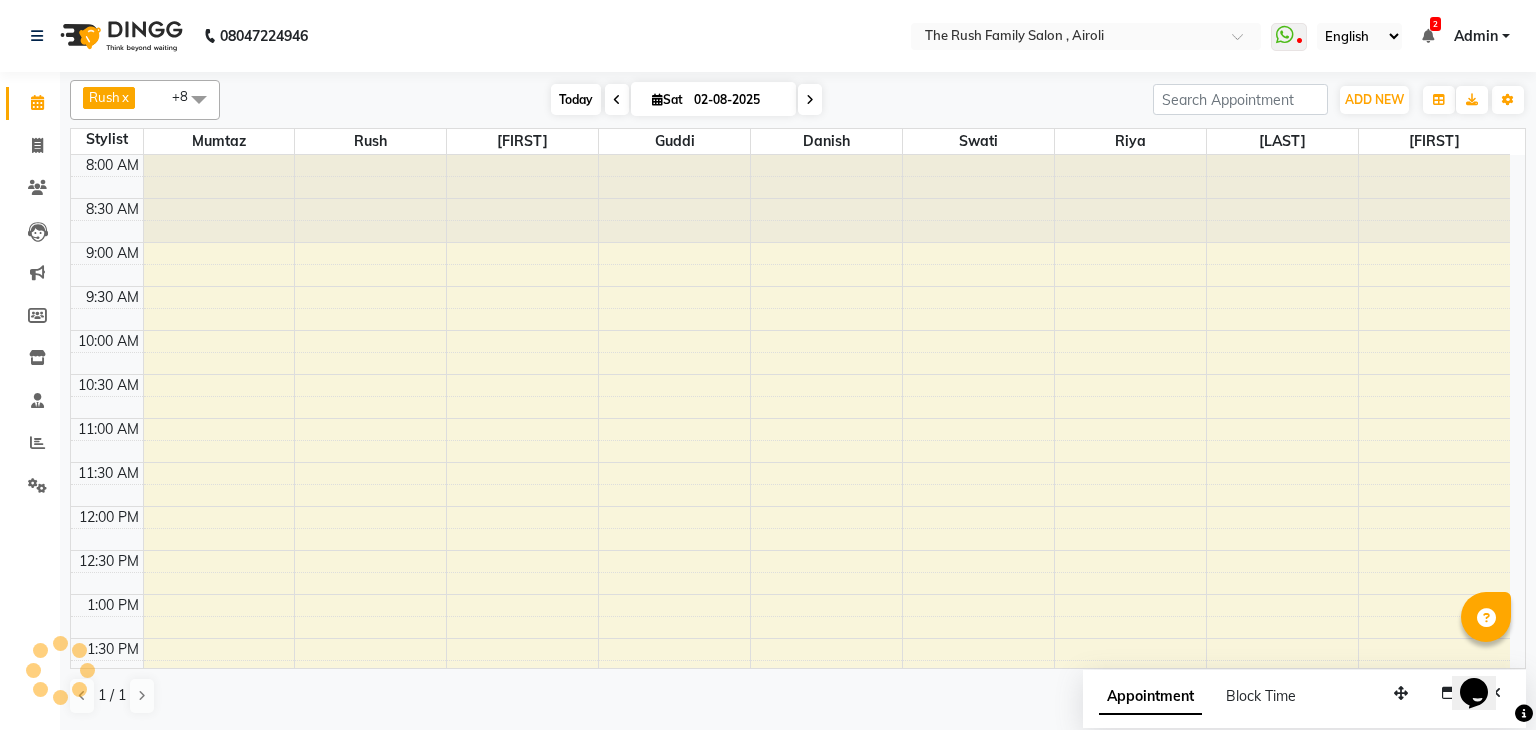 scroll, scrollTop: 612, scrollLeft: 0, axis: vertical 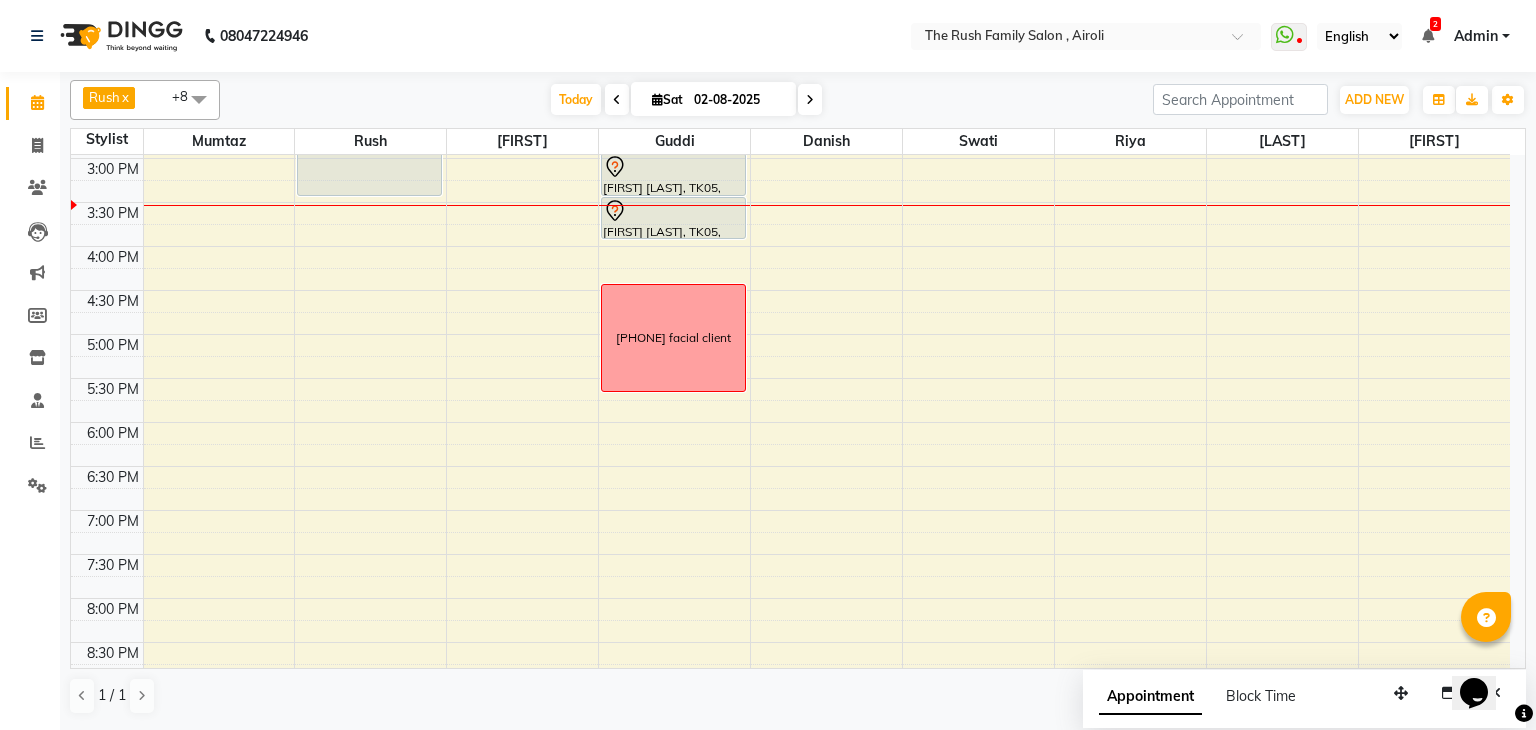 click on "Sat" at bounding box center (667, 99) 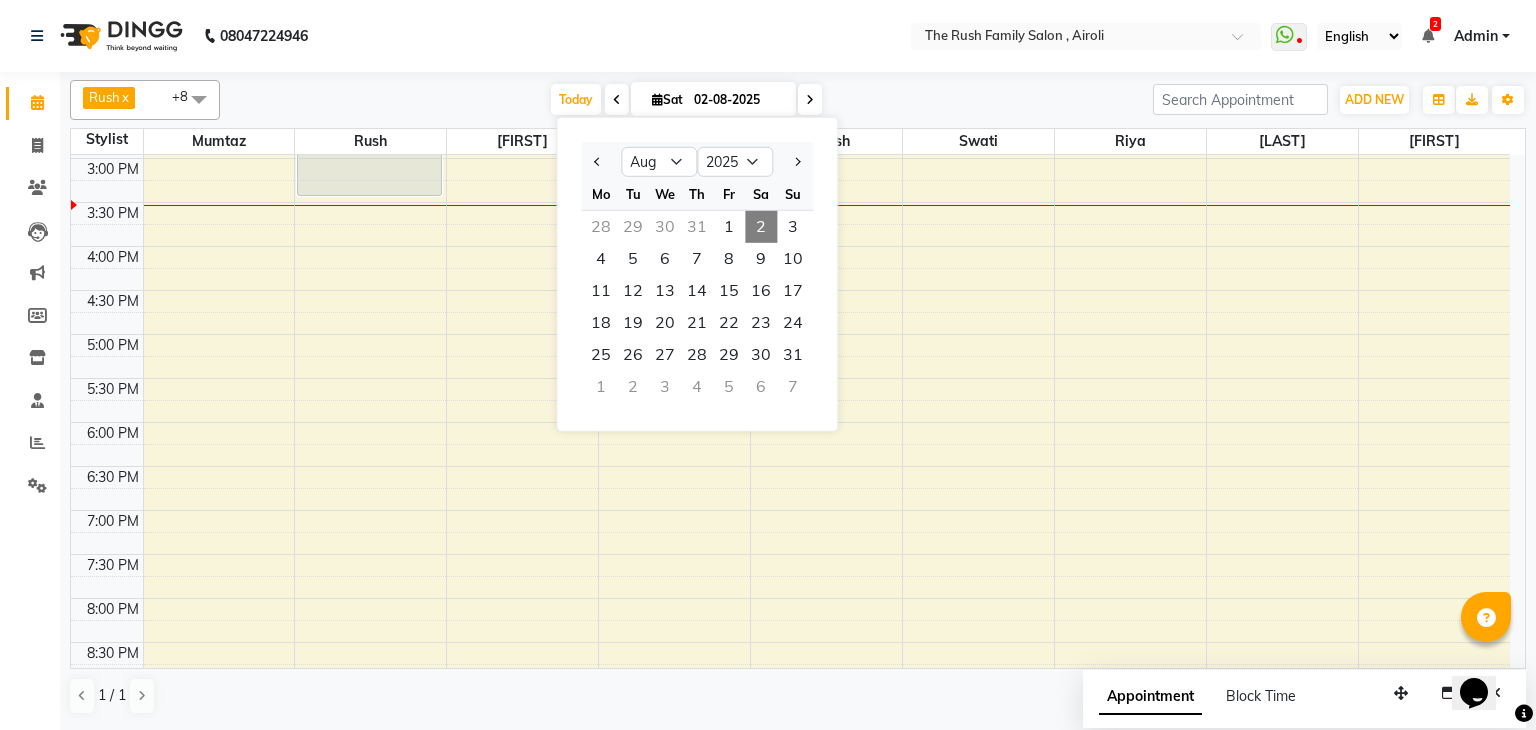 click on "Jan Feb Mar Apr May Jun Jul Aug Sep Oct Nov Dec 2015 2016 2017 2018 2019 2020 2021 2022 2023 2024 2025 2026 2027 2028 2029 2030 2031 2032 2033 2034 2035 Mo Tu We Th Fr Sa Su  28   29   30   31   1   2   3   4   5   6   7   8   9   10   11   12   13   14   15   16   17   18   19   20   21   22   23   24   25   26   27   28   29   30   31   1   2   3   4   5   6   7" at bounding box center (697, 274) 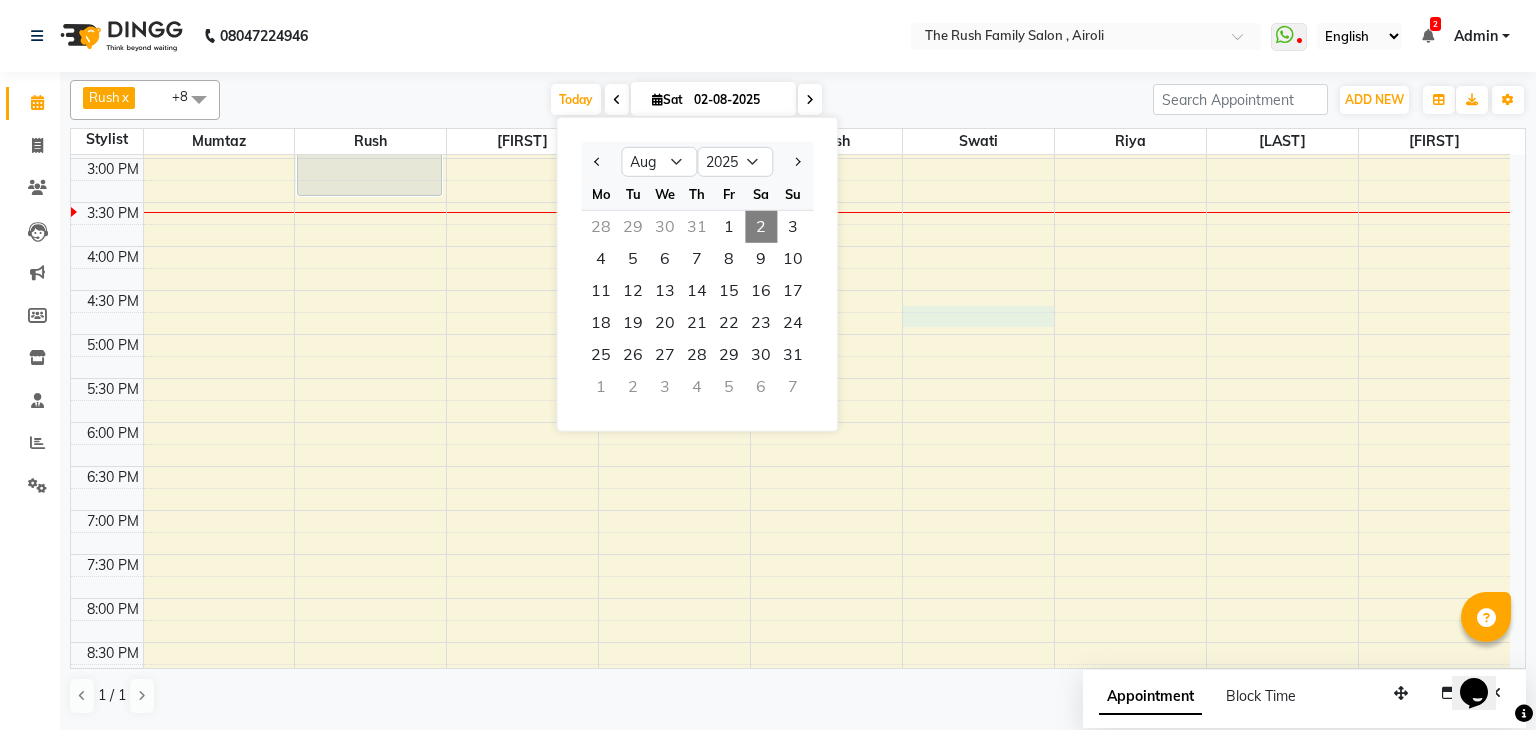 click on "8:00 AM 8:30 AM 9:00 AM 9:30 AM 10:00 AM 10:30 AM 11:00 AM 11:30 AM 12:00 PM 12:30 PM 1:00 PM 1:30 PM 2:00 PM 2:30 PM 3:00 PM 3:30 PM 4:00 PM 4:30 PM 5:00 PM 5:30 PM 6:00 PM 6:30 PM 7:00 PM 7:30 PM 8:00 PM 8:30 PM 9:00 PM 9:30 PM 10:00 PM 10:30 PM             Shalaka Kadam, TK01, 01:30 PM-03:30 PM, Cysteine / Keratin Botox - 1             Santosh Solanei, TK05, 03:00 PM-03:30 PM, Favored Wax - Full Arms             Santosh Solanei, TK05, 03:30 PM-04:00 PM, Favored Wax - Full Legs  9897712270 facial client              Neha pandey, TK02, 11:45 AM-12:25 PM, Double touch up" at bounding box center (790, 202) 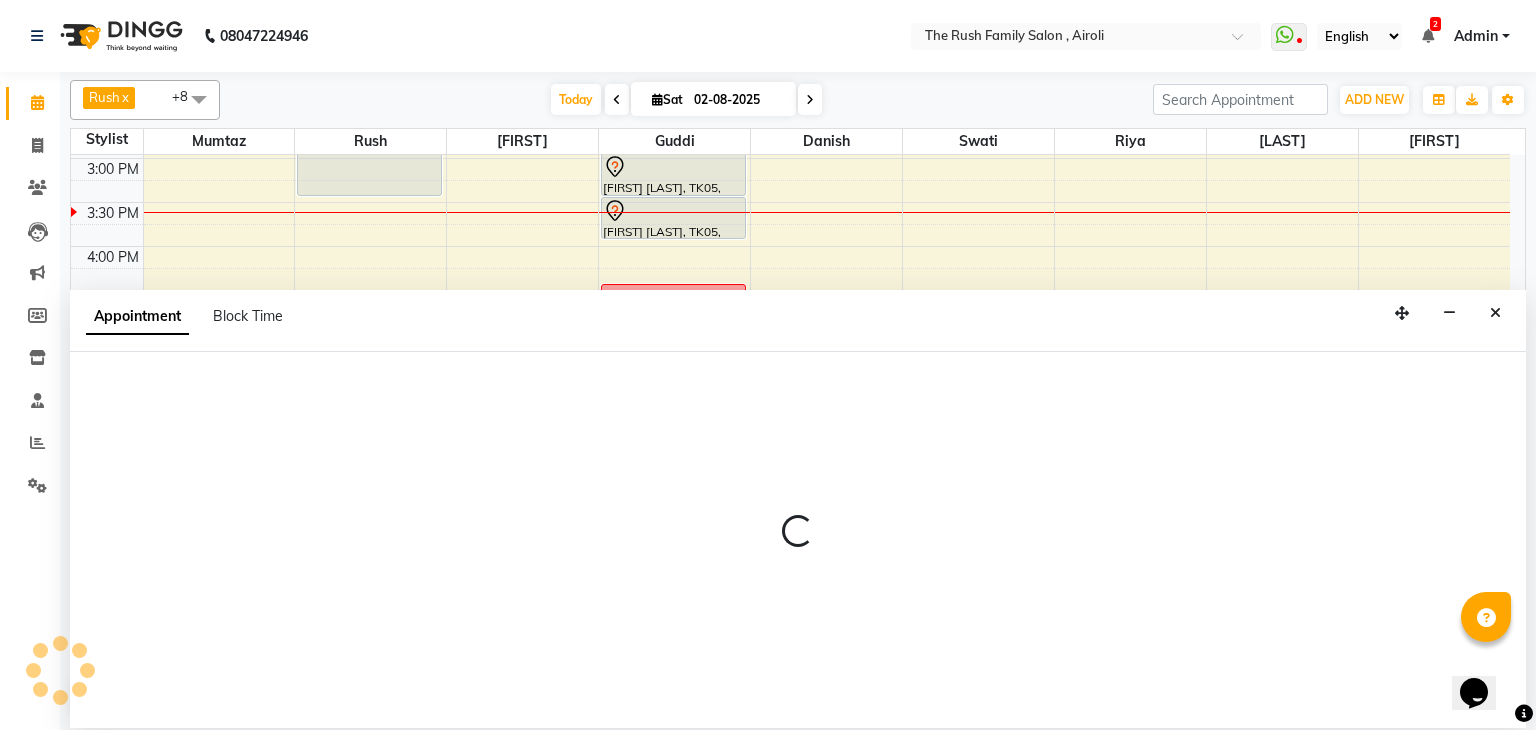select on "77430" 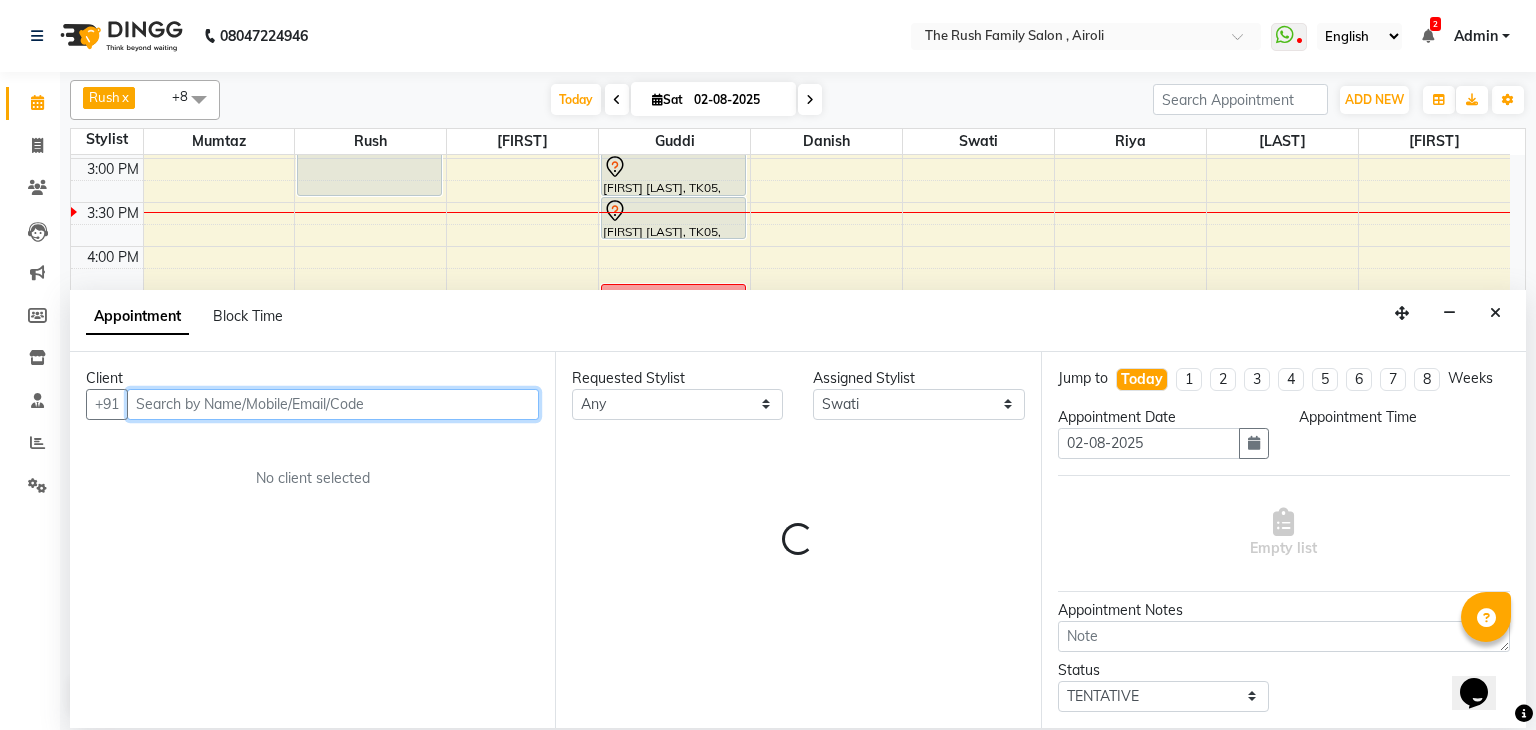 select on "1005" 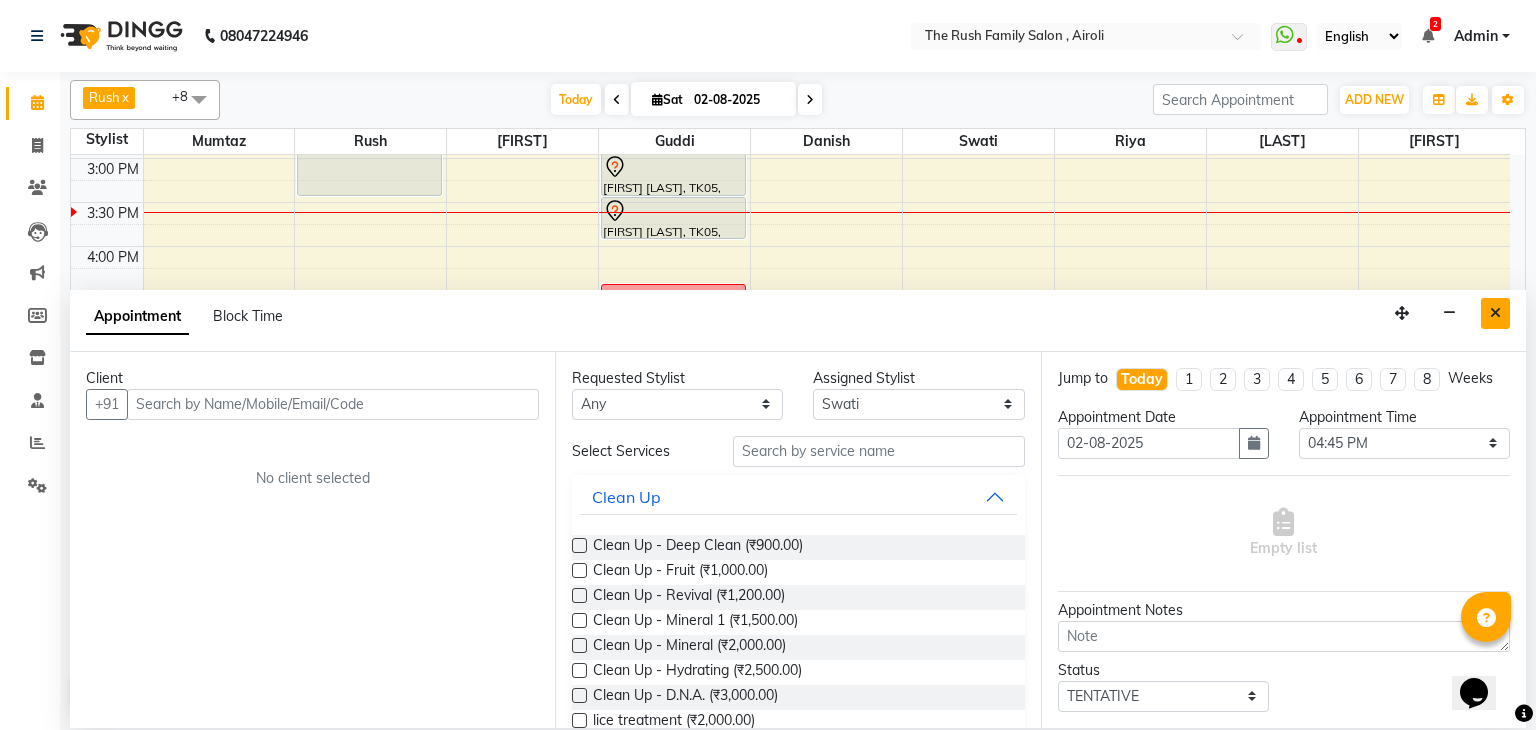 click at bounding box center [1495, 313] 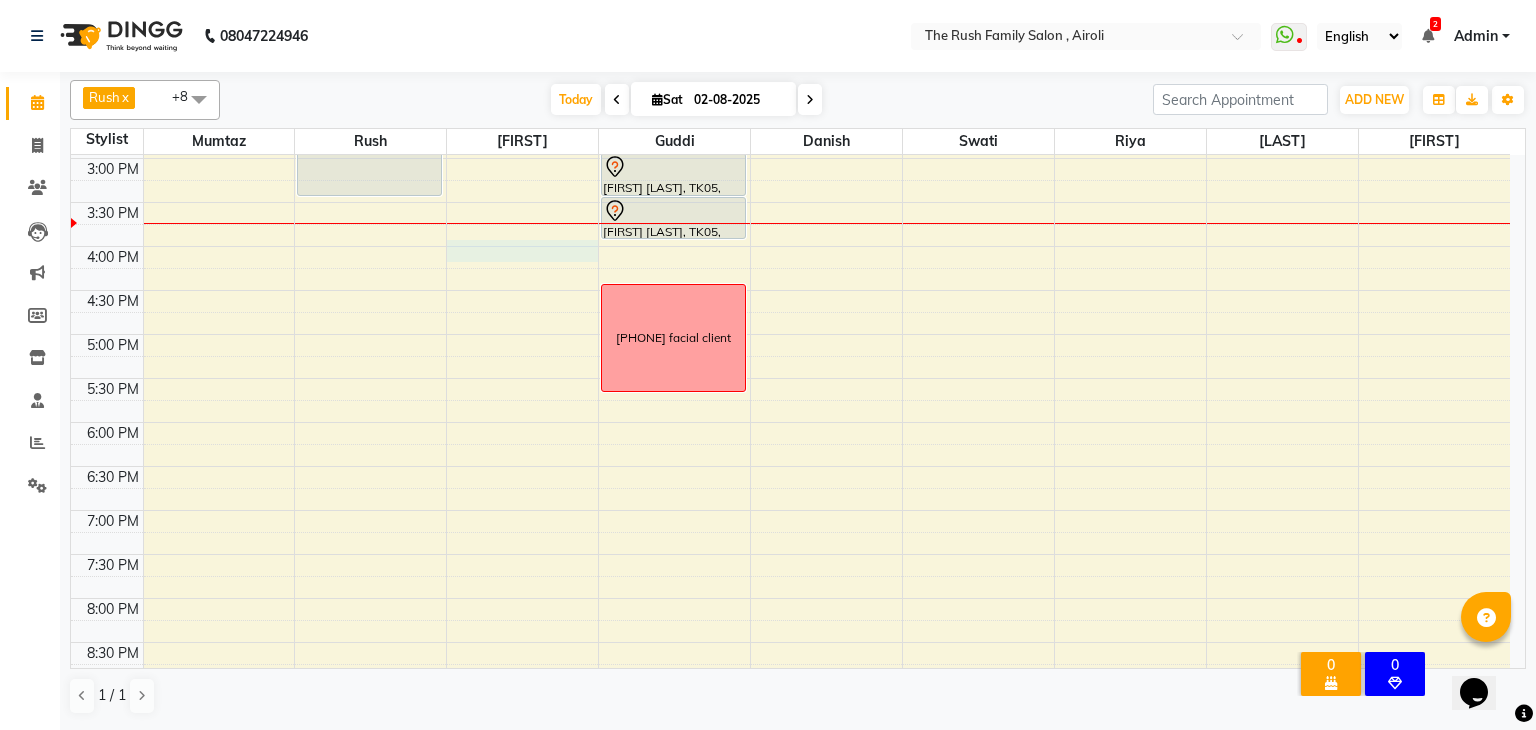 click on "8:00 AM 8:30 AM 9:00 AM 9:30 AM 10:00 AM 10:30 AM 11:00 AM 11:30 AM 12:00 PM 12:30 PM 1:00 PM 1:30 PM 2:00 PM 2:30 PM 3:00 PM 3:30 PM 4:00 PM 4:30 PM 5:00 PM 5:30 PM 6:00 PM 6:30 PM 7:00 PM 7:30 PM 8:00 PM 8:30 PM 9:00 PM 9:30 PM 10:00 PM 10:30 PM             Shalaka Kadam, TK01, 01:30 PM-03:30 PM, Cysteine / Keratin Botox - 1             Santosh Solanei, TK05, 03:00 PM-03:30 PM, Favored Wax - Full Arms             Santosh Solanei, TK05, 03:30 PM-04:00 PM, Favored Wax - Full Legs  9897712270 facial client              Neha pandey, TK02, 11:45 AM-12:25 PM, Double touch up" at bounding box center (790, 202) 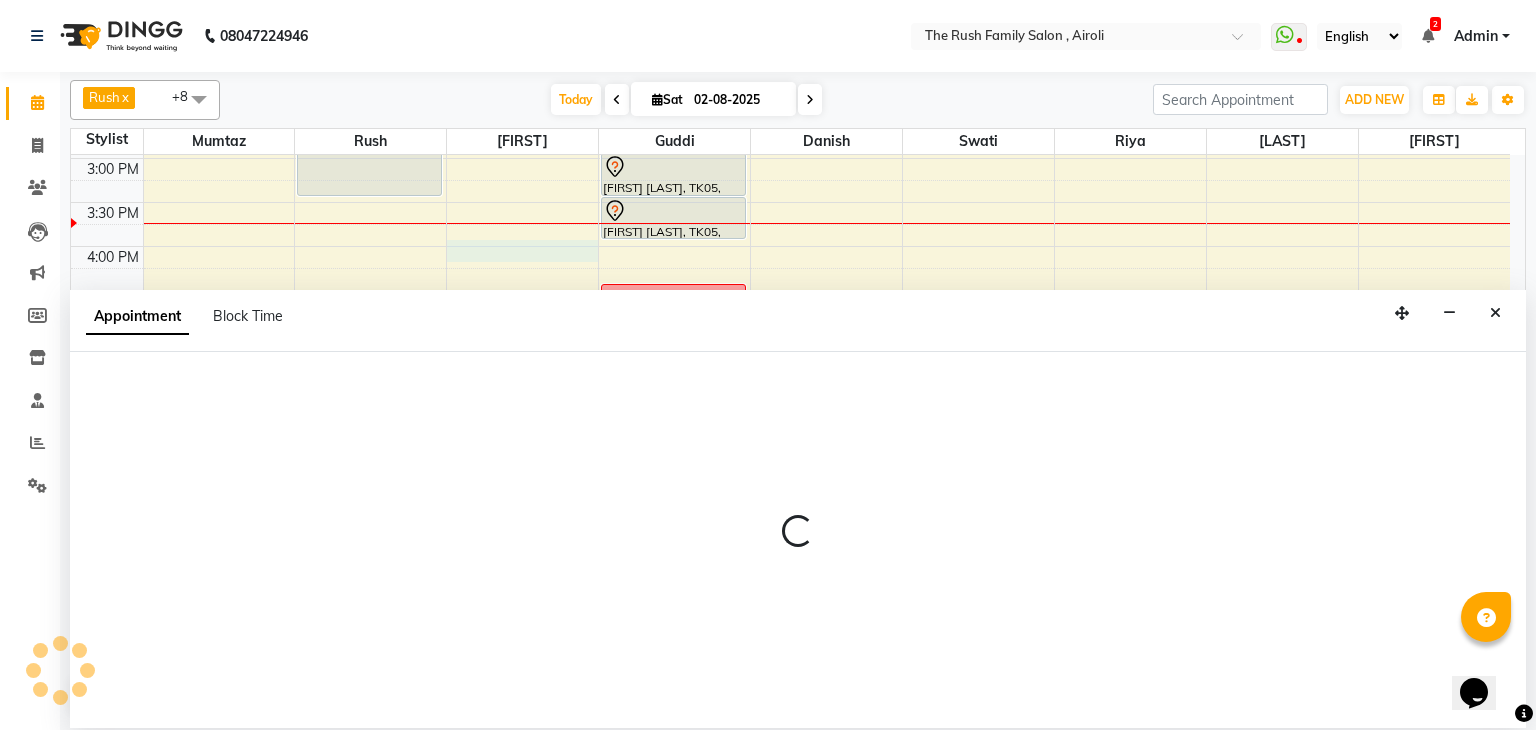 select on "53300" 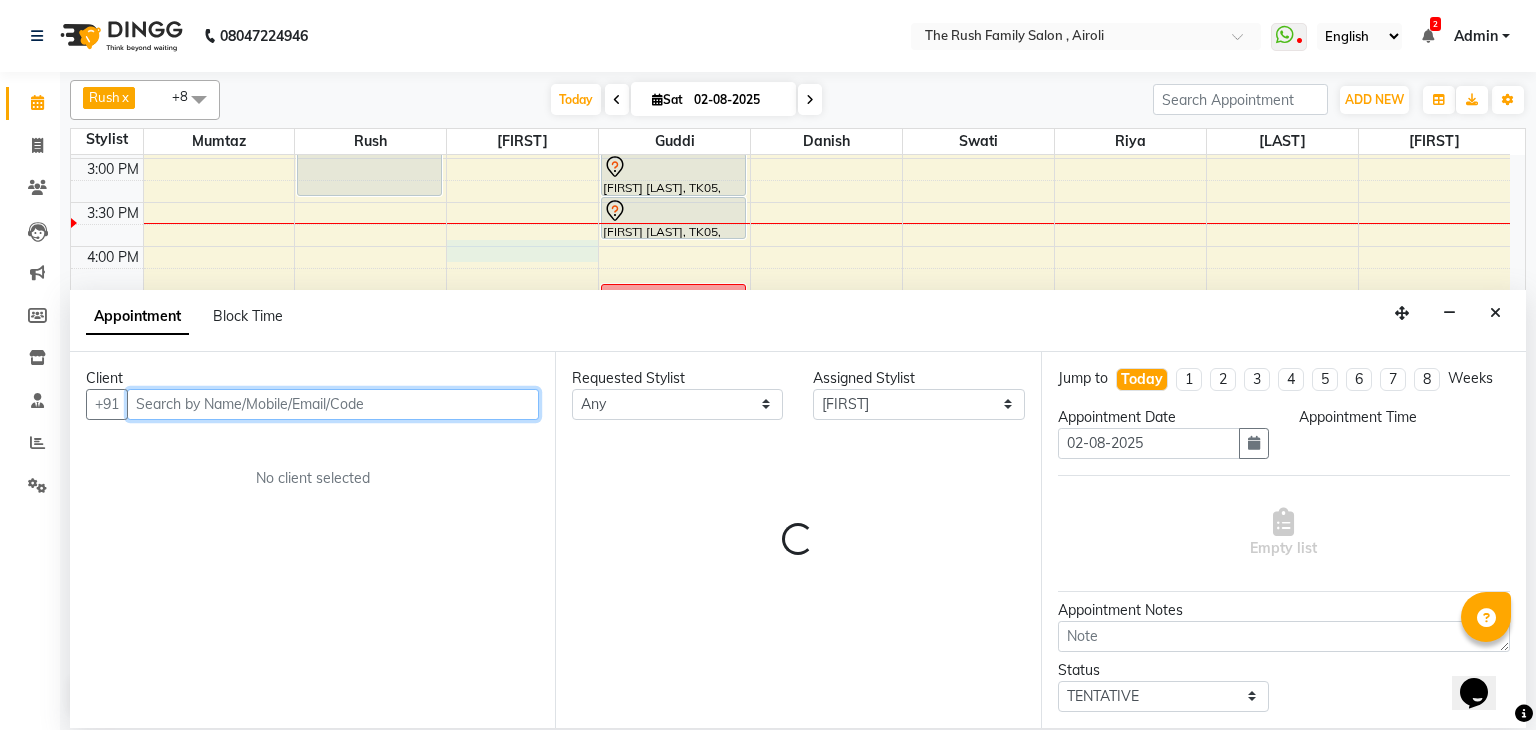 select on "960" 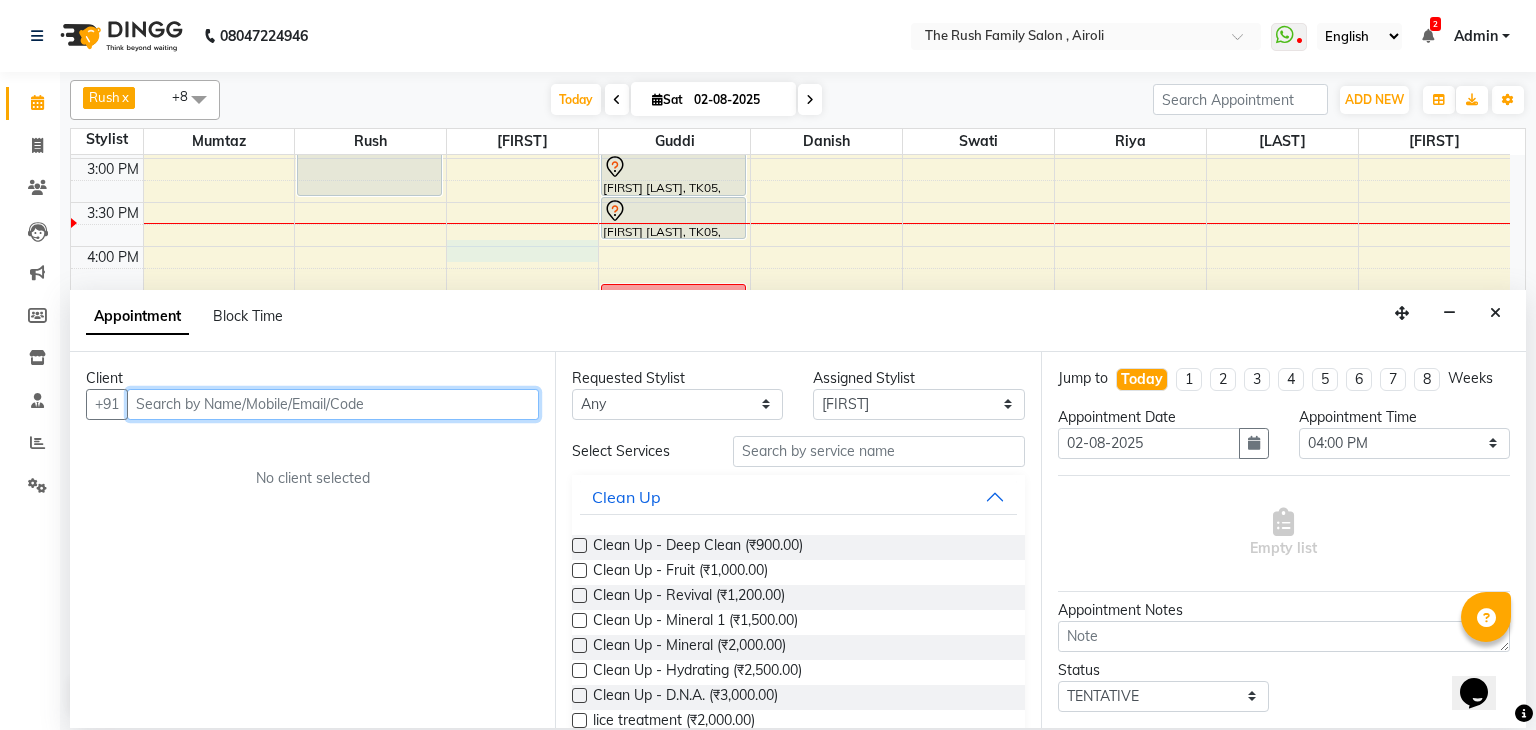 click at bounding box center (333, 404) 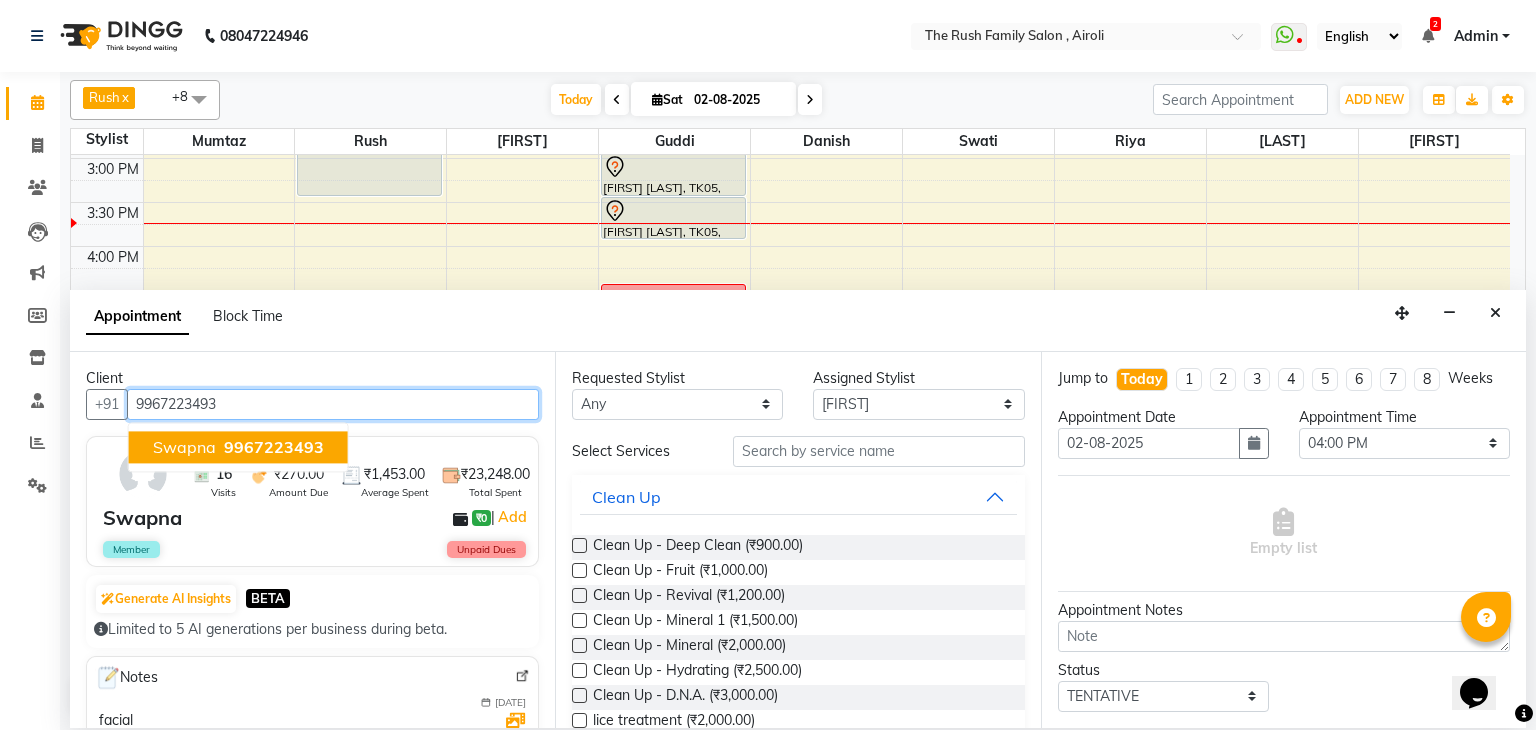 click on "Swapna" at bounding box center [184, 447] 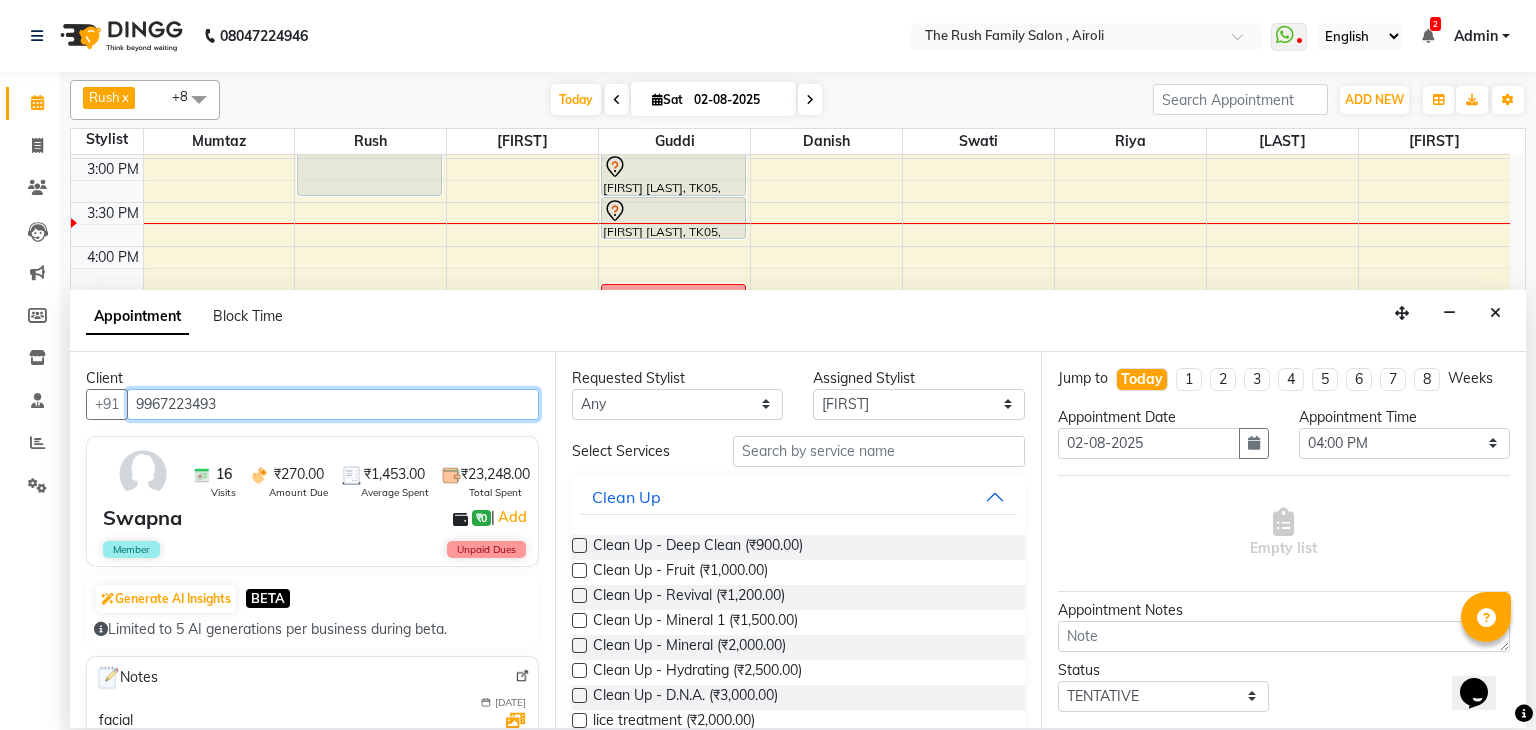type on "9967223493" 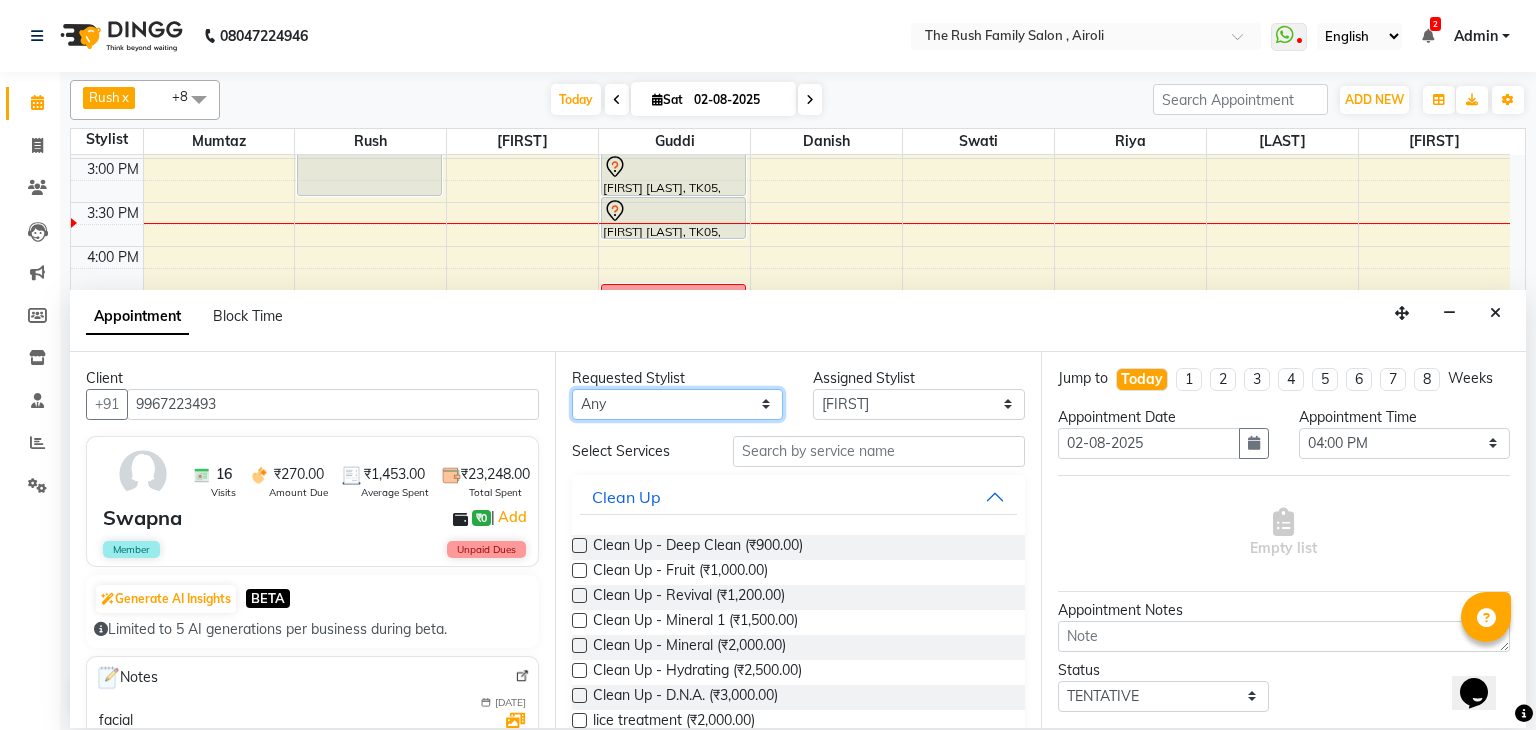 click on "Any Ajaz Alvira Danish Guddi Jayesh Josh  mumtaz Naeem   nishu Riya    Rush Swati" at bounding box center (677, 404) 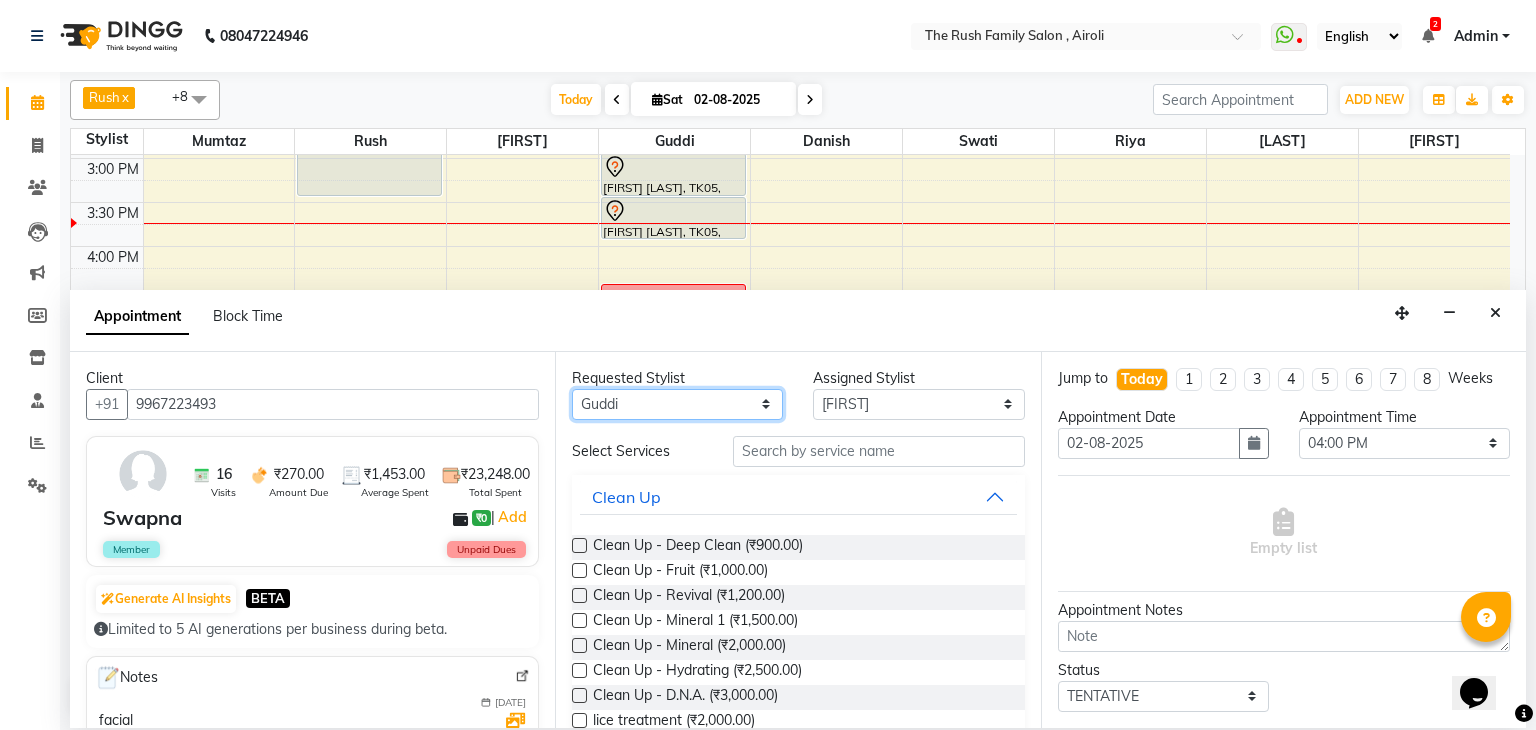 click on "Any Ajaz Alvira Danish Guddi Jayesh Josh  mumtaz Naeem   nishu Riya    Rush Swati" at bounding box center [677, 404] 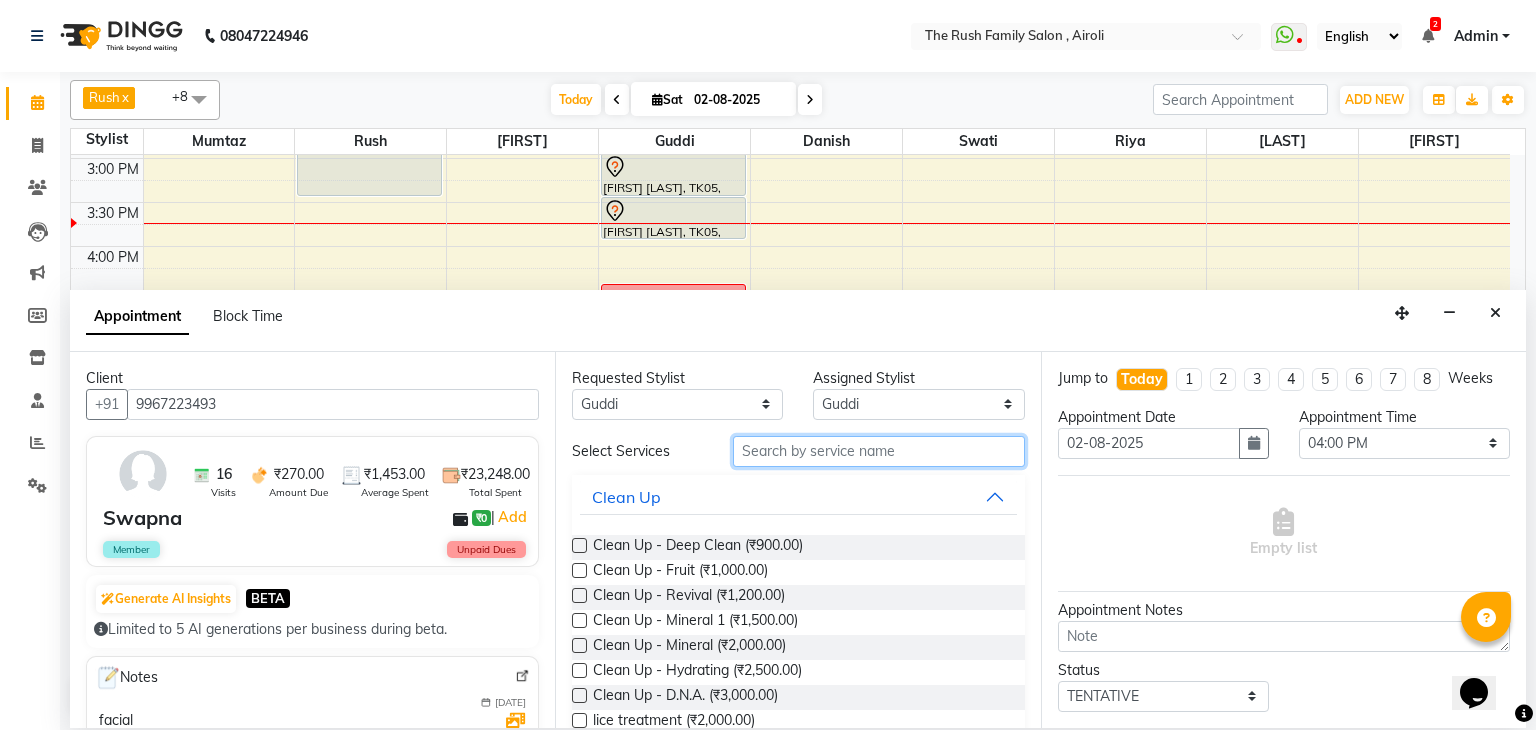 click at bounding box center [879, 451] 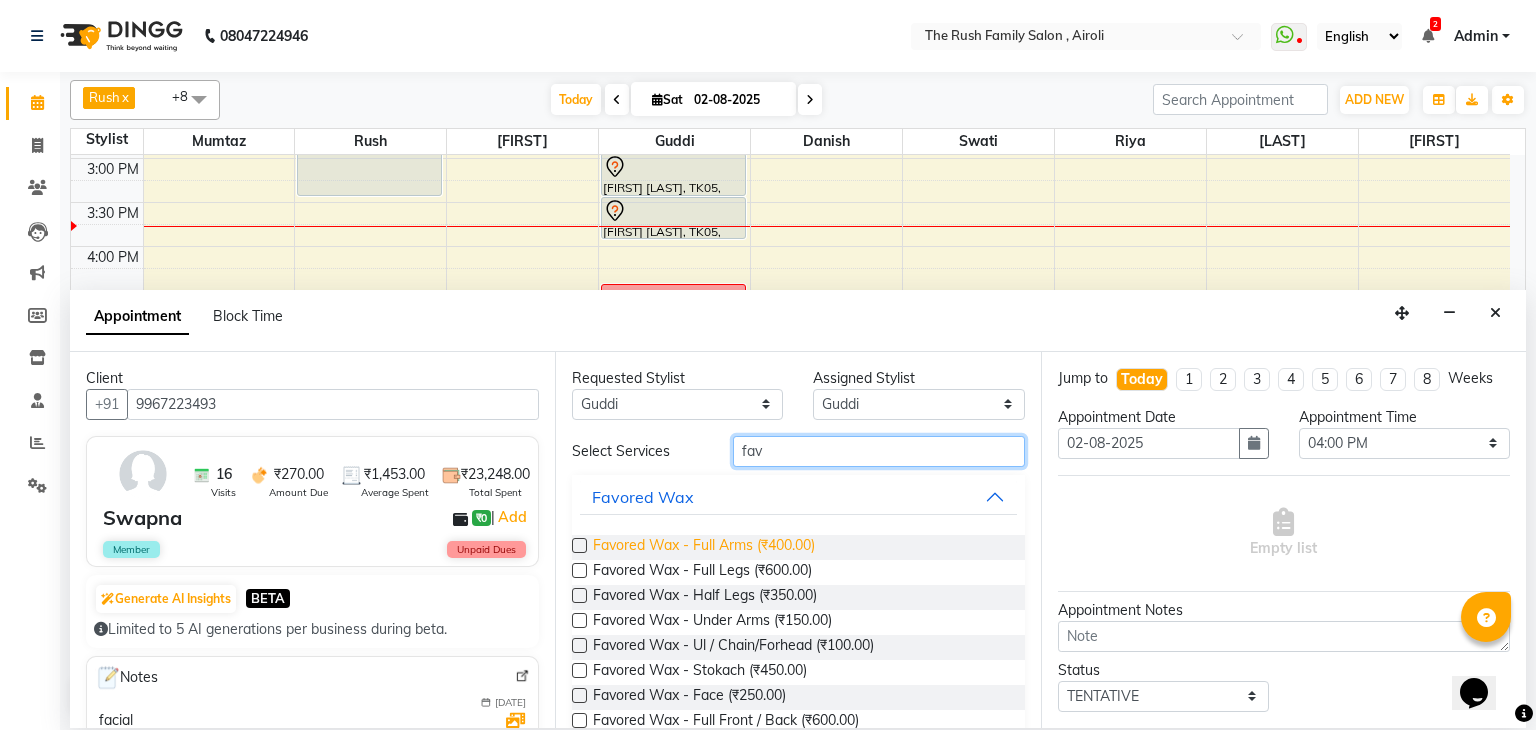 type on "fav" 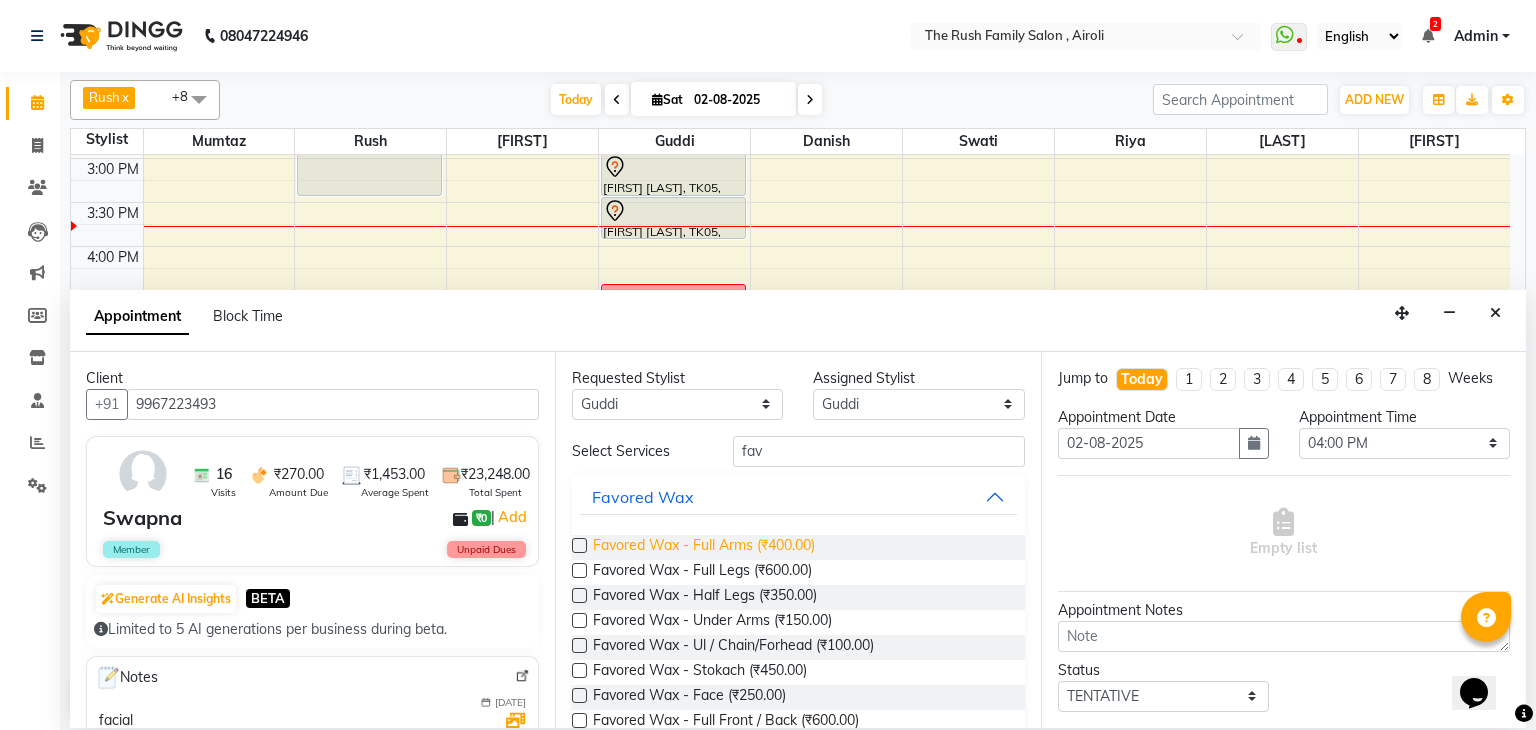 click on "Favored Wax - Full Arms (₹400.00)" at bounding box center (704, 547) 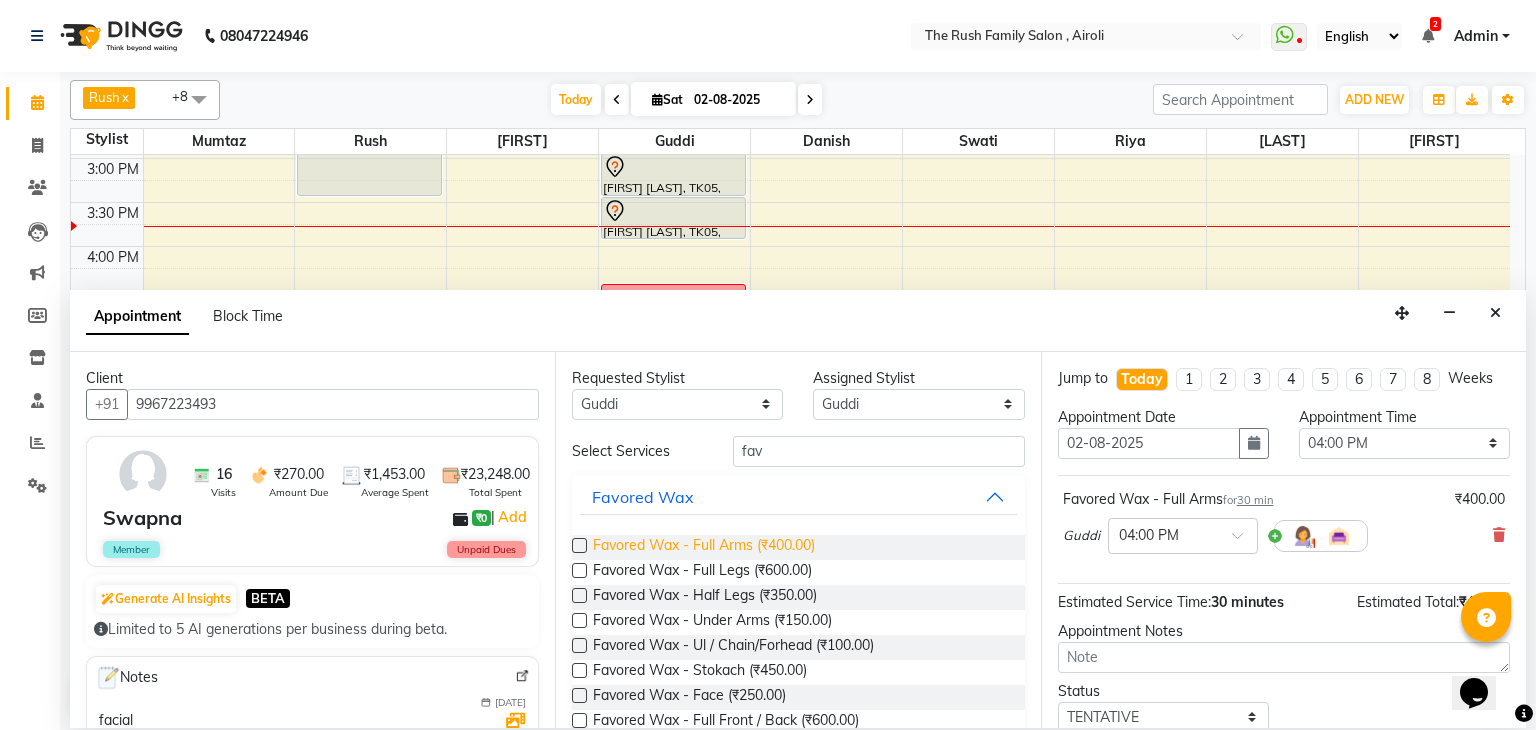 click on "Favored Wax - Full Arms (₹400.00)" at bounding box center (704, 547) 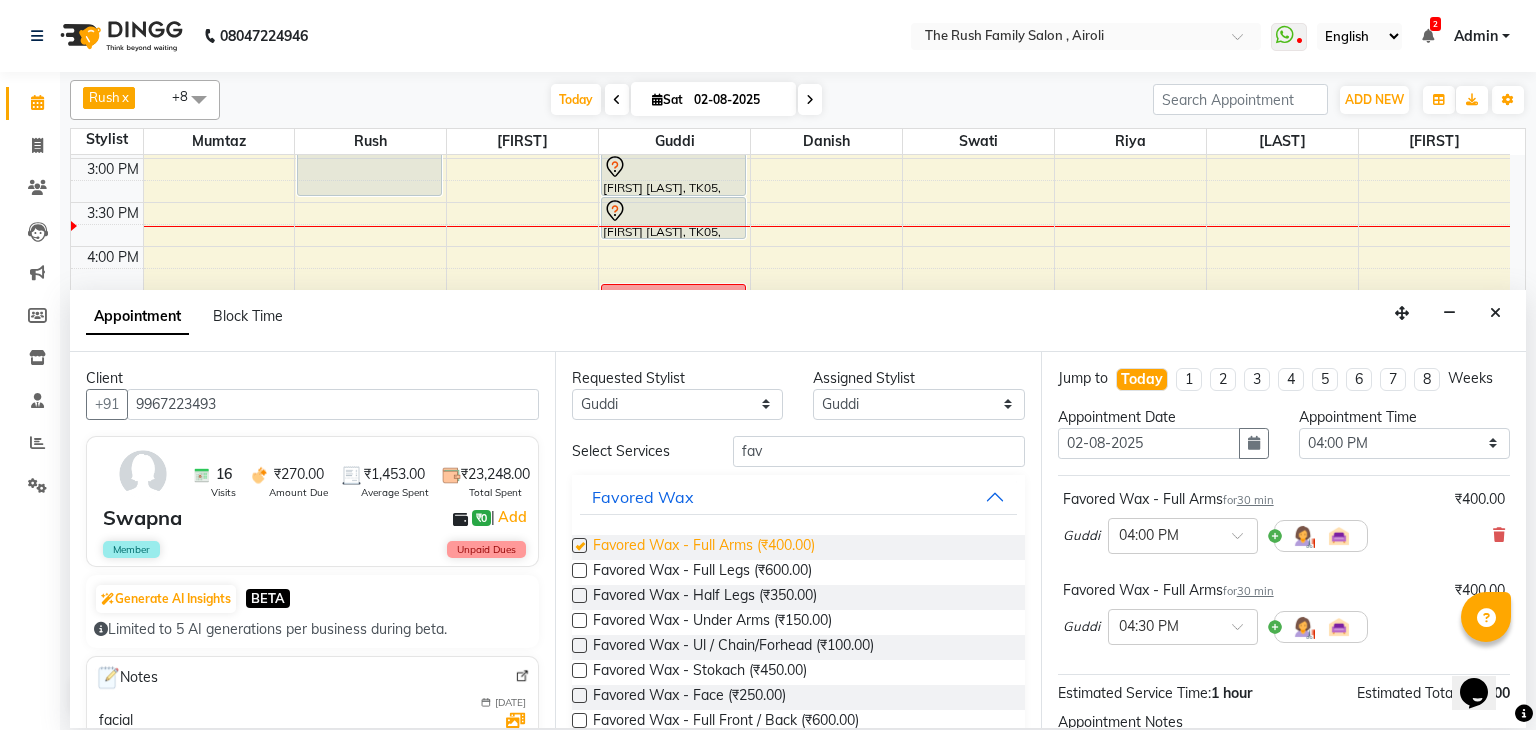 checkbox on "false" 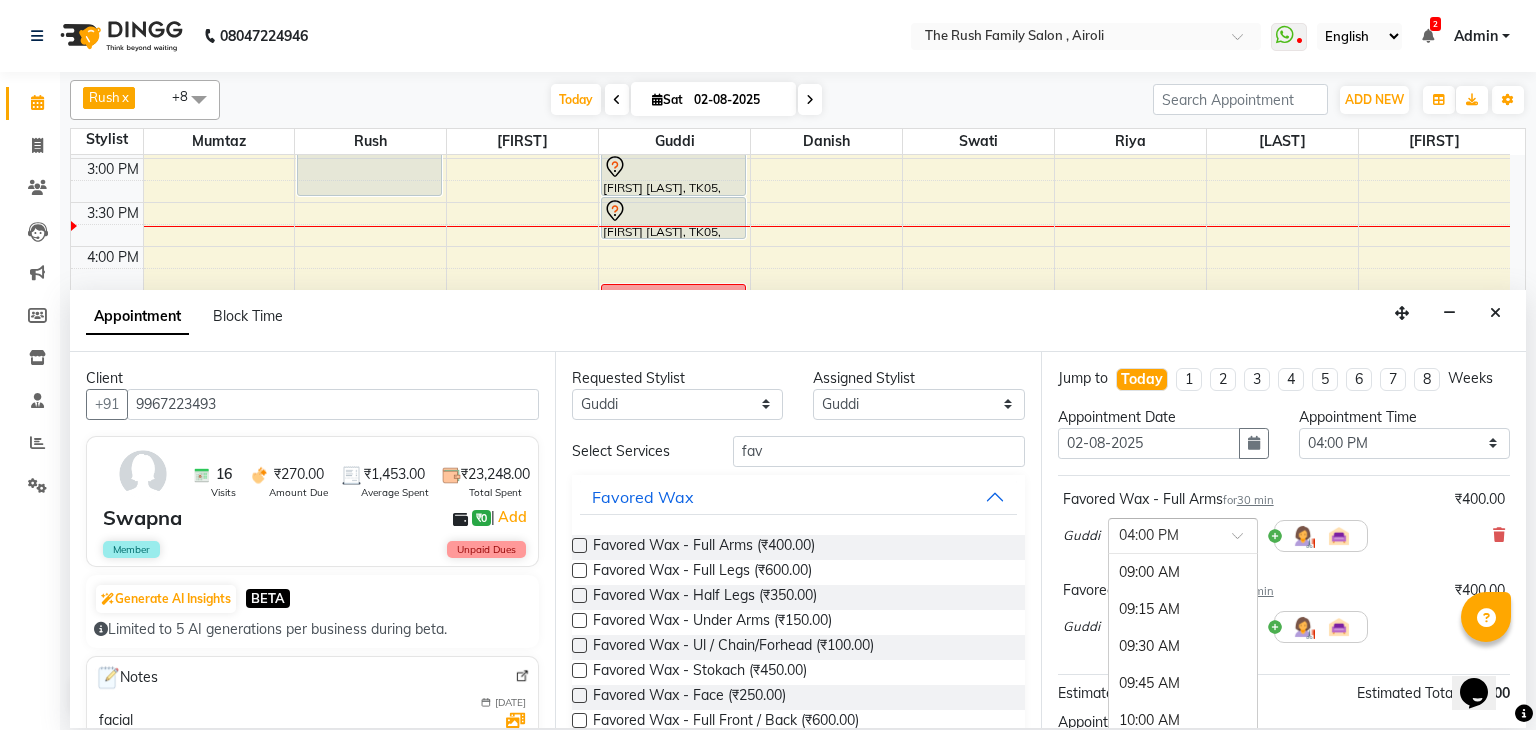 scroll, scrollTop: 1042, scrollLeft: 0, axis: vertical 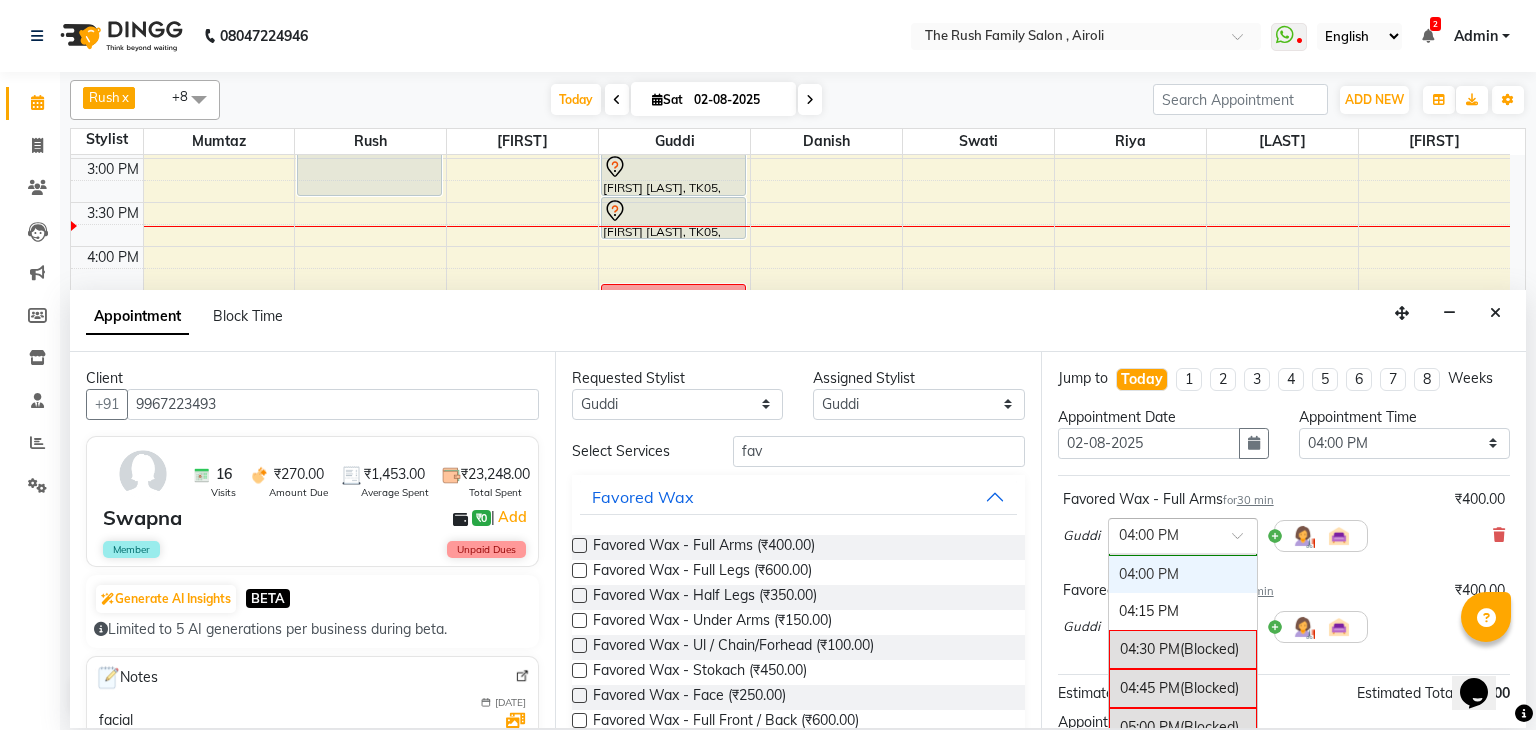 click at bounding box center (1183, 534) 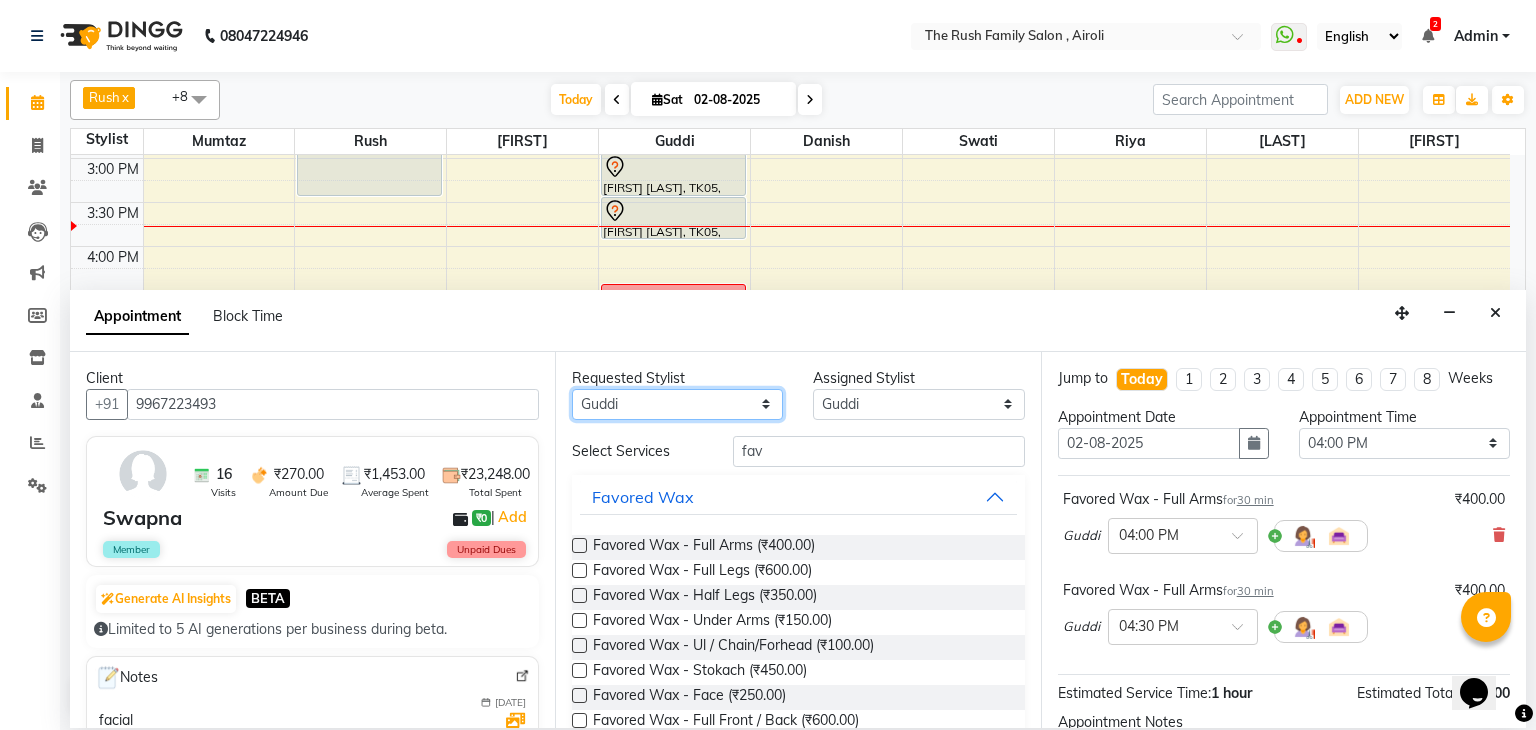 click on "Any Ajaz Alvira Danish Guddi Jayesh Josh  mumtaz Naeem   nishu Riya    Rush Swati" at bounding box center [677, 404] 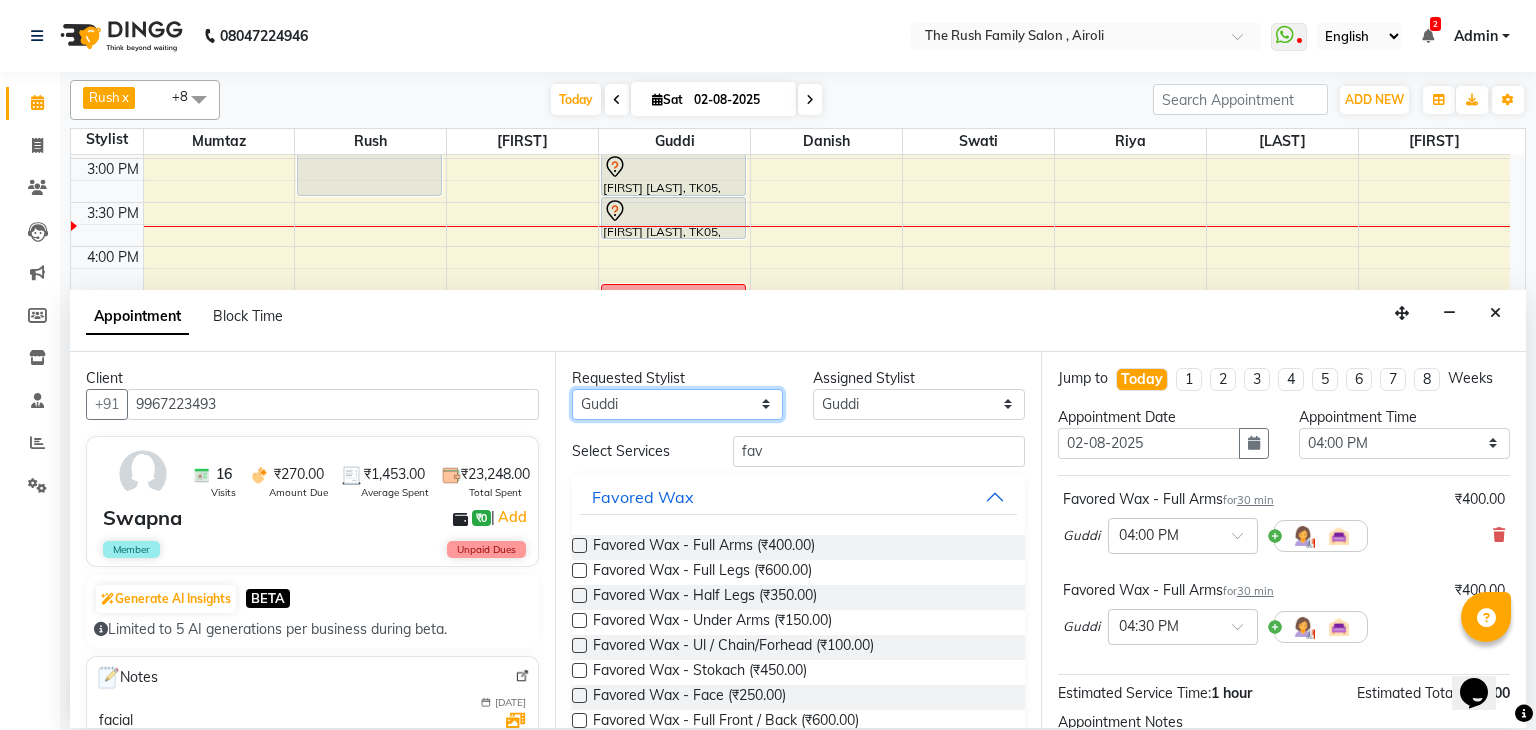 click on "Any Ajaz Alvira Danish Guddi Jayesh Josh  mumtaz Naeem   nishu Riya    Rush Swati" at bounding box center [677, 404] 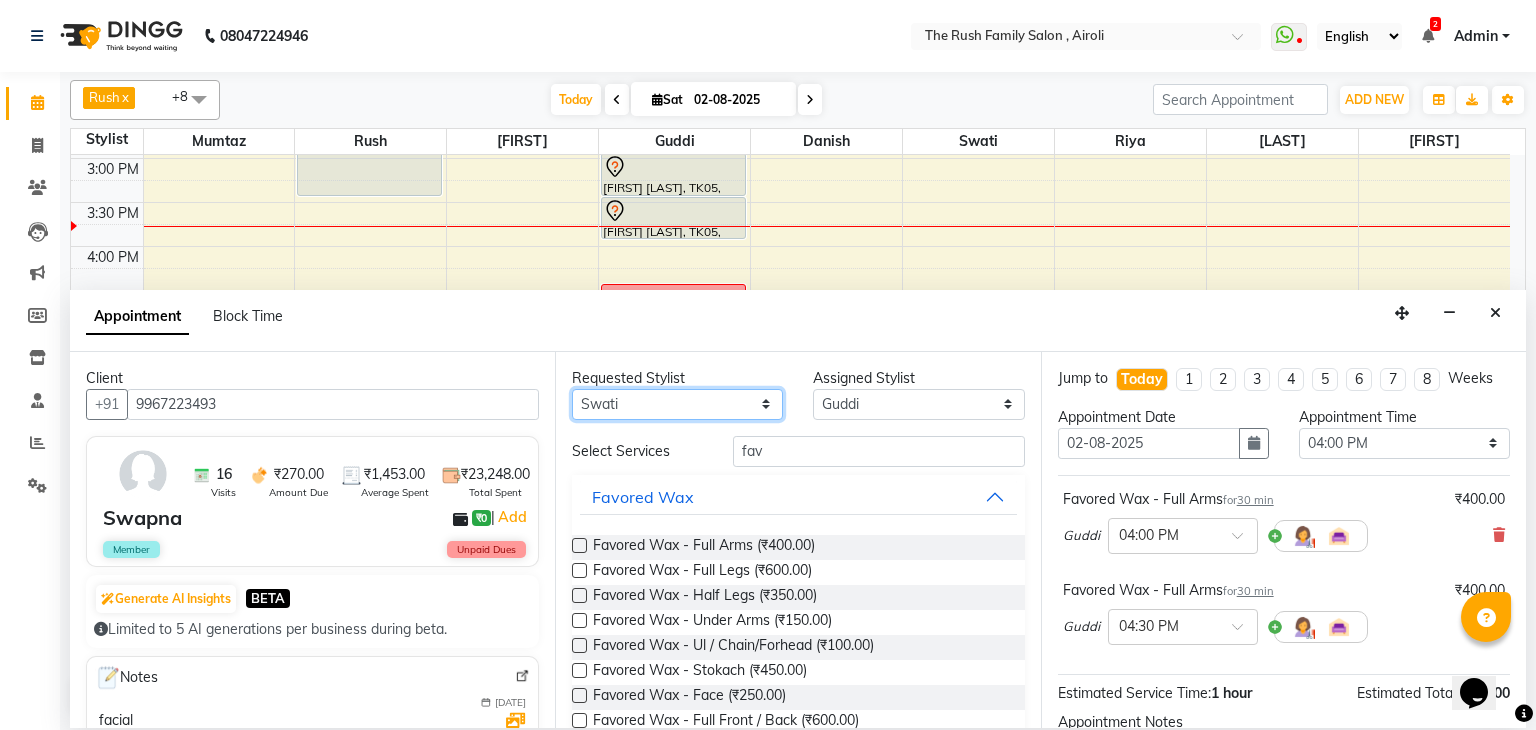 click on "Any Ajaz Alvira Danish Guddi Jayesh Josh  mumtaz Naeem   nishu Riya    Rush Swati" at bounding box center [677, 404] 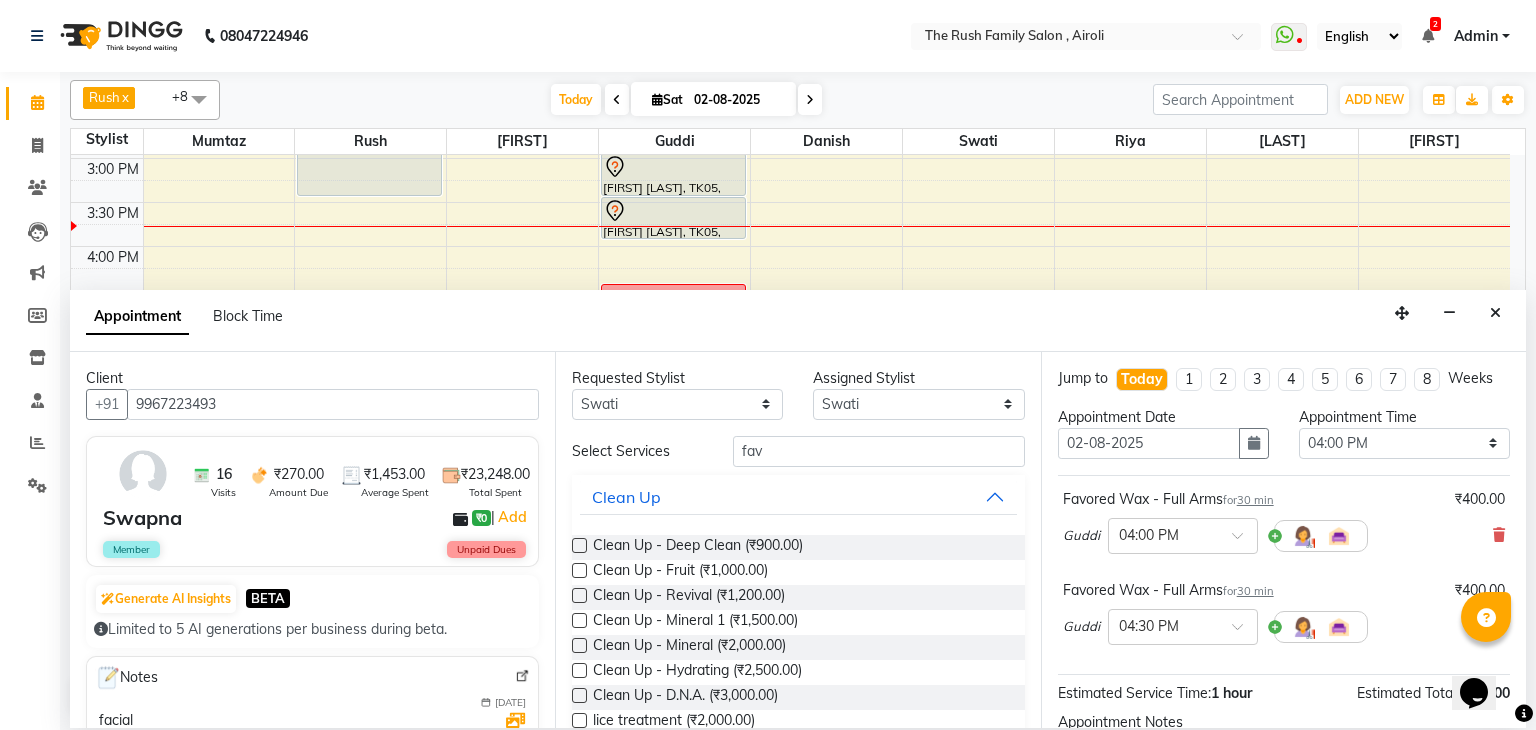 click on "Guddi" at bounding box center [1081, 536] 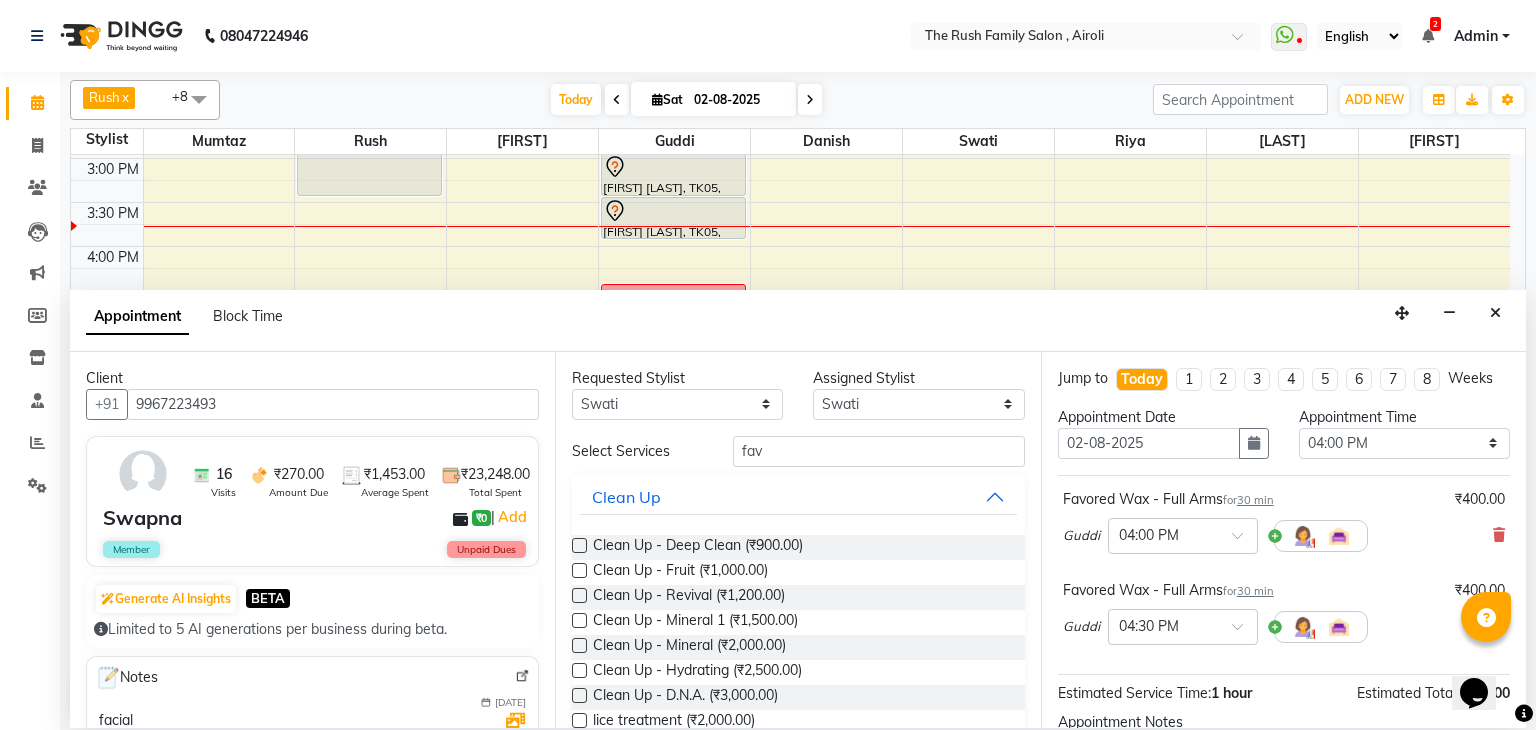 click on "Favored Wax - Full Arms   for  30 min ₹400.00 Guddi × 04:00 PM" at bounding box center [1284, 525] 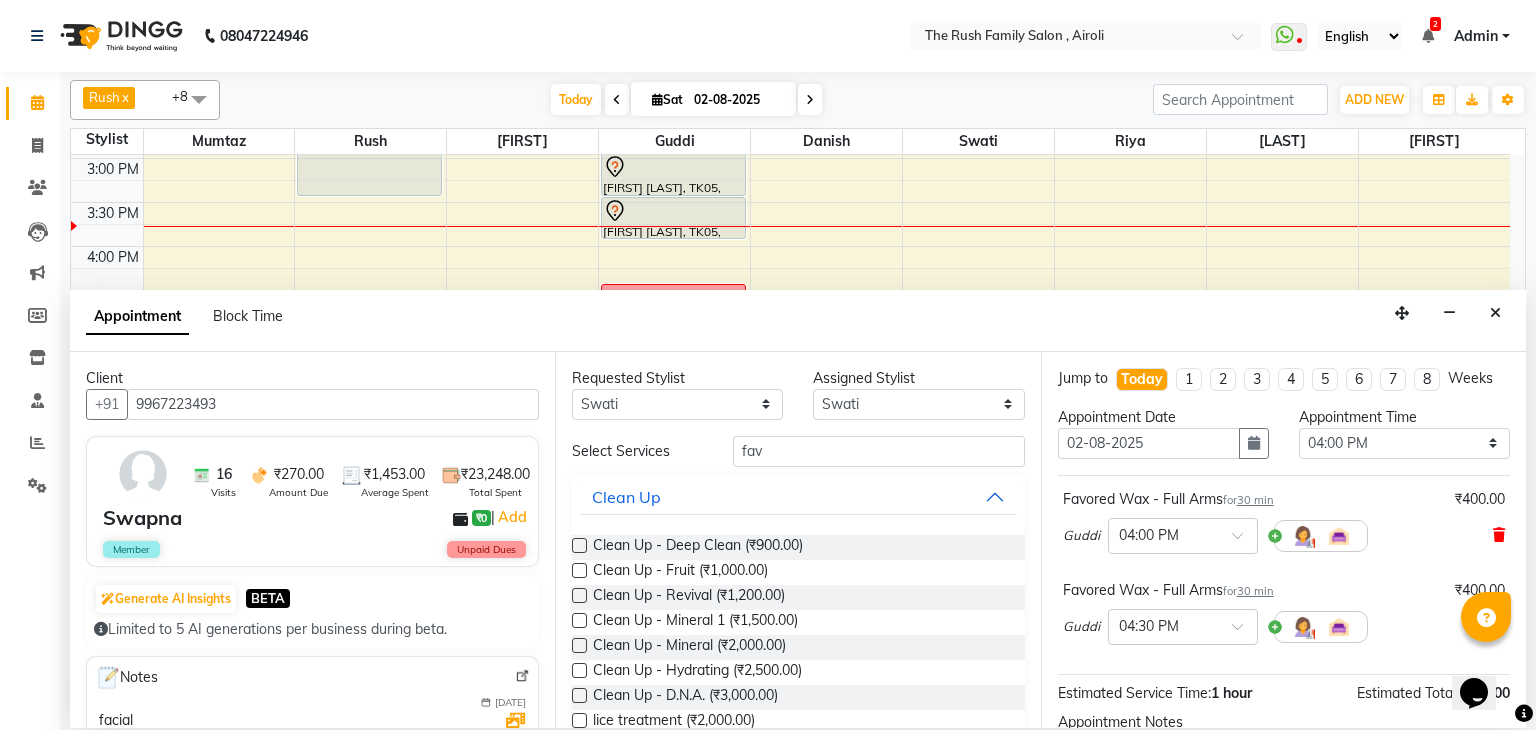 click at bounding box center (1499, 535) 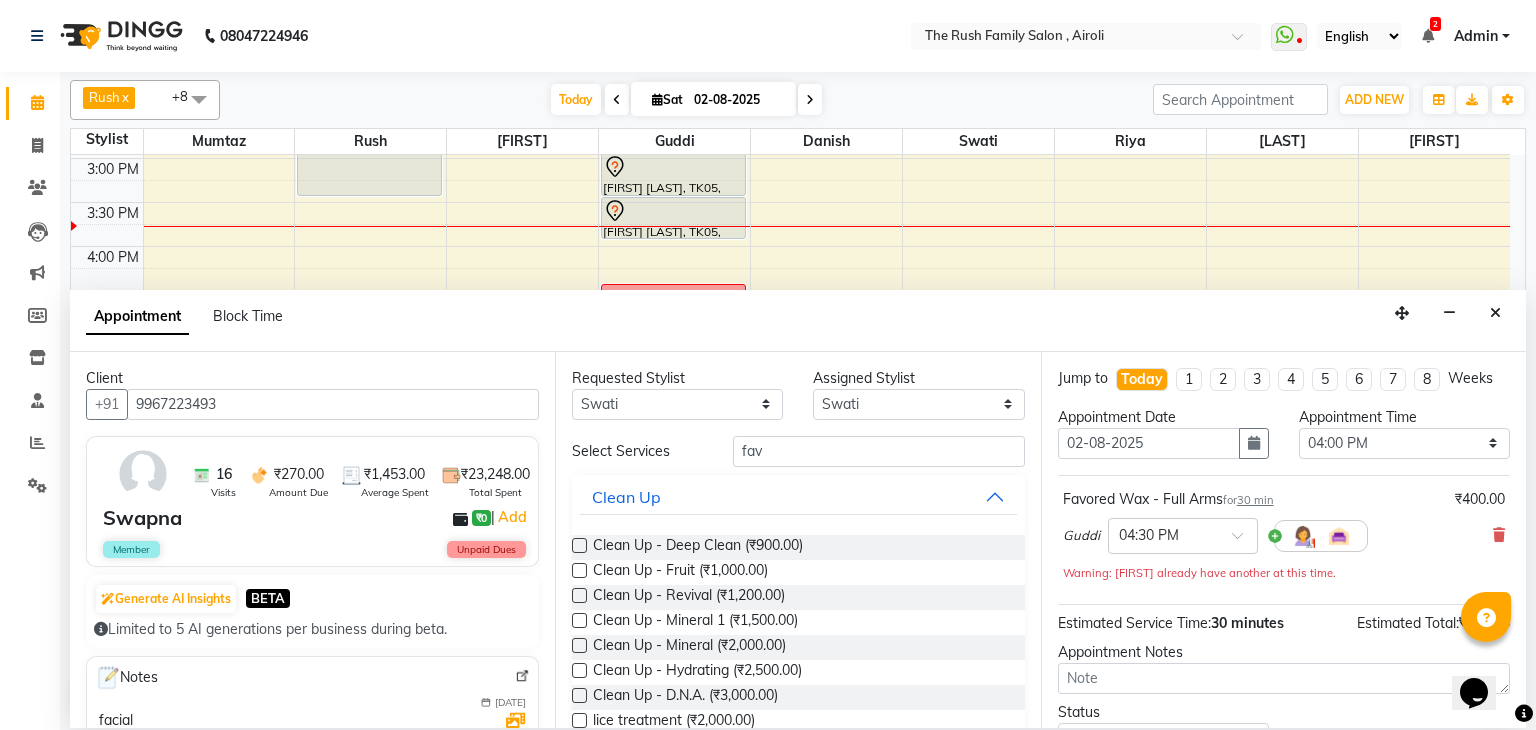 click at bounding box center [1499, 535] 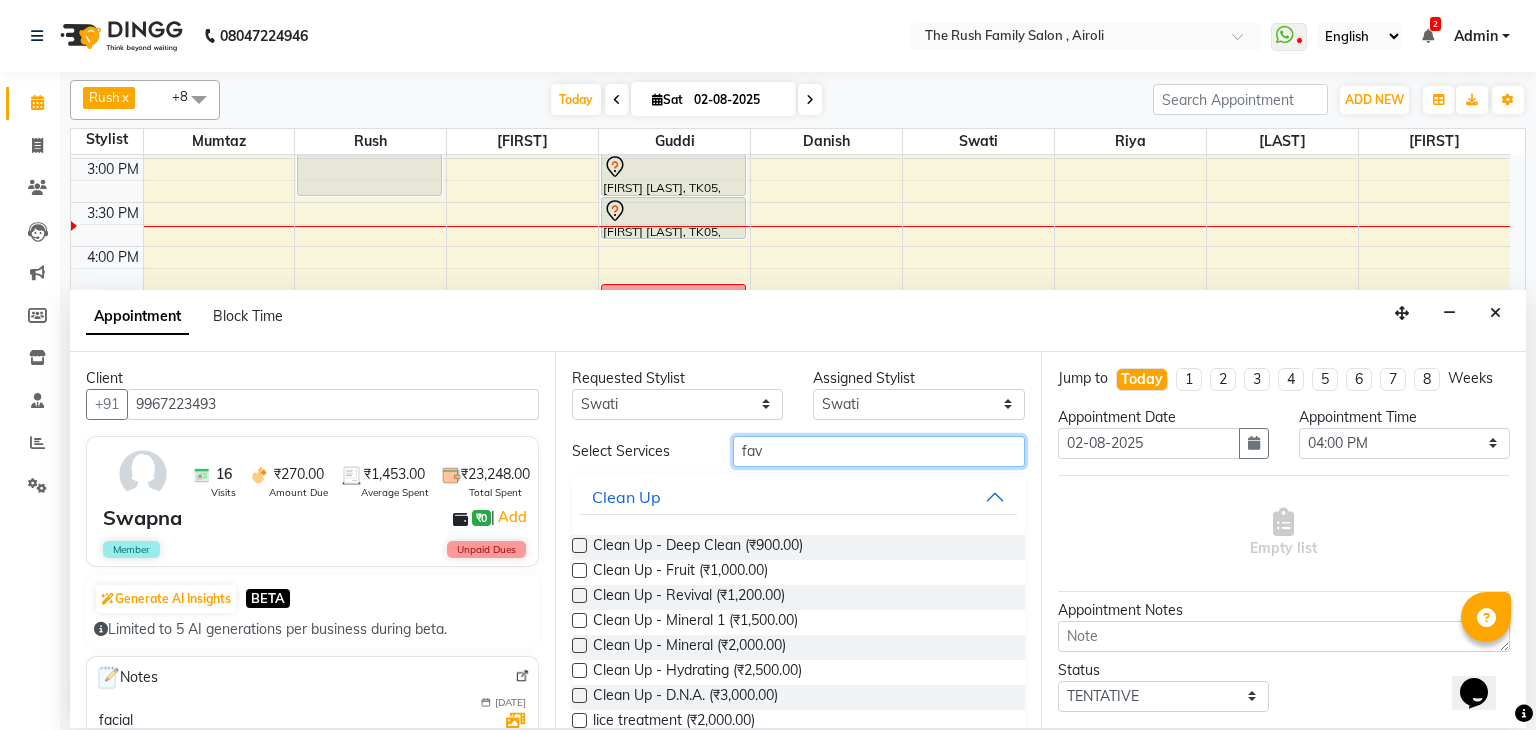 click on "fav" at bounding box center (879, 451) 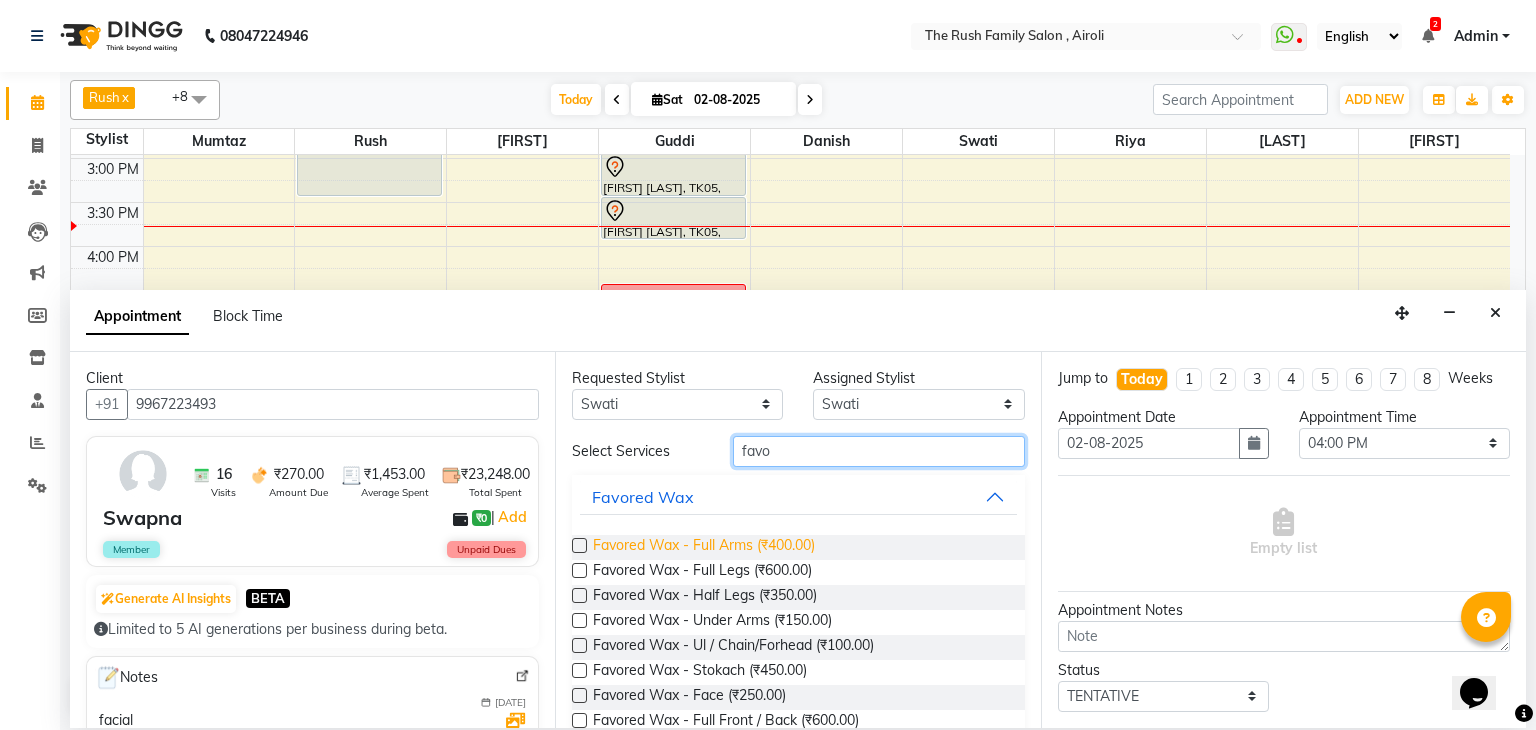 type on "favo" 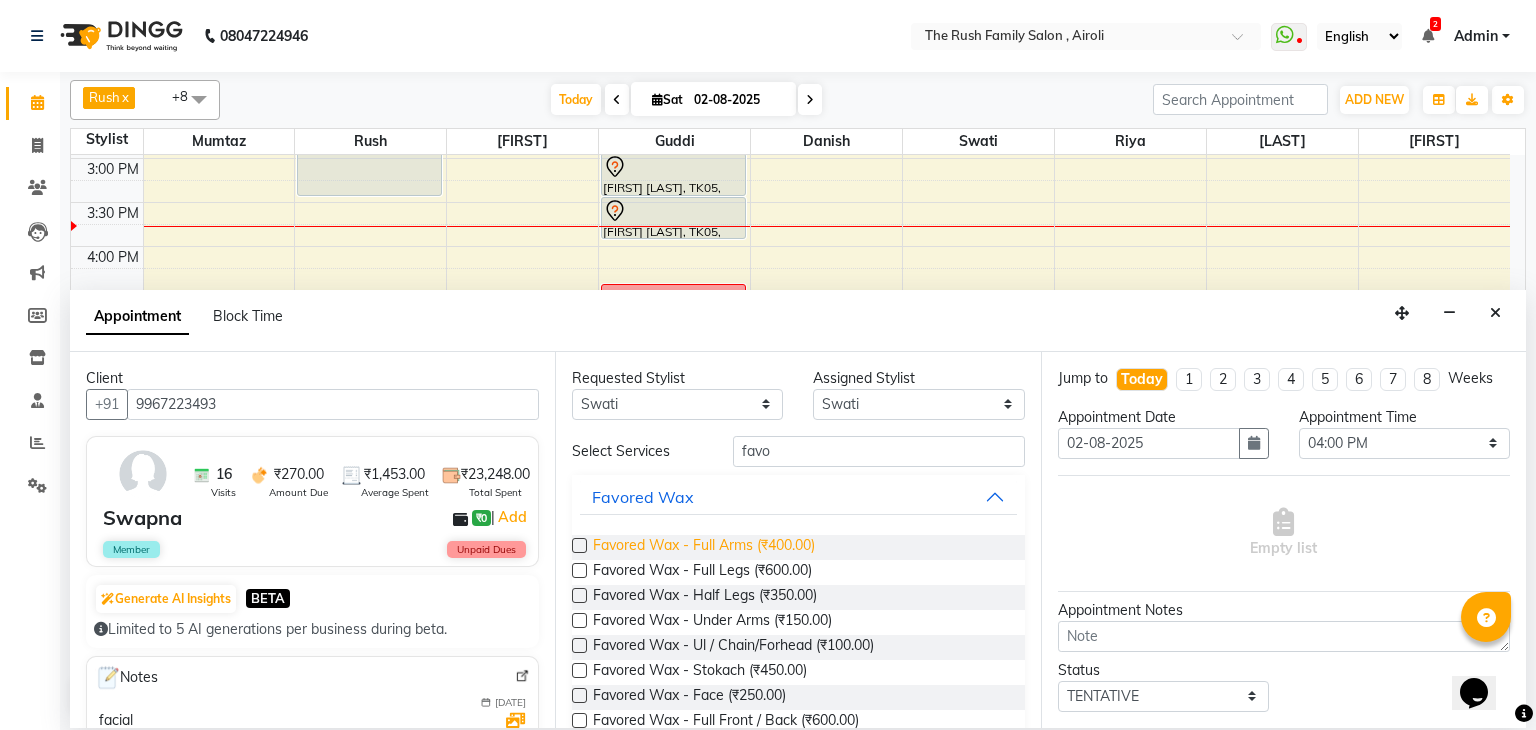 click on "Favored Wax - Full Arms (₹400.00)" at bounding box center (704, 547) 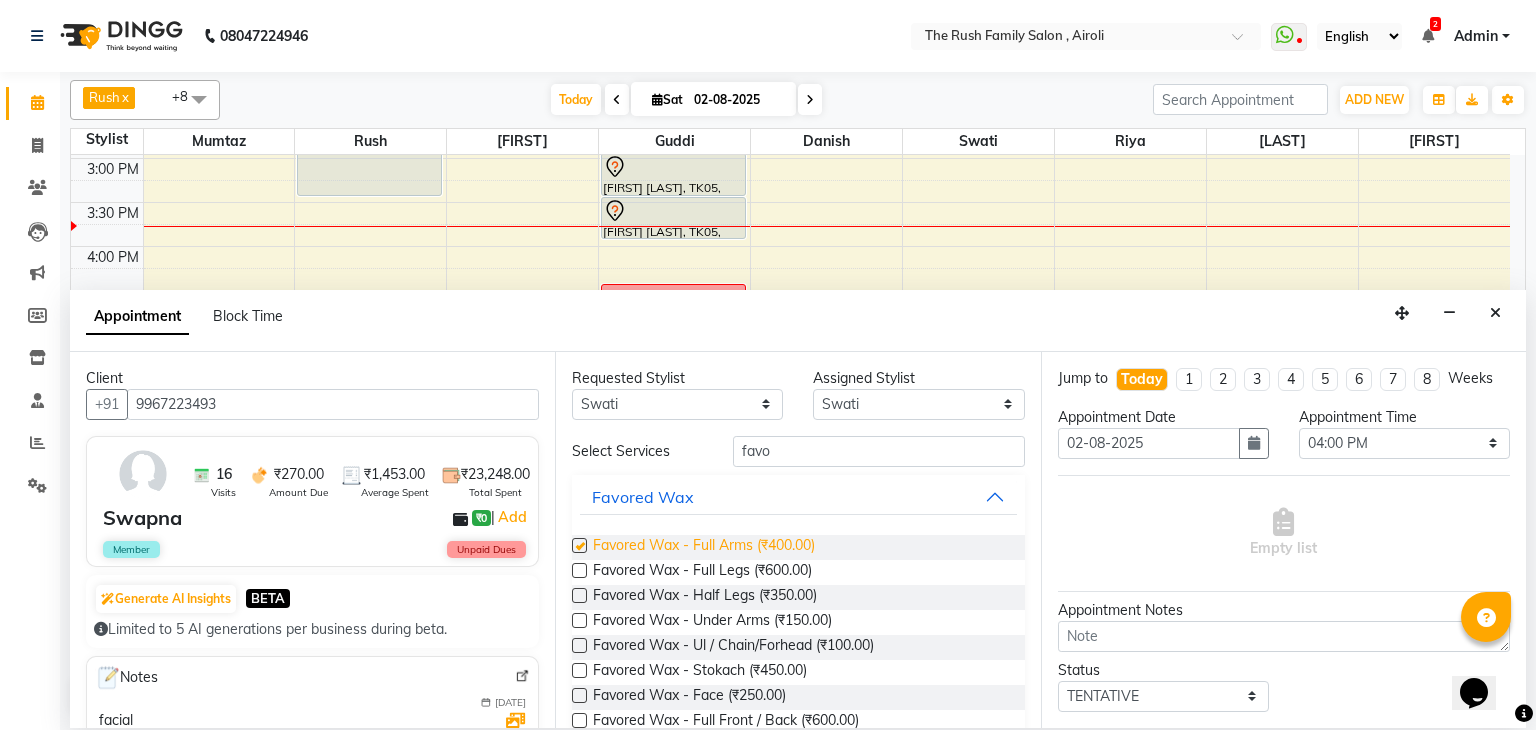 checkbox on "false" 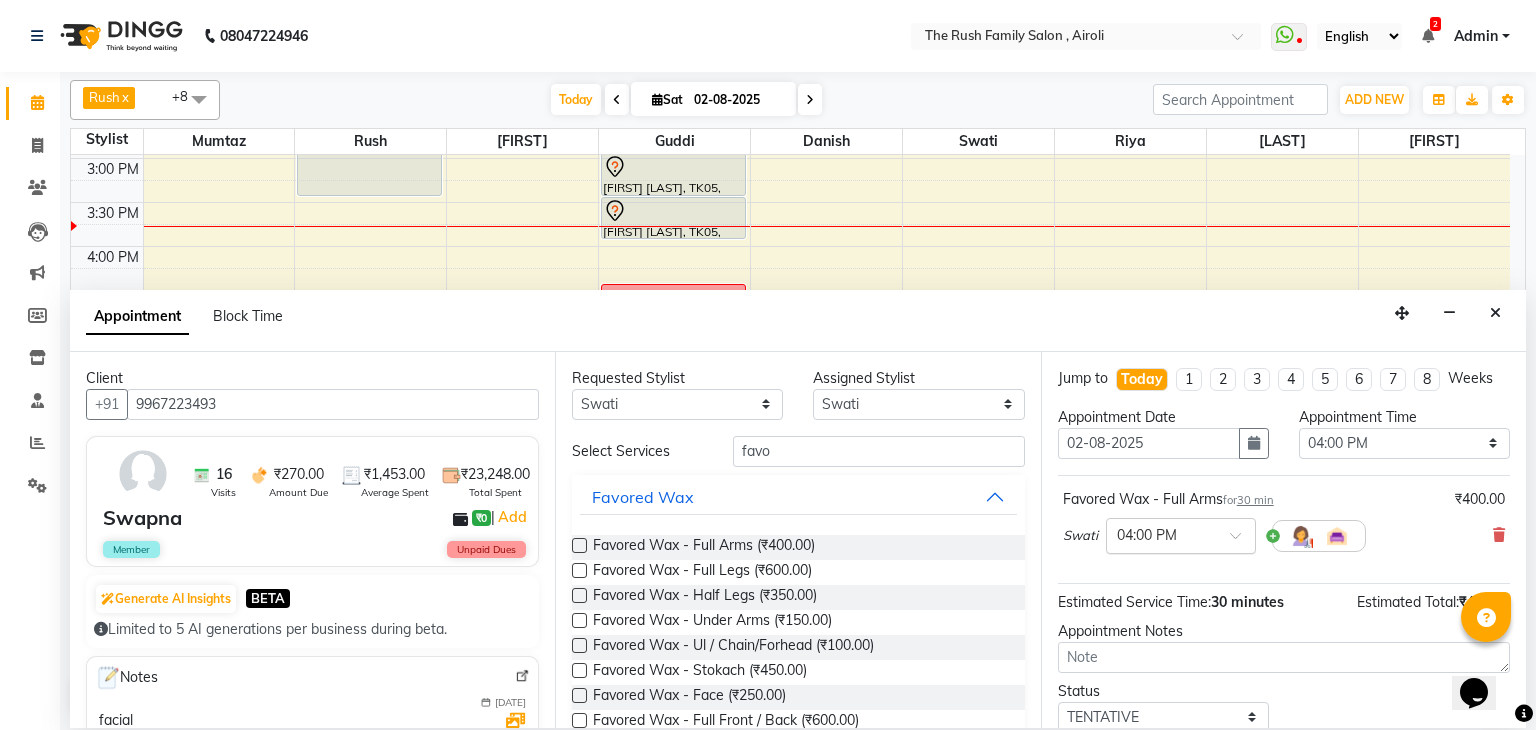 click at bounding box center [1181, 534] 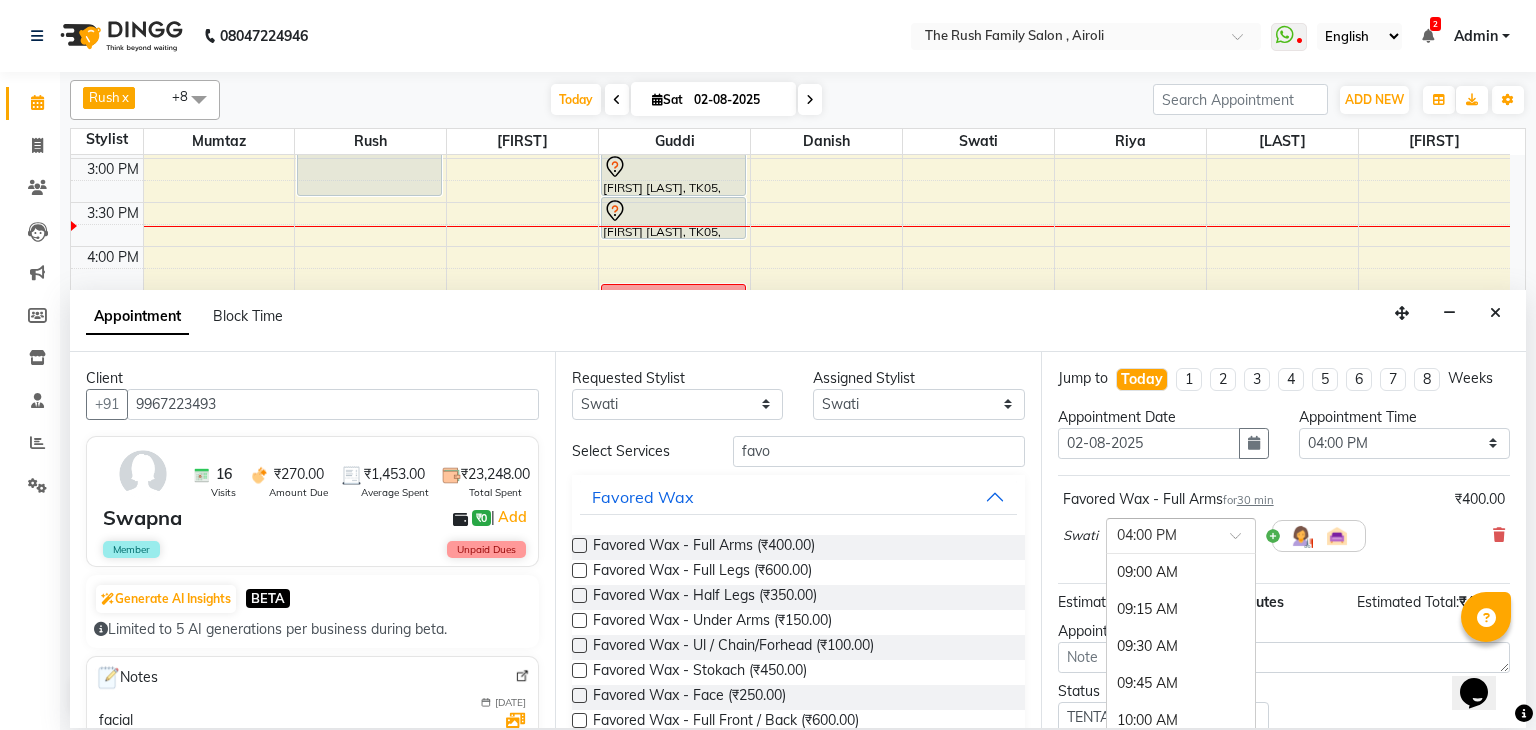 scroll, scrollTop: 1036, scrollLeft: 0, axis: vertical 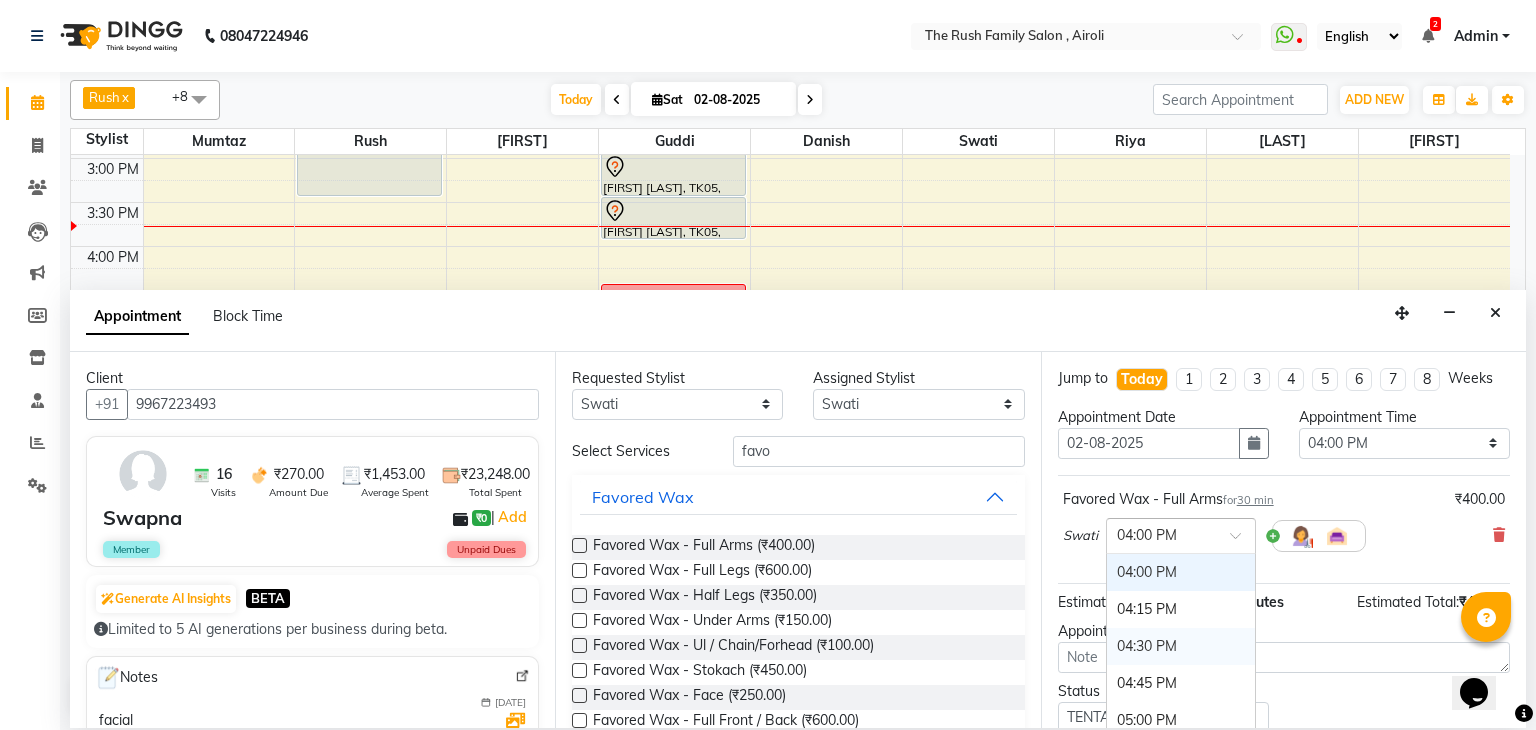 click on "04:30 PM" at bounding box center [1181, 646] 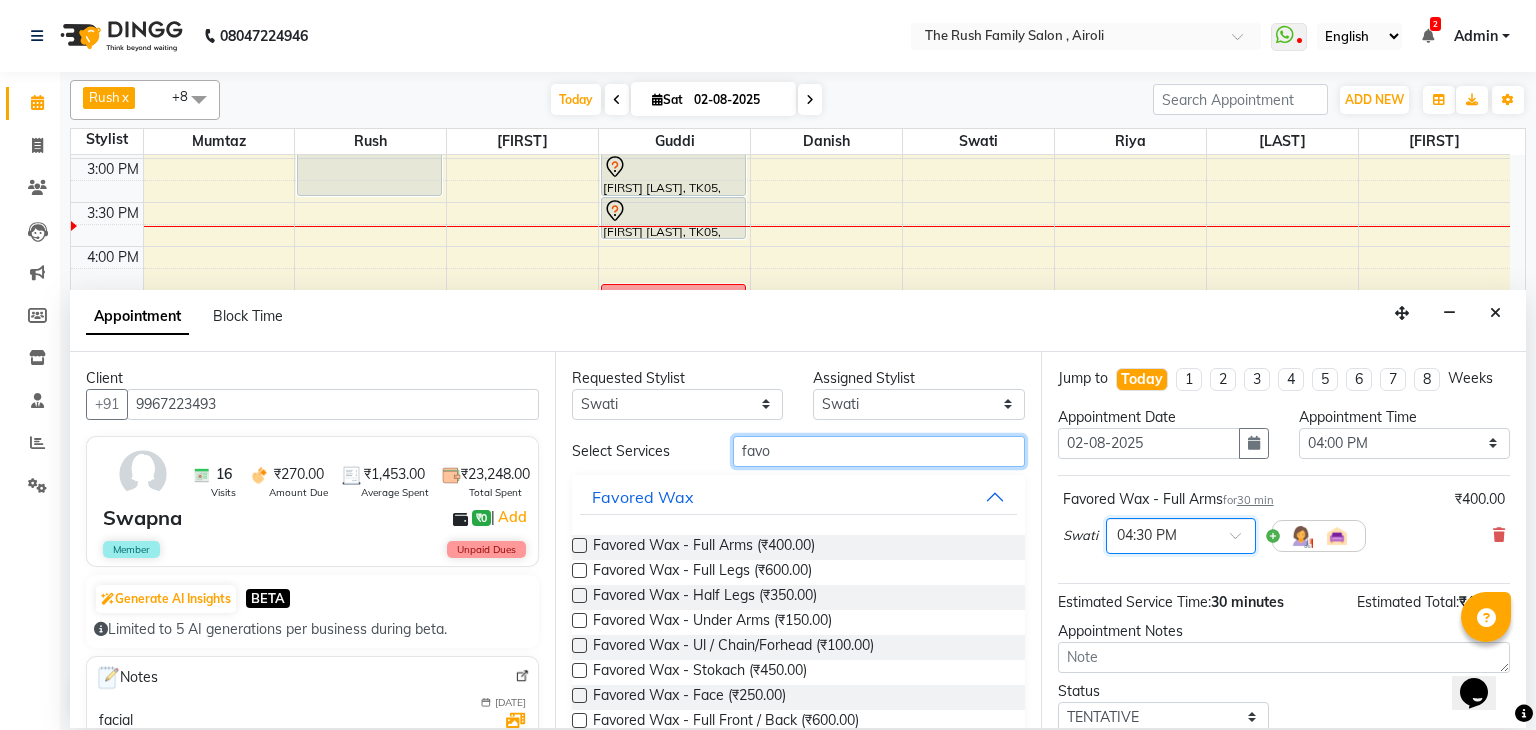 click on "favo" at bounding box center (879, 451) 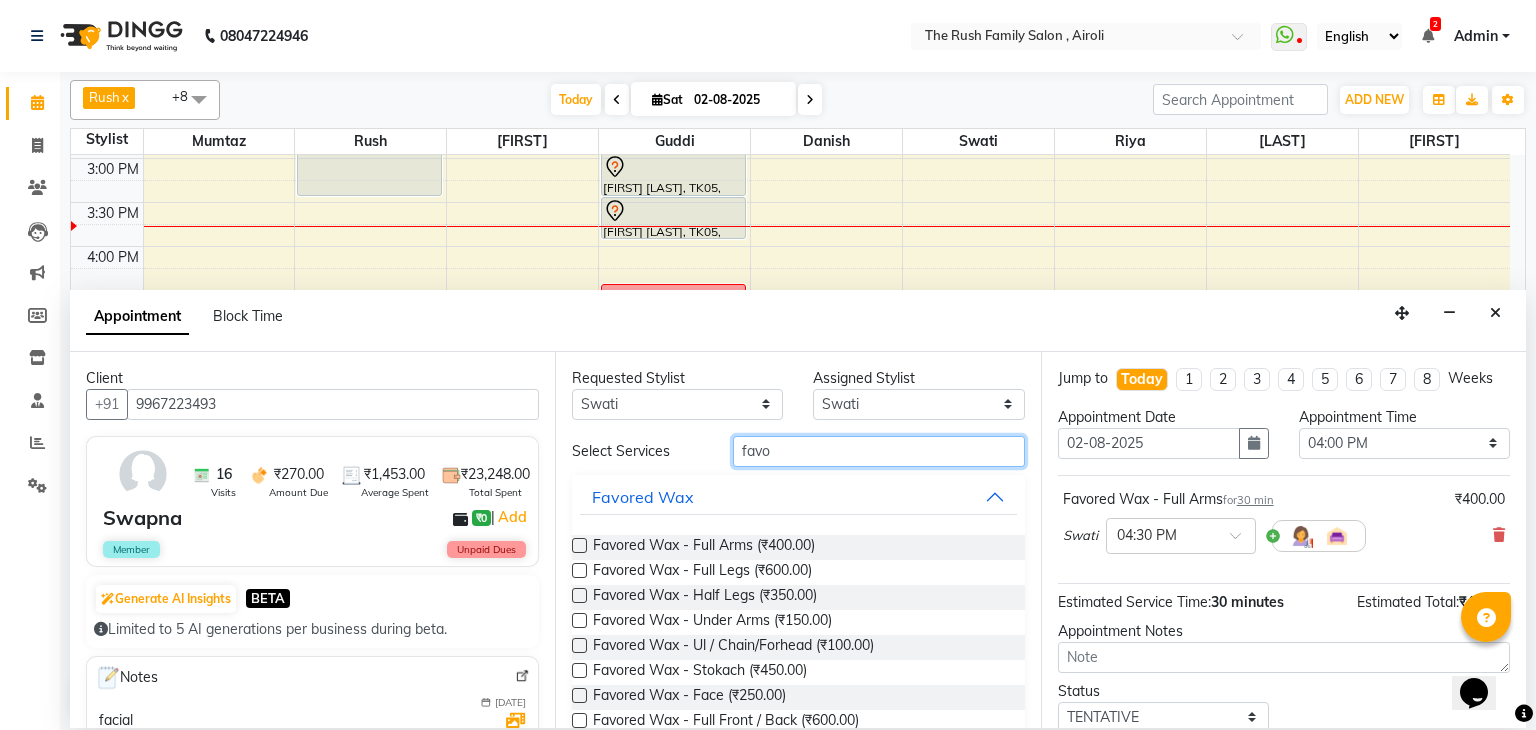 click on "favo" at bounding box center (879, 451) 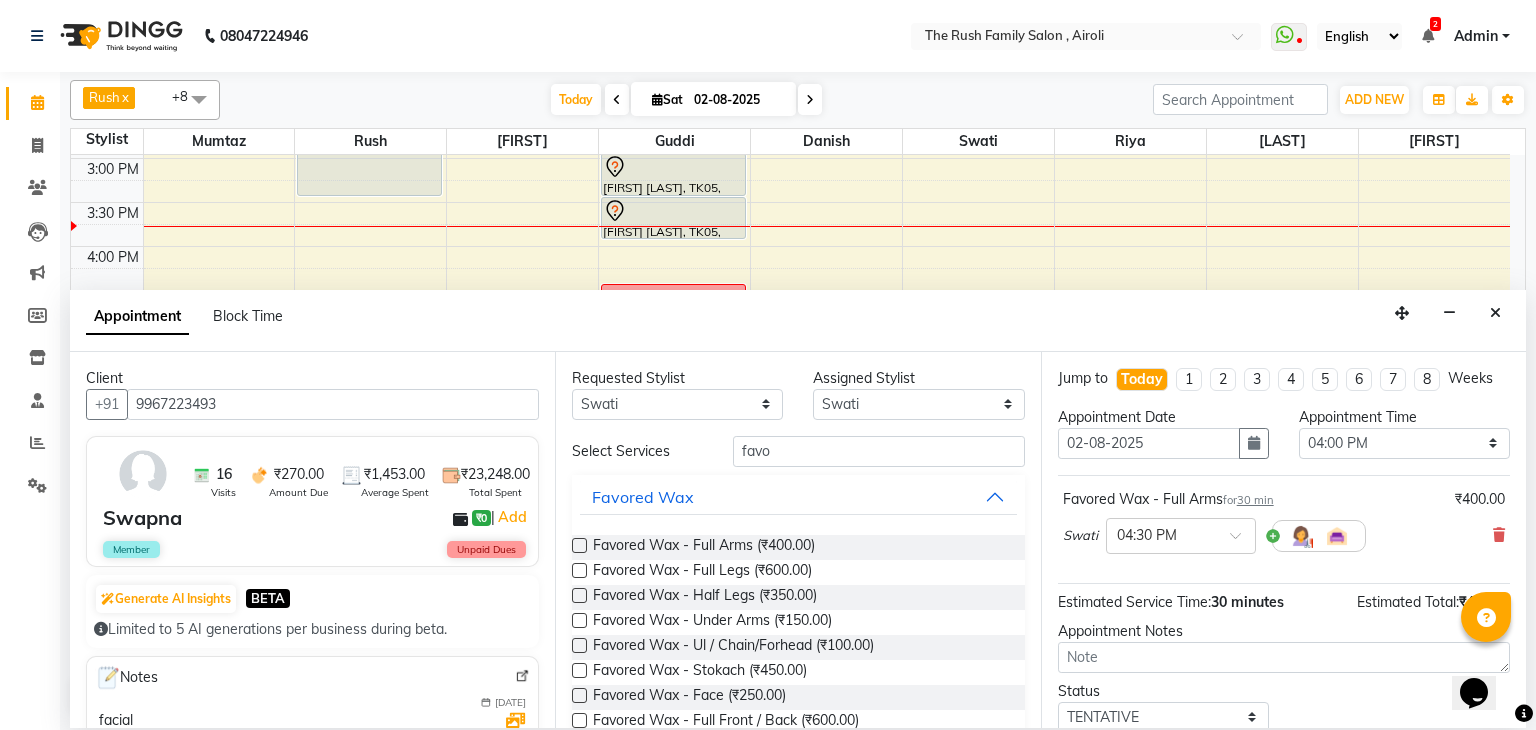 click on "Favored Wax - Half Legs (₹350.00)" at bounding box center [798, 597] 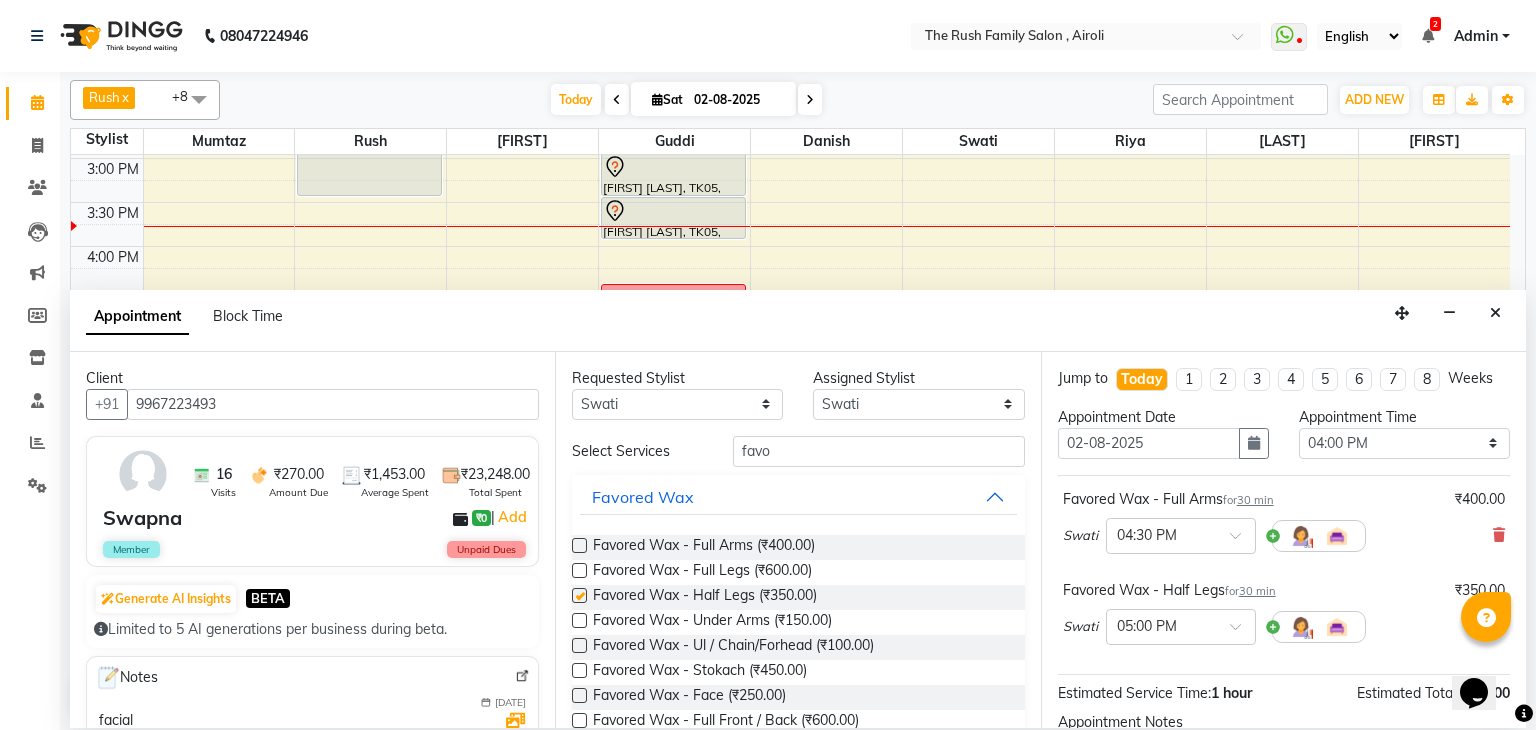 checkbox on "false" 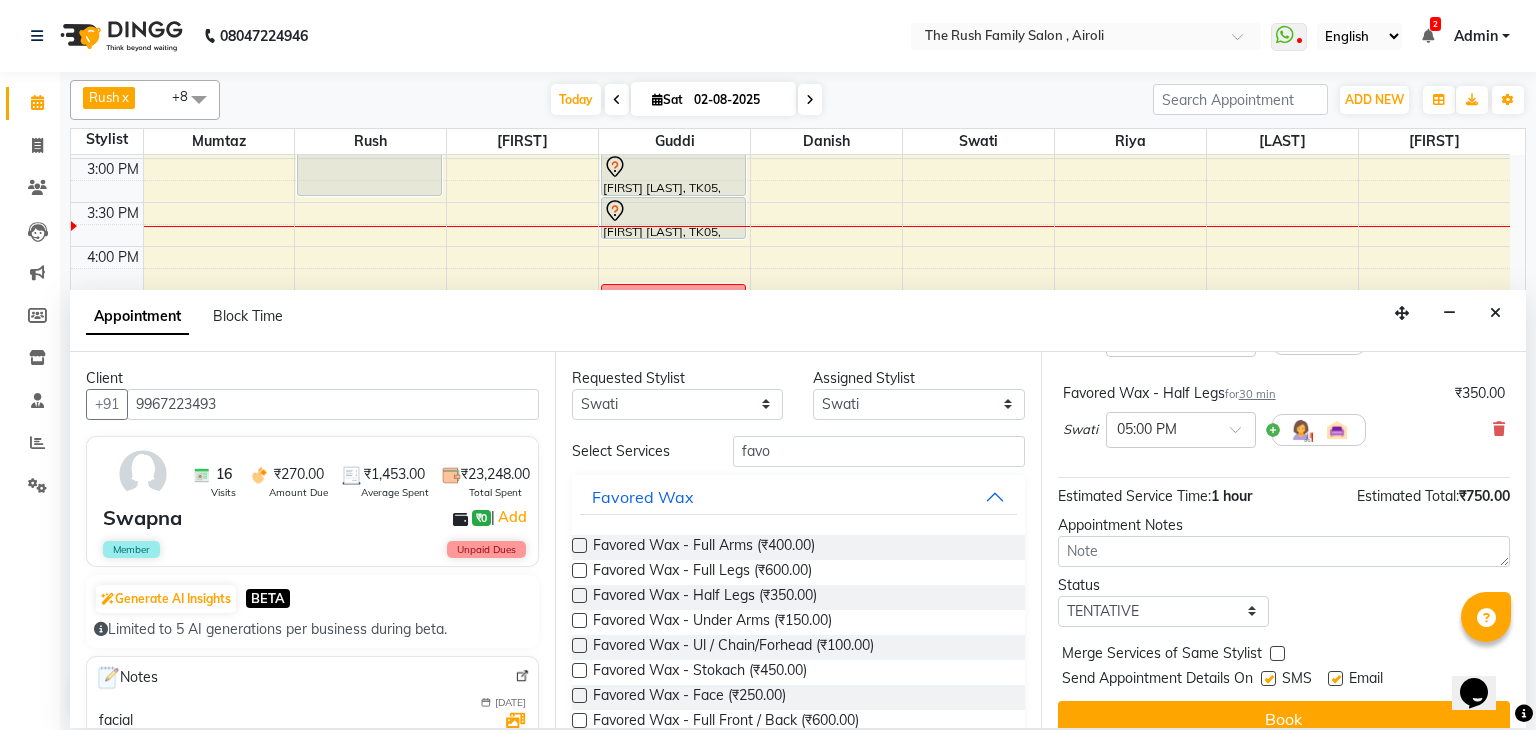 scroll, scrollTop: 220, scrollLeft: 0, axis: vertical 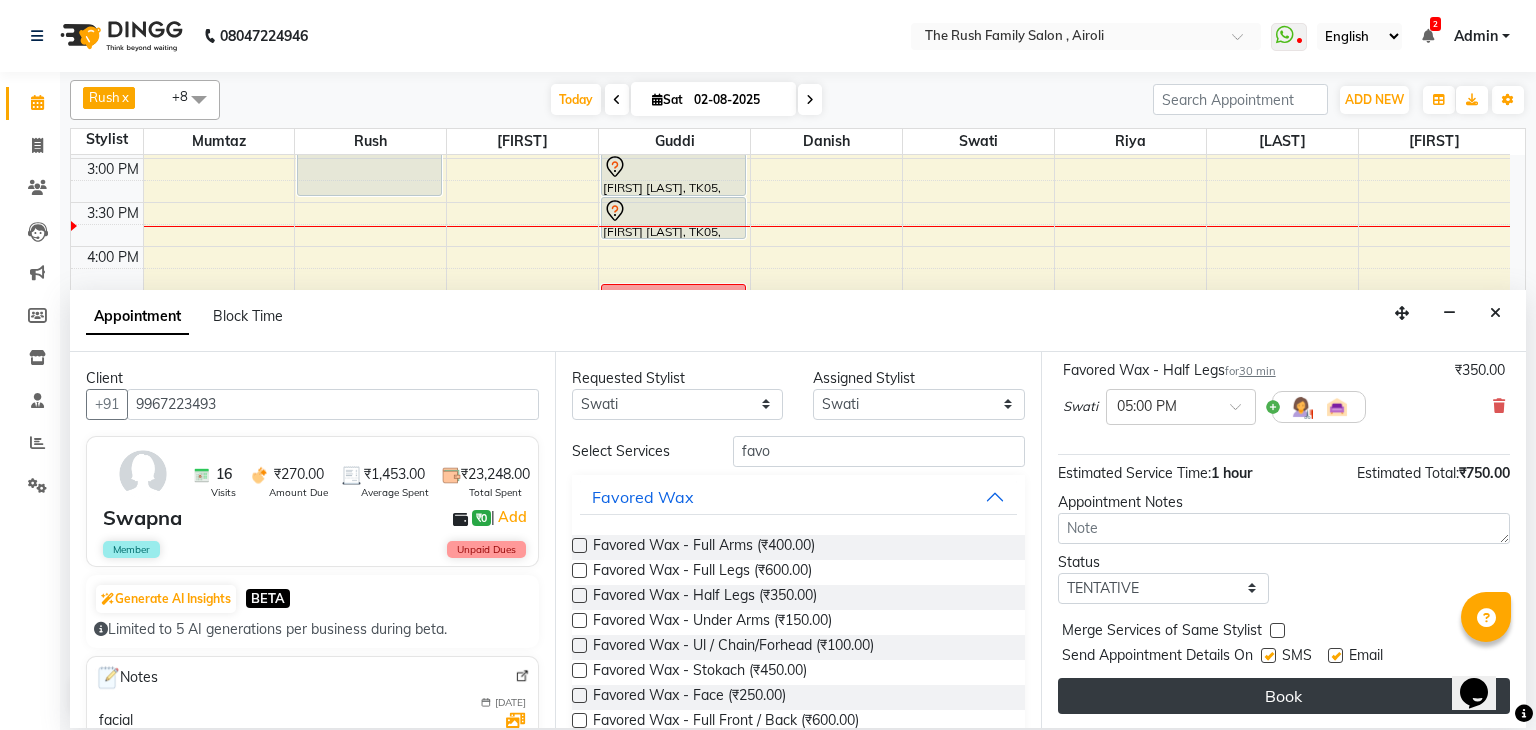click on "Book" at bounding box center [1284, 696] 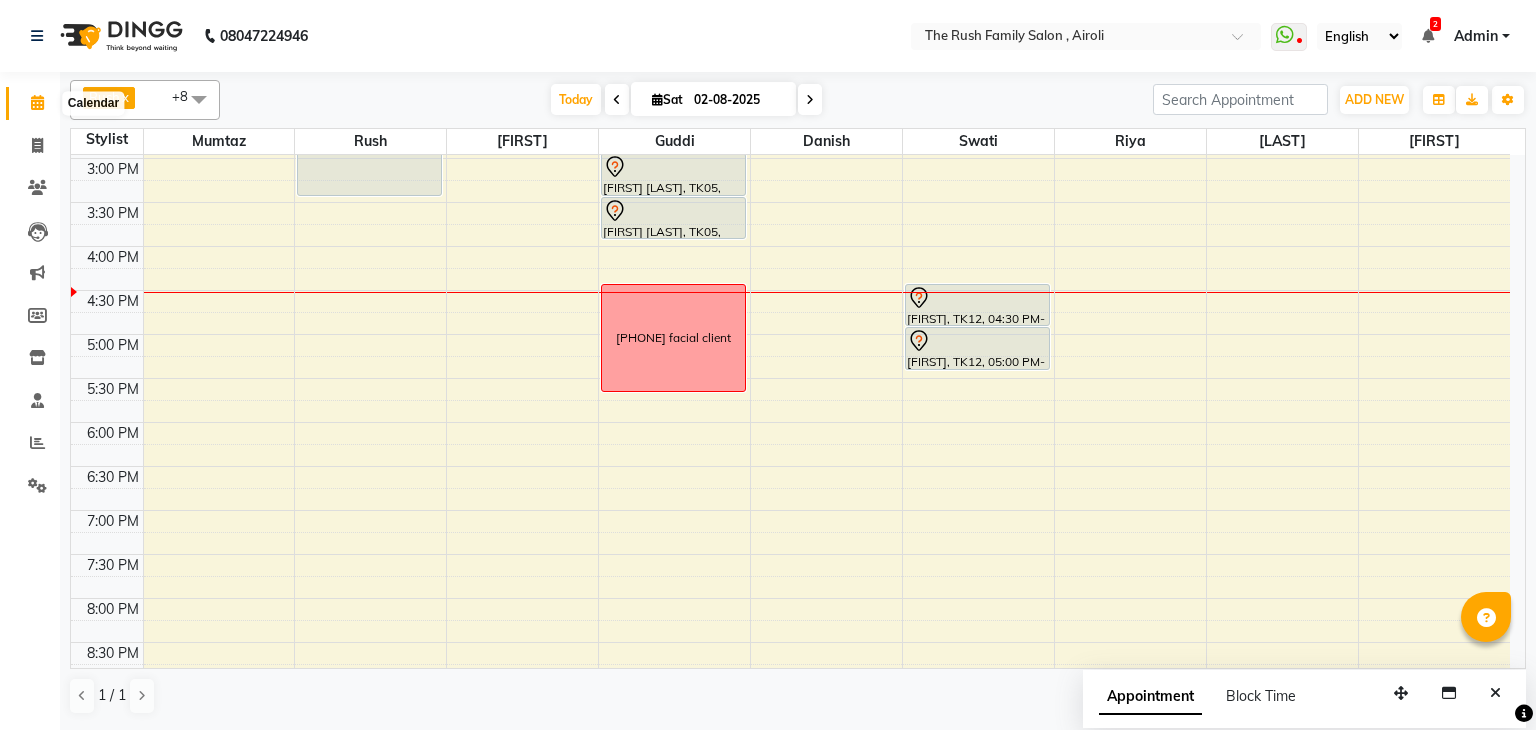 click 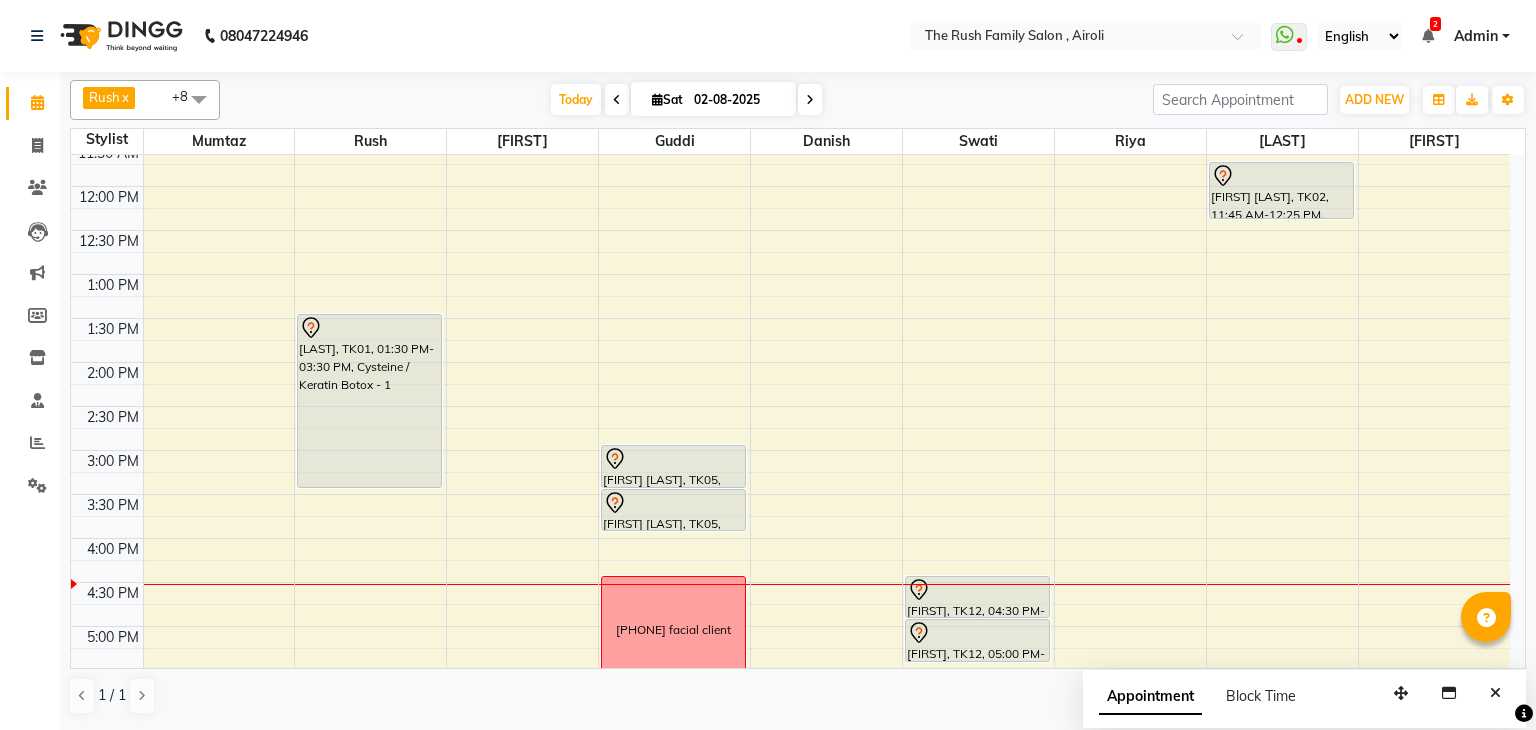 scroll, scrollTop: 317, scrollLeft: 0, axis: vertical 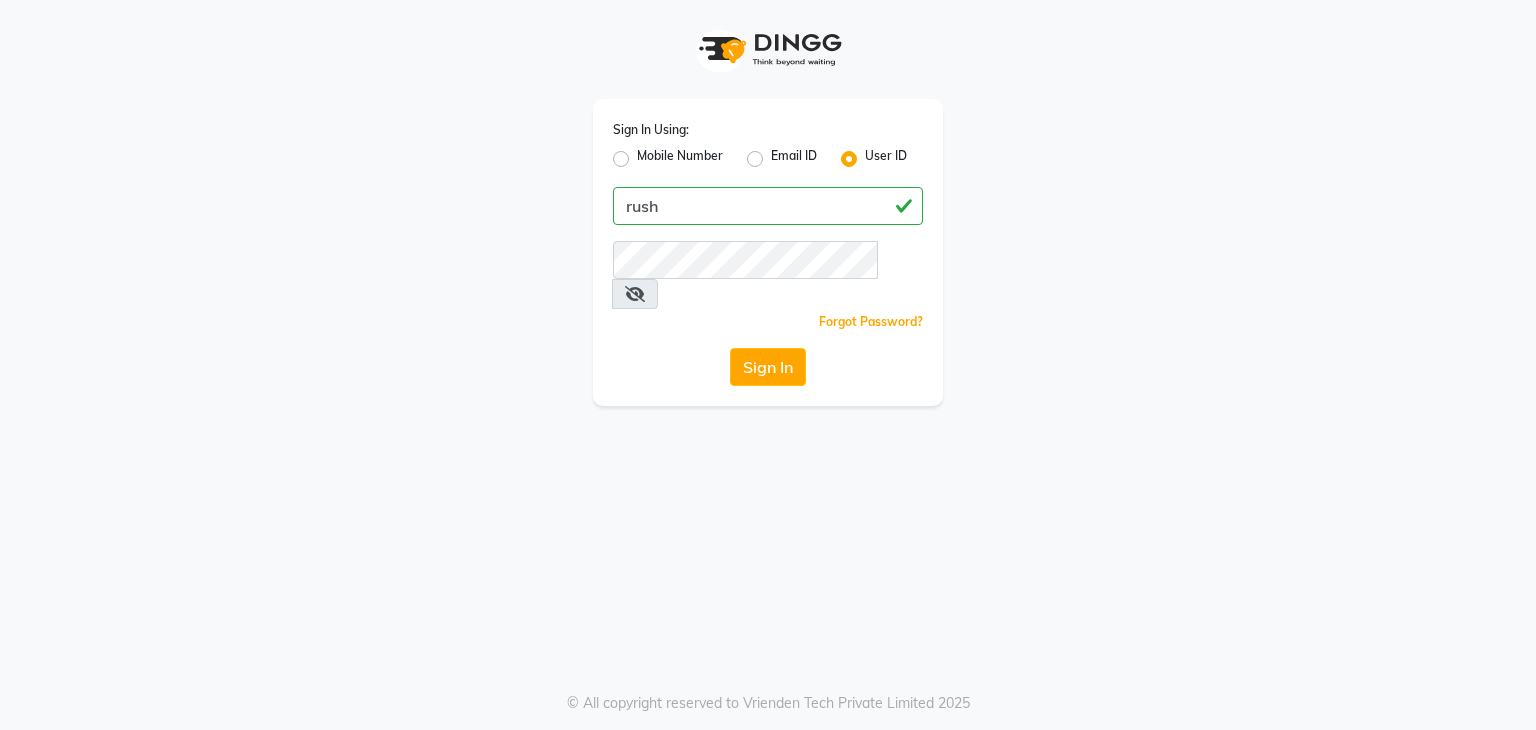 type on "rush" 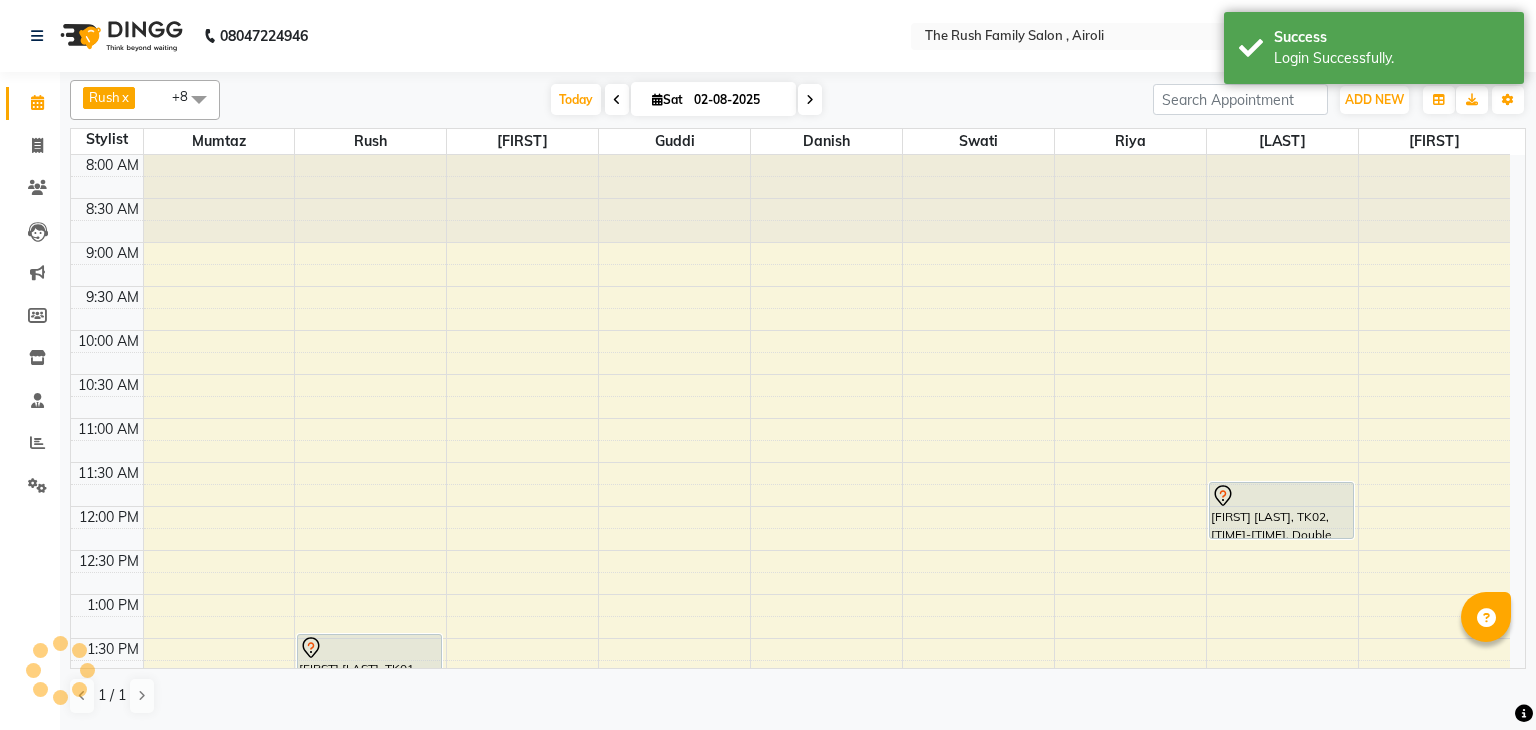 scroll, scrollTop: 0, scrollLeft: 0, axis: both 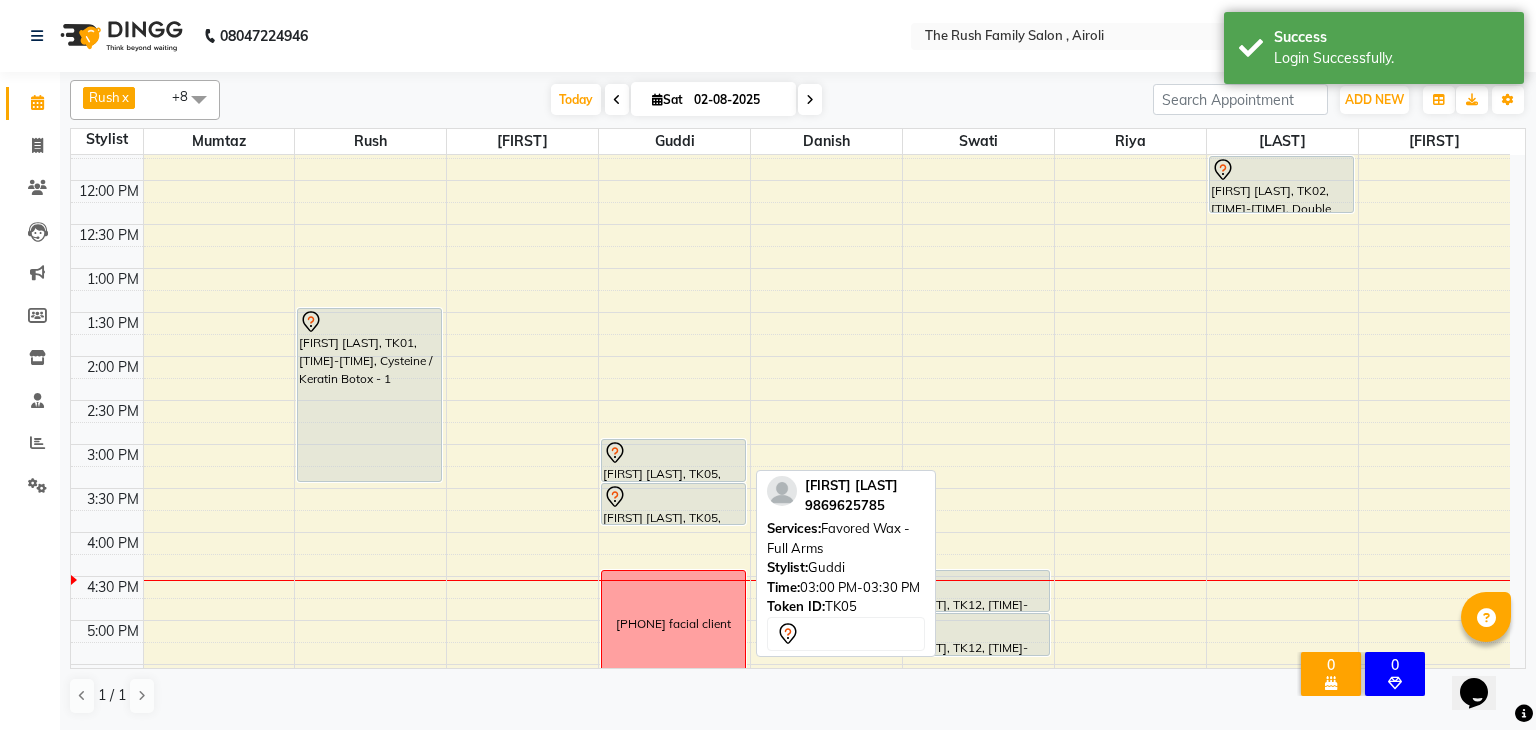 click at bounding box center (673, 453) 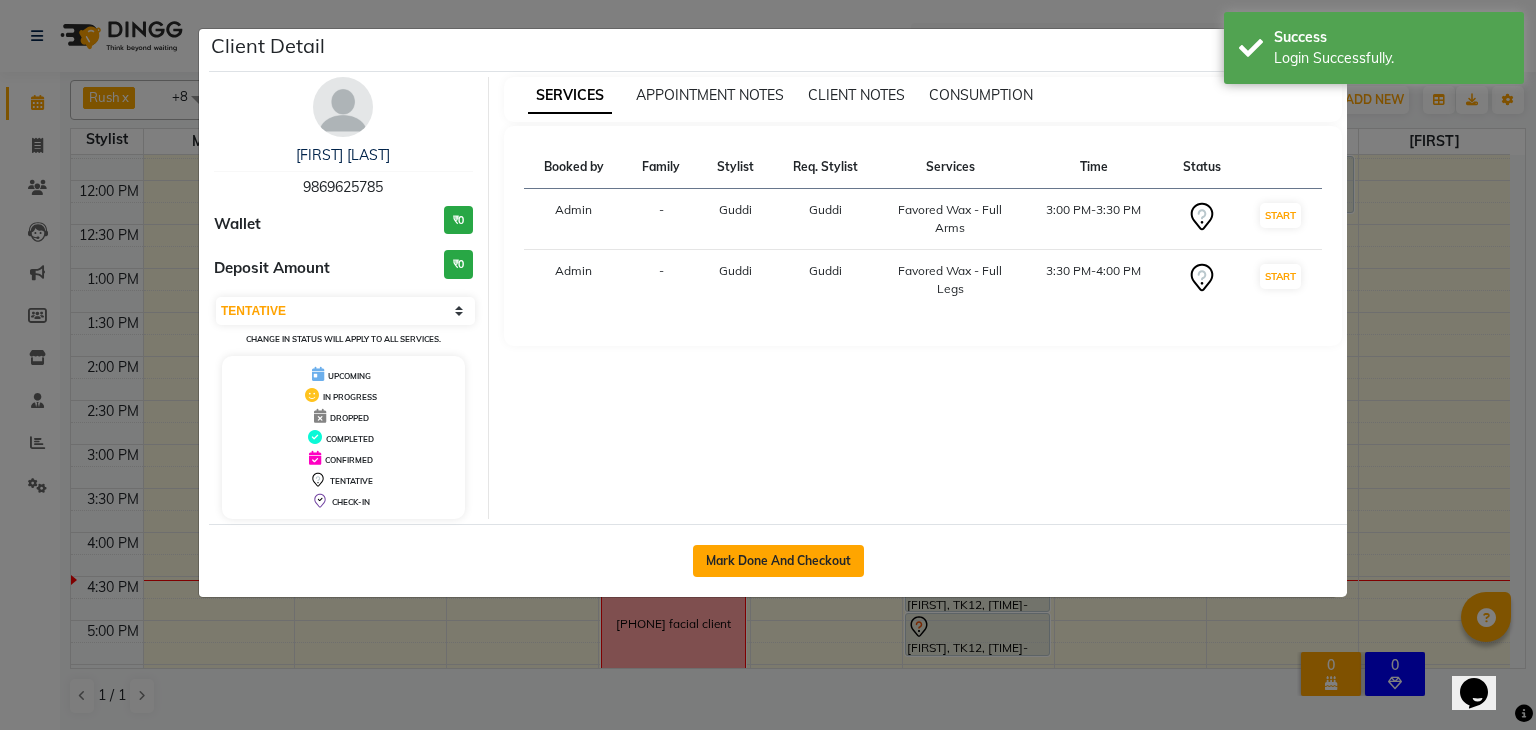 click on "Mark Done And Checkout" 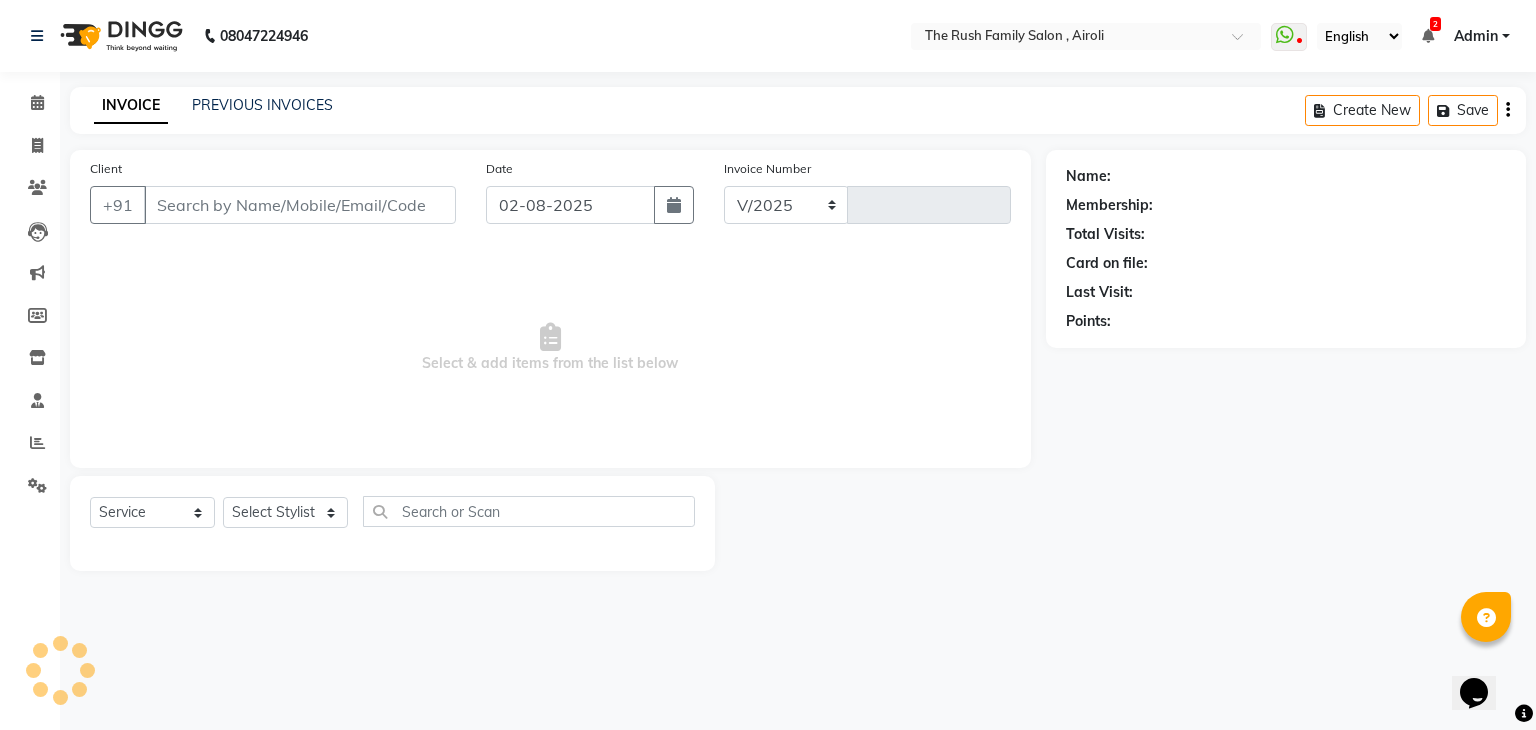 select on "5419" 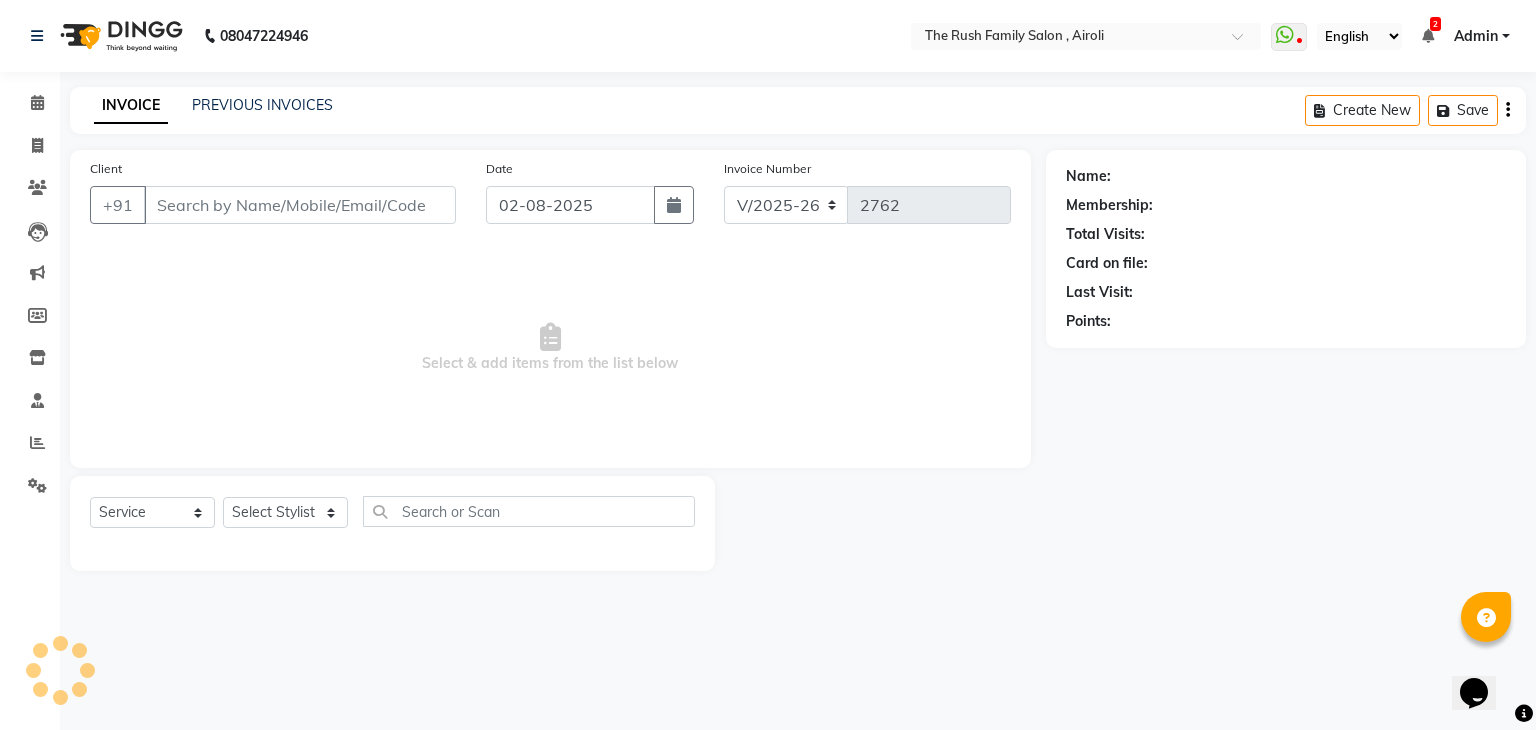 type on "9869625785" 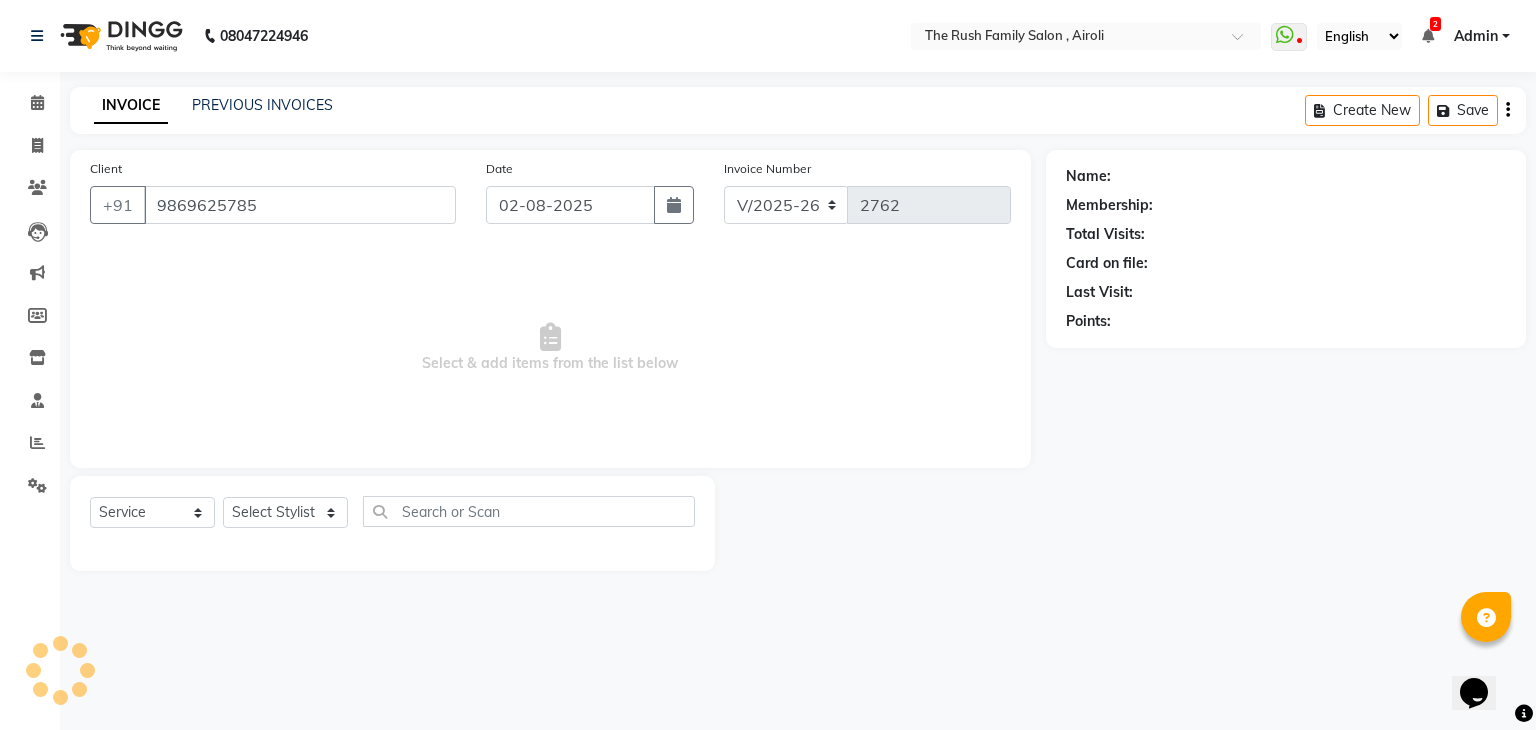 select on "60158" 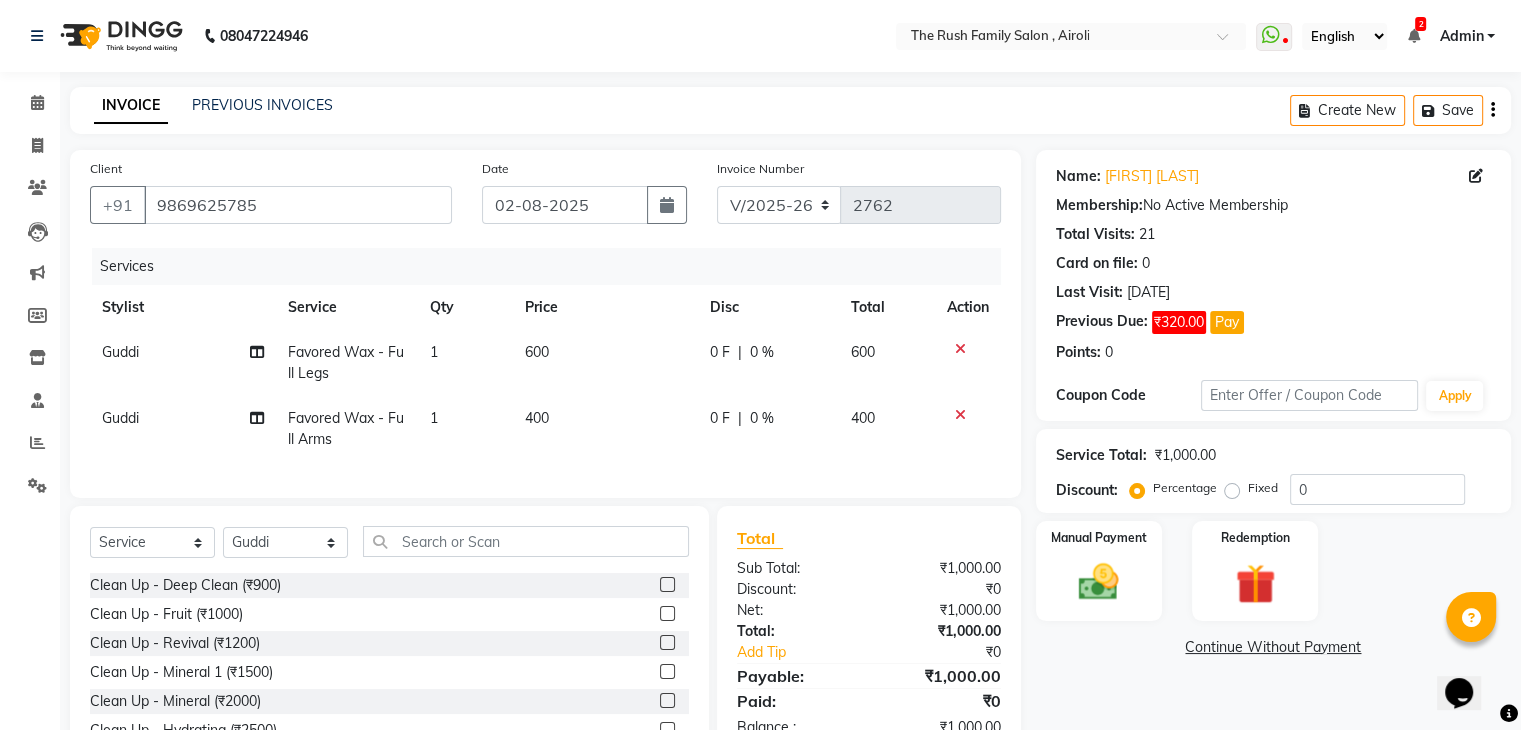 click on "Guddi" 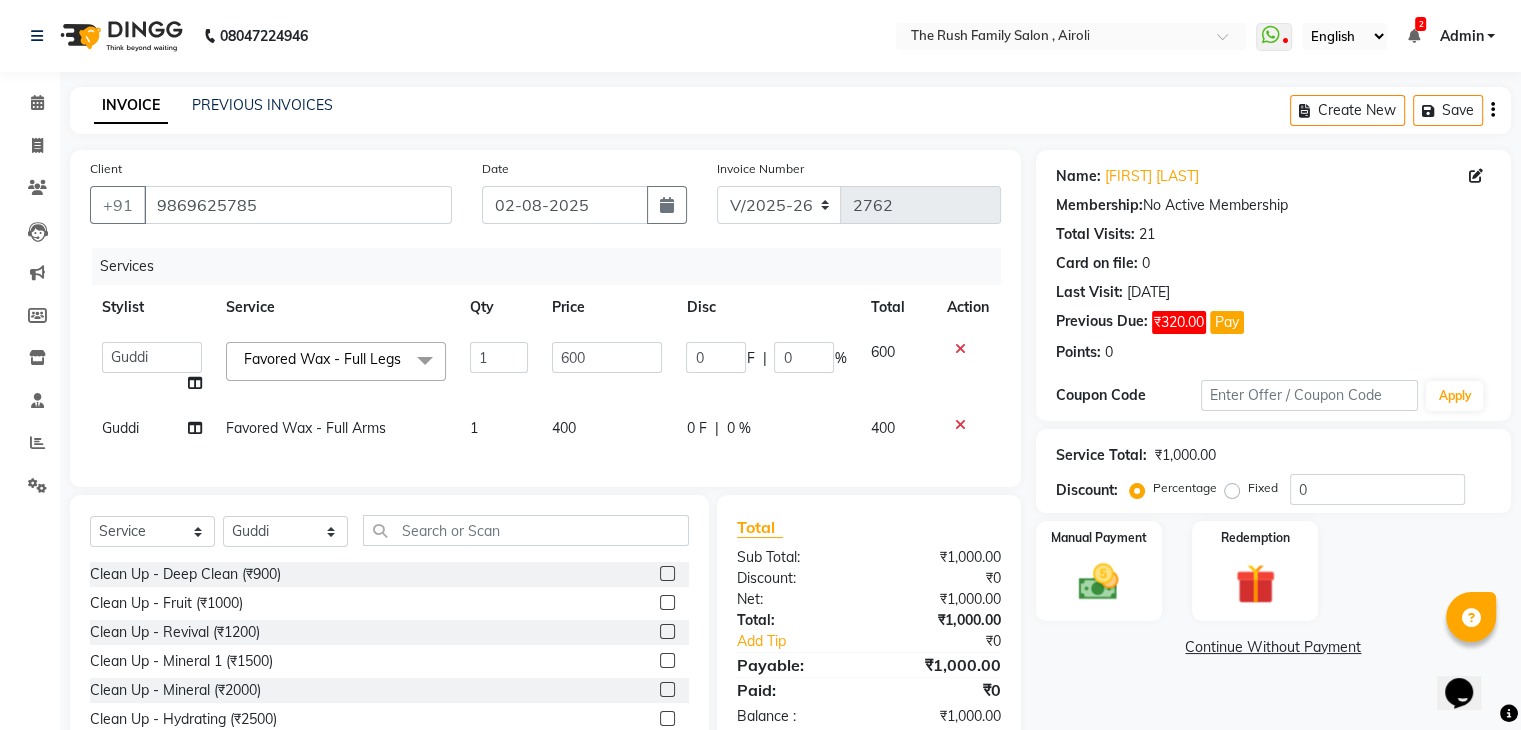click on "Ajaz   Alvira   Danish   Guddi   Jayesh   Josh    mumtaz   Naeem     nishu   Riya      Rush   Swati" 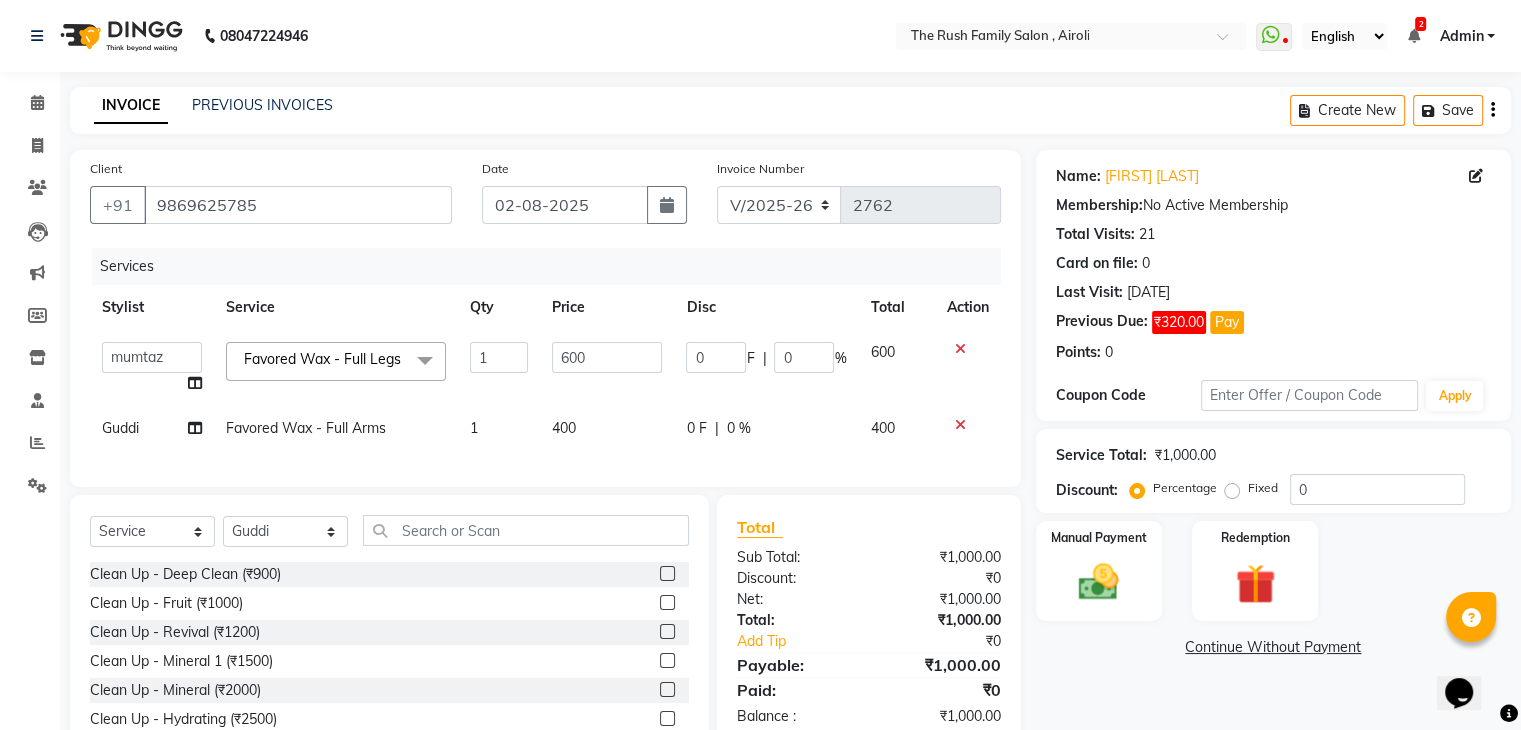 select on "42200" 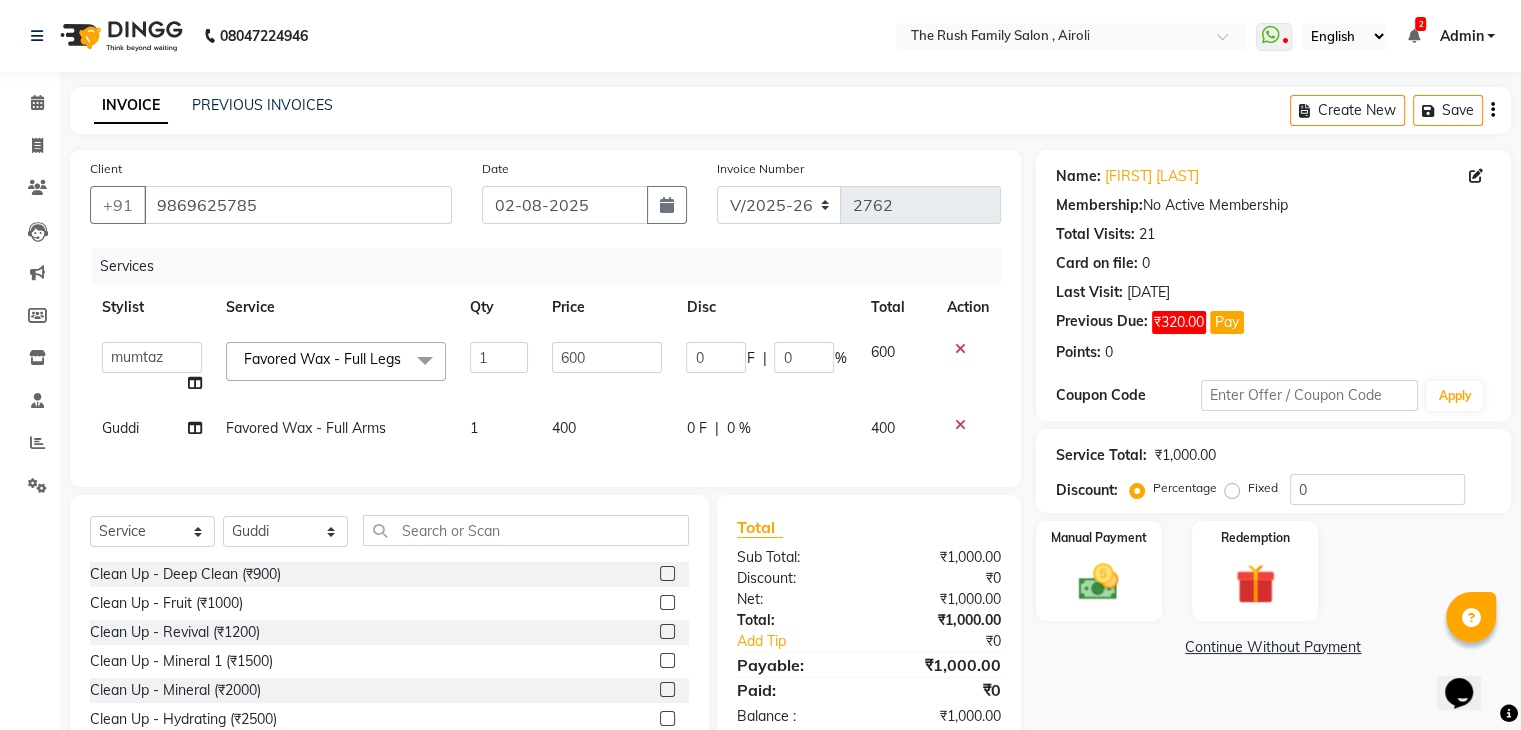 click on "Guddi" 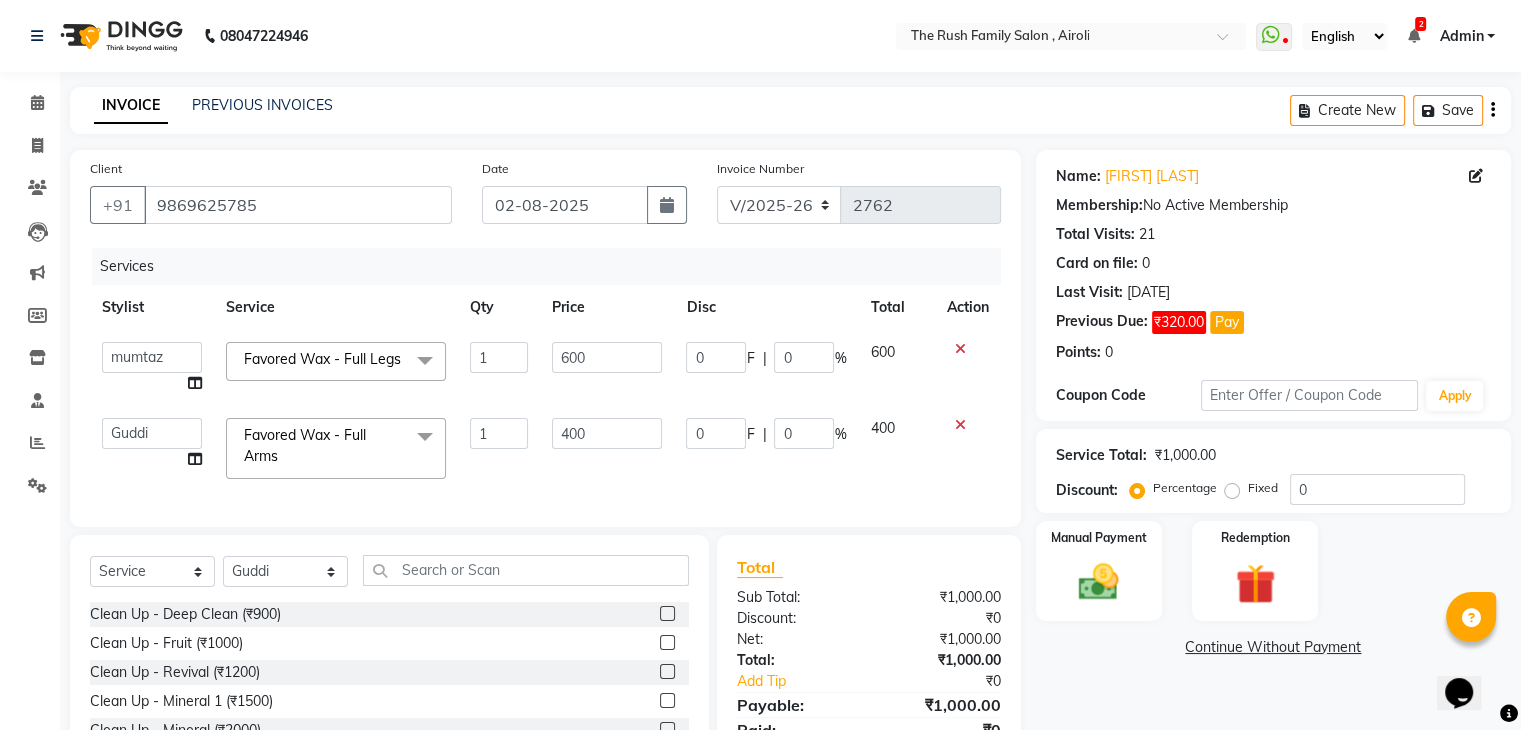 click on "Ajaz   Alvira   Danish   Guddi   Jayesh   Josh    mumtaz   Naeem     nishu   Riya      Rush   Swati" 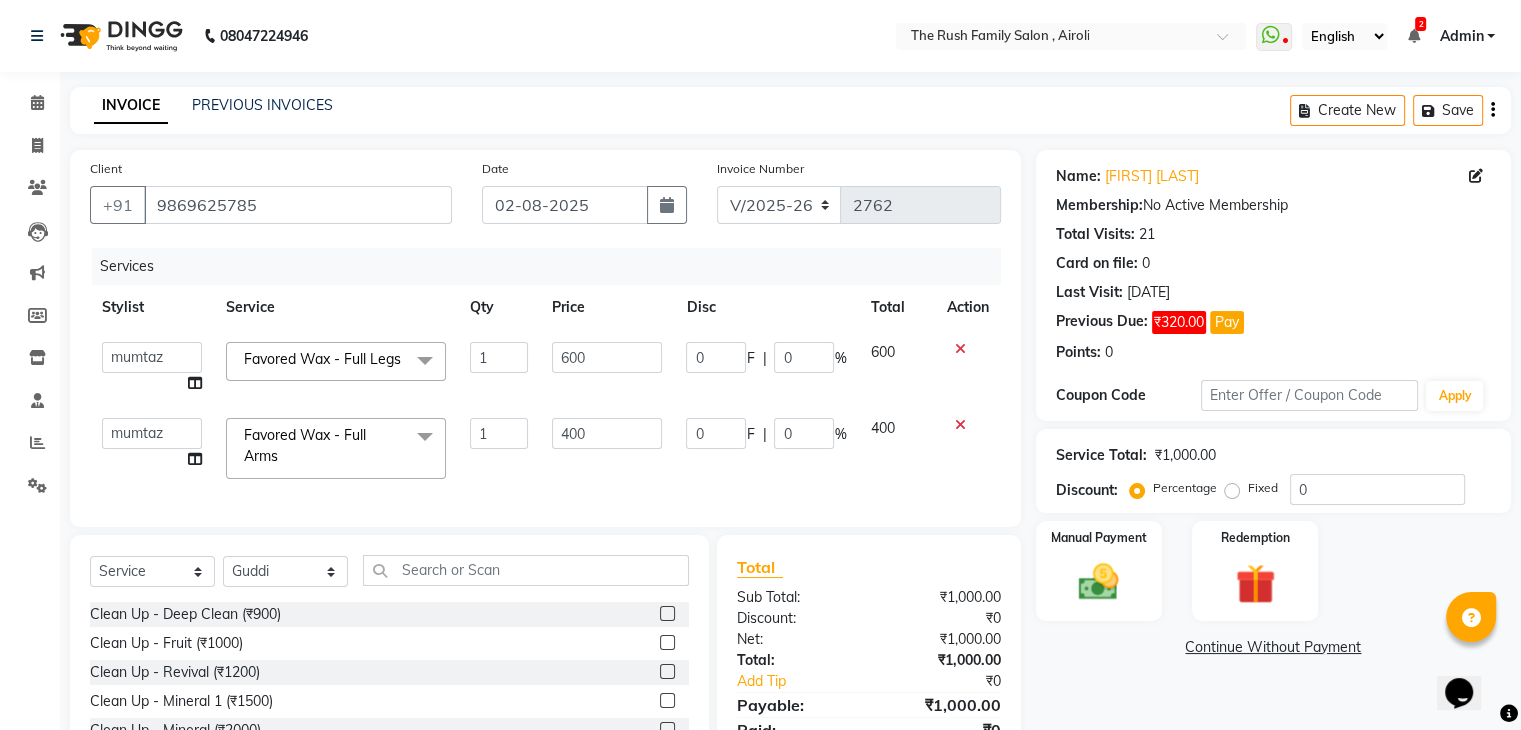select on "42200" 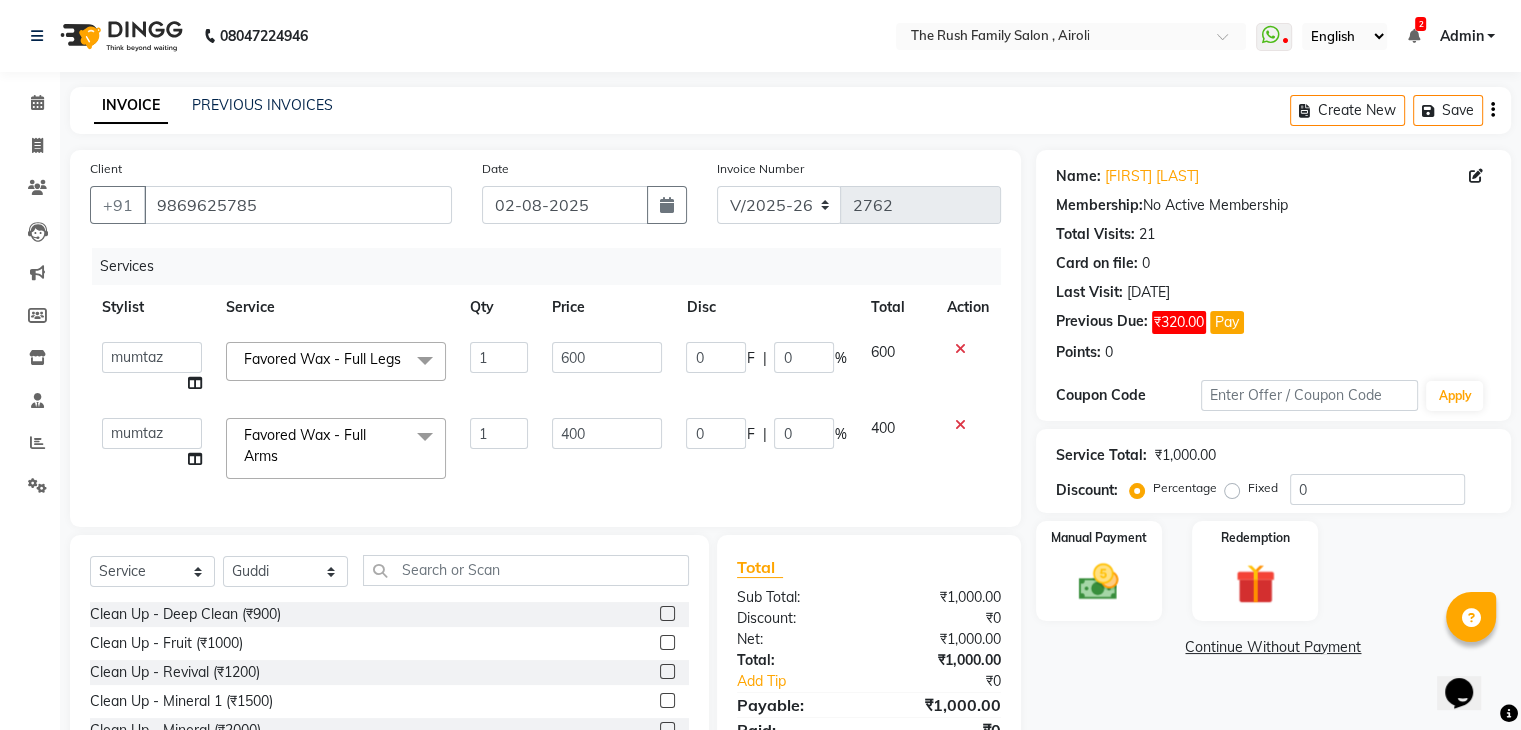 click on "Favored Wax - Full Arms" 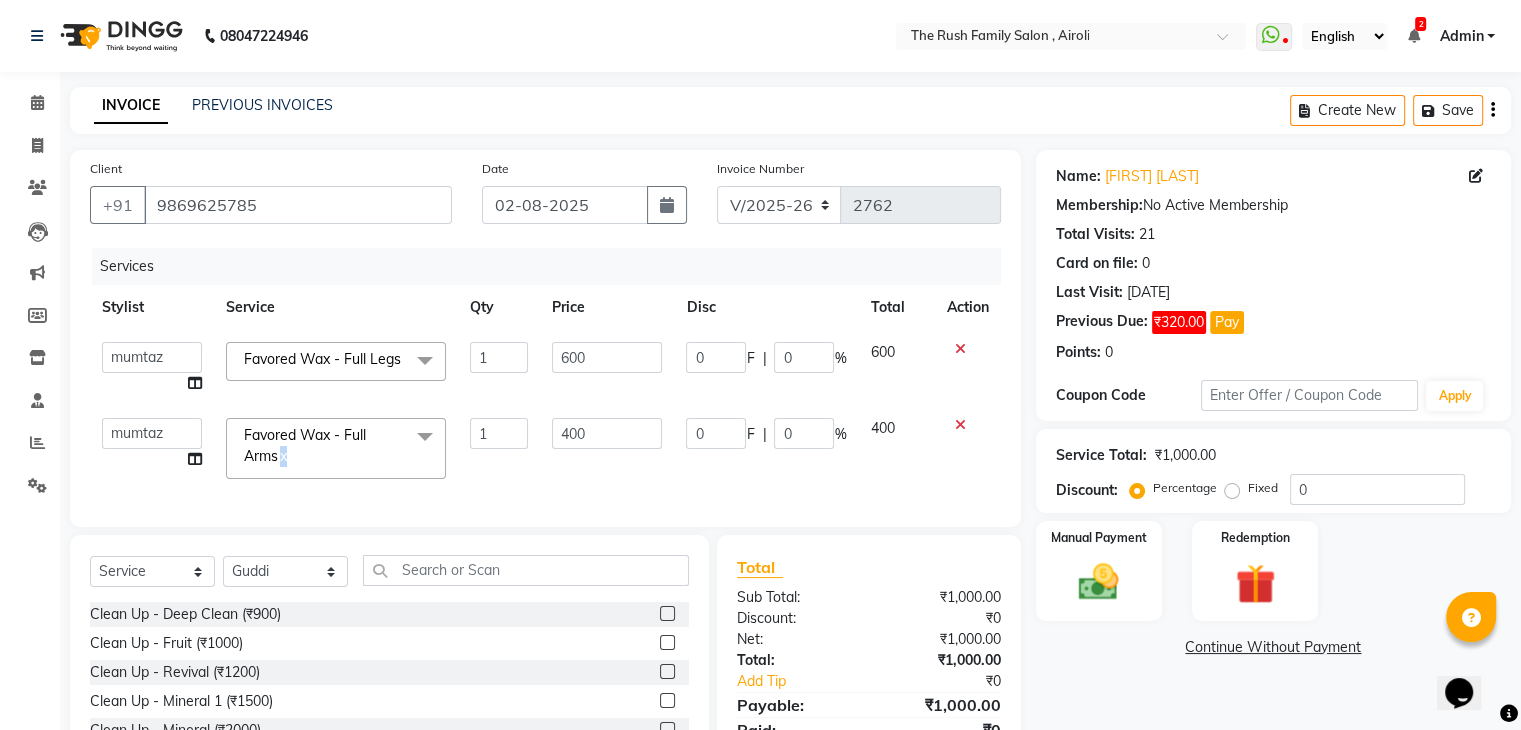 click on "x" 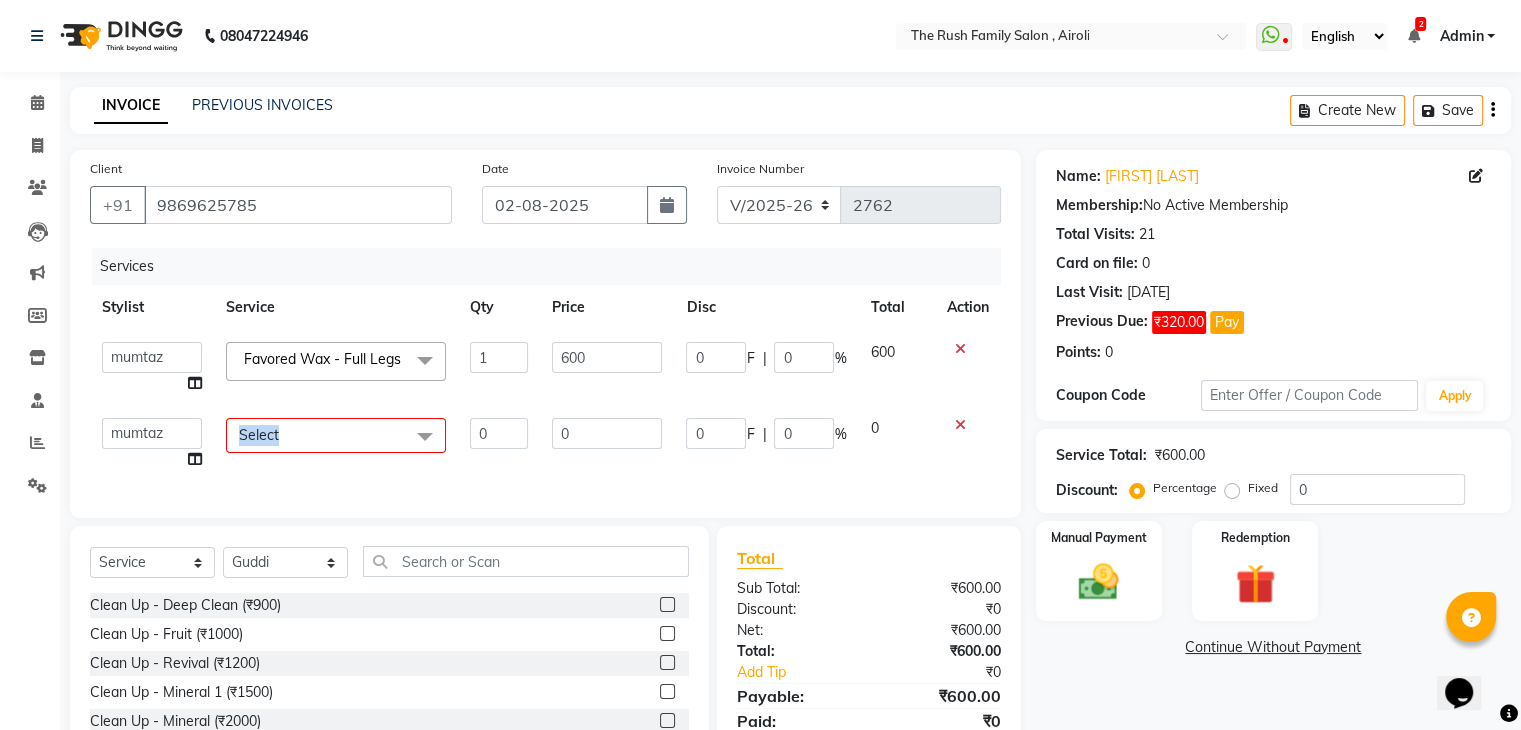 click on "Select" 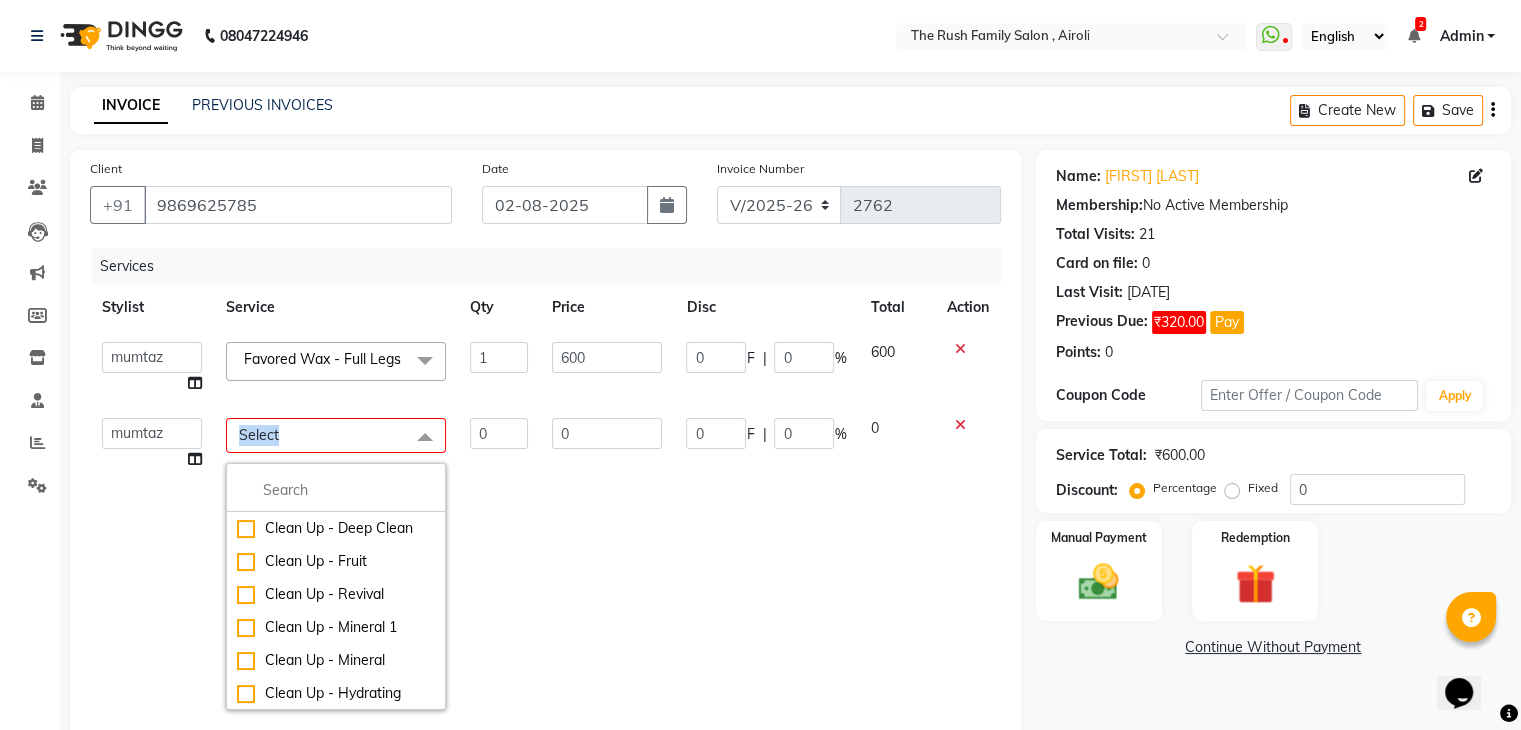 click on "Select" 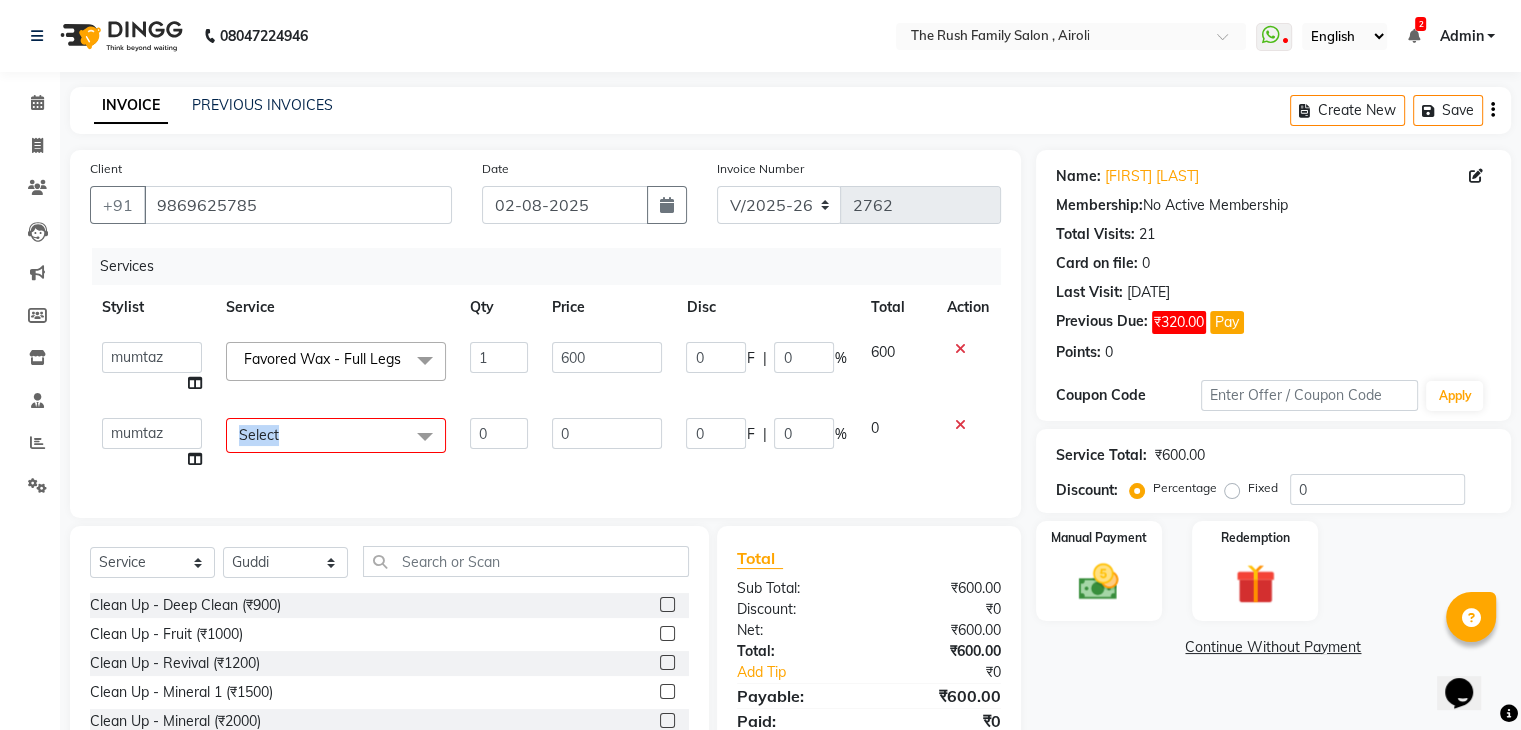 click on "Select" 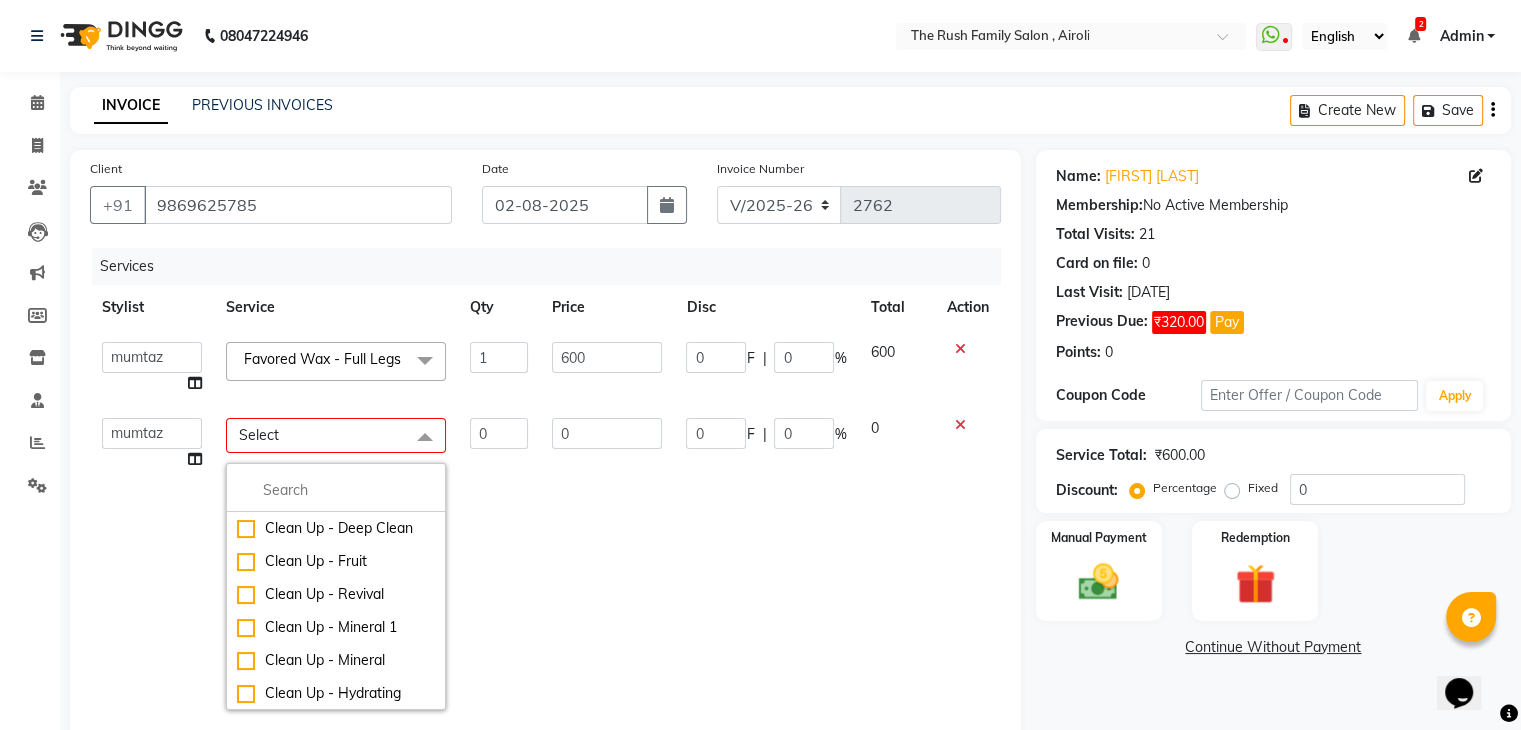 click on "Select" 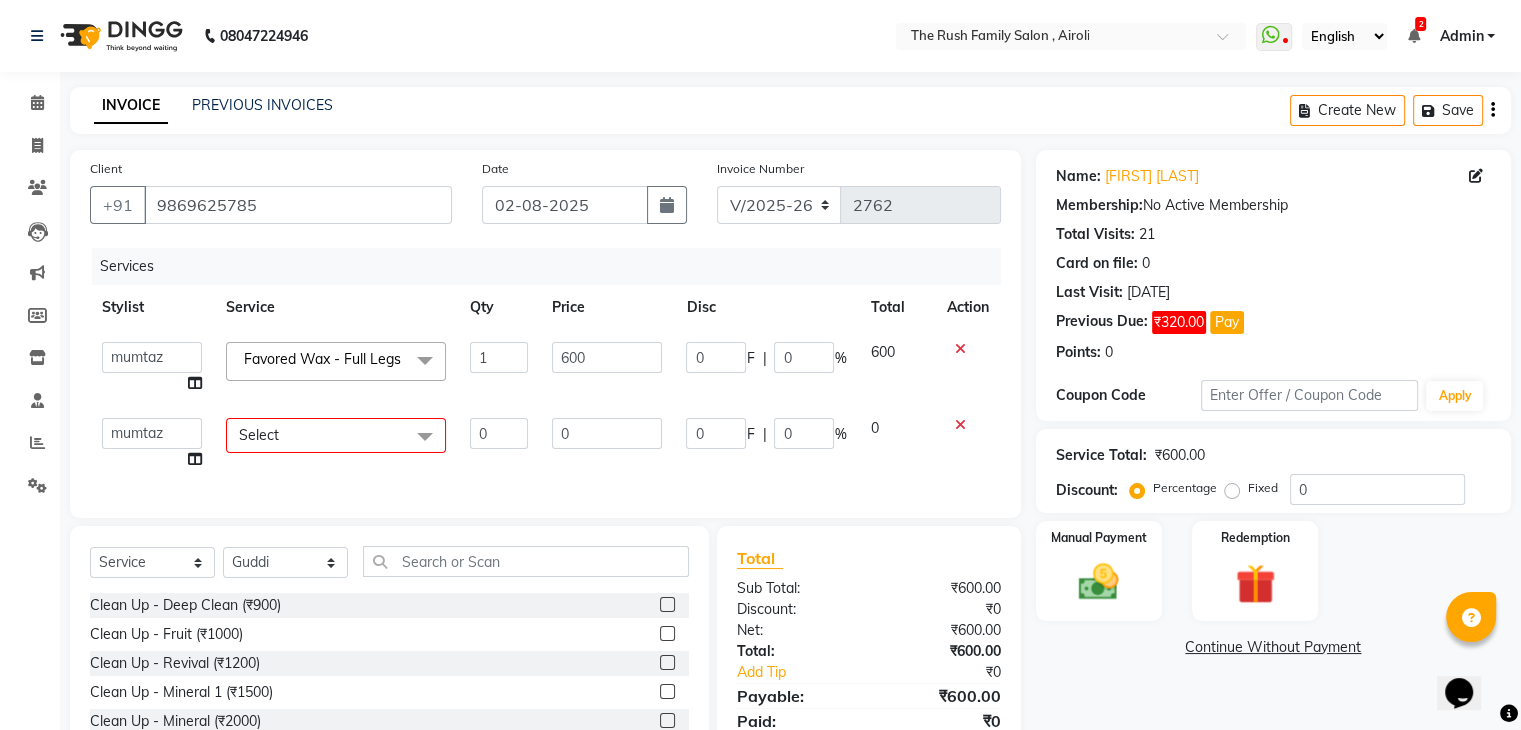 click on "Select" 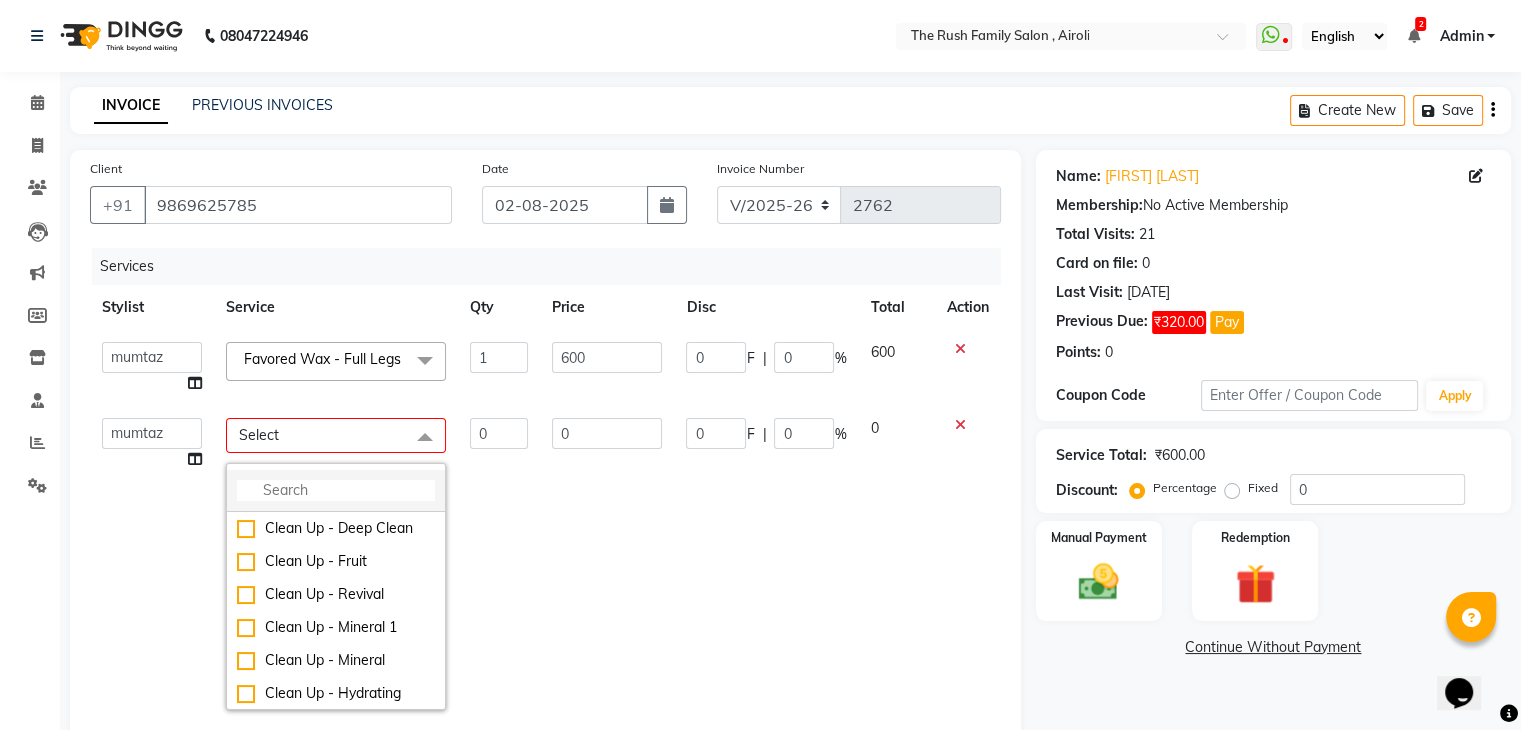 click 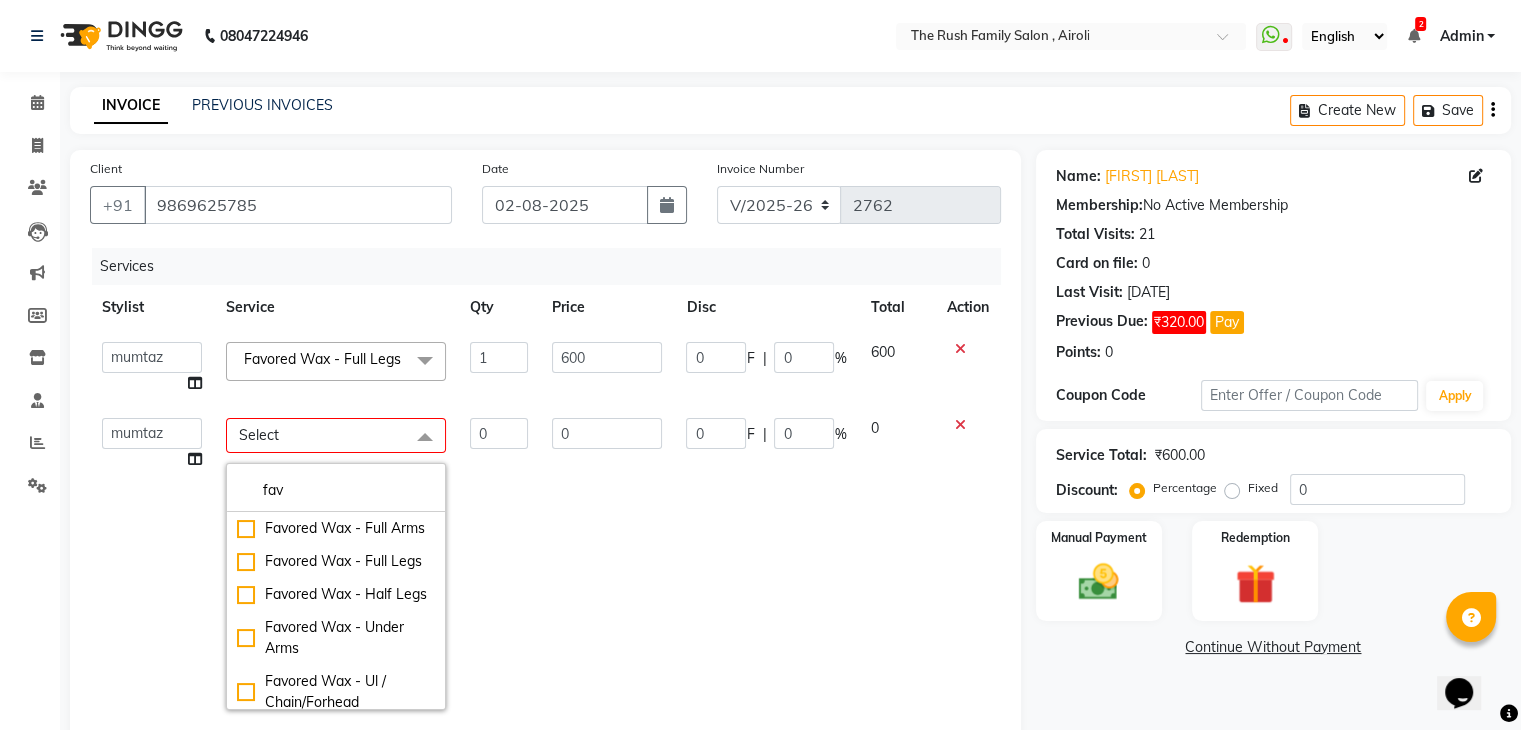 type on "fav" 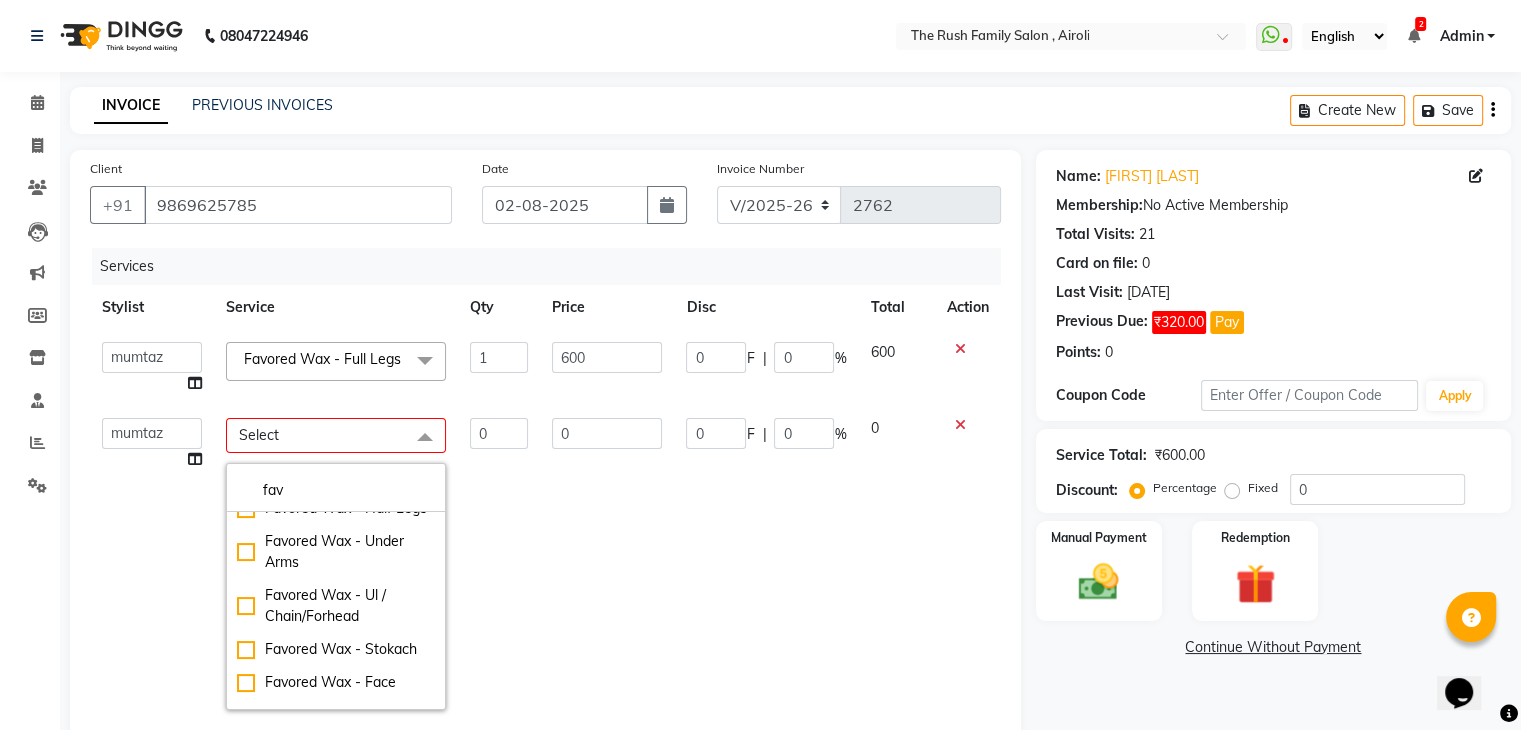scroll, scrollTop: 94, scrollLeft: 0, axis: vertical 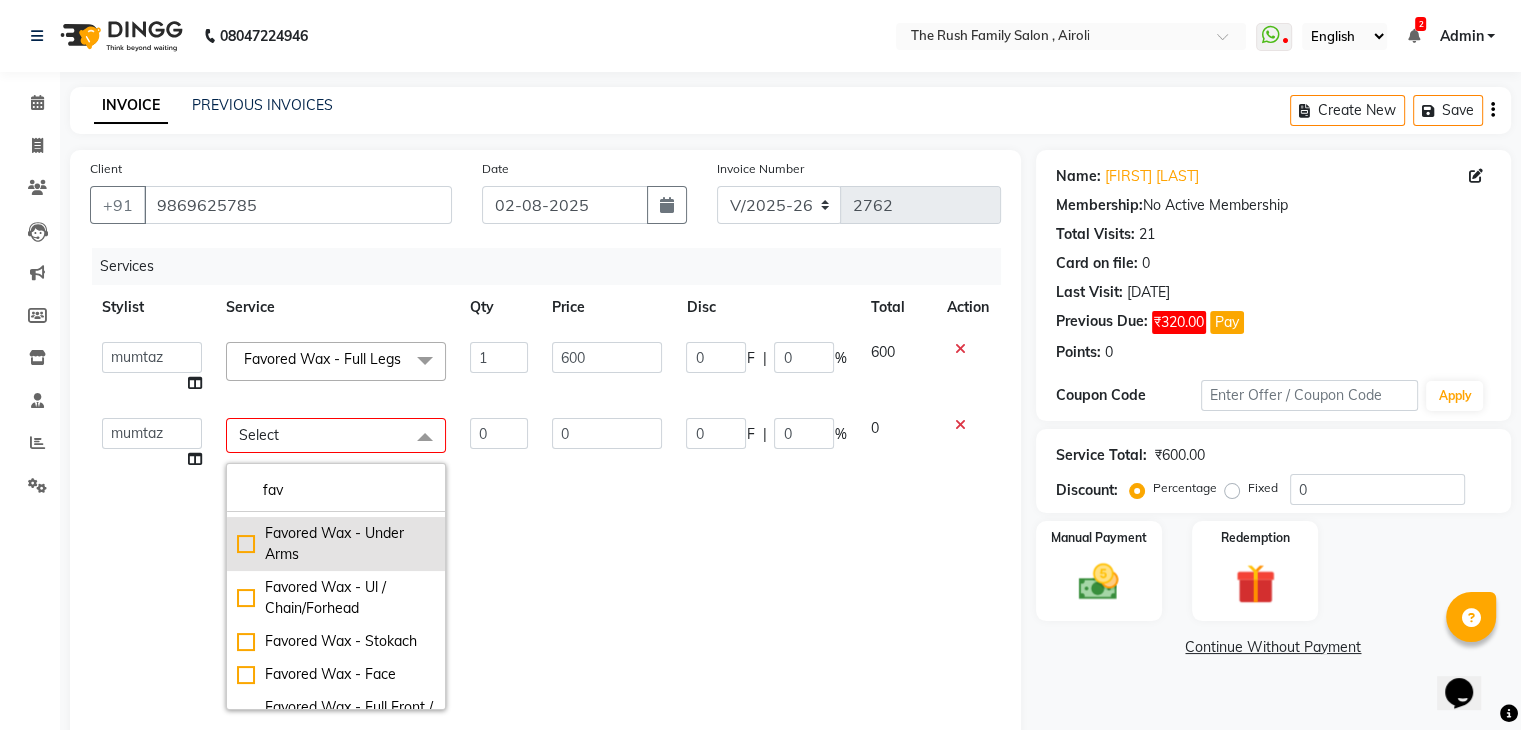 click on "Favored Wax - Under Arms" 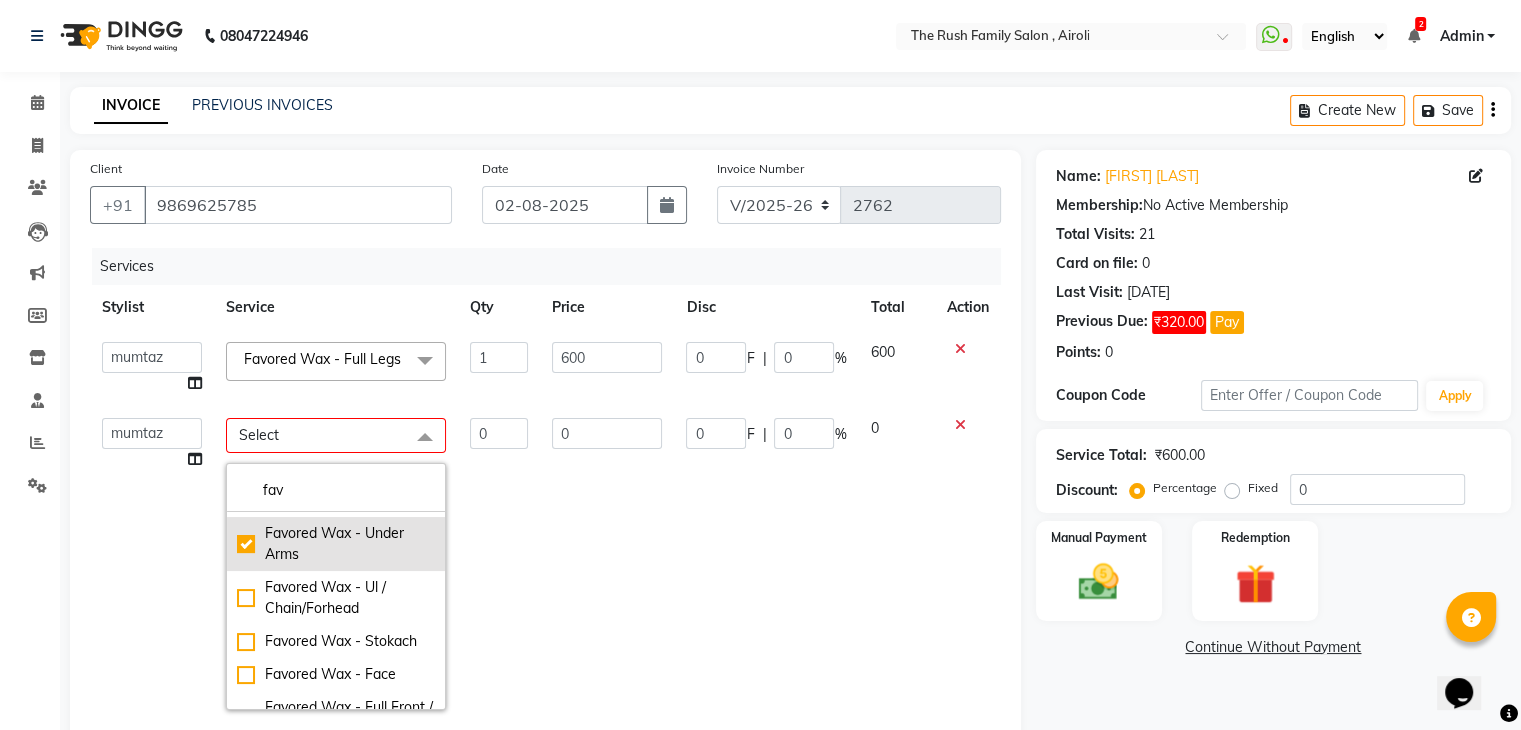 checkbox on "true" 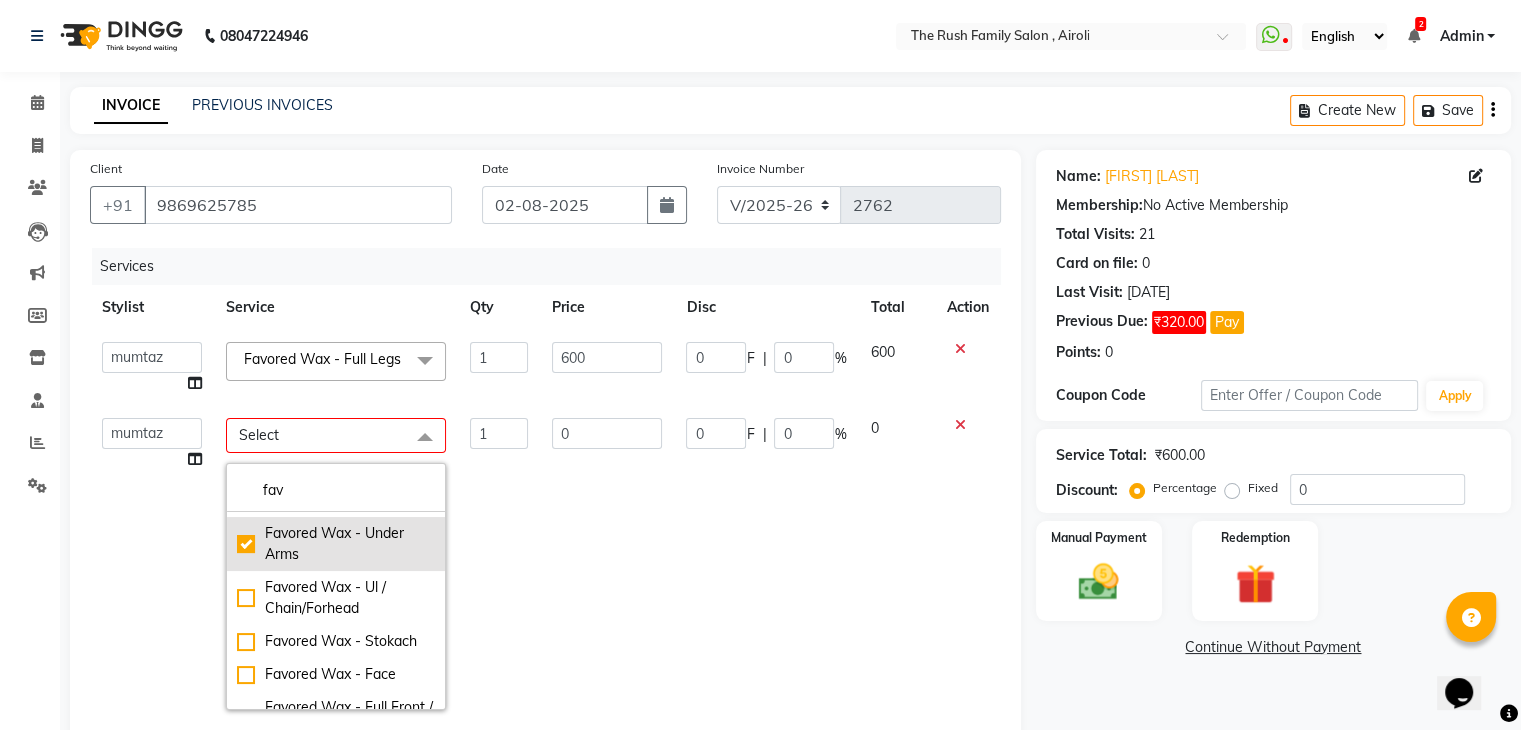 type on "150" 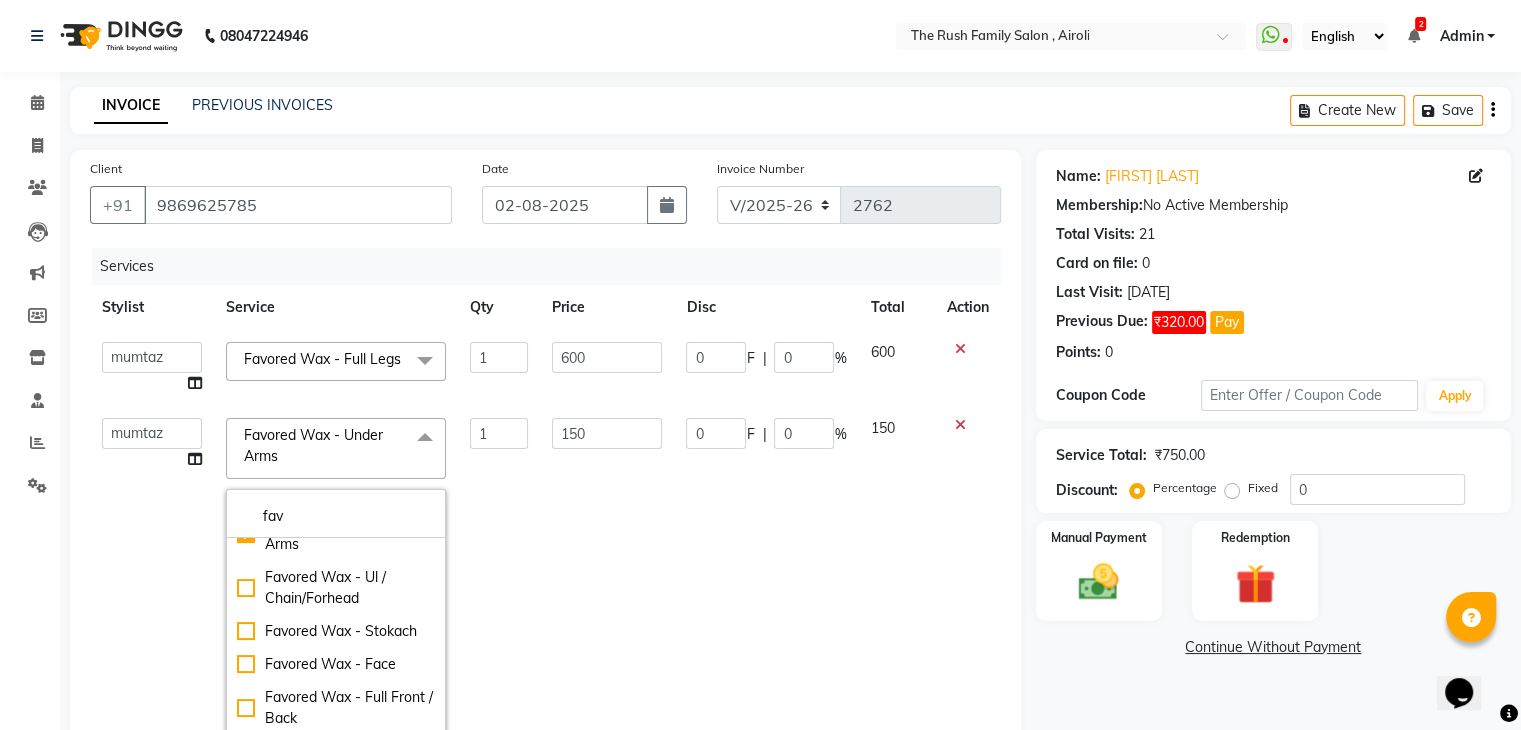 scroll, scrollTop: 138, scrollLeft: 0, axis: vertical 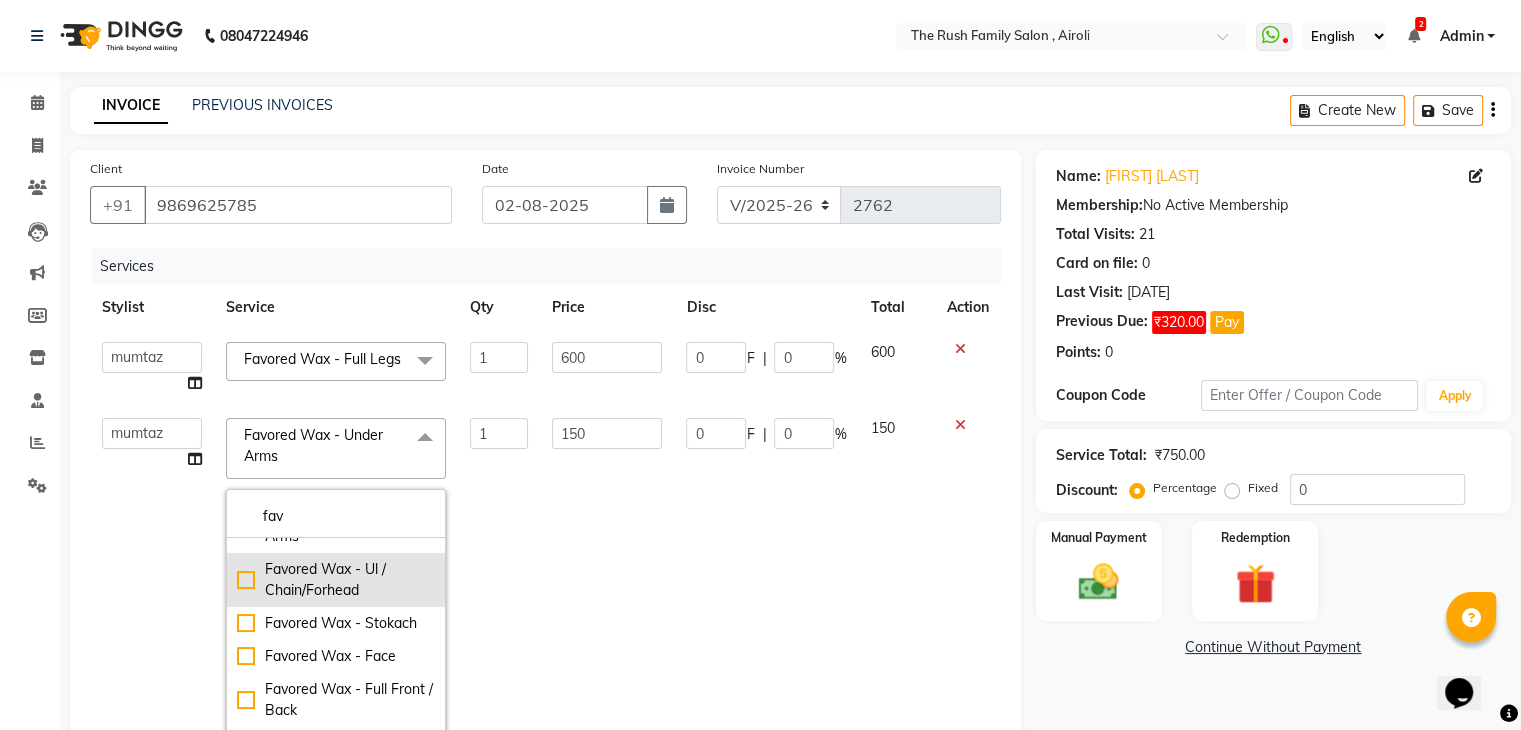 click on "Favored Wax - Ul / Chain/Forhead" 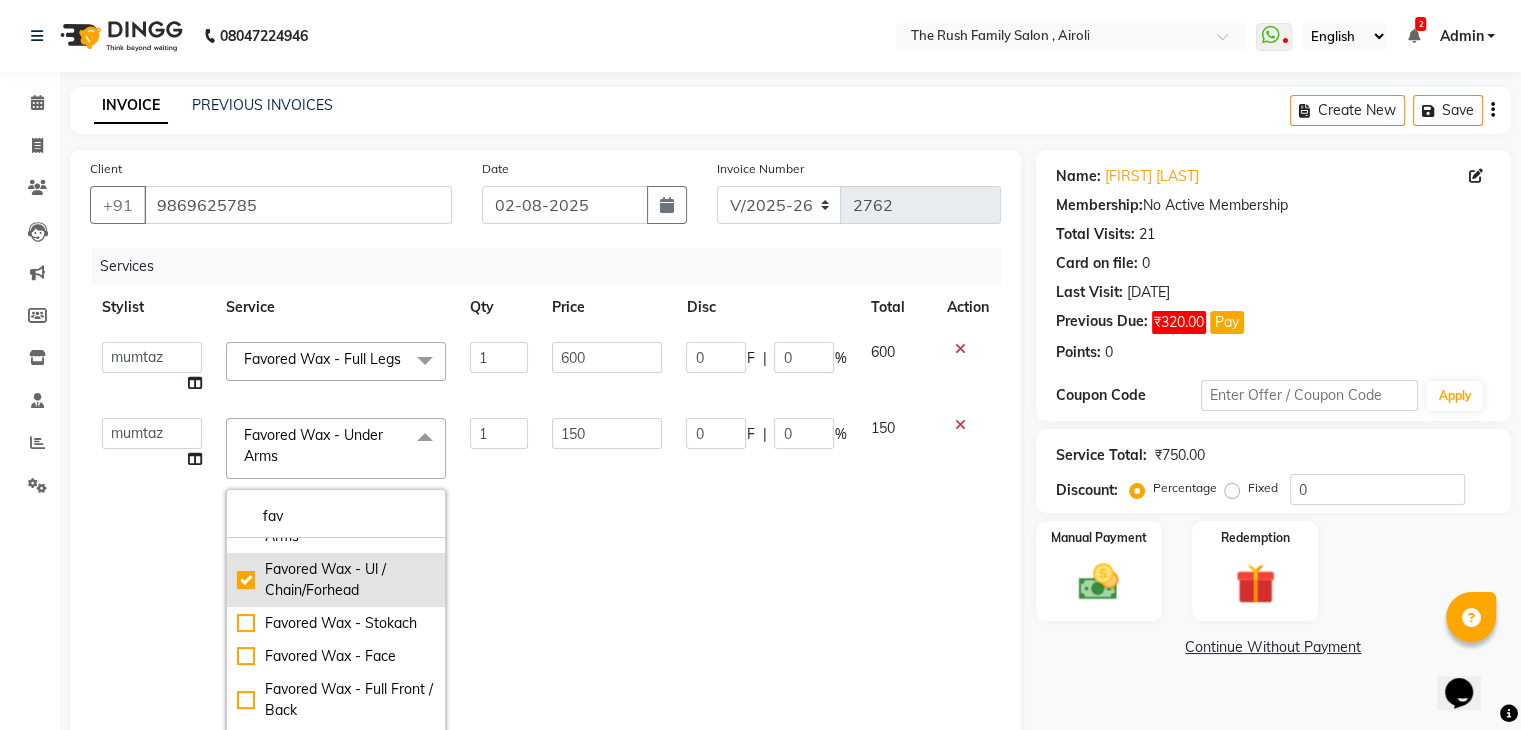 checkbox on "false" 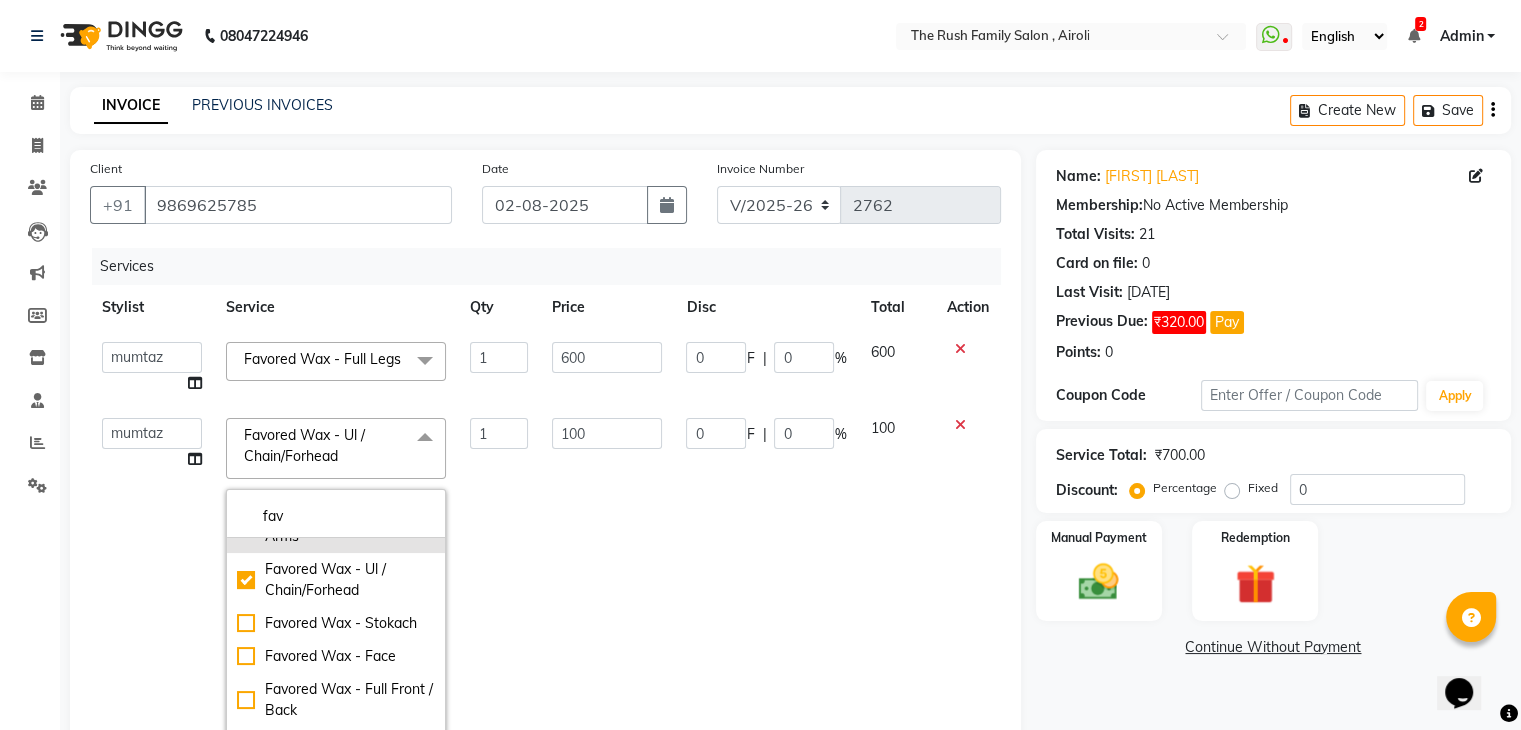 click on "Favored Wax - Under Arms" 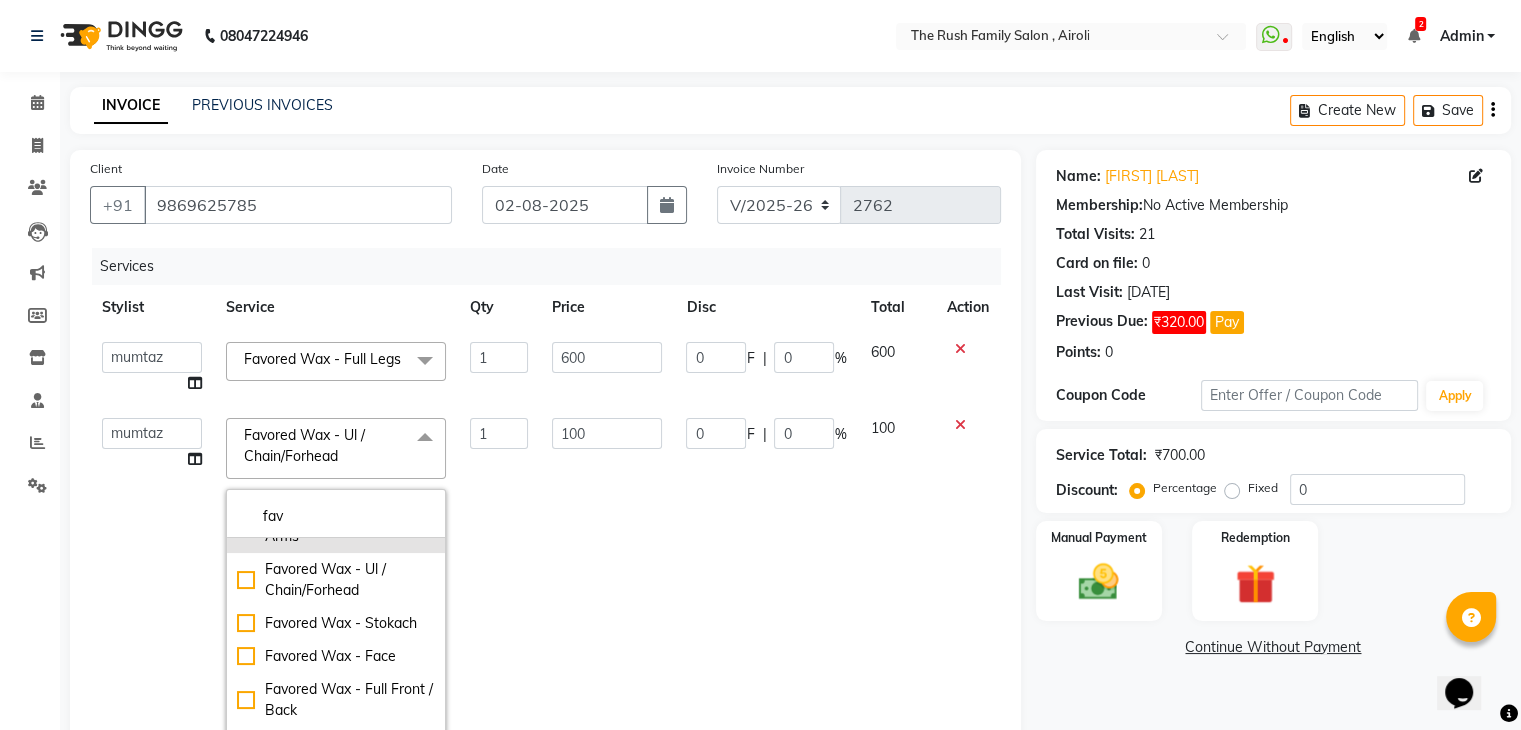 checkbox on "true" 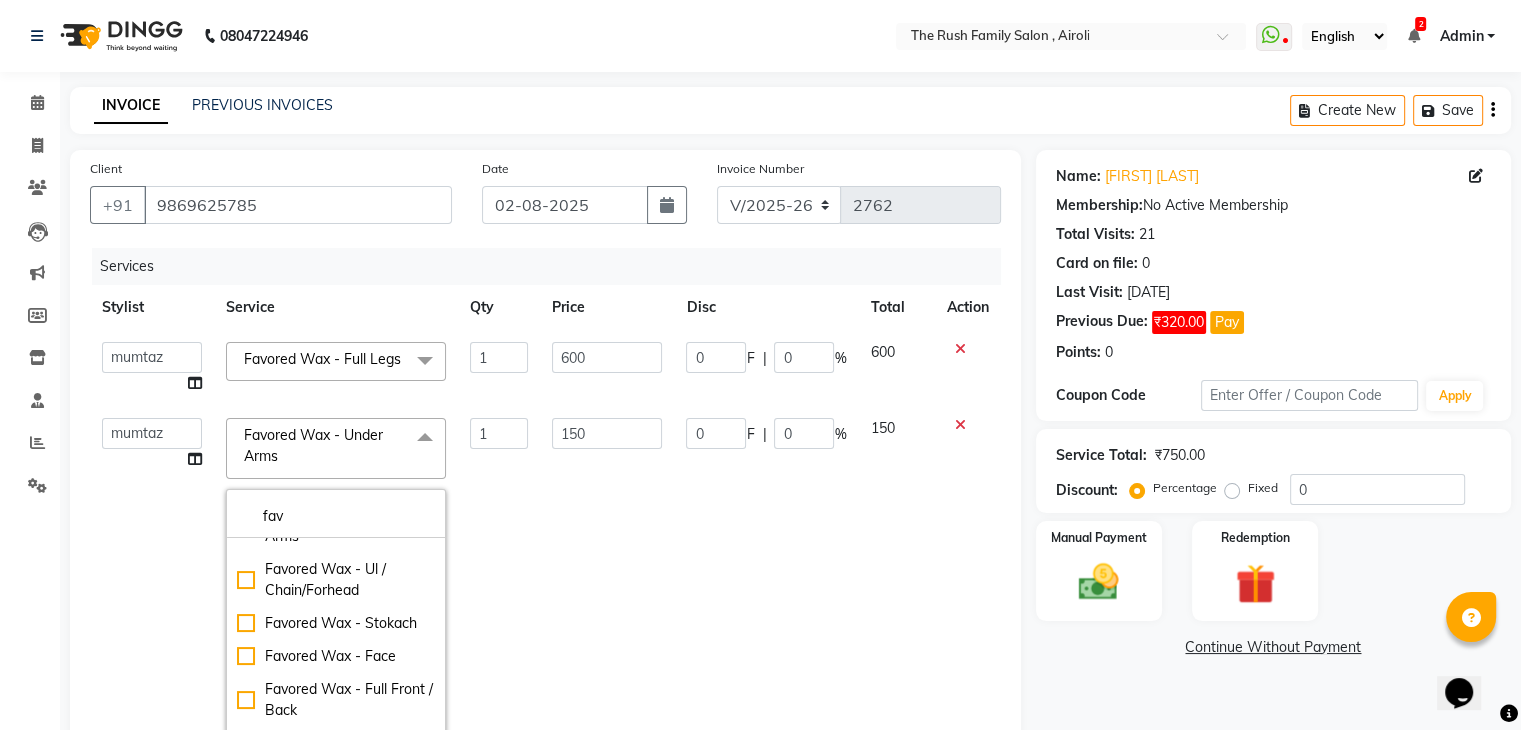 click on "150" 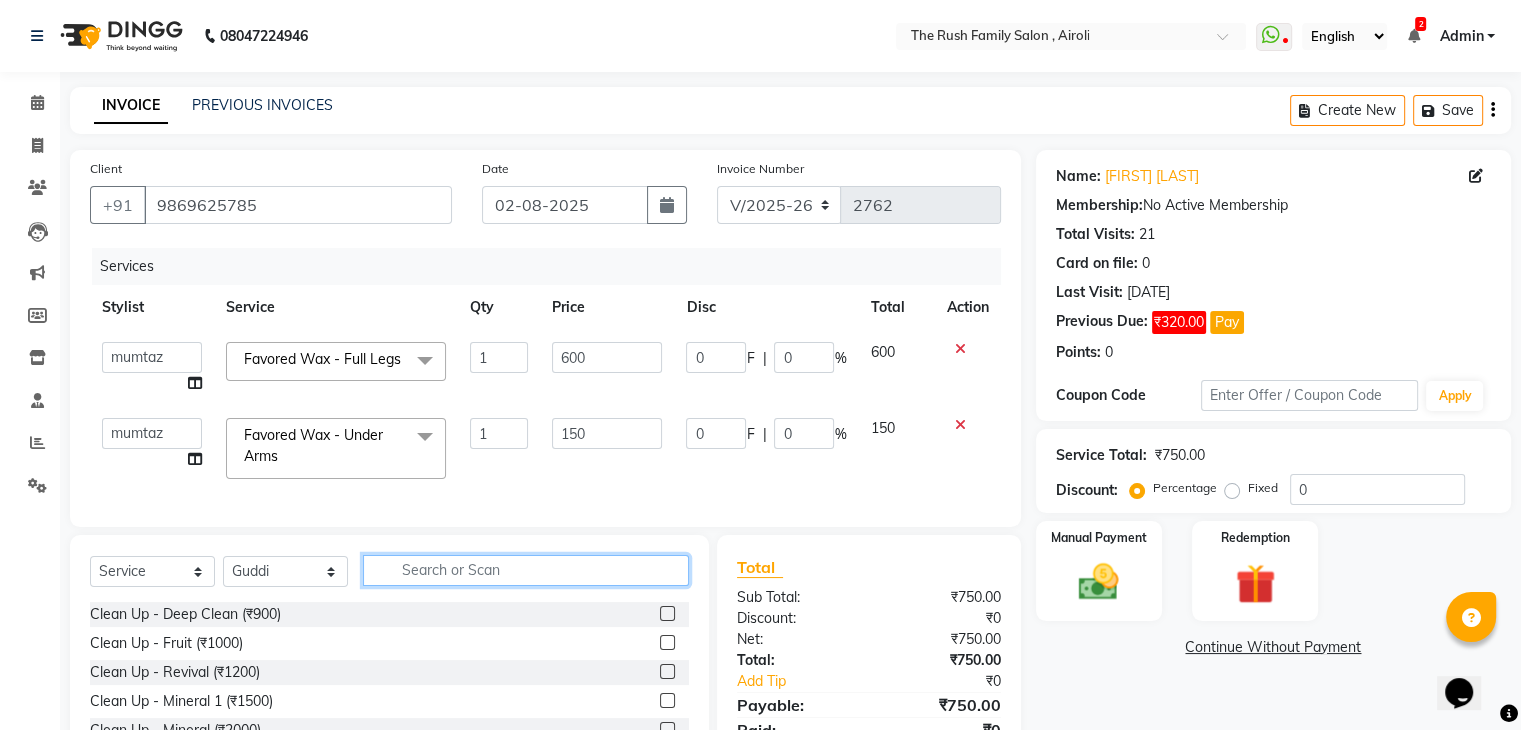 click 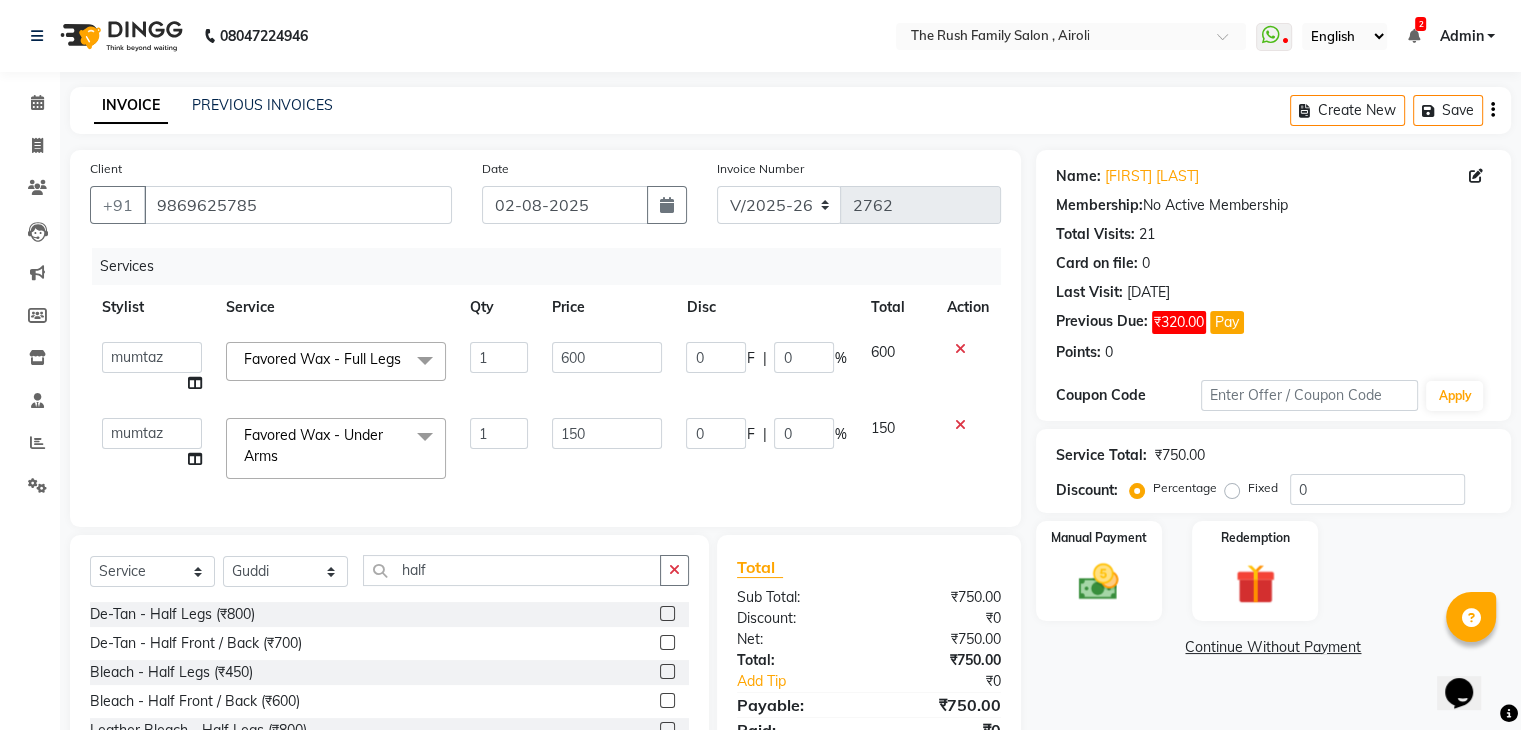 click 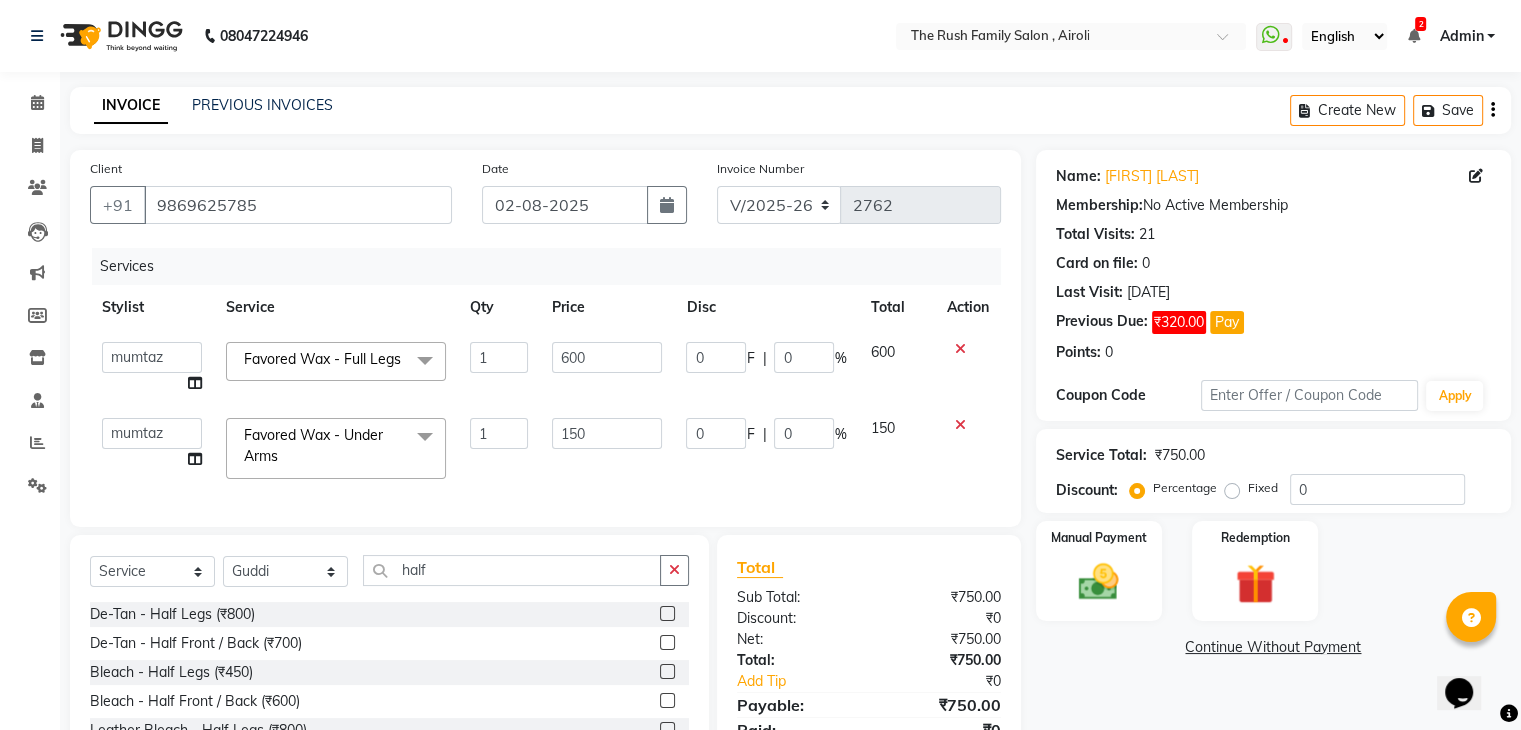 scroll, scrollTop: 0, scrollLeft: 0, axis: both 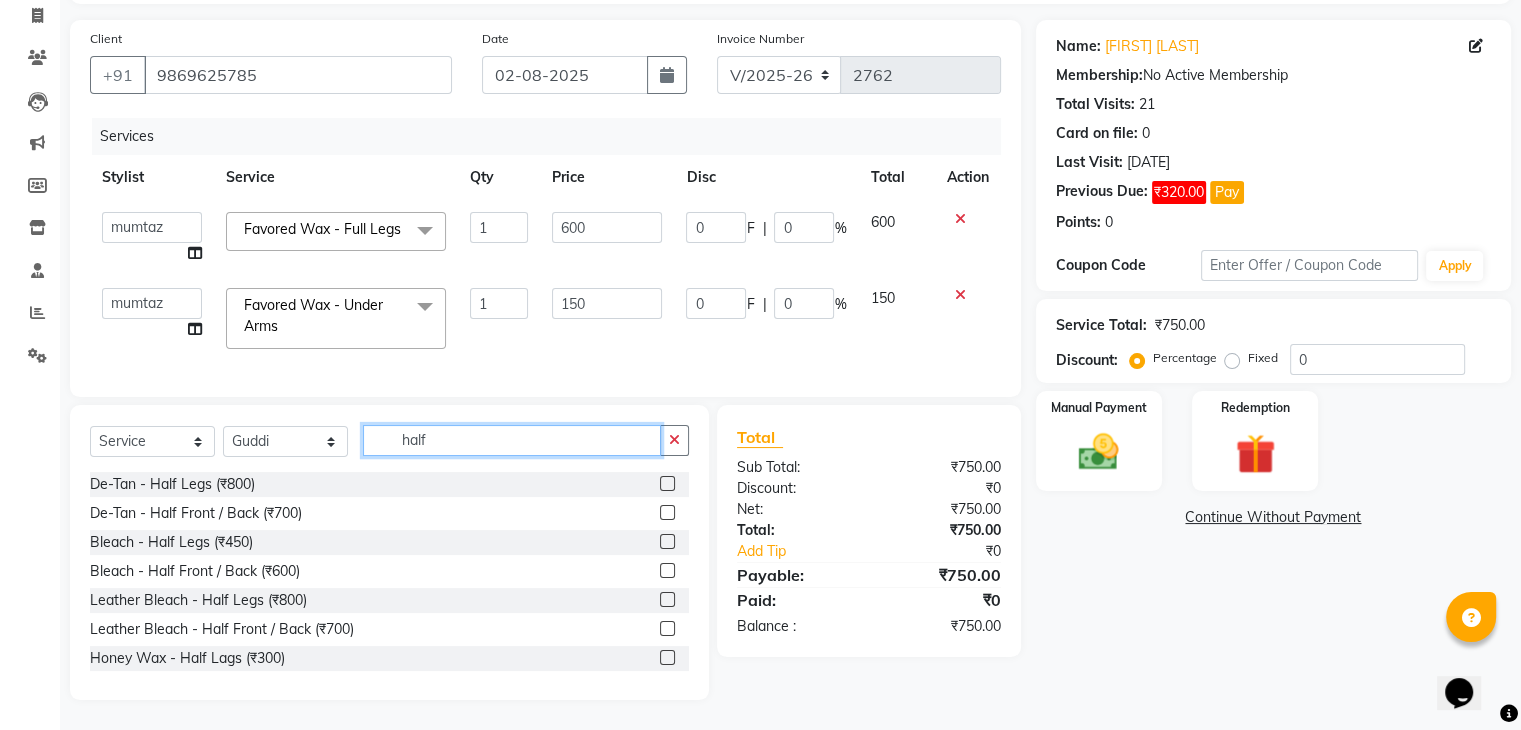 click on "half" 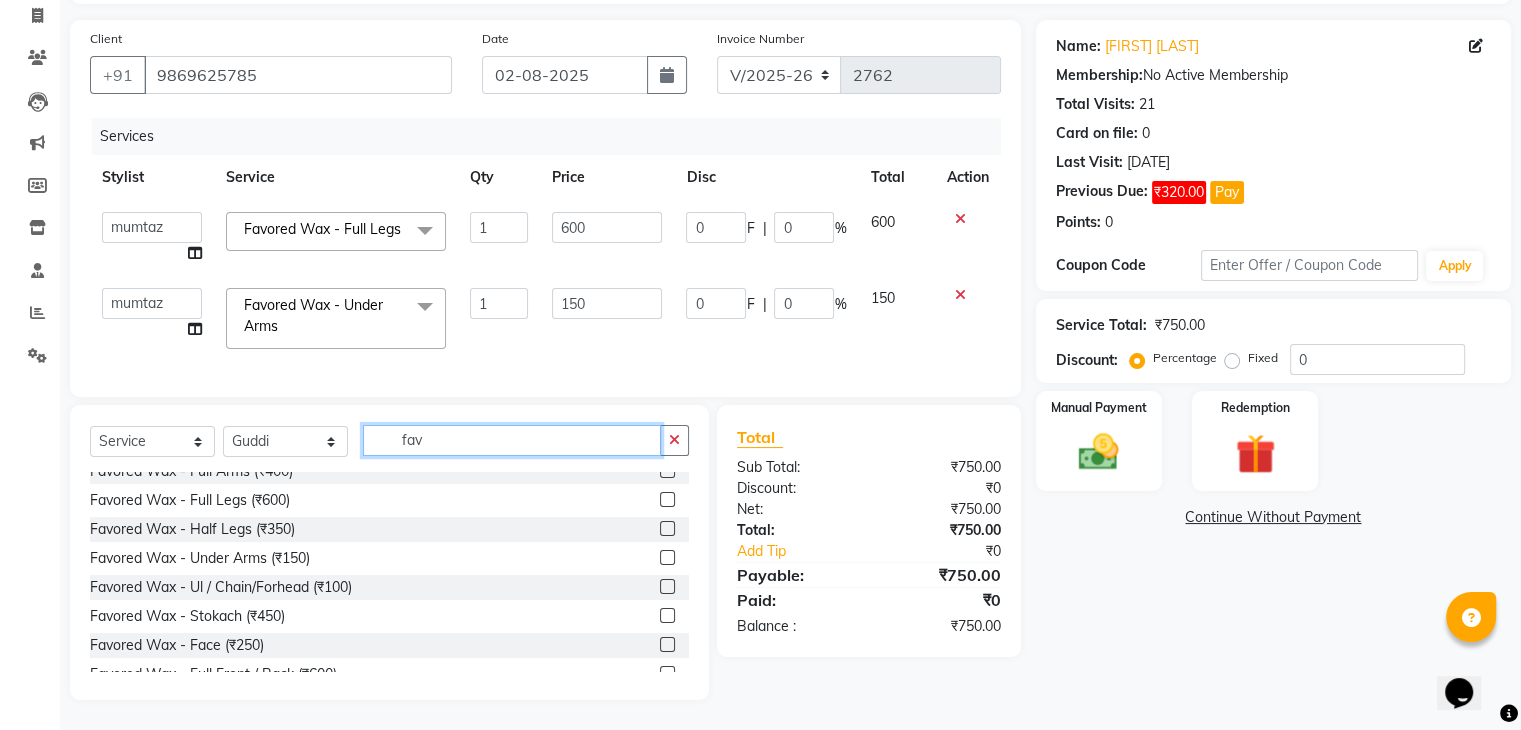 scroll, scrollTop: 2, scrollLeft: 0, axis: vertical 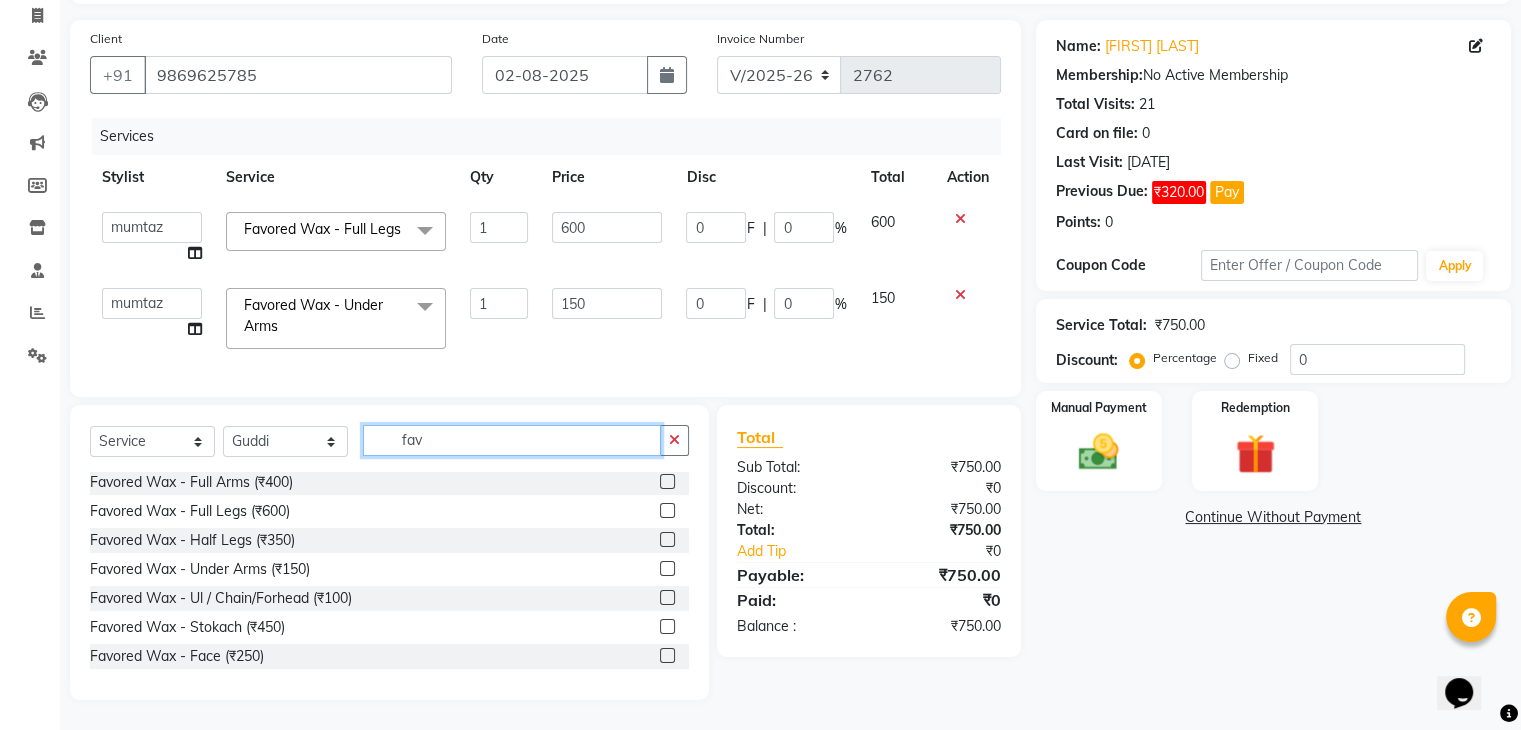 type on "fav" 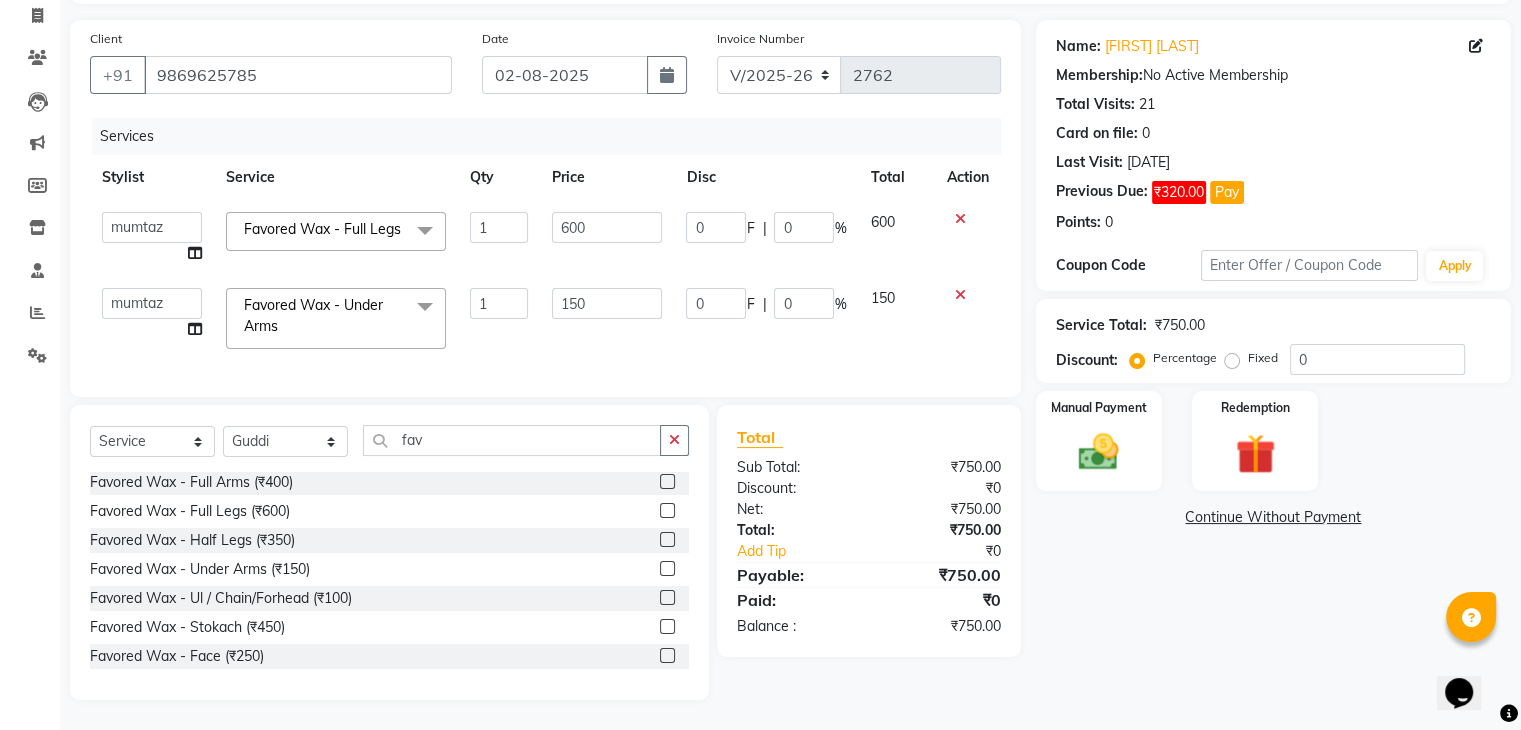click 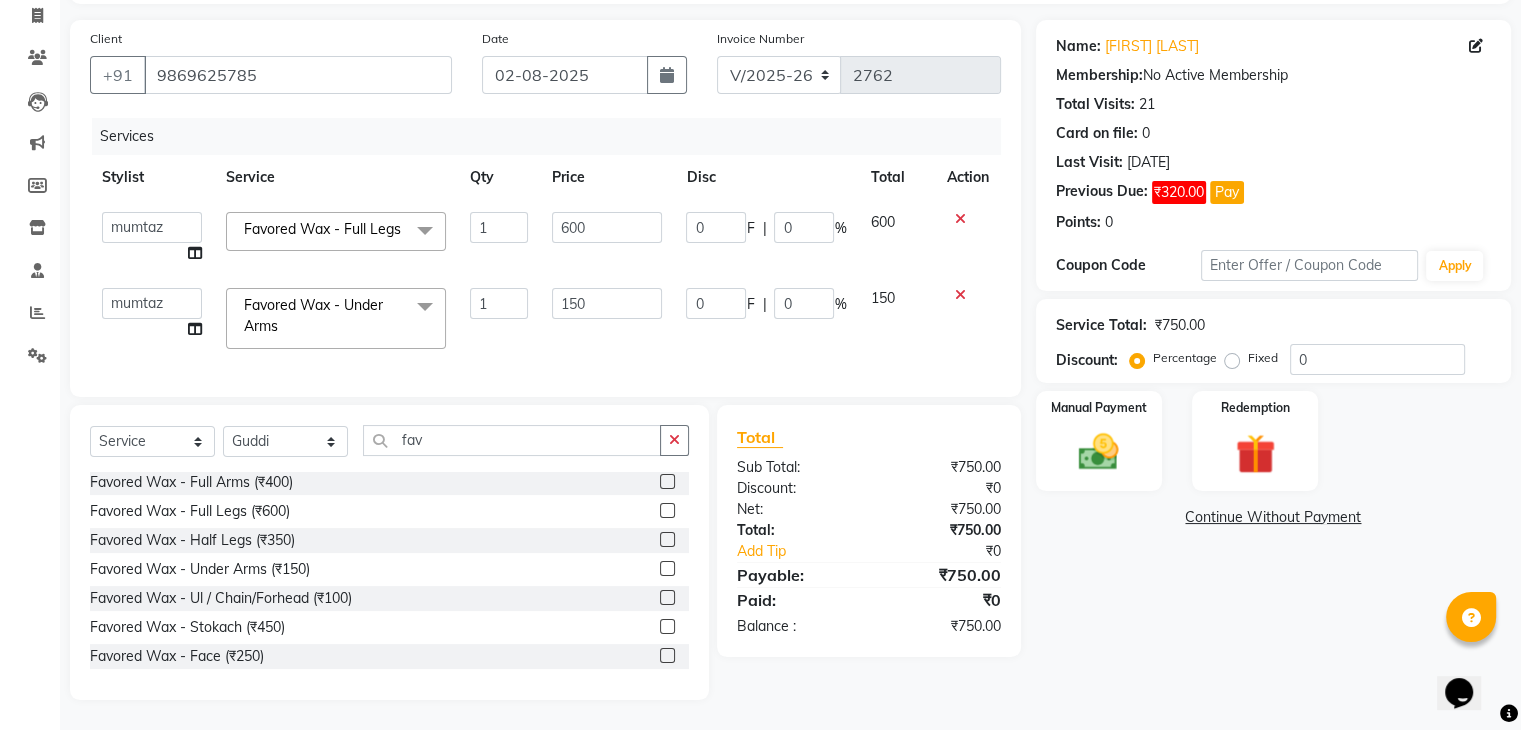 click at bounding box center [666, 540] 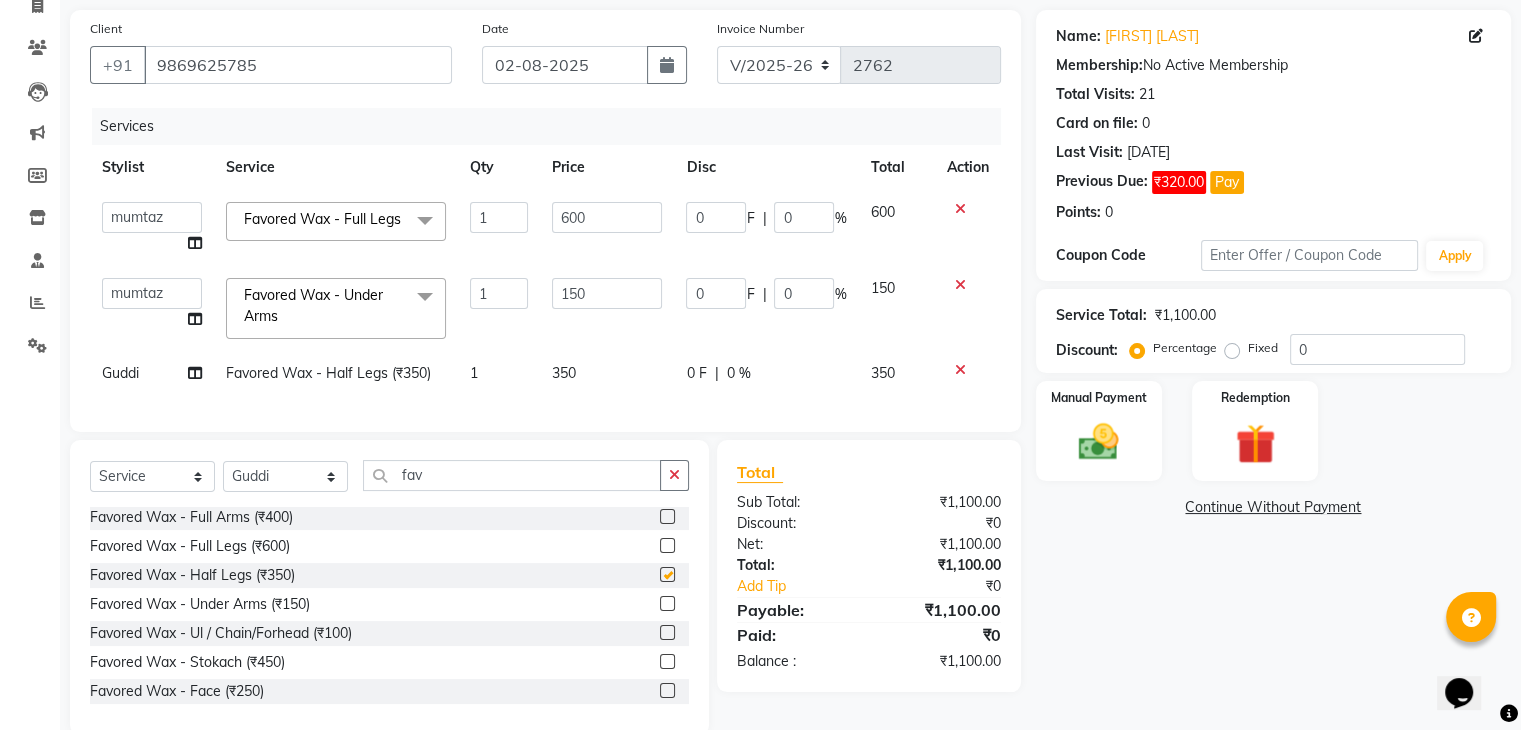 checkbox on "false" 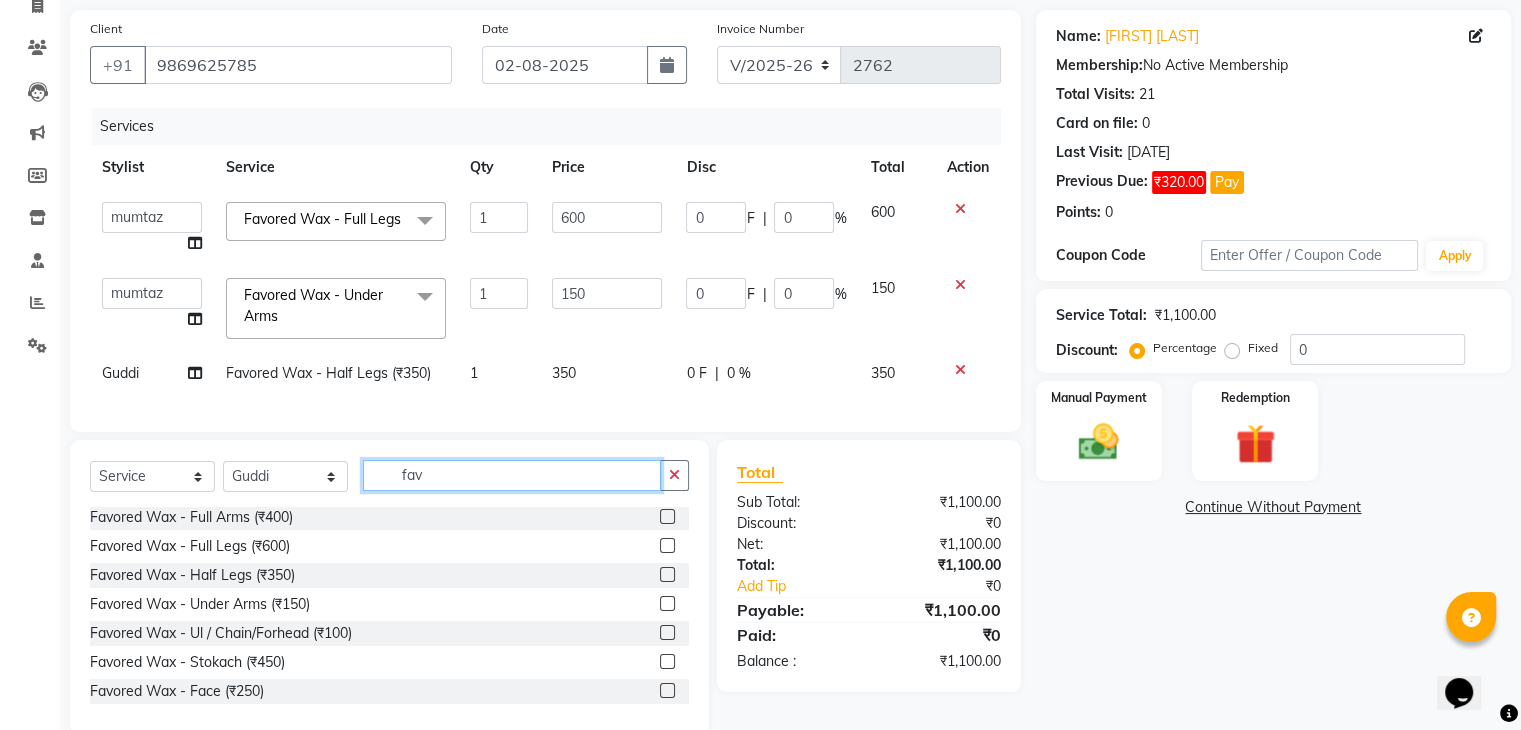 click on "fav" 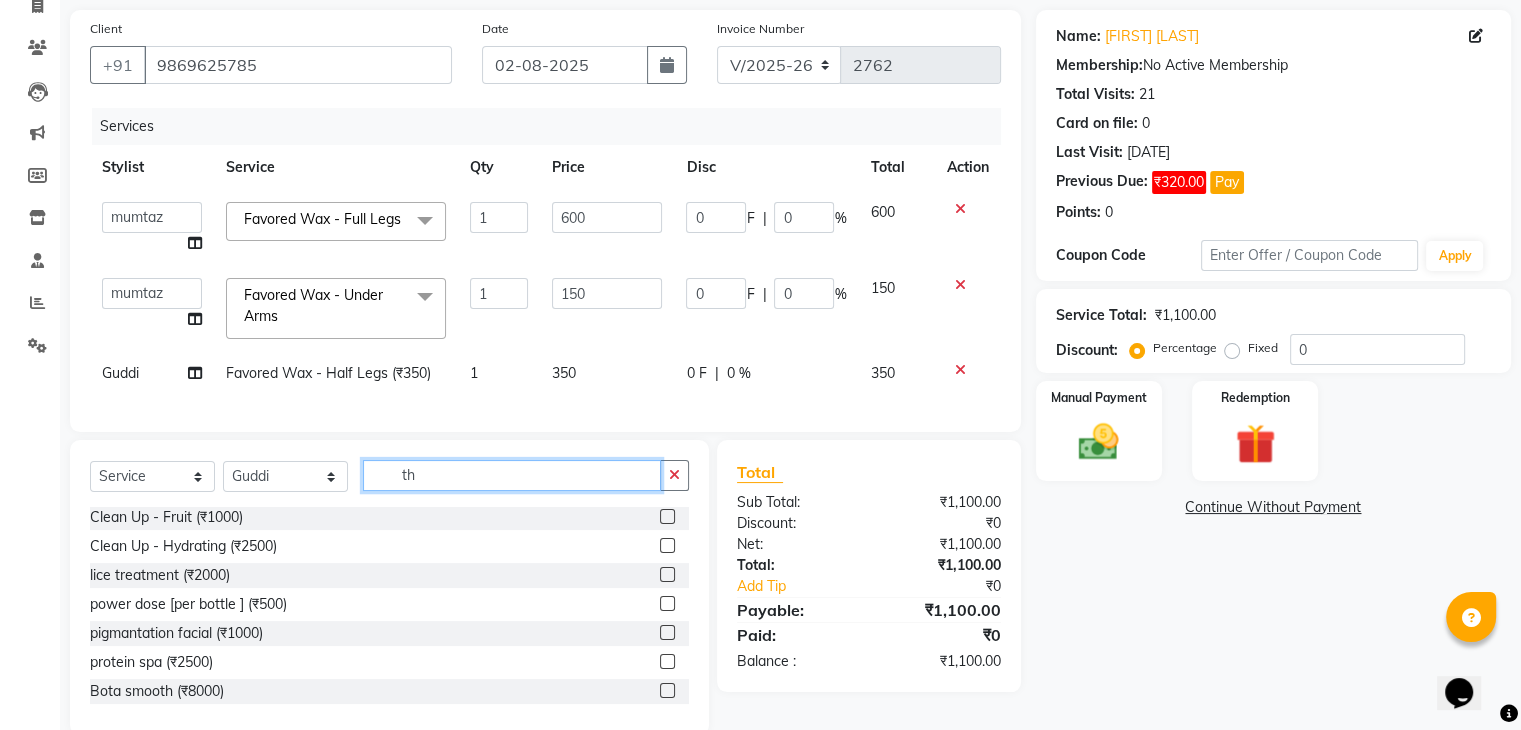 scroll, scrollTop: 0, scrollLeft: 0, axis: both 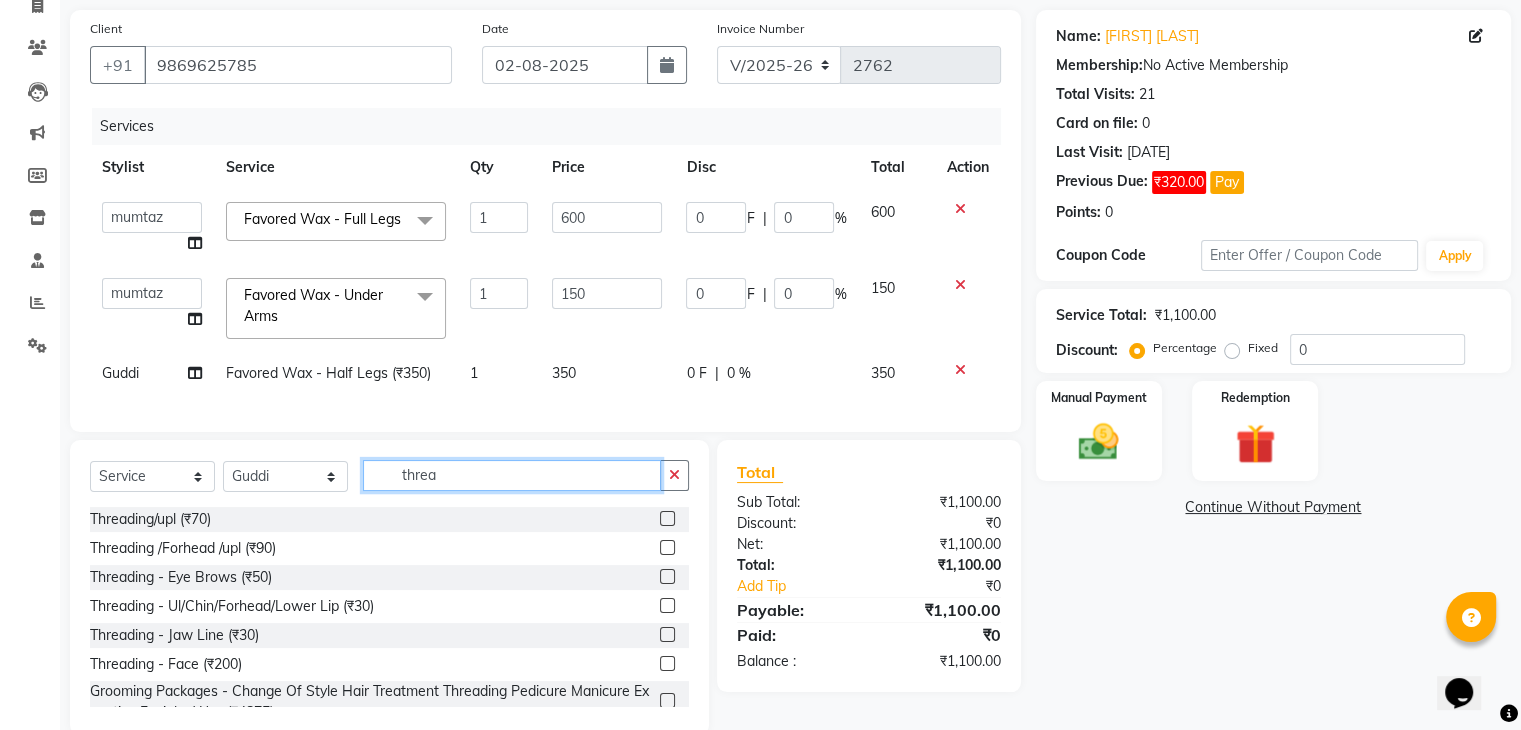 type on "threa" 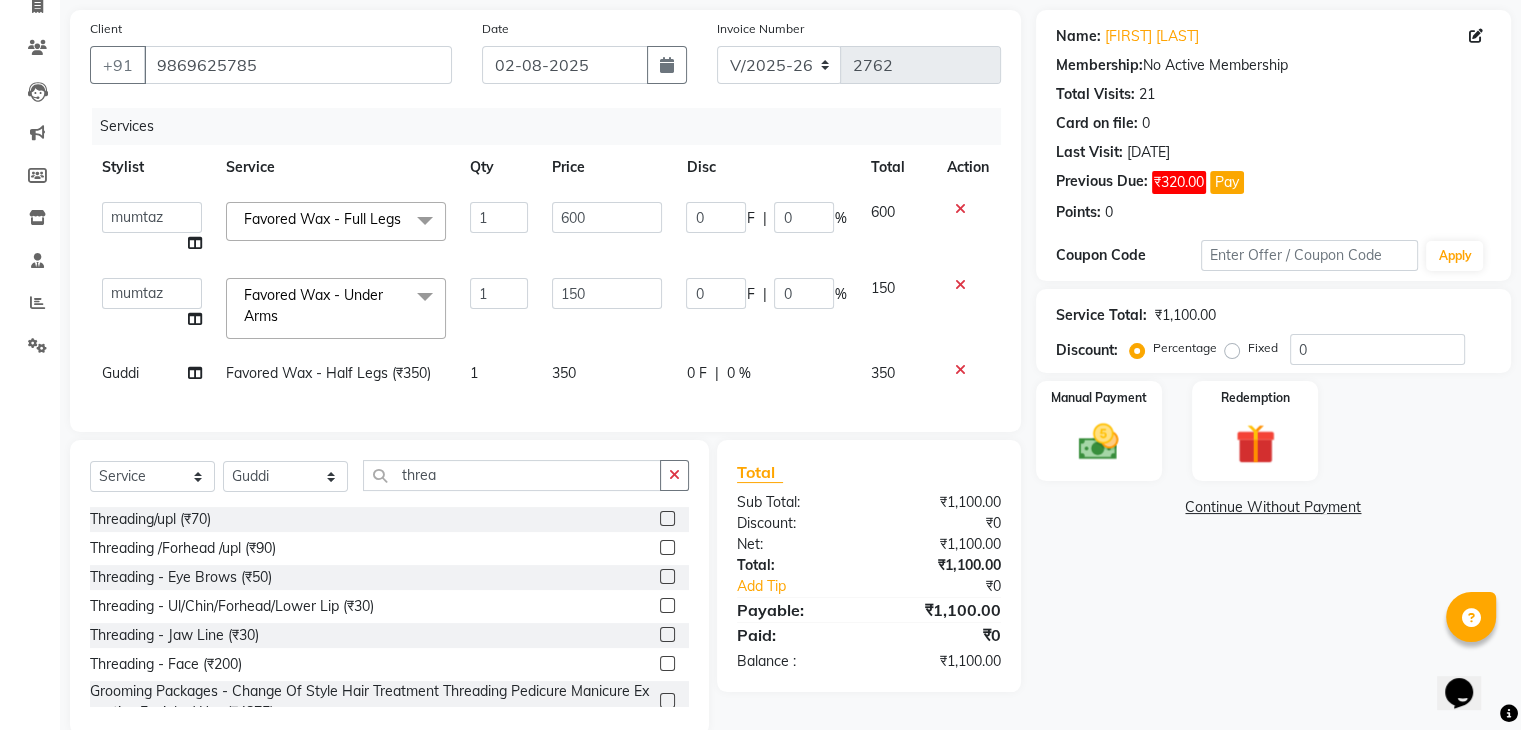 click 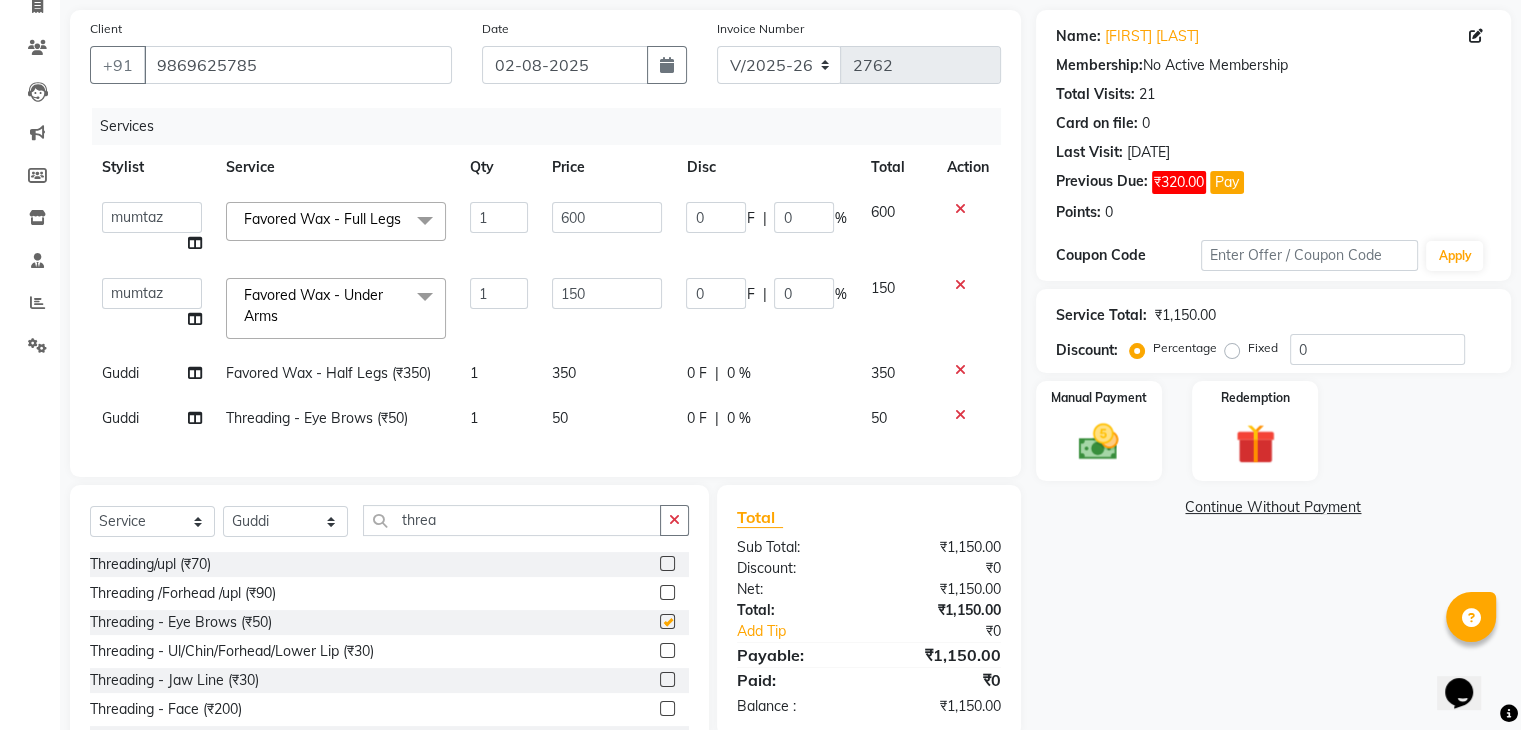checkbox on "false" 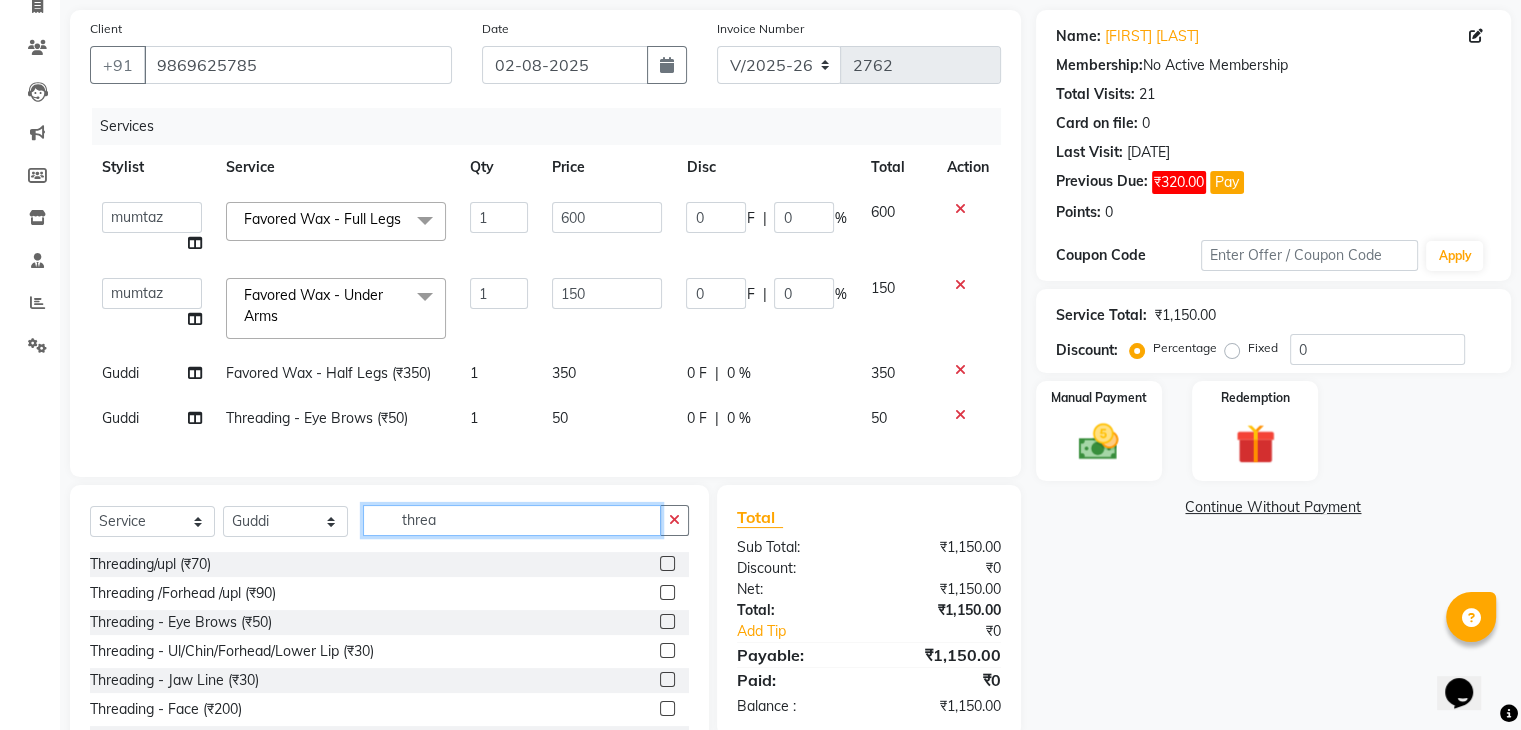 click on "threa" 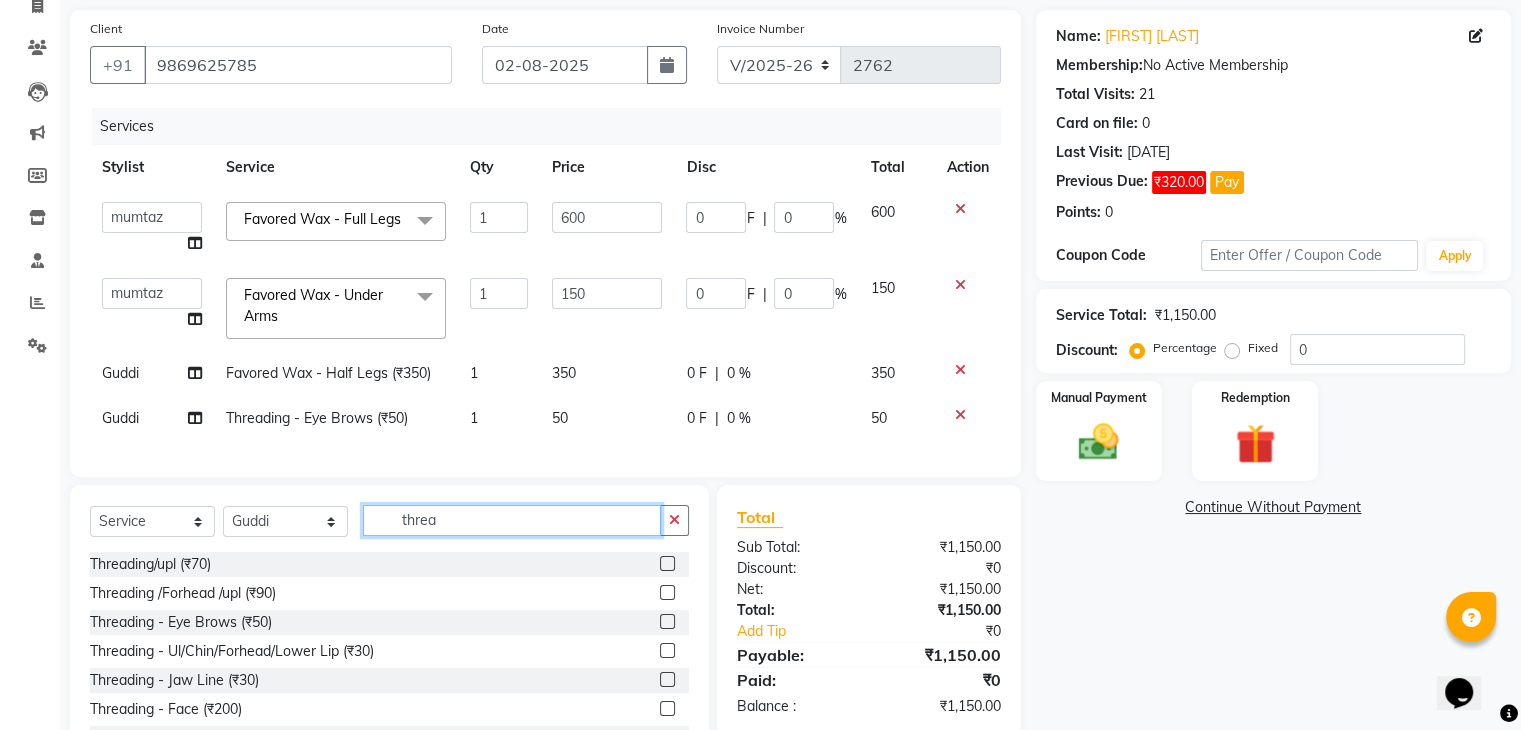 click on "threa" 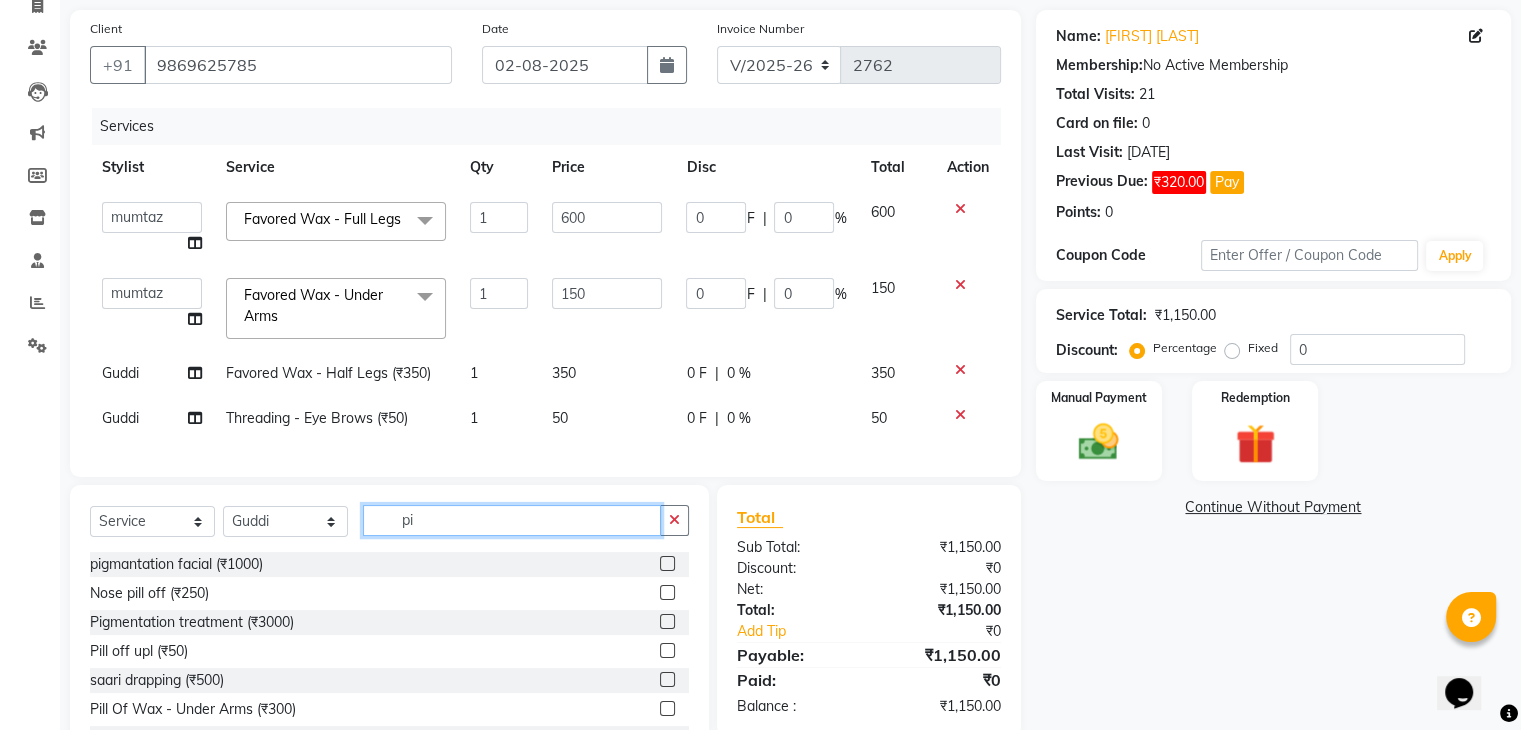type on "pi" 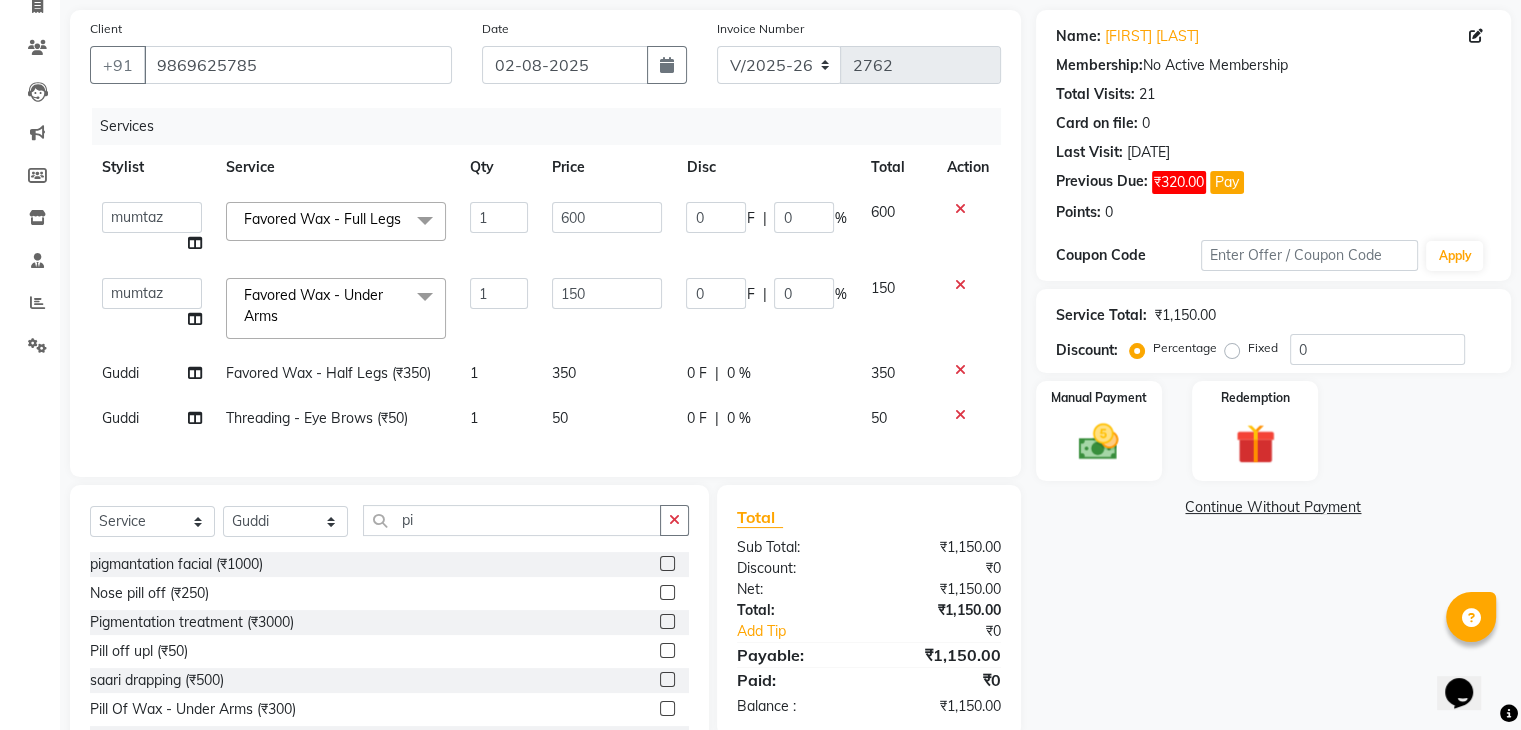 click 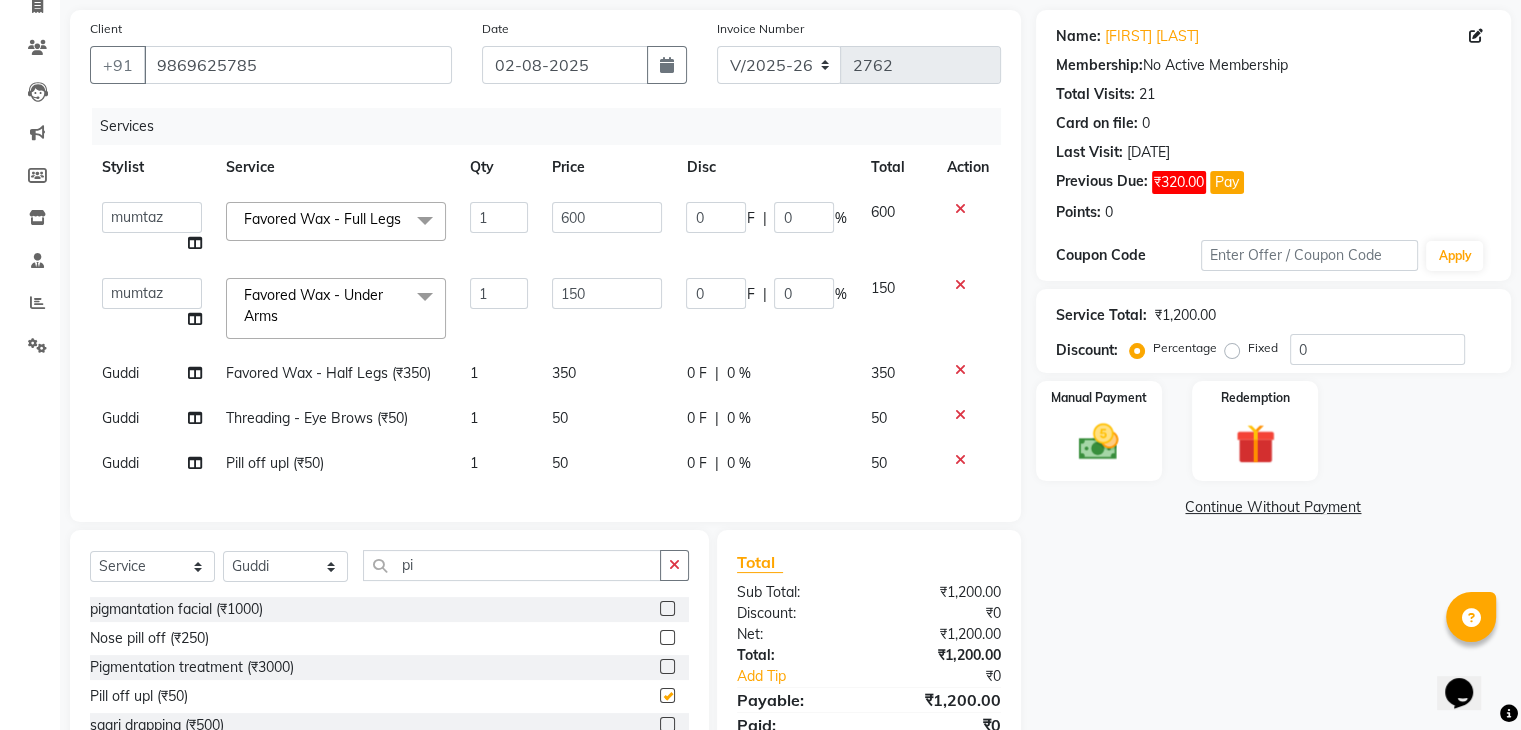 checkbox on "false" 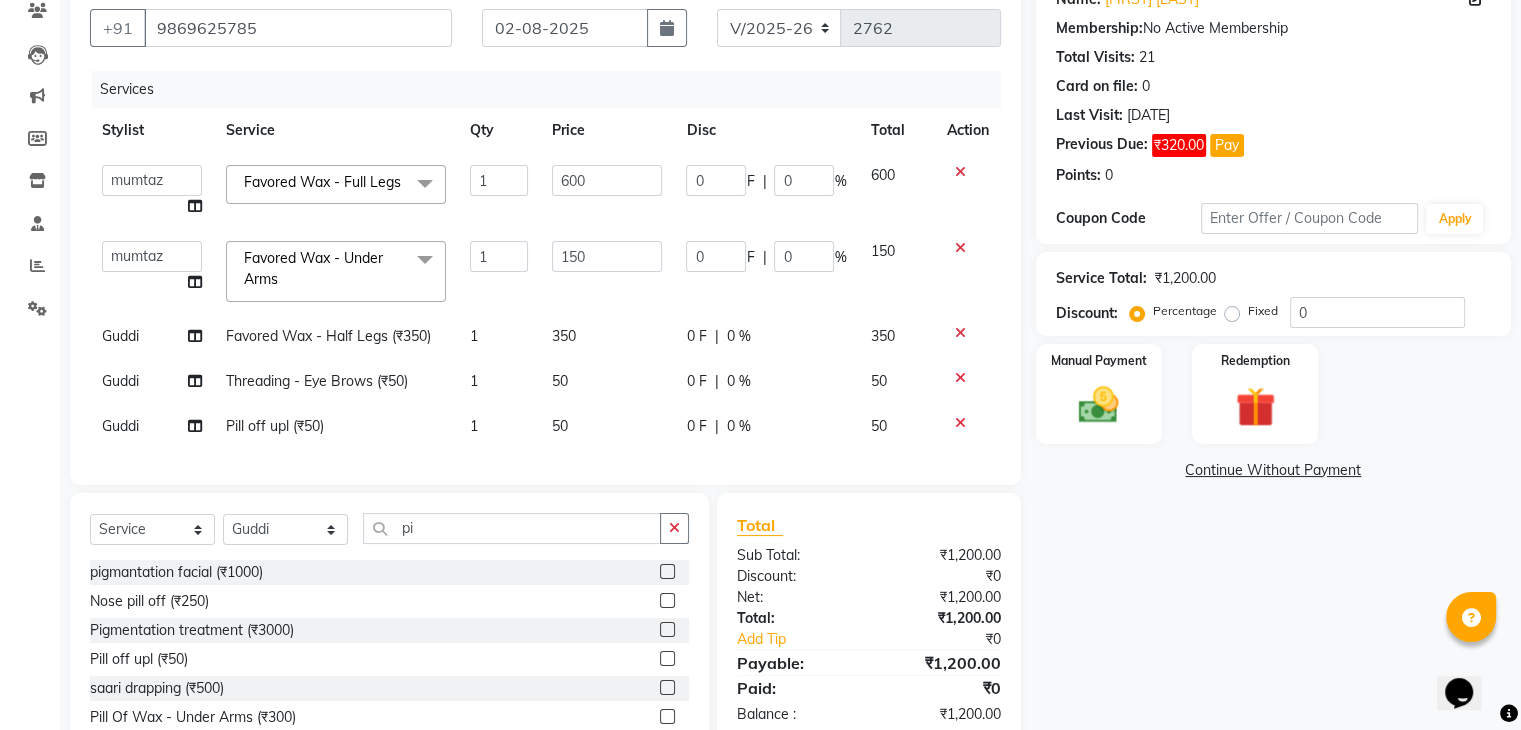 scroll, scrollTop: 168, scrollLeft: 0, axis: vertical 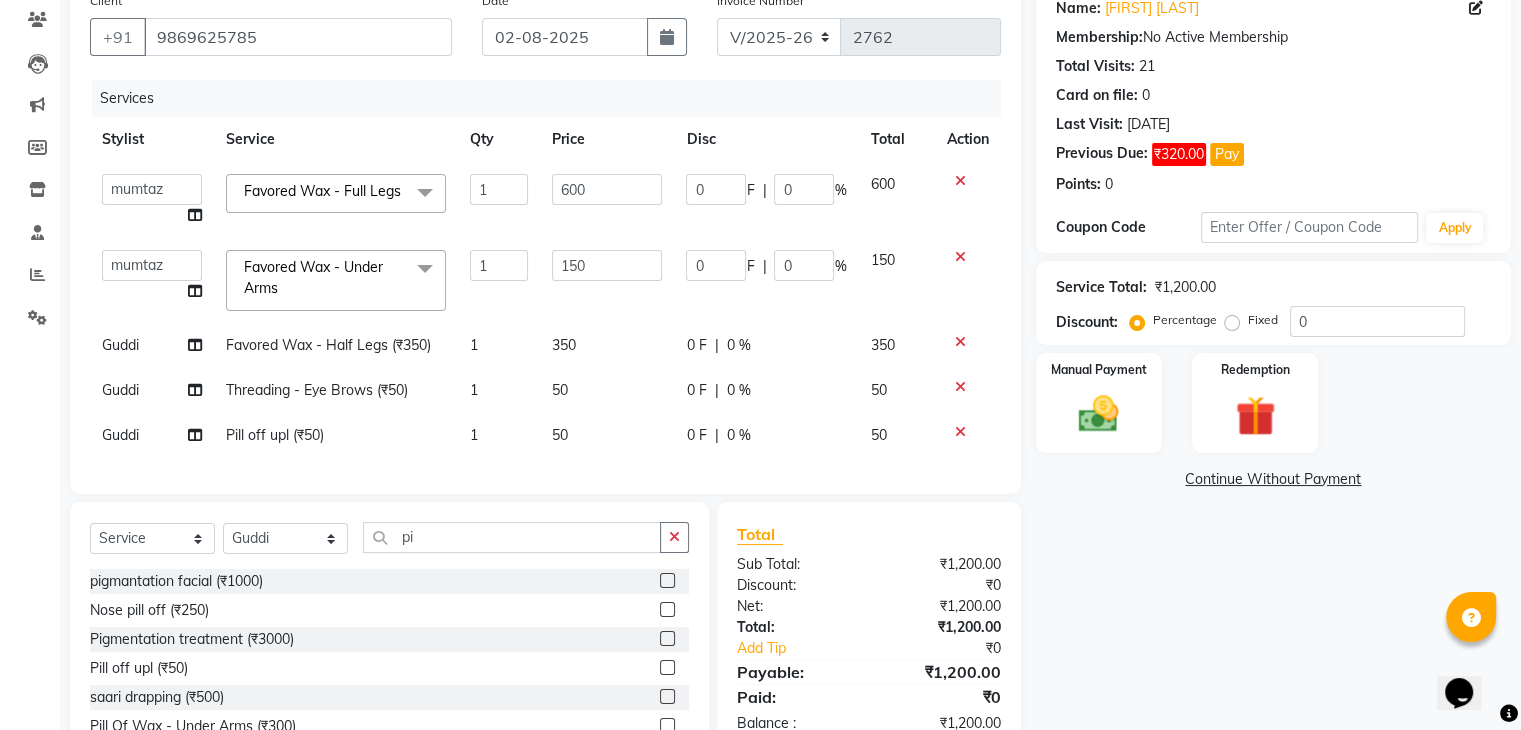 click 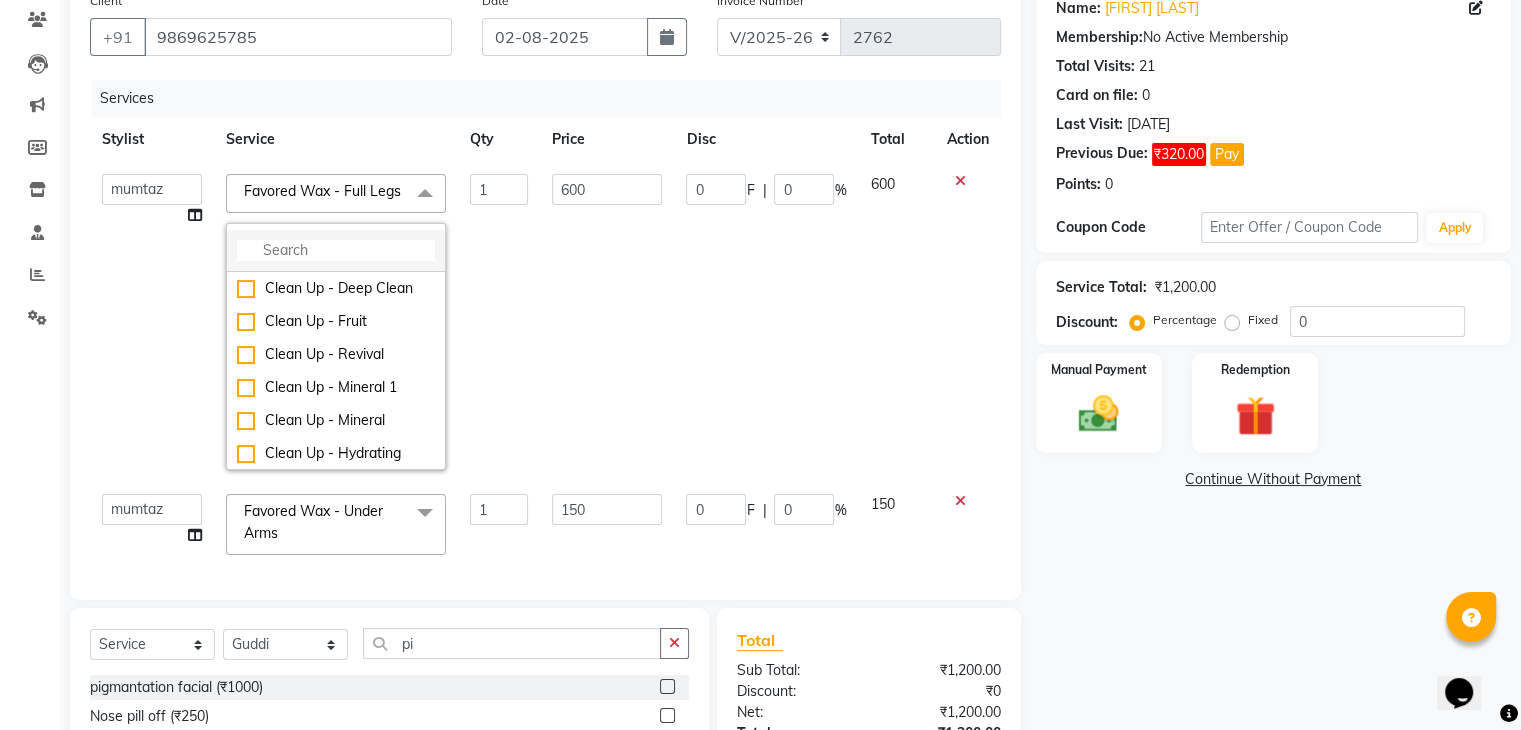 click 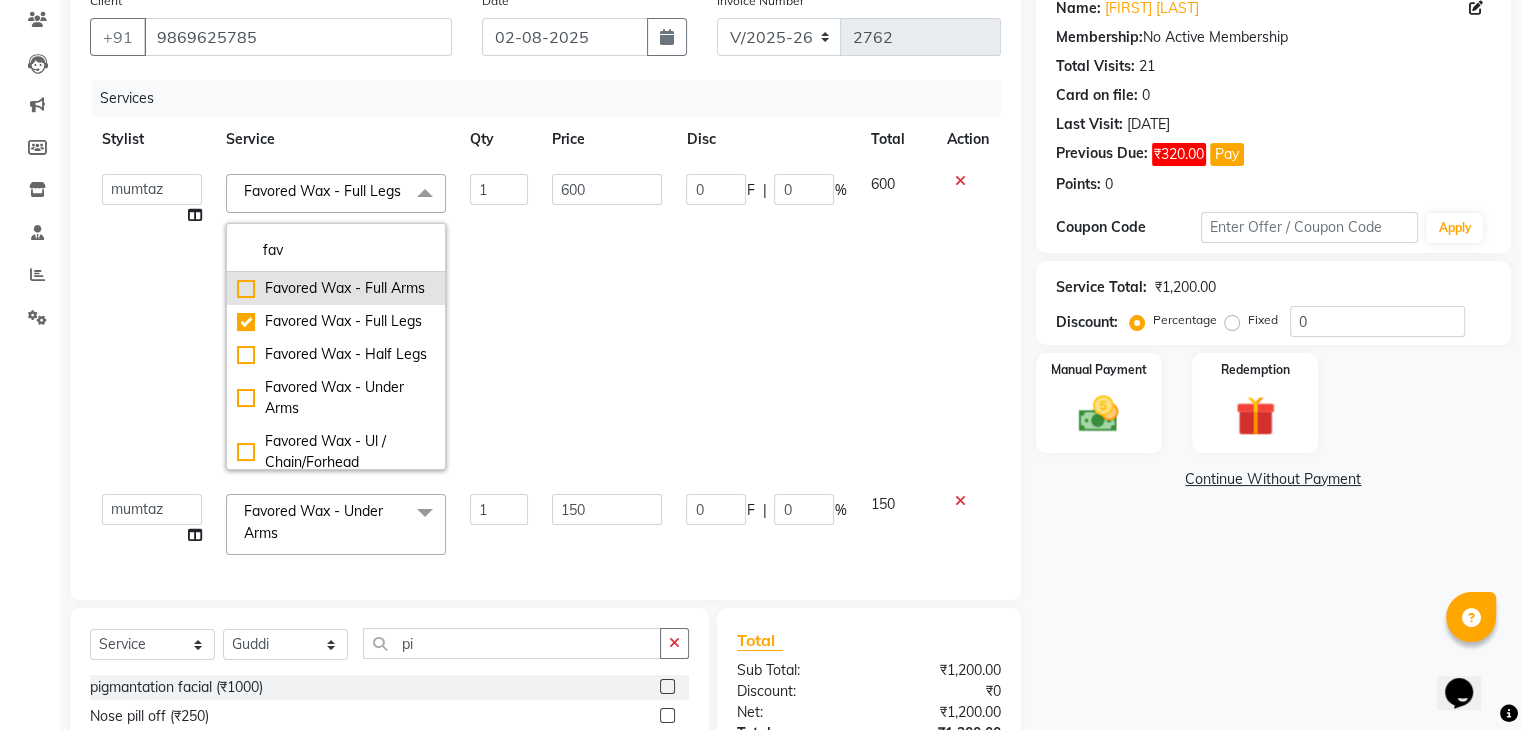 type on "fav" 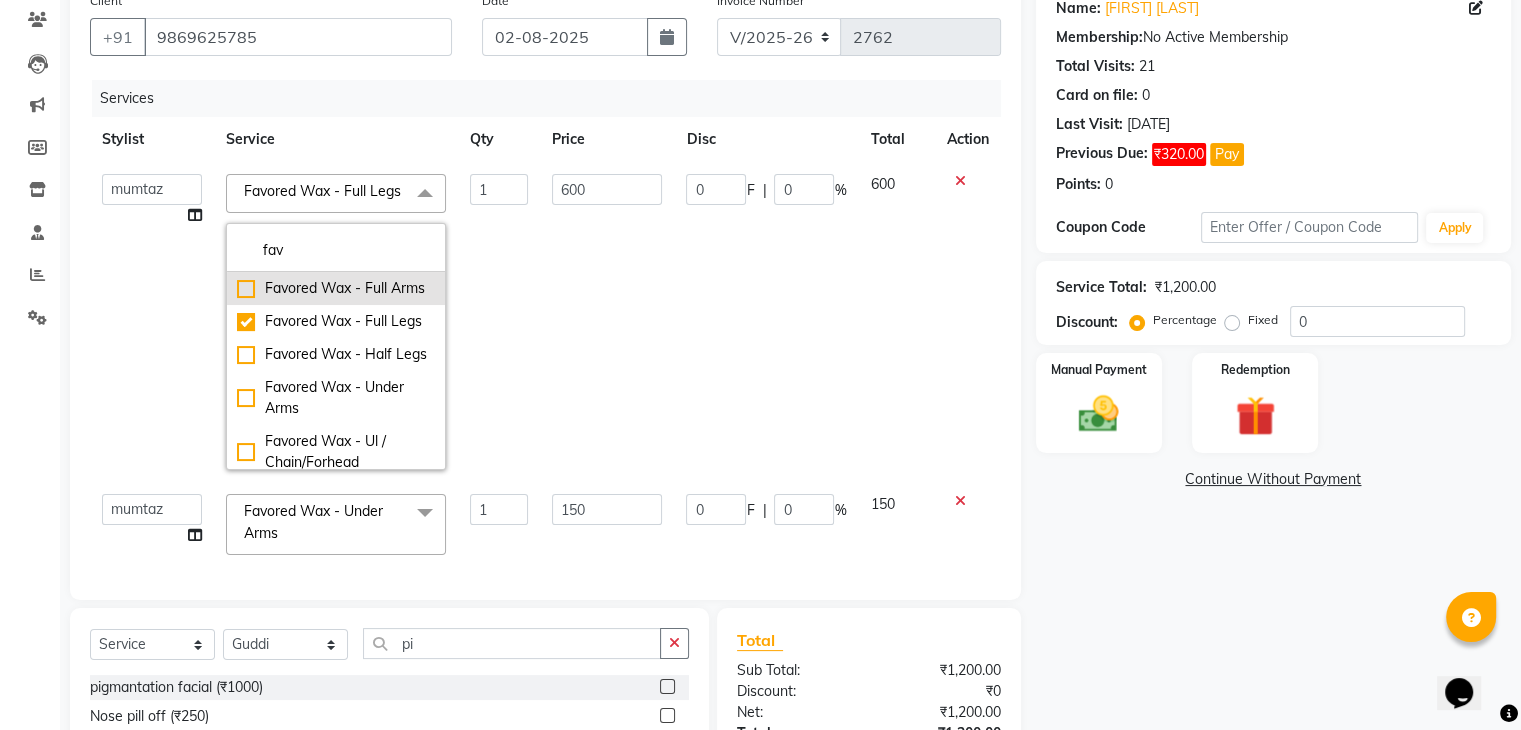 click on "Favored Wax - Full Arms" 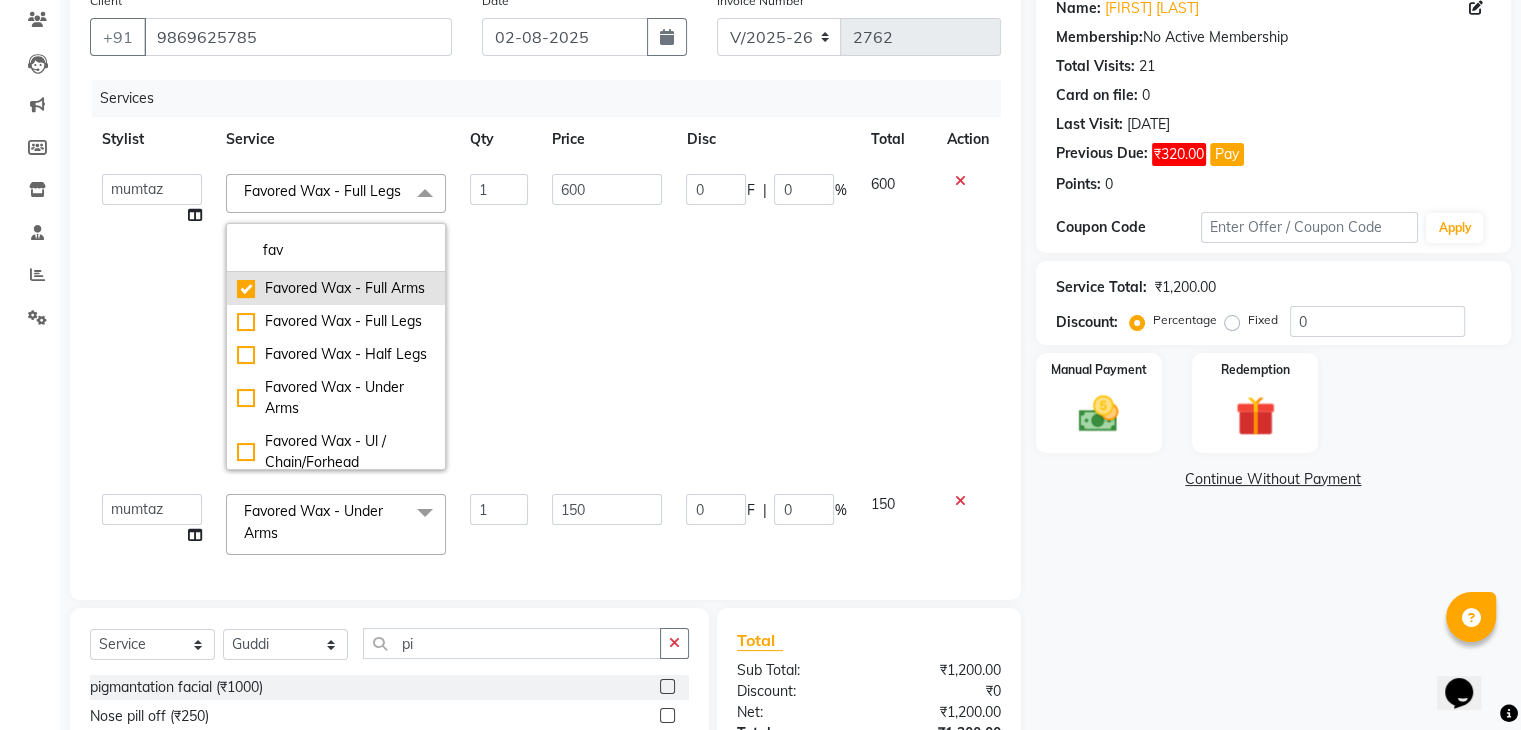 checkbox on "true" 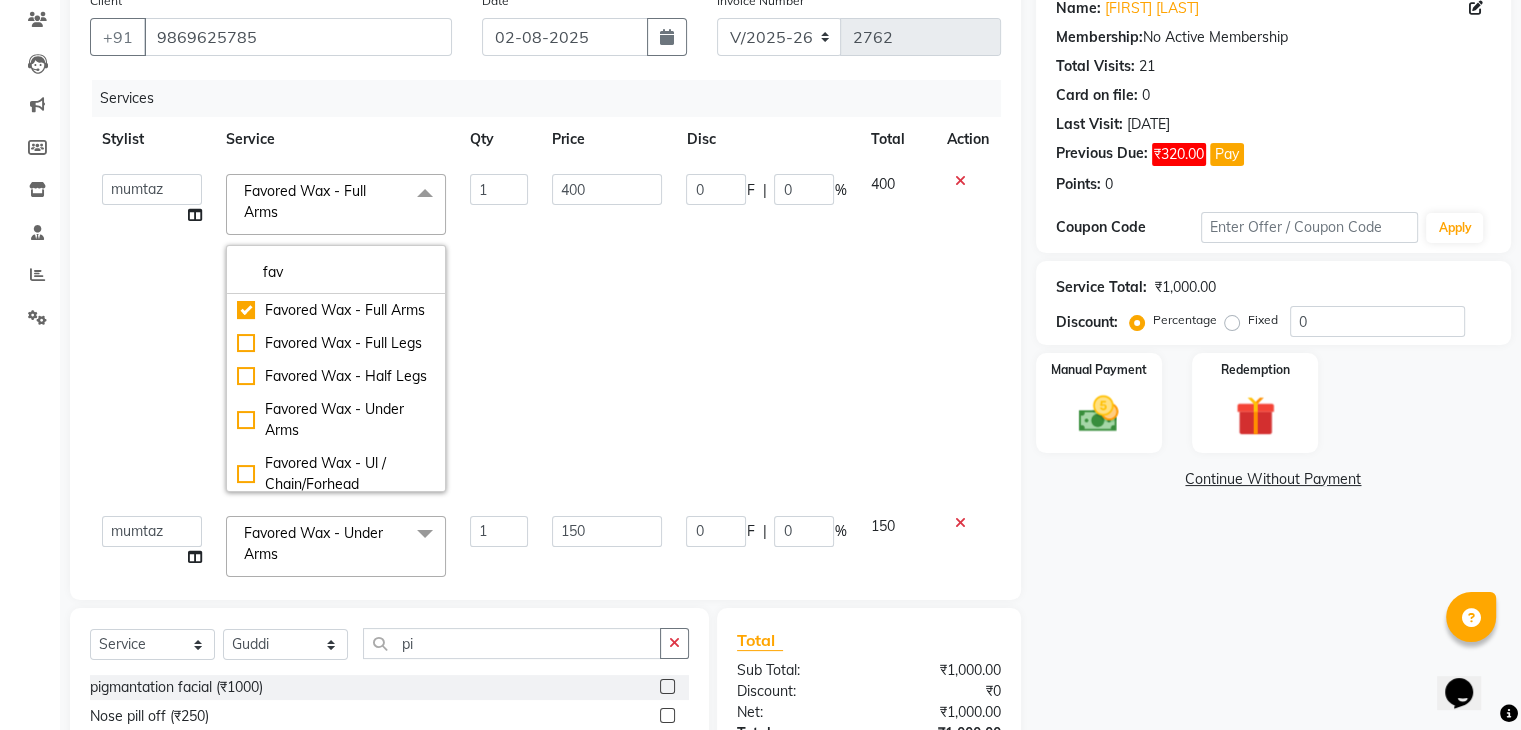 click on "400" 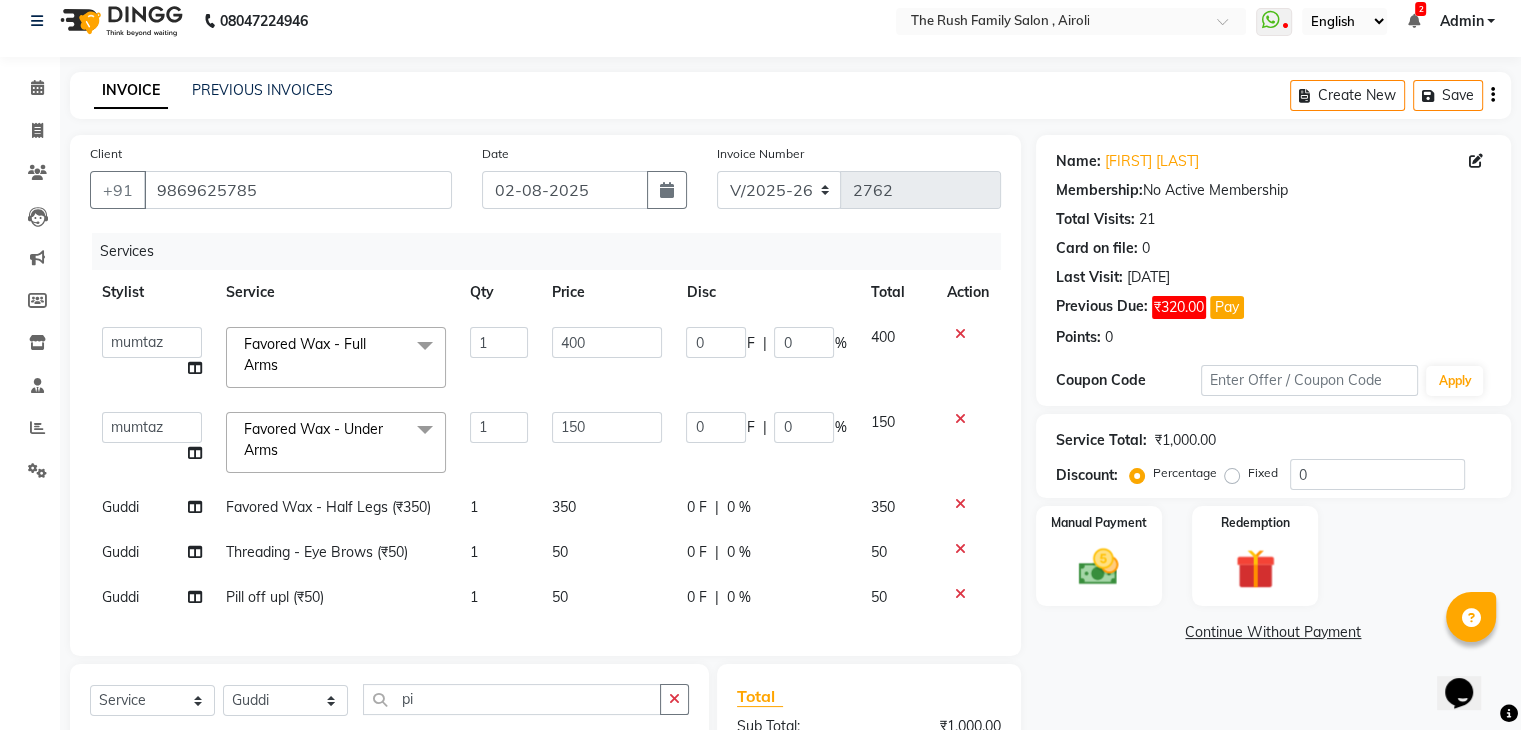 scroll, scrollTop: 12, scrollLeft: 0, axis: vertical 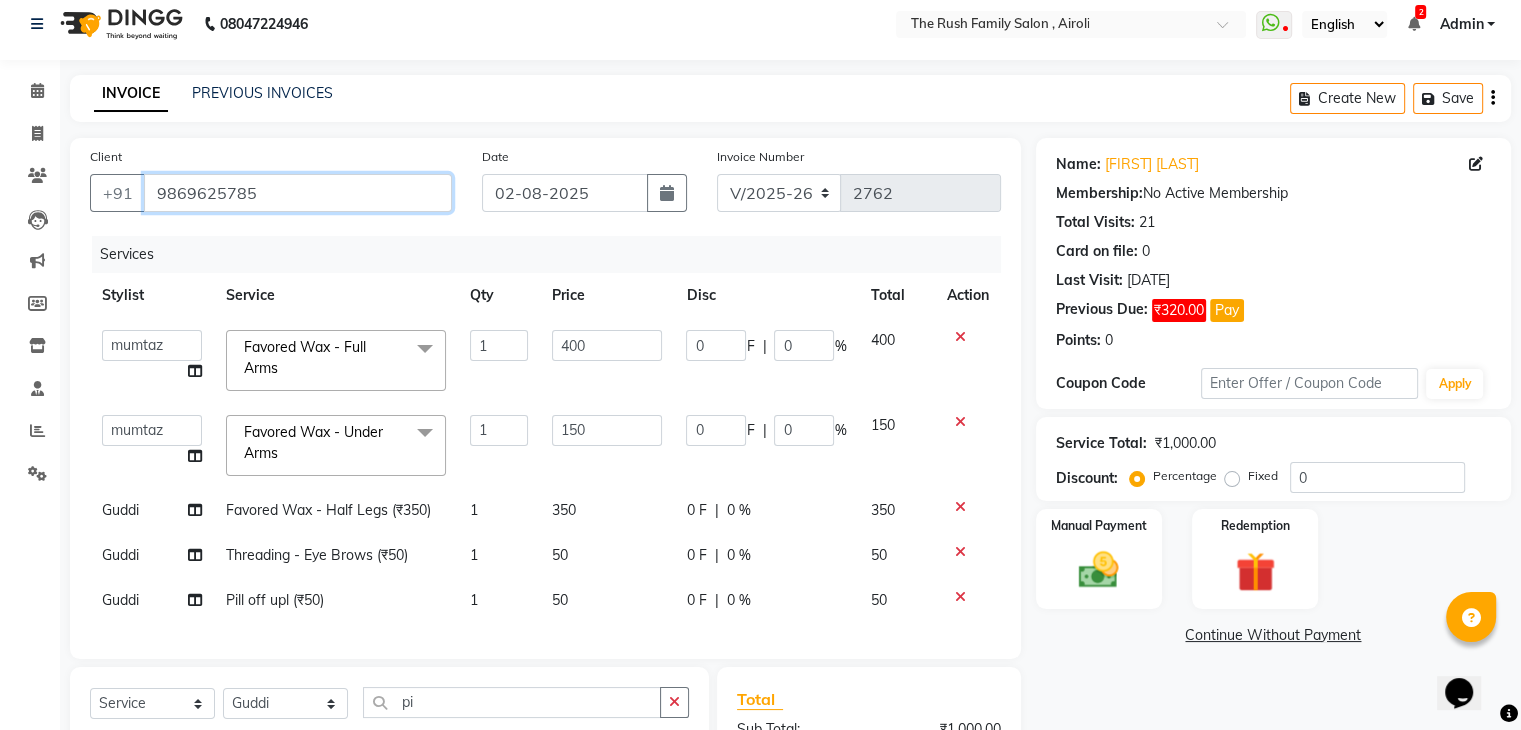 click on "9869625785" at bounding box center [298, 193] 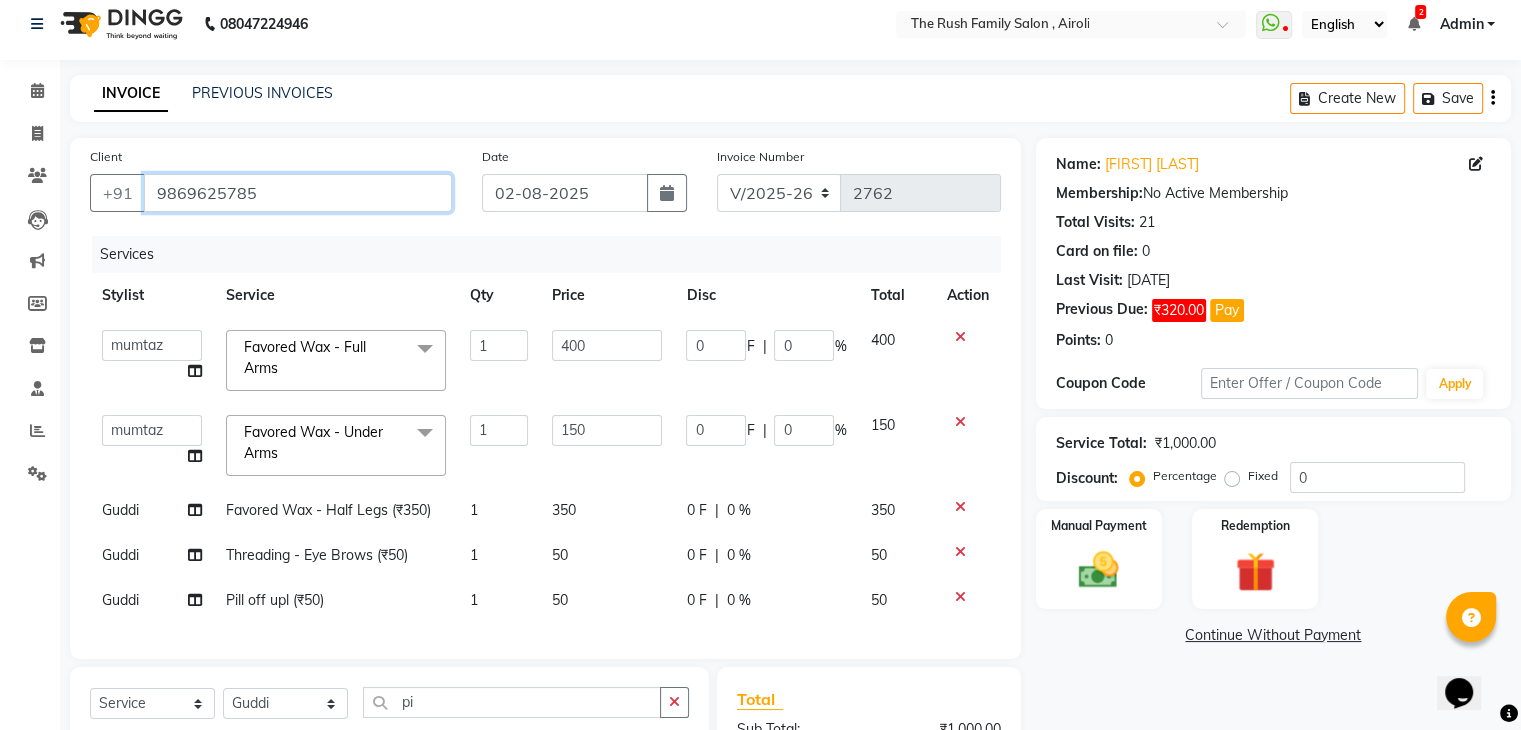 click on "9869625785" at bounding box center (298, 193) 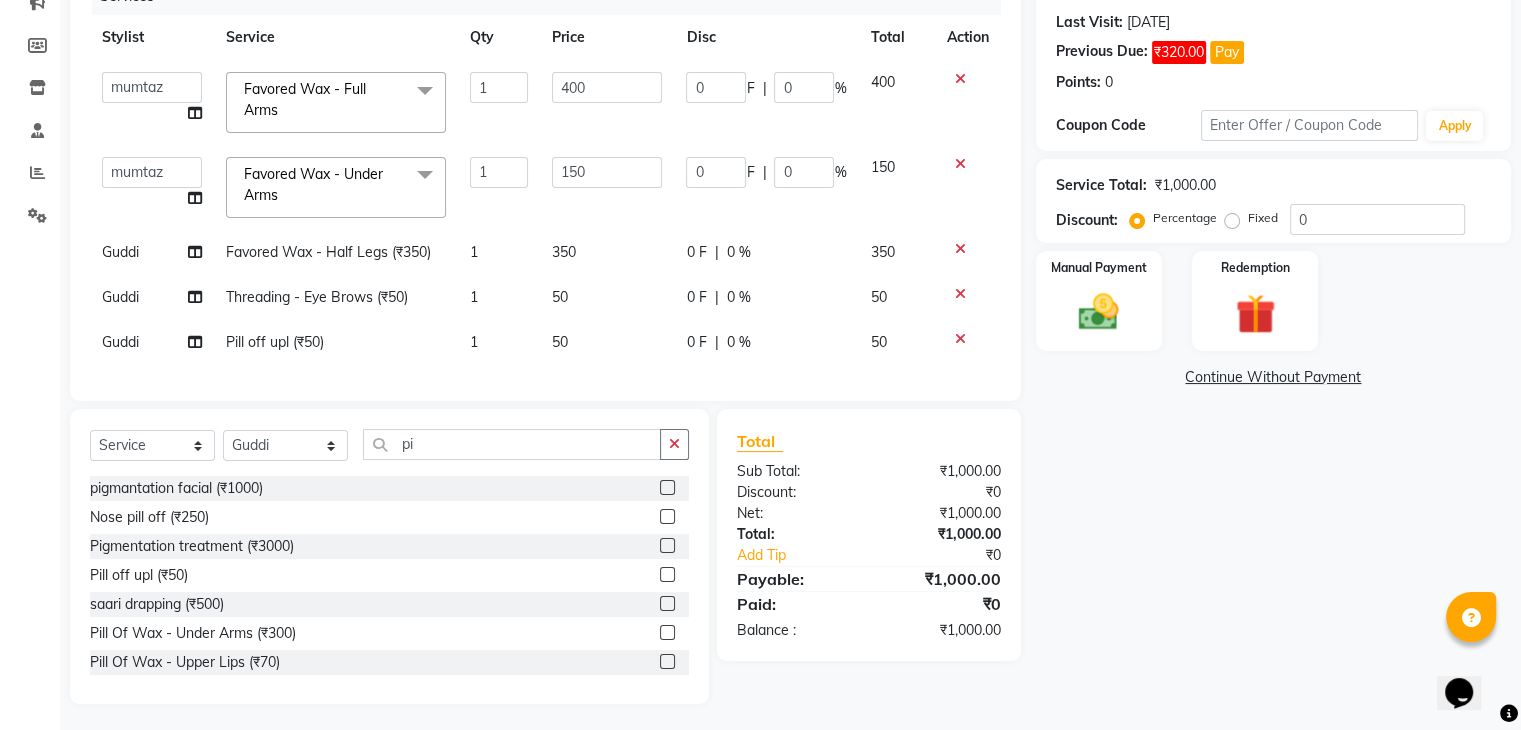 scroll, scrollTop: 265, scrollLeft: 0, axis: vertical 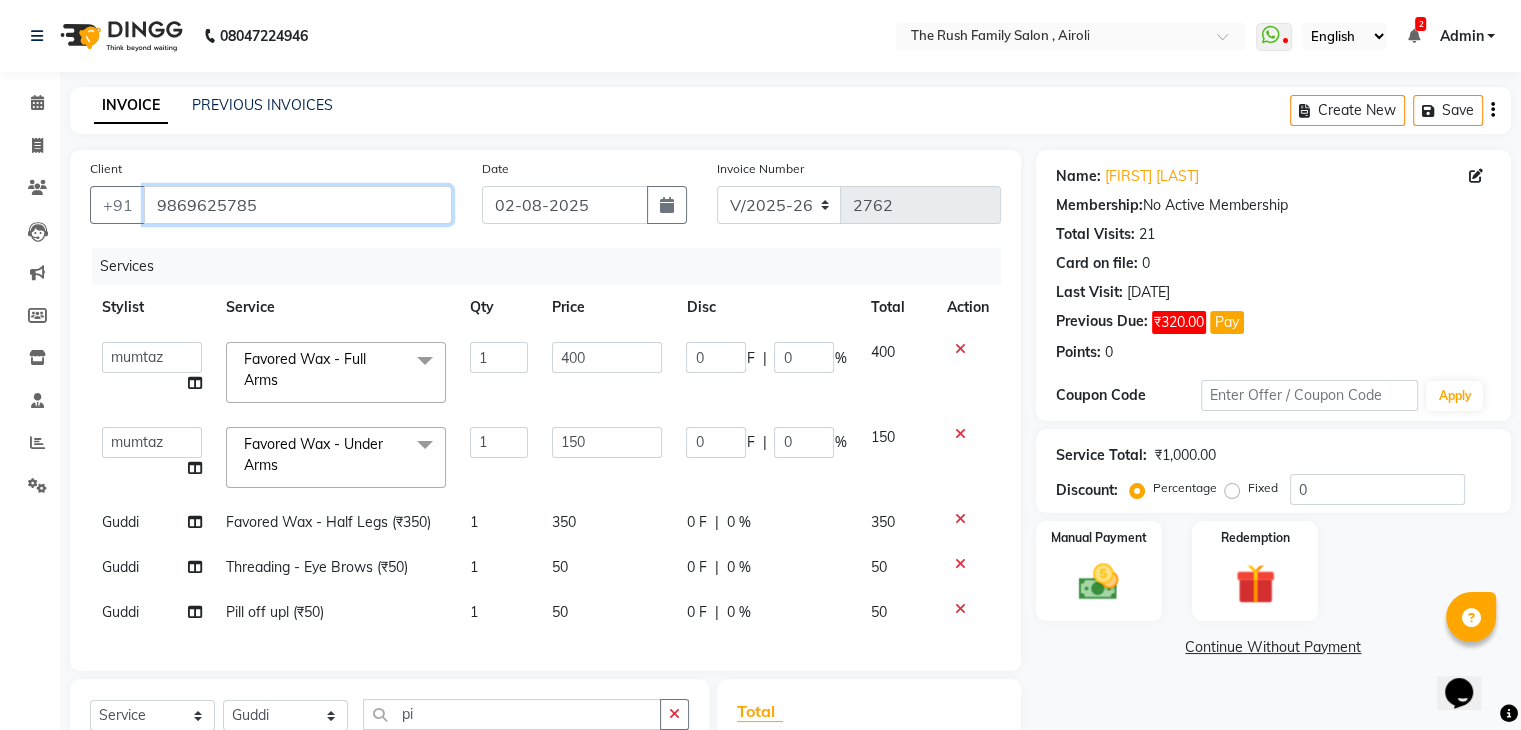 click on "9869625785" at bounding box center [298, 205] 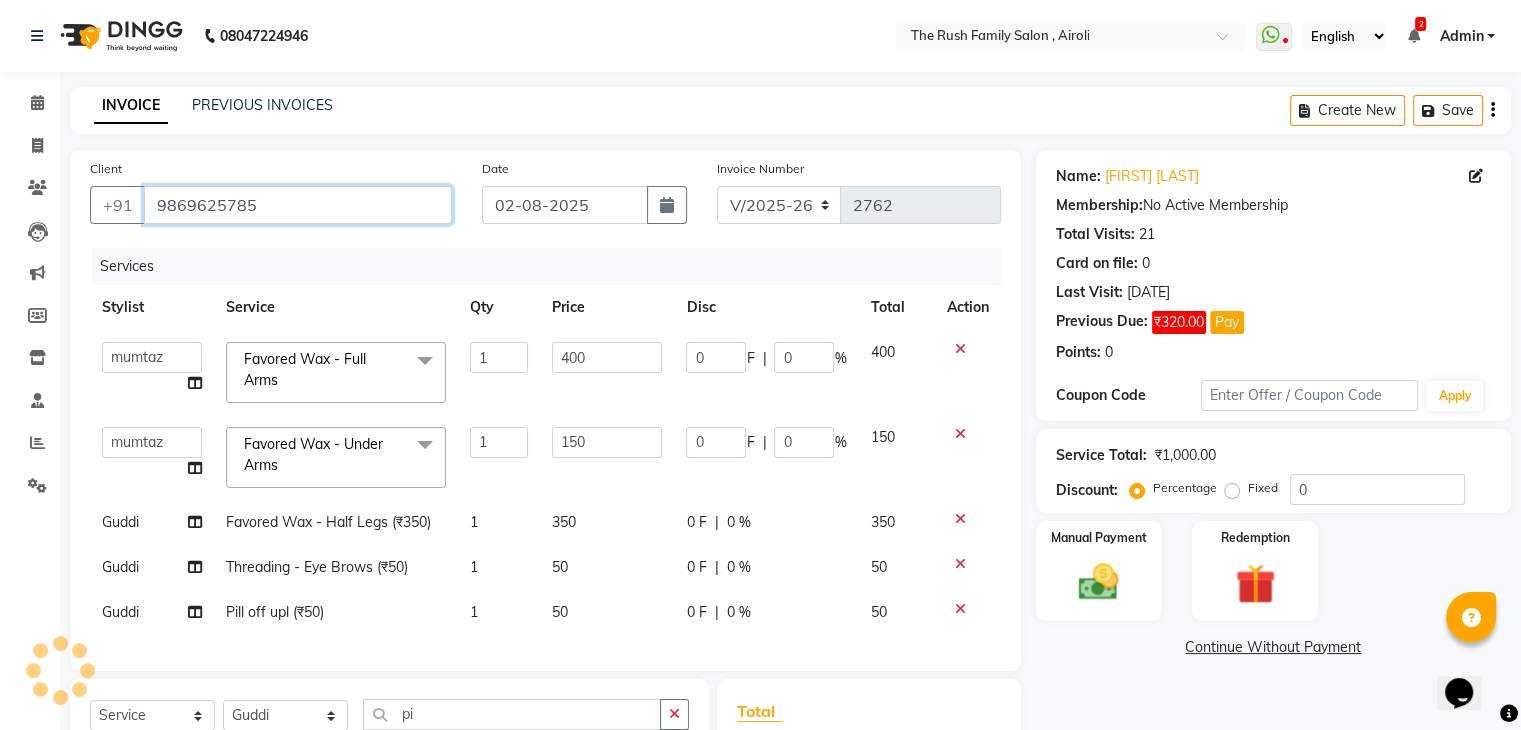 click on "9869625785" at bounding box center [298, 205] 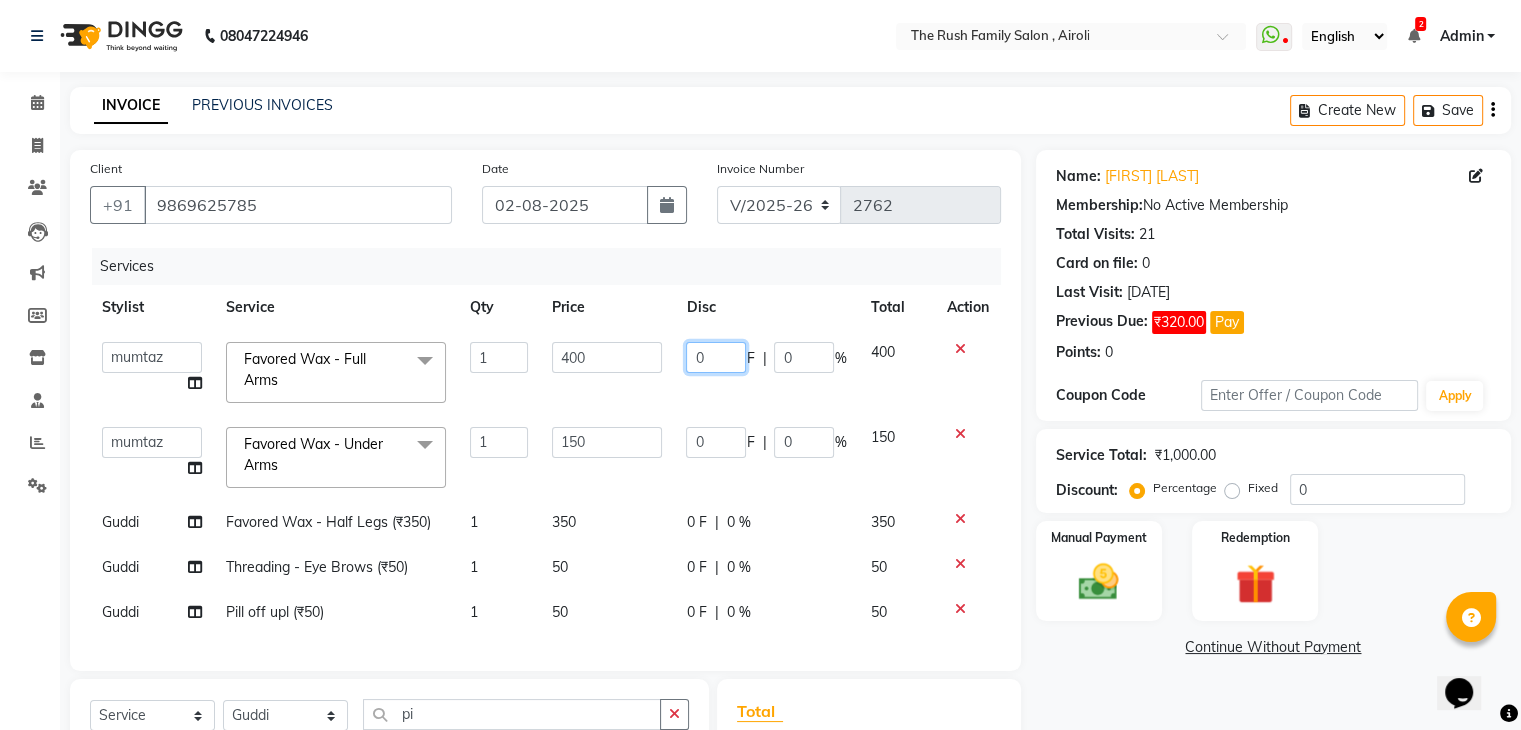 click on "0" 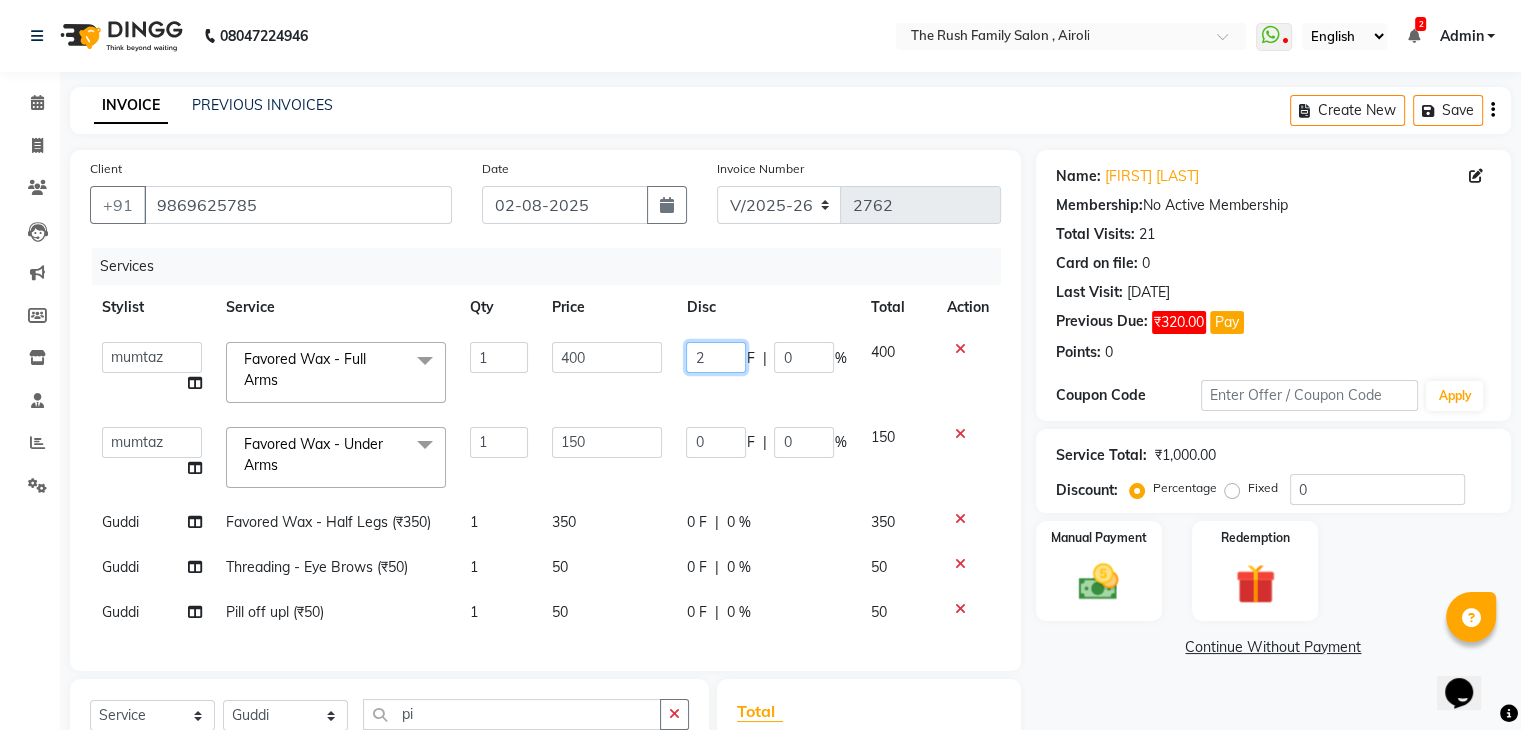 type on "20" 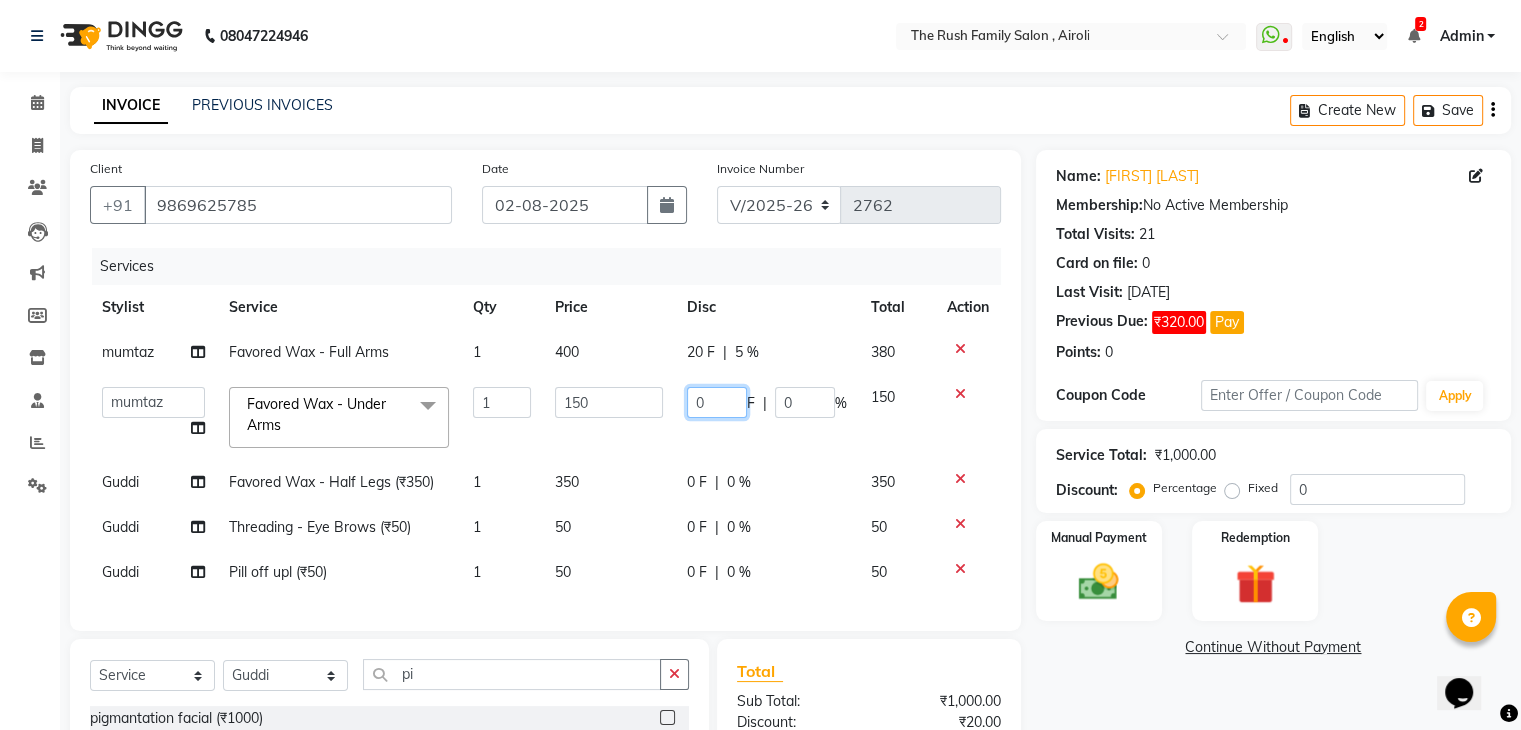 click on "0 F | 0 %" 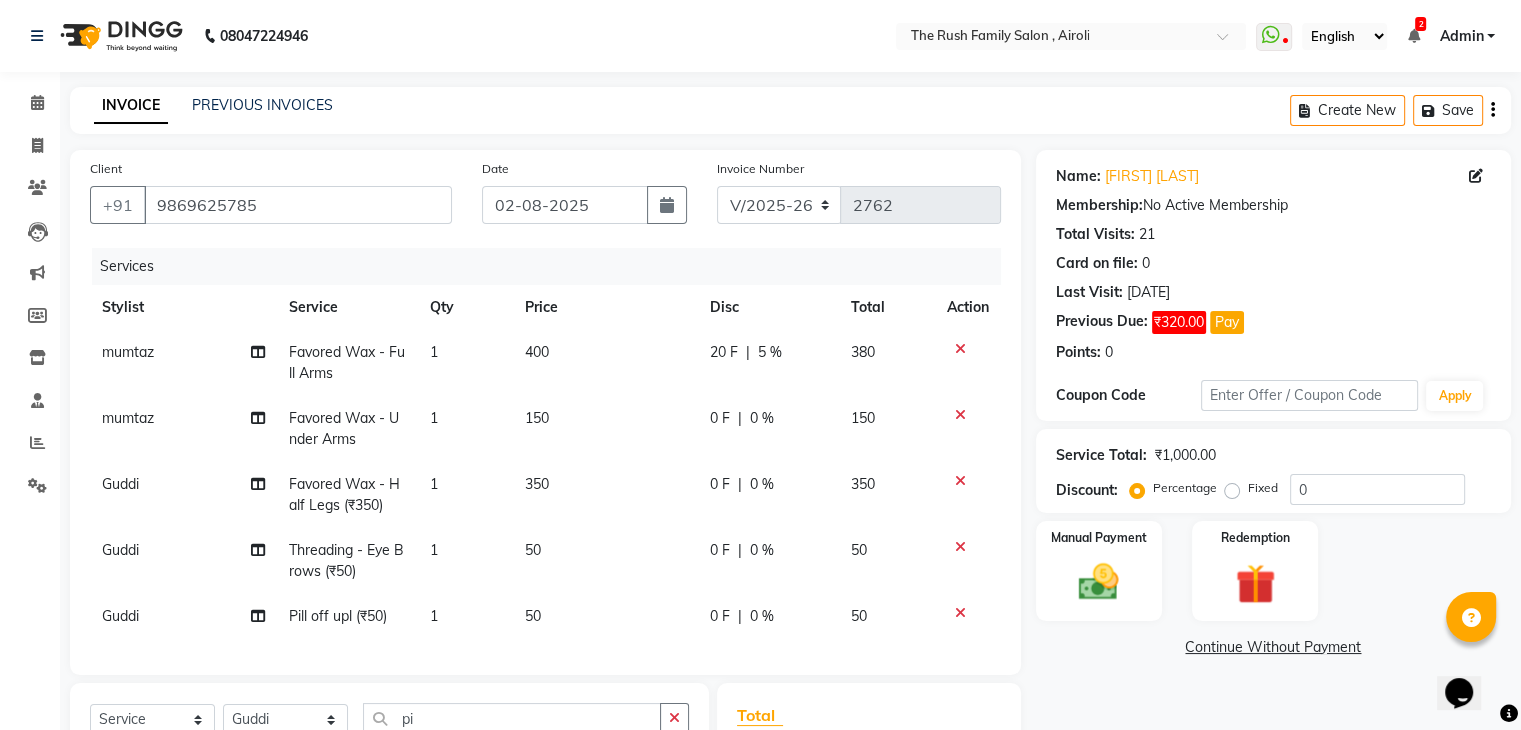 drag, startPoint x: 711, startPoint y: 437, endPoint x: 721, endPoint y: 425, distance: 15.6205 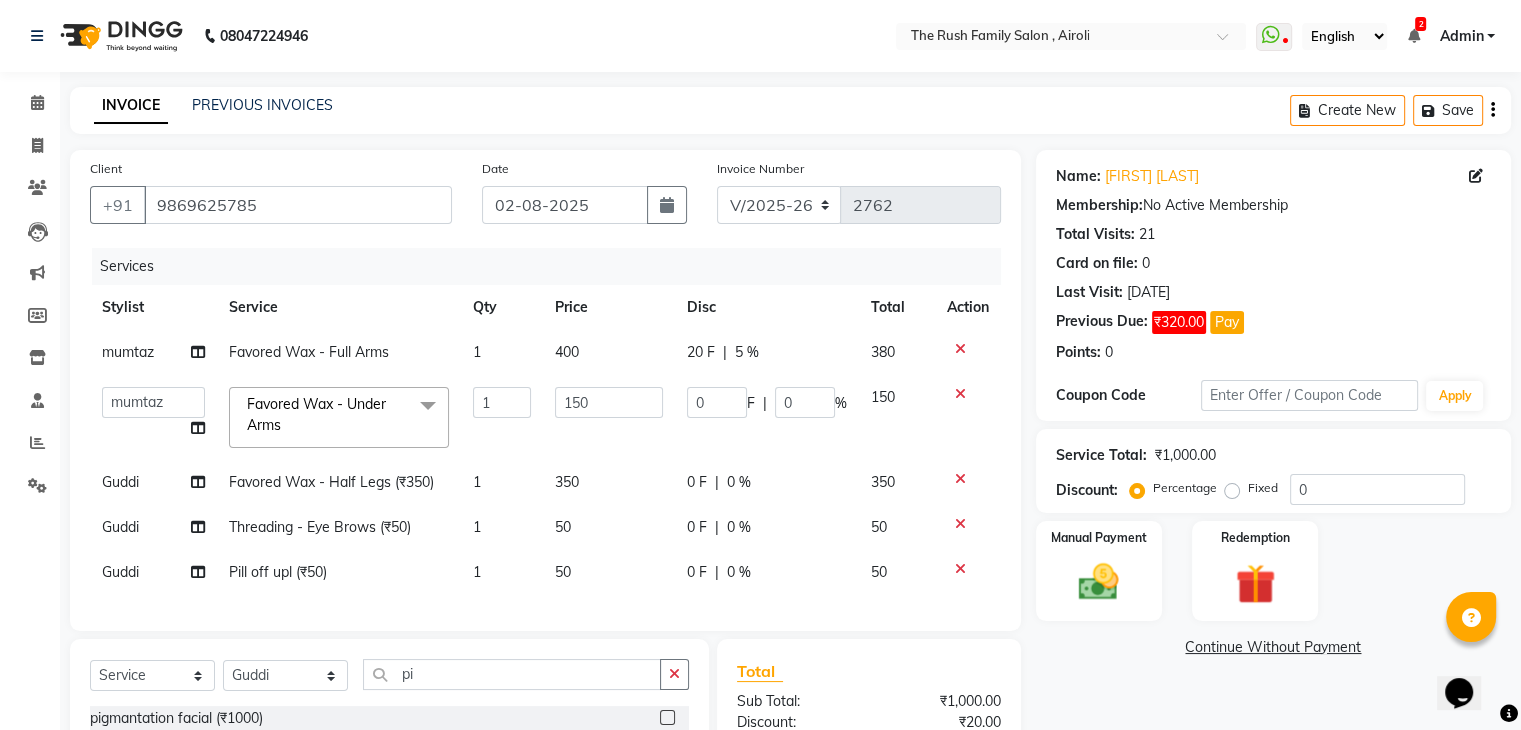 click on "0 F | 0 %" 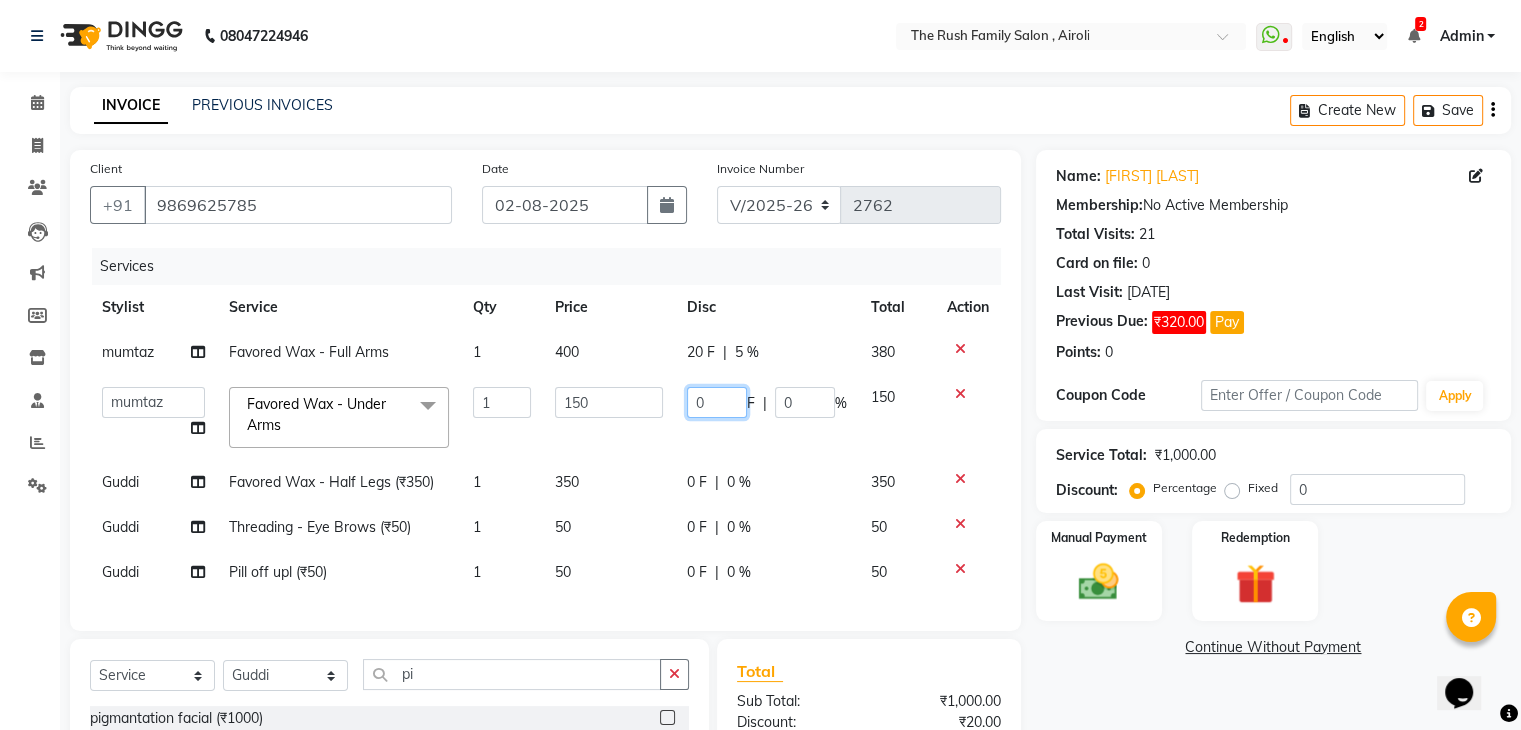 drag, startPoint x: 721, startPoint y: 425, endPoint x: 715, endPoint y: 403, distance: 22.803509 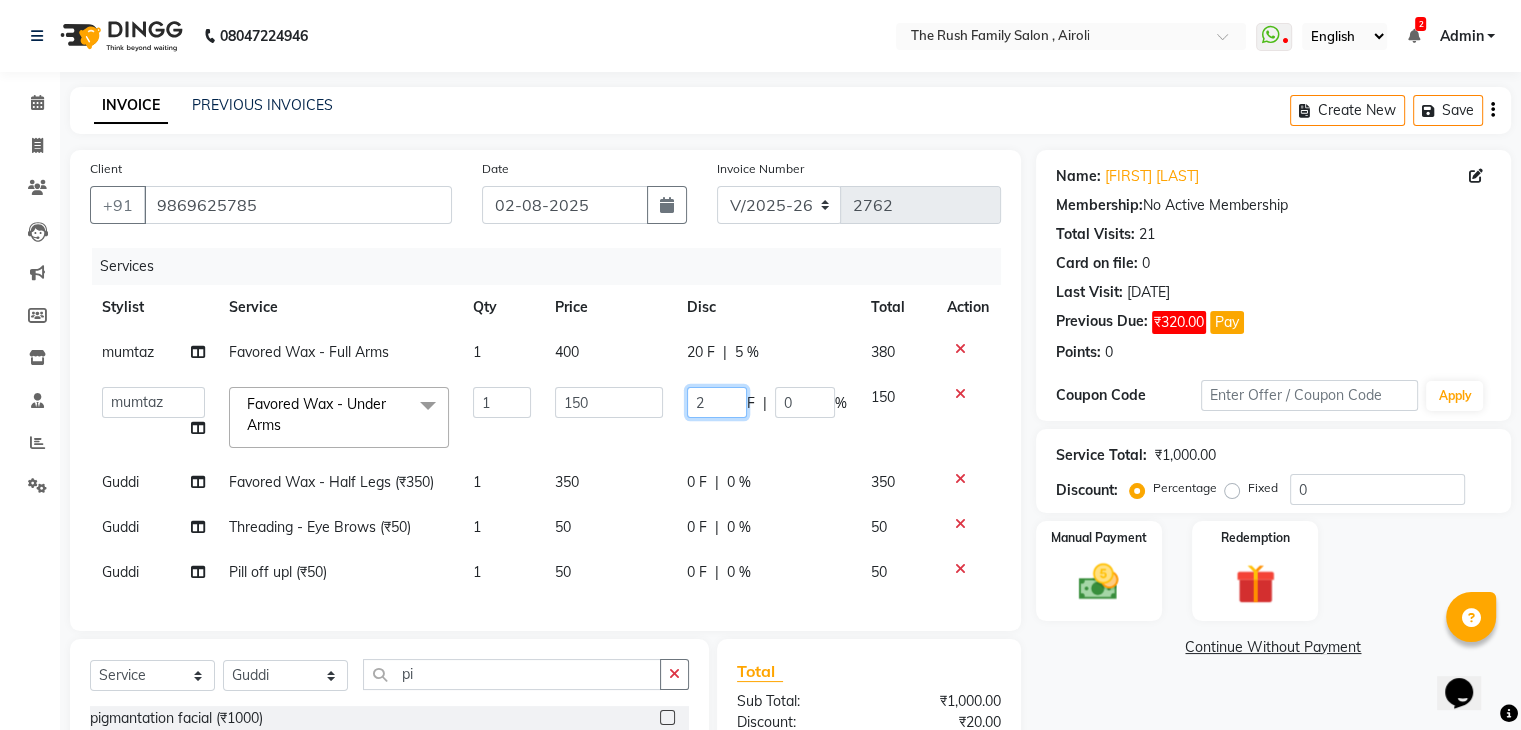 type on "20" 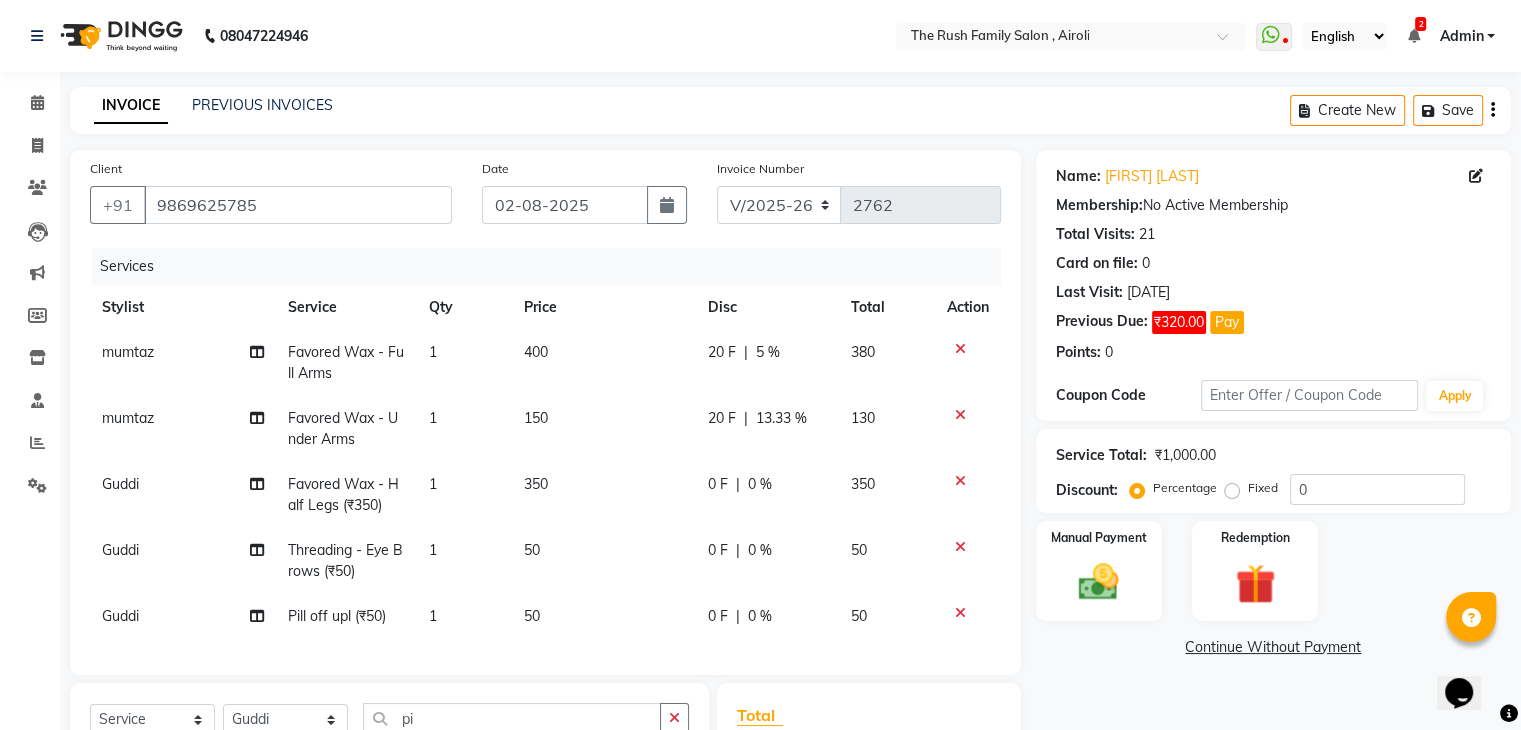 click on "20 F | 5 %" 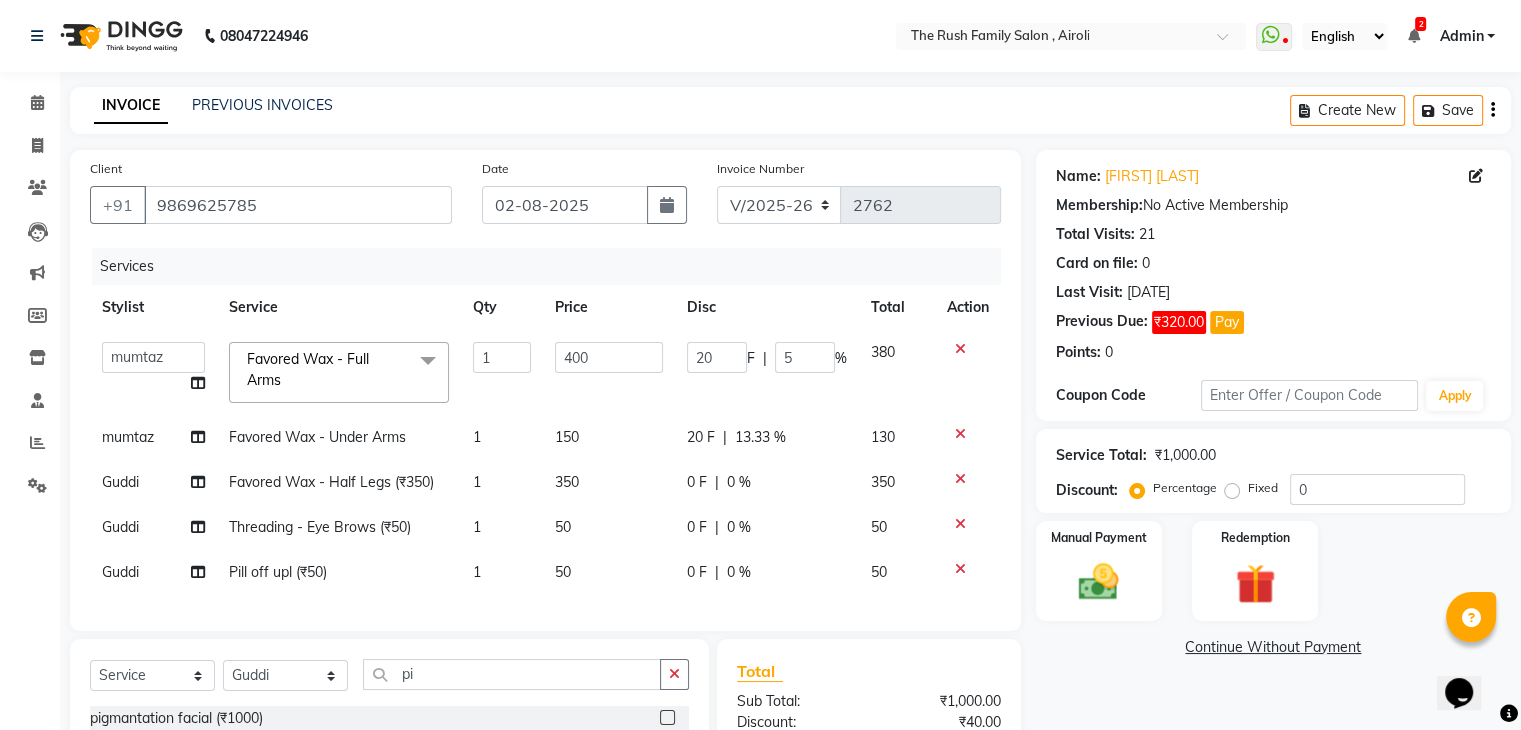 click on "20" 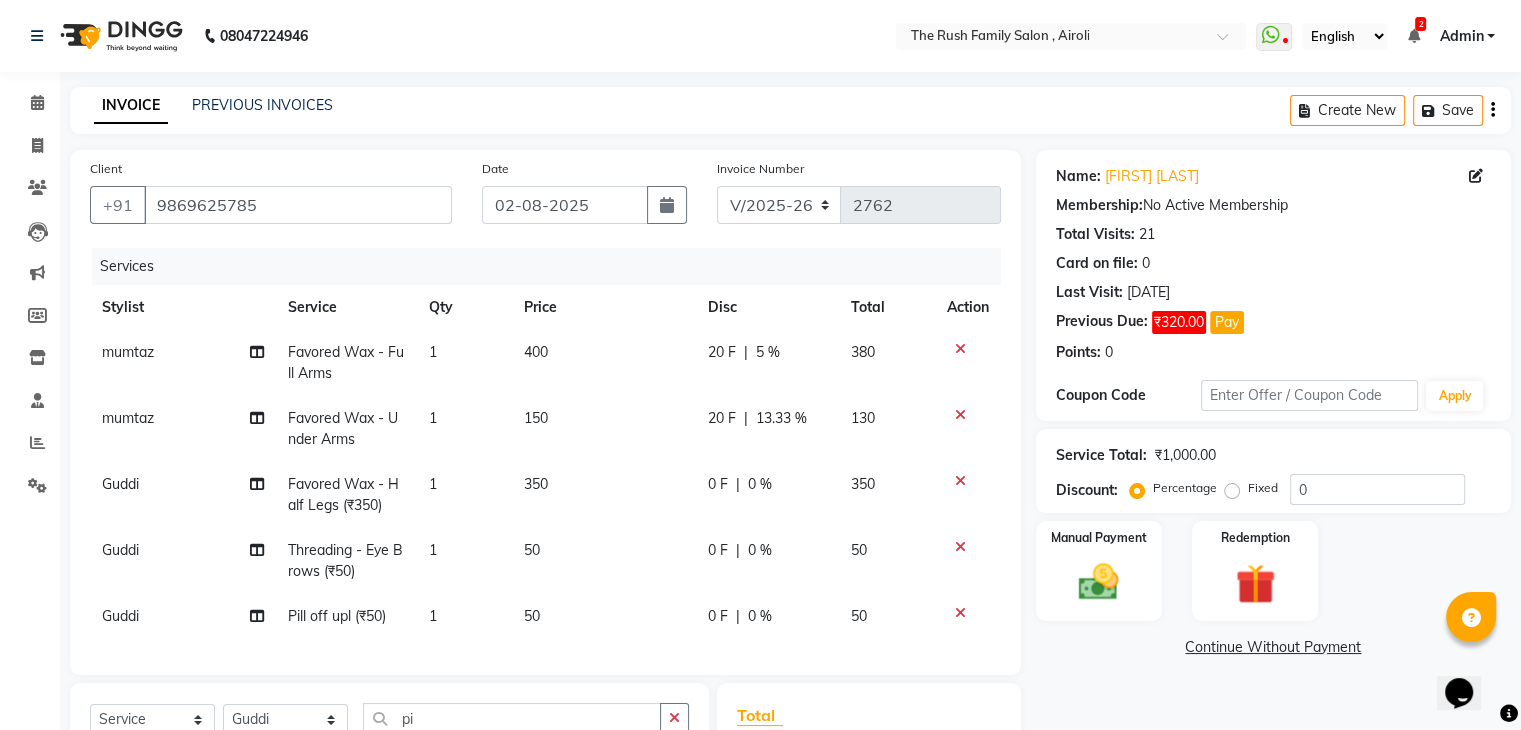 click on "20 F | 5 %" 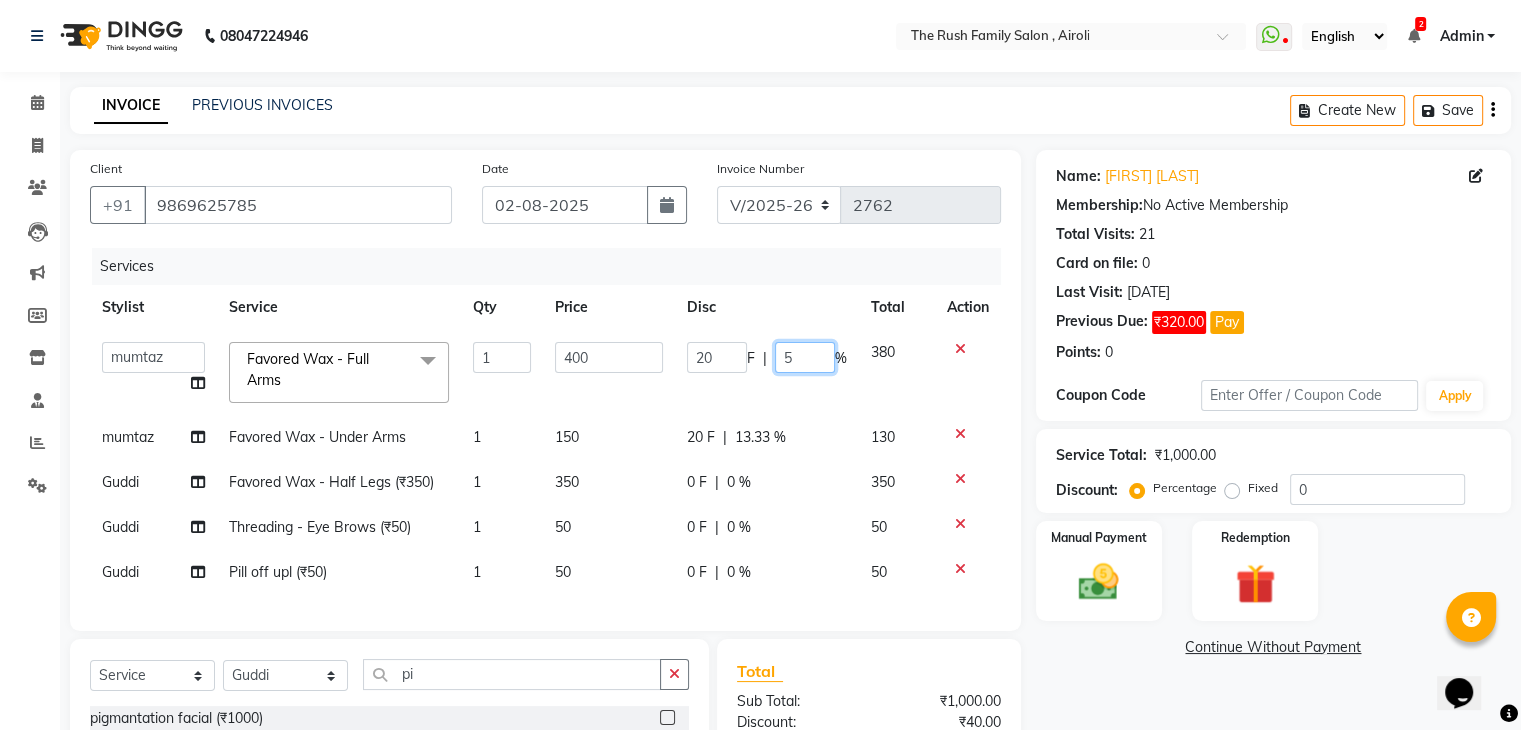 click on "5" 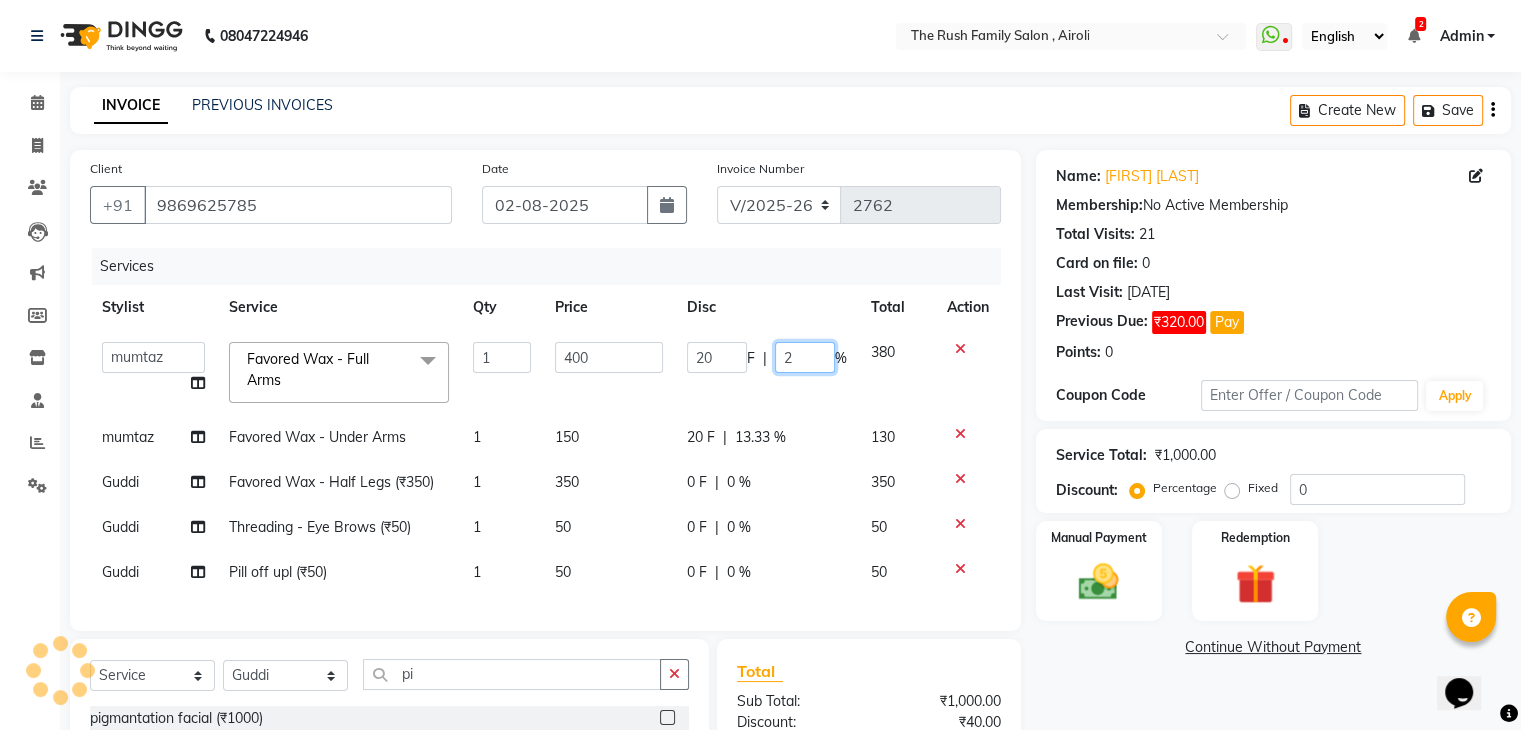 type on "20" 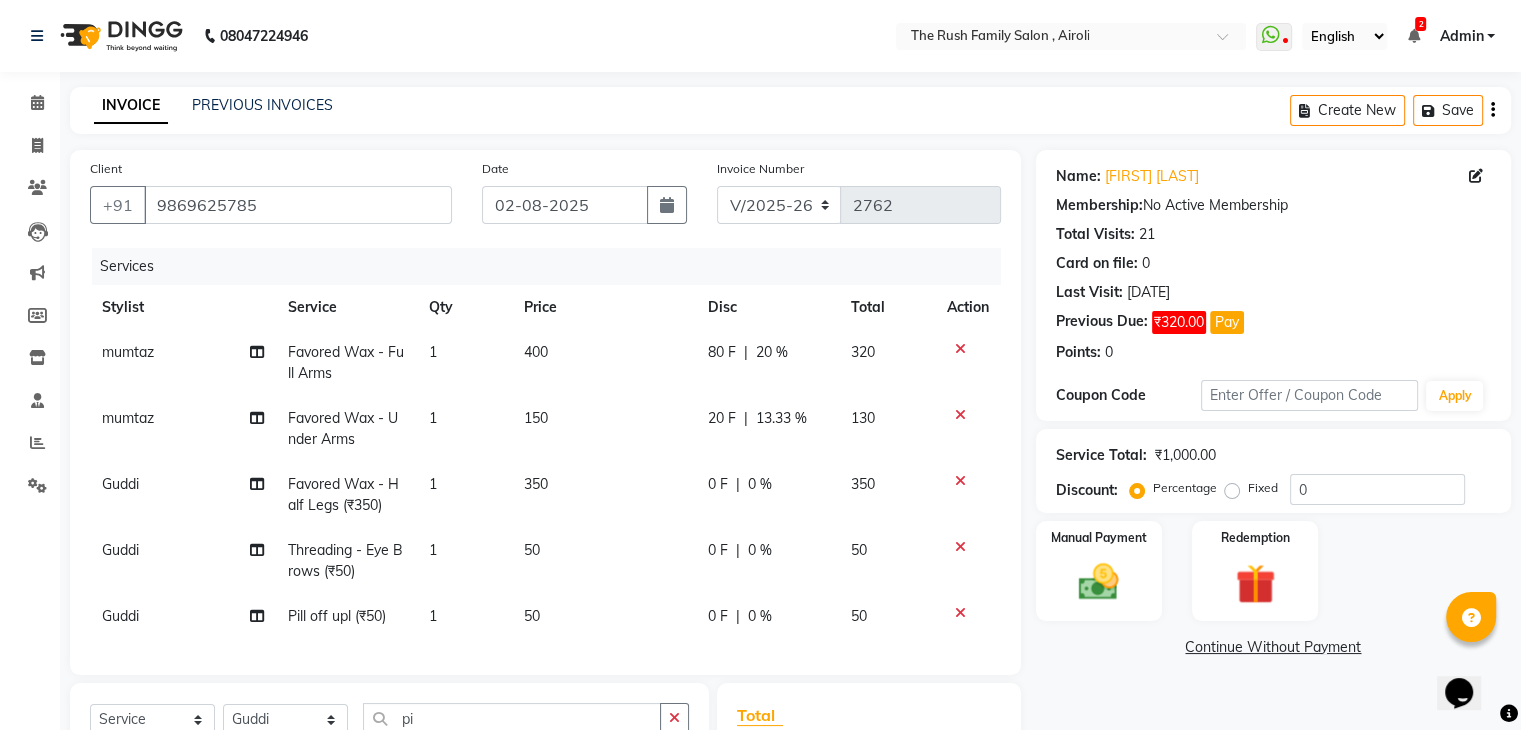 click on "20 F | 13.33 %" 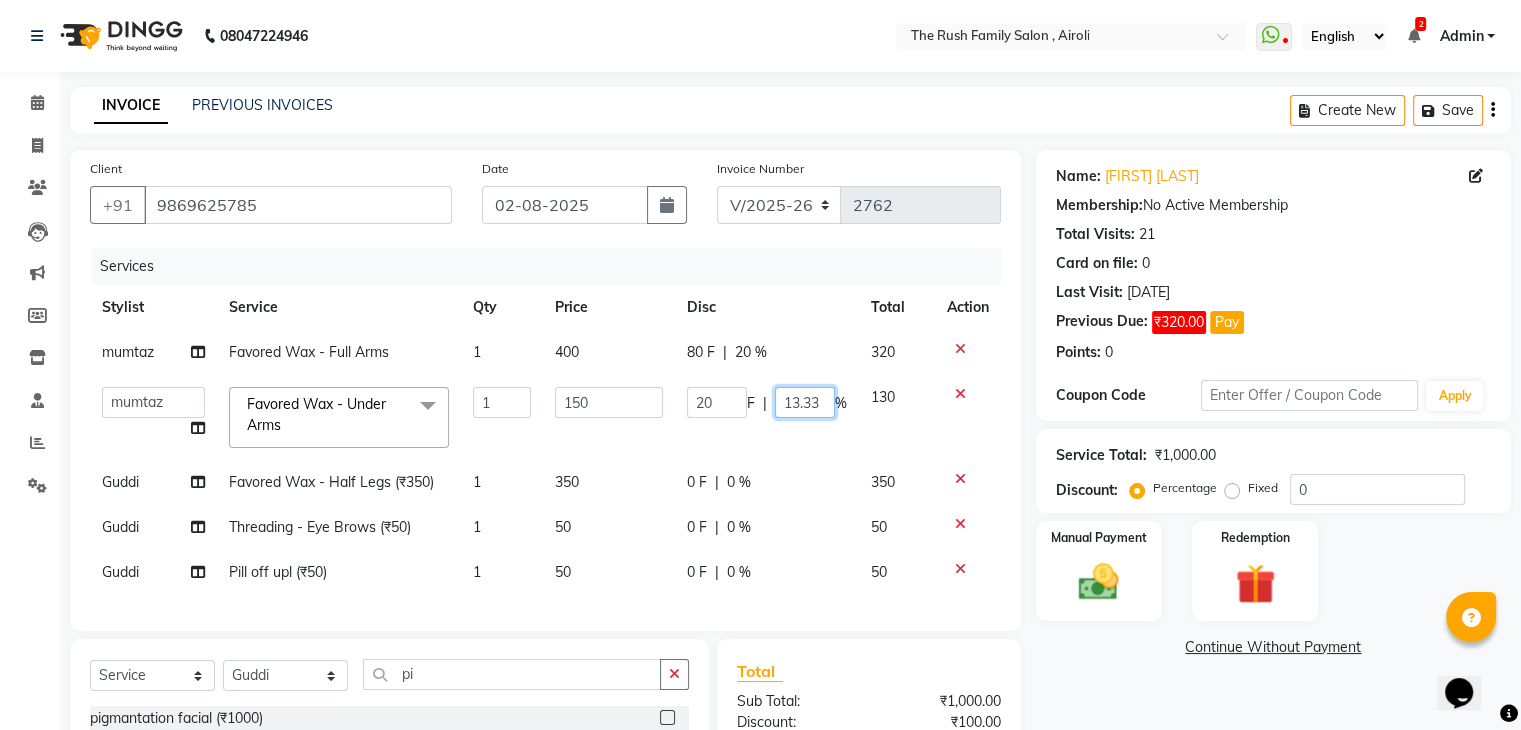 click on "13.33" 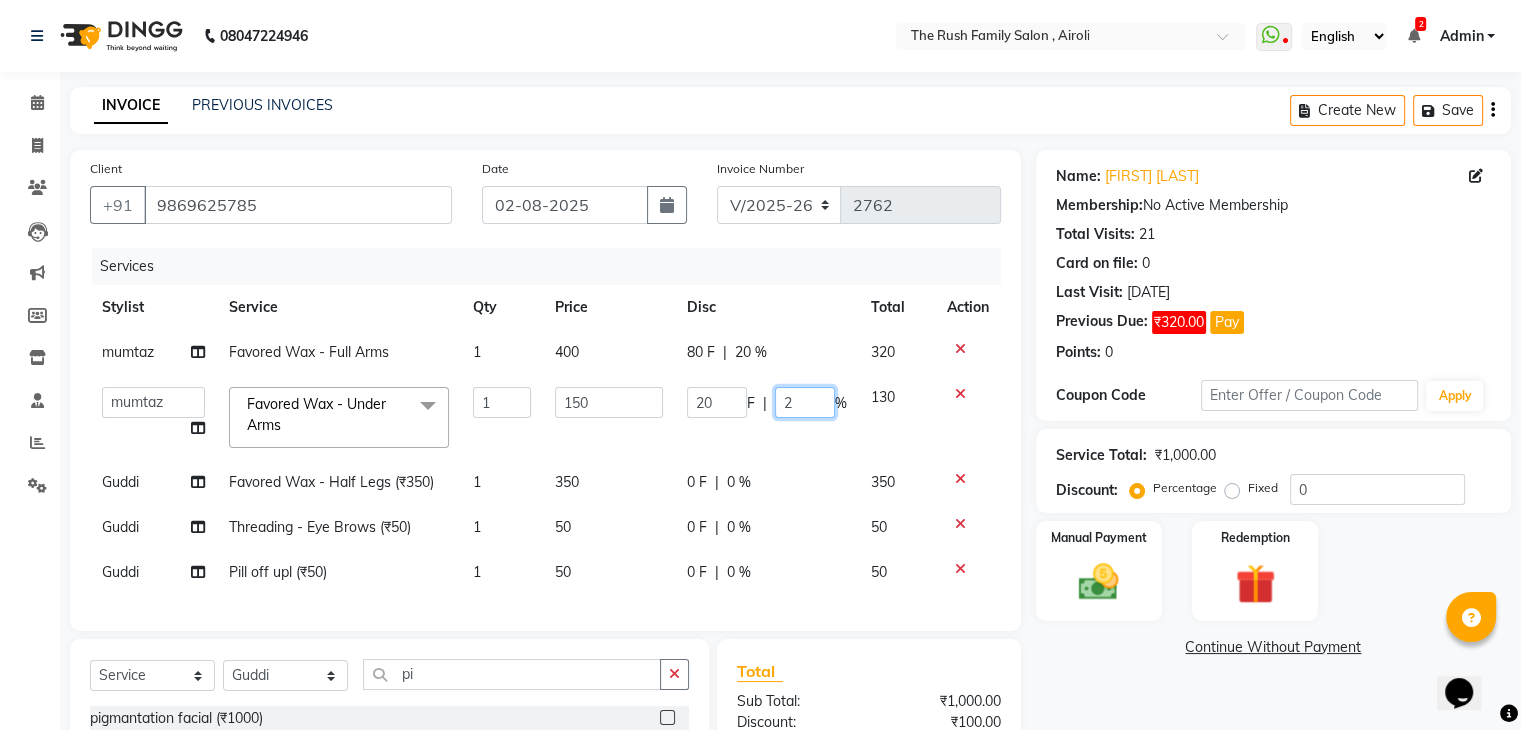 type on "20" 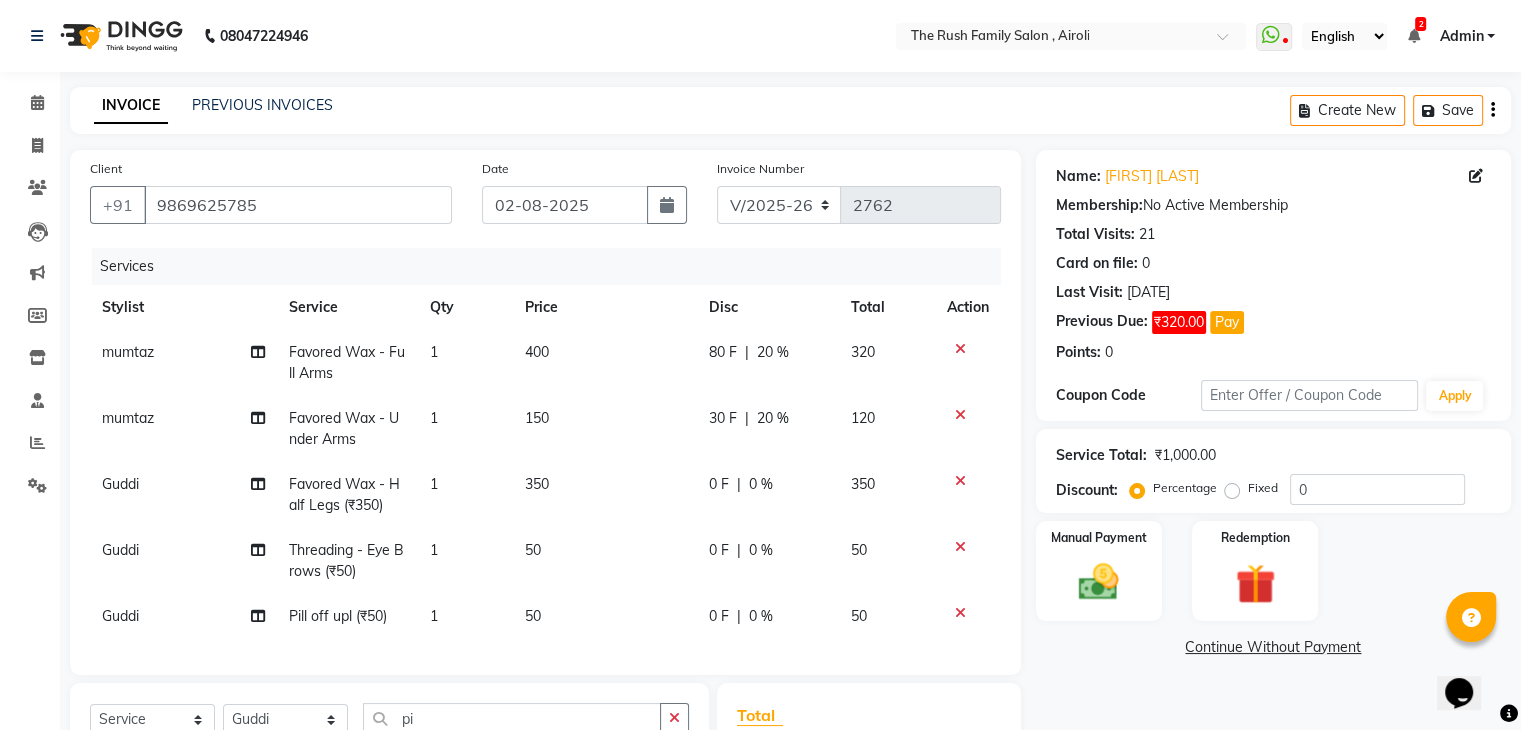 click on "0 F | 0 %" 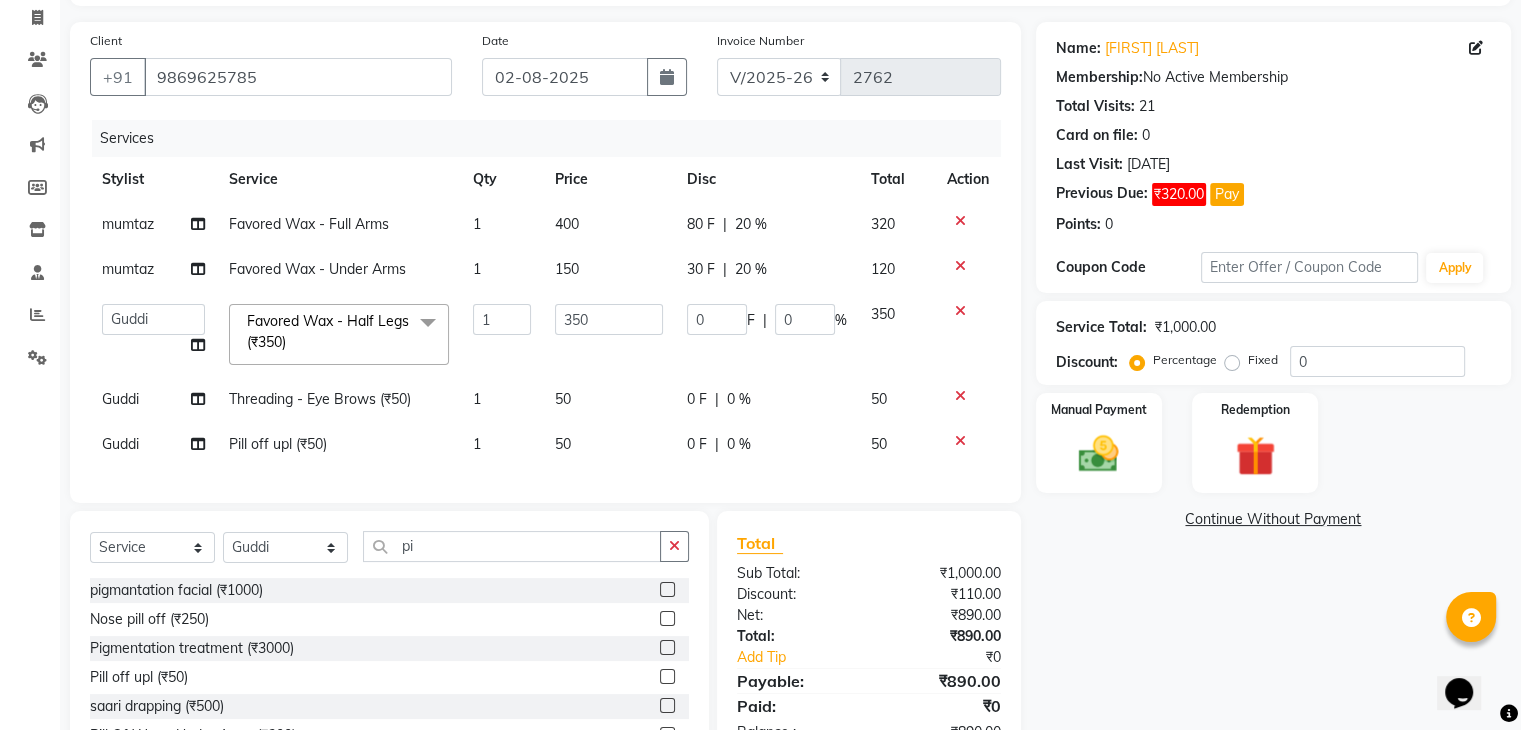 scroll, scrollTop: 127, scrollLeft: 0, axis: vertical 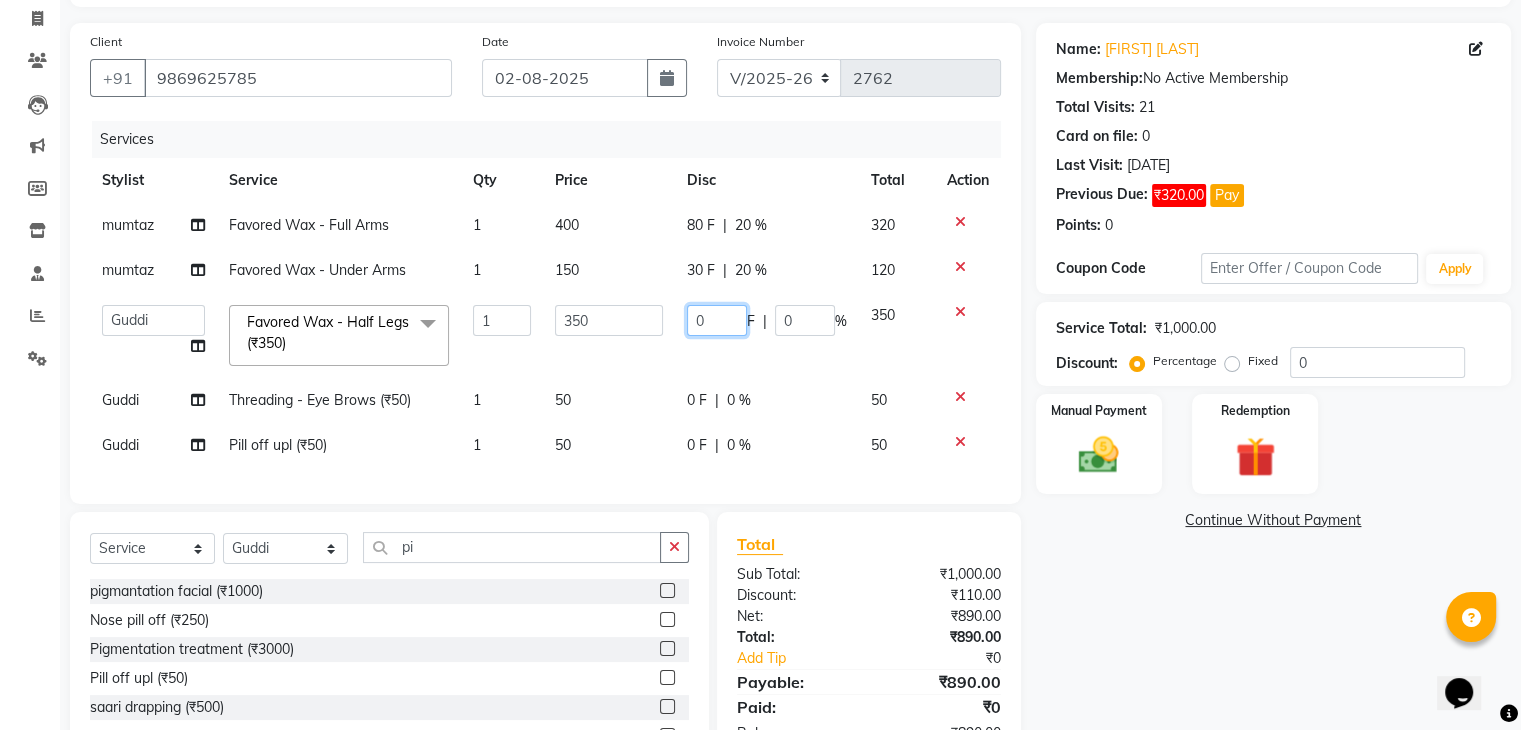 click on "0" 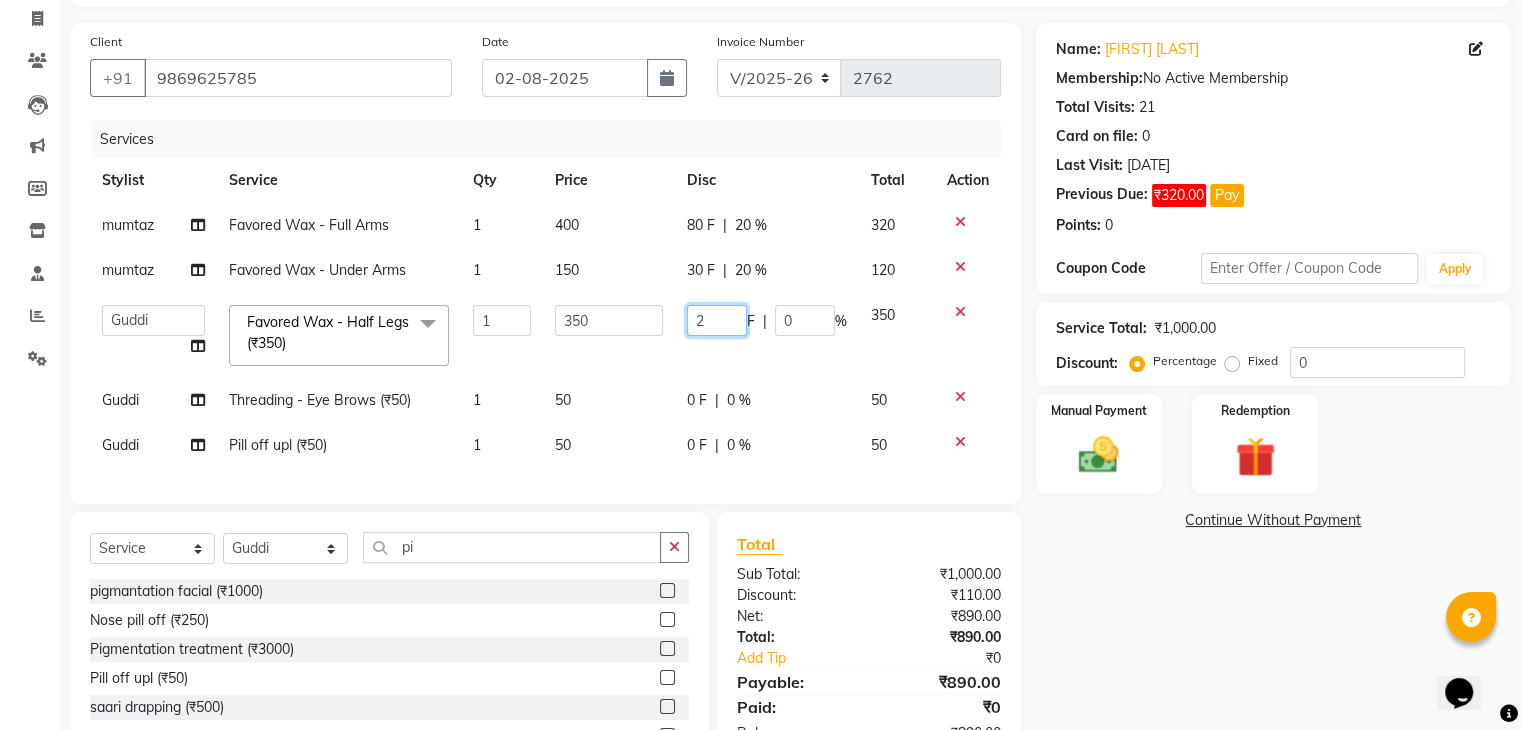 type on "20" 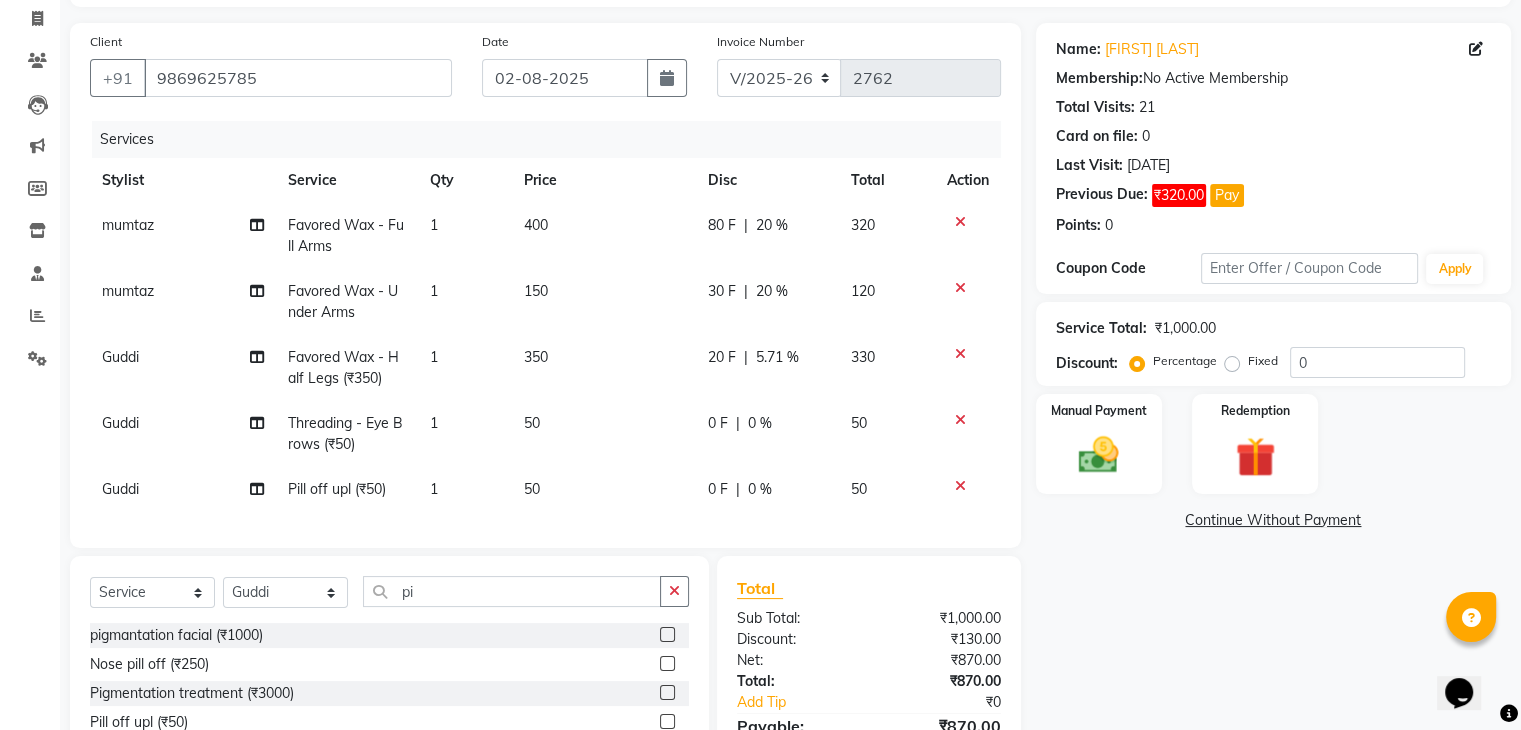 click on "20 F | 5.71 %" 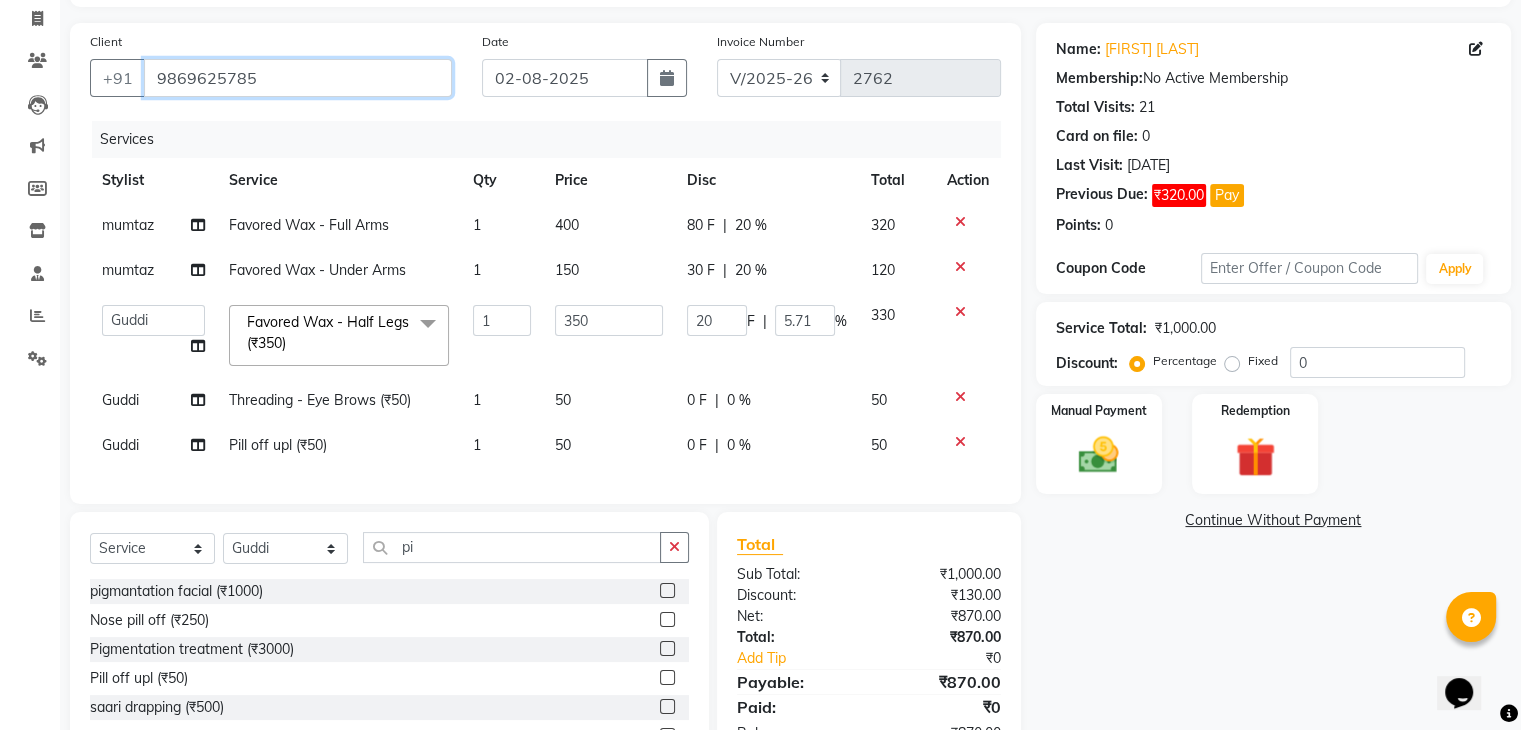 click on "9869625785" at bounding box center (298, 78) 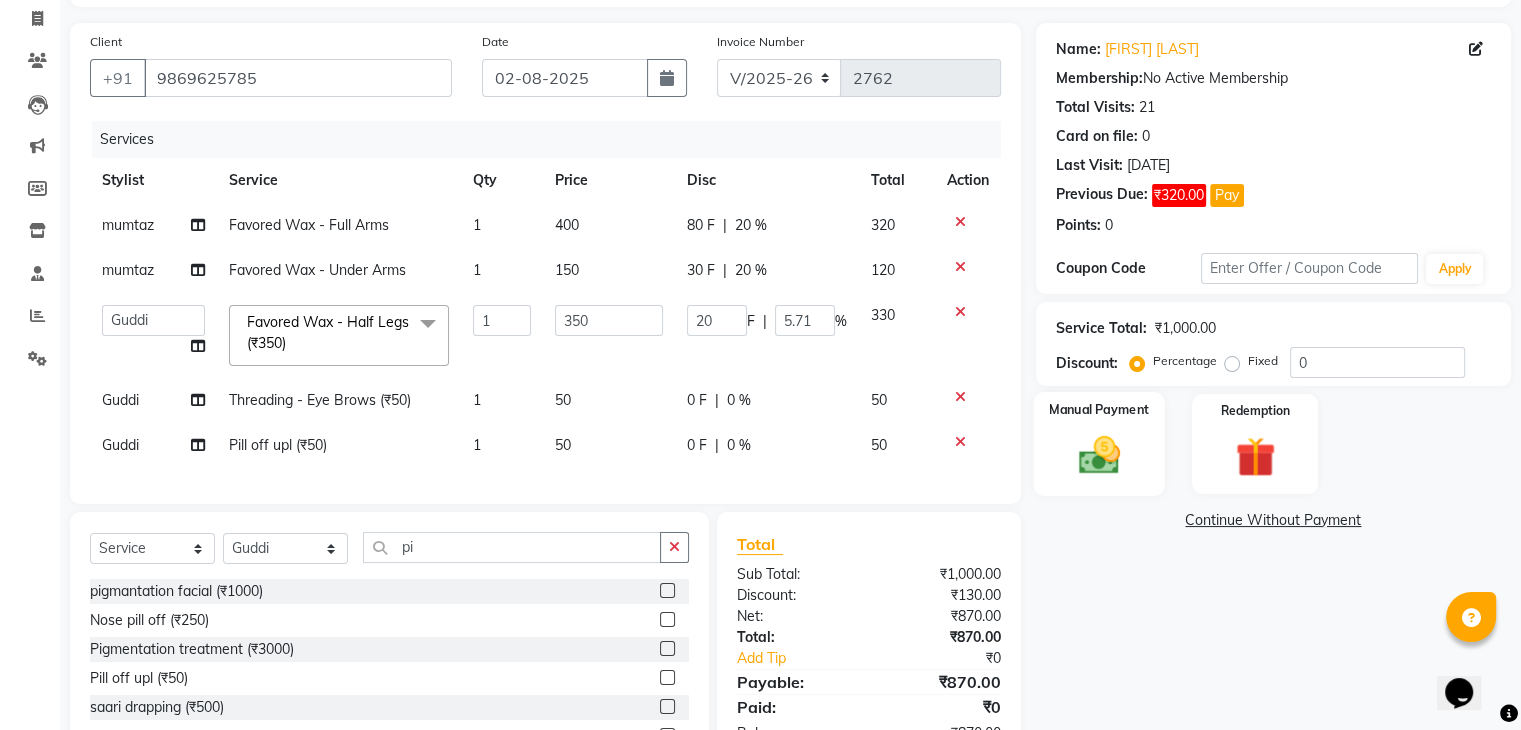 click 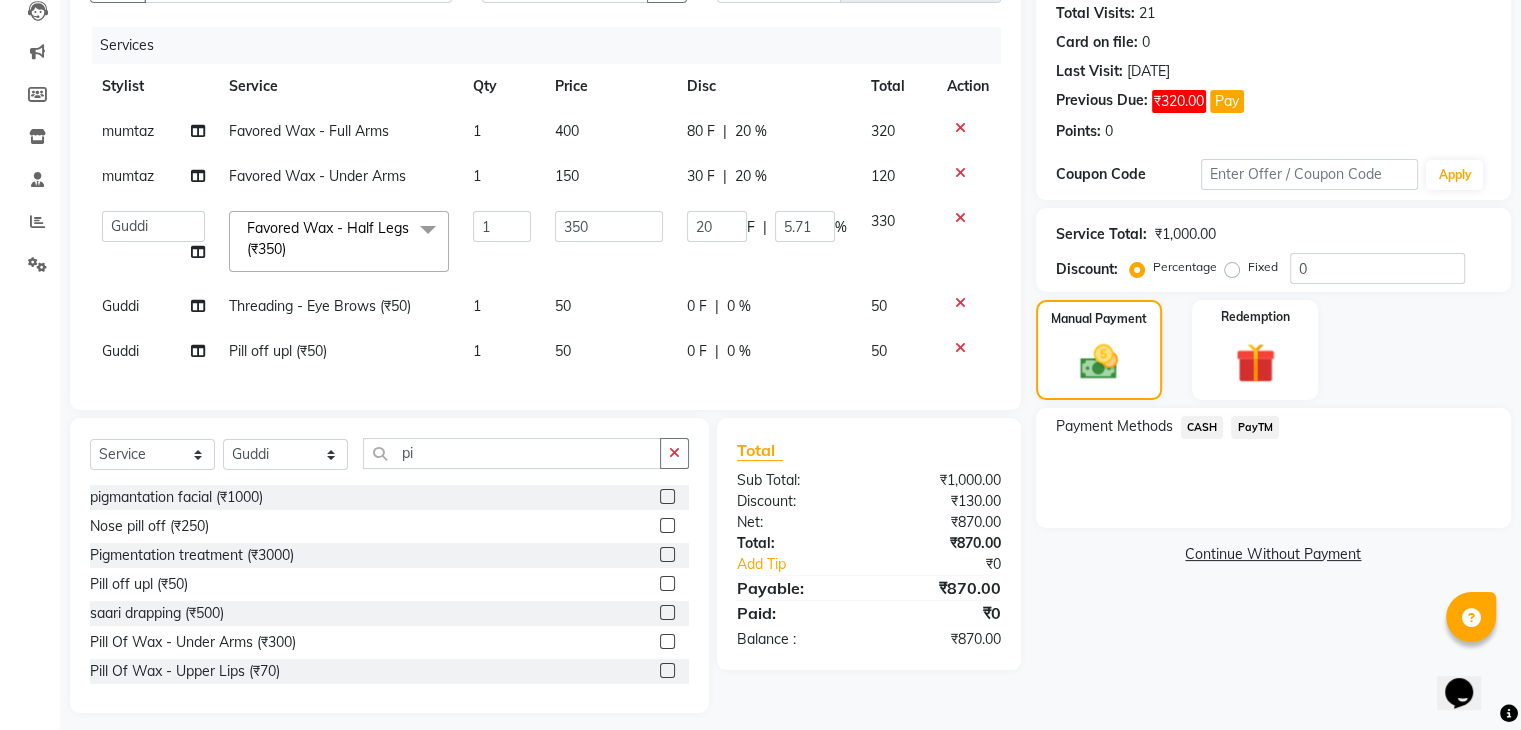 scroll, scrollTop: 249, scrollLeft: 0, axis: vertical 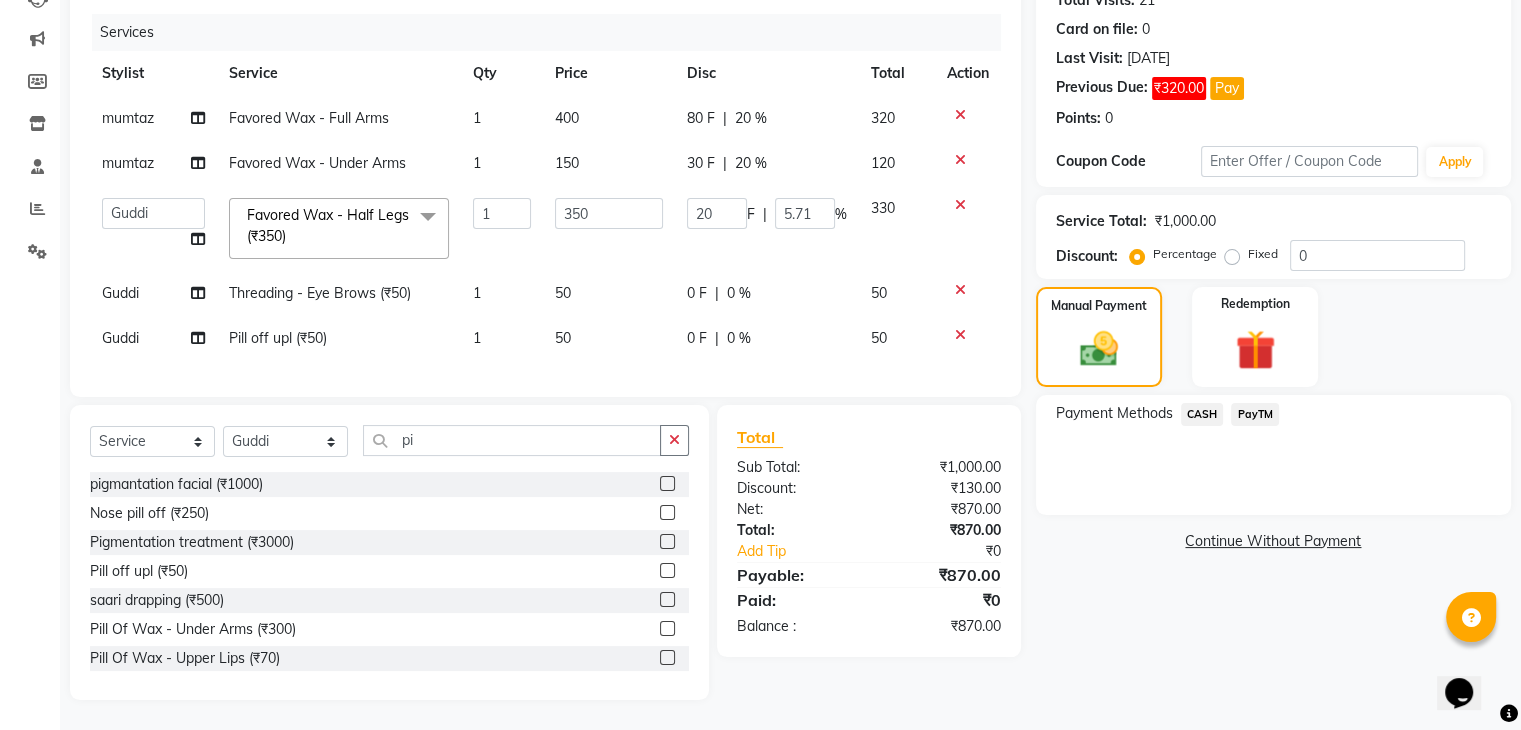 click on "CASH" 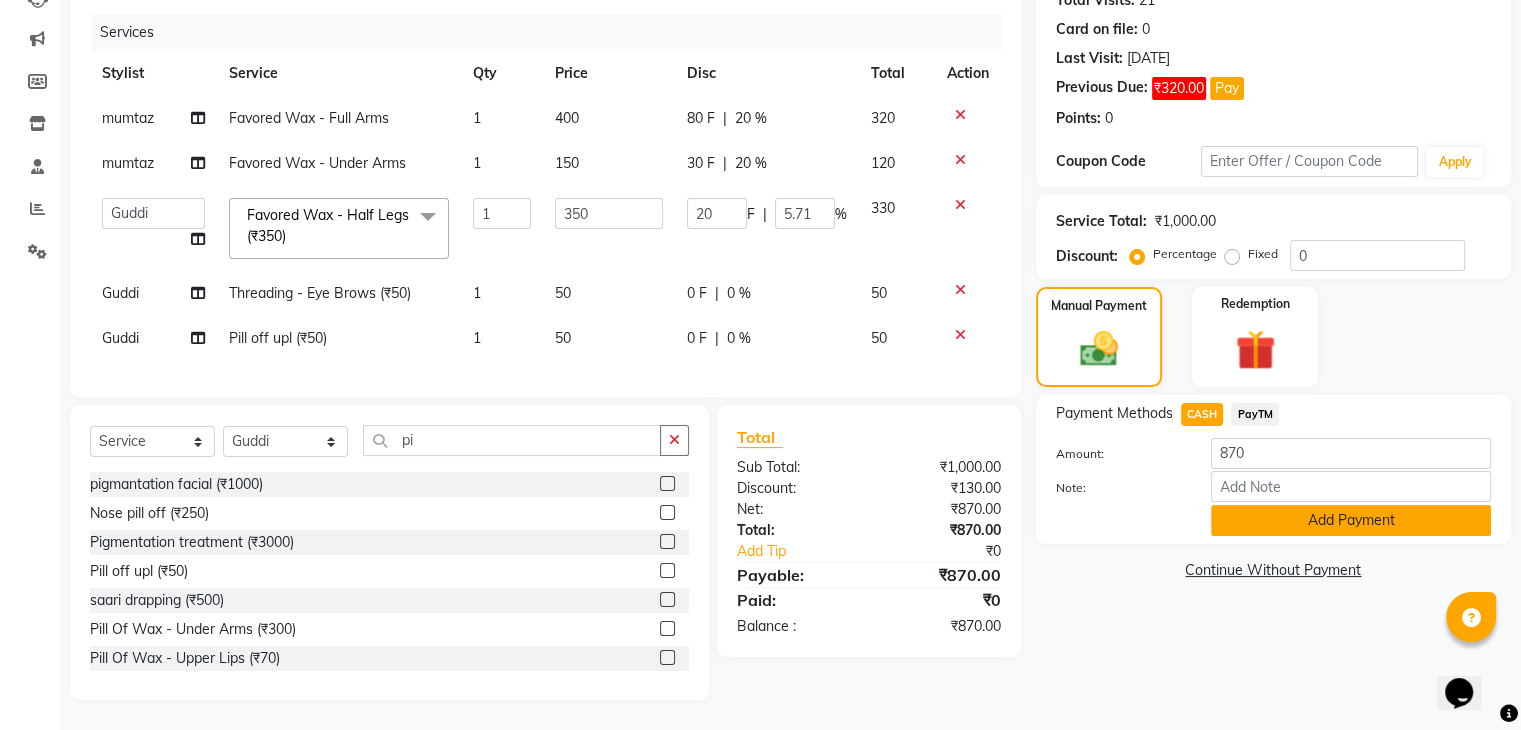 click on "Add Payment" 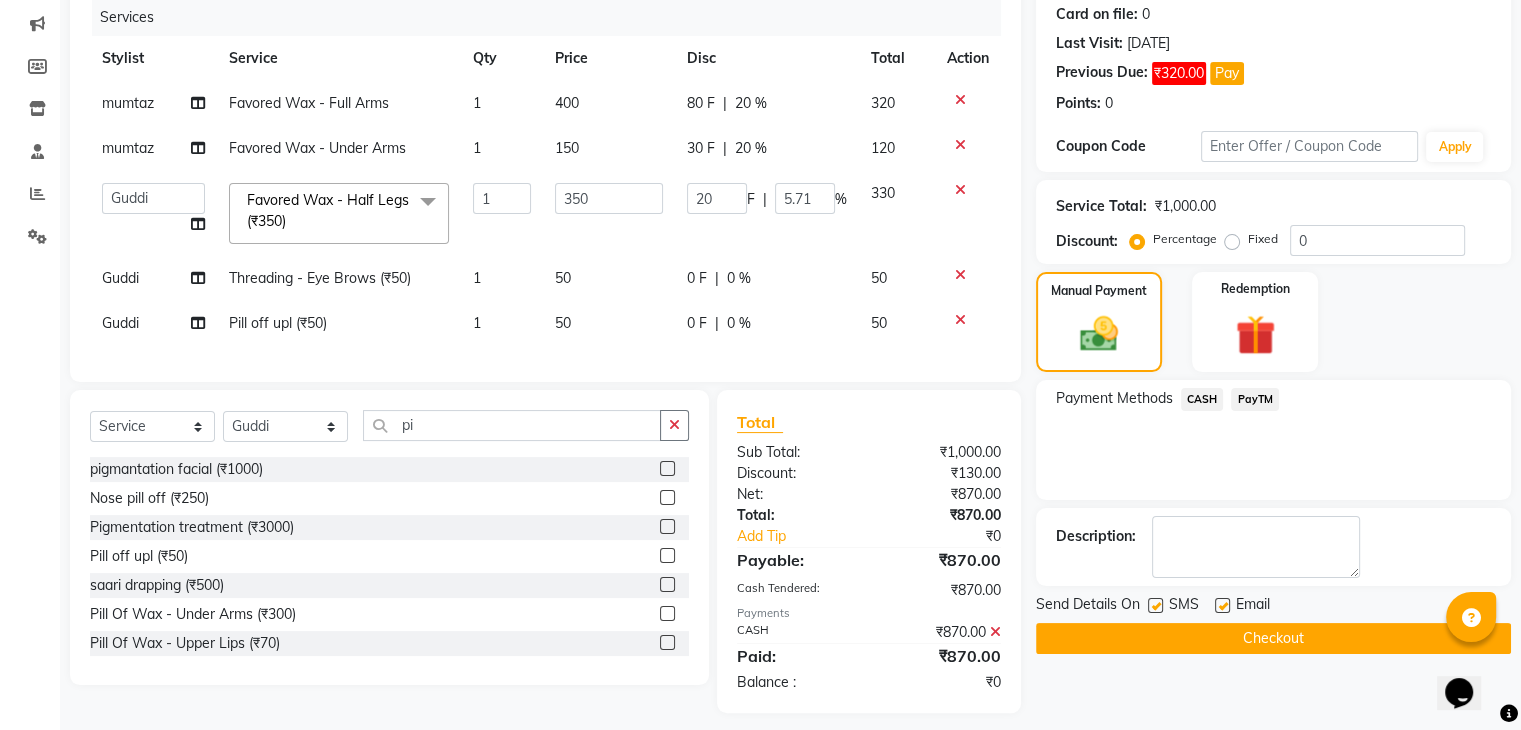 scroll, scrollTop: 277, scrollLeft: 0, axis: vertical 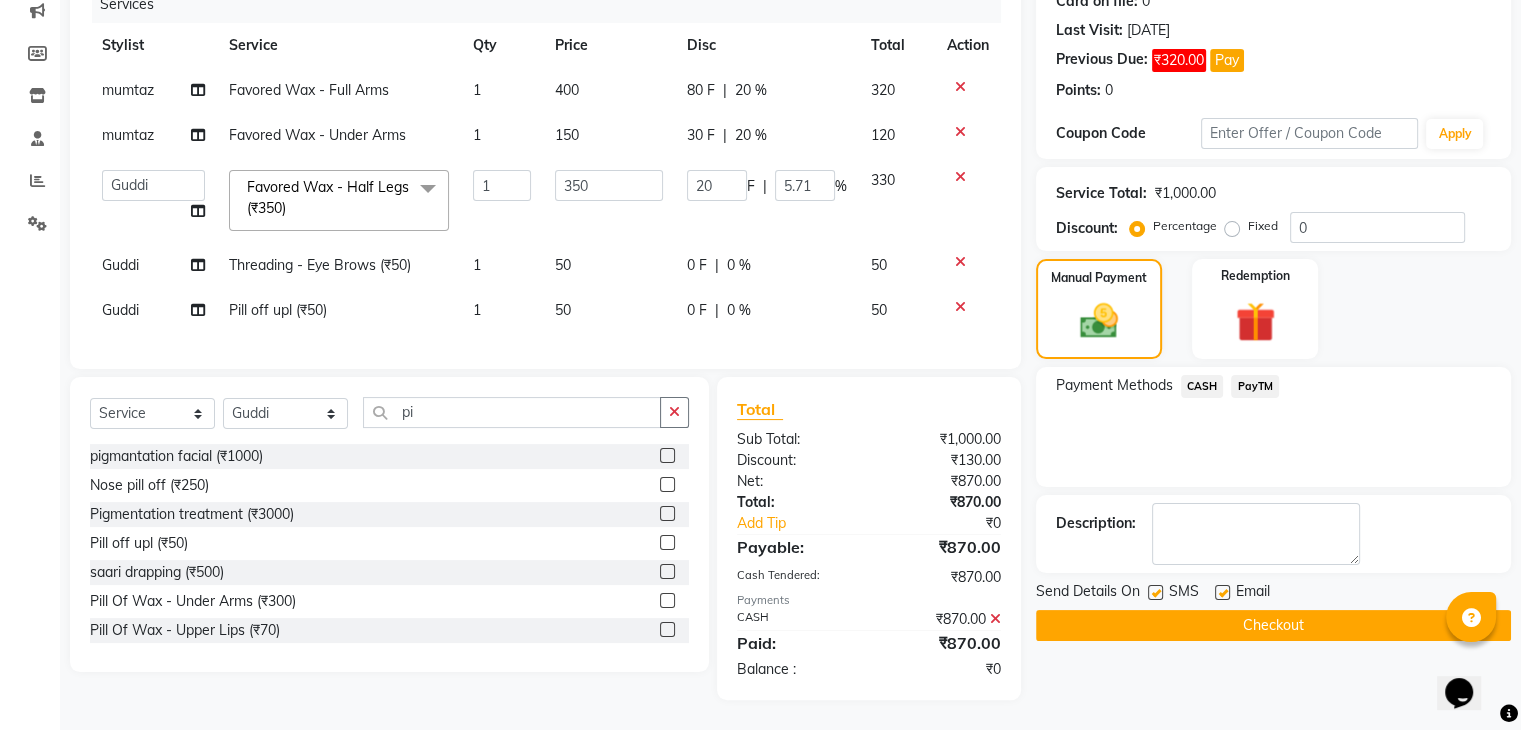 click 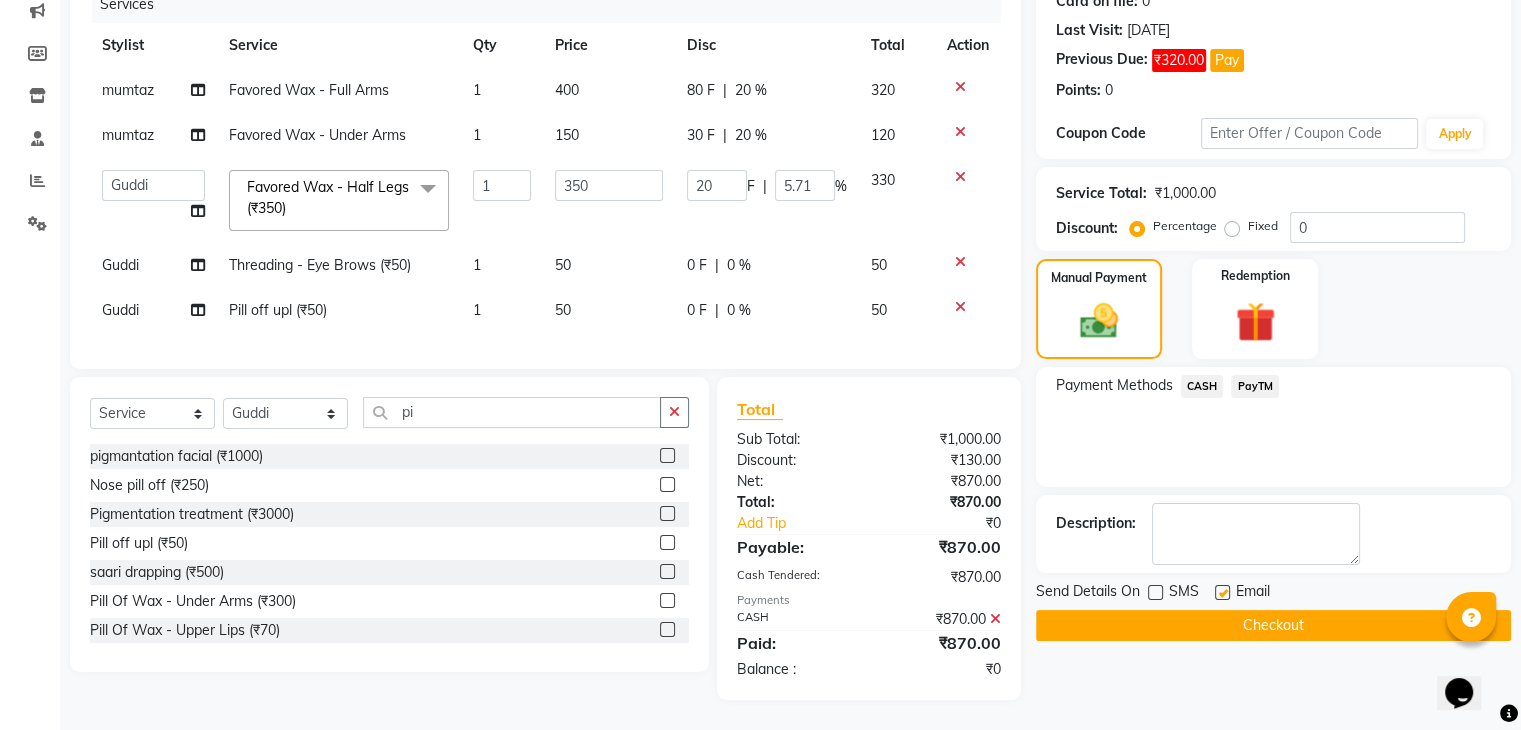 click 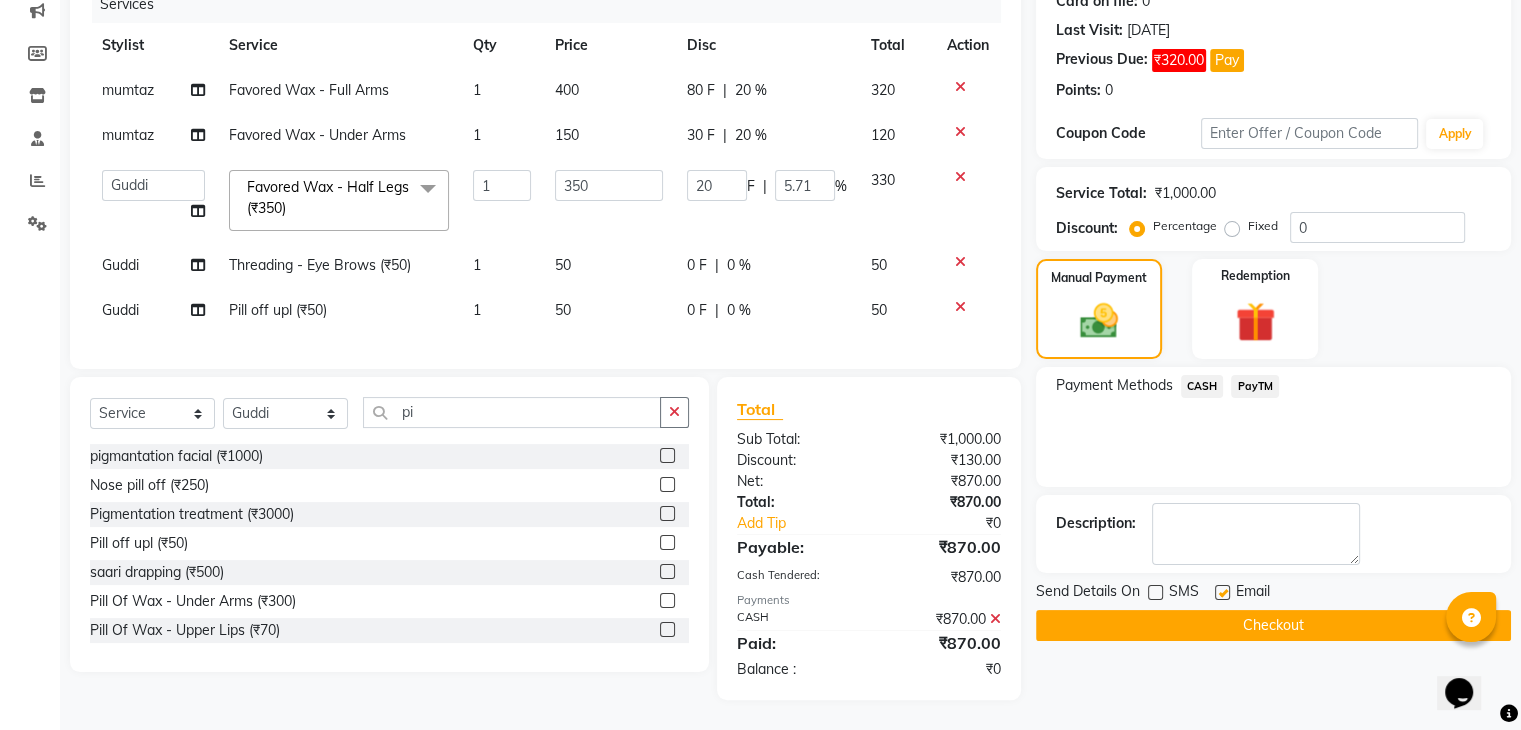 click at bounding box center [1221, 593] 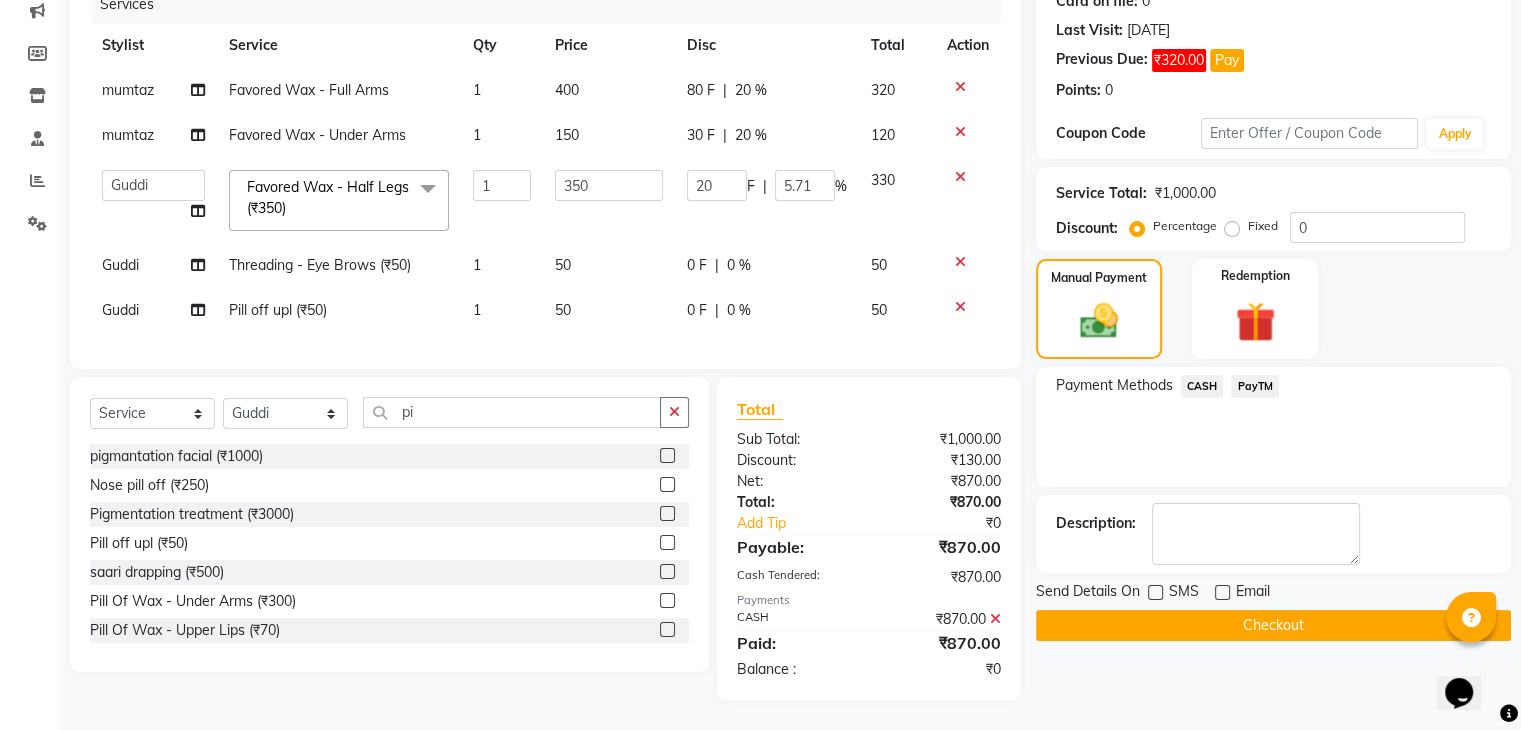 click on "Checkout" 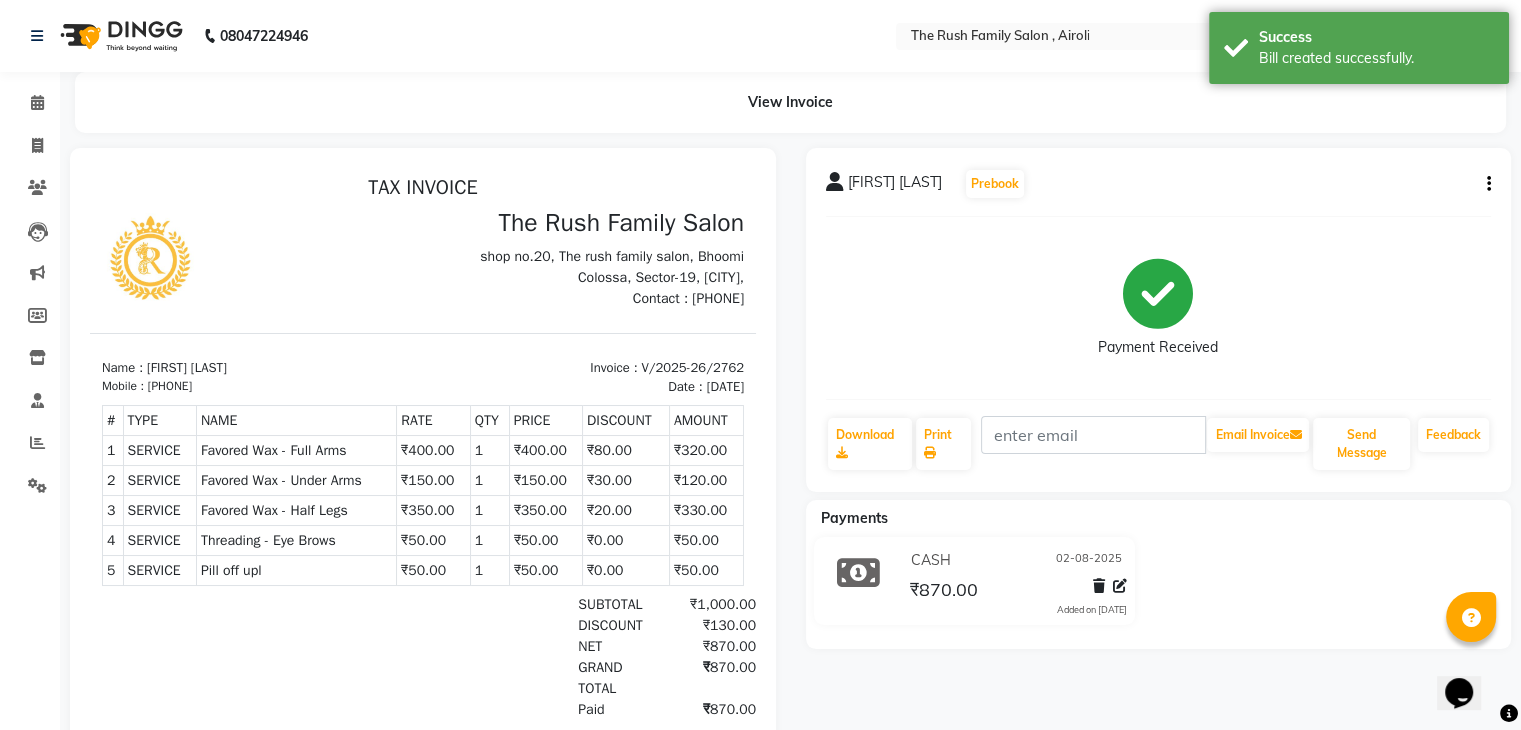 scroll, scrollTop: 0, scrollLeft: 0, axis: both 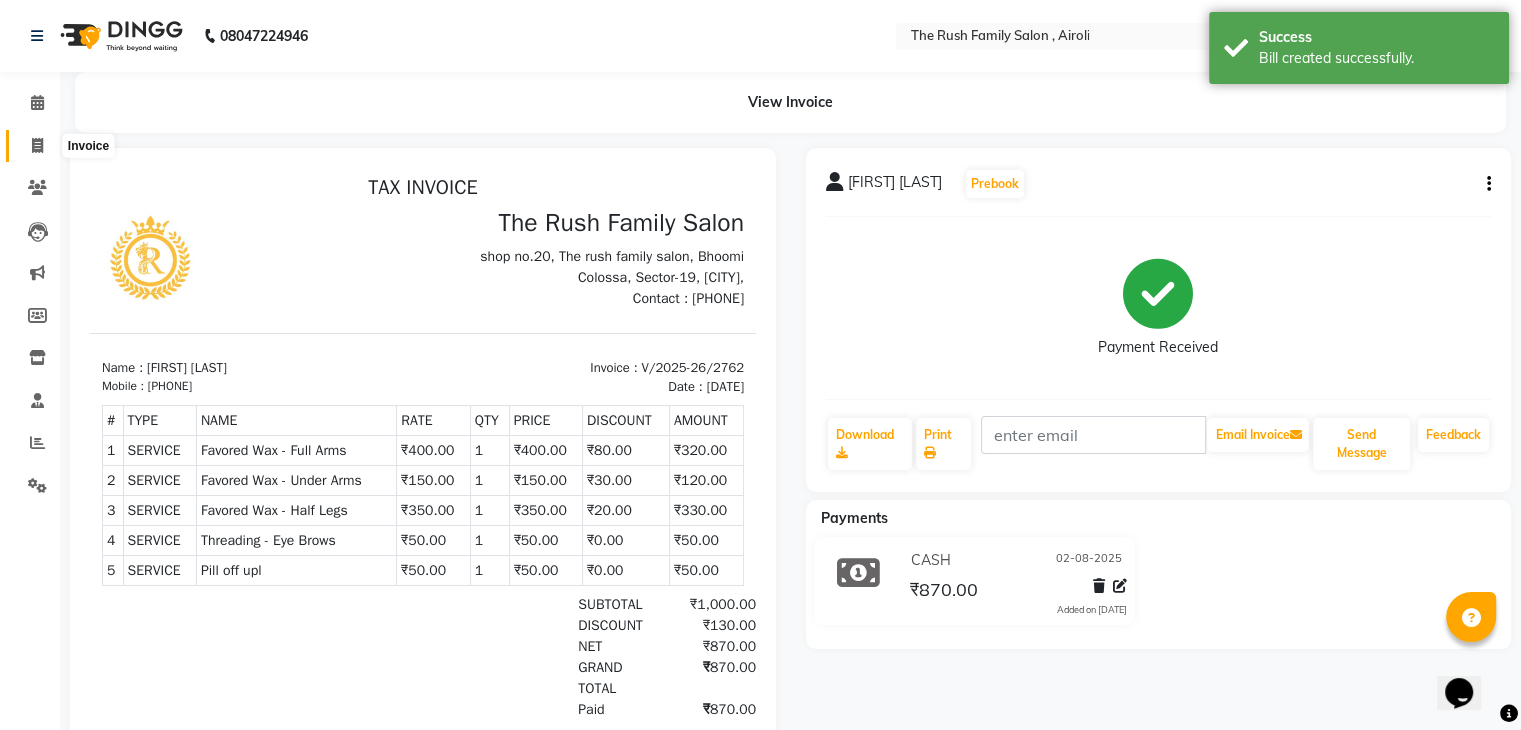click 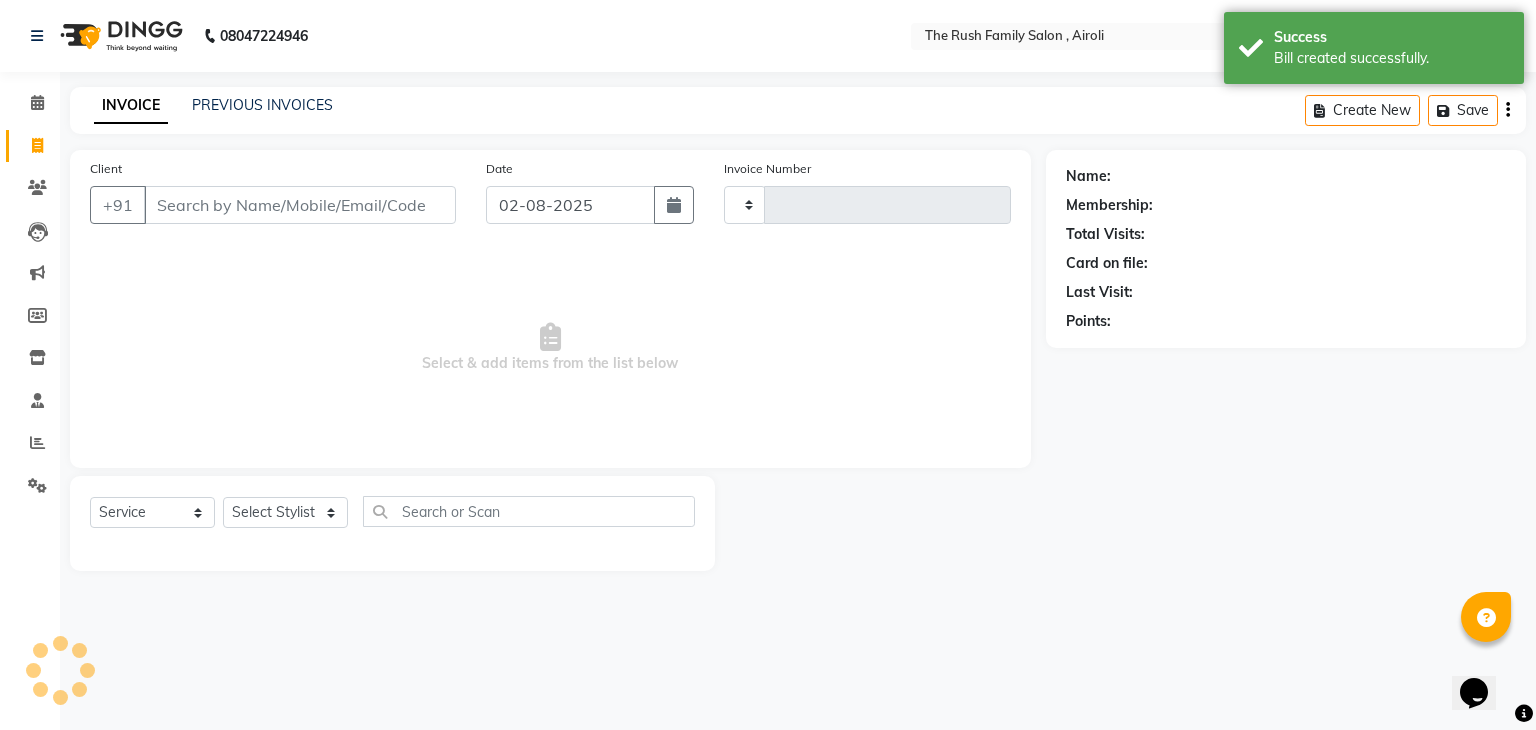 type on "2763" 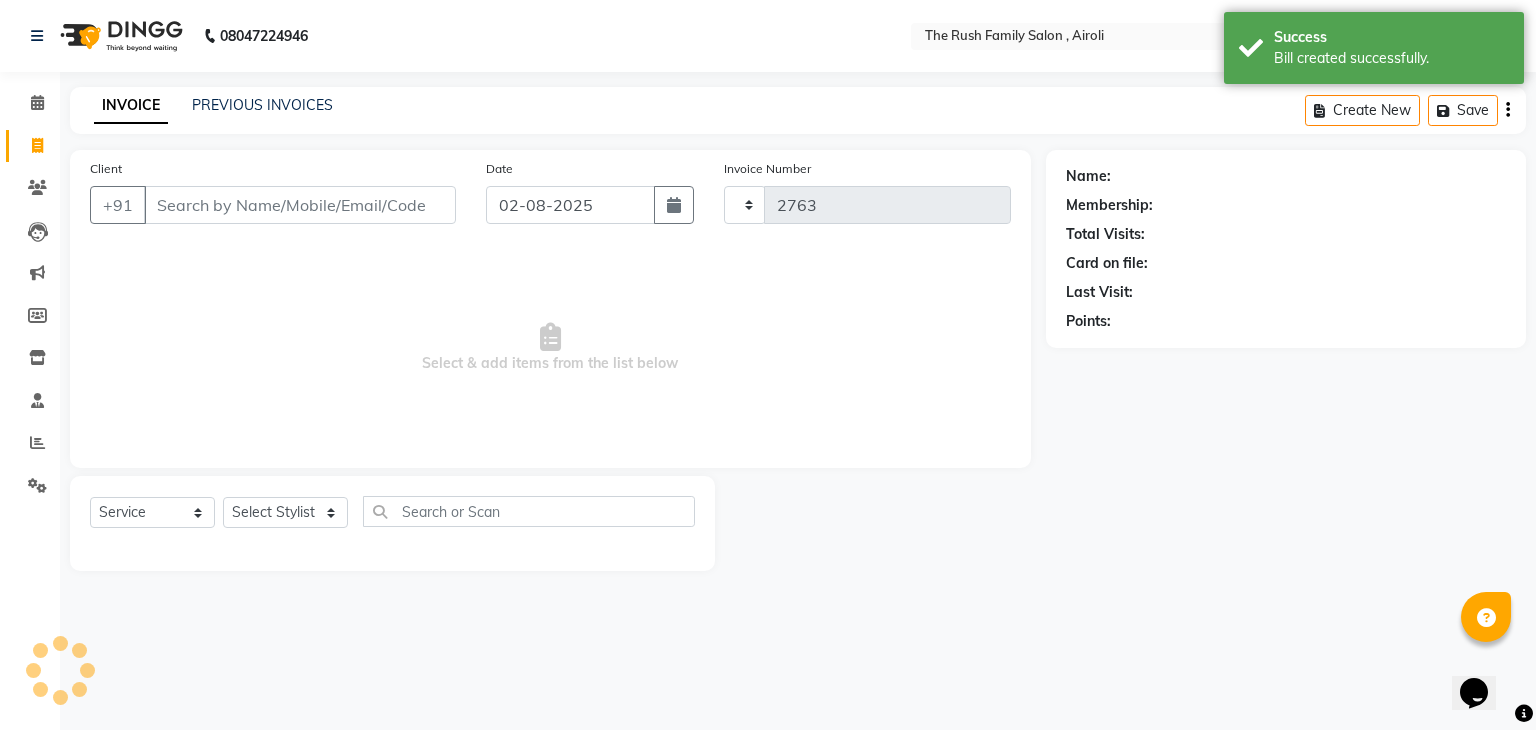 select on "5419" 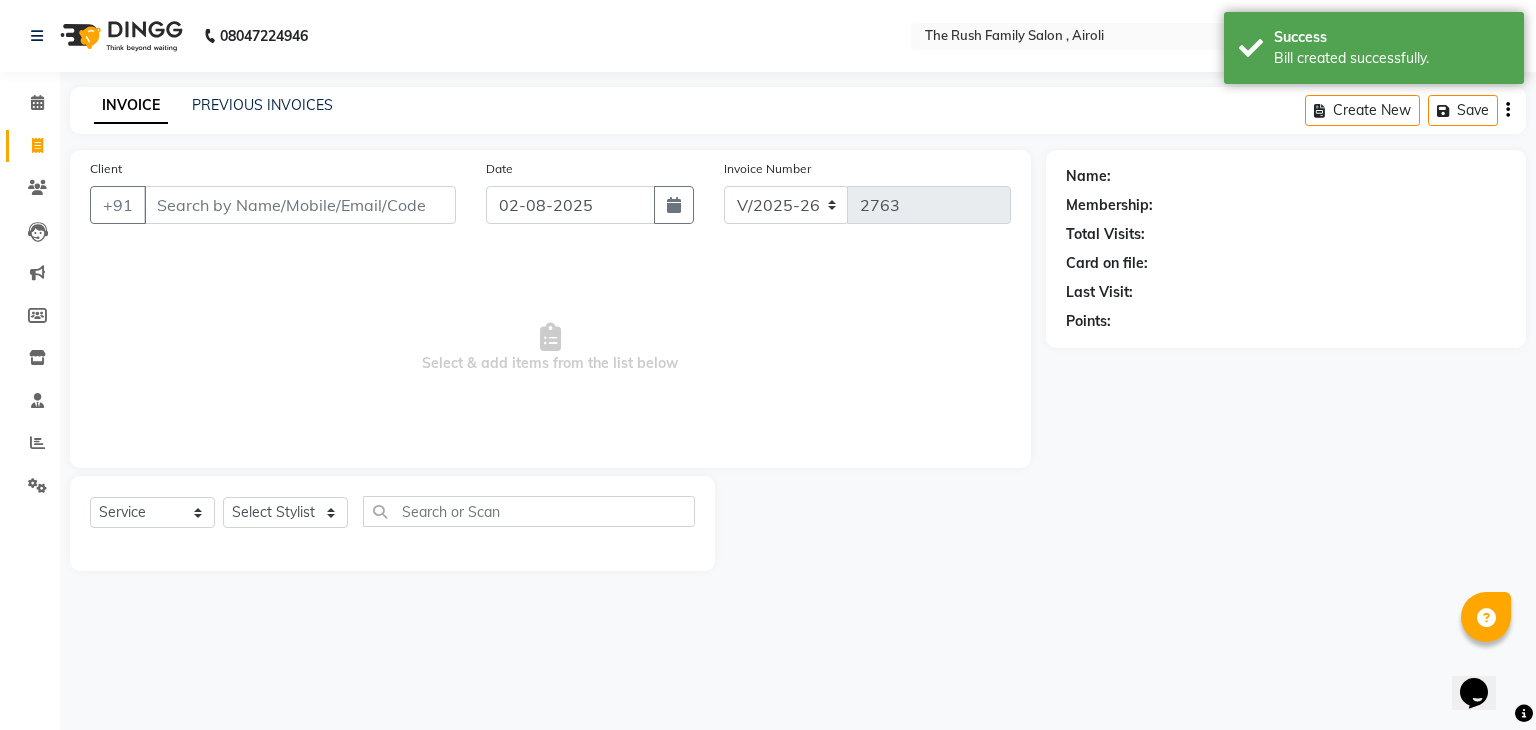 click on "Client" at bounding box center [300, 205] 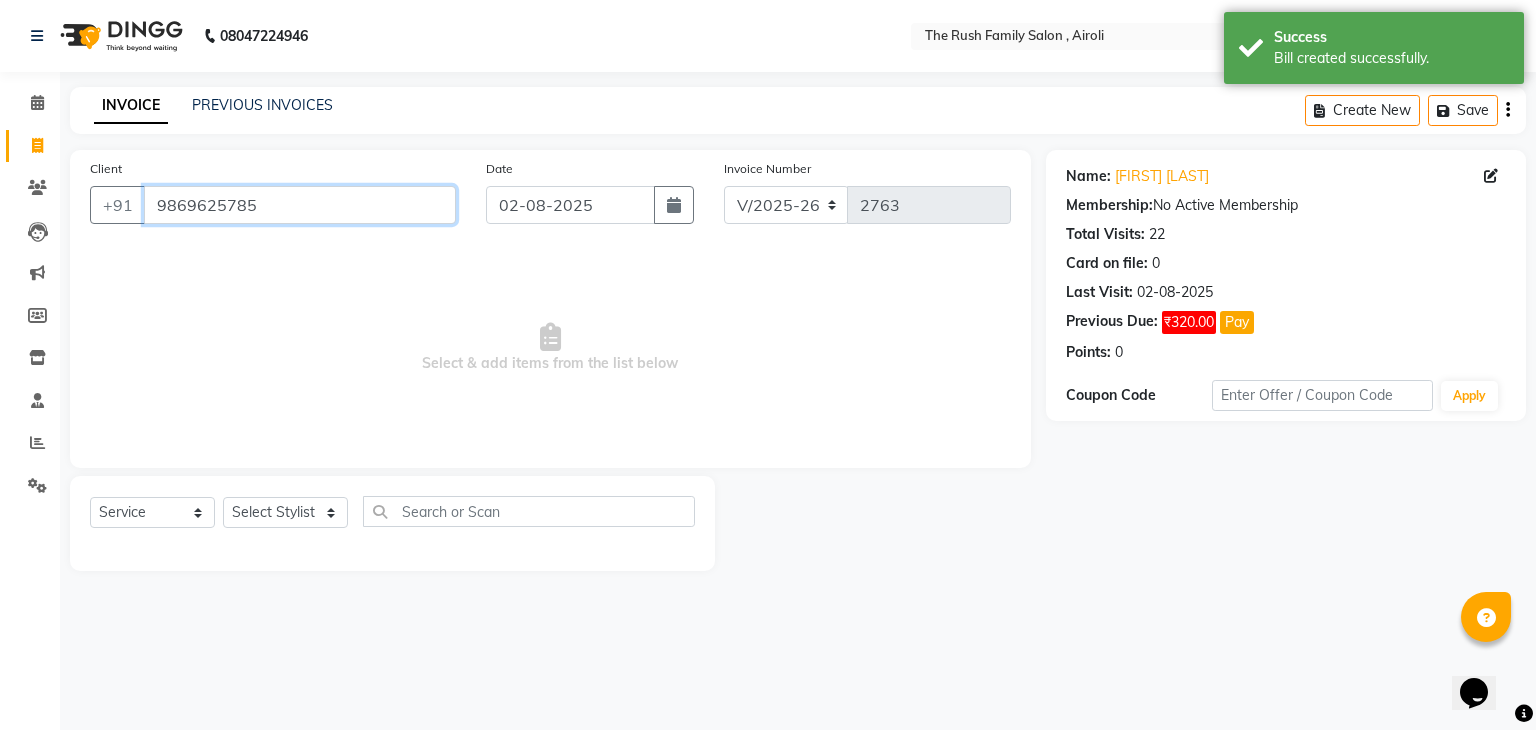 click on "9869625785" at bounding box center [300, 205] 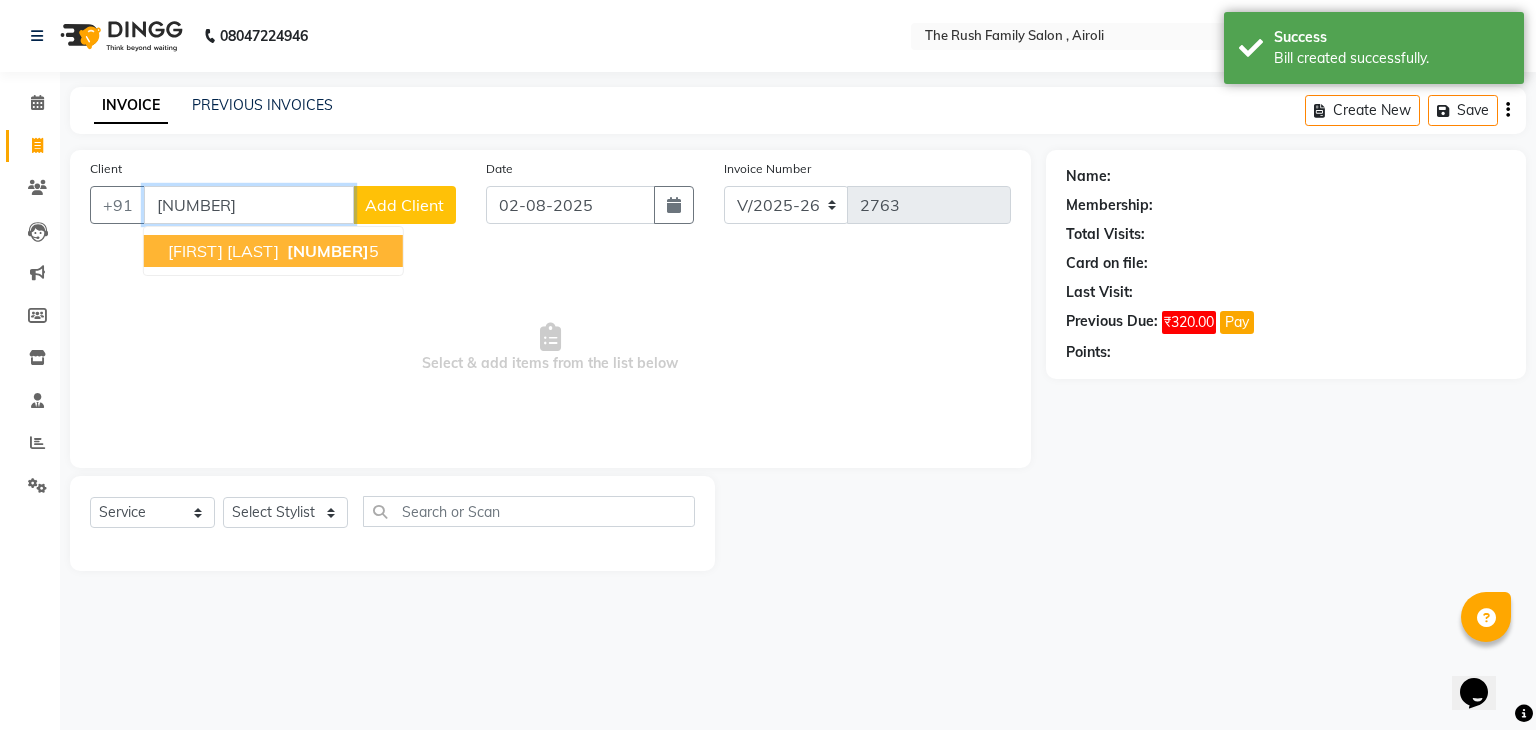 click on "Santosh Solanei" at bounding box center [223, 251] 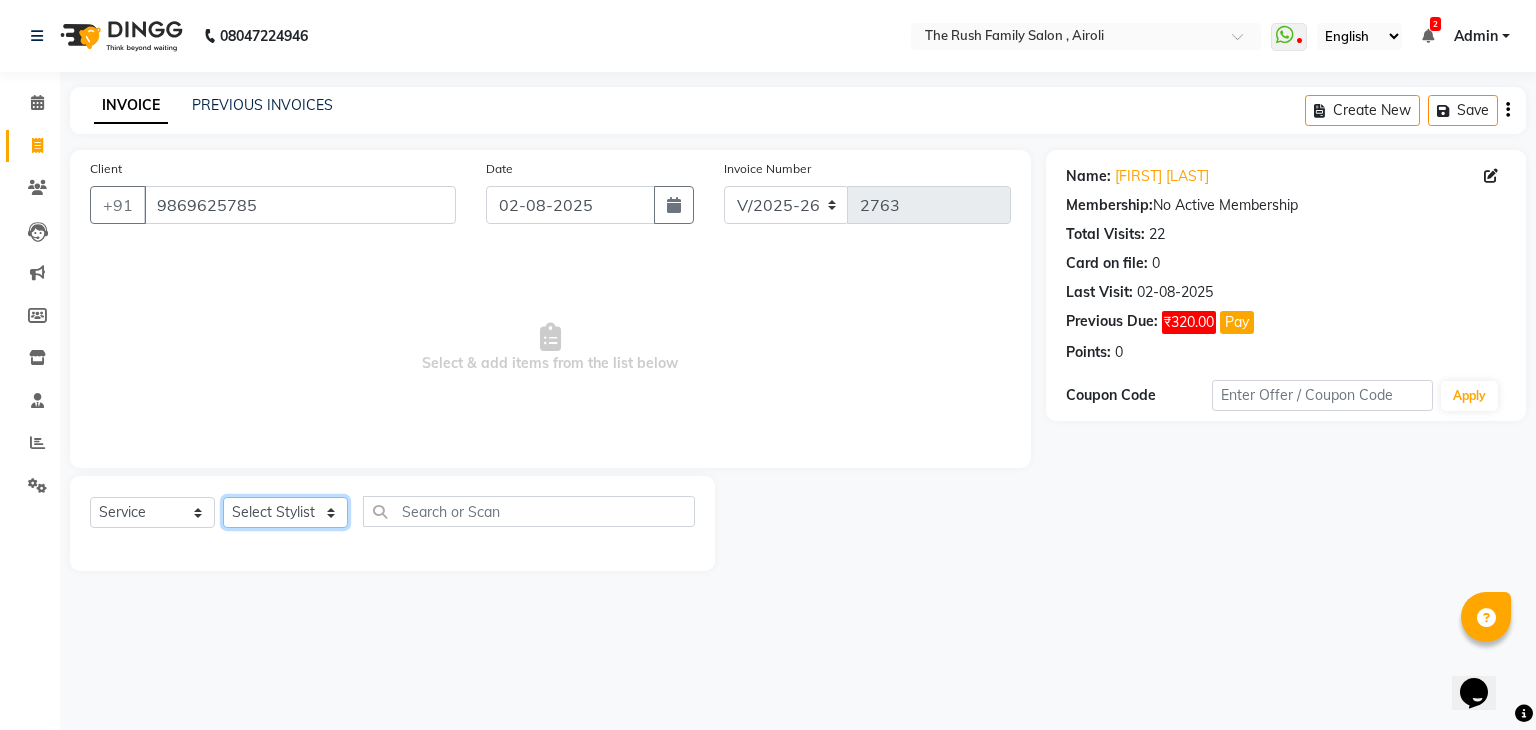 click on "Select Stylist Ajaz Alvira Danish Guddi Jayesh Josh  mumtaz Naeem   nishu Riya    Rush Swati" 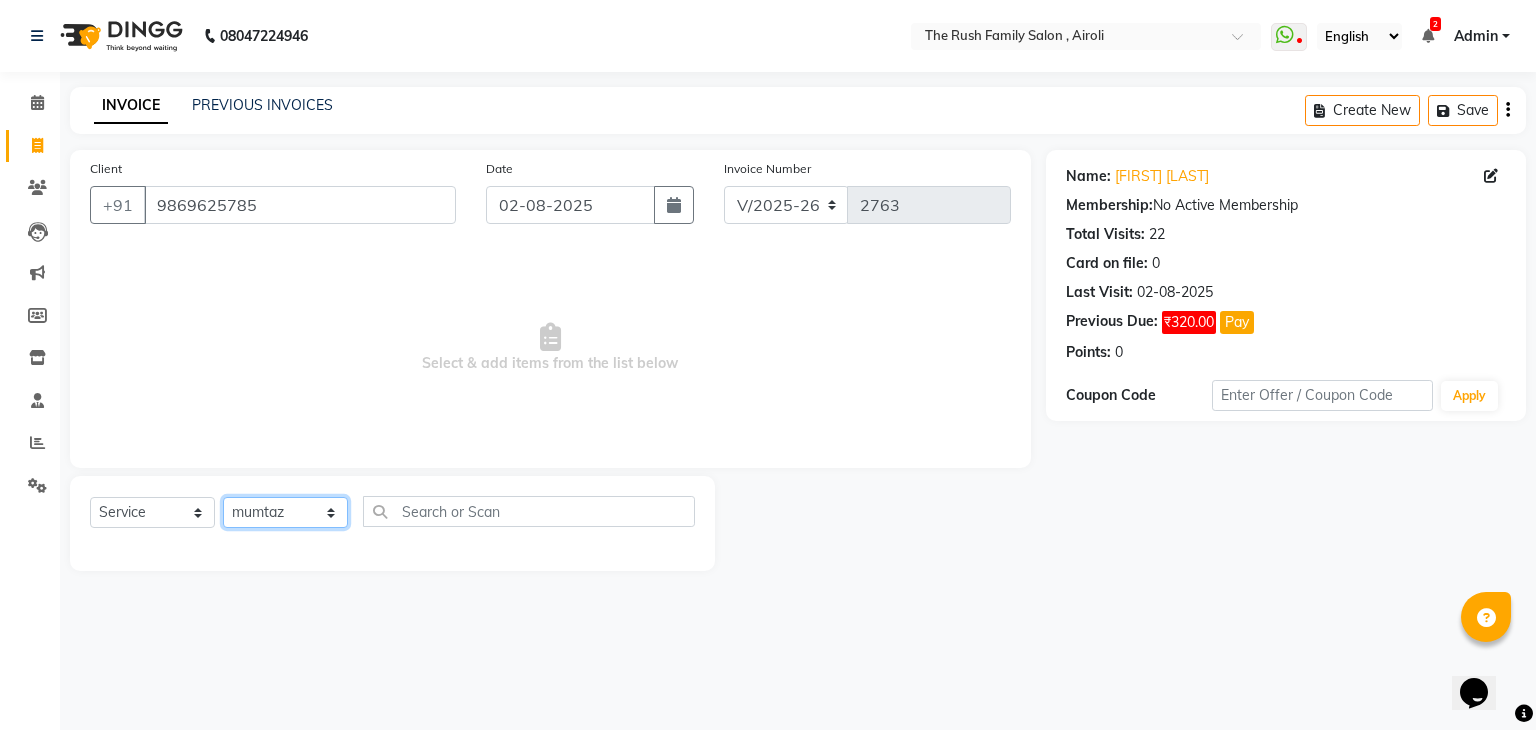 click on "Select Stylist Ajaz Alvira Danish Guddi Jayesh Josh  mumtaz Naeem   nishu Riya    Rush Swati" 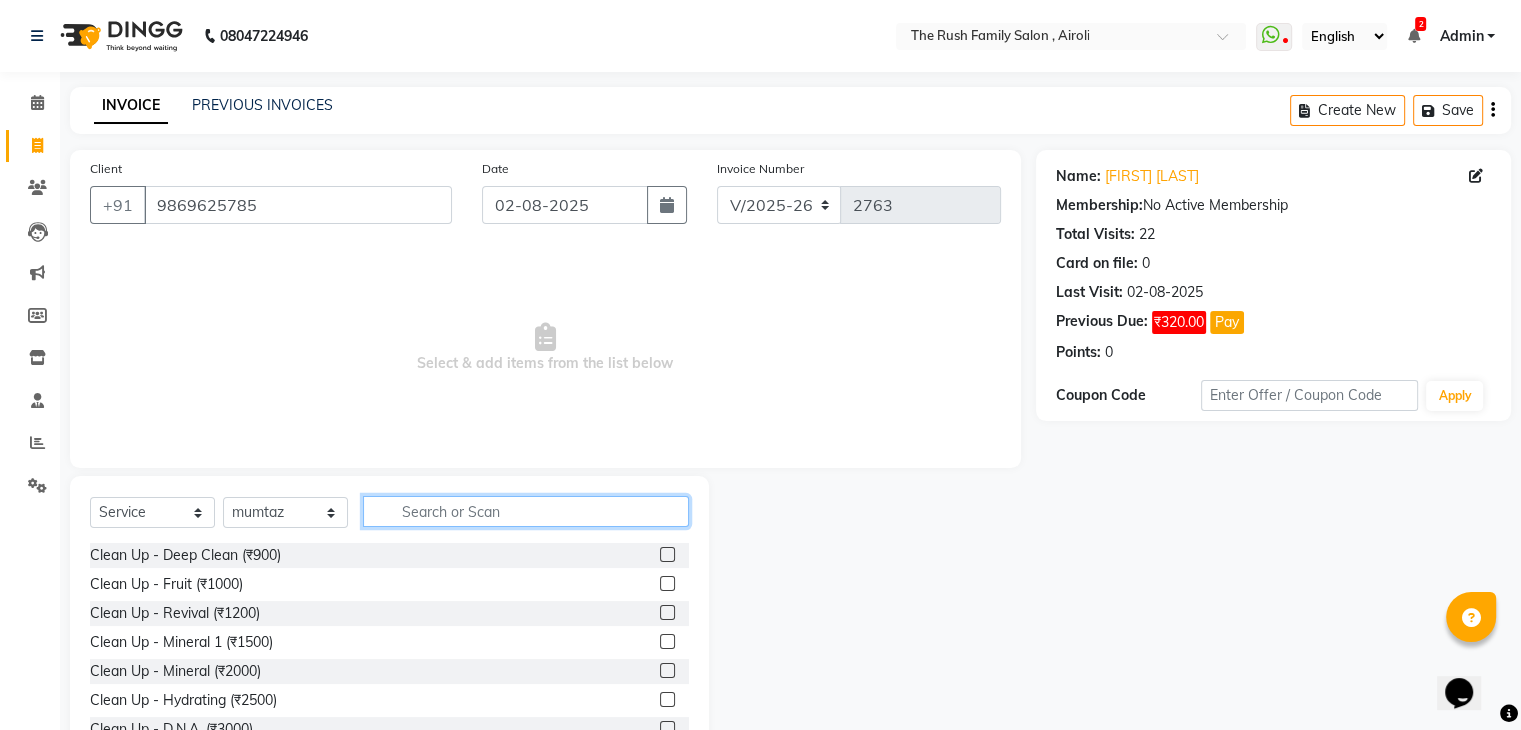 click 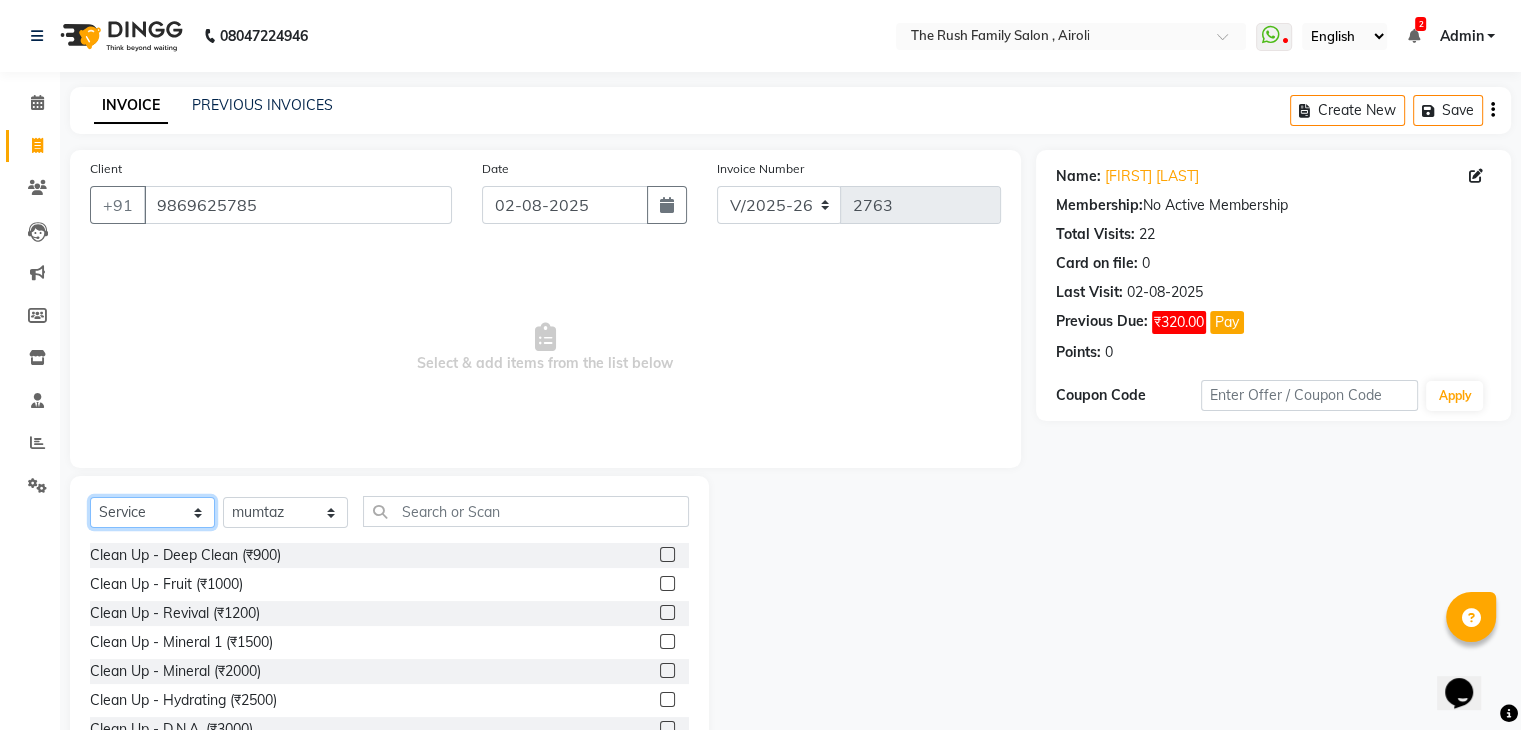 click on "Select  Service  Product  Membership  Package Voucher Prepaid Gift Card" 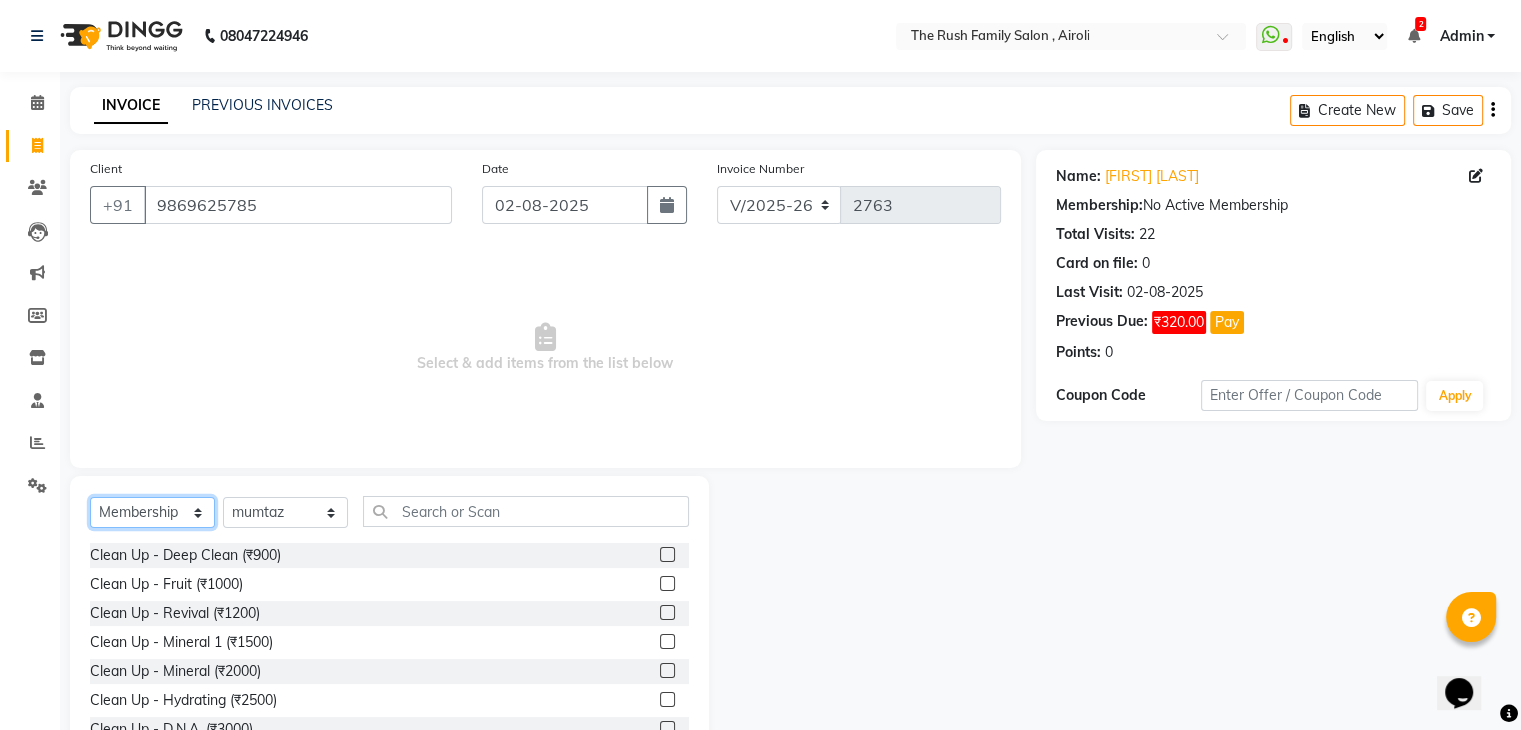 click on "Select  Service  Product  Membership  Package Voucher Prepaid Gift Card" 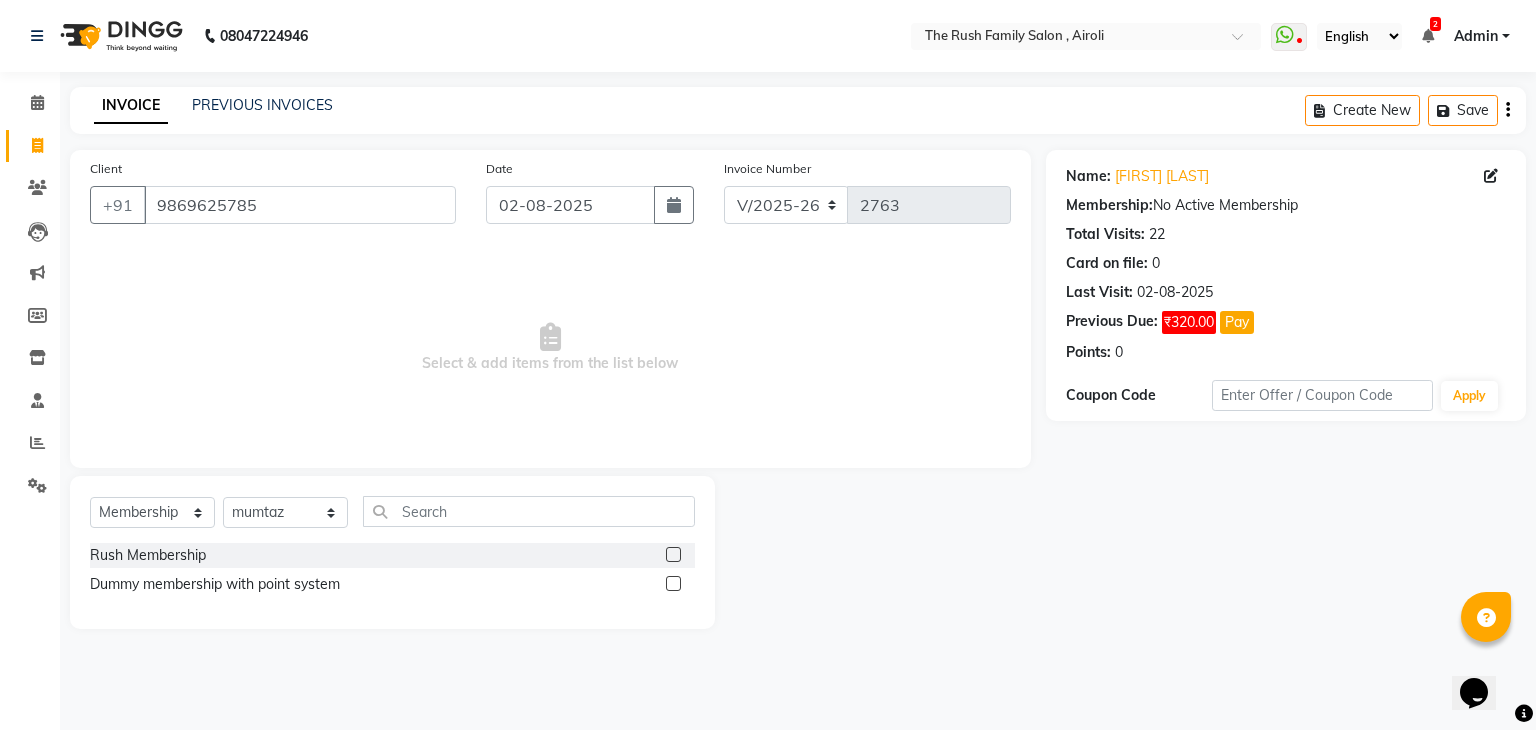 click 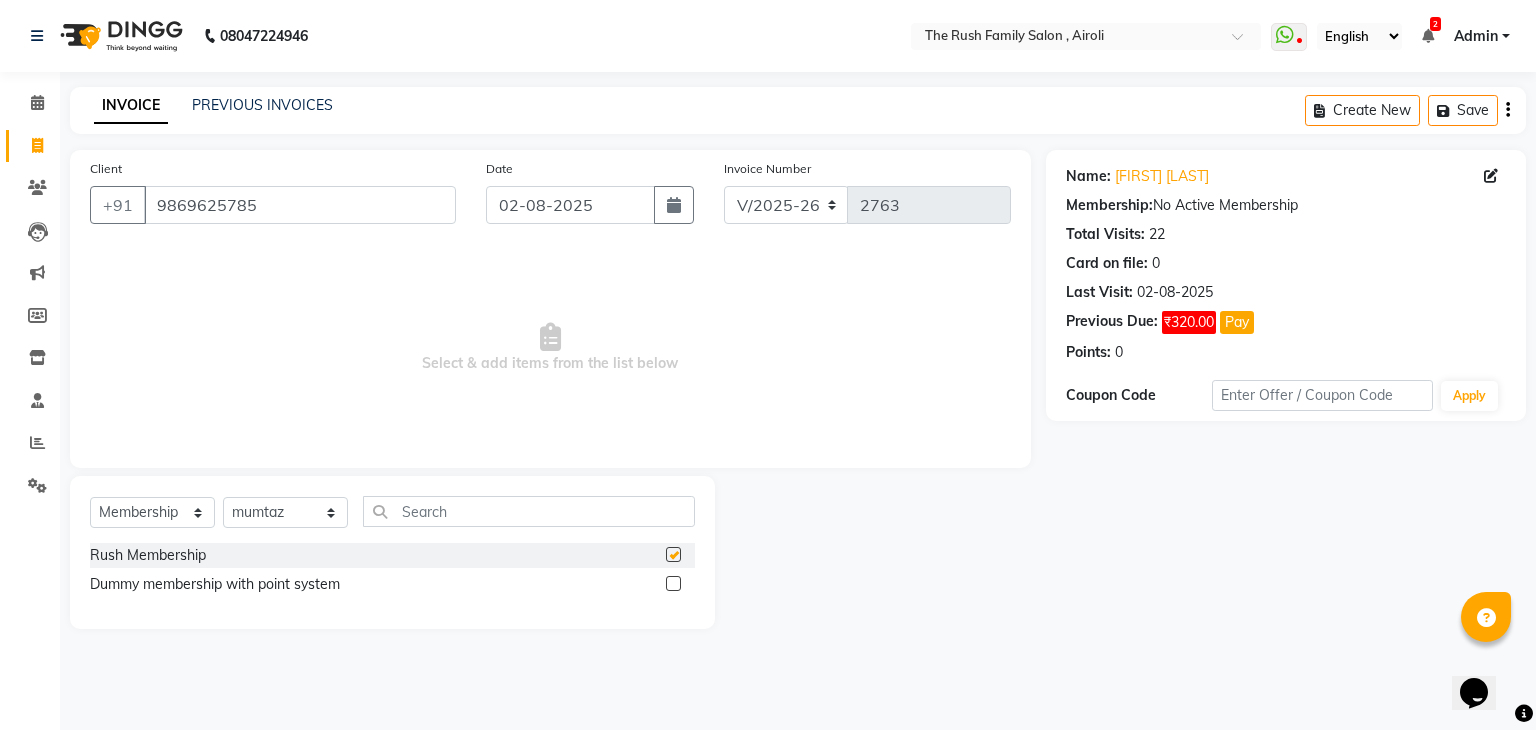 select on "select" 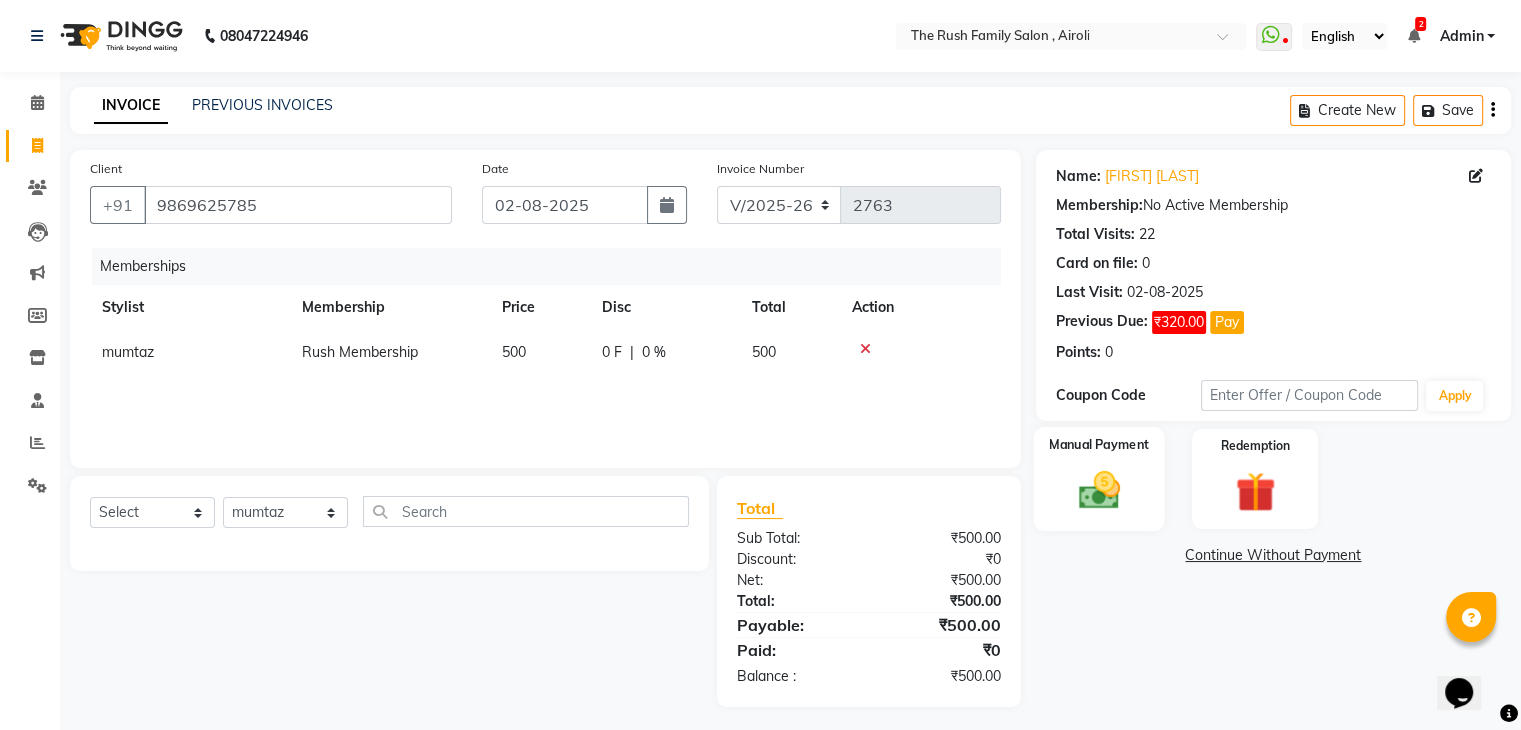 click on "Manual Payment" 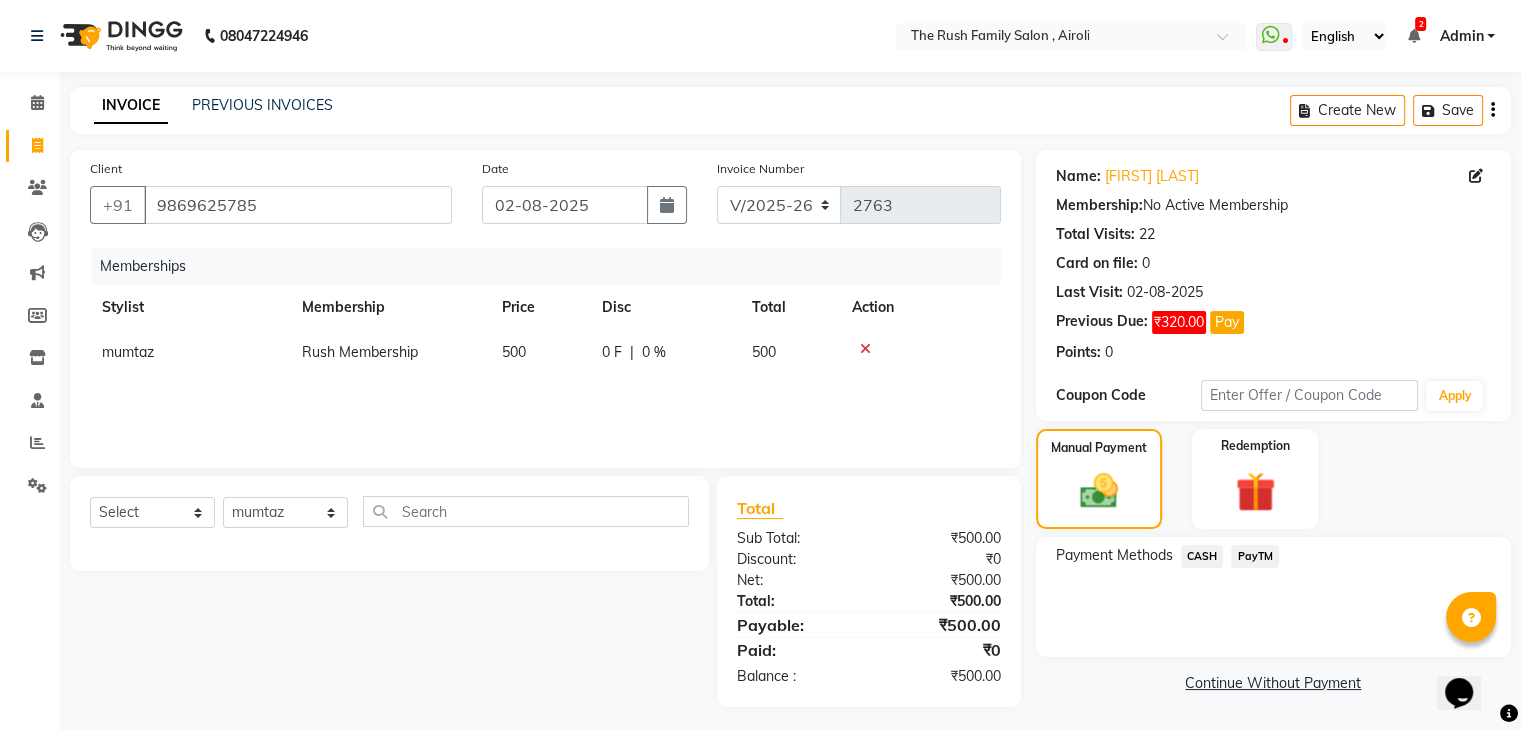 click on "CASH" 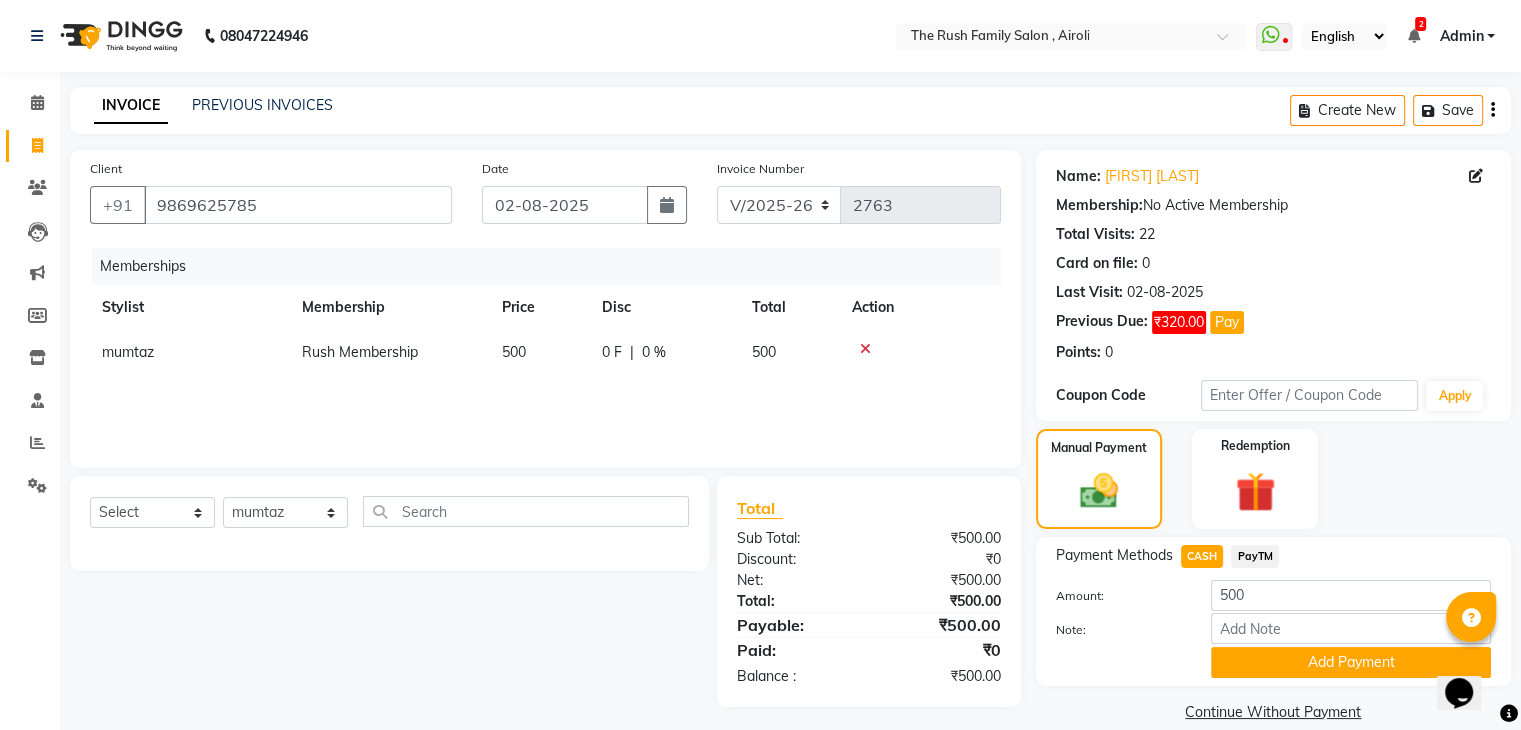 scroll, scrollTop: 28, scrollLeft: 0, axis: vertical 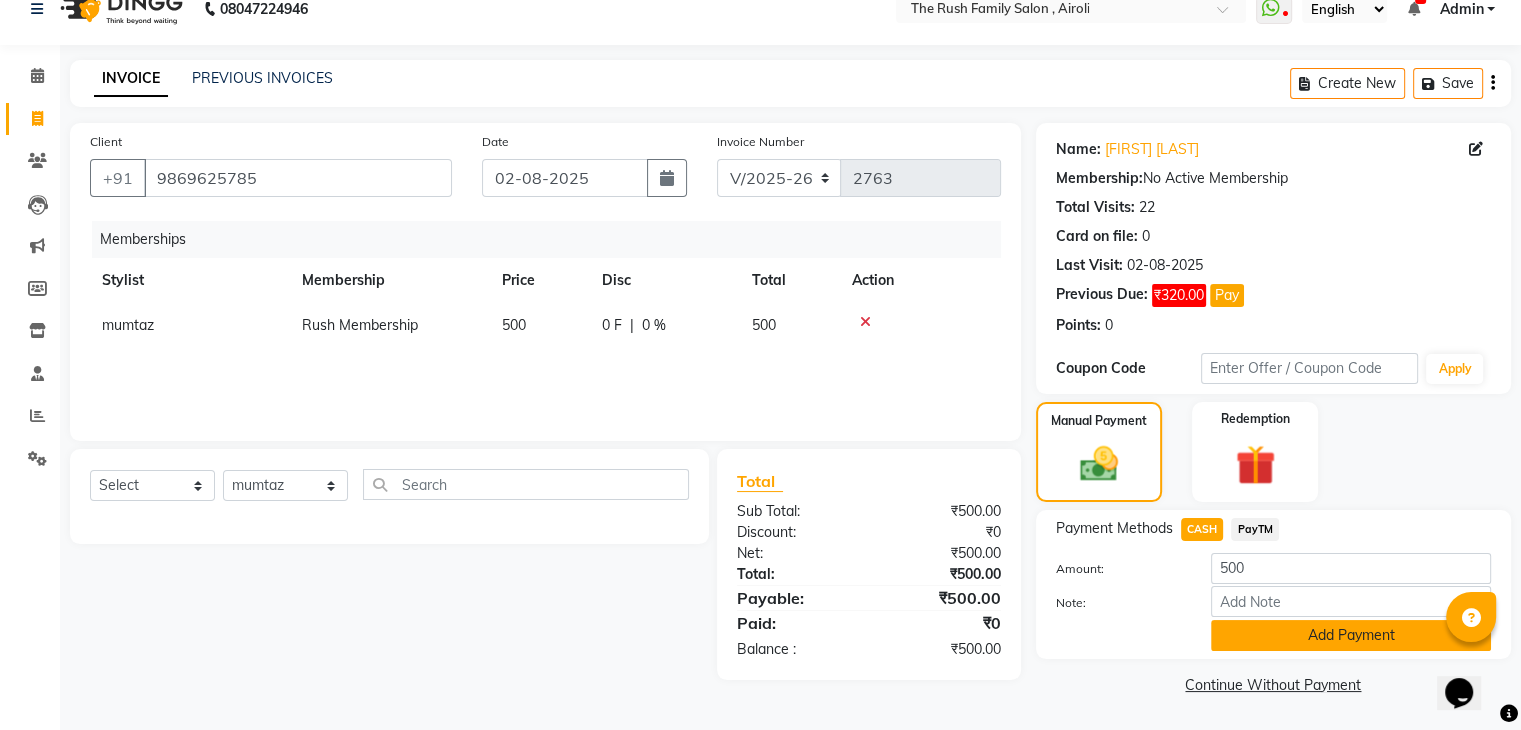 click on "Add Payment" 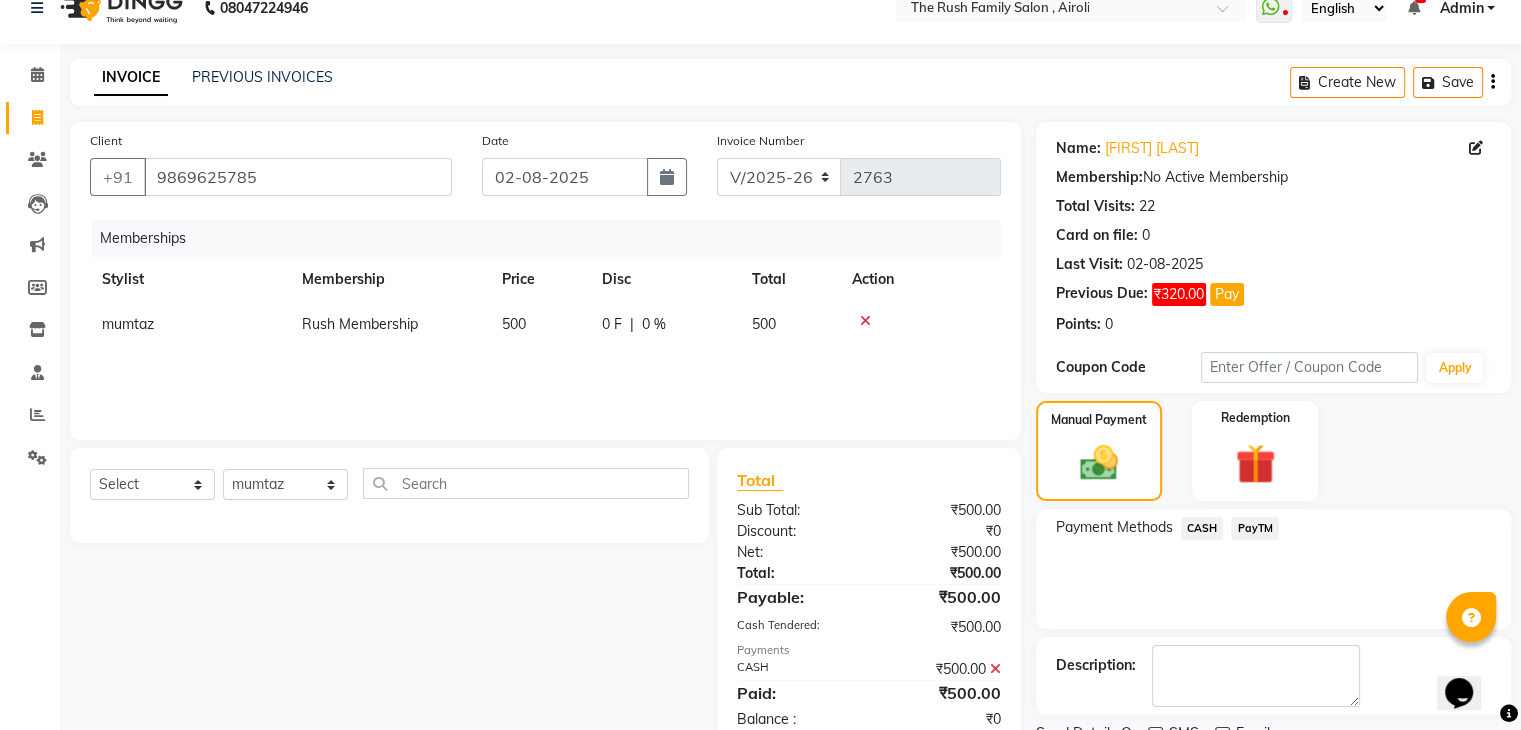 scroll, scrollTop: 109, scrollLeft: 0, axis: vertical 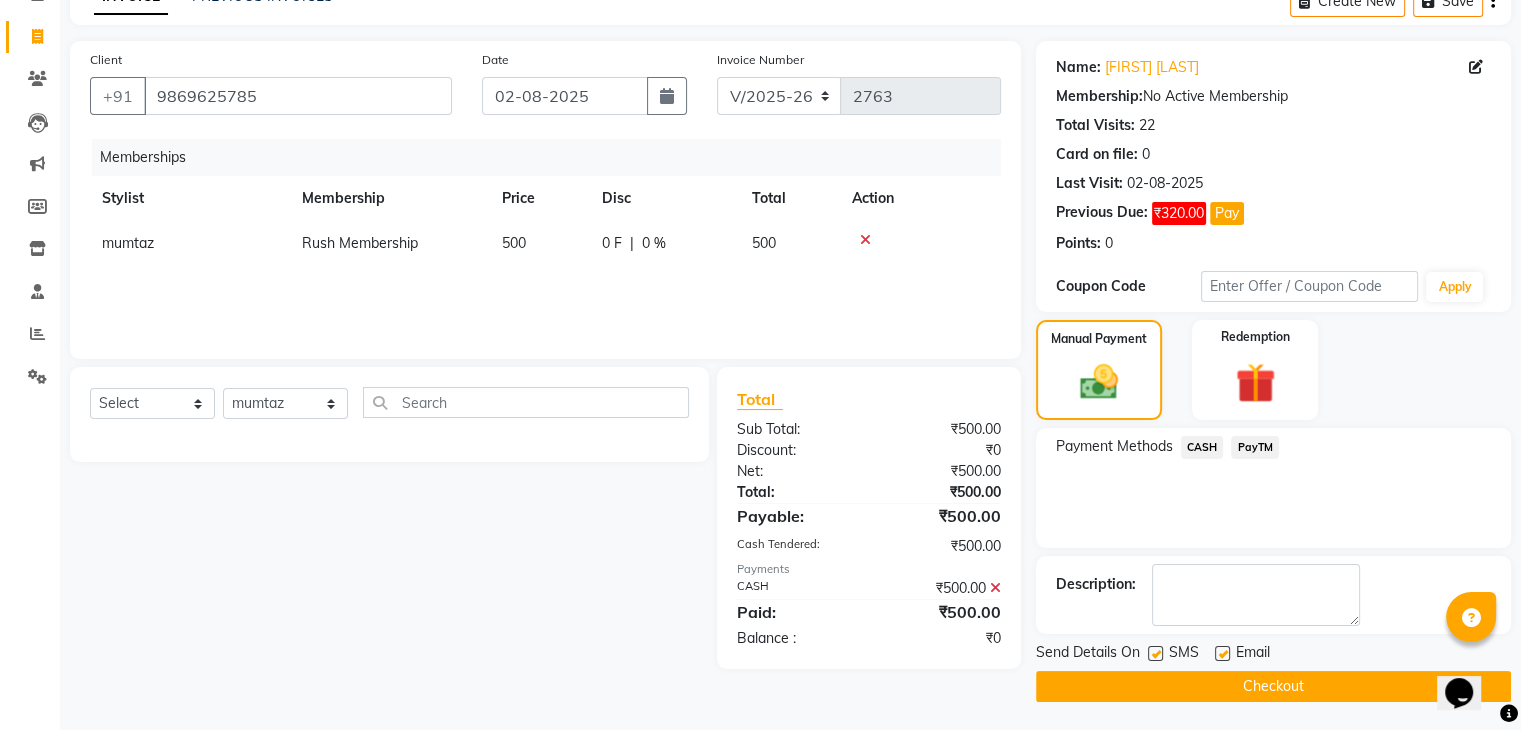 click on "SMS" 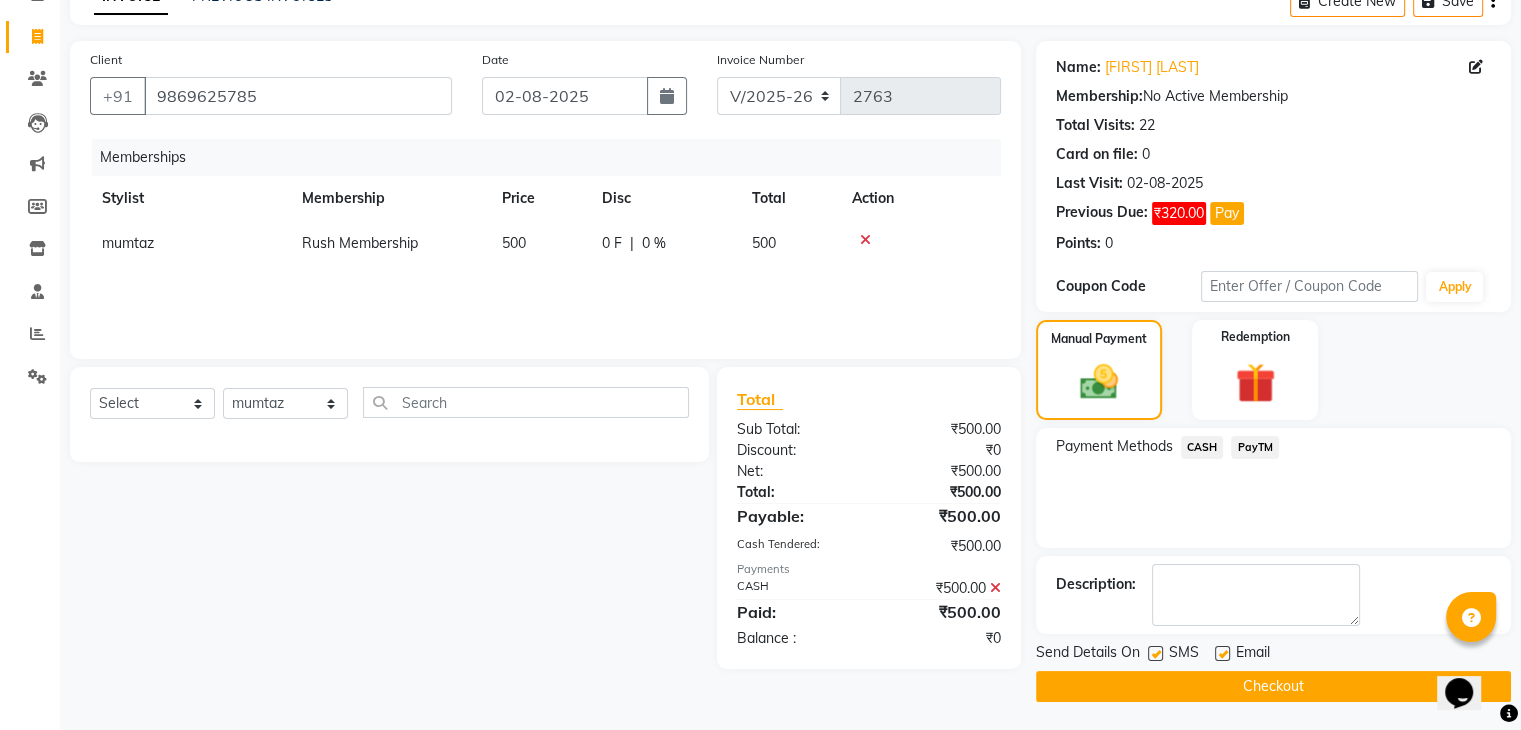click at bounding box center (1154, 654) 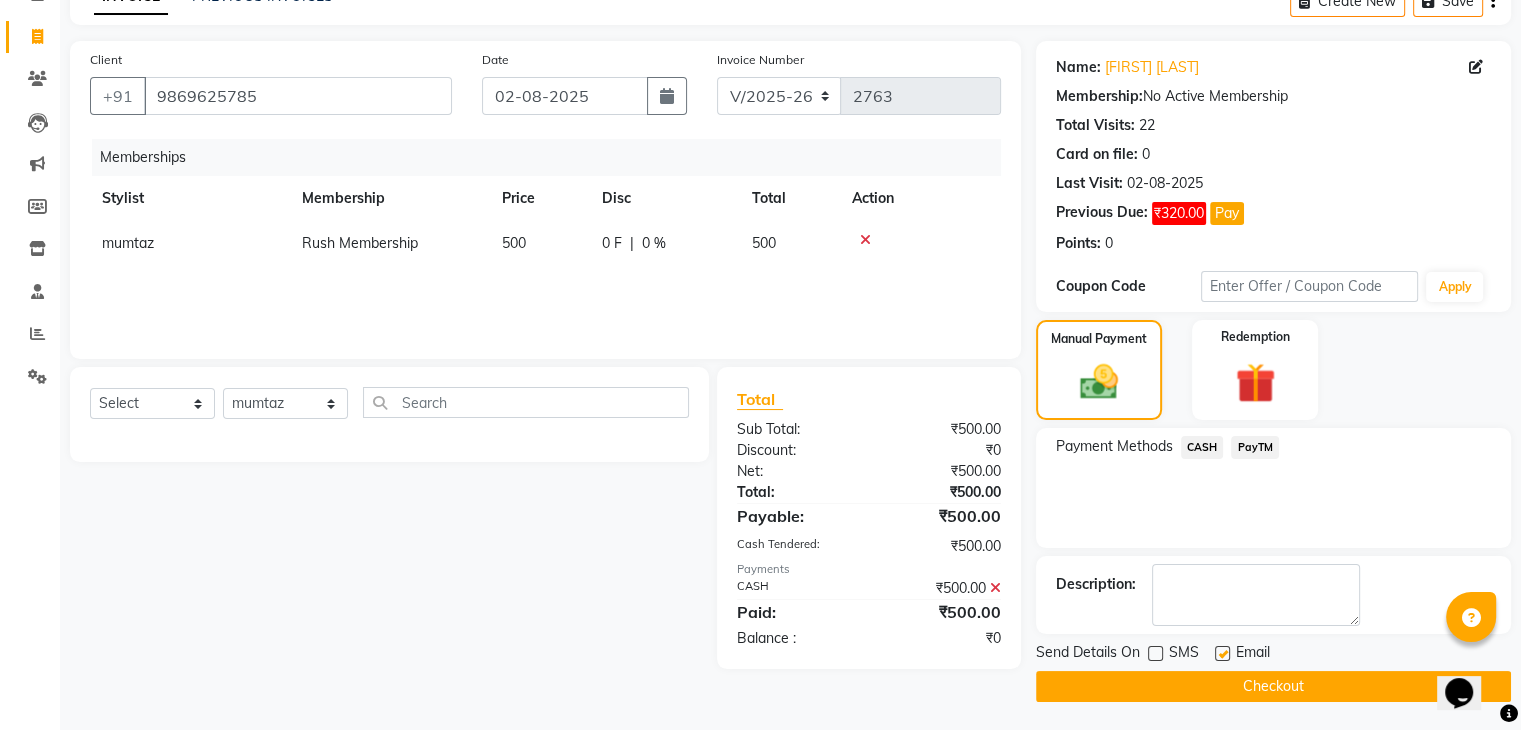 click 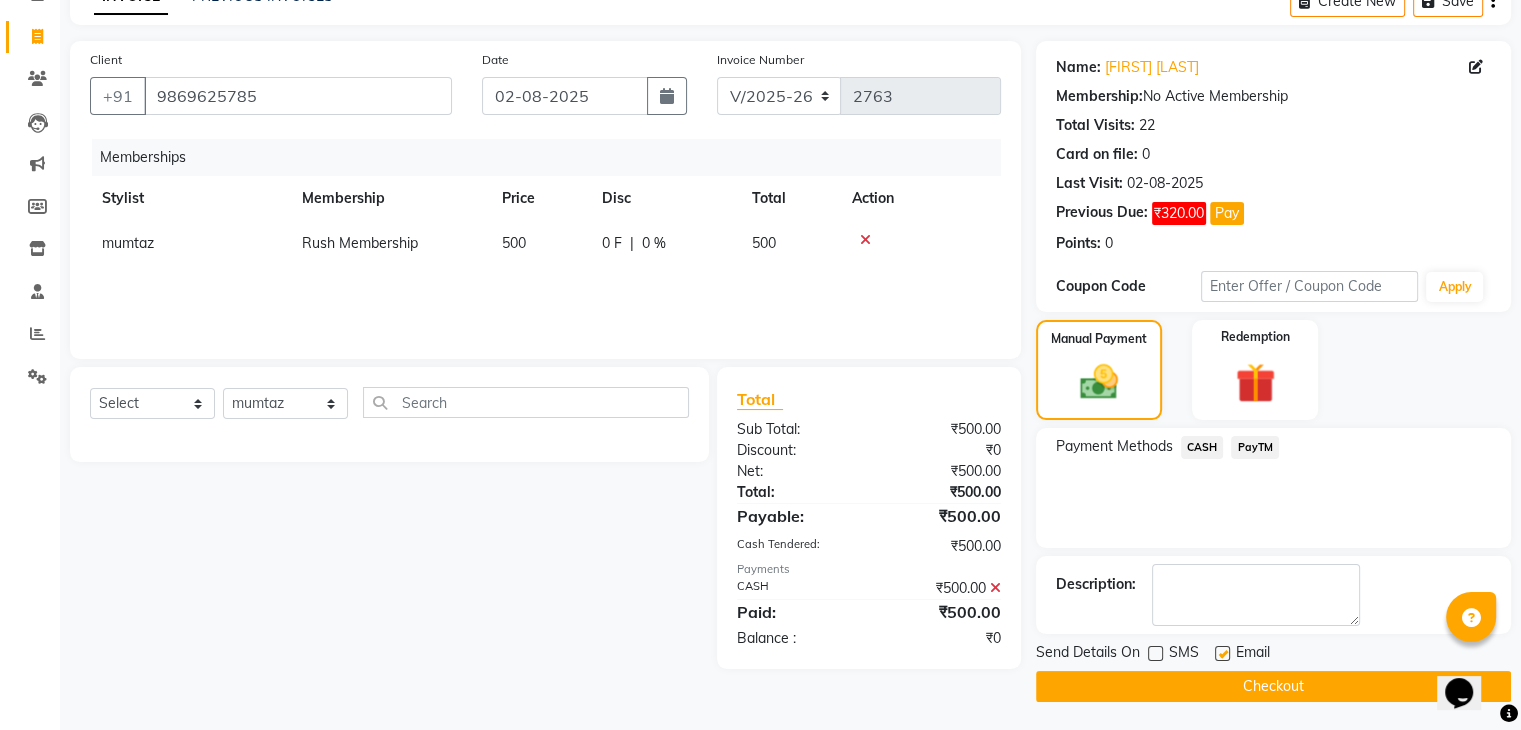 click at bounding box center [1221, 654] 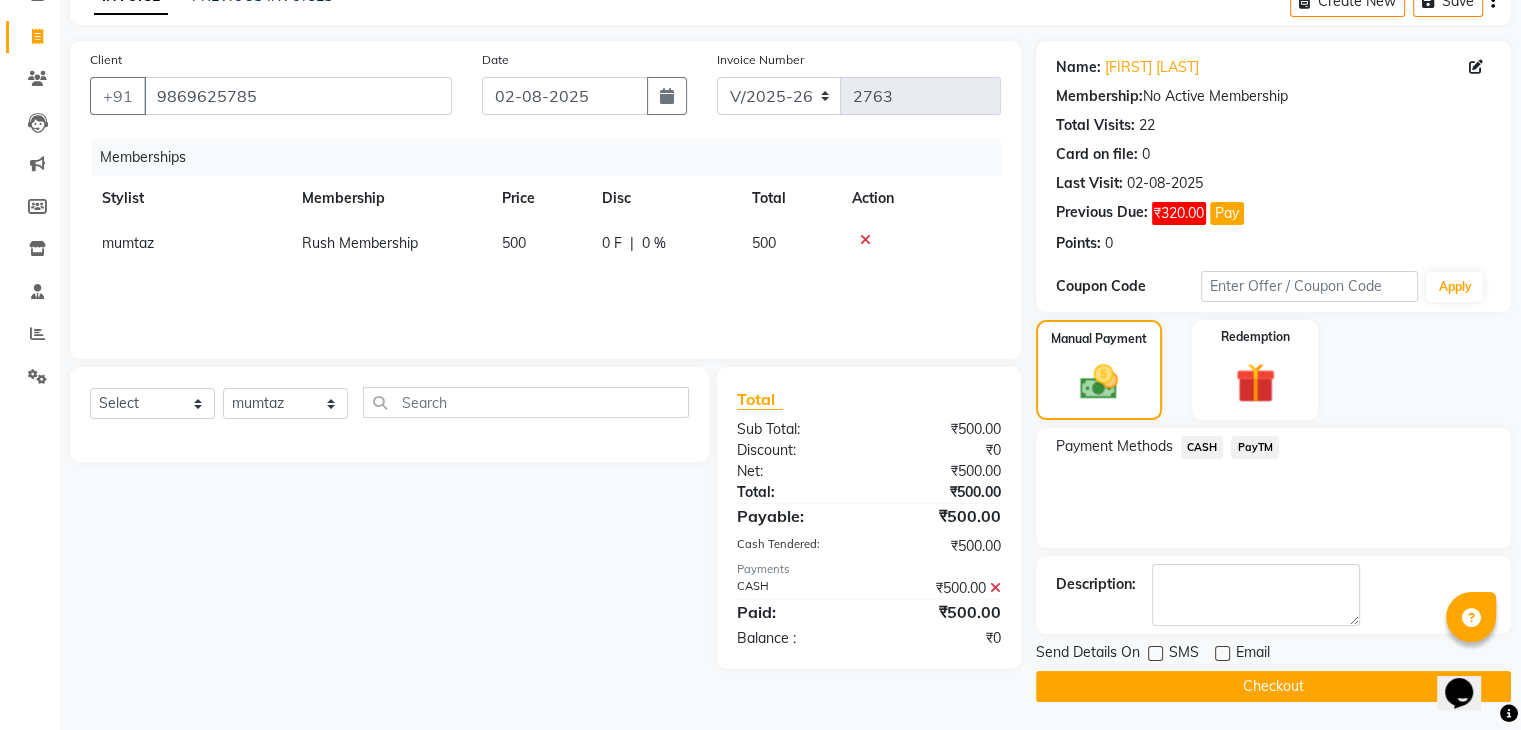 click on "Checkout" 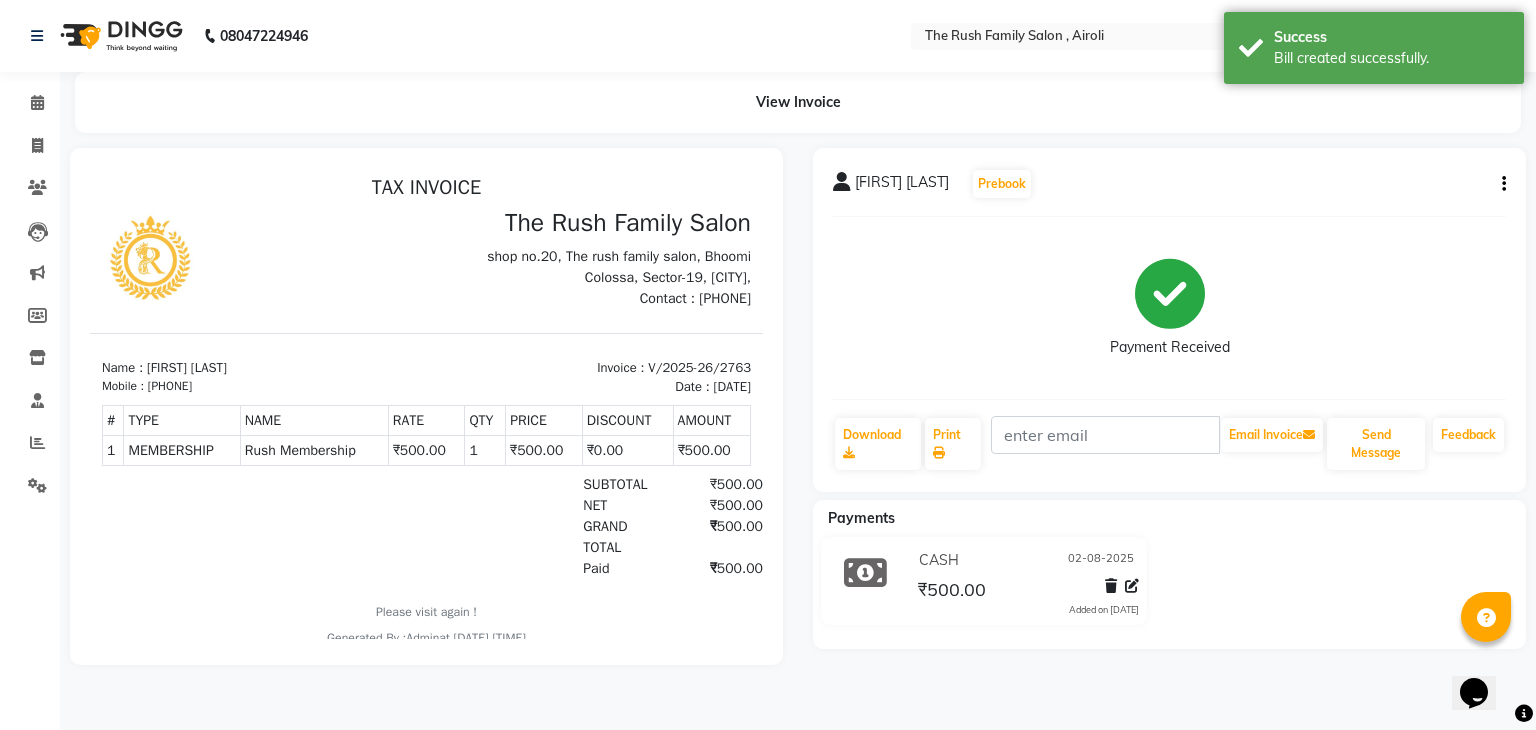 scroll, scrollTop: 0, scrollLeft: 0, axis: both 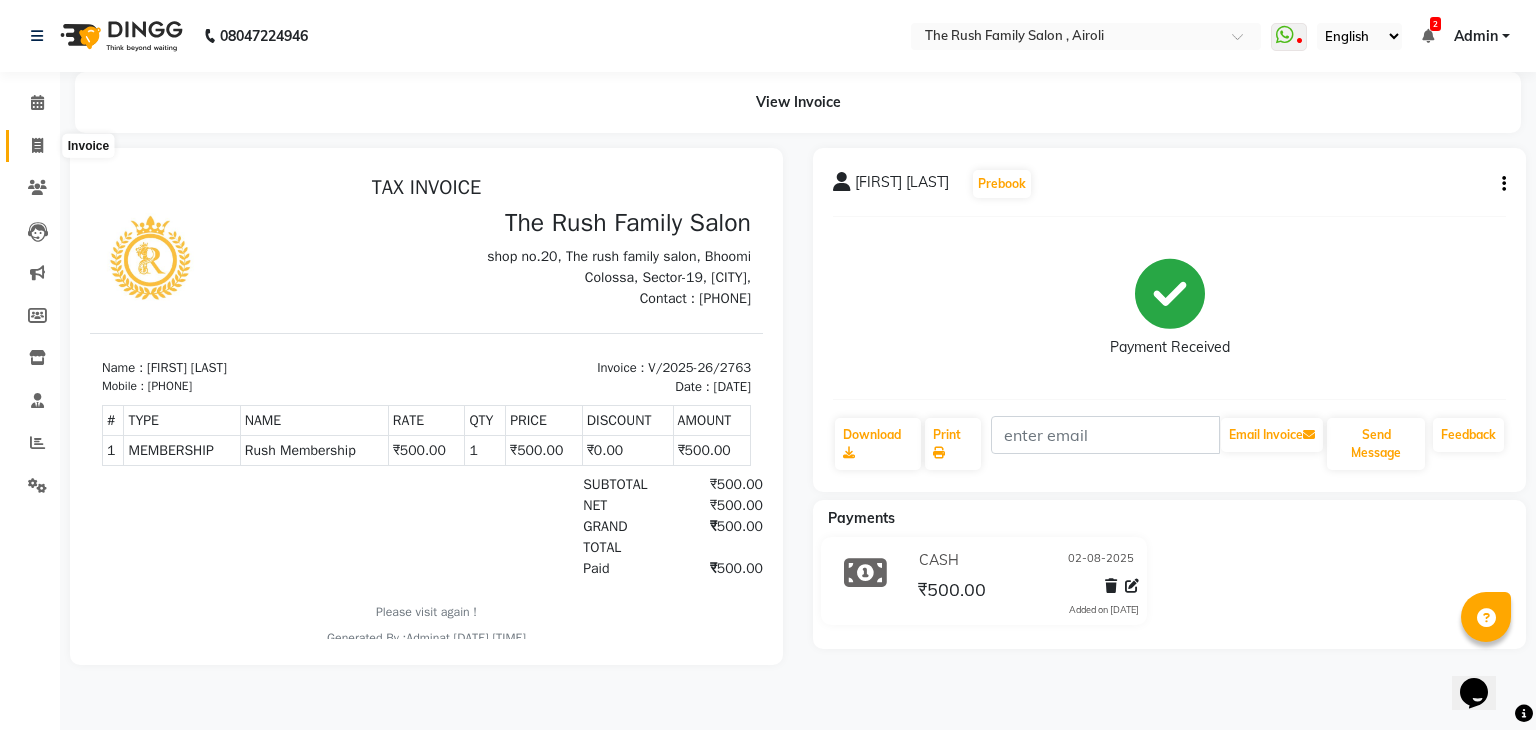 click 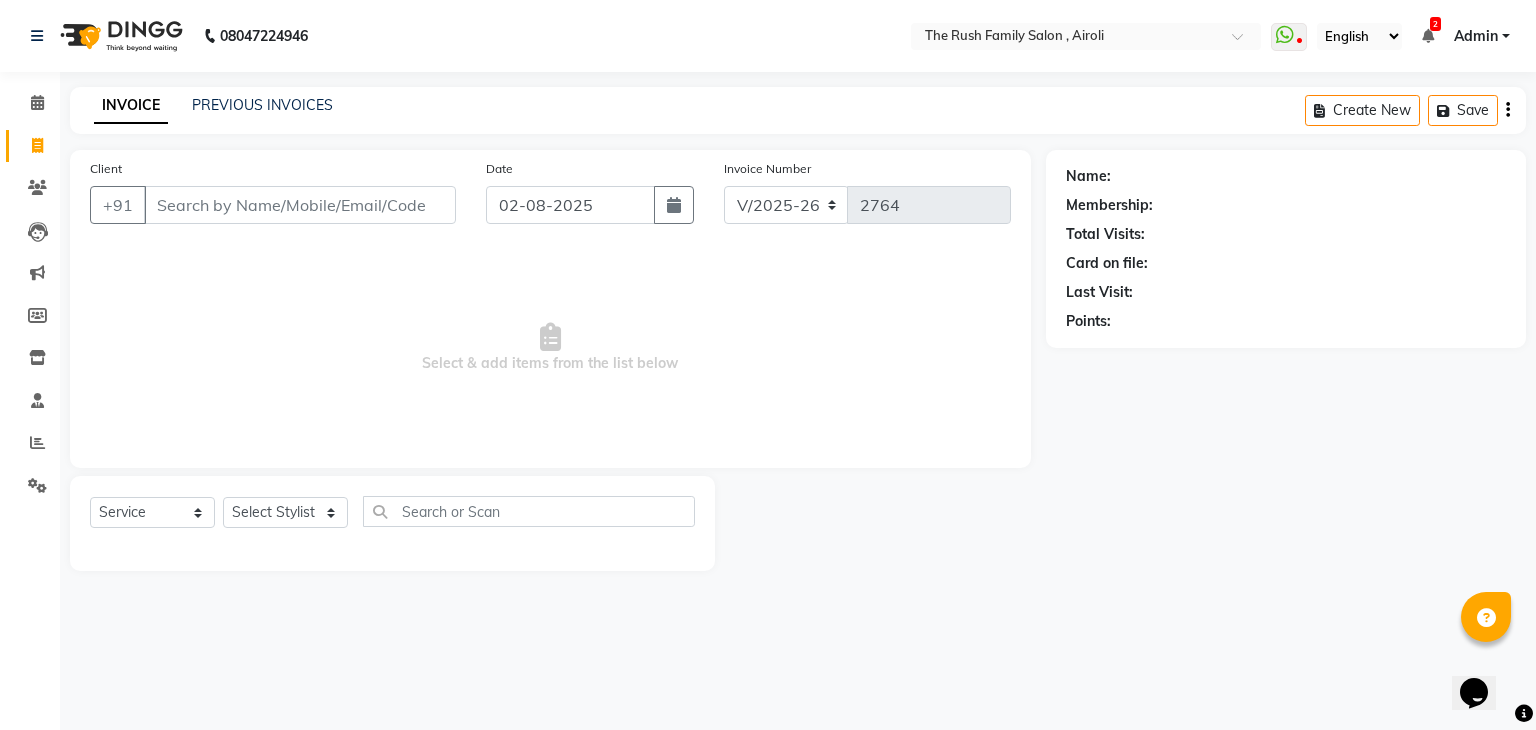 click on "PREVIOUS INVOICES" 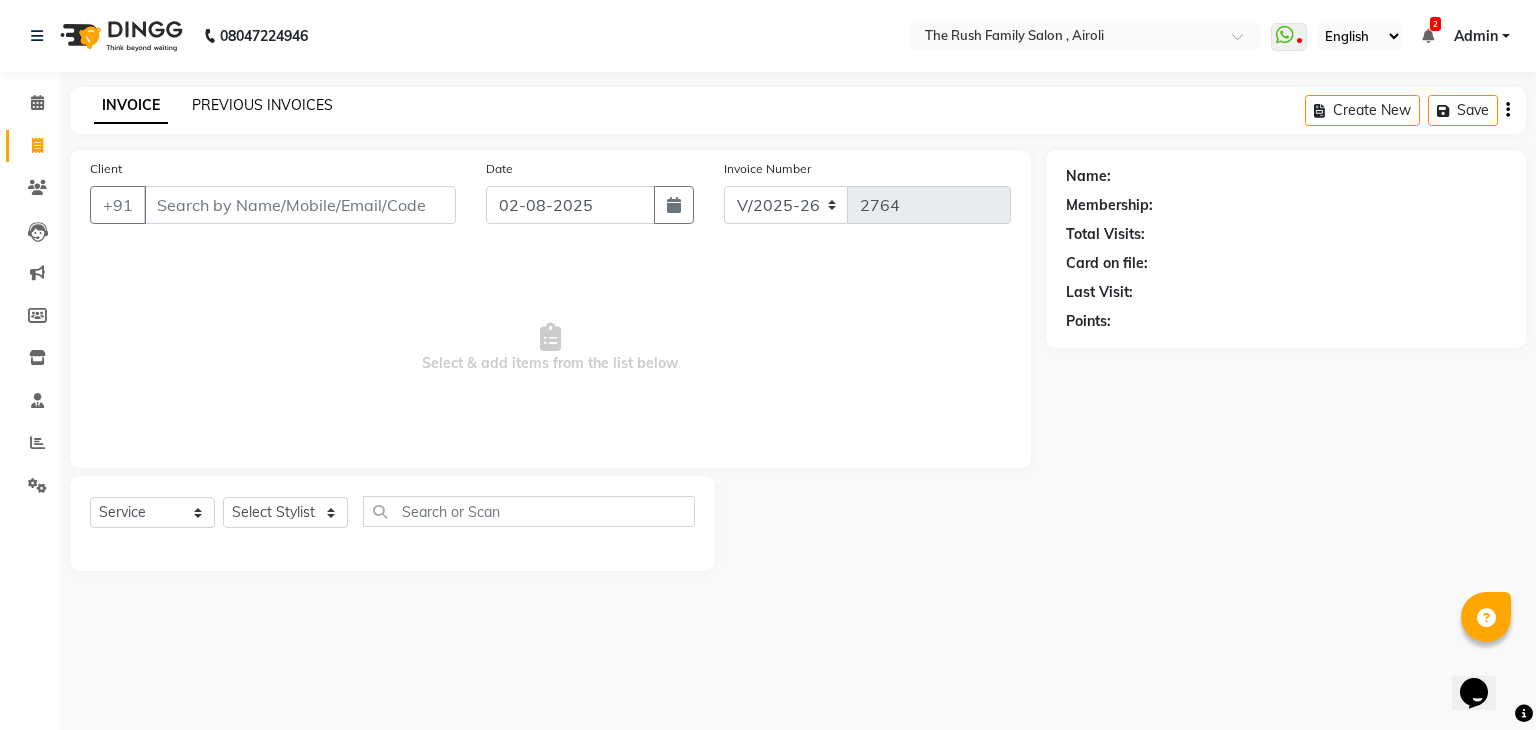 click on "PREVIOUS INVOICES" 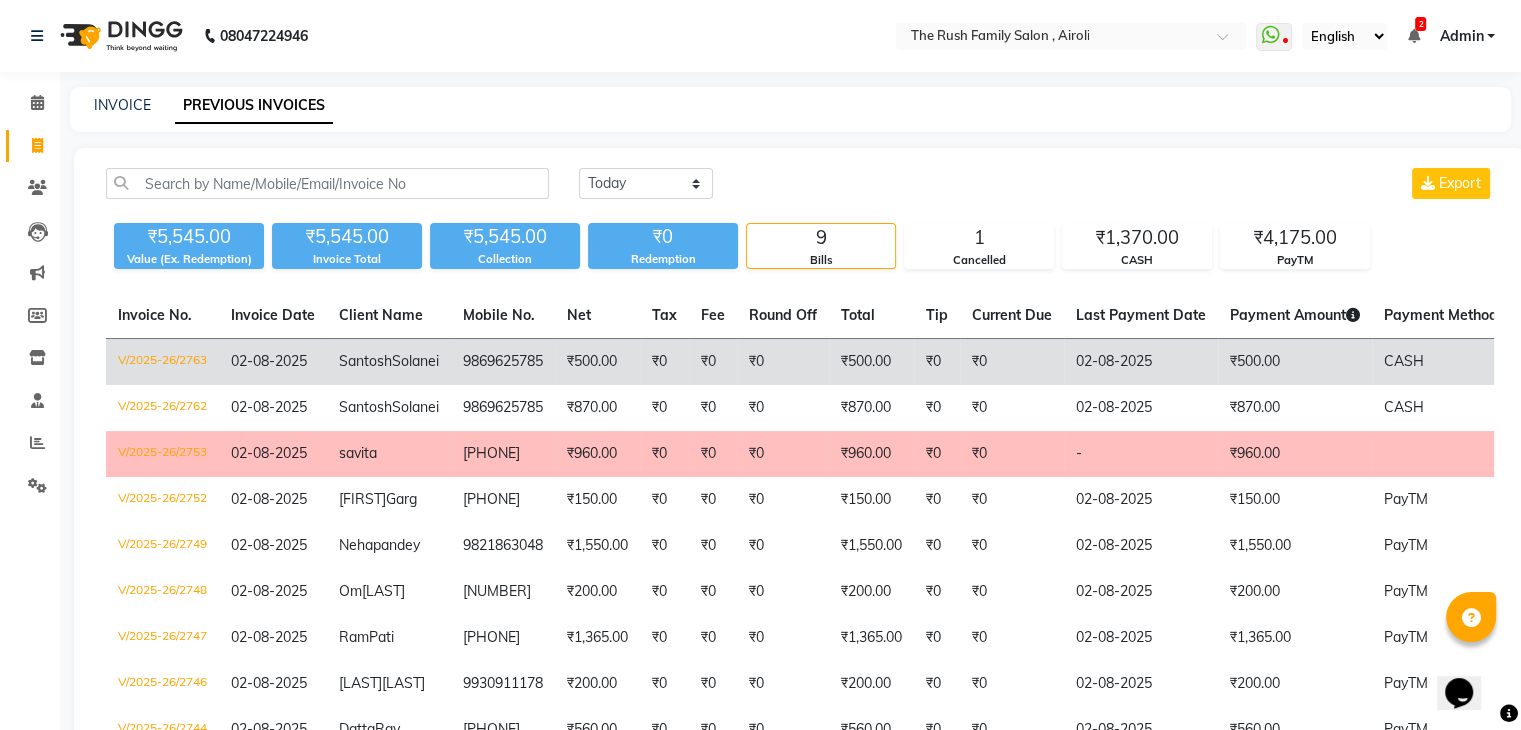 click on "V/2025-26/2763" 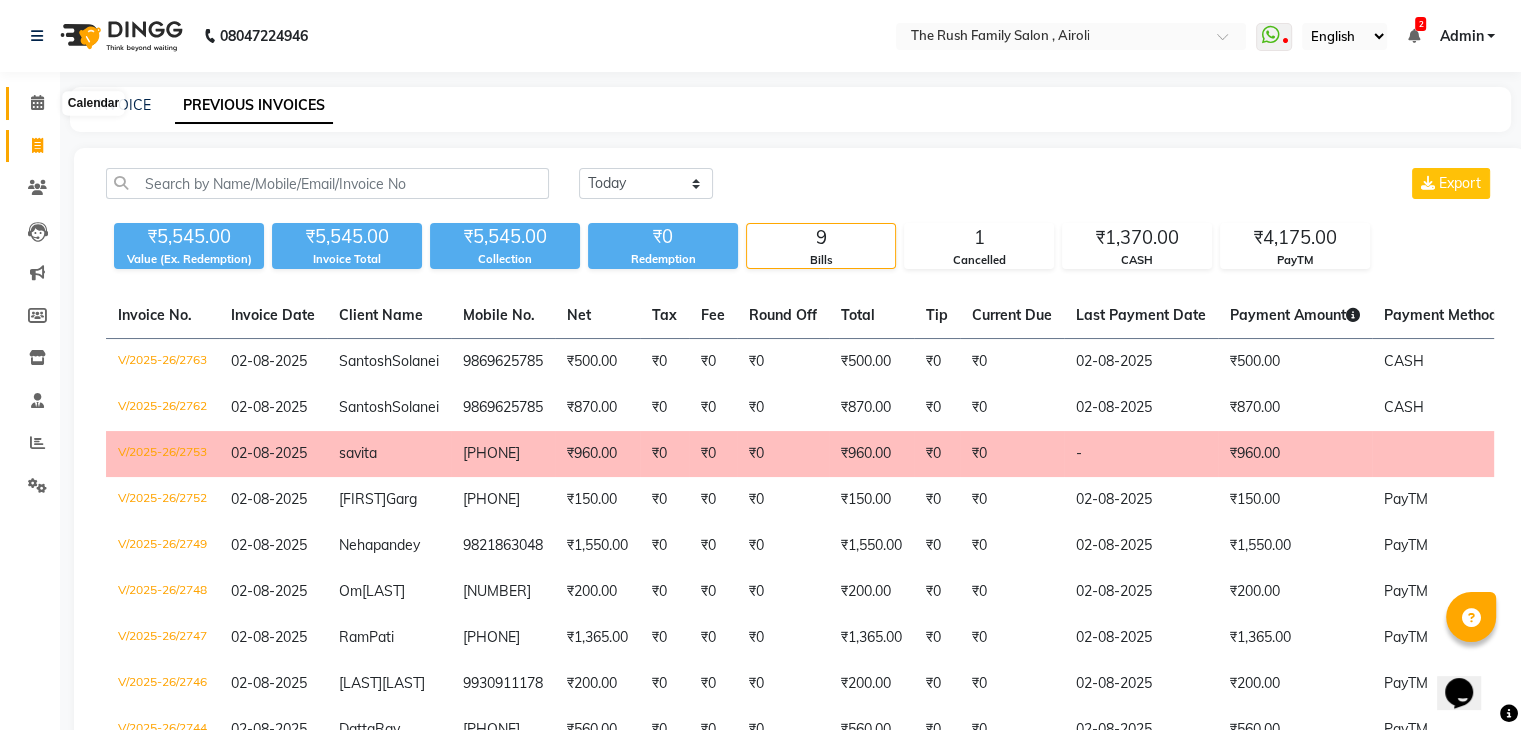 click 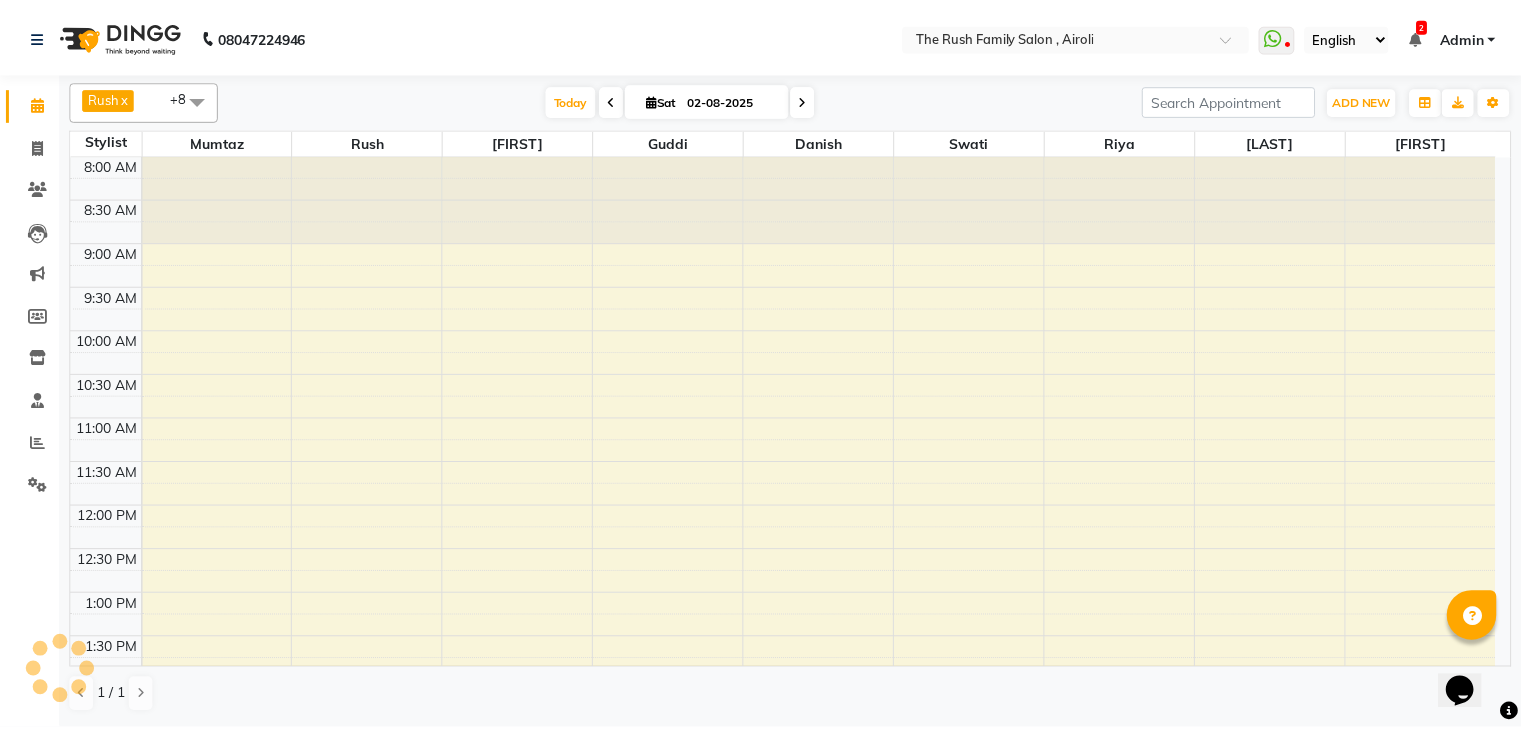 scroll, scrollTop: 0, scrollLeft: 0, axis: both 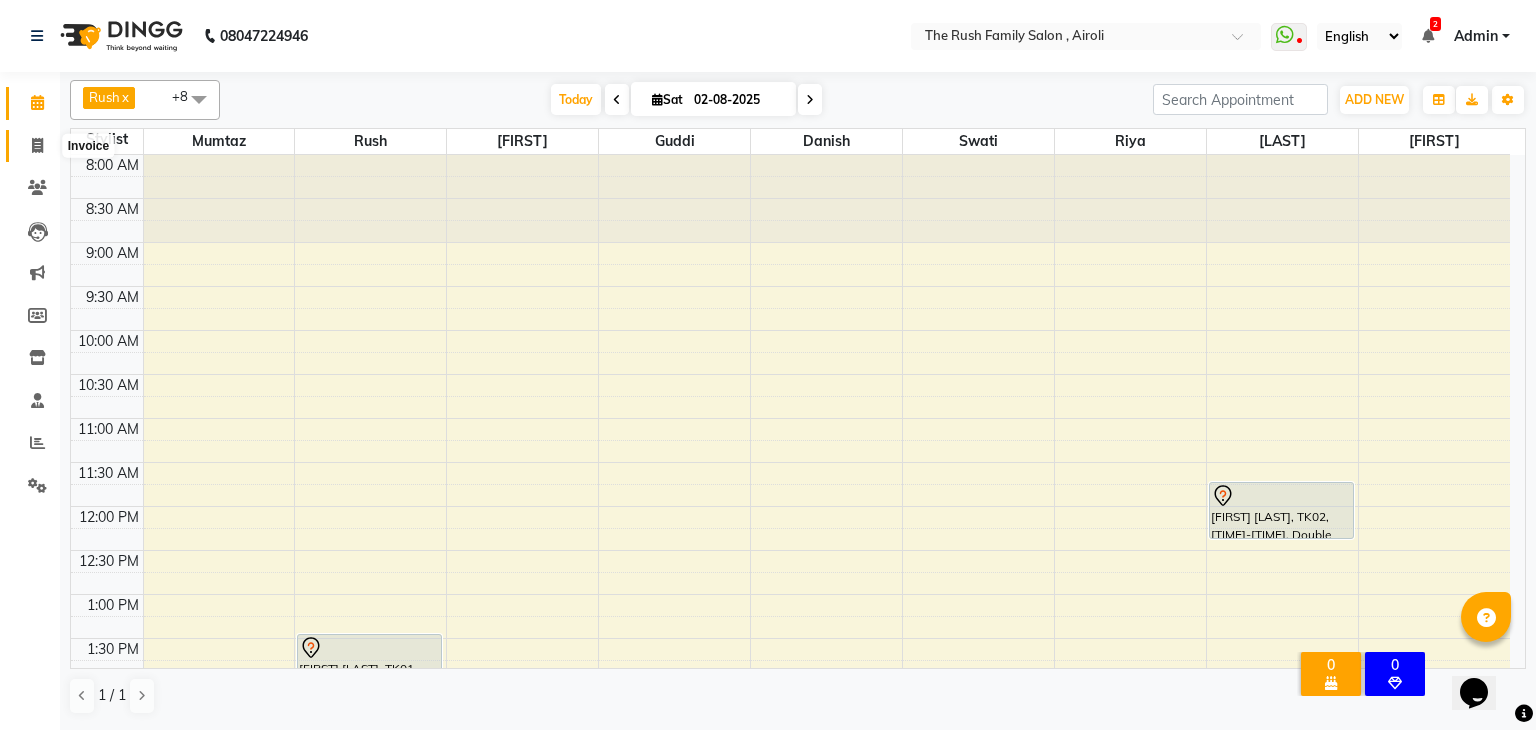 click 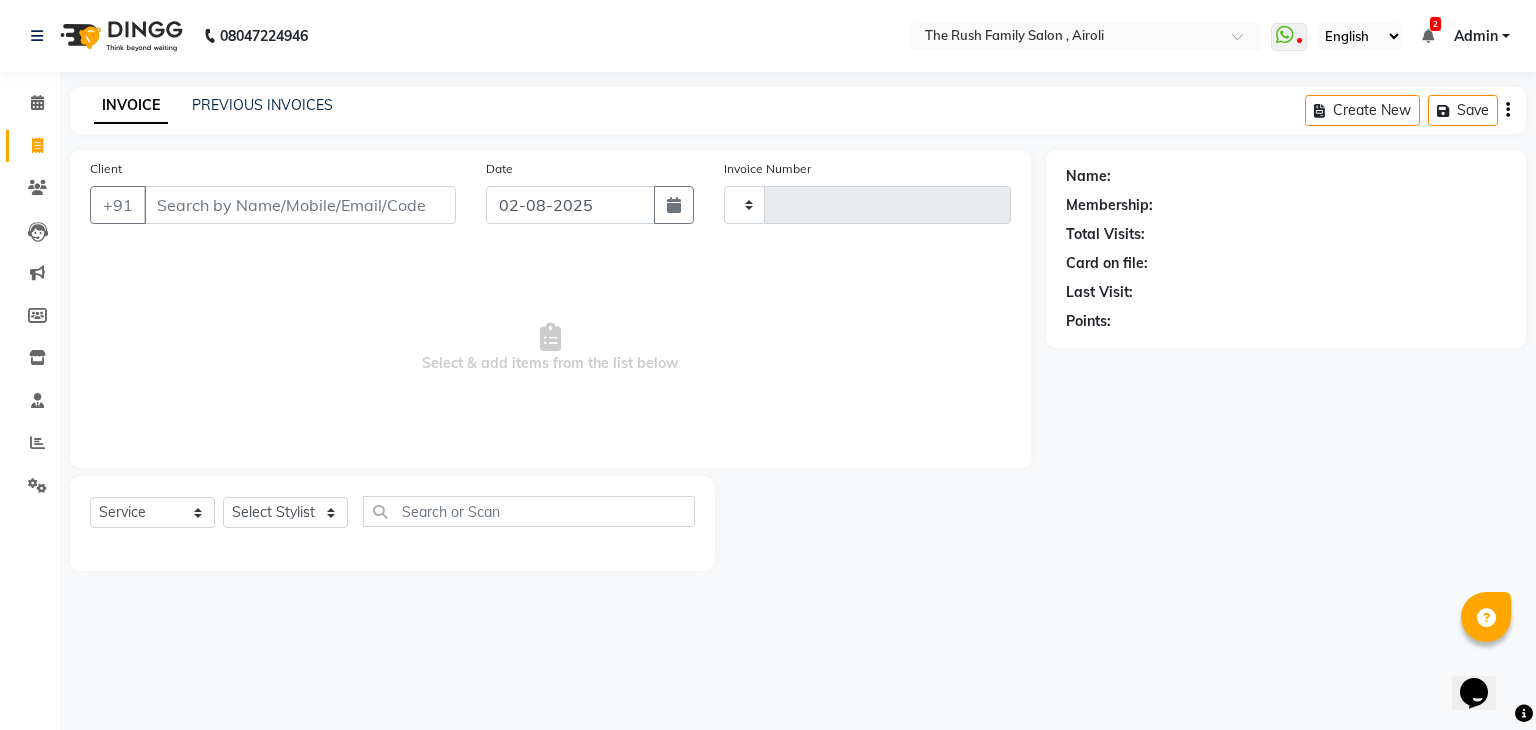 type on "2765" 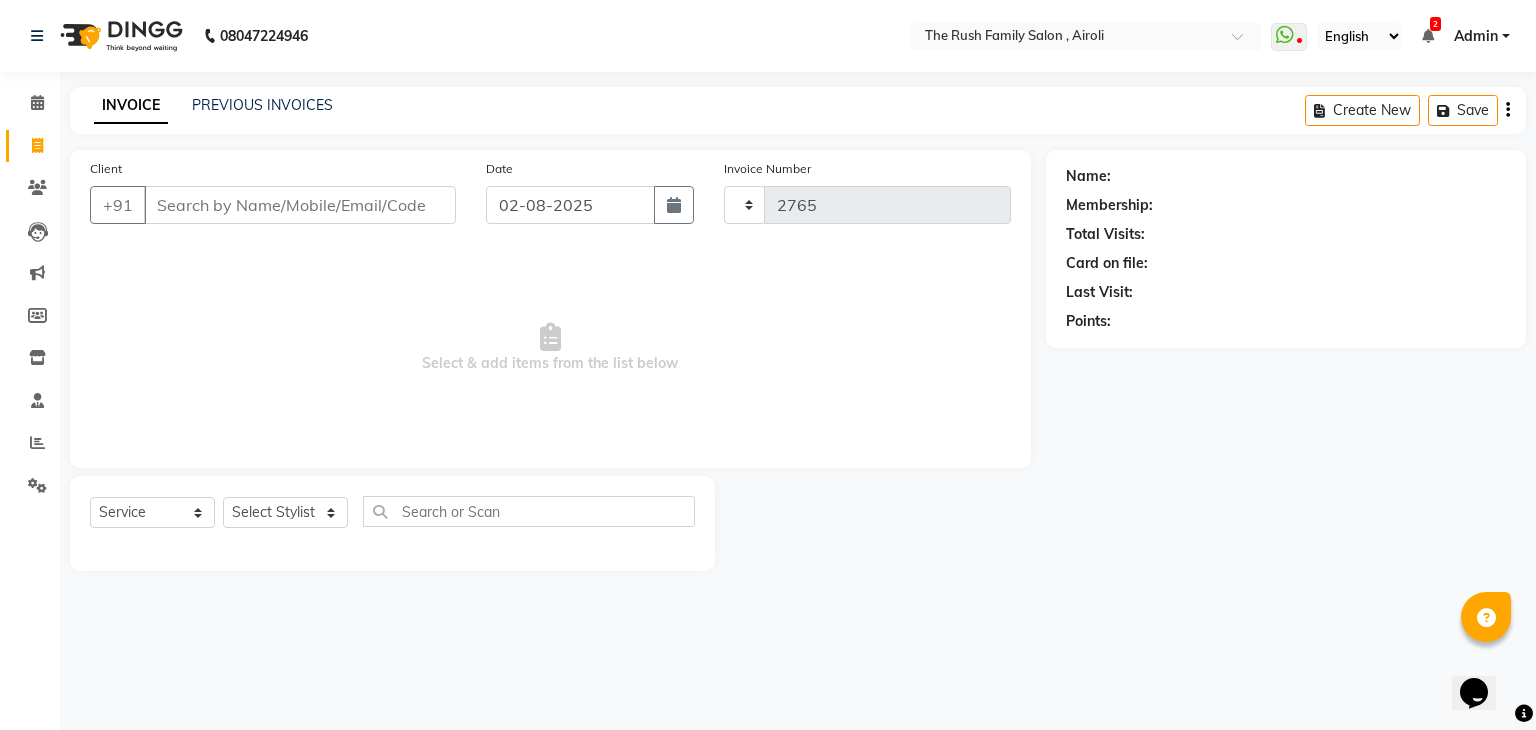select on "5419" 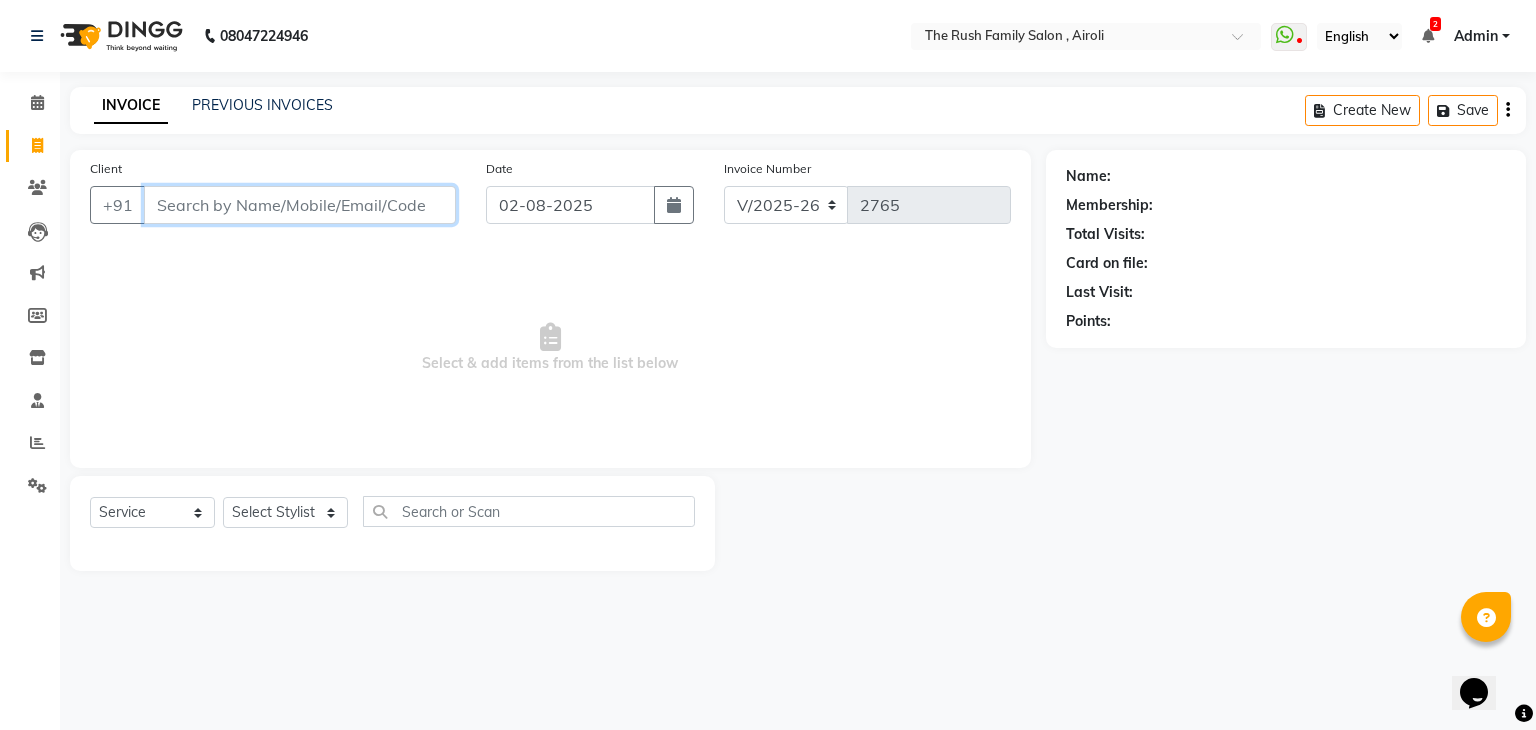 click on "Client" at bounding box center [300, 205] 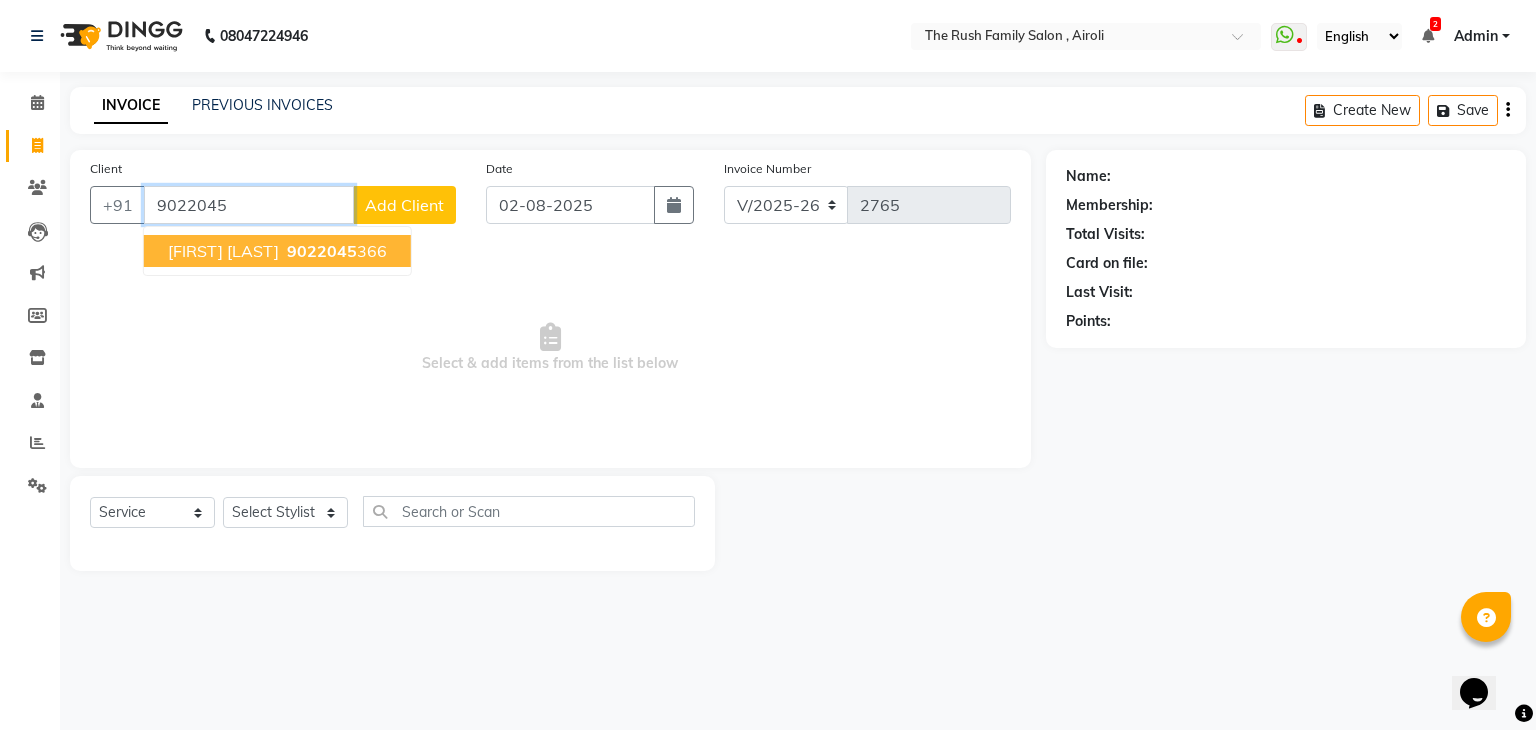 click on "9022045" at bounding box center [322, 251] 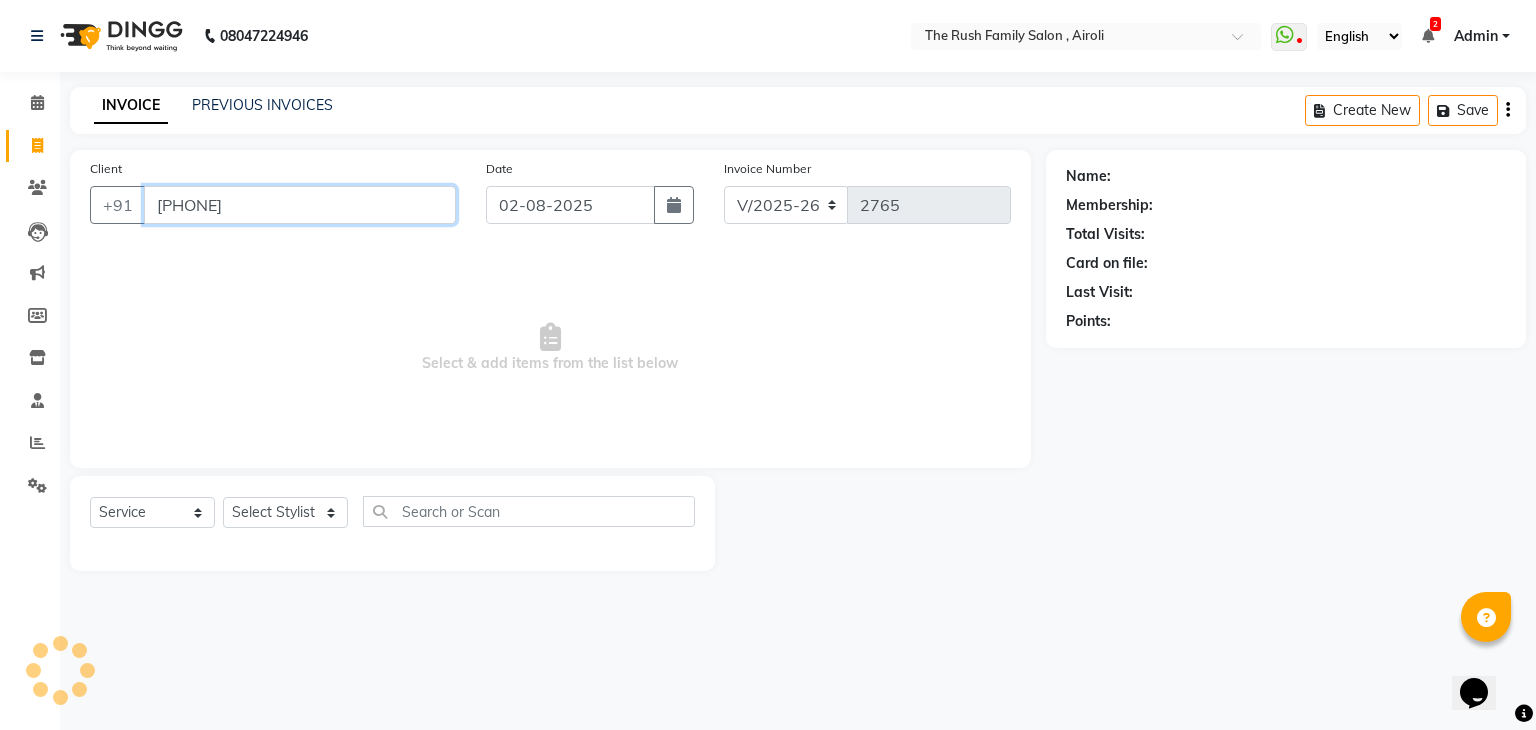 type on "9022045366" 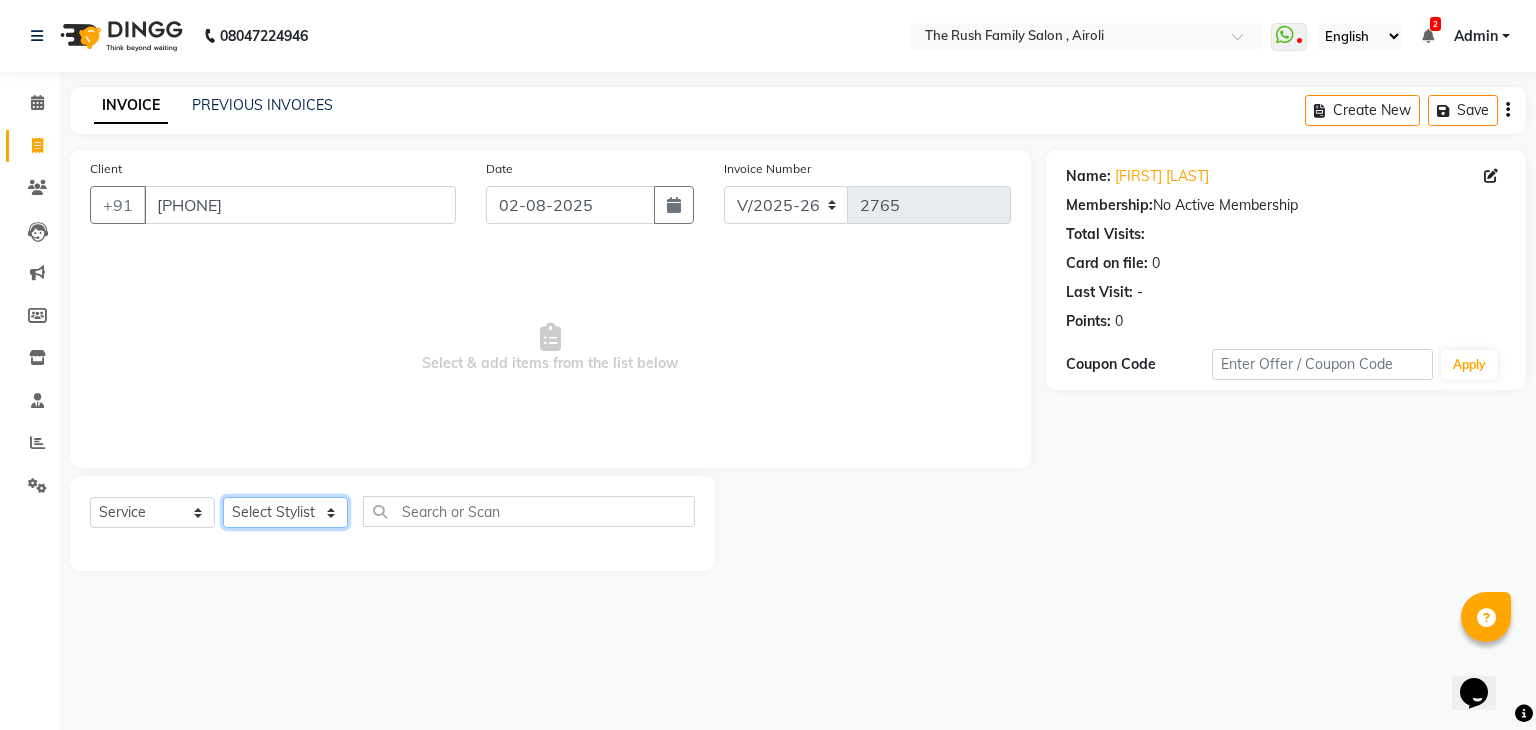 click on "Select Stylist Ajaz Alvira Danish Guddi Jayesh Josh  mumtaz Naeem   nishu Riya    Rush Swati" 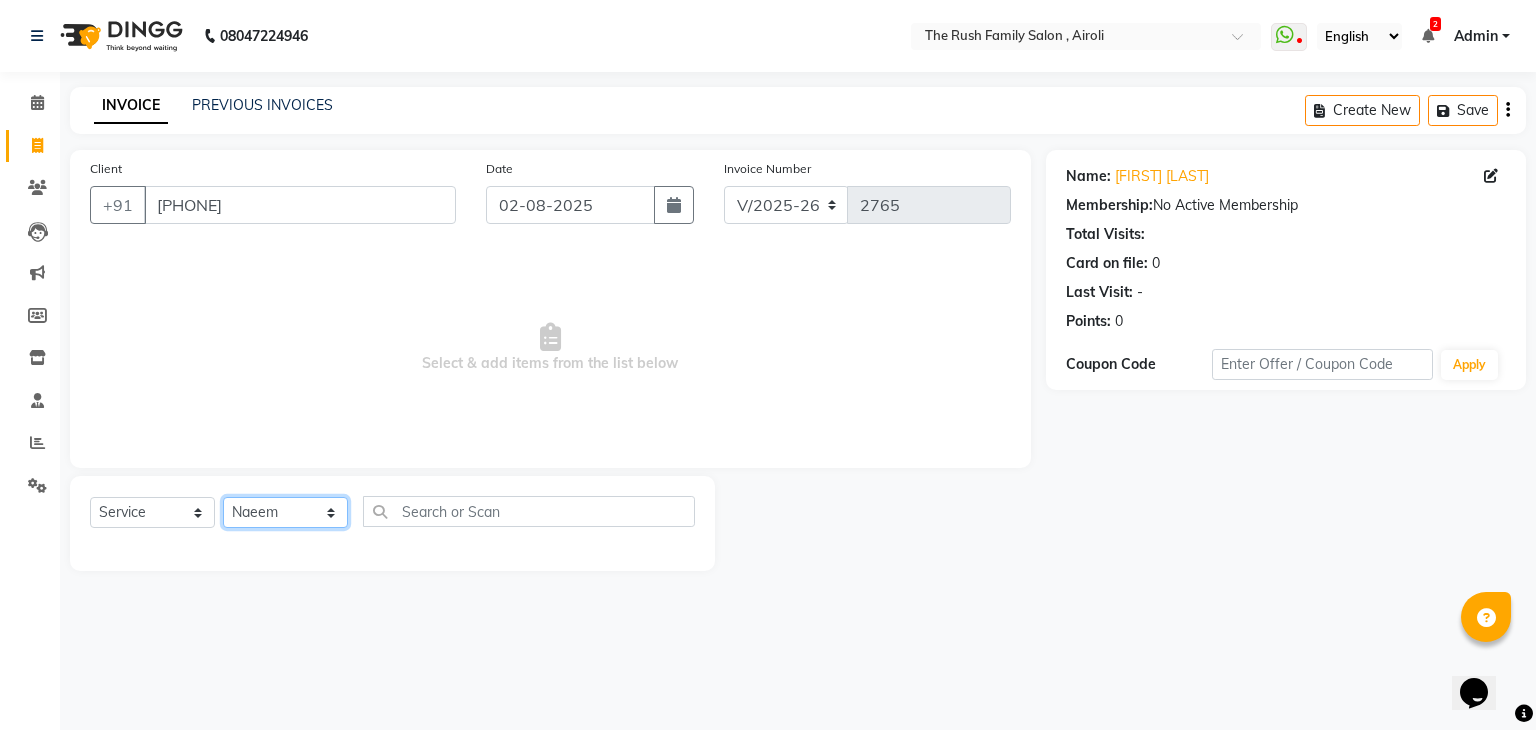 click on "Select Stylist Ajaz Alvira Danish Guddi Jayesh Josh  mumtaz Naeem   nishu Riya    Rush Swati" 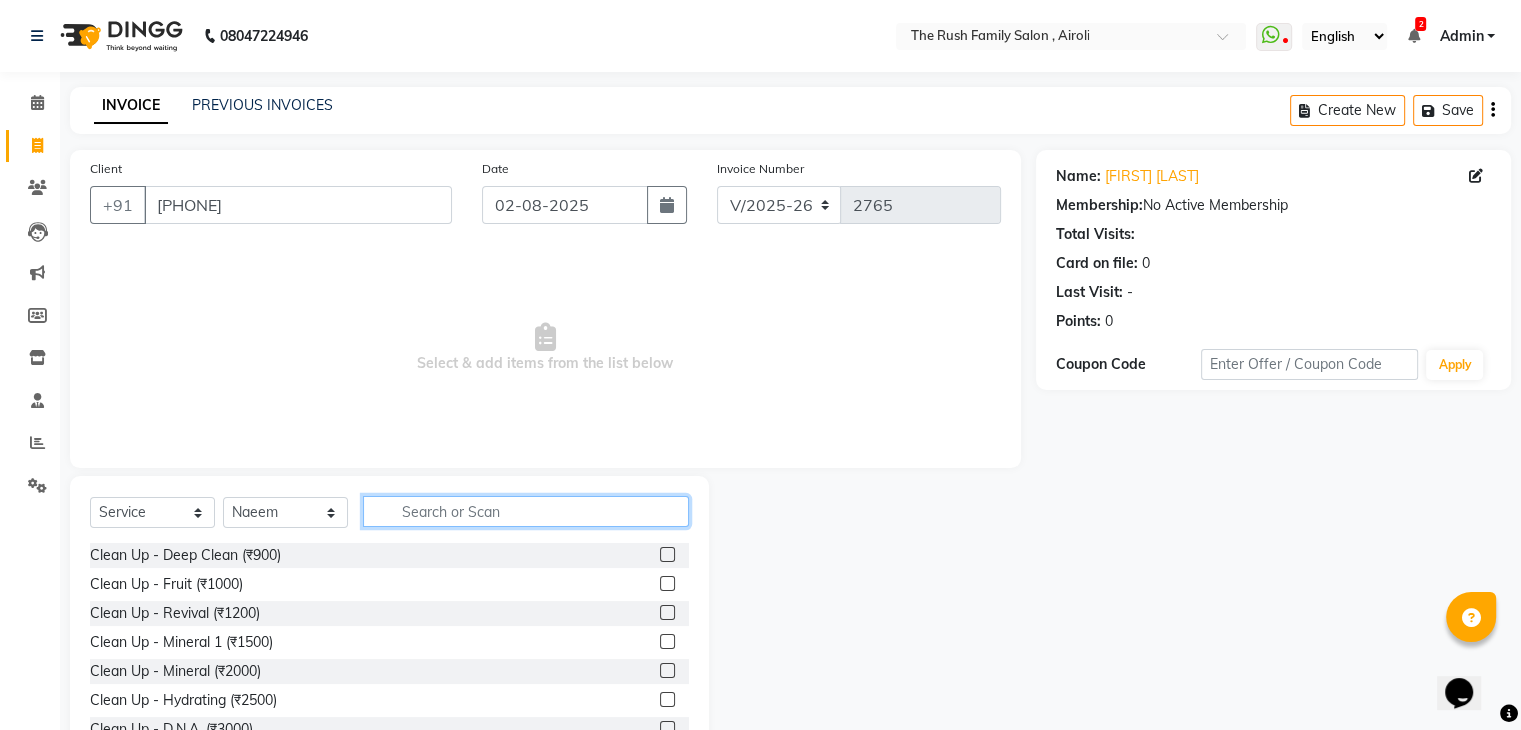 click 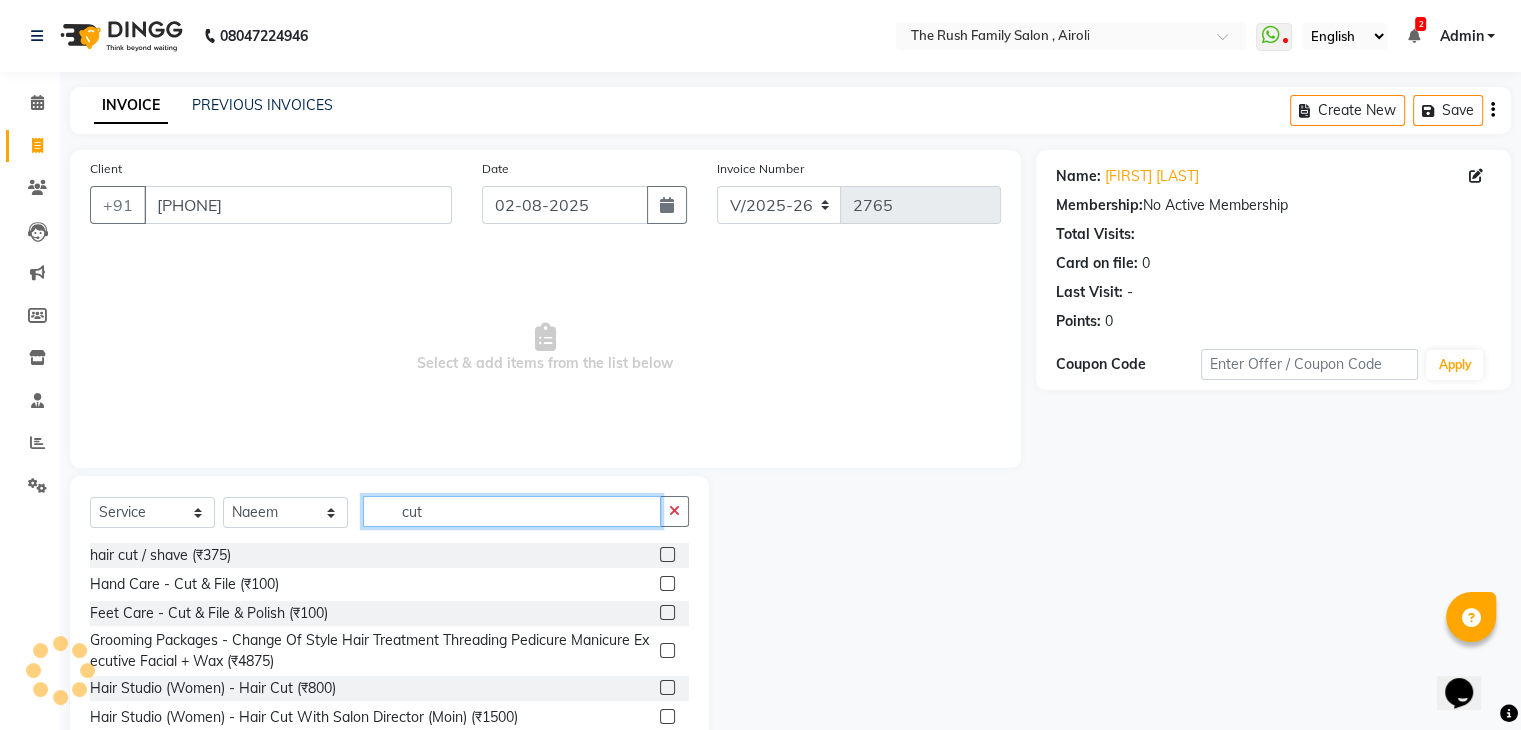 scroll, scrollTop: 77, scrollLeft: 0, axis: vertical 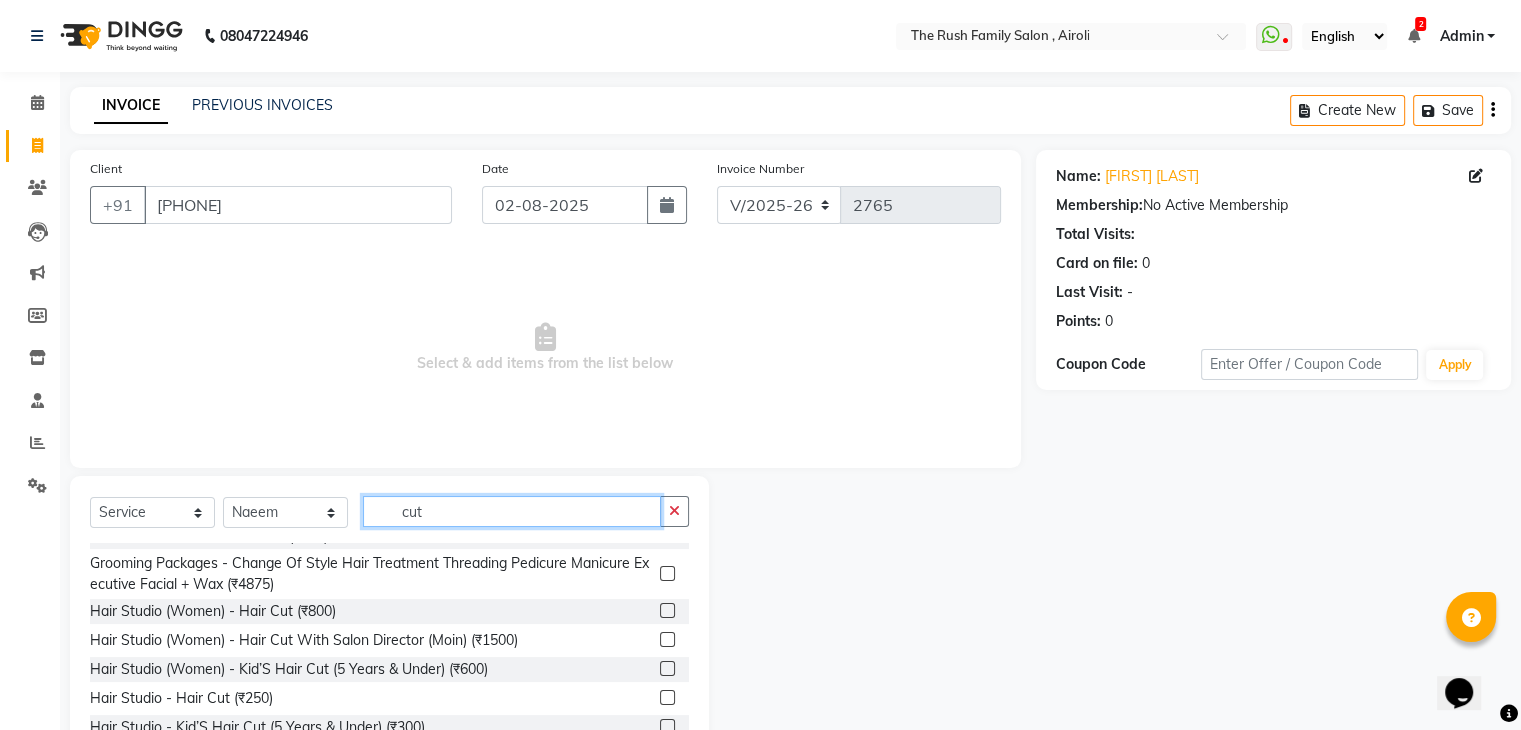 type on "cut" 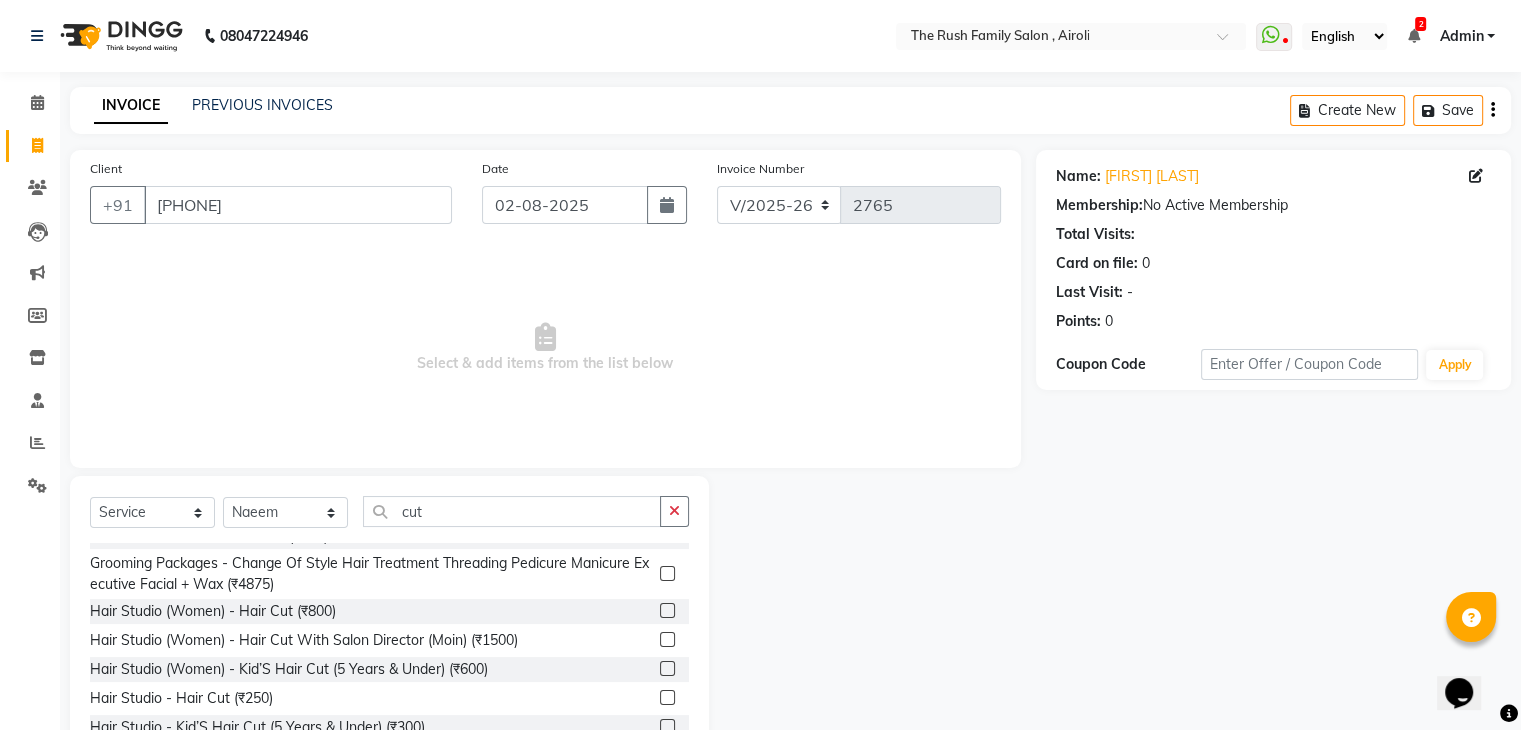 click 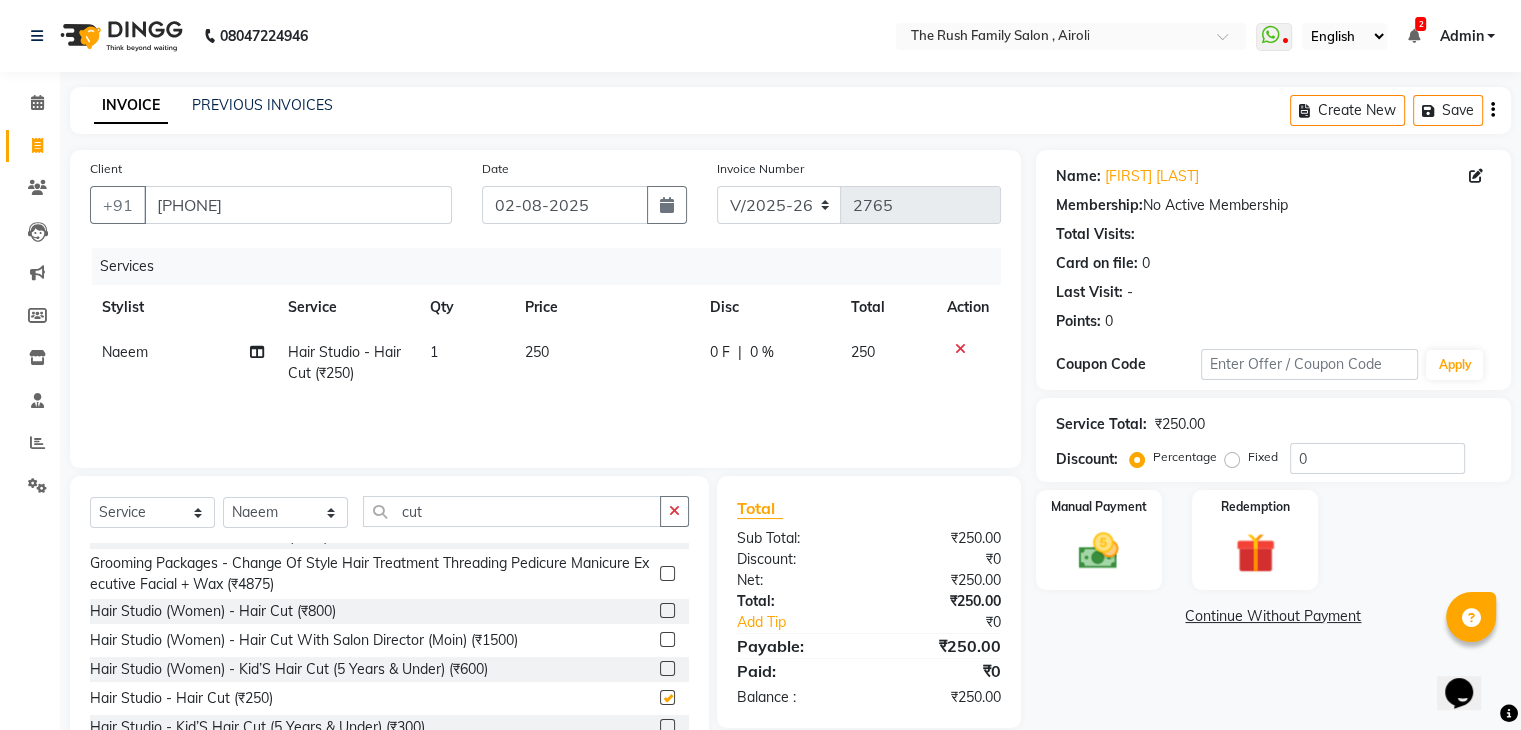 checkbox on "false" 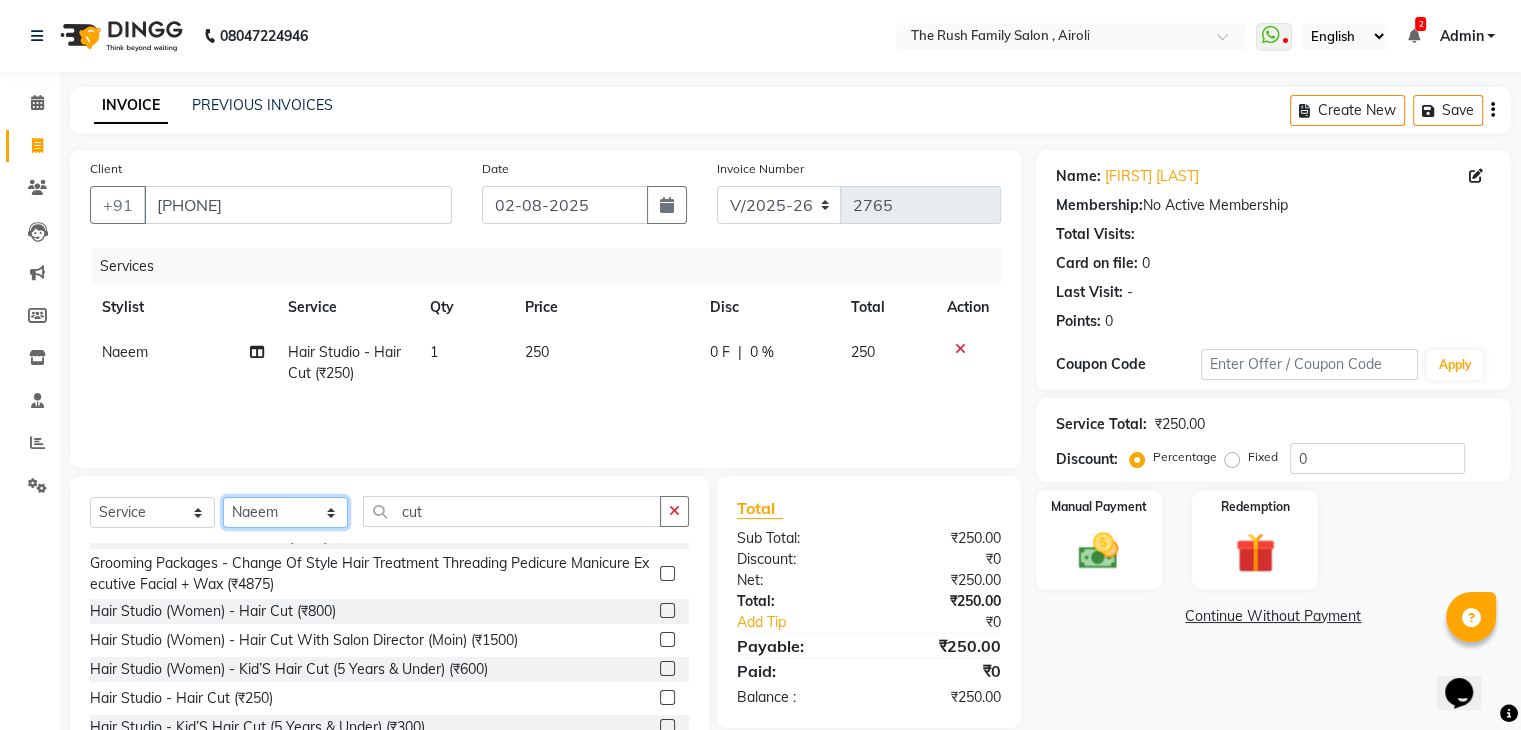click on "Select Stylist Ajaz Alvira Danish Guddi Jayesh Josh  mumtaz Naeem   nishu Riya    Rush Swati" 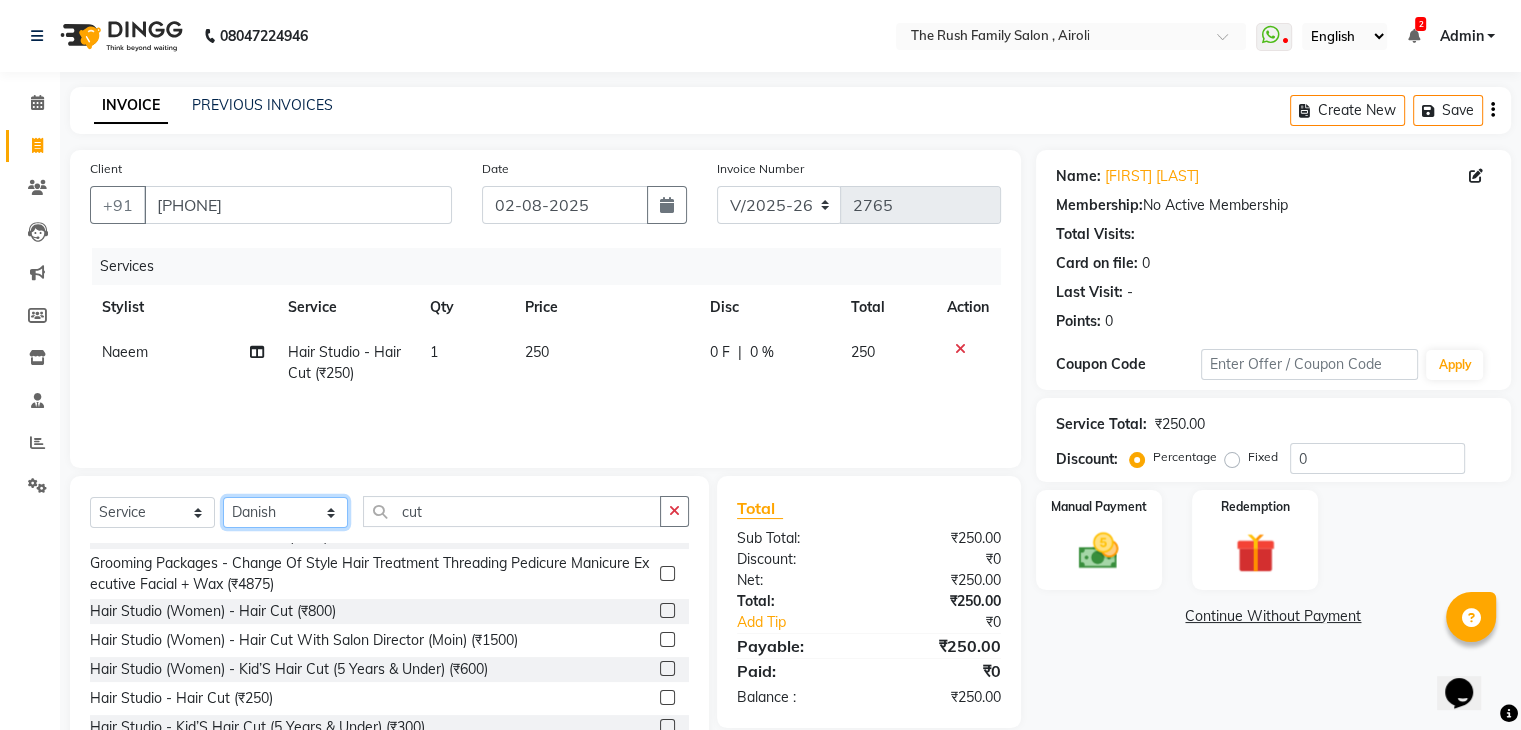 click on "Select Stylist Ajaz Alvira Danish Guddi Jayesh Josh  mumtaz Naeem   nishu Riya    Rush Swati" 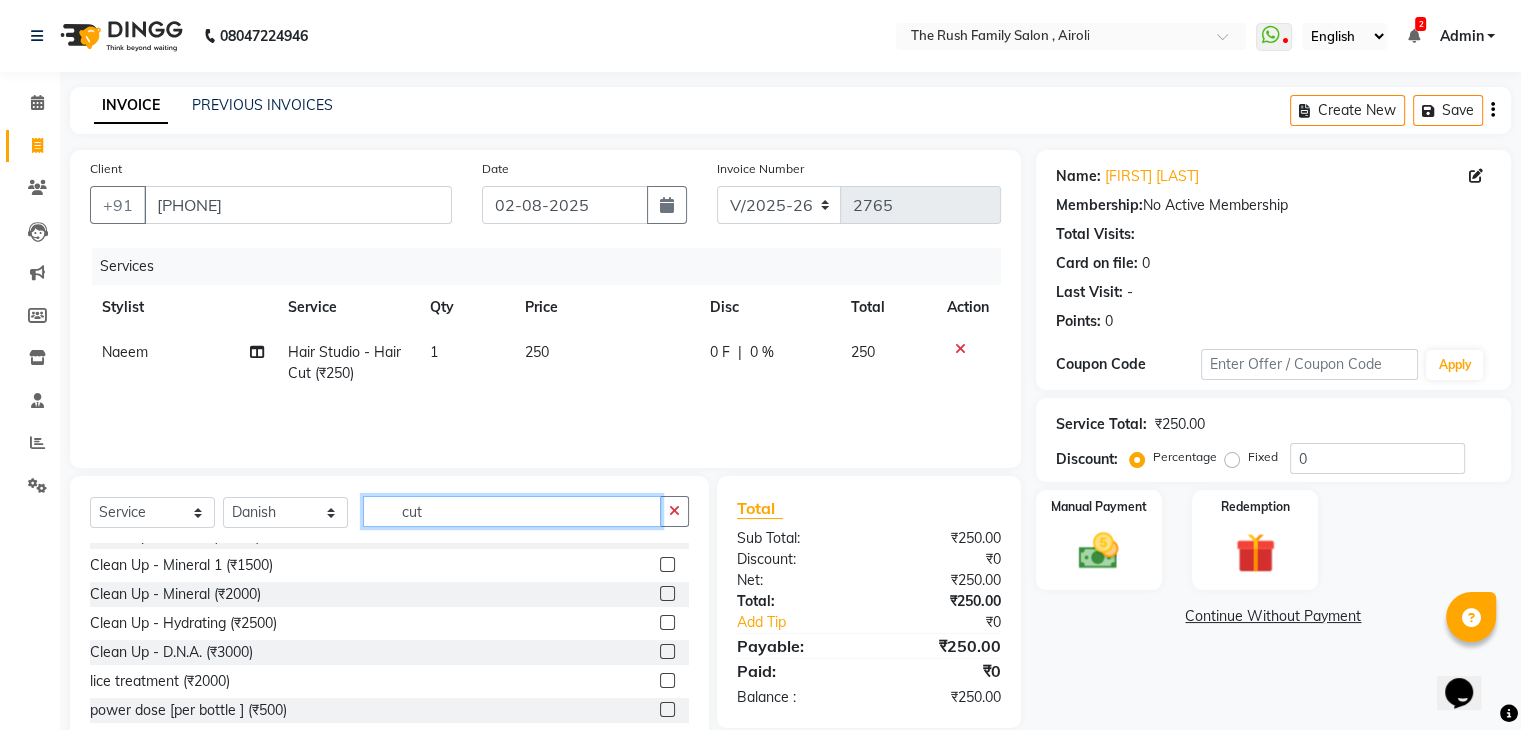click on "cut" 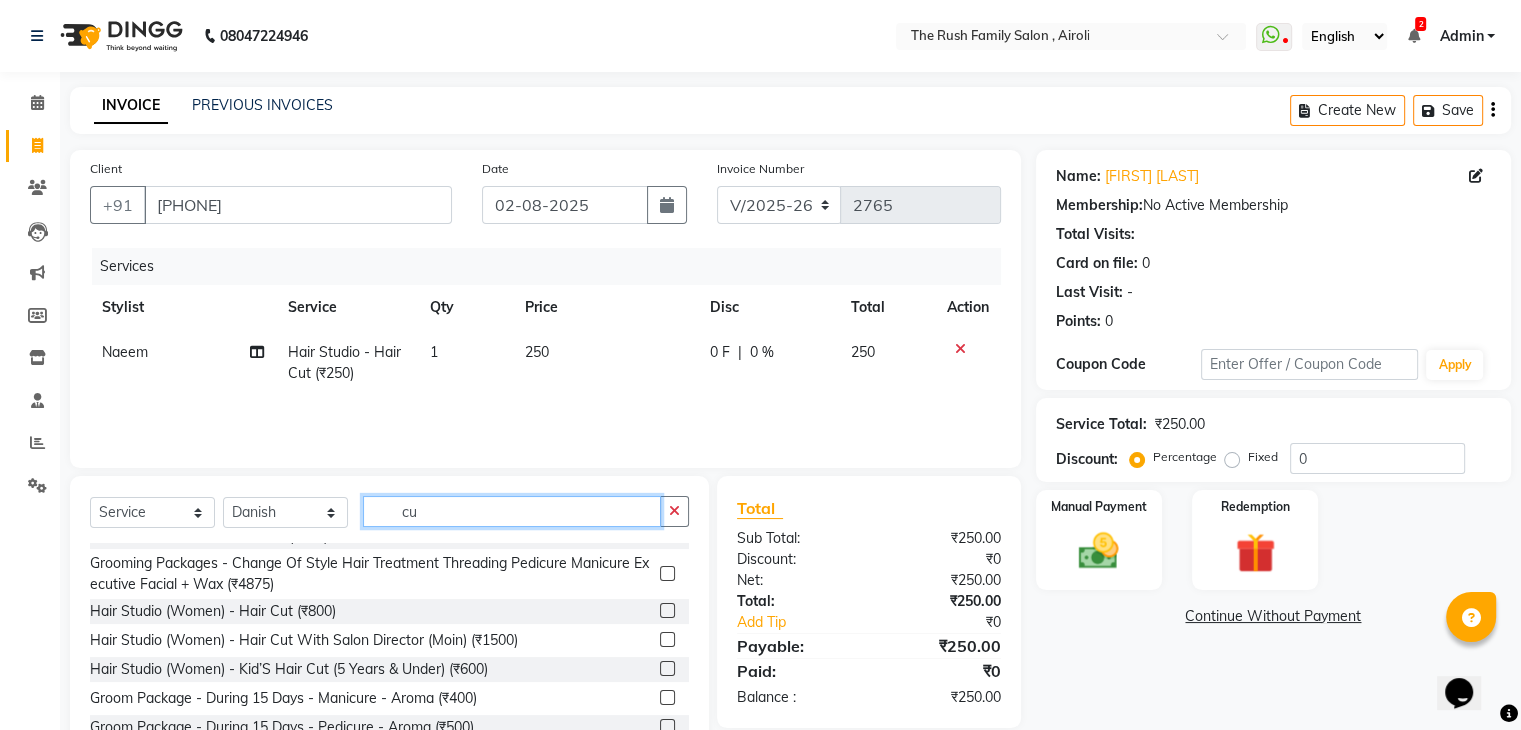 scroll, scrollTop: 136, scrollLeft: 0, axis: vertical 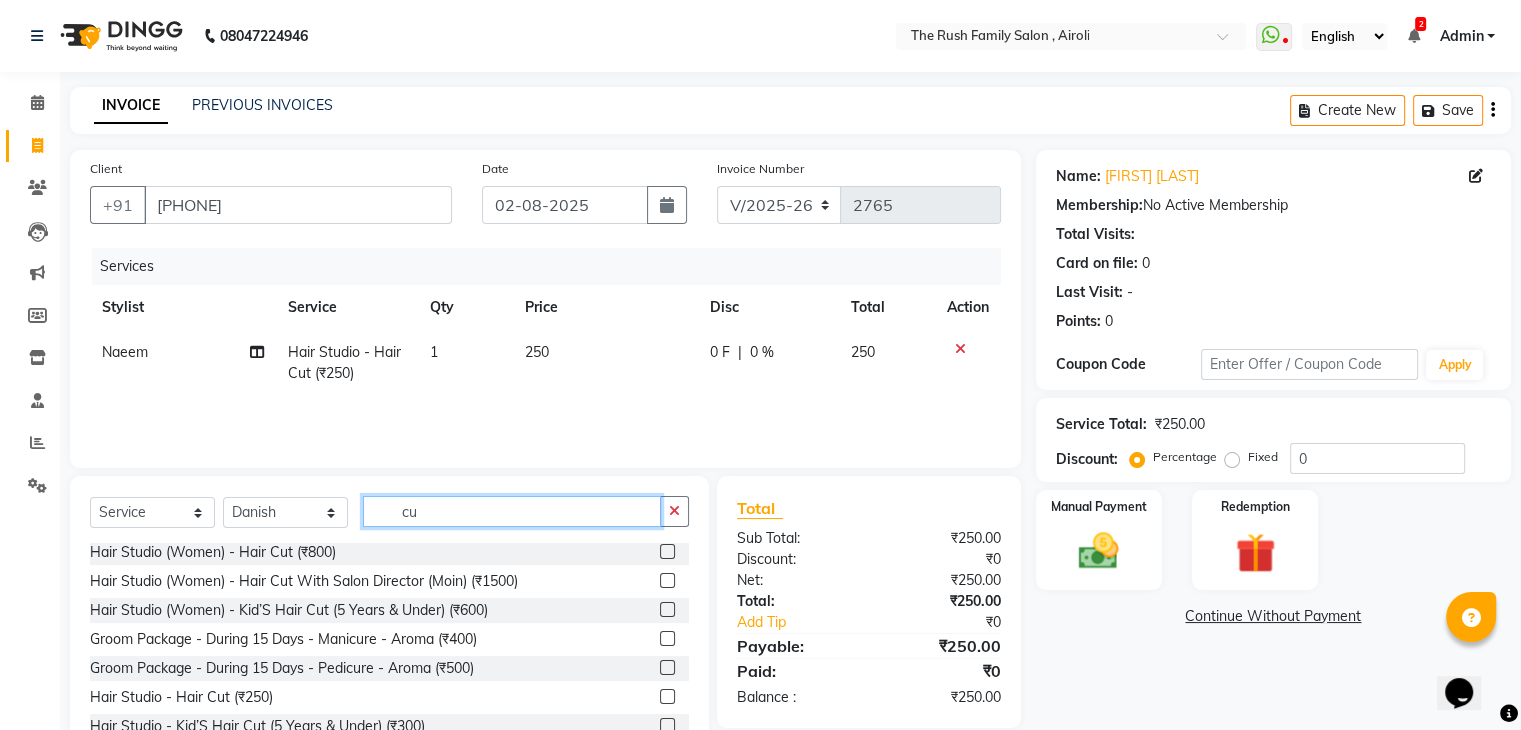 type on "cu" 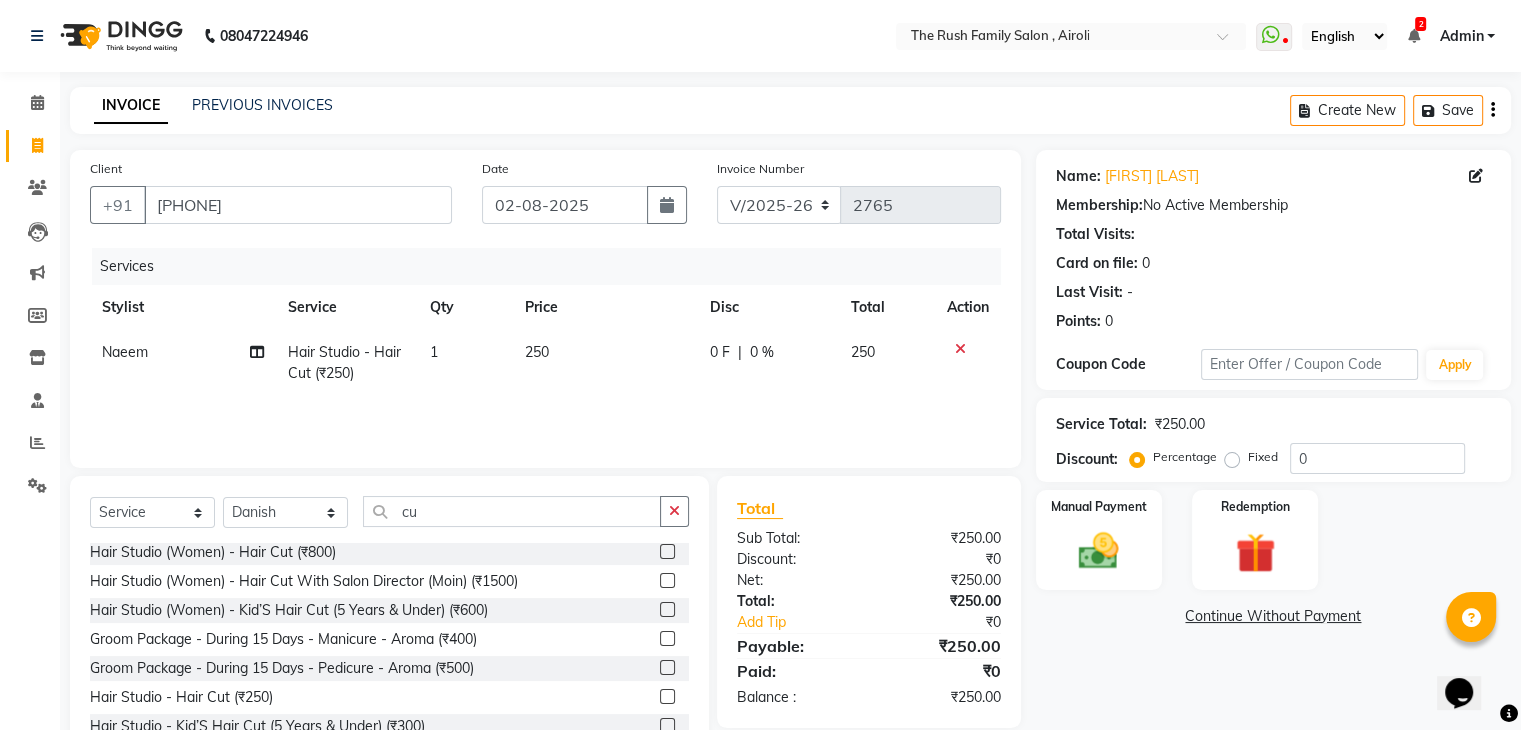 click 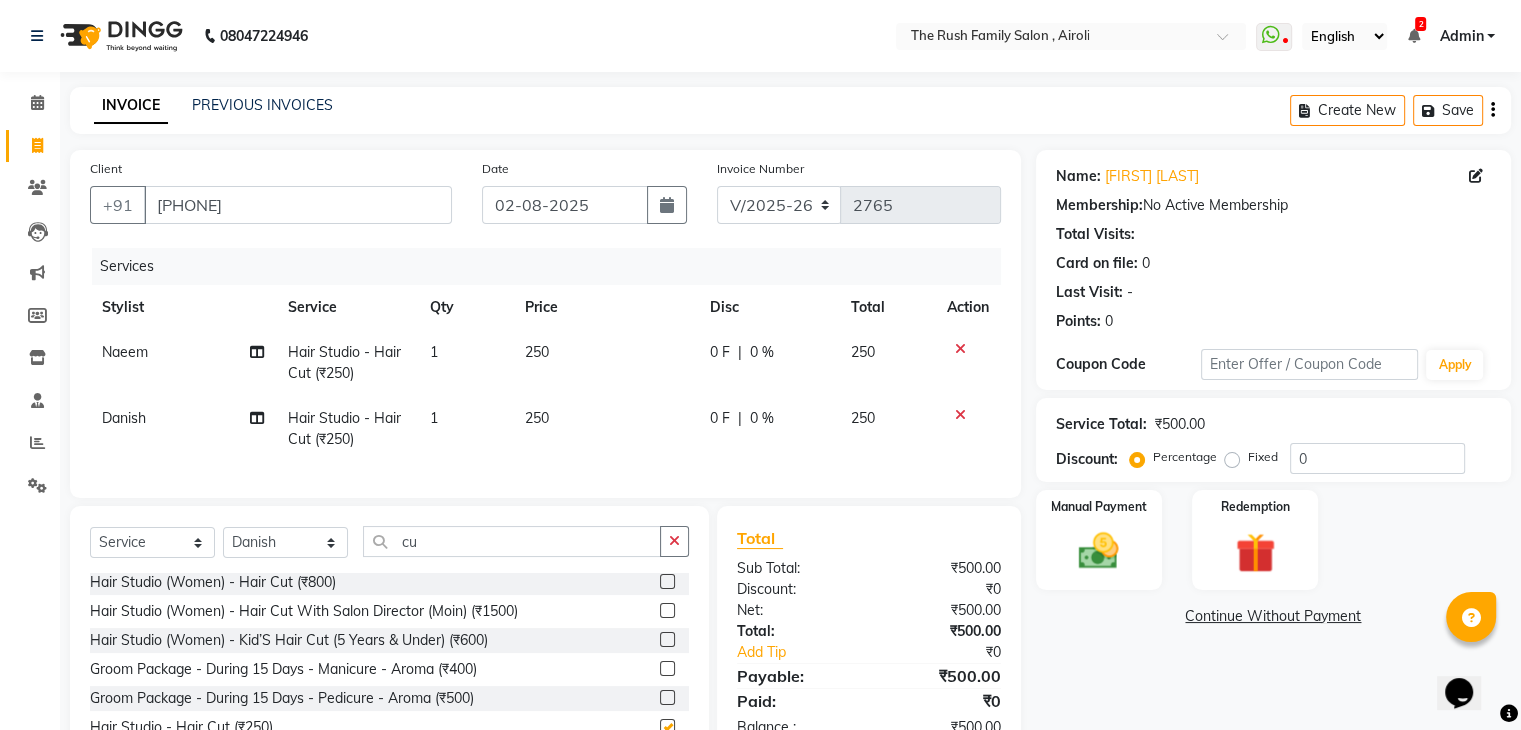 checkbox on "false" 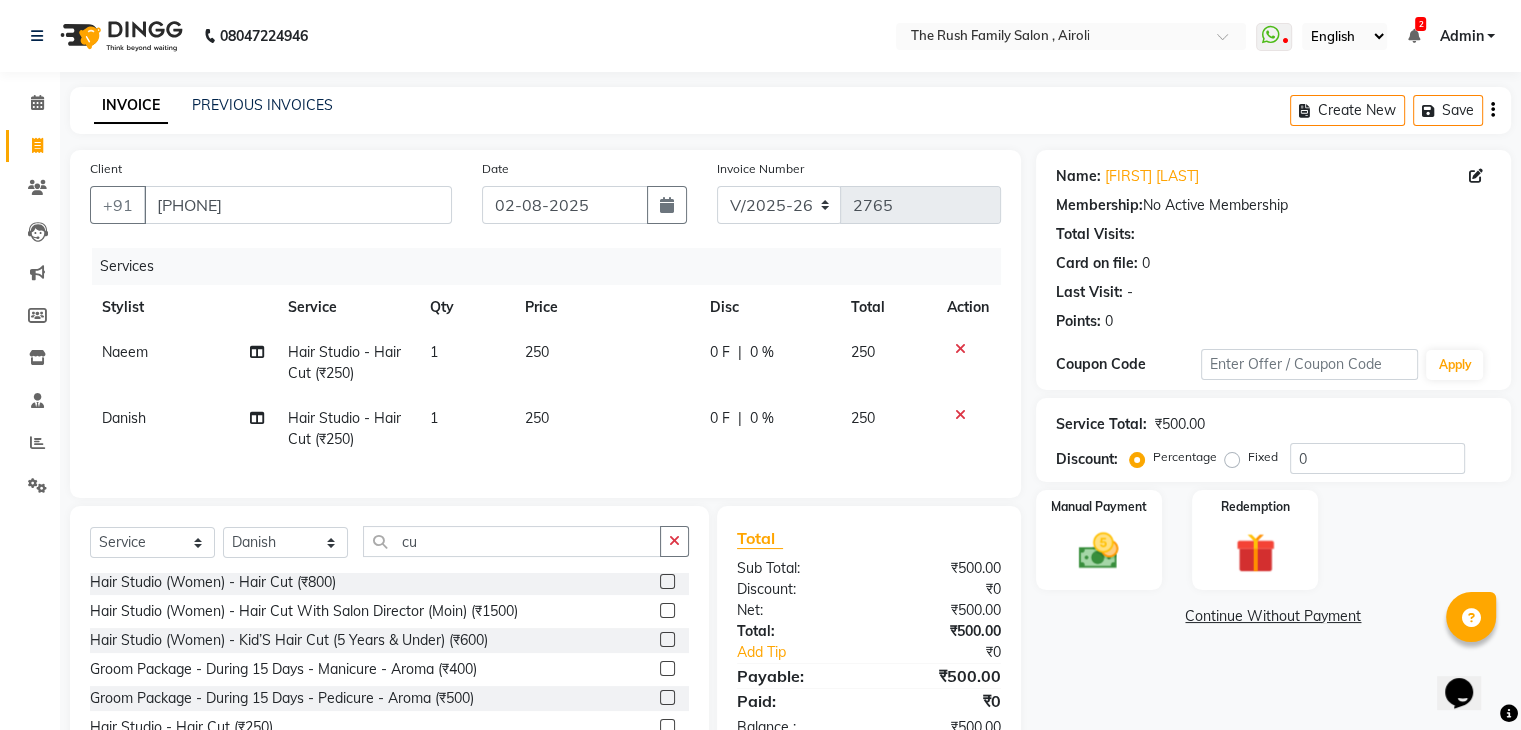 scroll, scrollTop: 117, scrollLeft: 0, axis: vertical 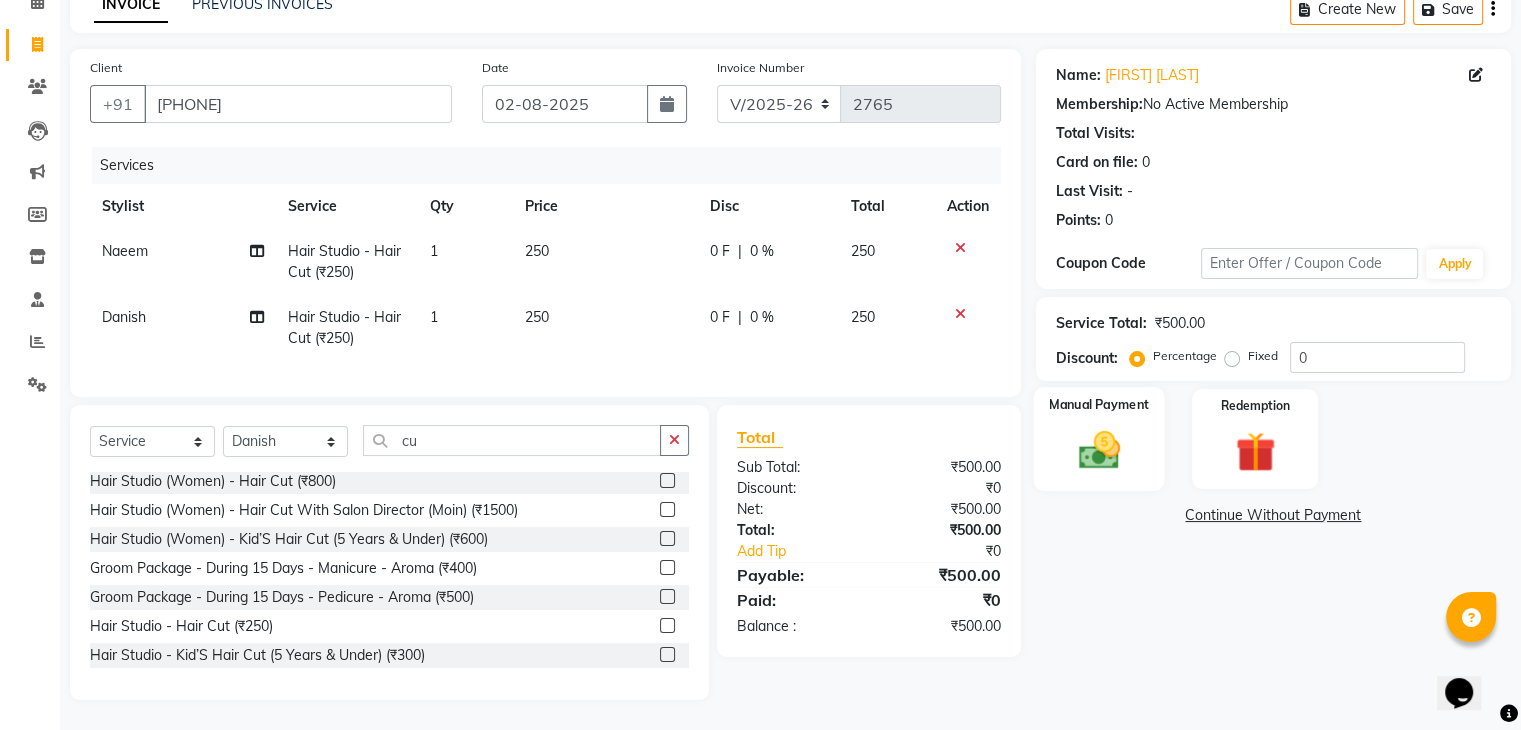 click 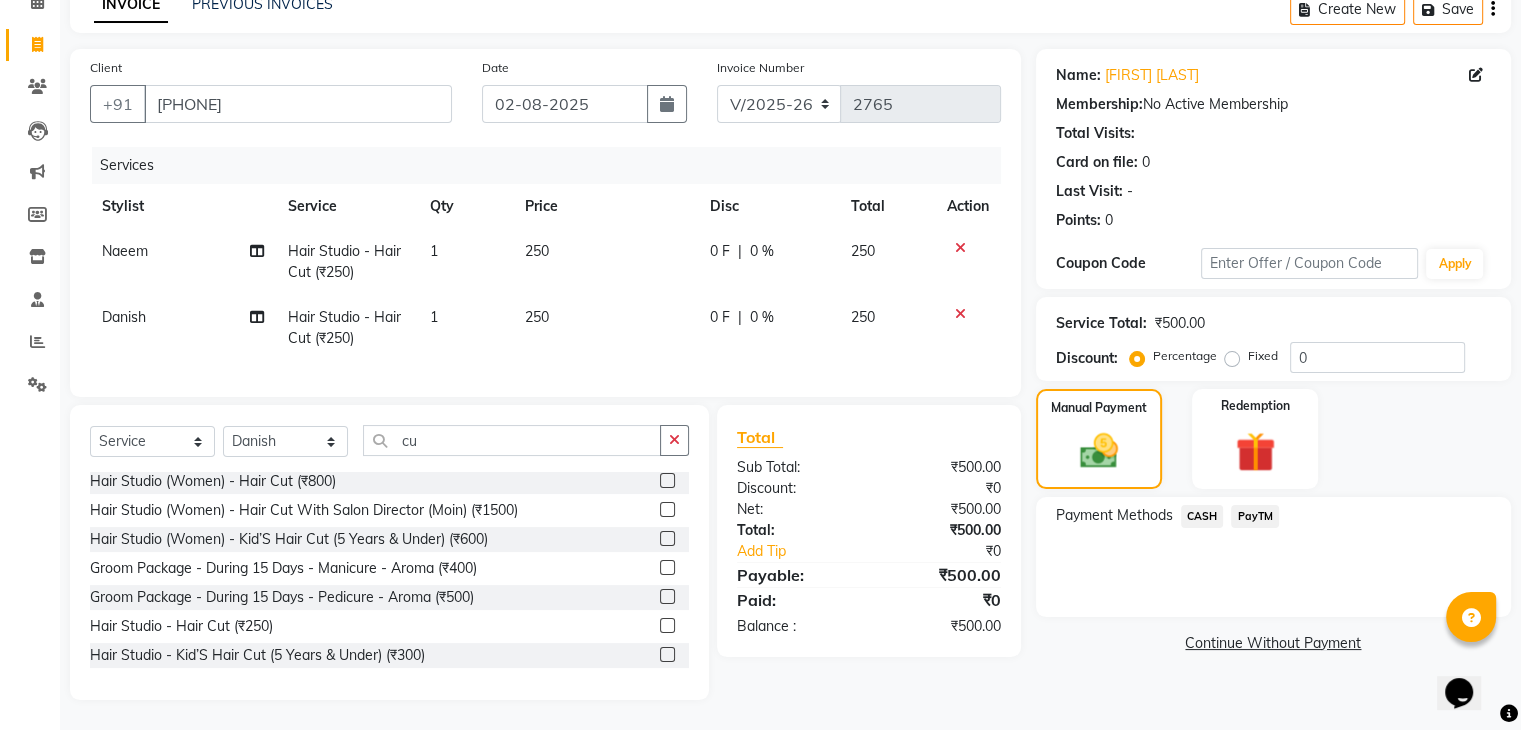 click on "CASH" 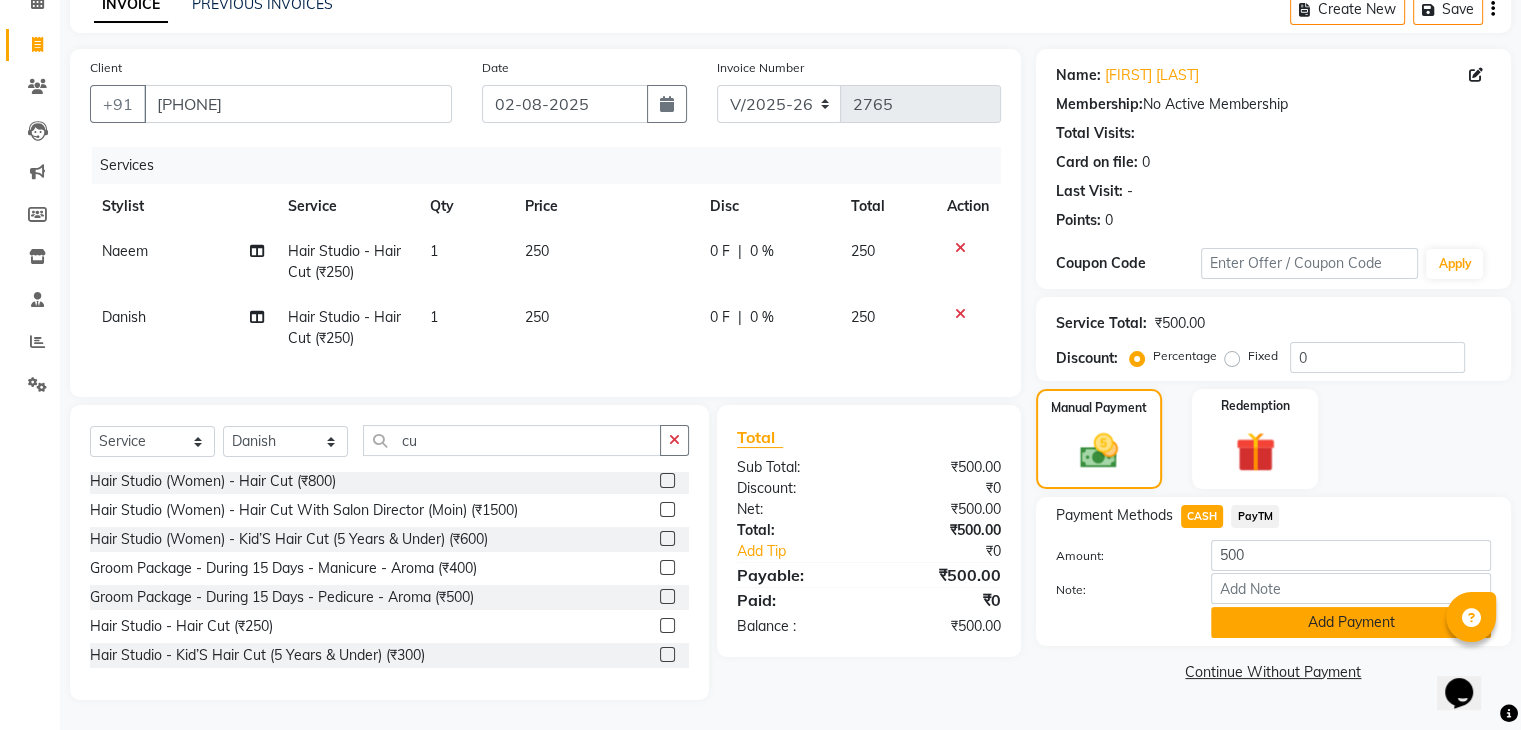 click on "Add Payment" 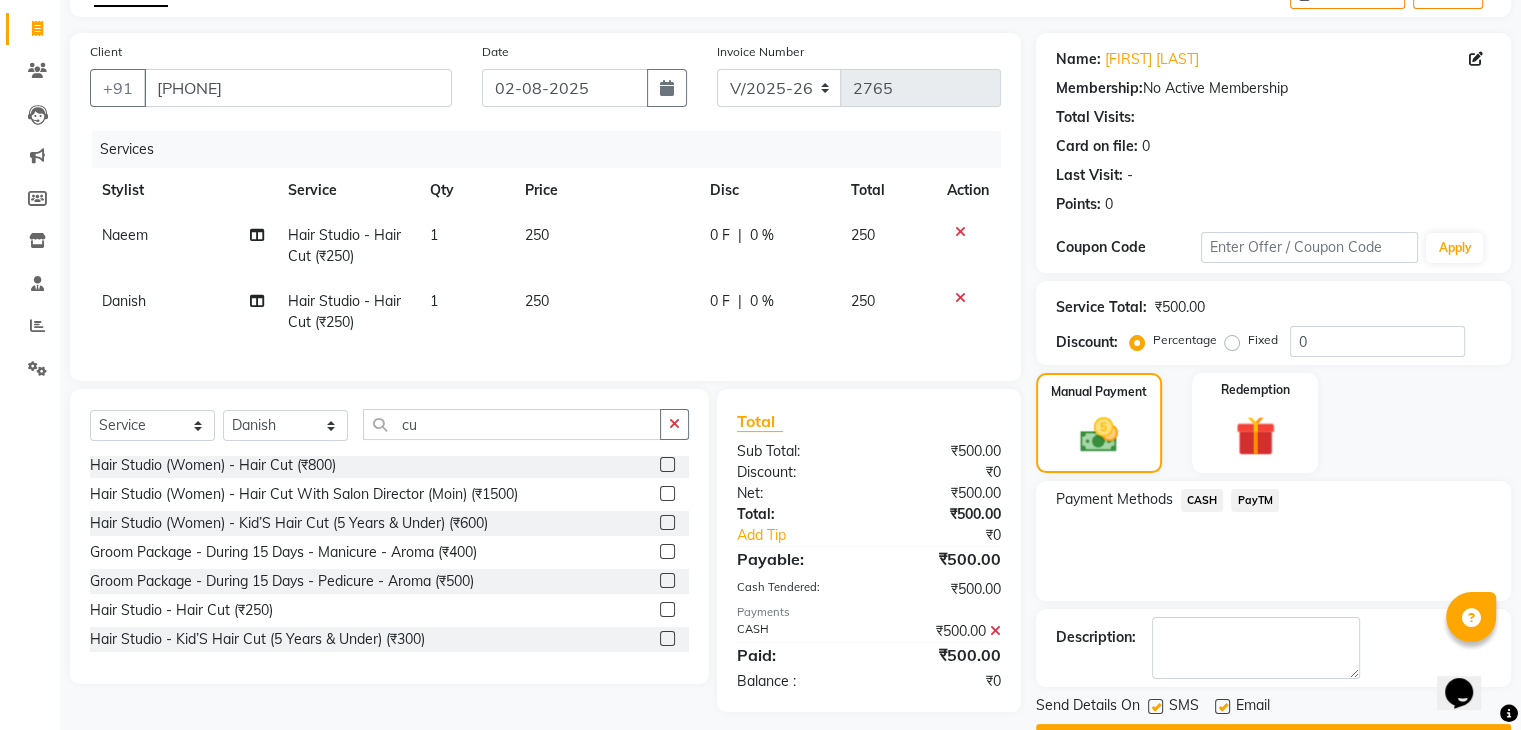 scroll, scrollTop: 171, scrollLeft: 0, axis: vertical 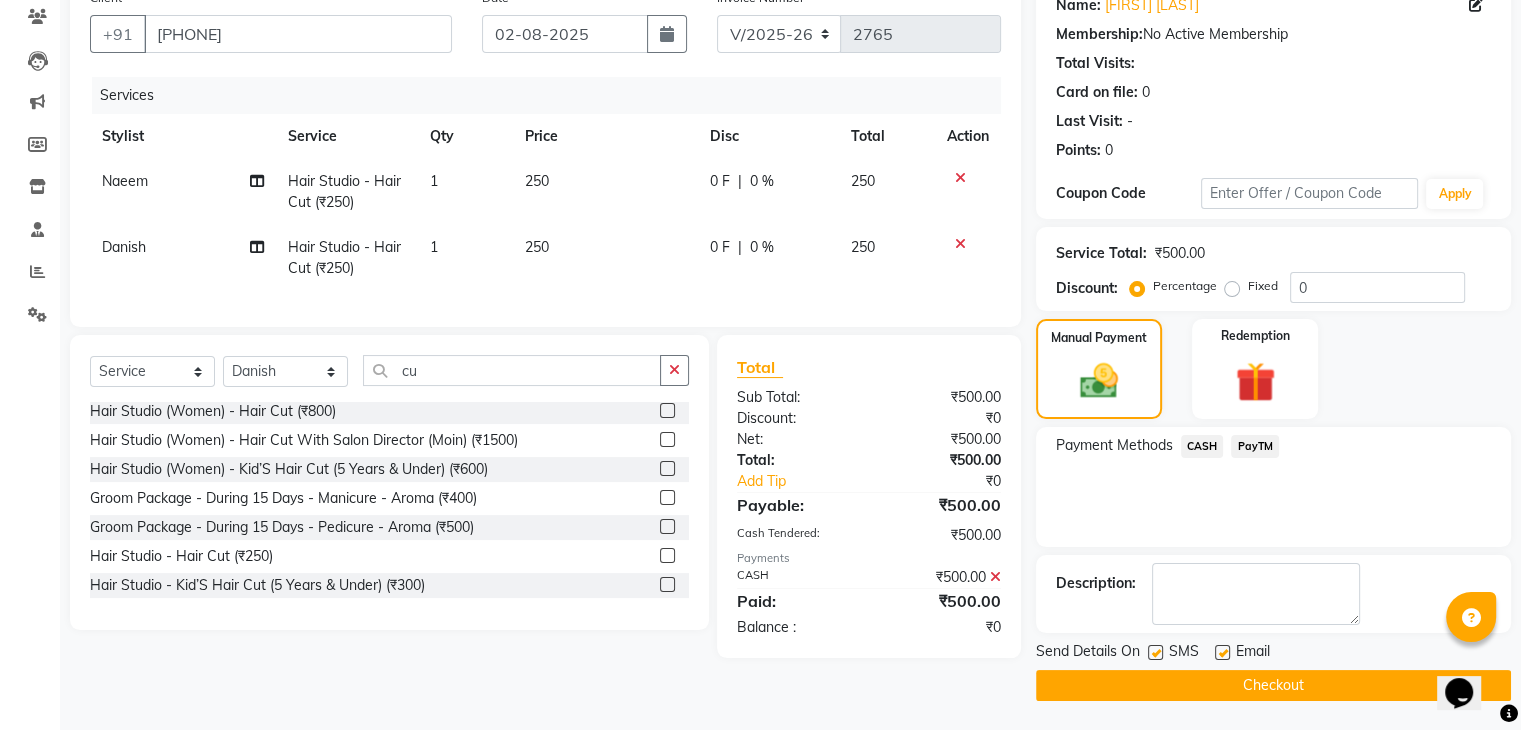 click 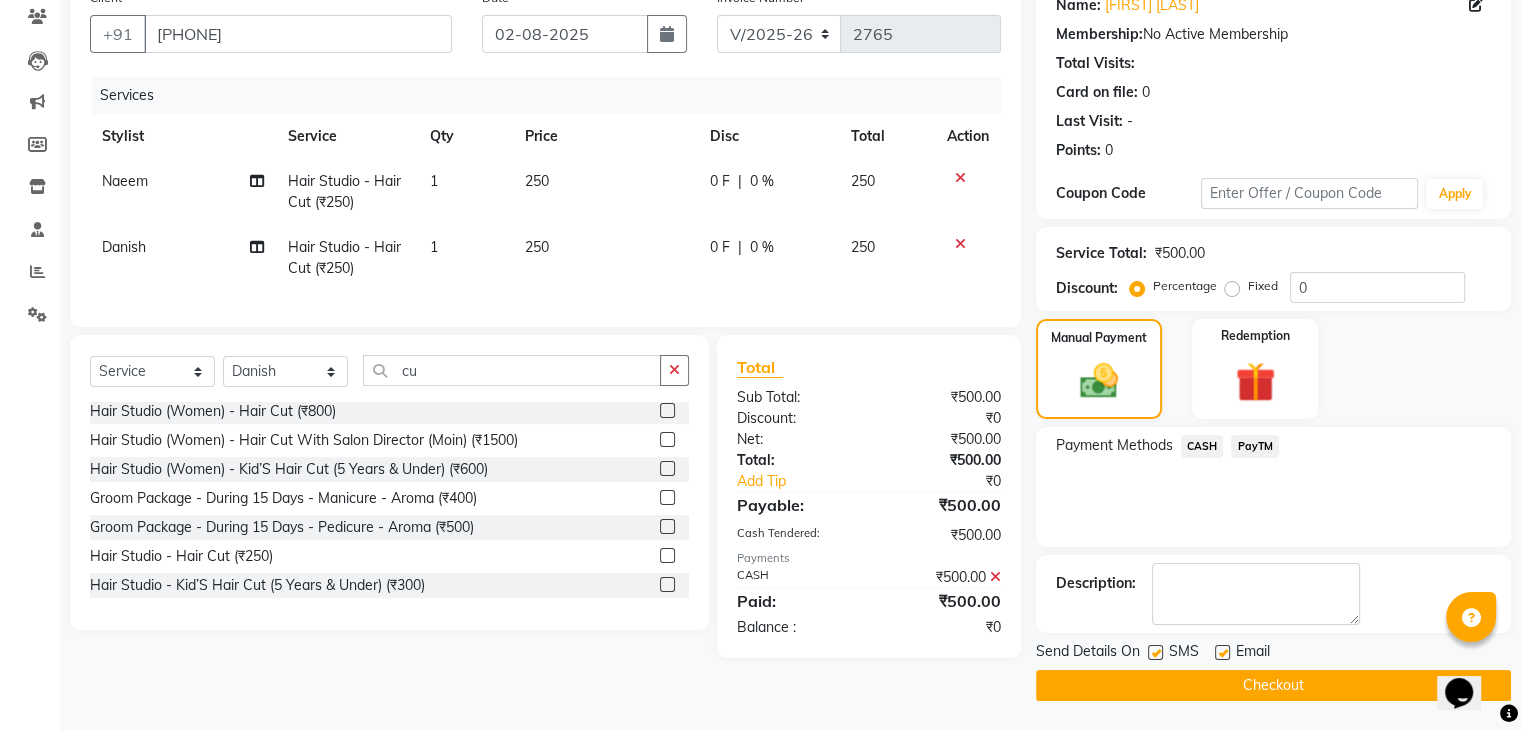 click at bounding box center (1154, 653) 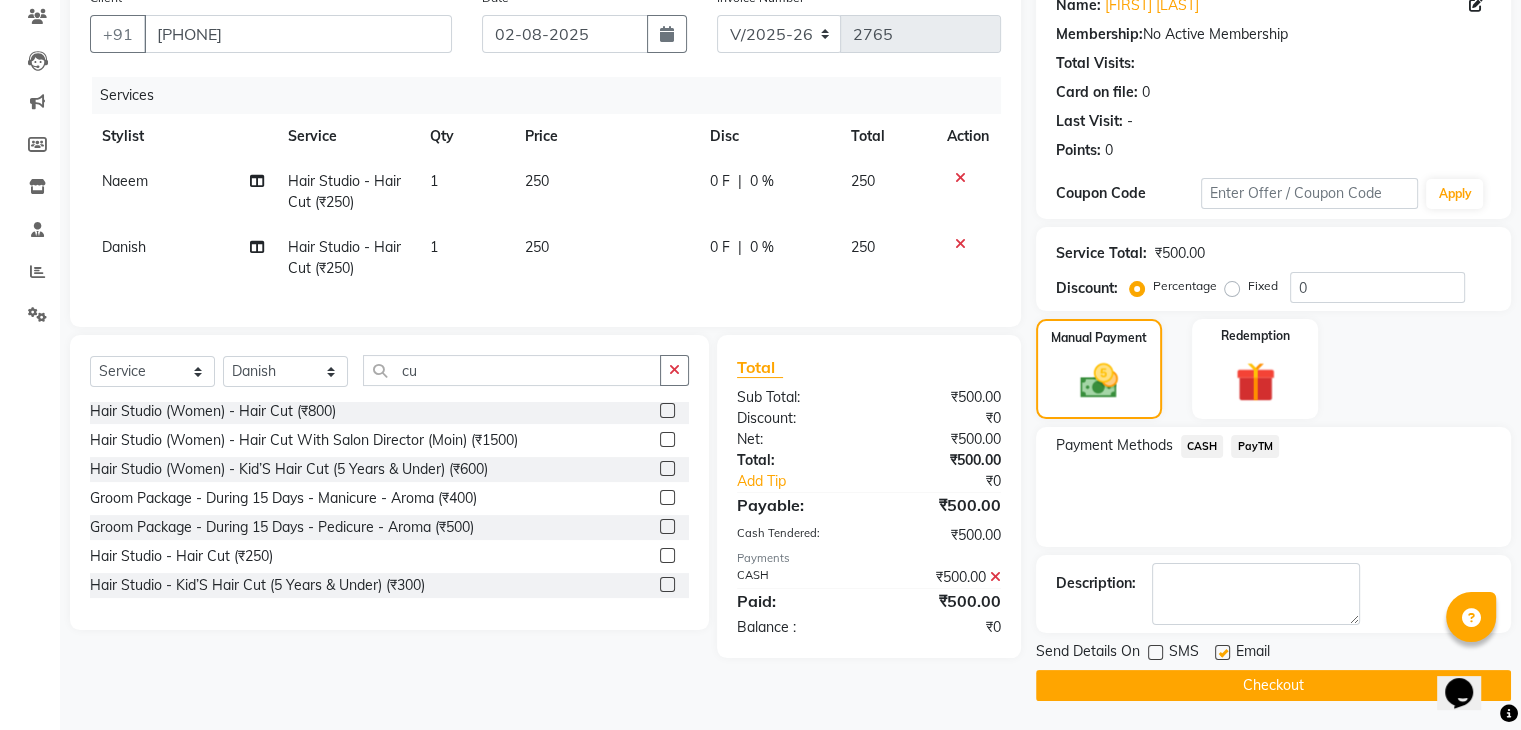 click 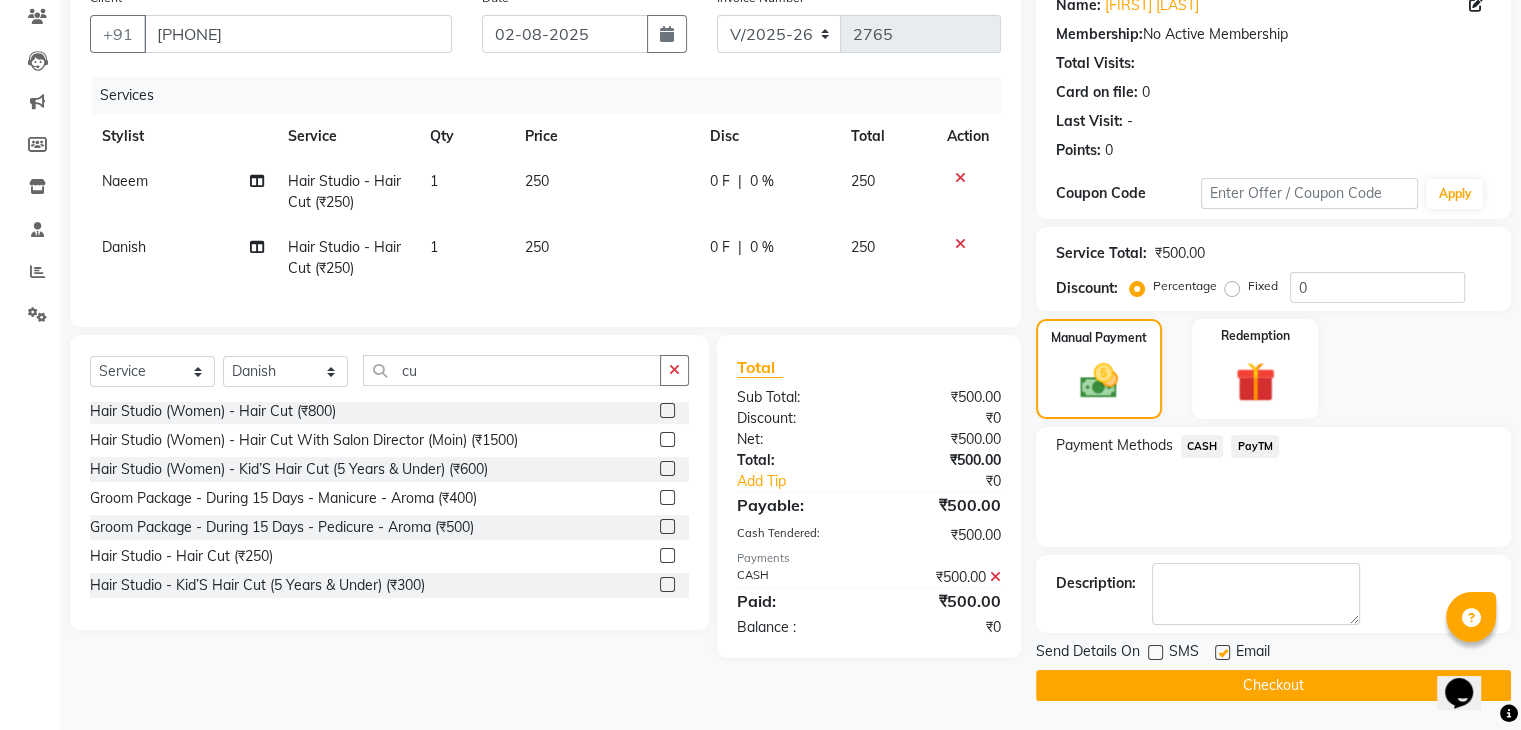 click at bounding box center [1221, 653] 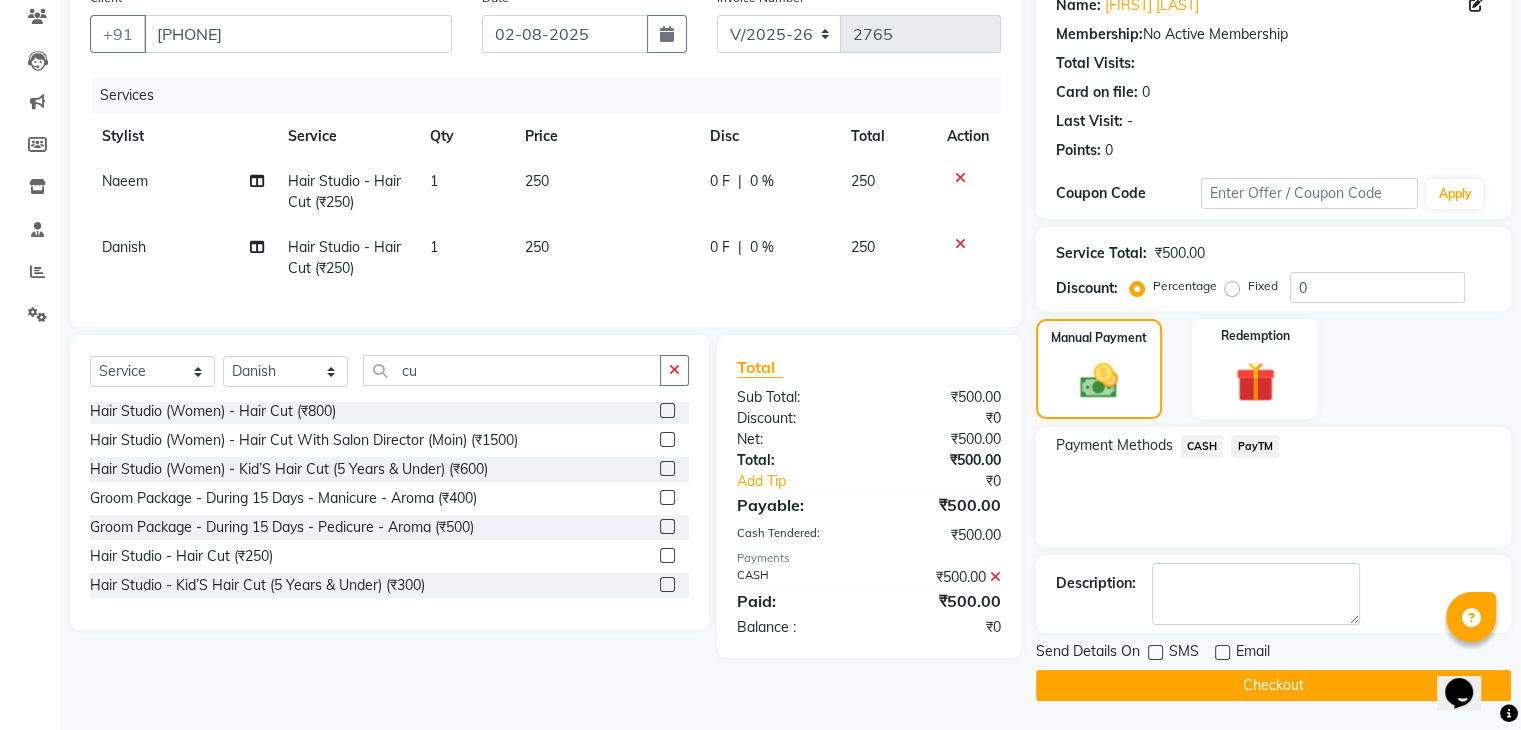 click on "Checkout" 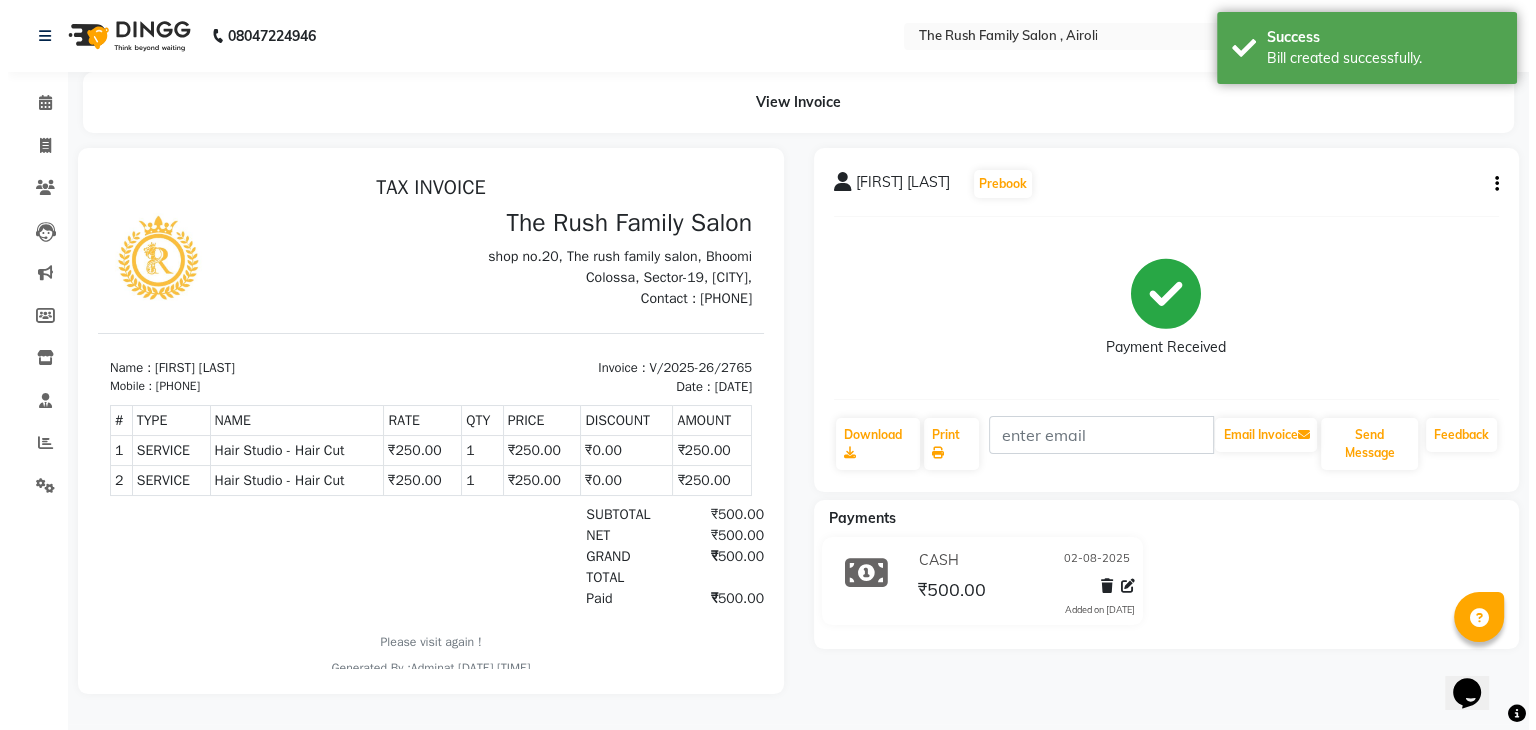 scroll, scrollTop: 0, scrollLeft: 0, axis: both 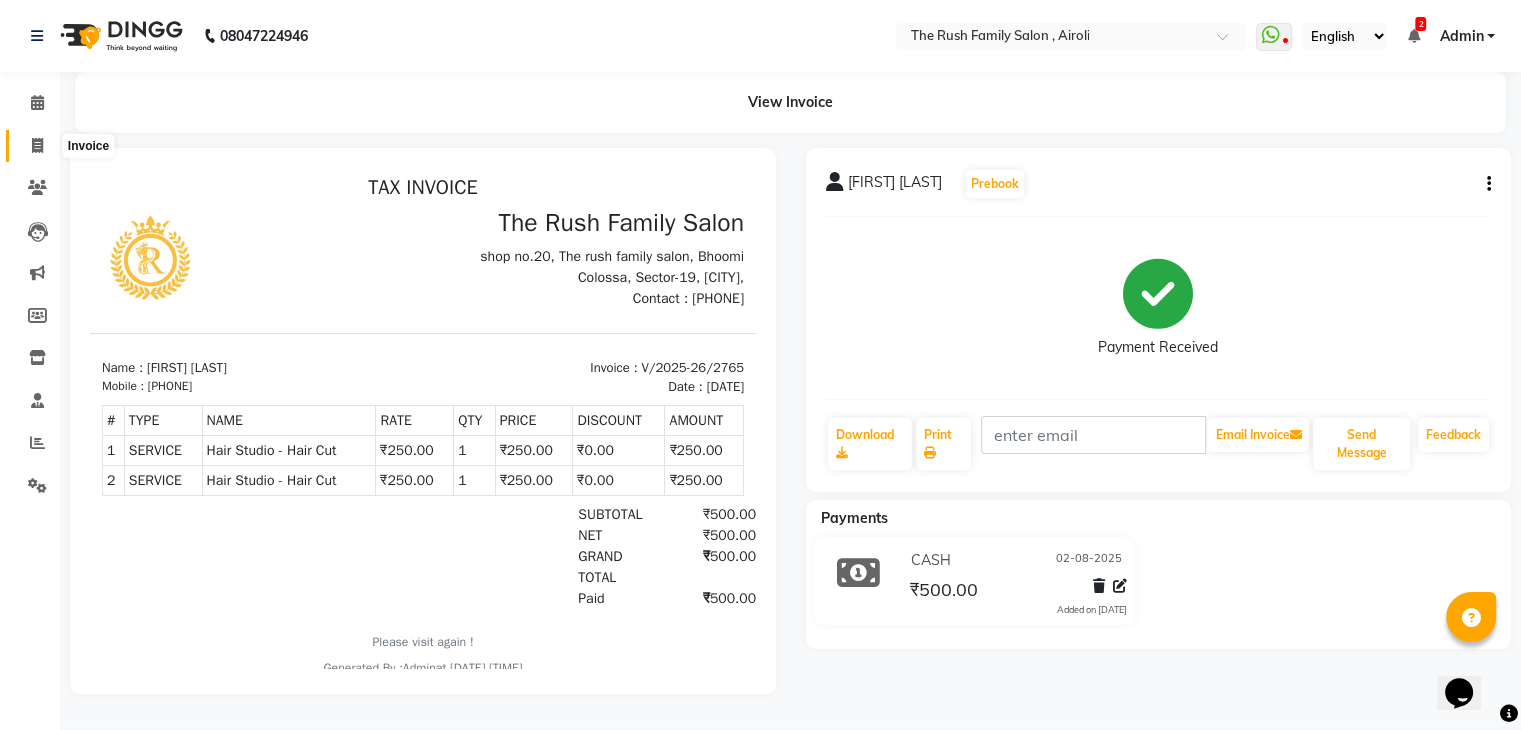 click 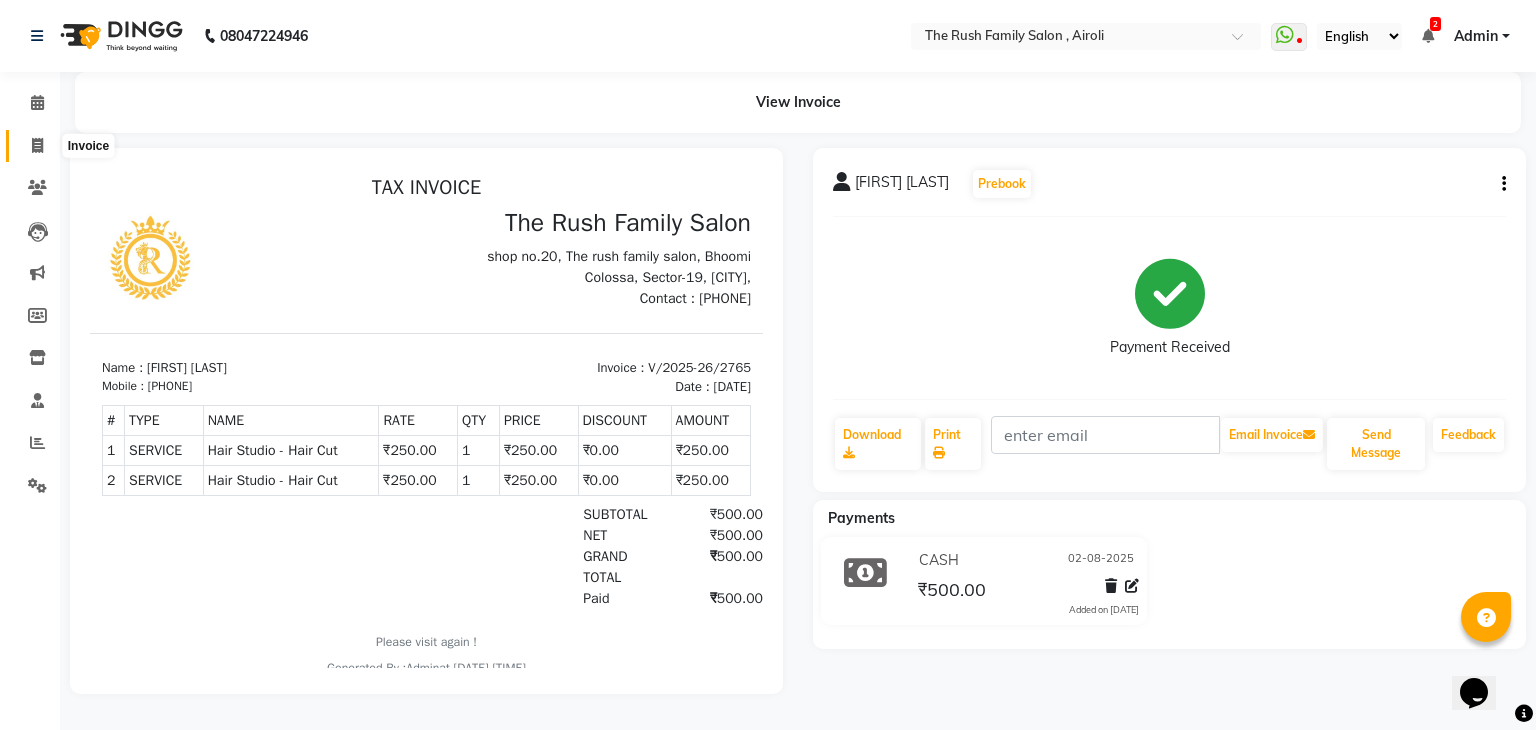 select on "service" 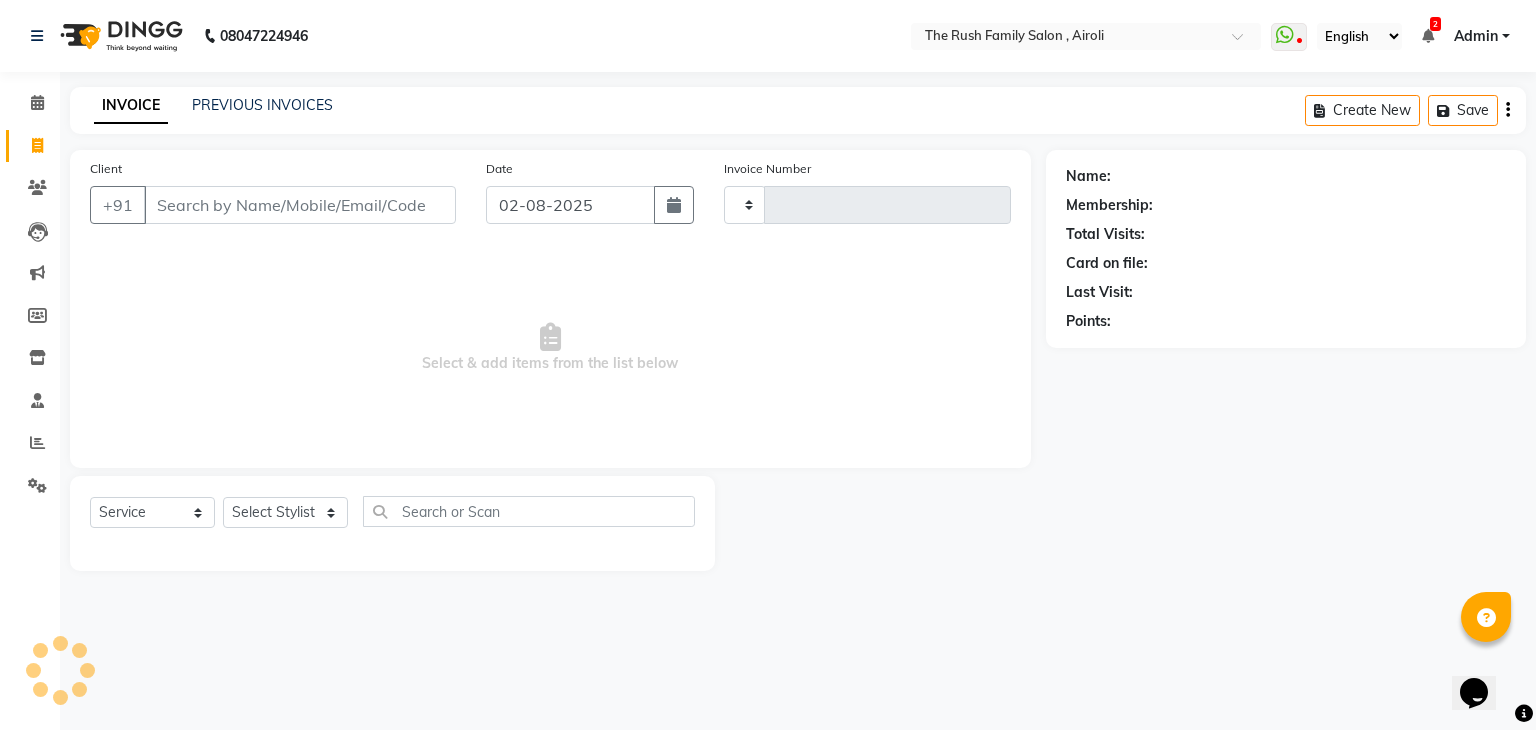 type on "2766" 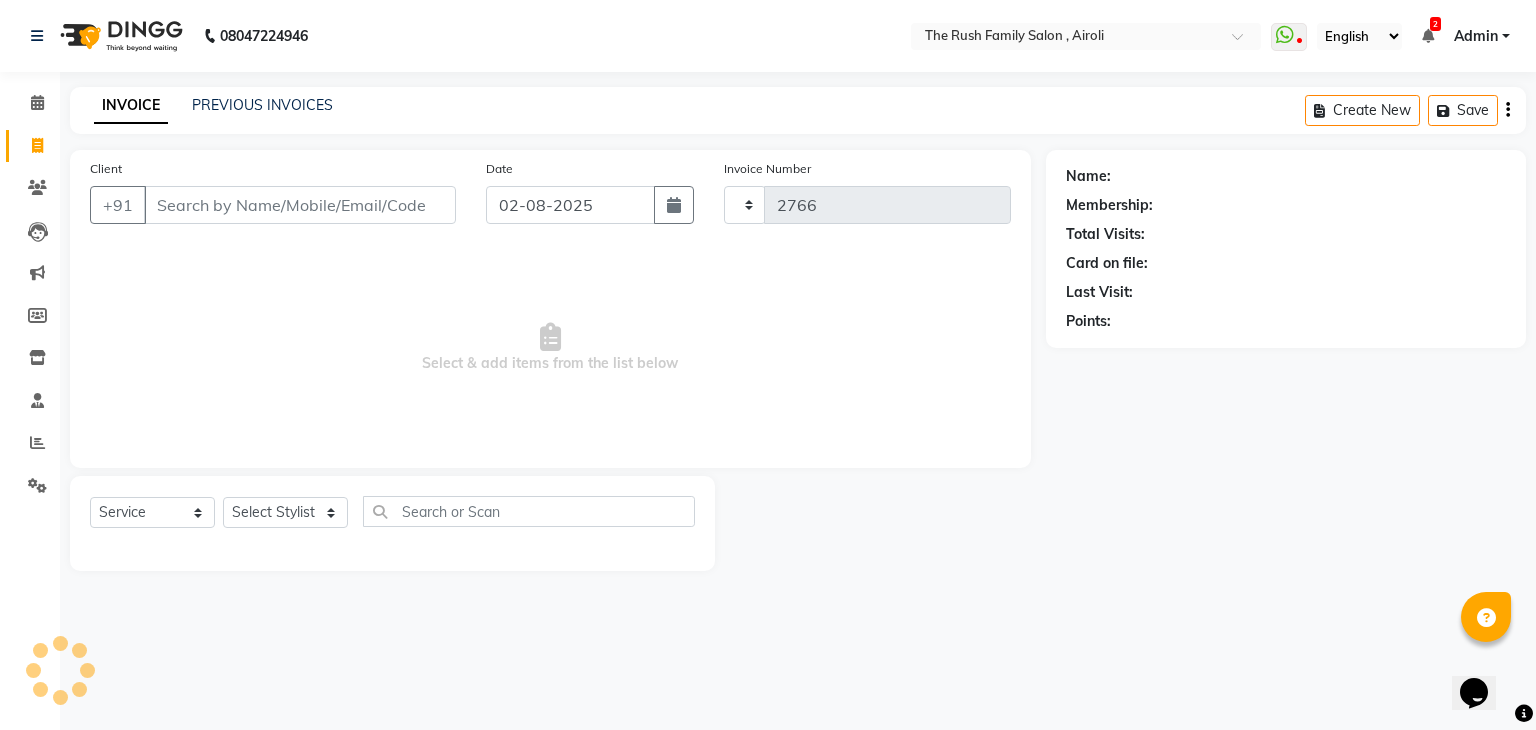 select on "5419" 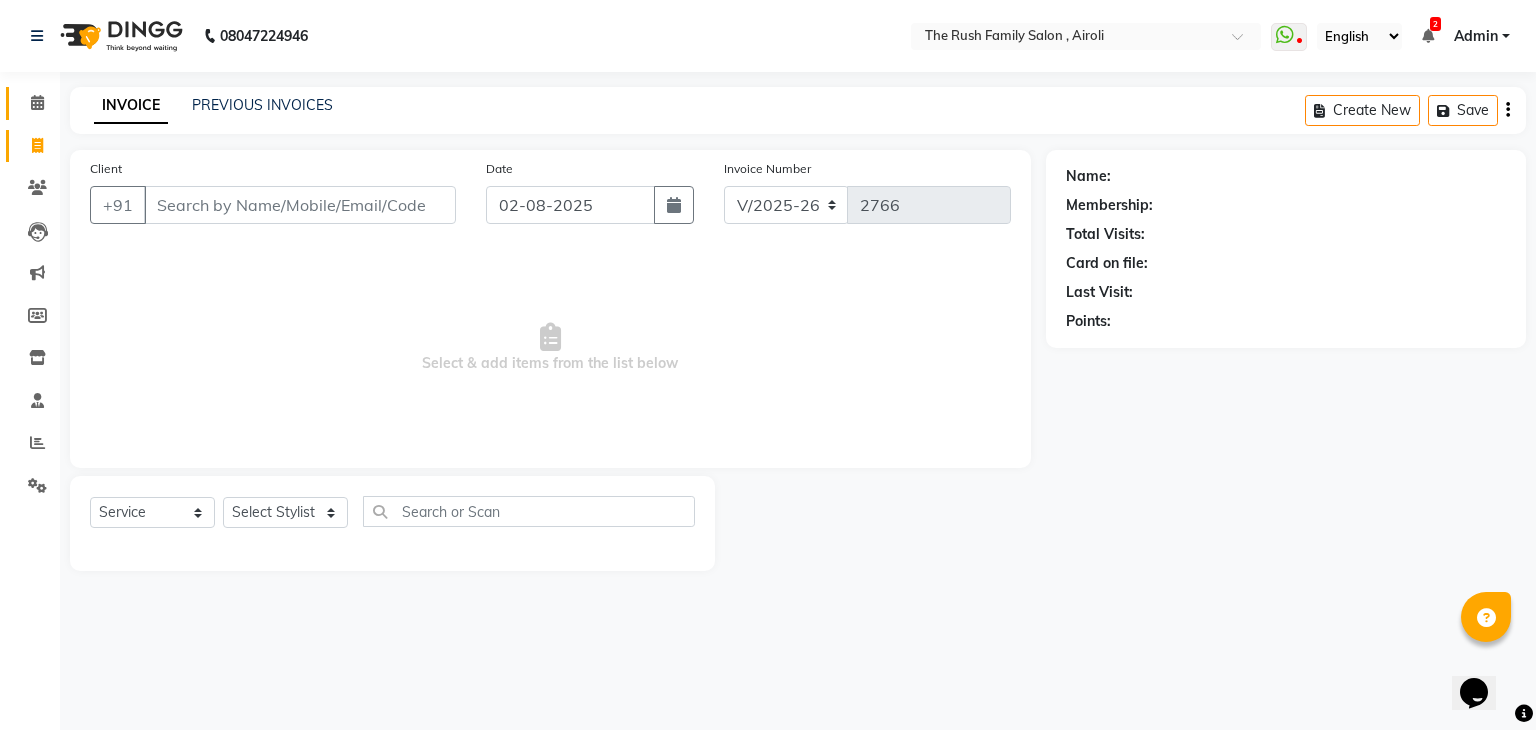 click on "Calendar" 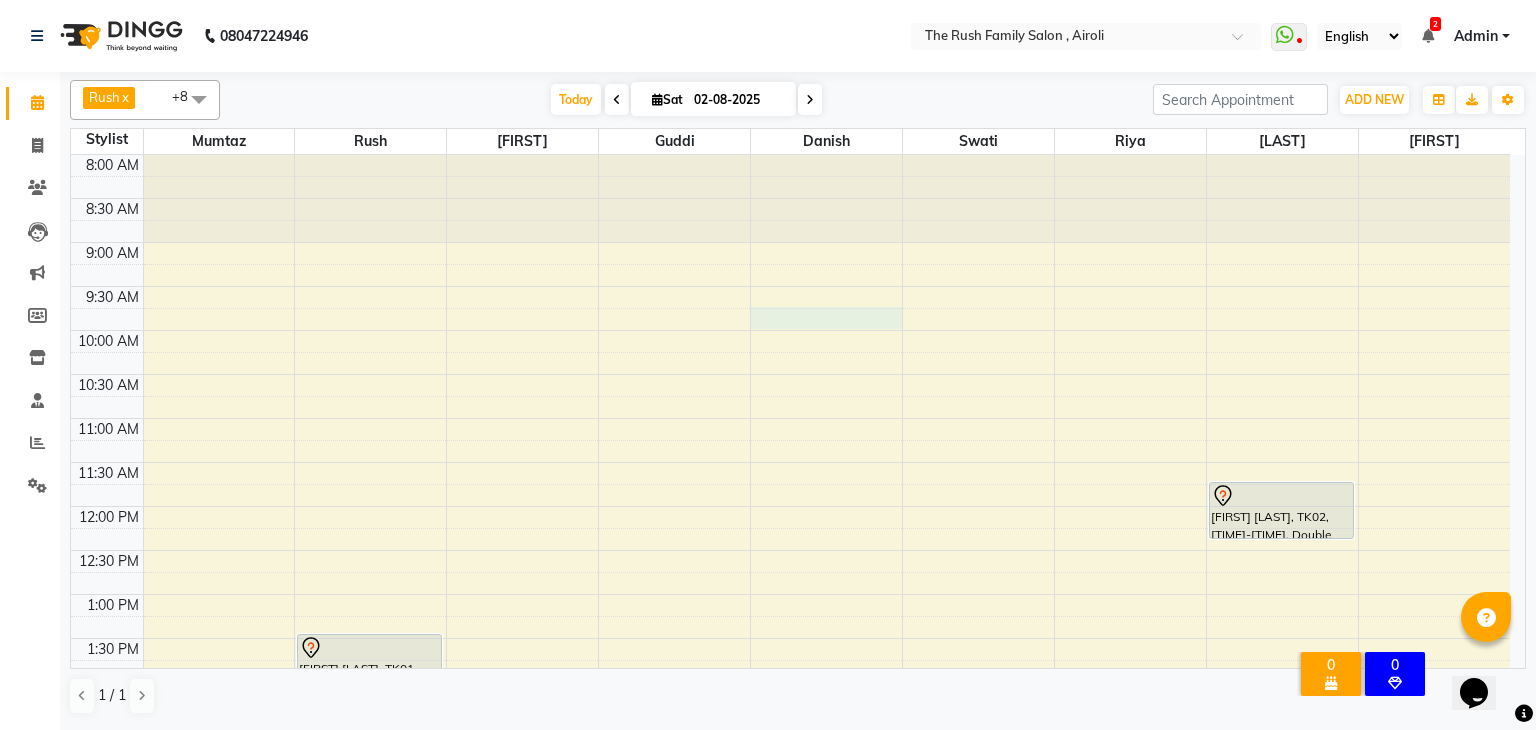 click on "8:00 AM 8:30 AM 9:00 AM 9:30 AM 10:00 AM 10:30 AM 11:00 AM 11:30 AM 12:00 PM 12:30 PM 1:00 PM 1:30 PM 2:00 PM 2:30 PM 3:00 PM 3:30 PM 4:00 PM 4:30 PM 5:00 PM 5:30 PM 6:00 PM 6:30 PM 7:00 PM 7:30 PM 8:00 PM 8:30 PM 9:00 PM 9:30 PM 10:00 PM 10:30 PM             [FIRST] [LAST], TK01, 01:30 PM-03:30 PM, Cysteine / Keratin Botox - 1     [FIRST] [LAST], TK05, 04:00 PM-04:50 PM, Favored Wax - Half Legs (₹350),Threading - Eye Brows (₹50),Pill off upl (₹50)  9897712270 facial client      [FIRST] [LAST], TK05, 03:00 PM-03:30 PM, Favored Wax - Full Arms     [FIRST] [LAST], TK05, 03:30 PM-04:00 PM, Favored Wax - Full Legs             [FIRST], TK12, 04:30 PM-05:00 PM, Favored Wax - Full Arms             [FIRST], TK12, 05:00 PM-05:30 PM, Favored Wax - Half Legs             [FIRST] [LAST], TK02, 11:45 AM-12:25 PM, Double touch up" at bounding box center [790, 814] 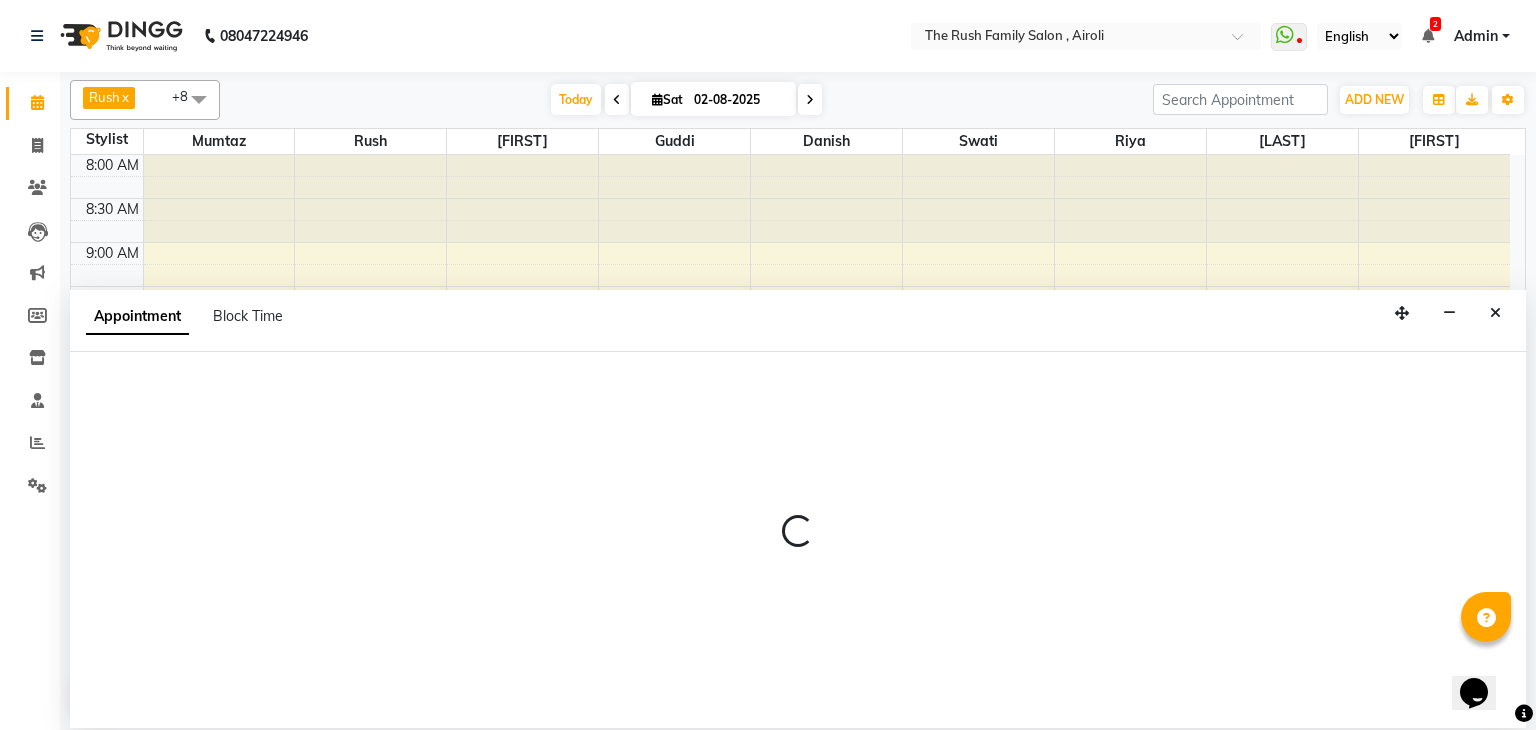 click on "Appointment Block Time" at bounding box center (798, 321) 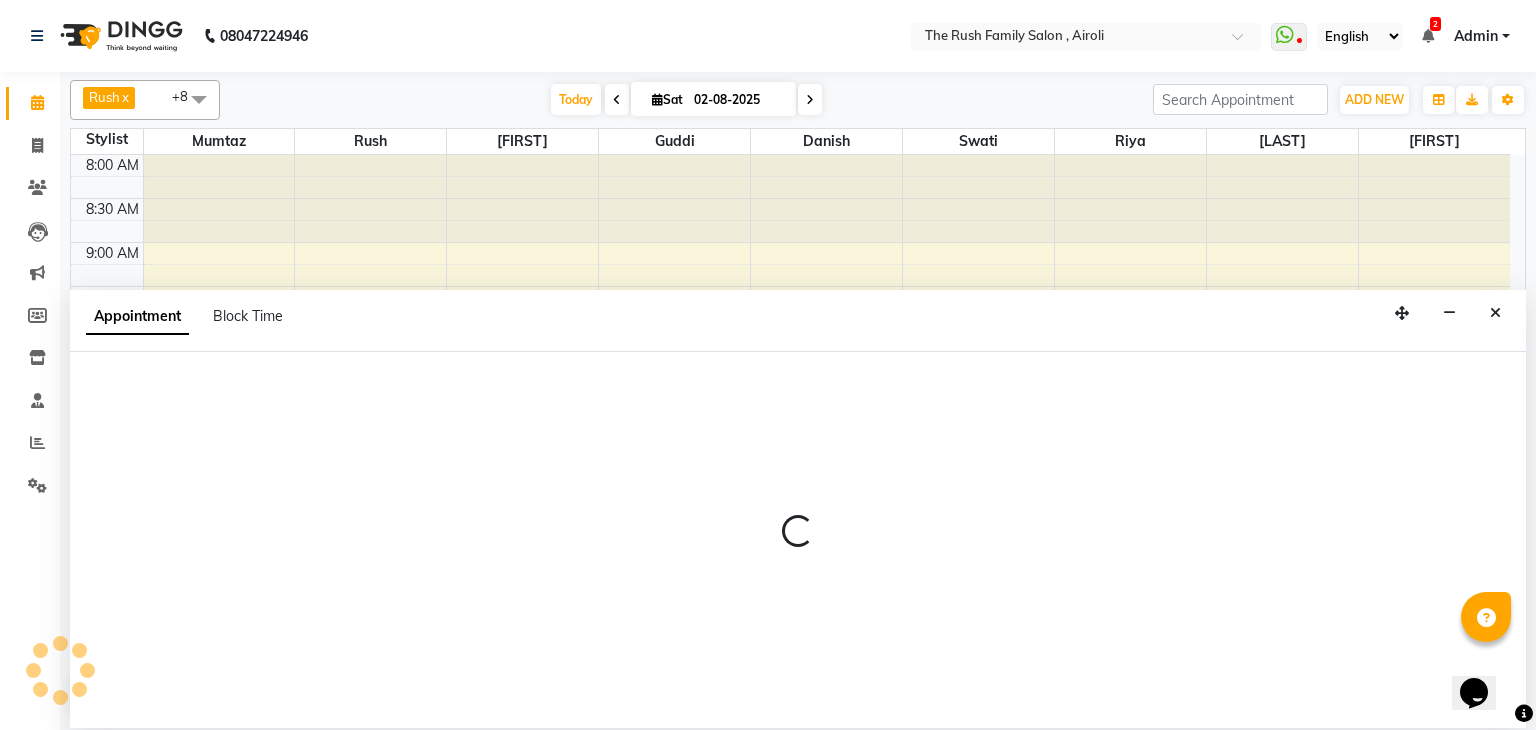 select on "65380" 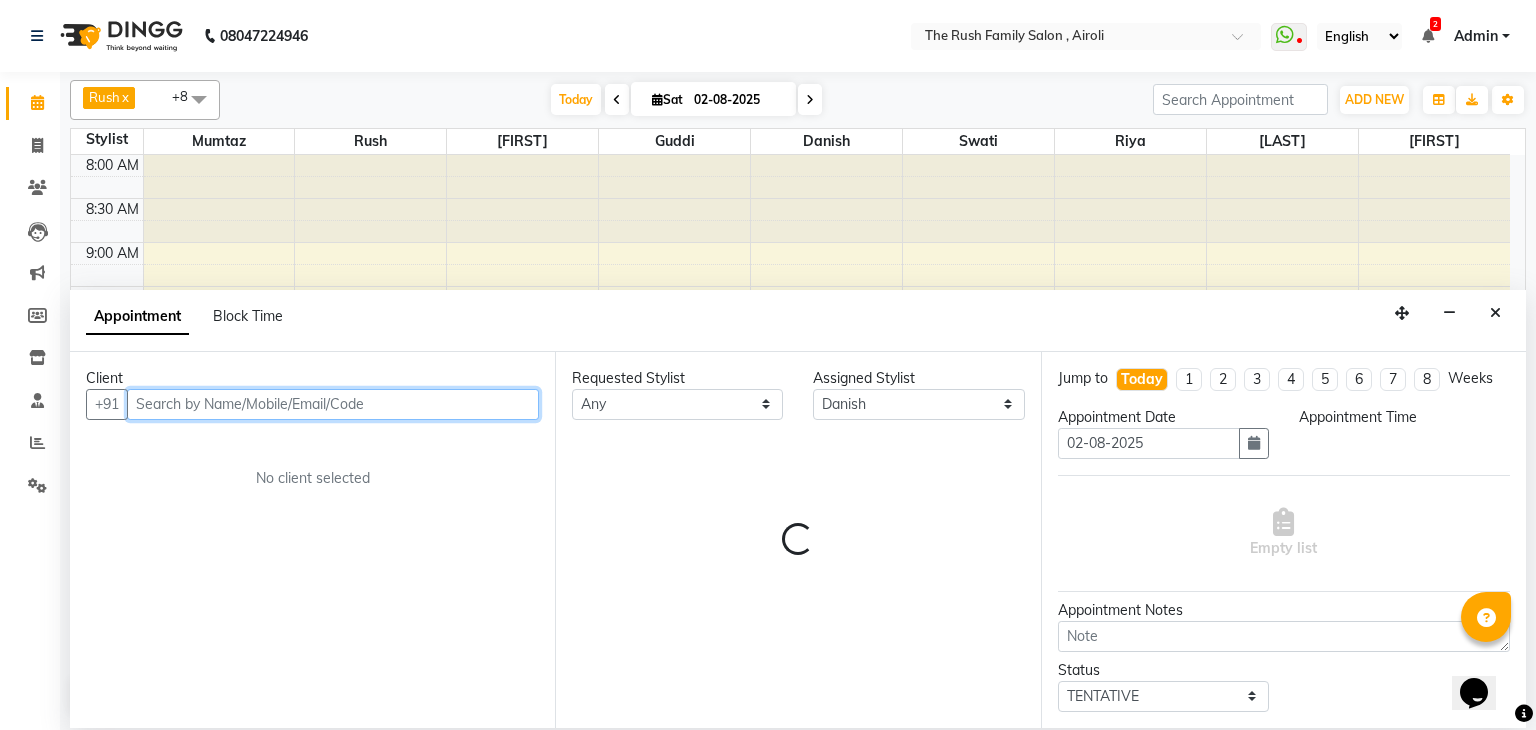select on "585" 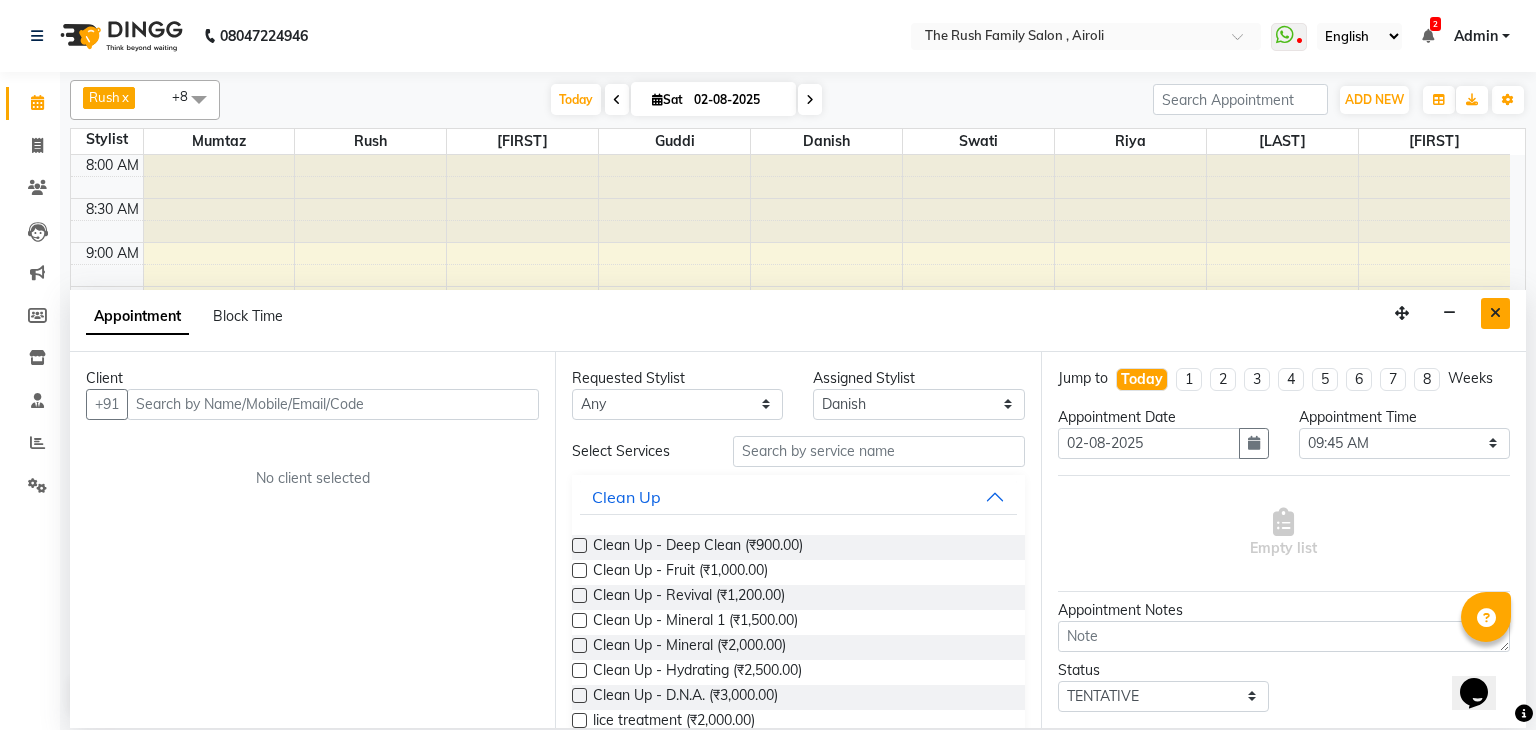 click at bounding box center (1495, 313) 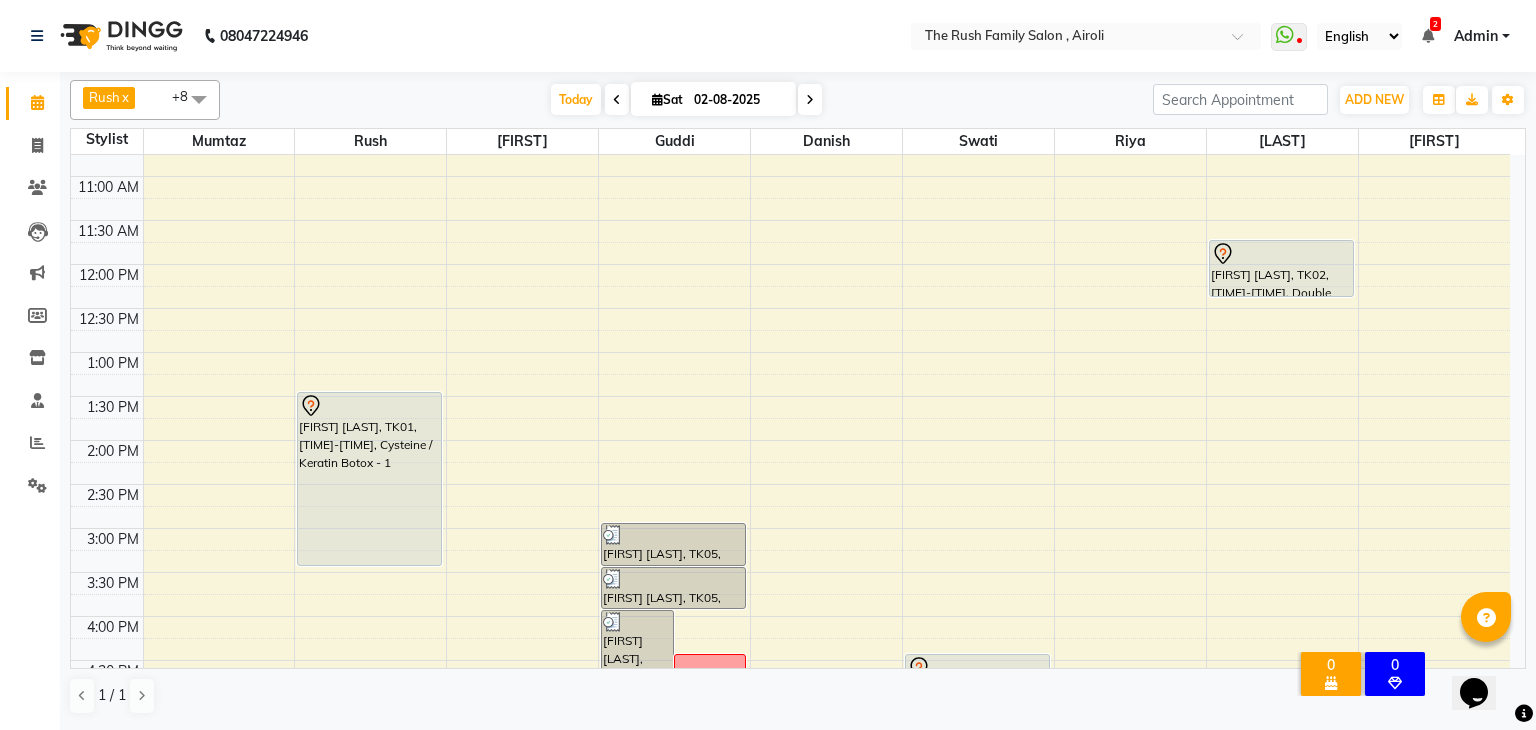 scroll, scrollTop: 240, scrollLeft: 0, axis: vertical 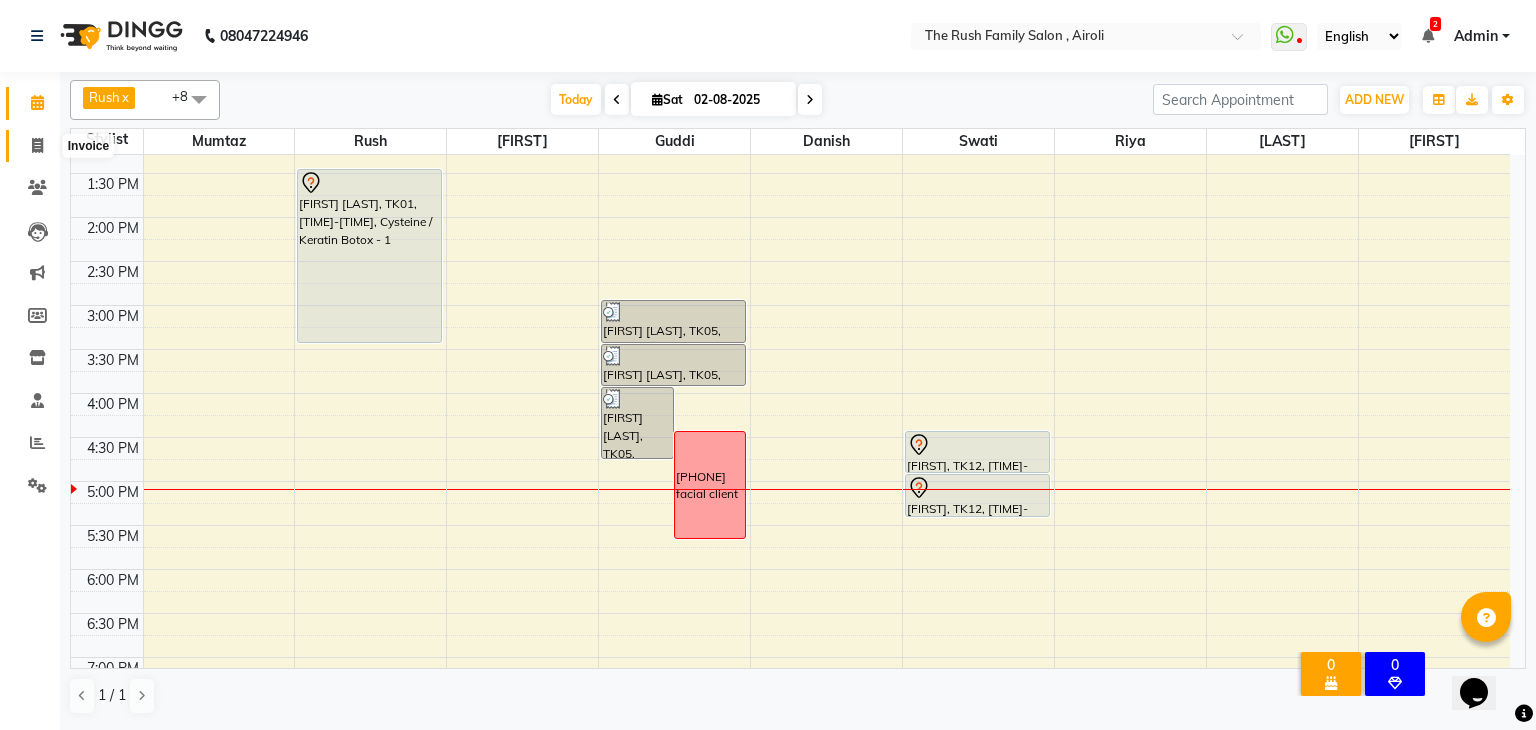 click 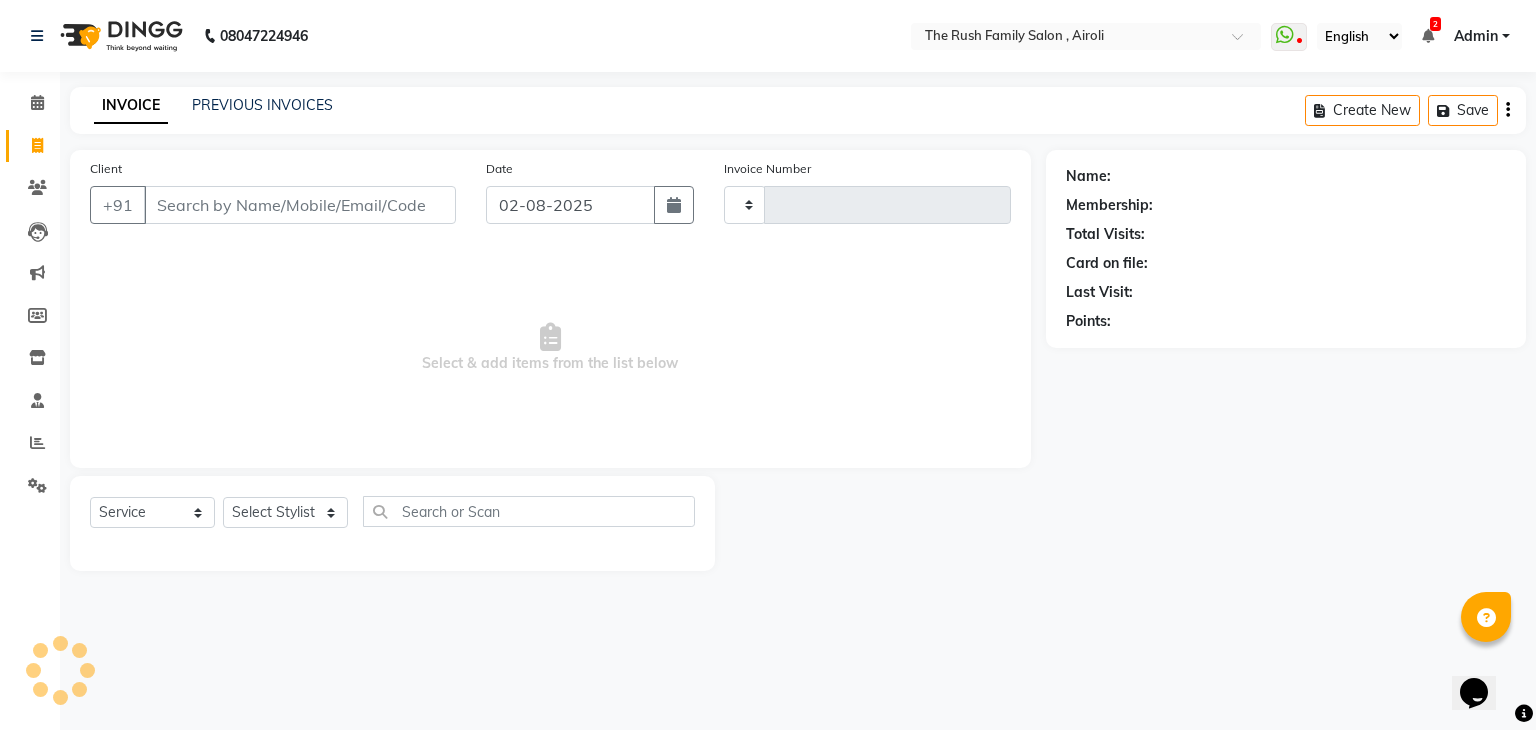 type on "2766" 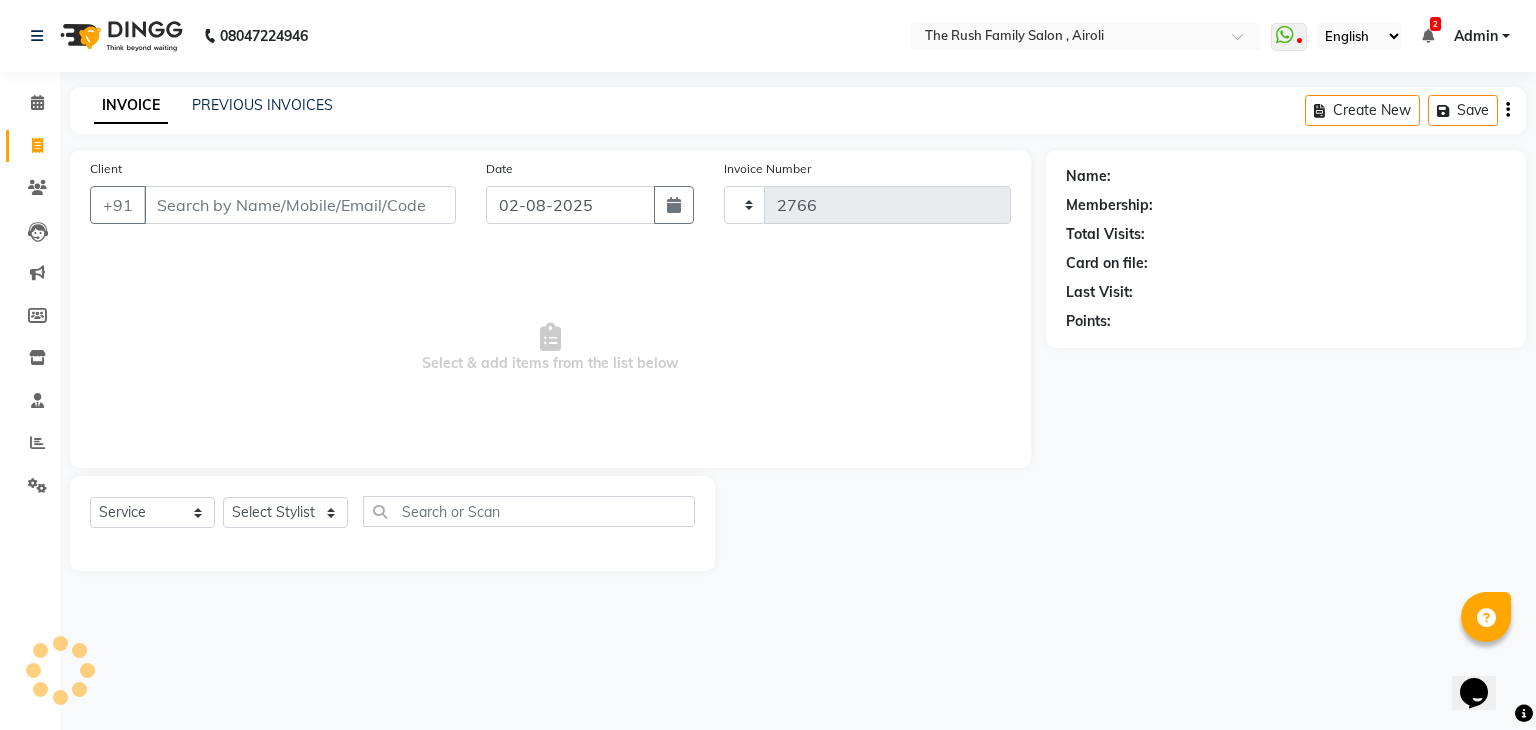 select on "5419" 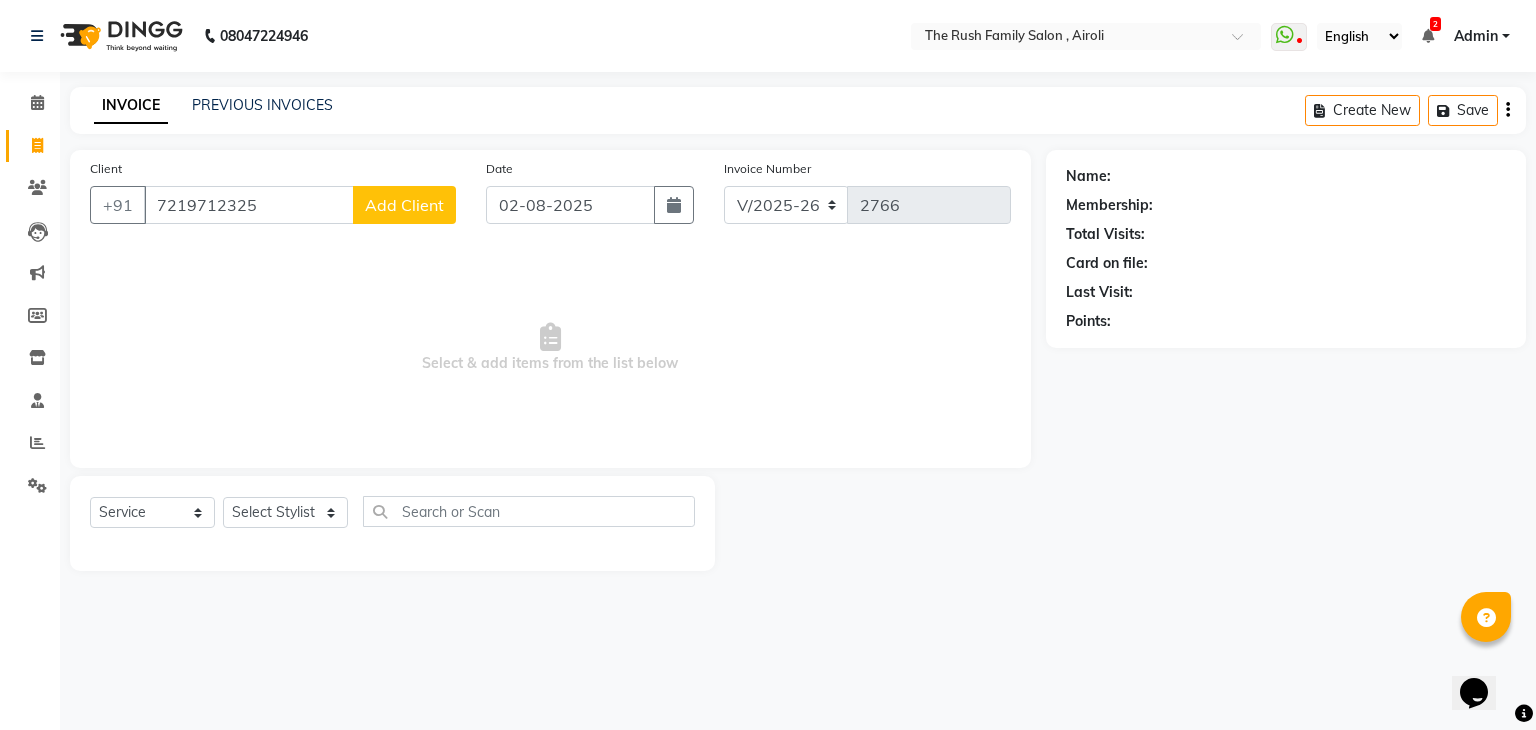 type on "7219712325" 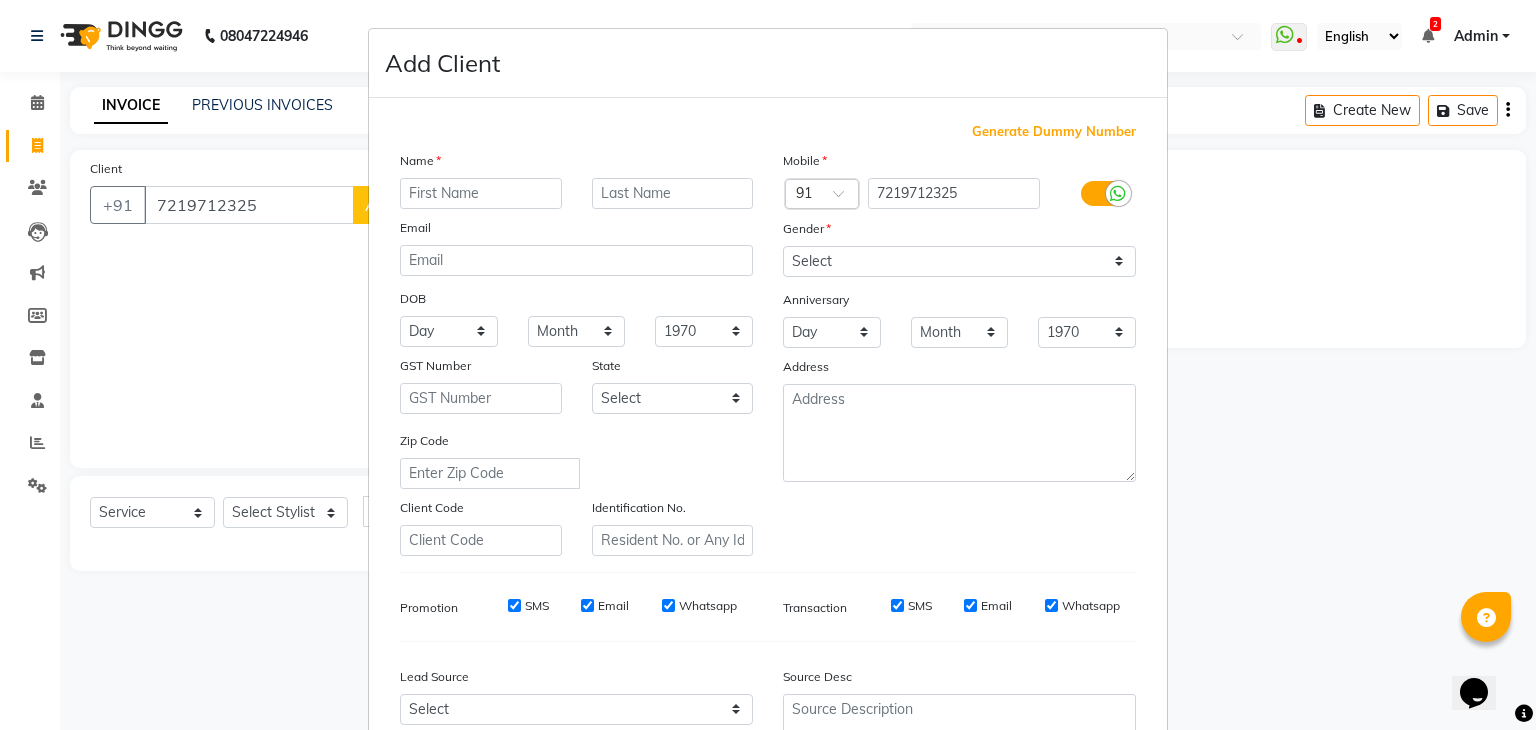 click at bounding box center [481, 193] 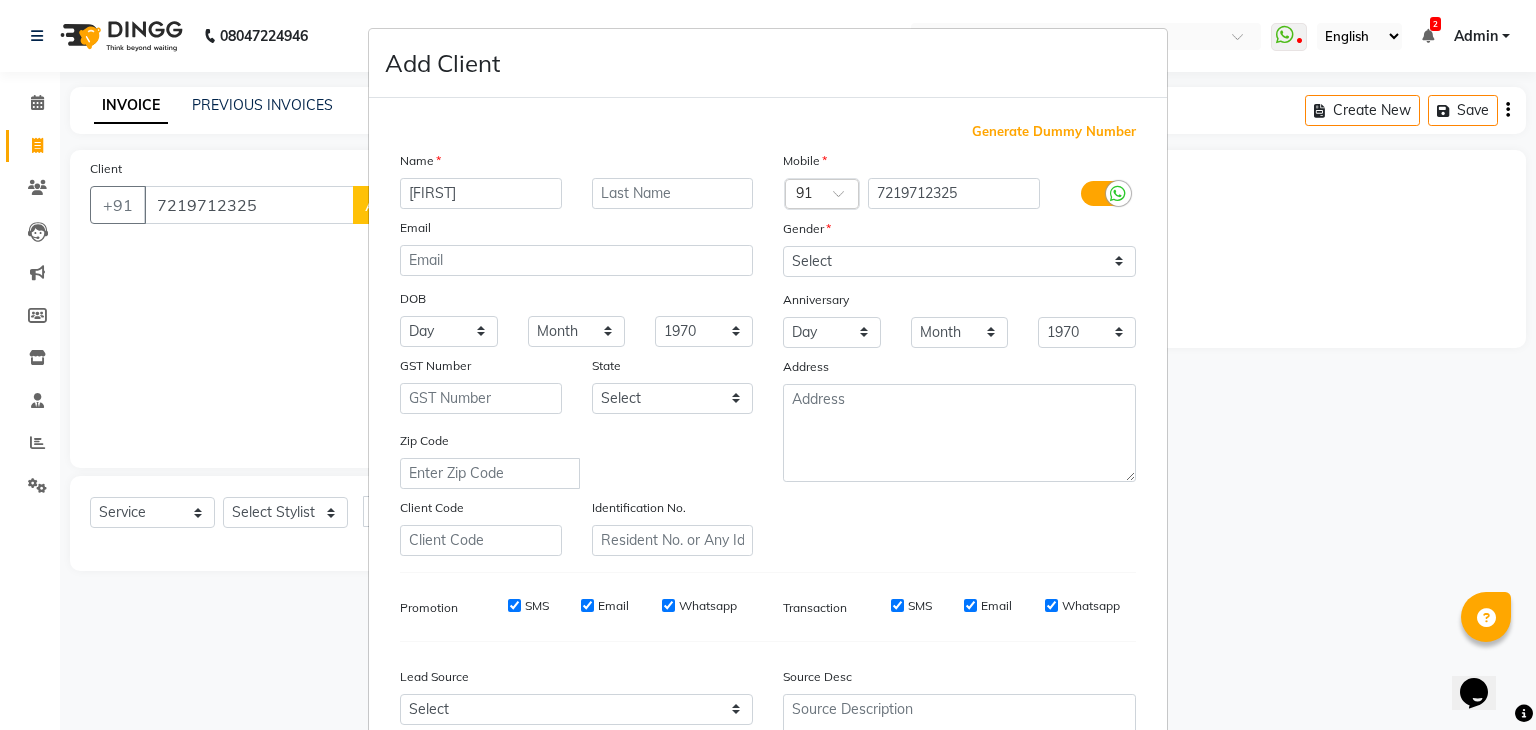 type on "Sayli" 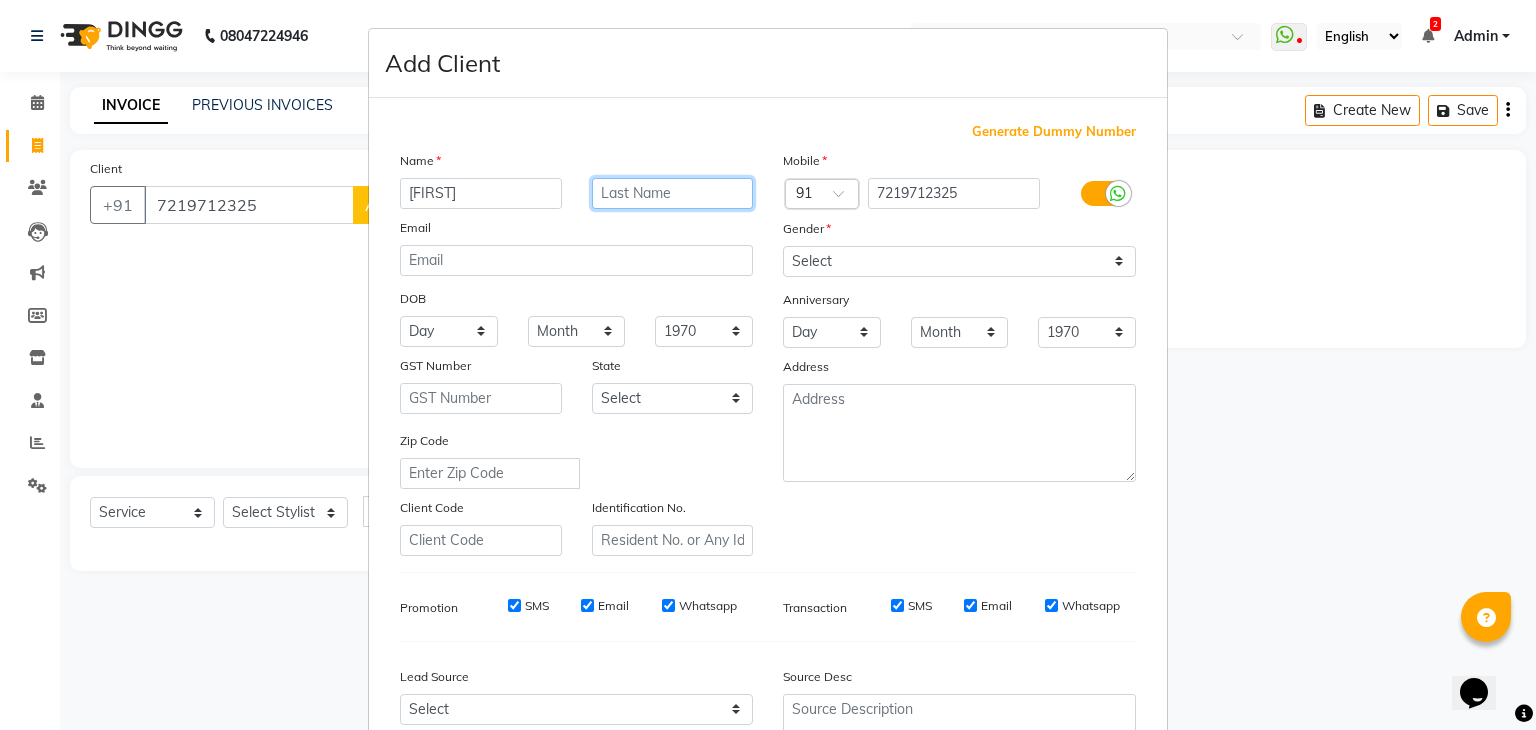 click at bounding box center (673, 193) 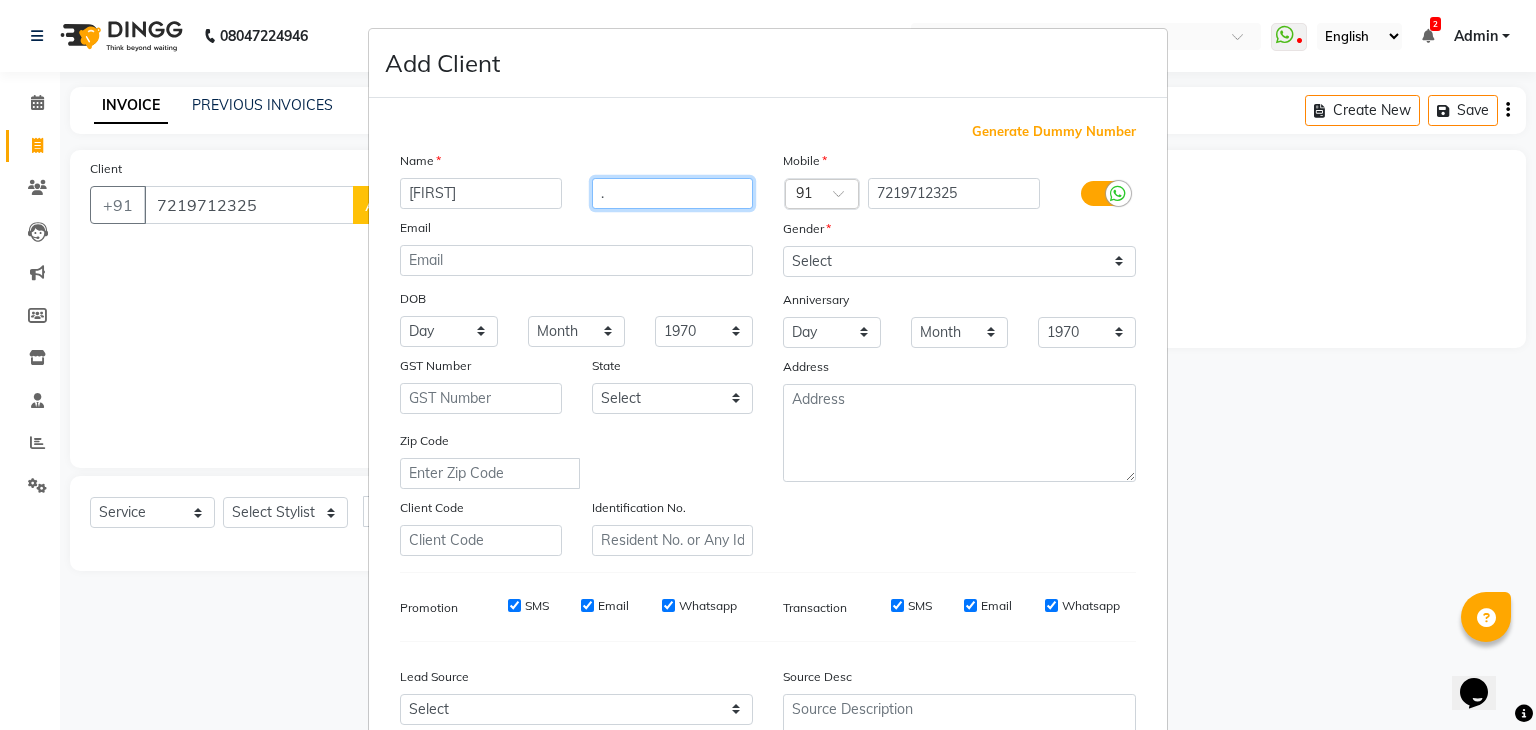 type on "." 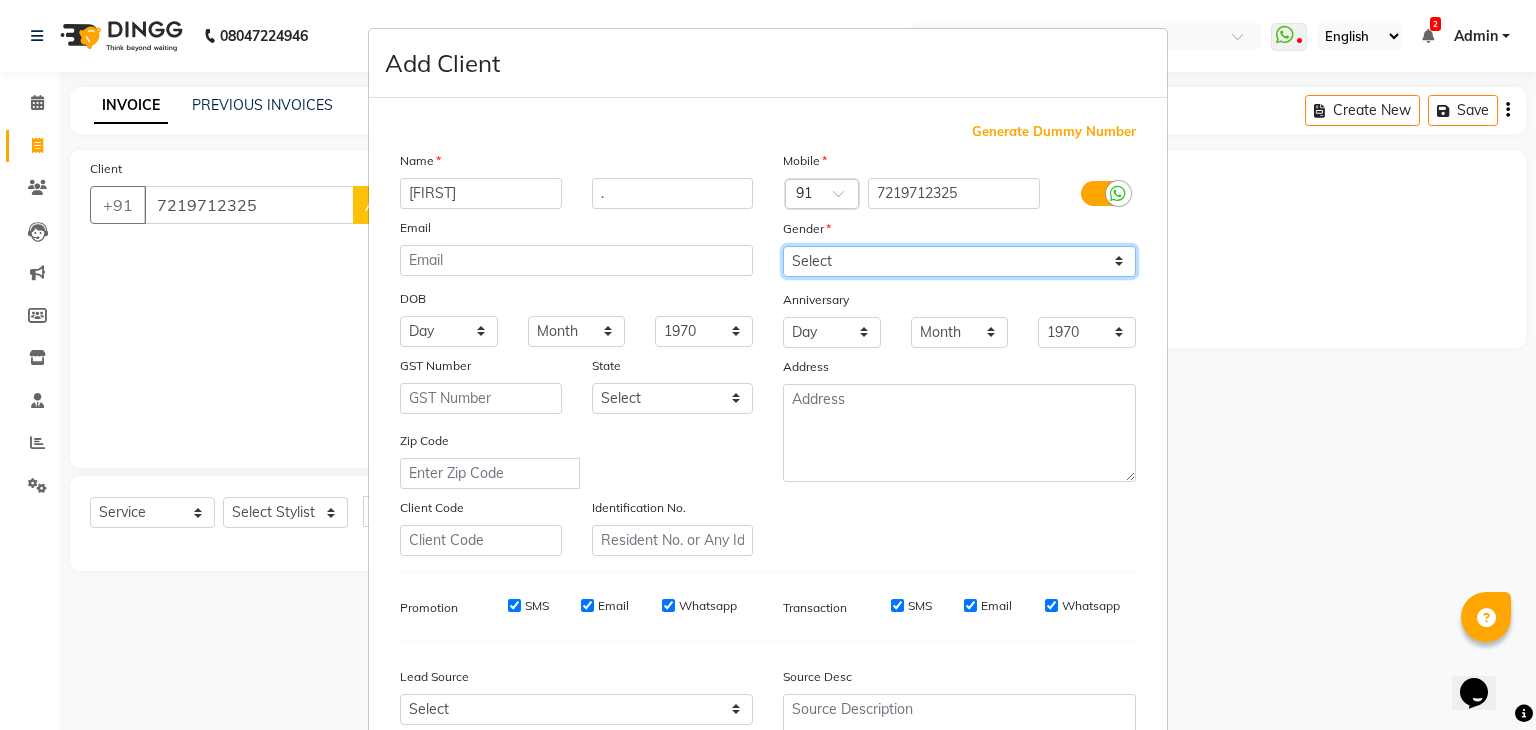 click on "Select Male Female Other Prefer Not To Say" at bounding box center [959, 261] 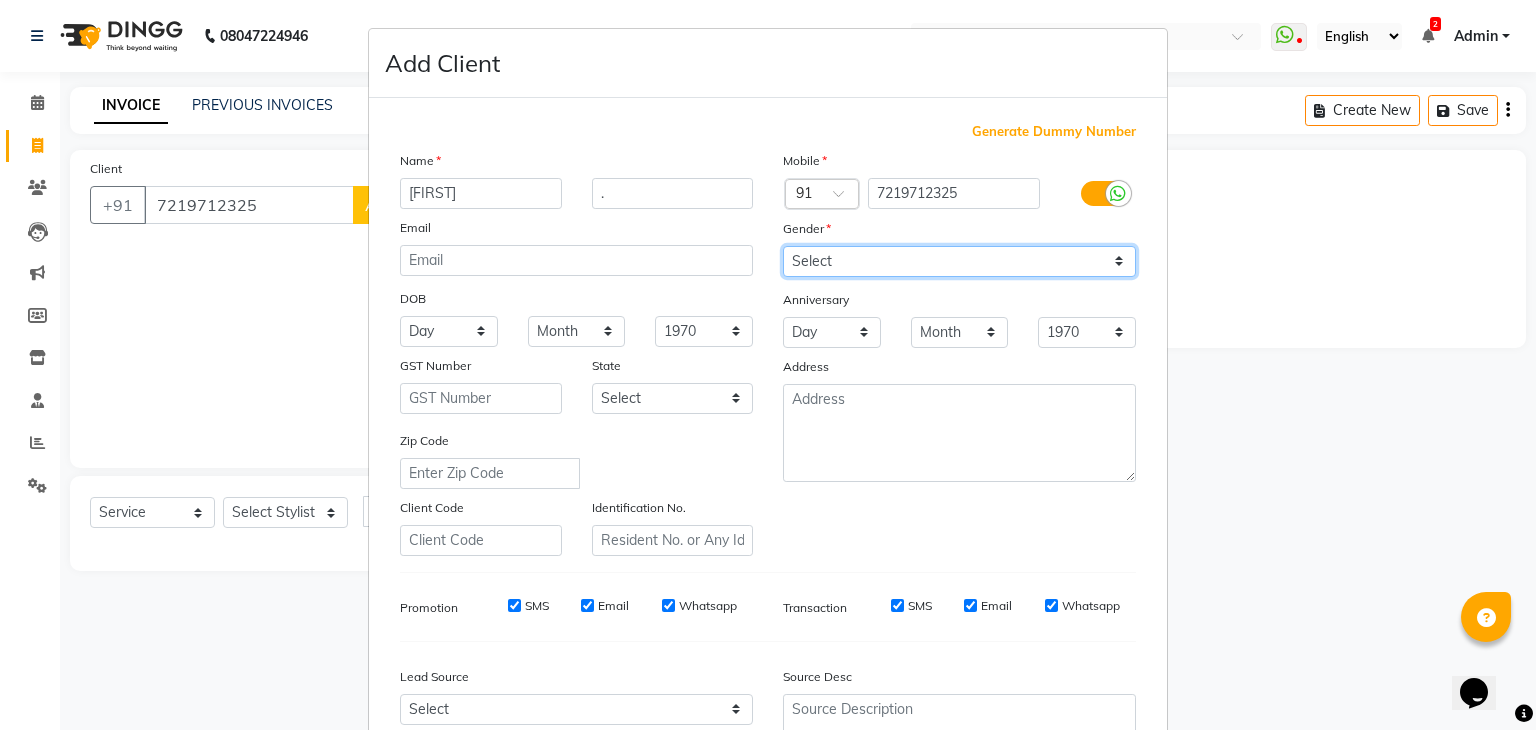 select on "female" 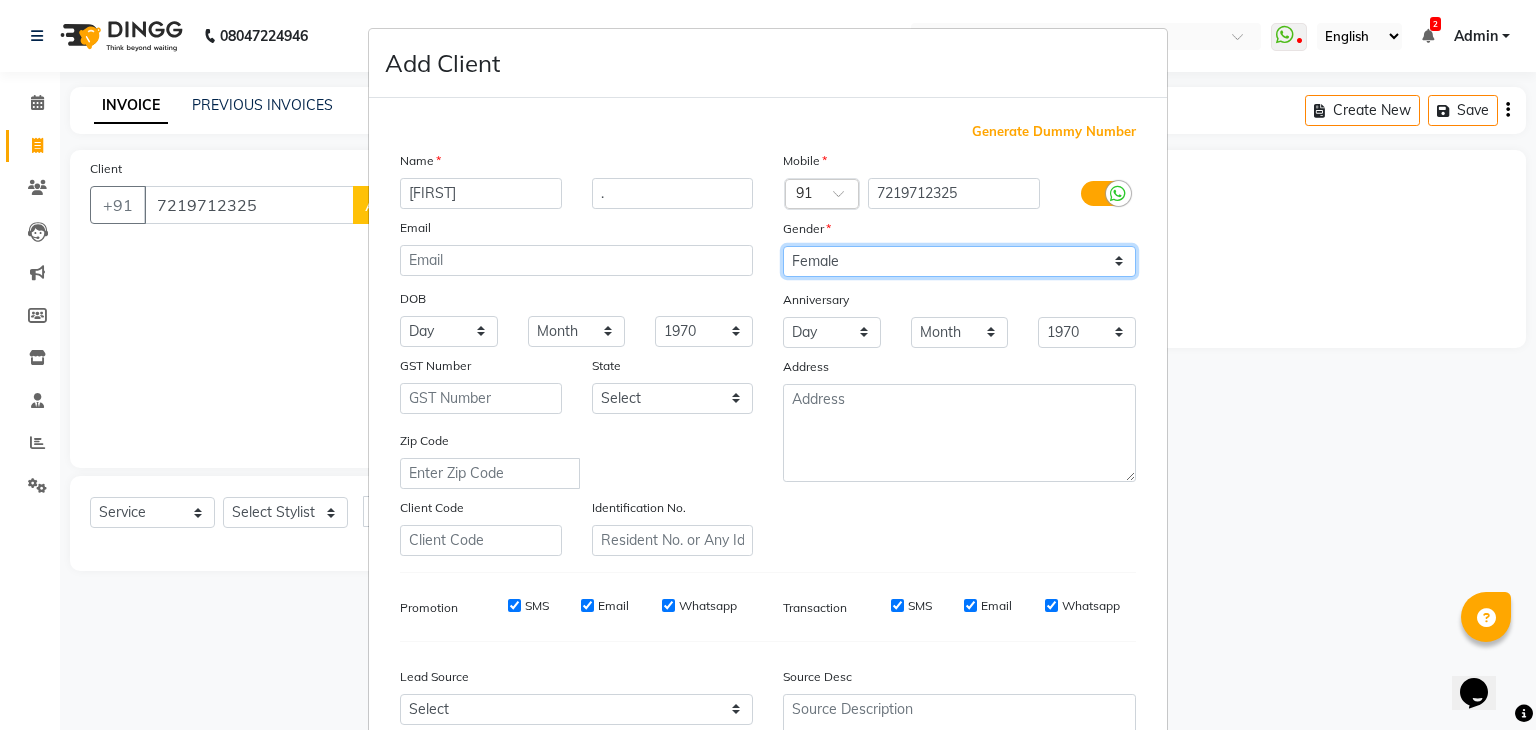 click on "Select Male Female Other Prefer Not To Say" at bounding box center [959, 261] 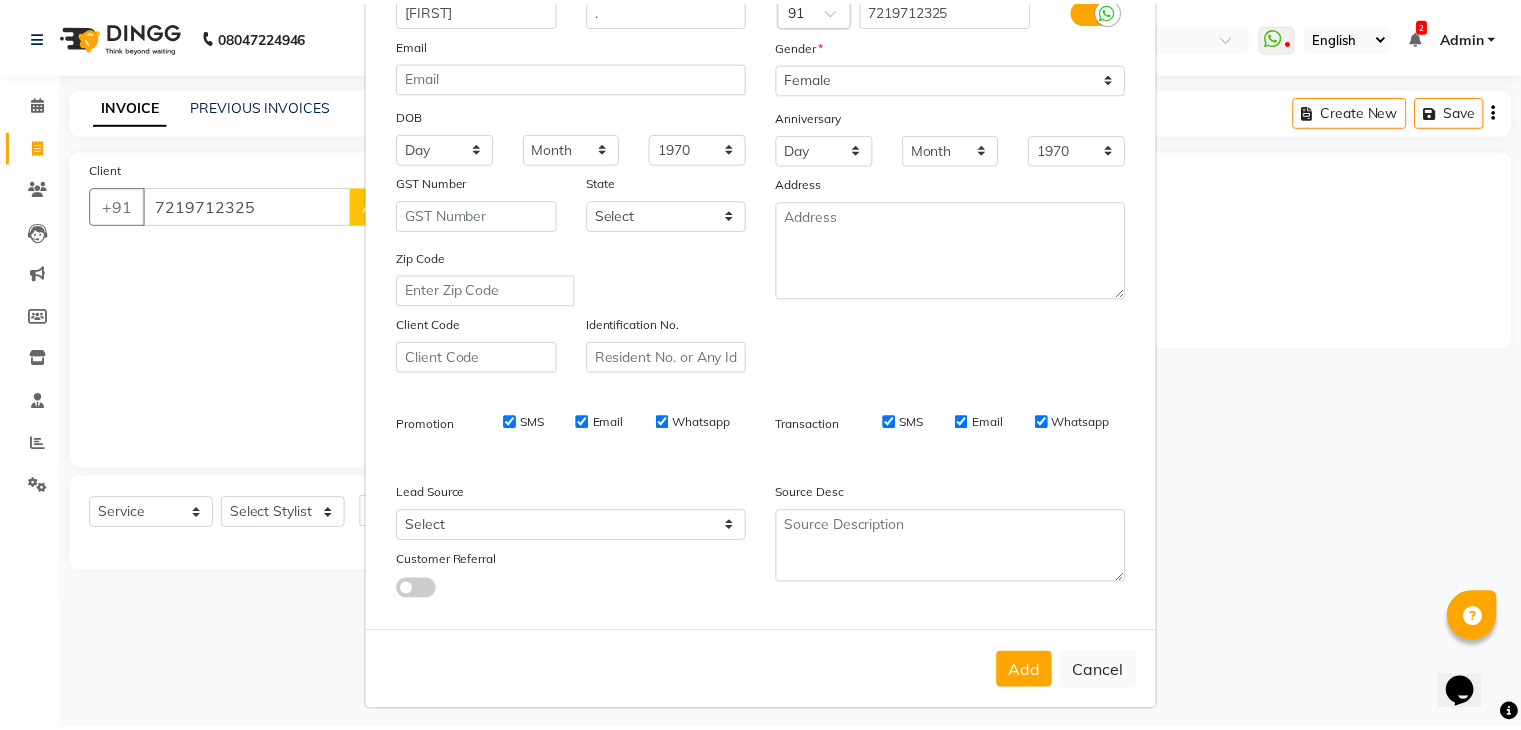 scroll, scrollTop: 182, scrollLeft: 0, axis: vertical 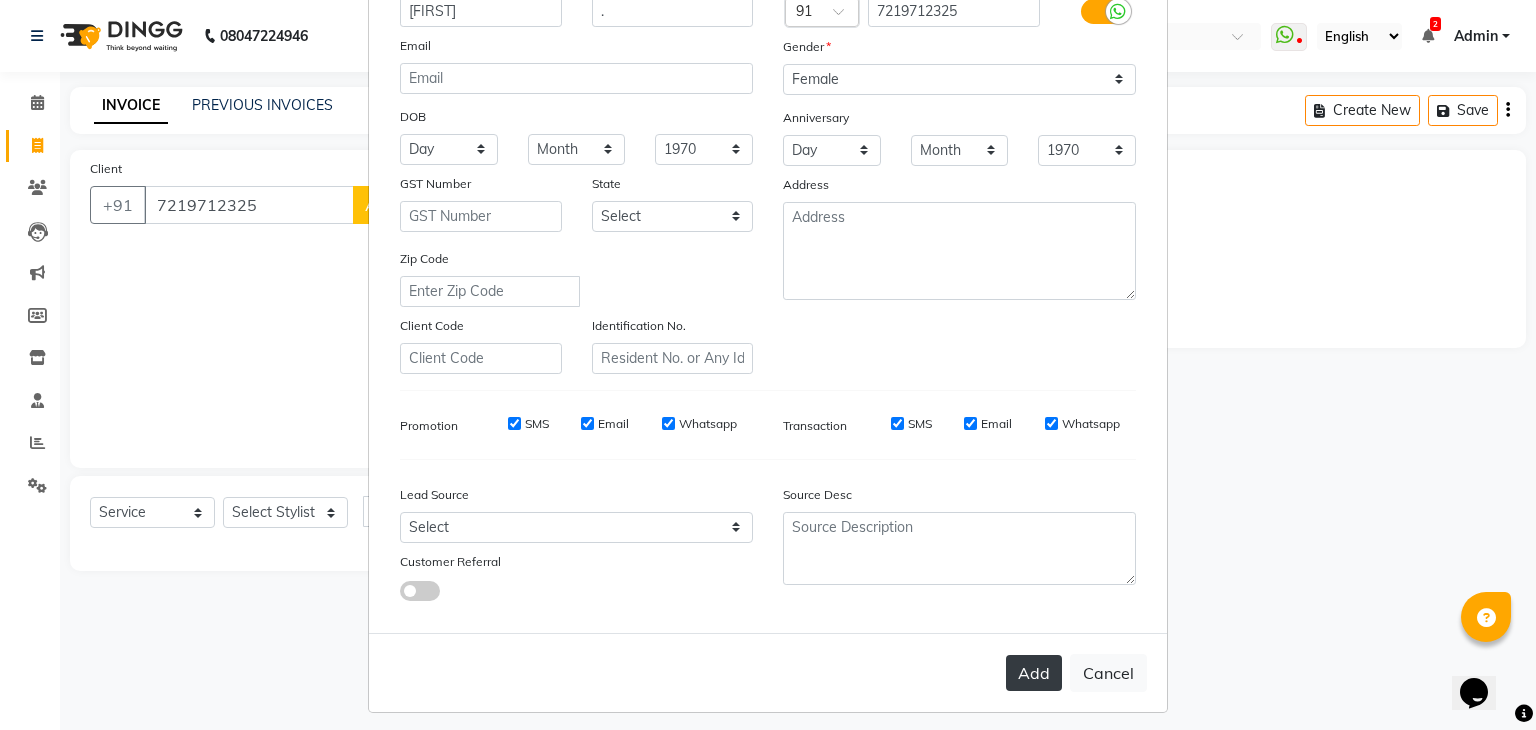 click on "Add" at bounding box center (1034, 673) 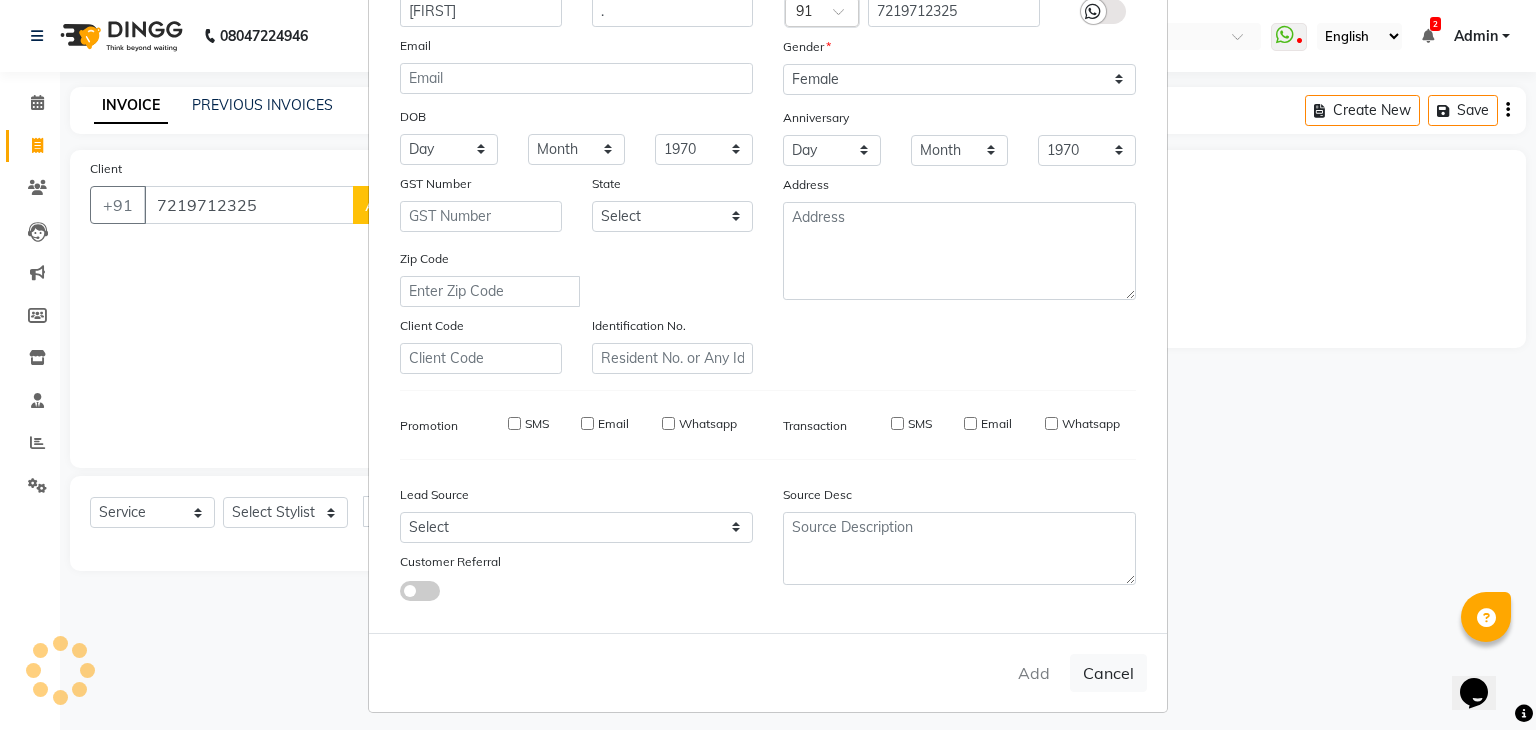 type 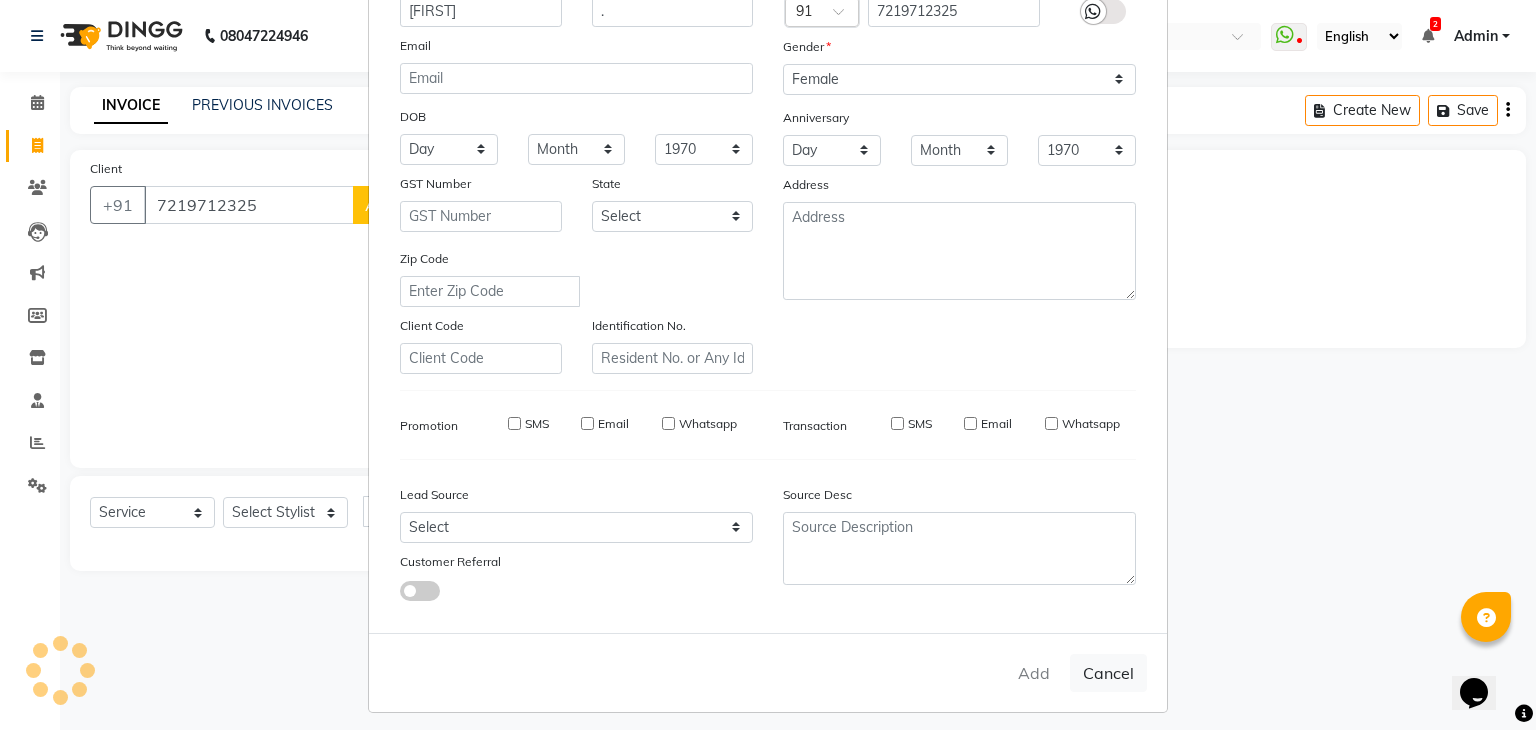 type 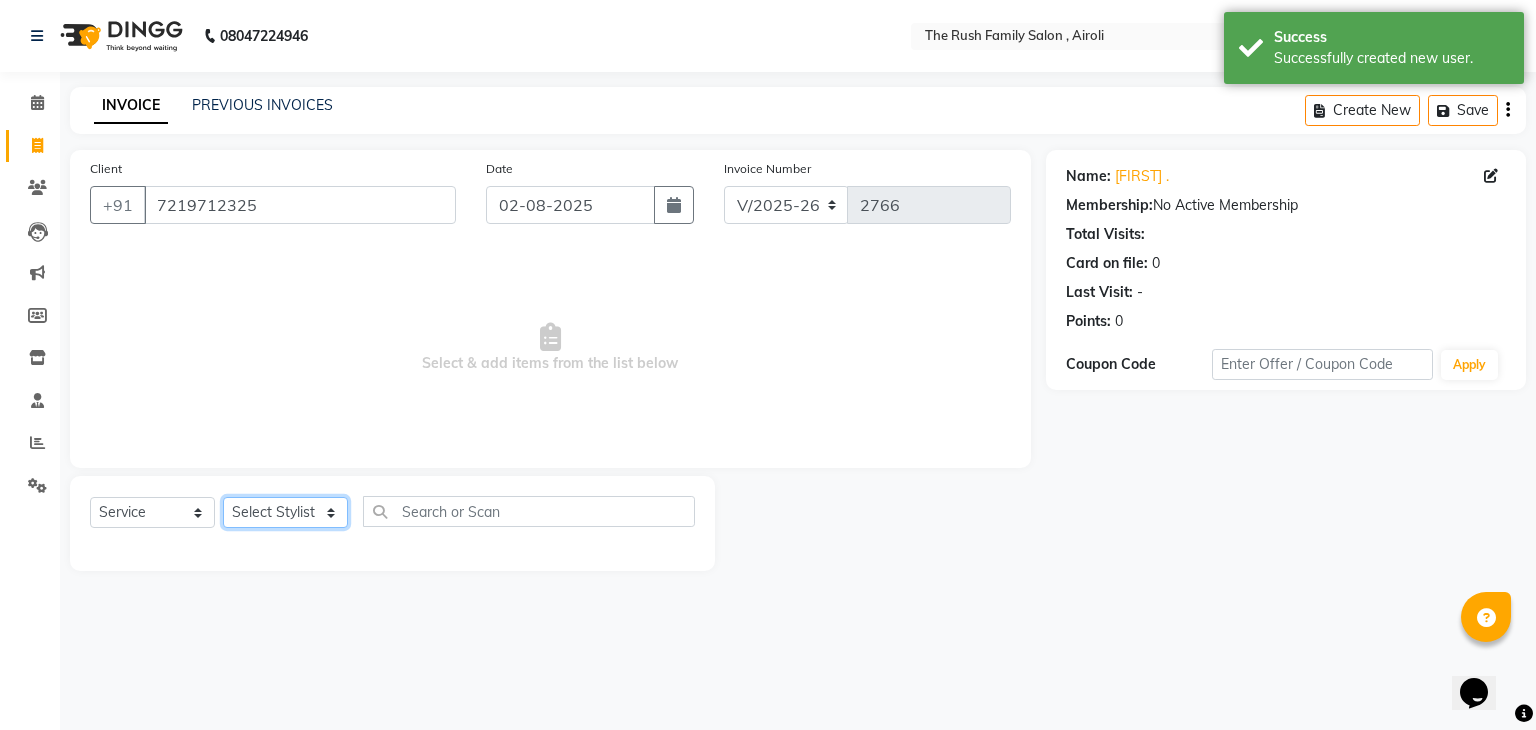 click on "Select Stylist Ajaz Alvira Danish Guddi Jayesh Josh  mumtaz Naeem   nishu Riya    Rush Swati" 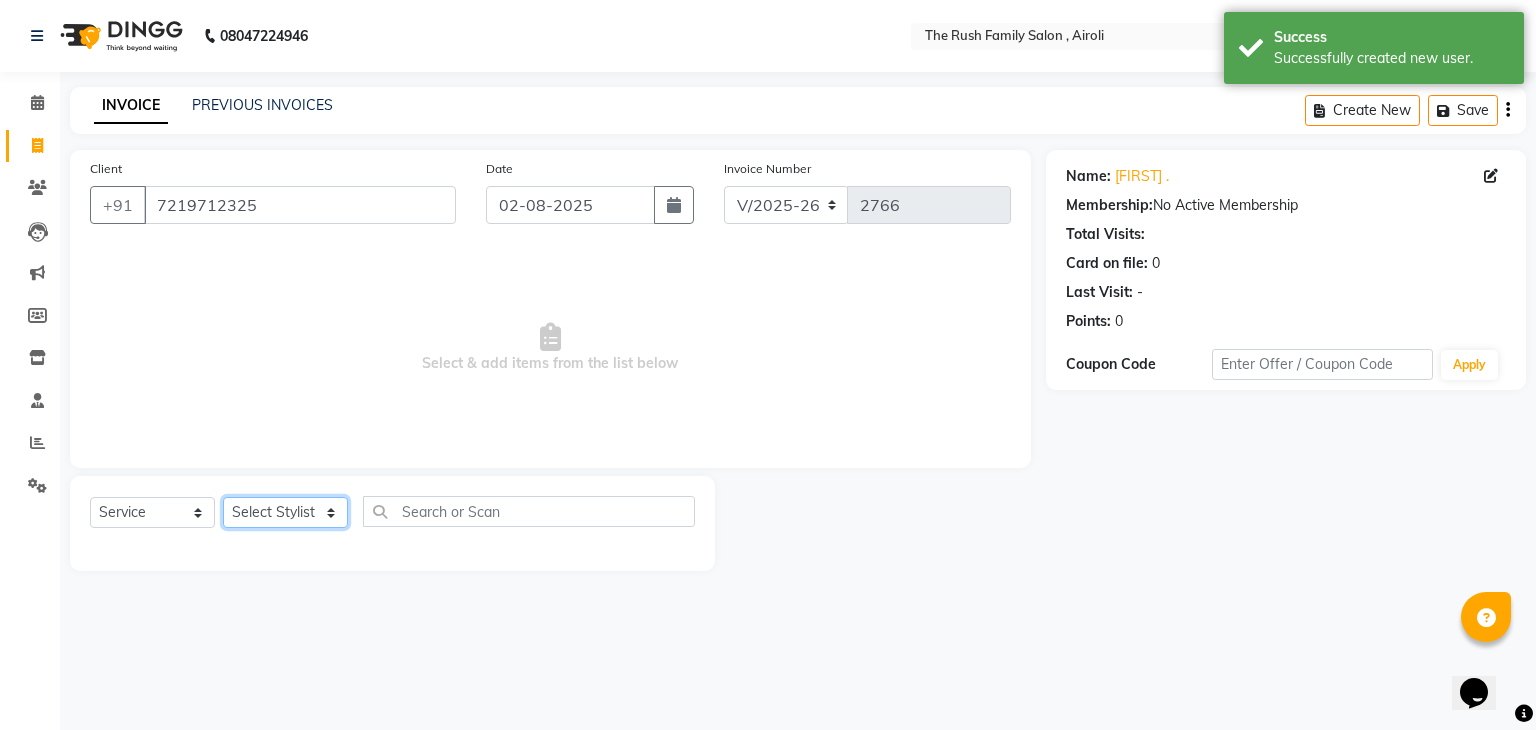 select on "87162" 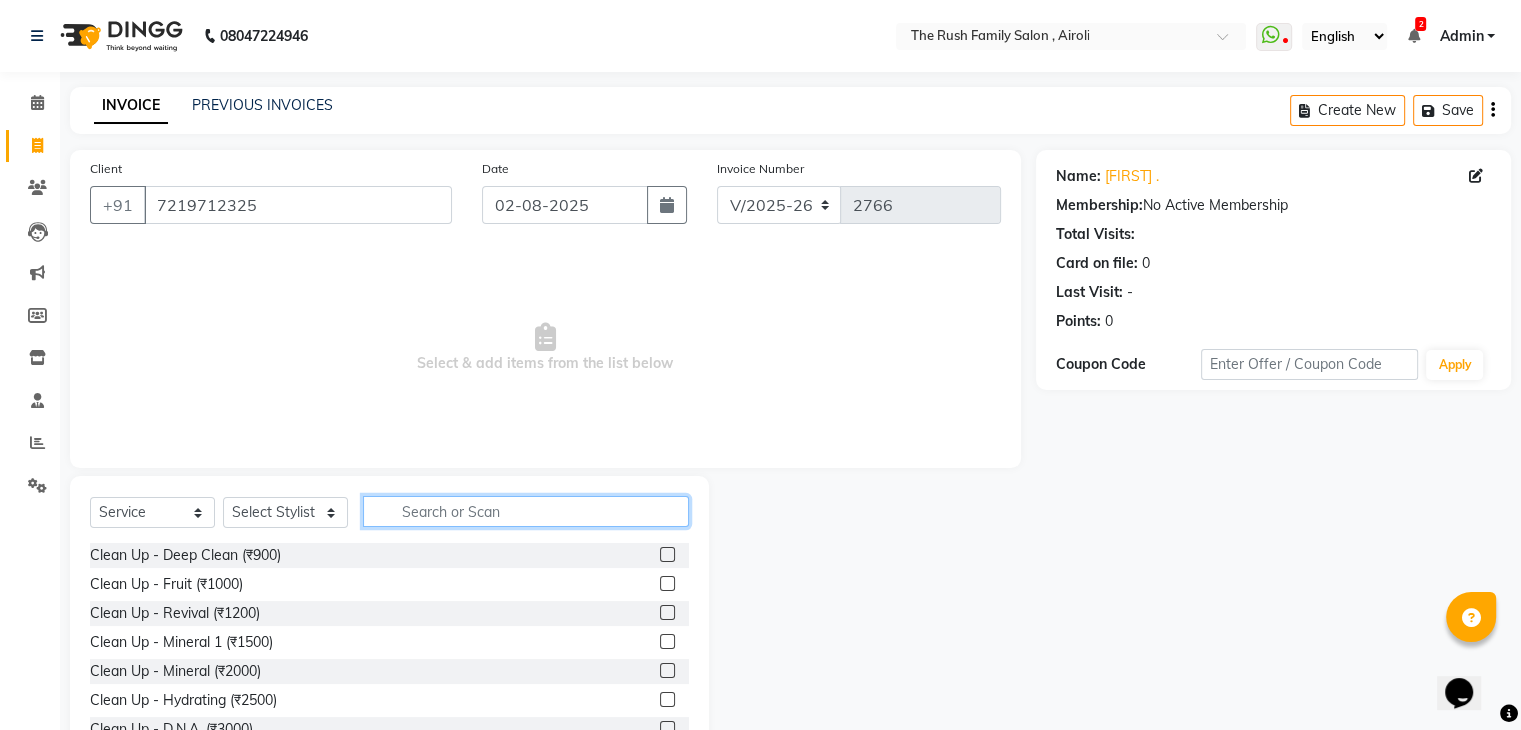 click 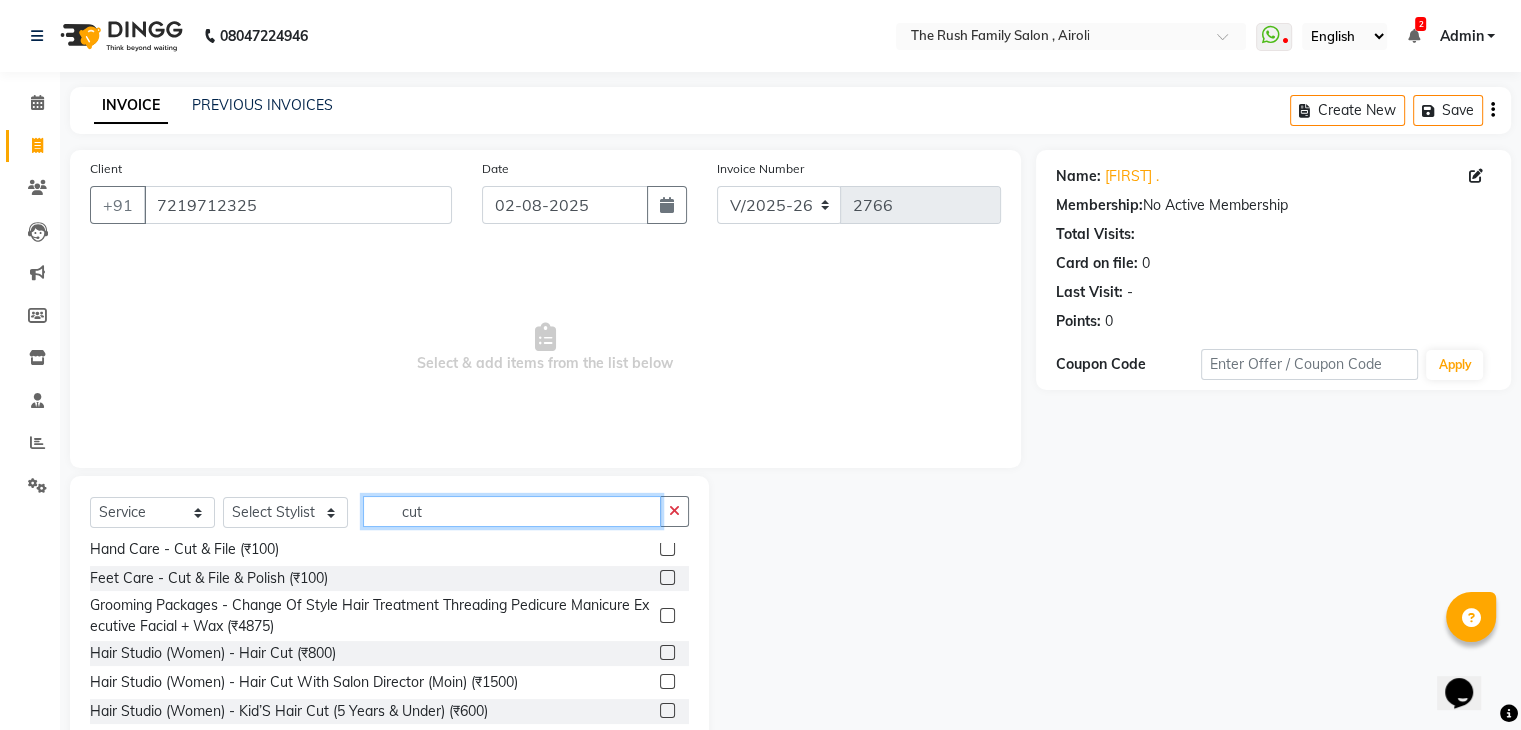 scroll, scrollTop: 60, scrollLeft: 0, axis: vertical 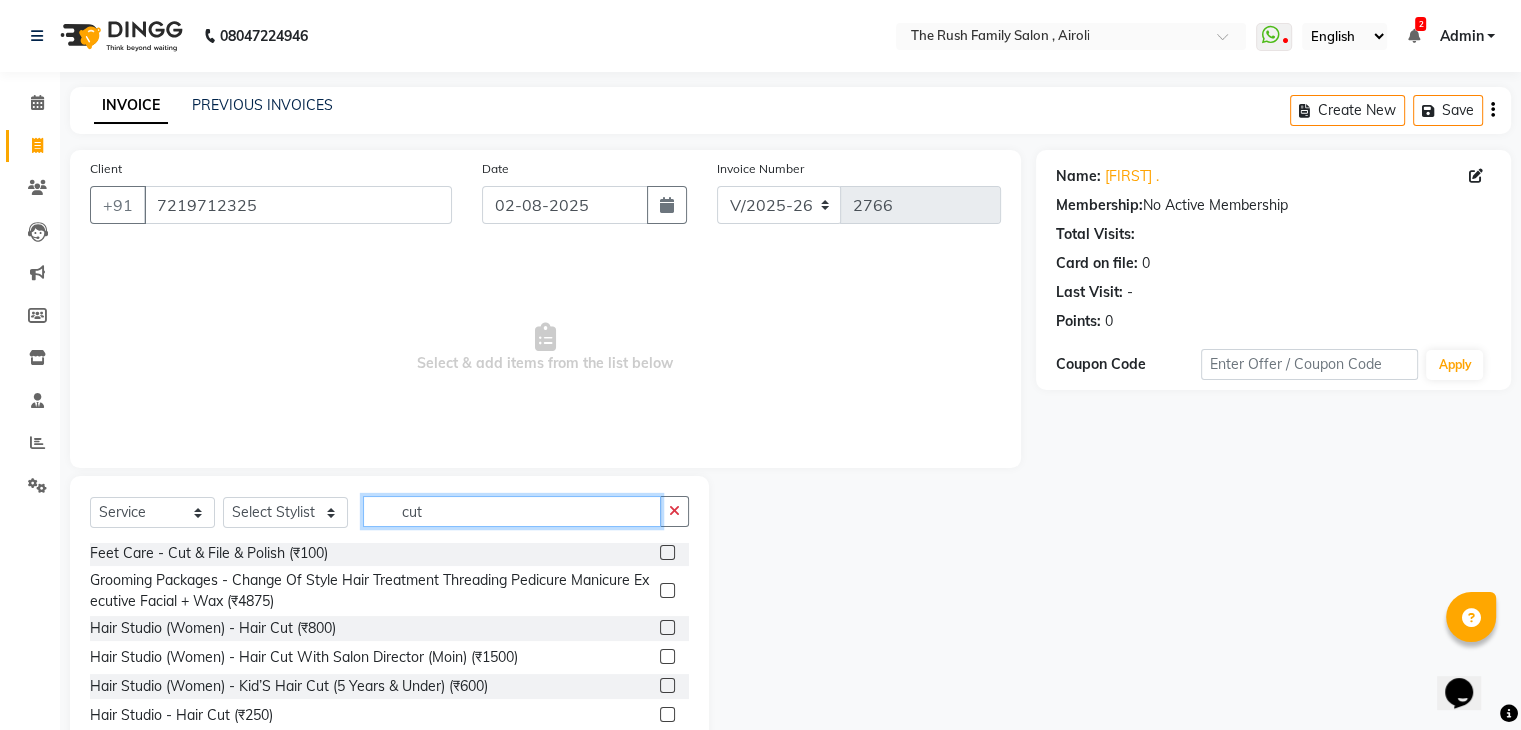 type on "cut" 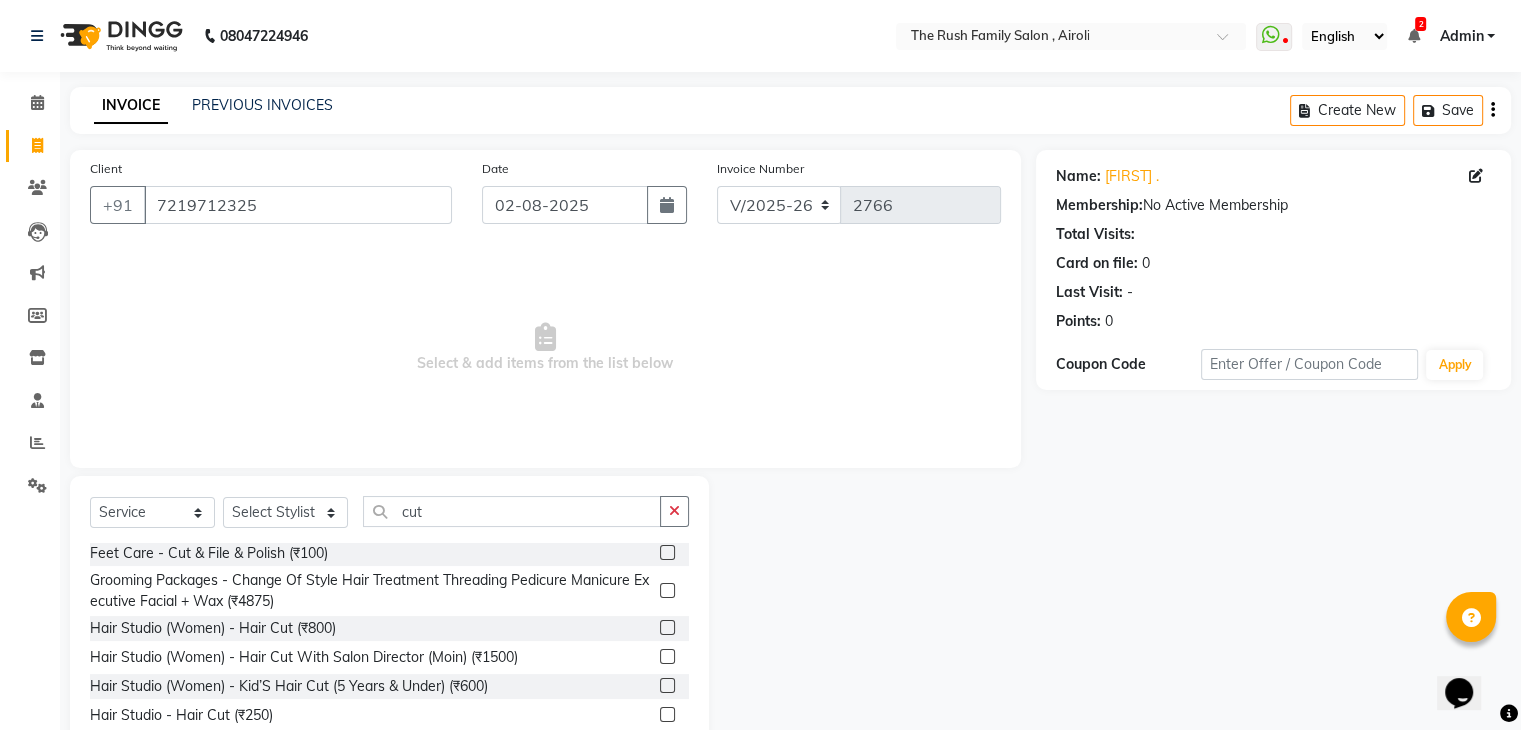 click 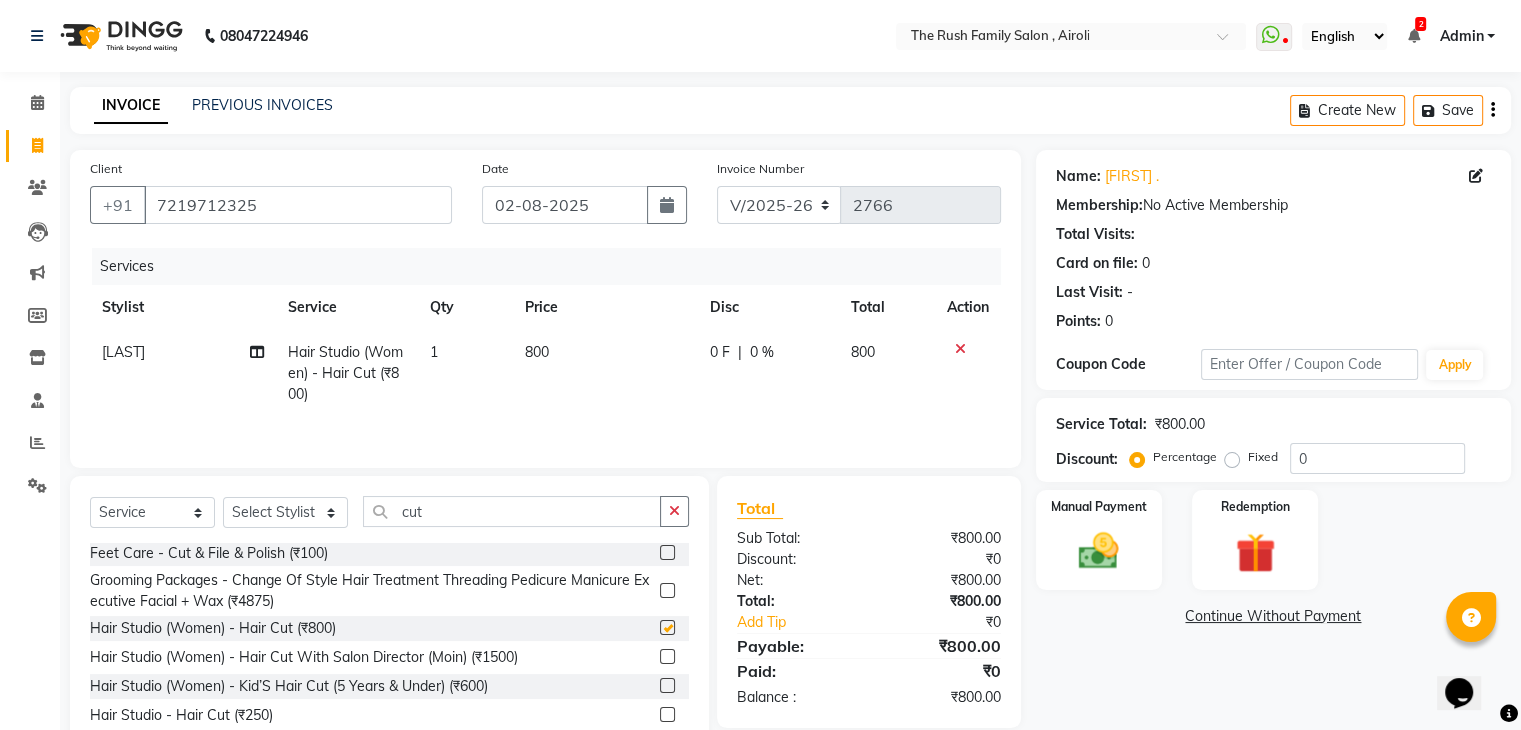 checkbox on "false" 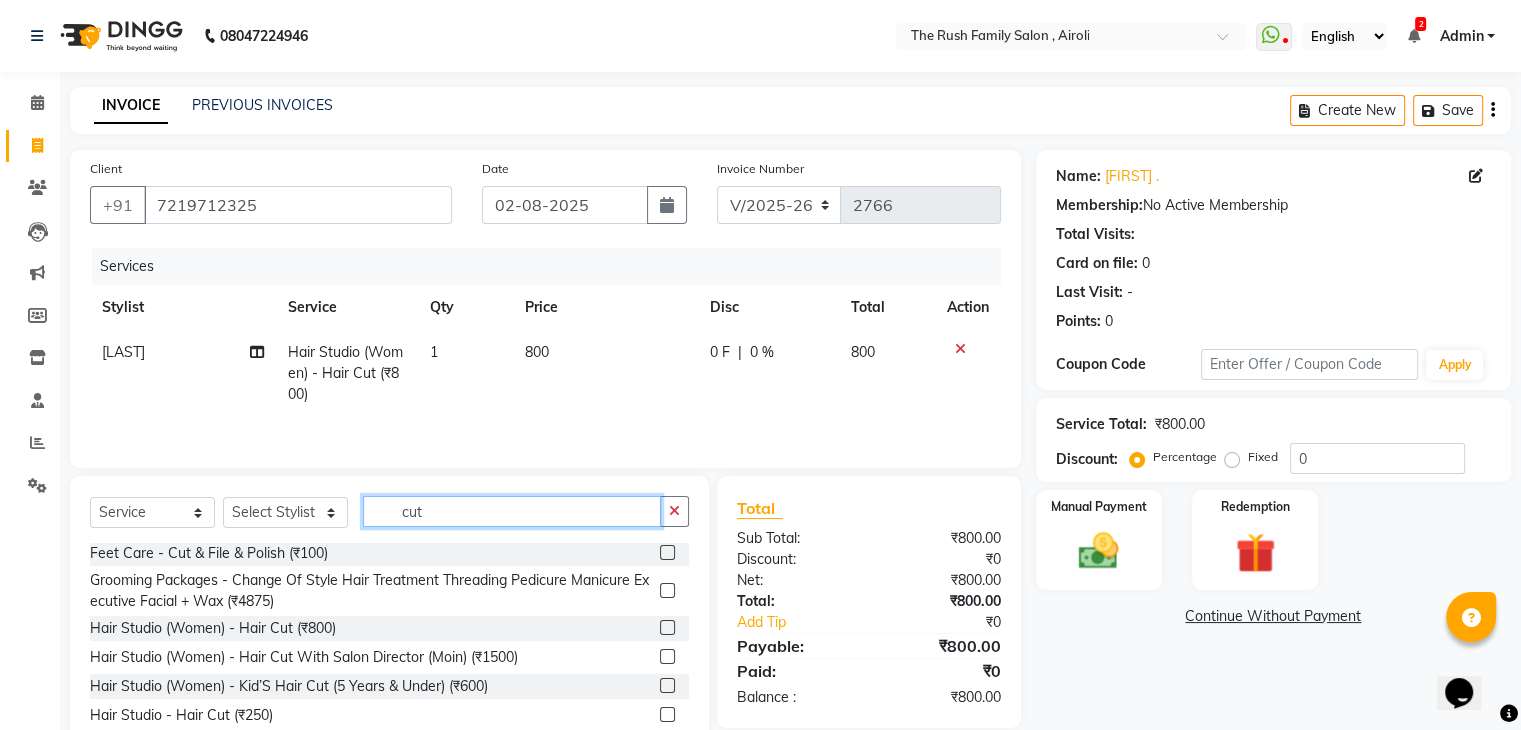 click on "cut" 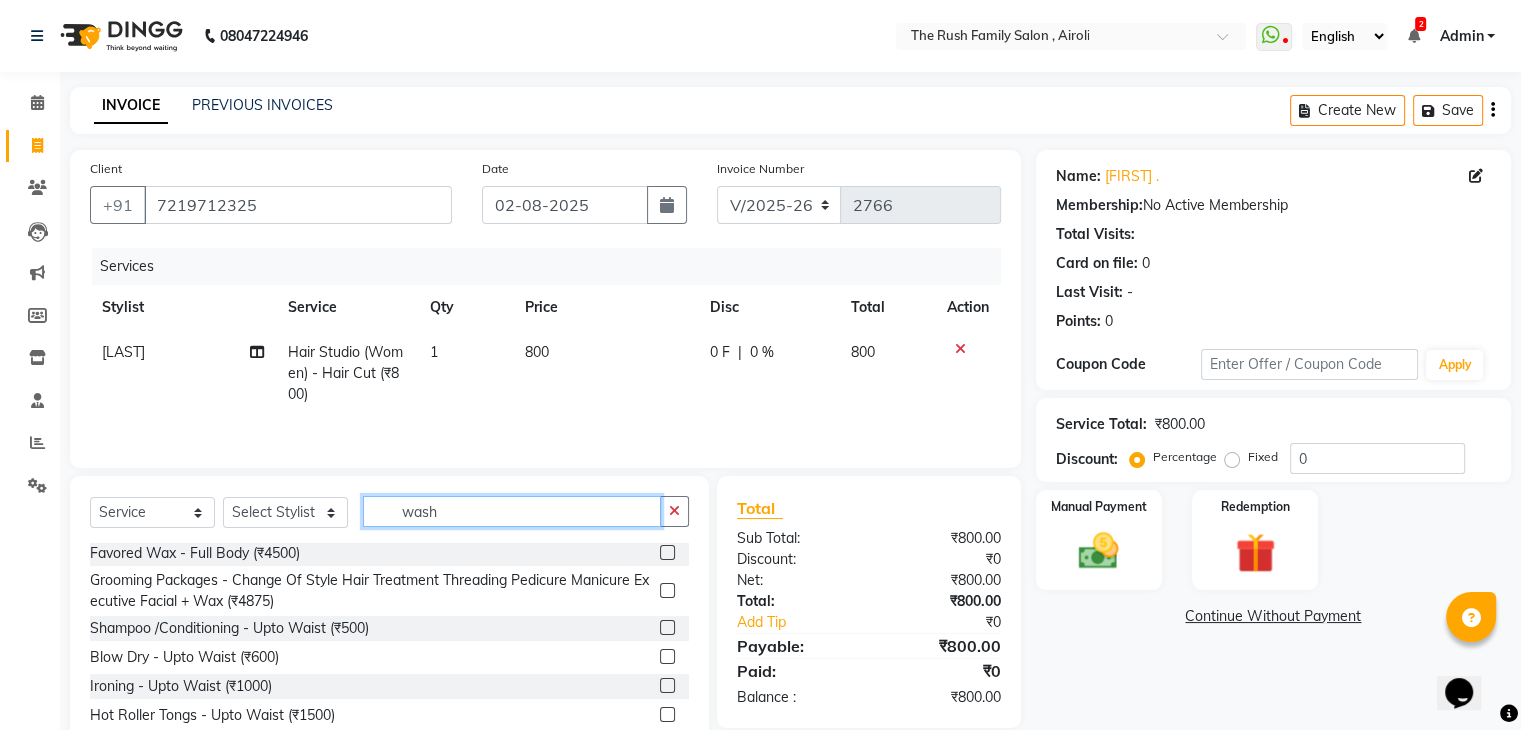 scroll, scrollTop: 0, scrollLeft: 0, axis: both 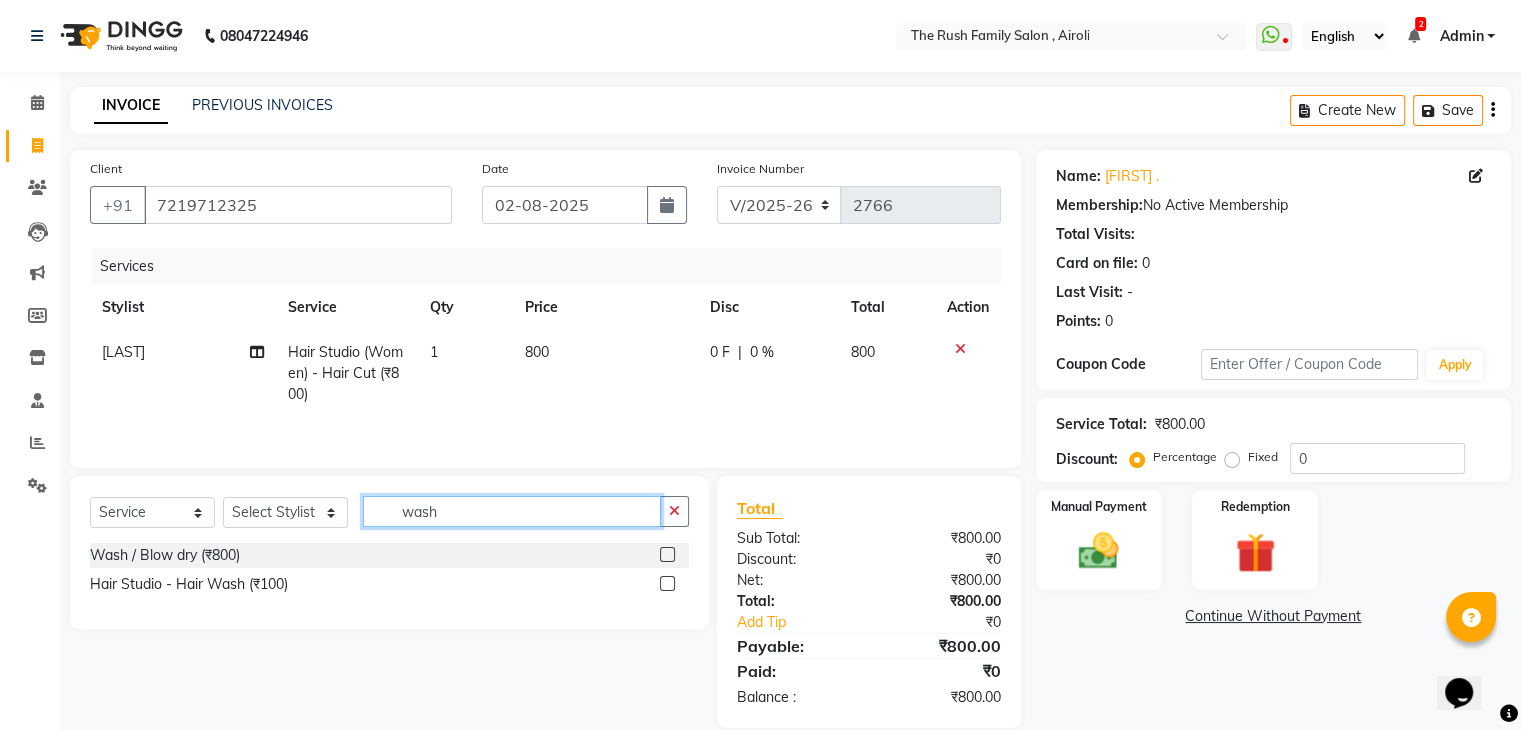 type on "wash" 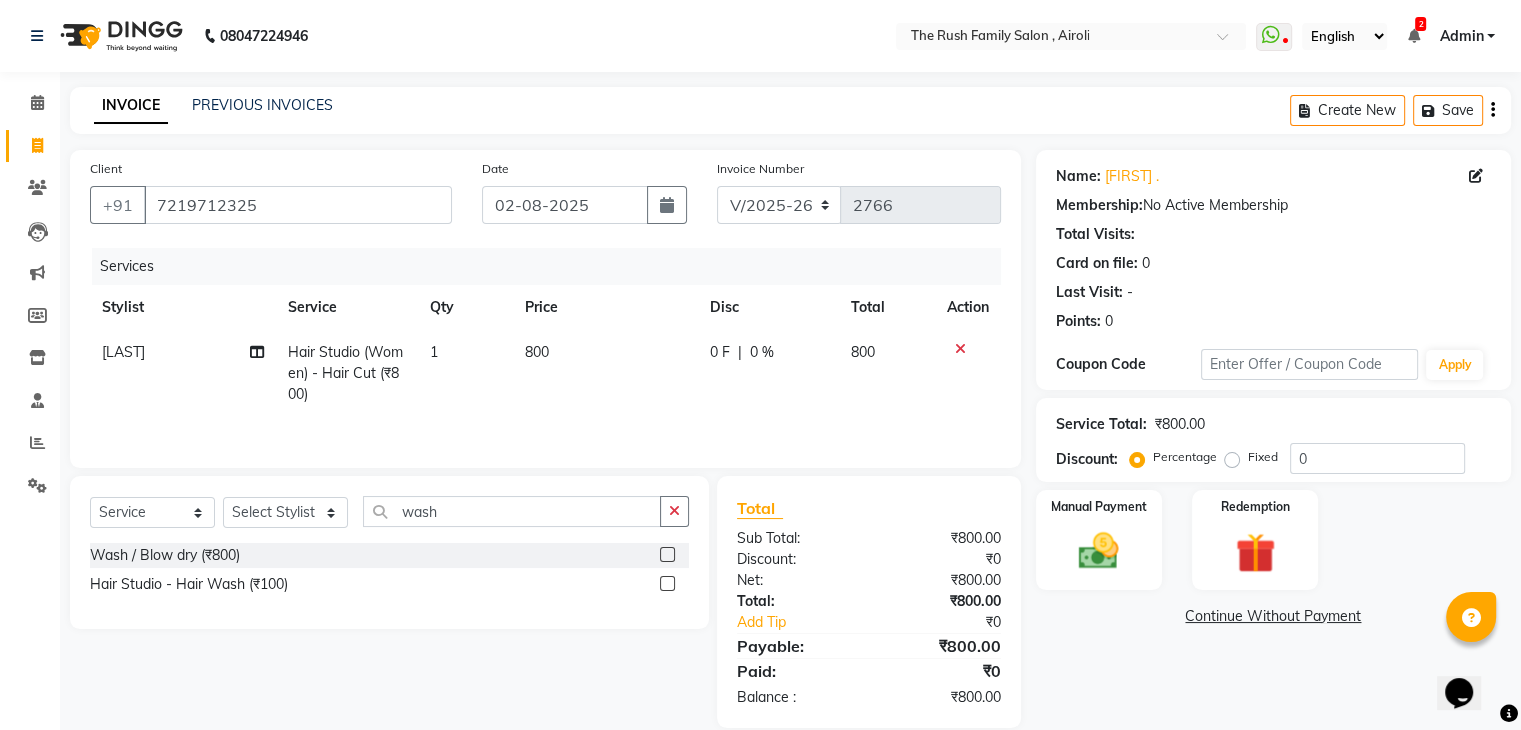 click 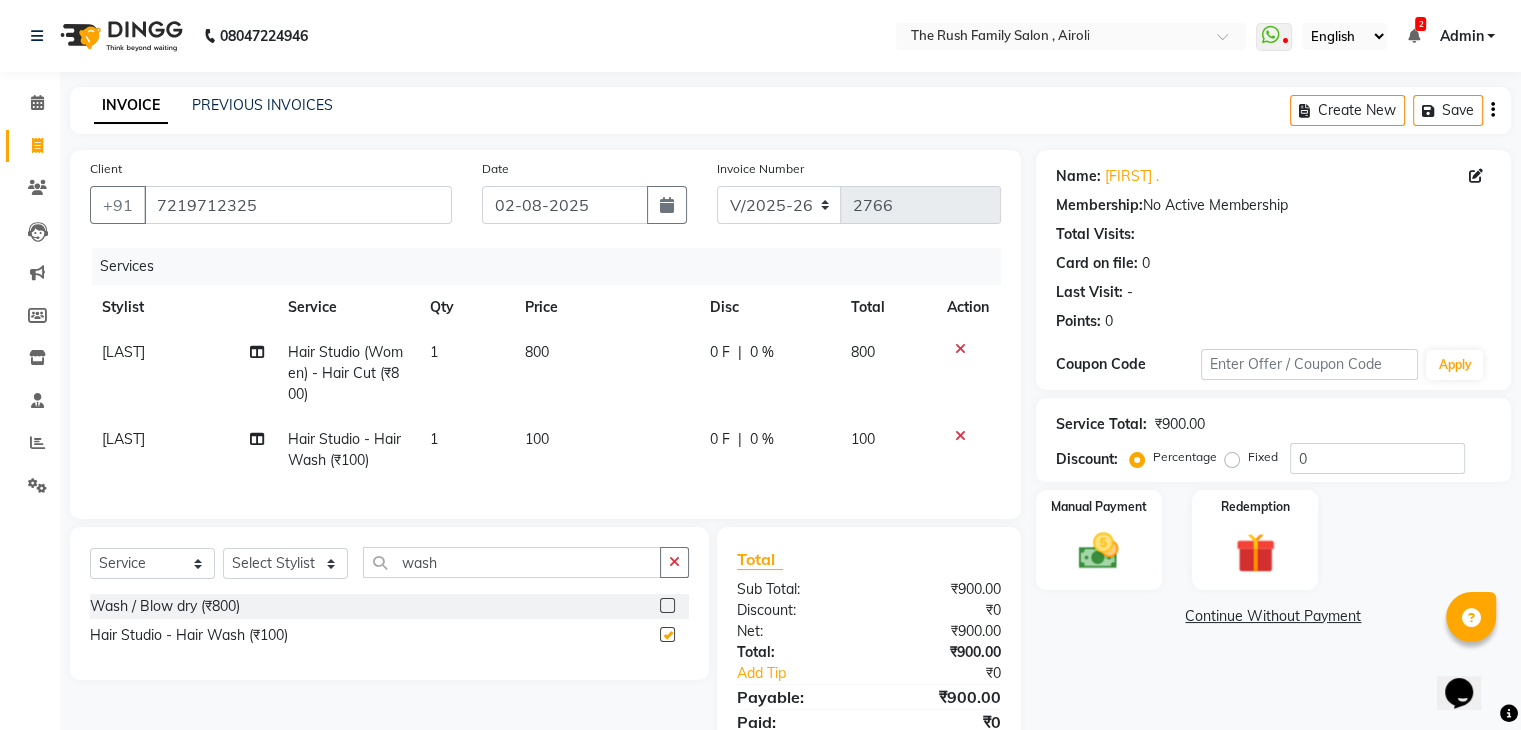 checkbox on "false" 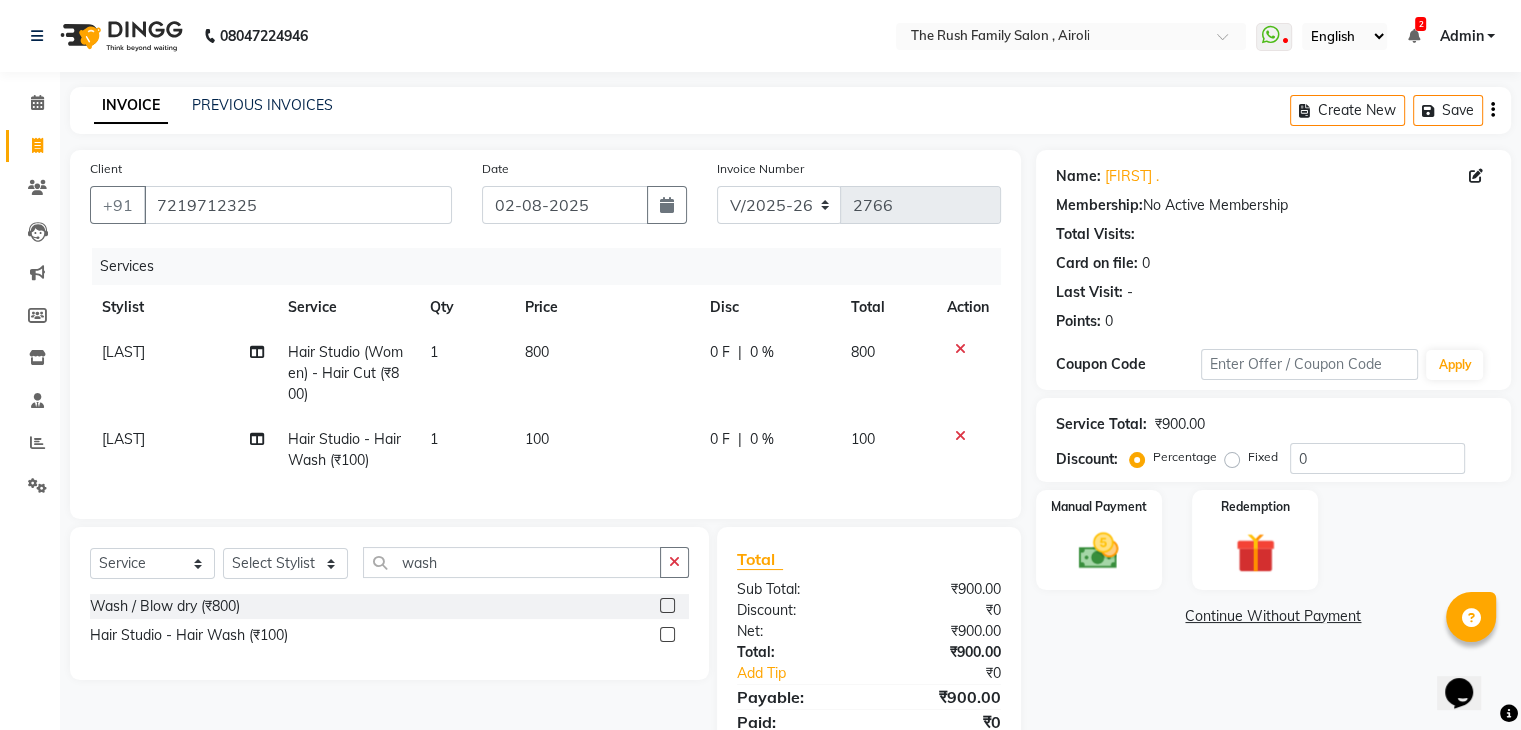 click on "100" 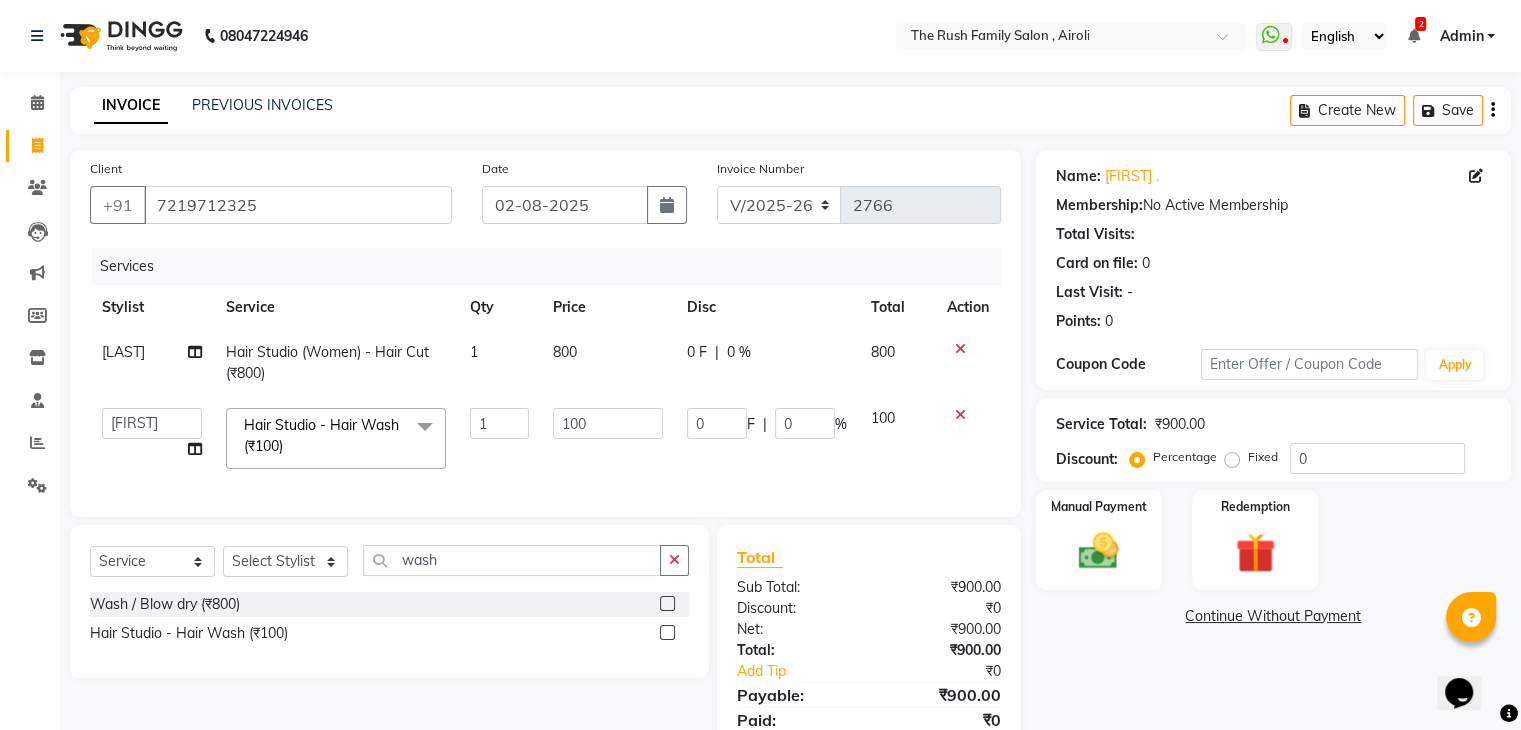 click on "100" 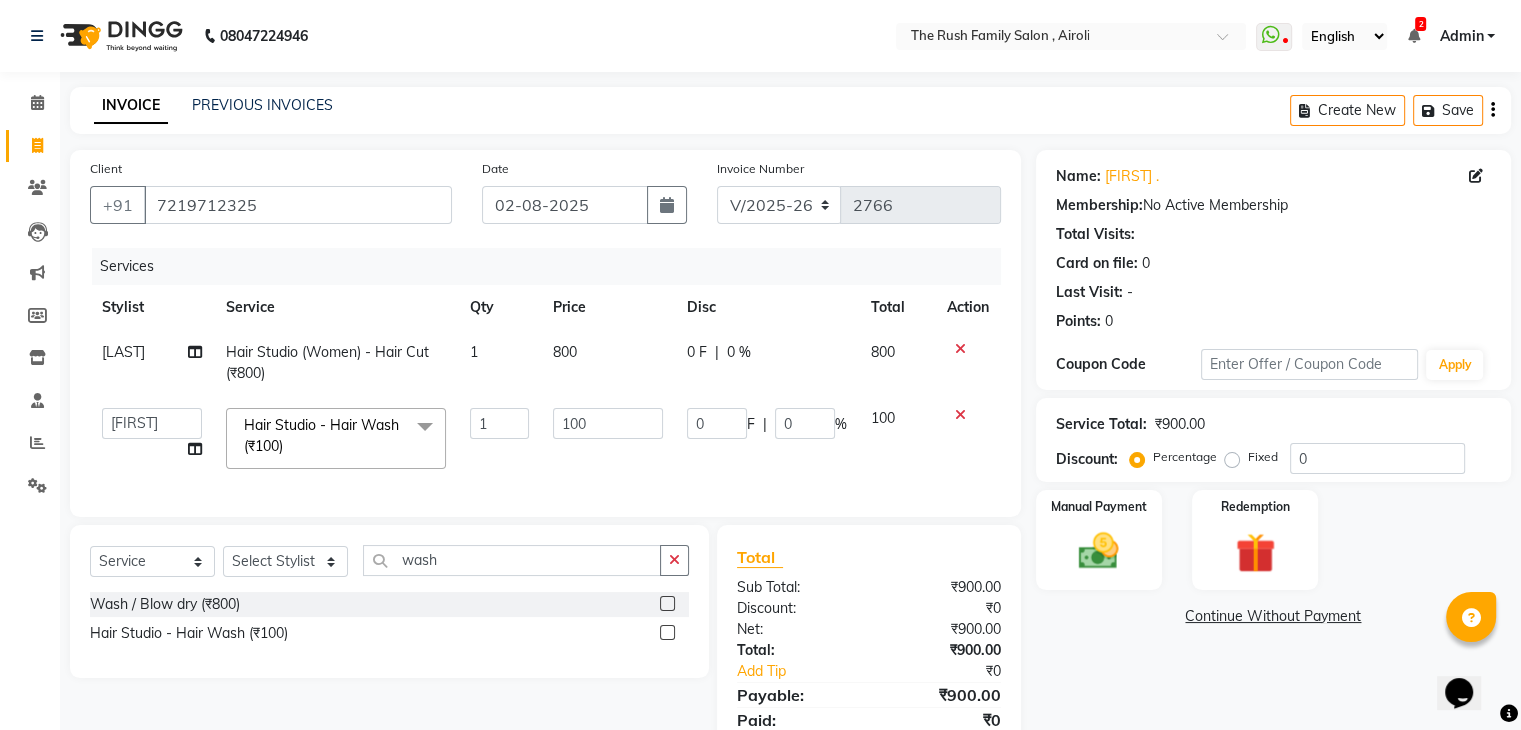click on "100" 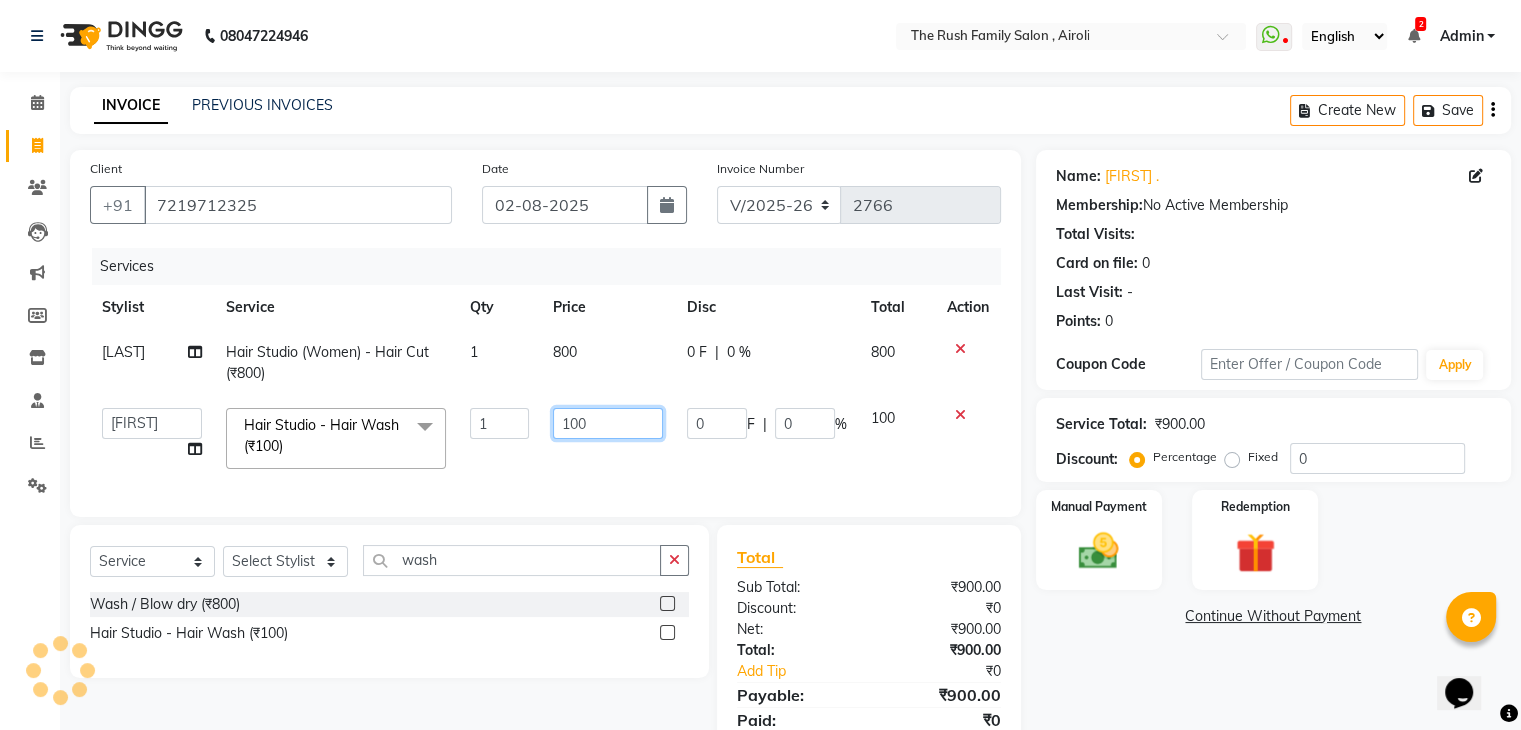 click on "100" 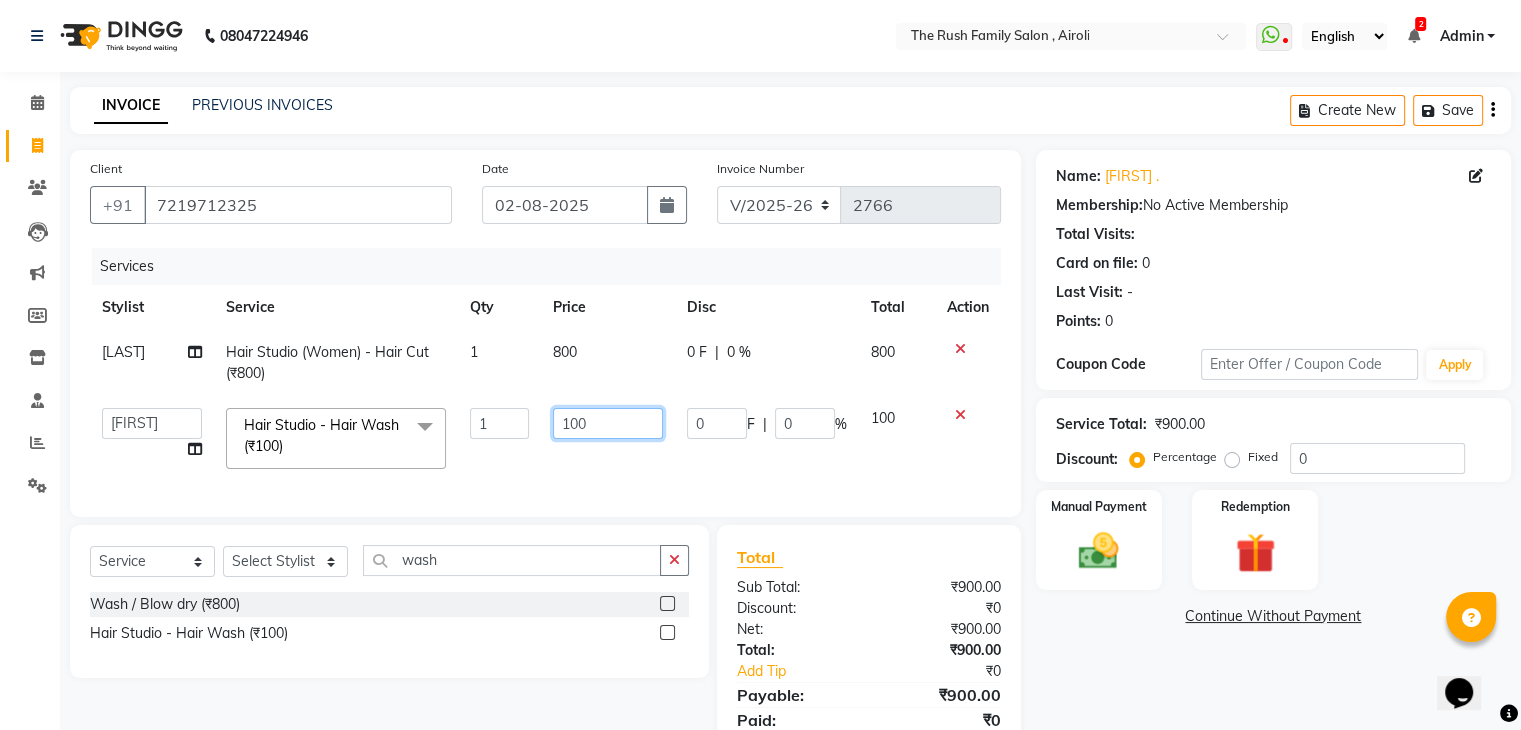 click on "100" 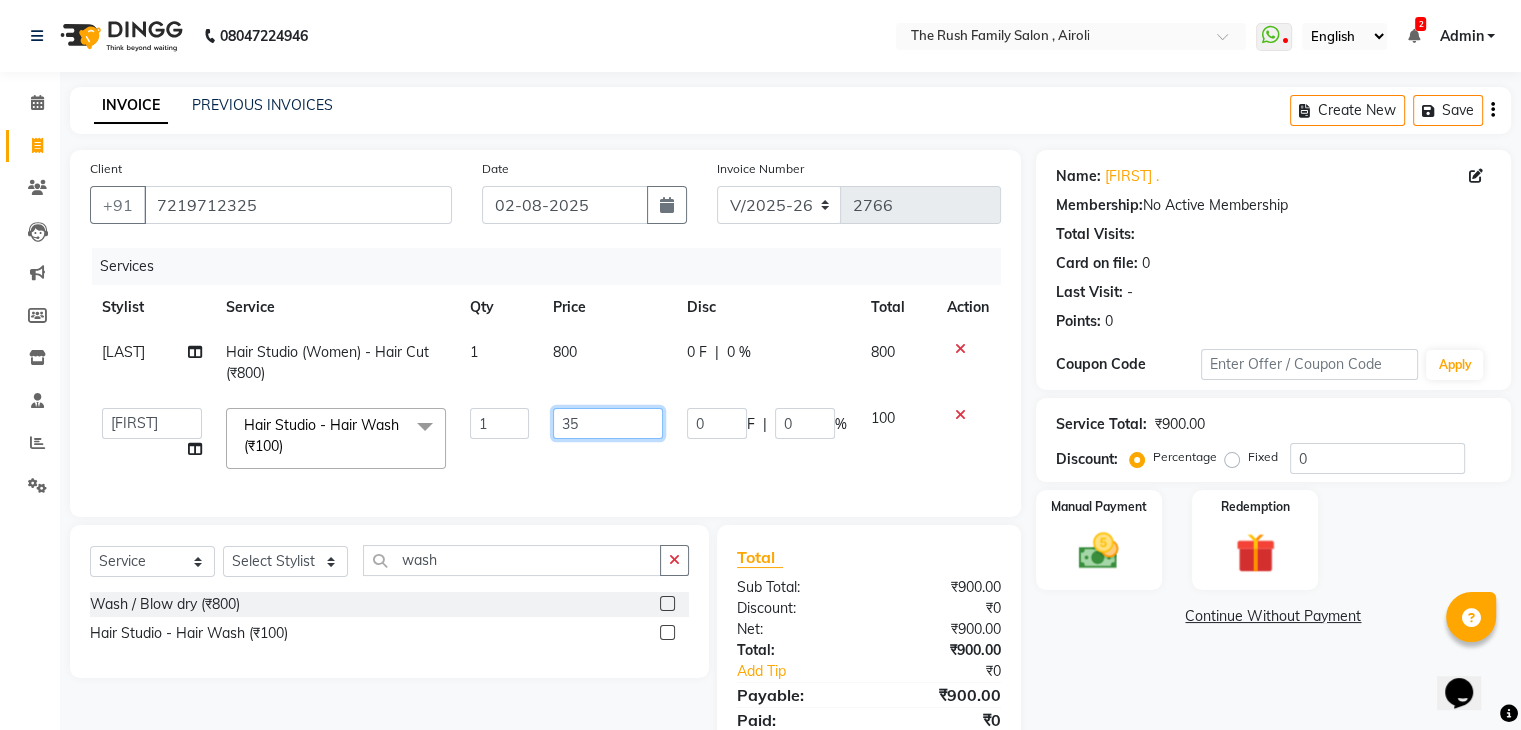 type on "350" 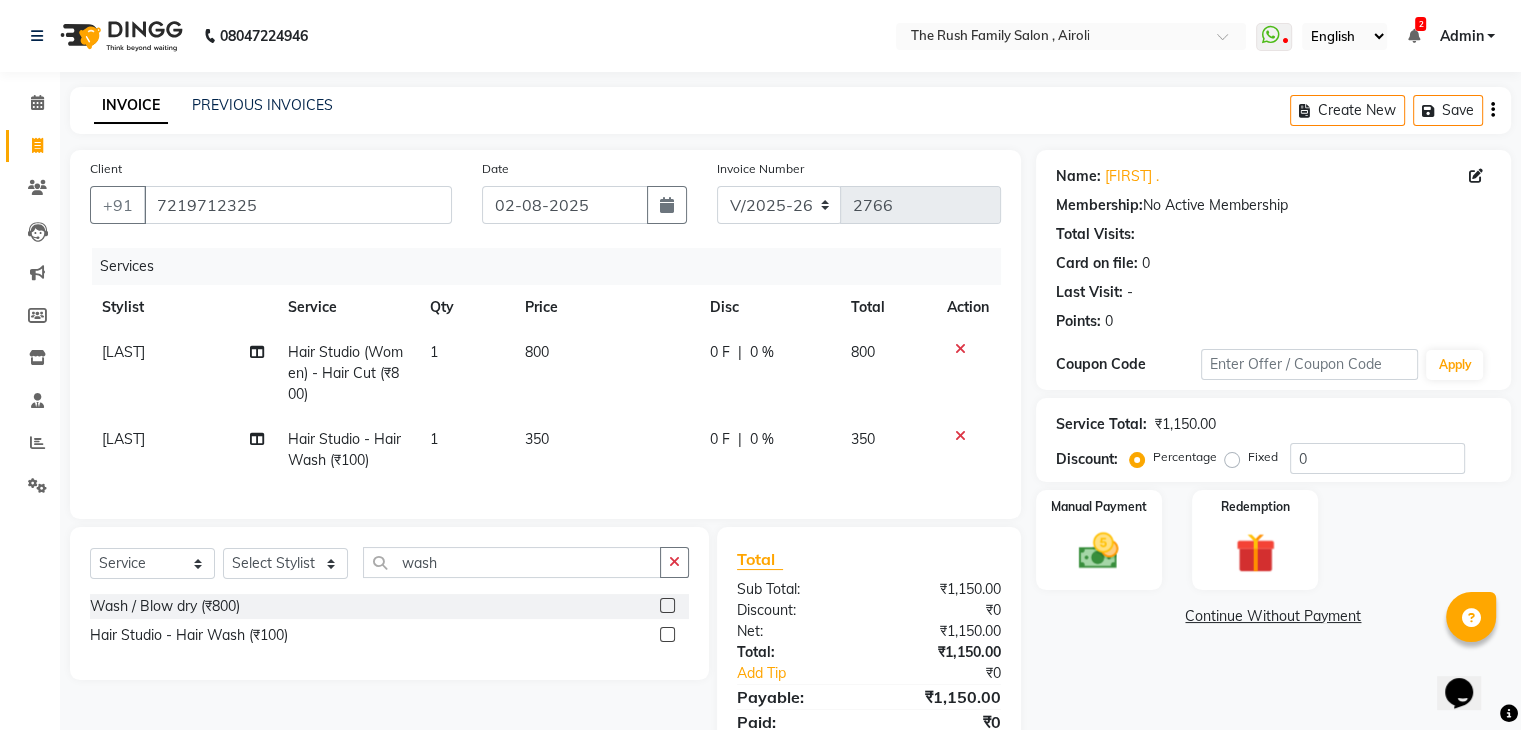 click on "1" 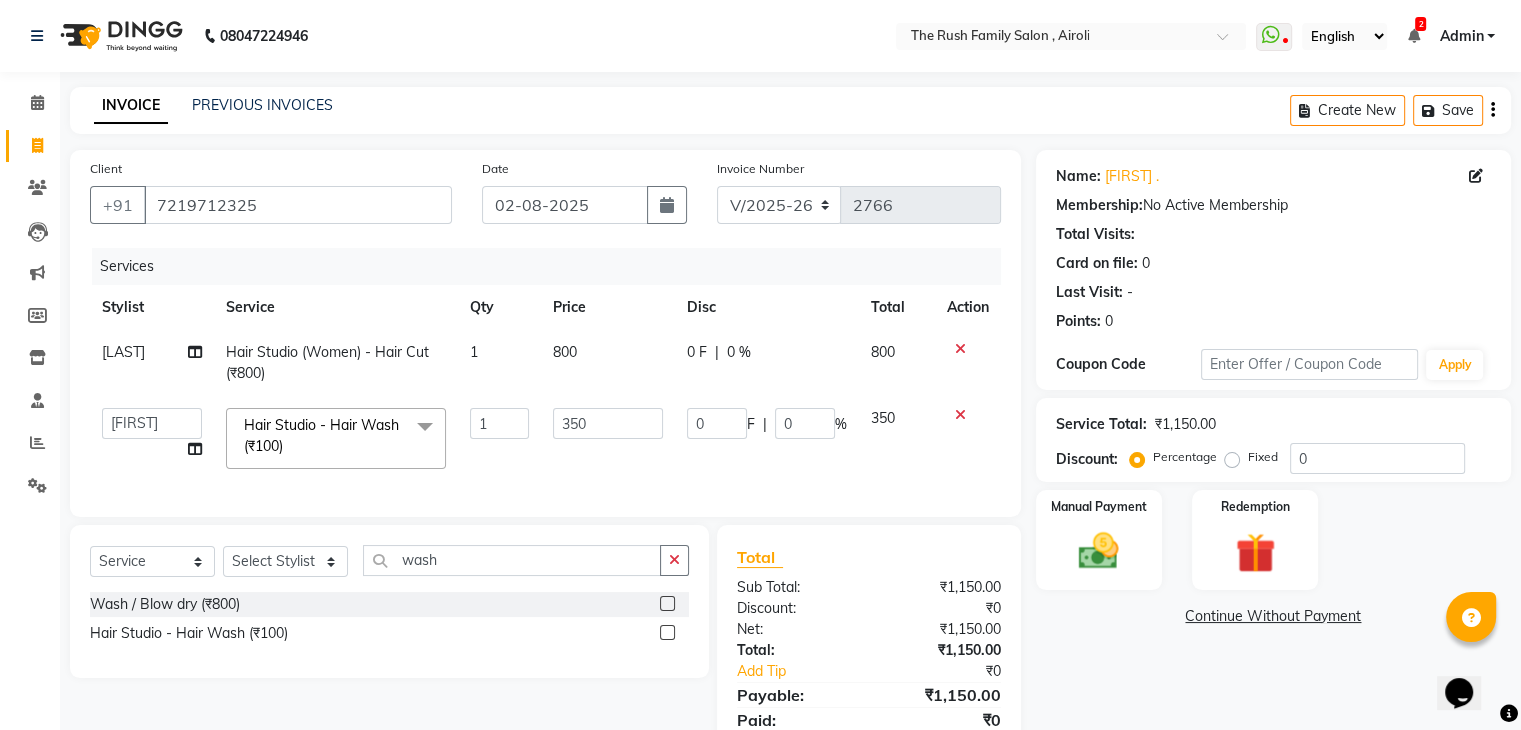 click on "800" 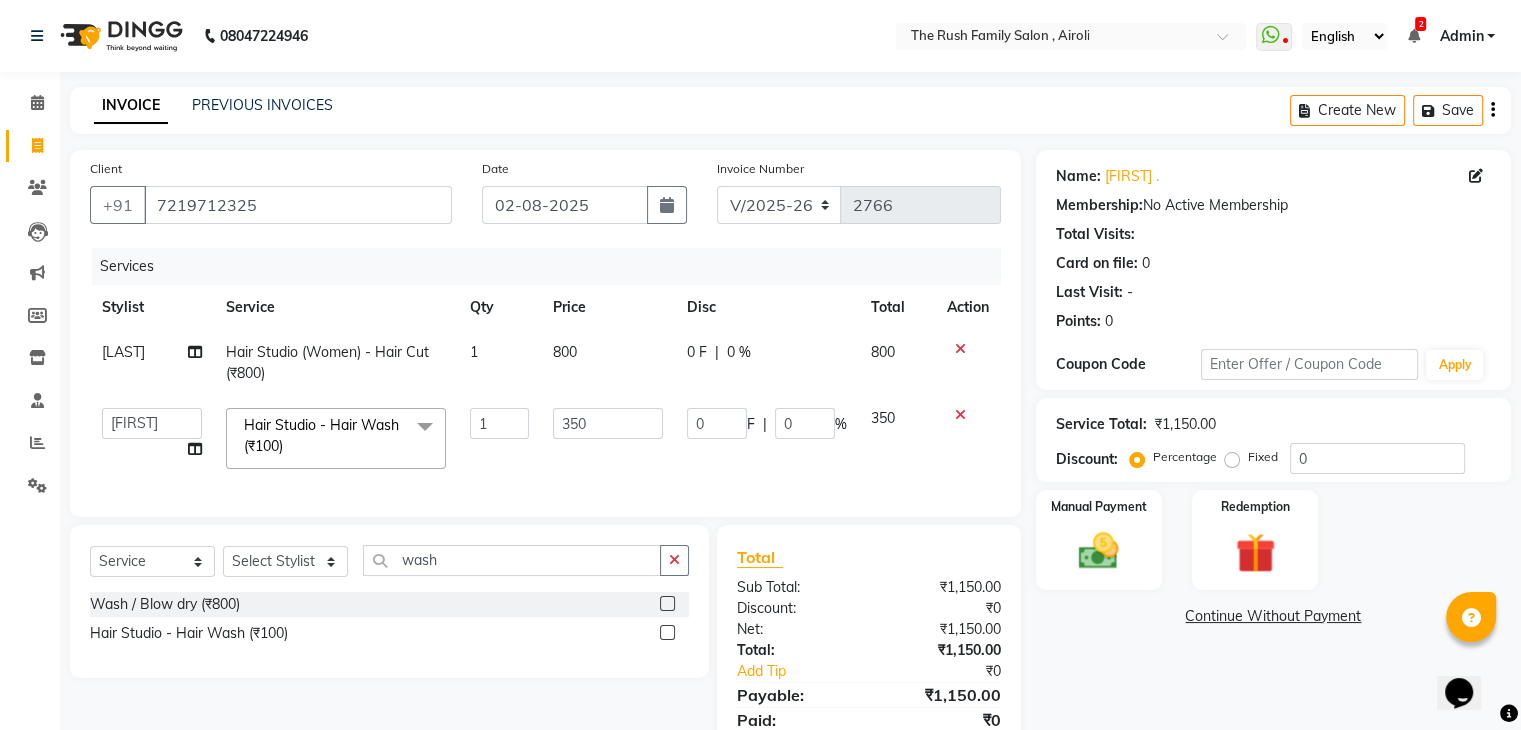 select on "87162" 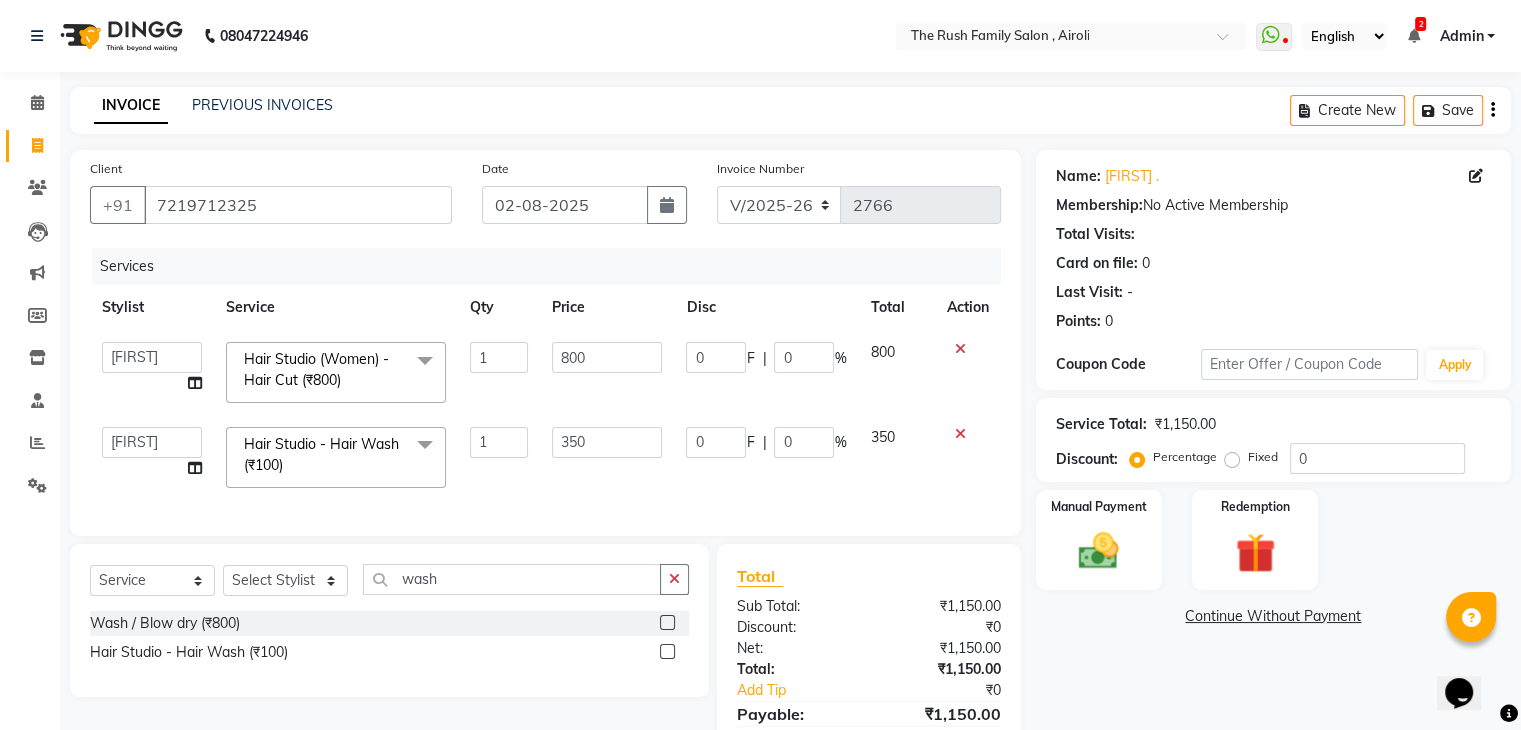 click on "800" 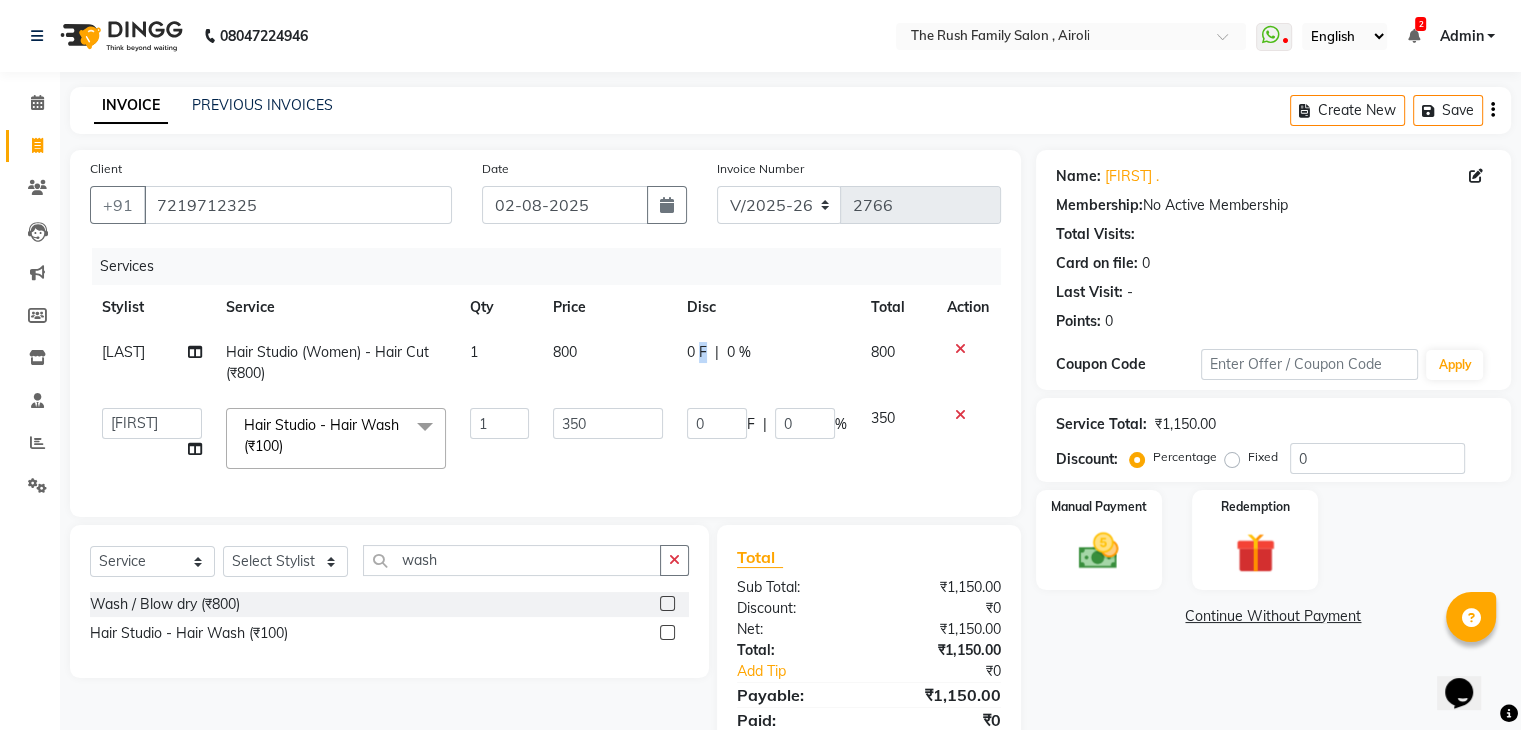 click on "0 F" 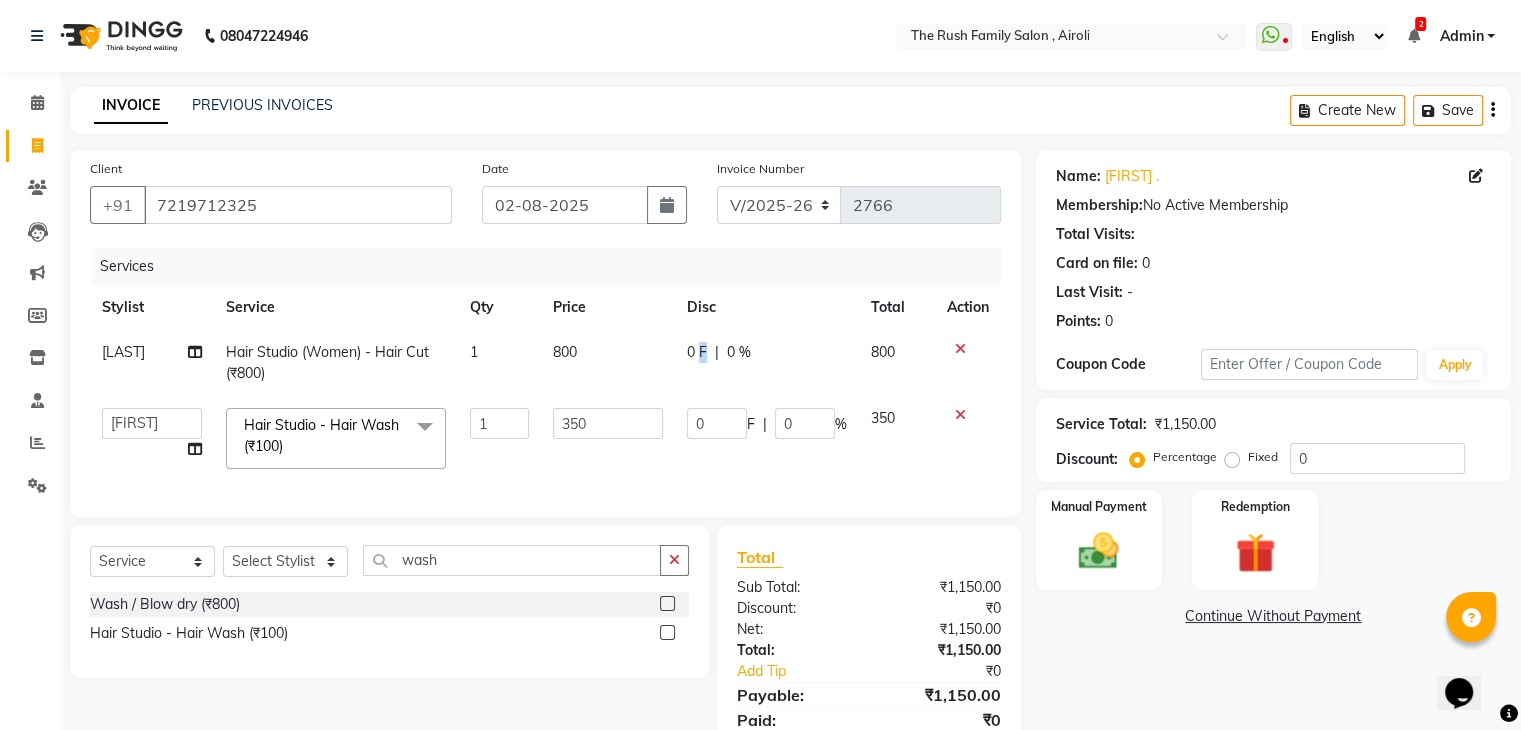 select on "87162" 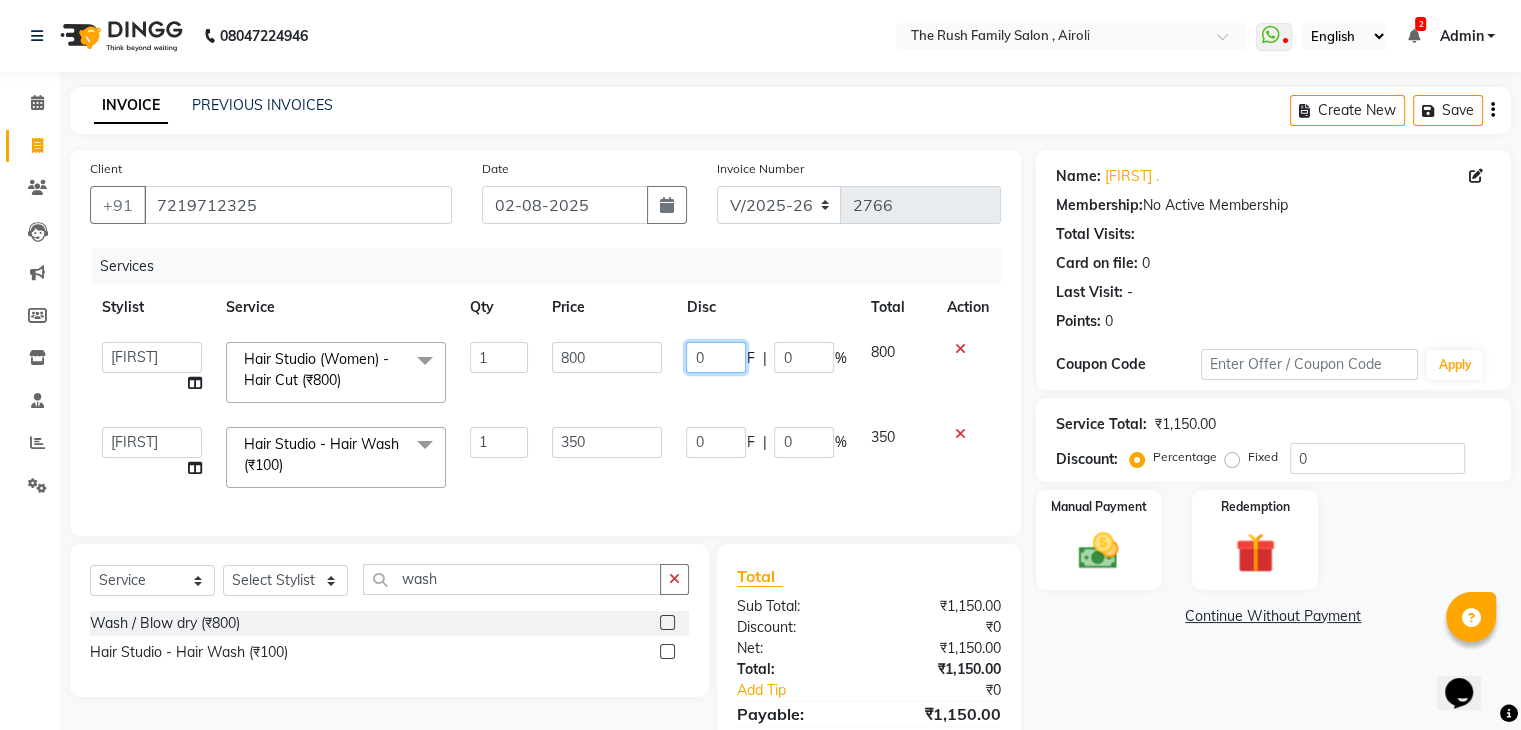 click on "0" 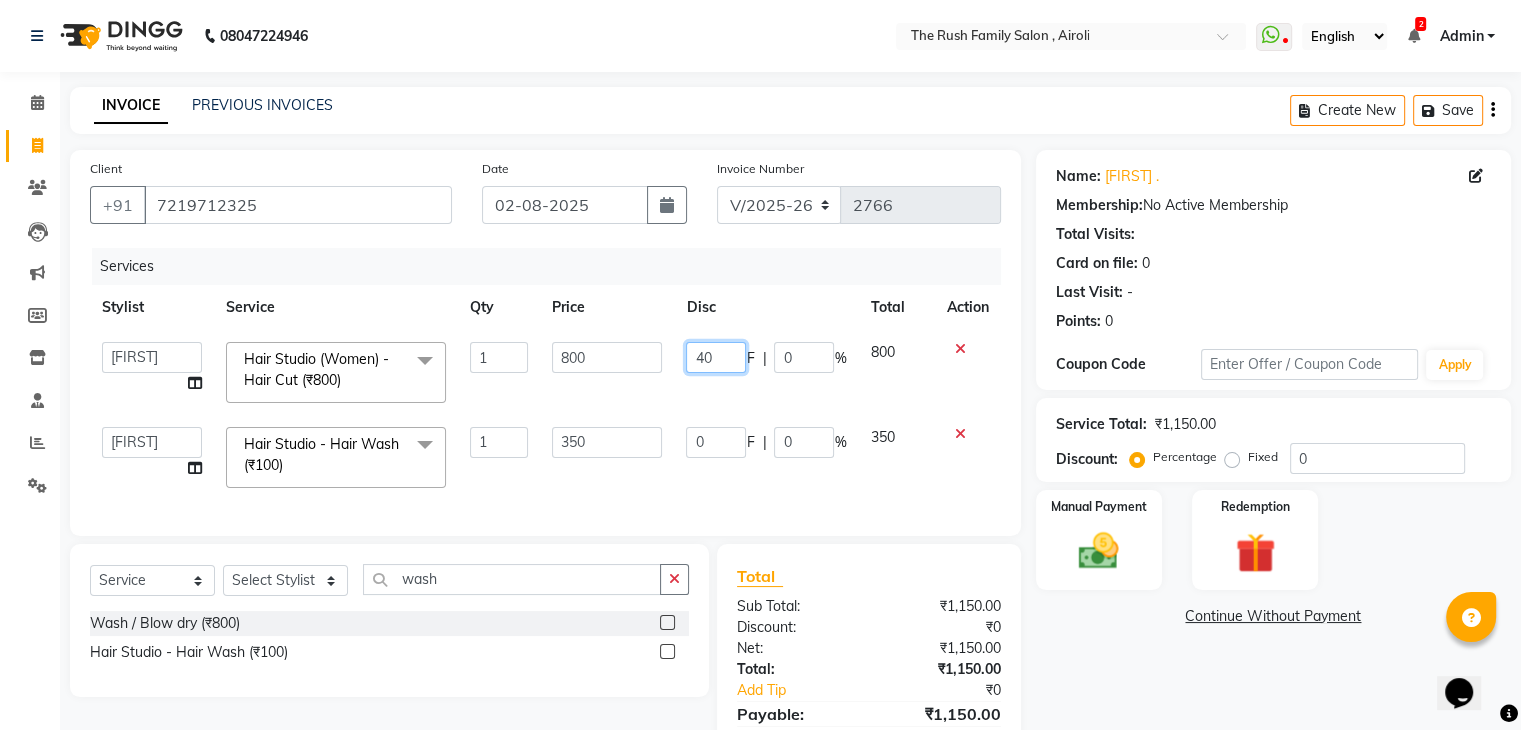 type on "400" 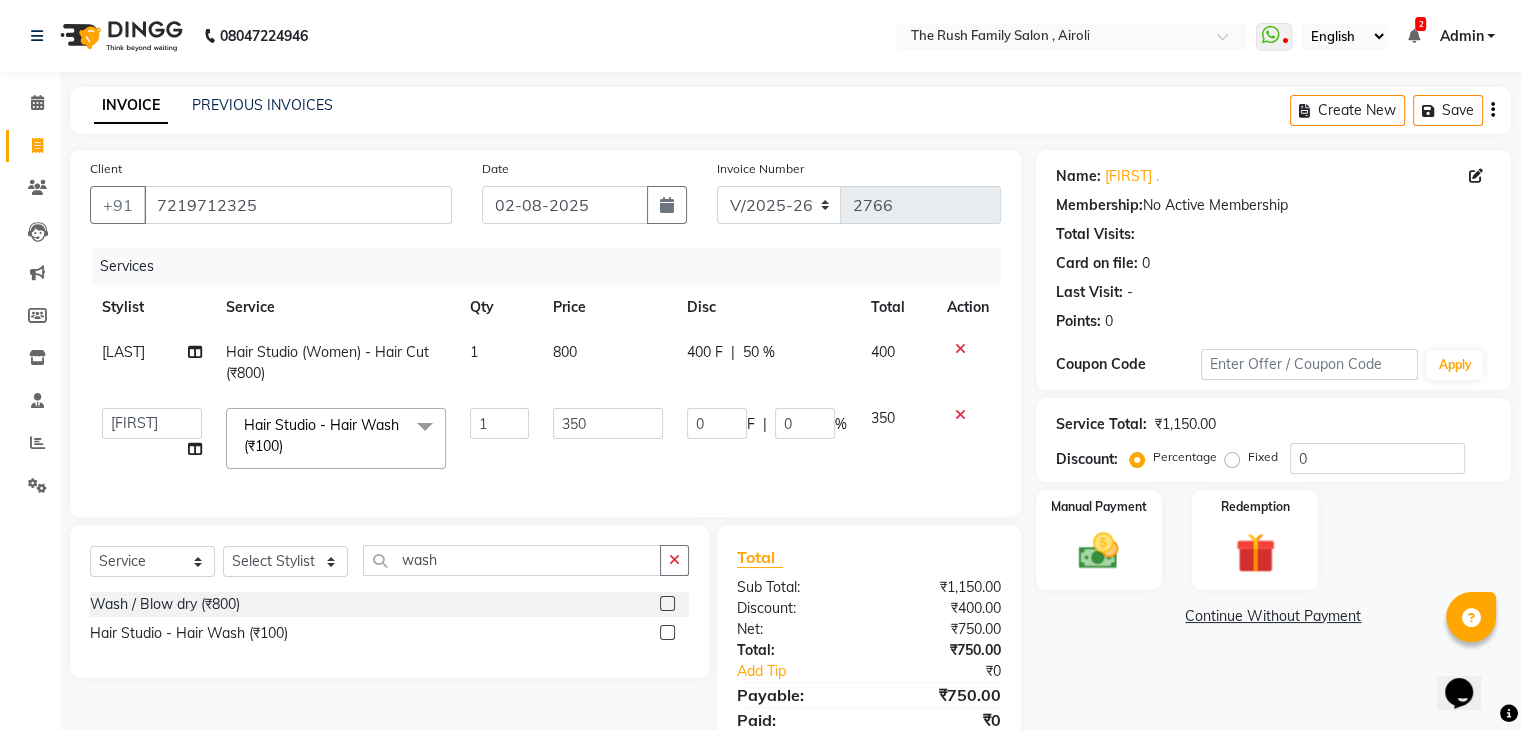 click on "400 F | 50 %" 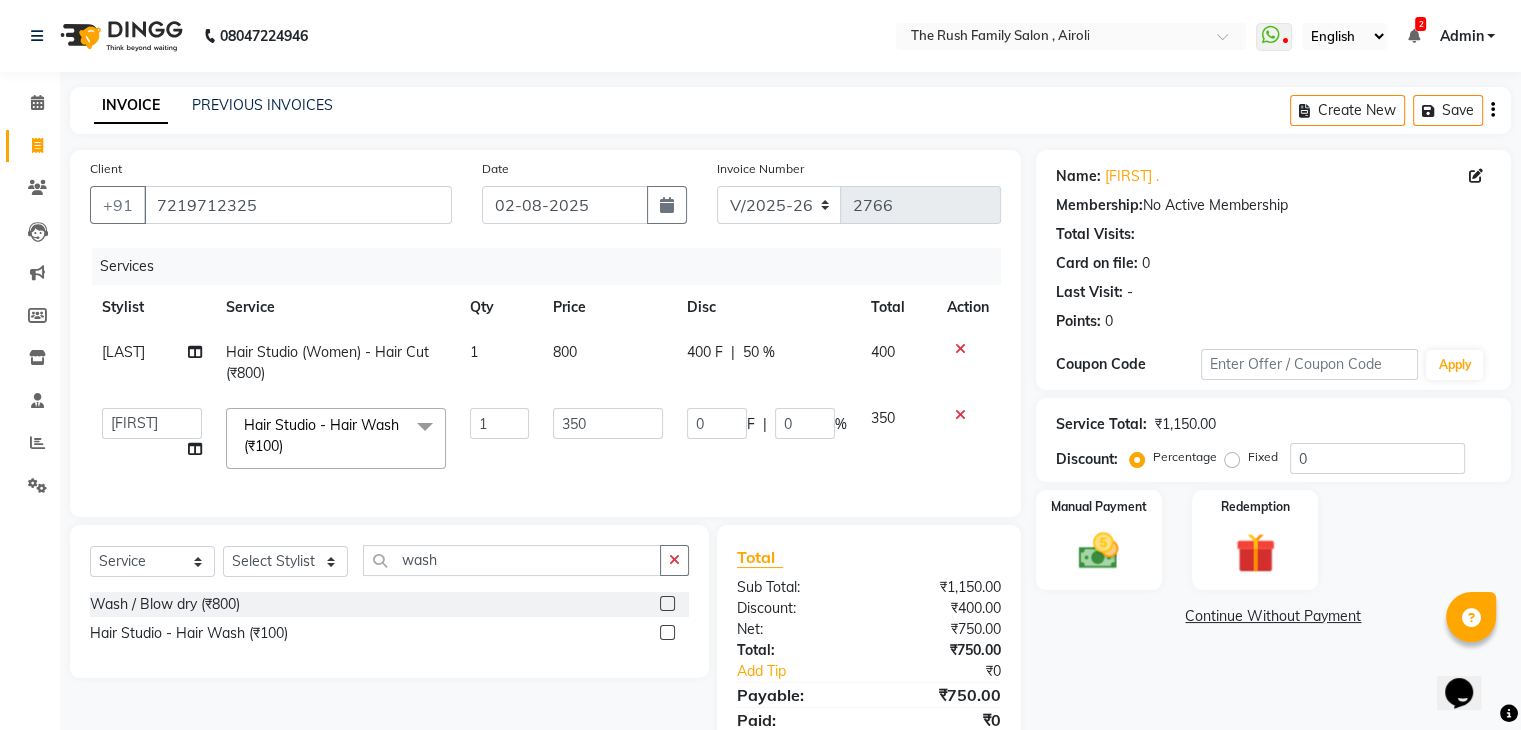 select on "87162" 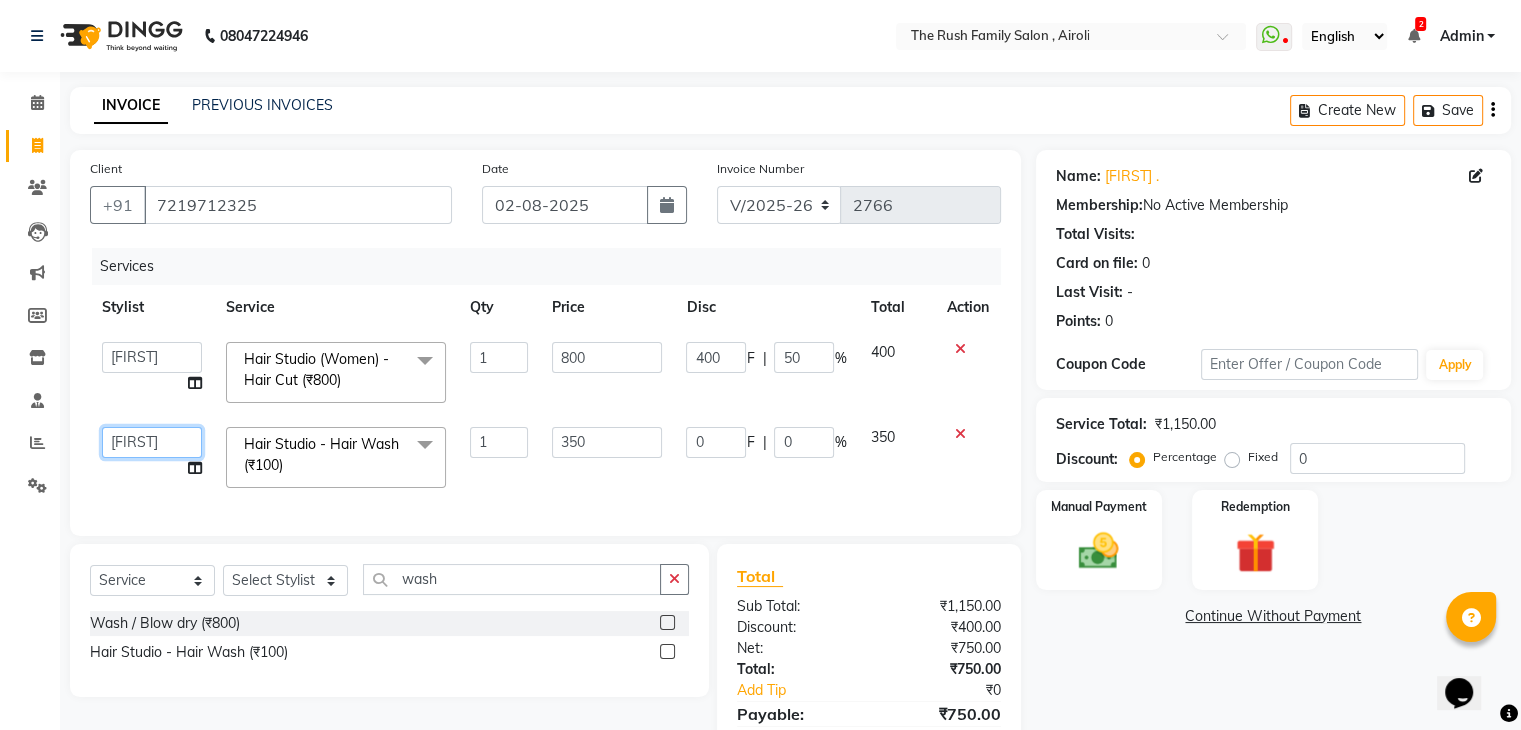 click on "Ajaz   Alvira   Danish   Guddi   Jayesh   Josh    mumtaz   Naeem     nishu   Riya      Rush   Swati" 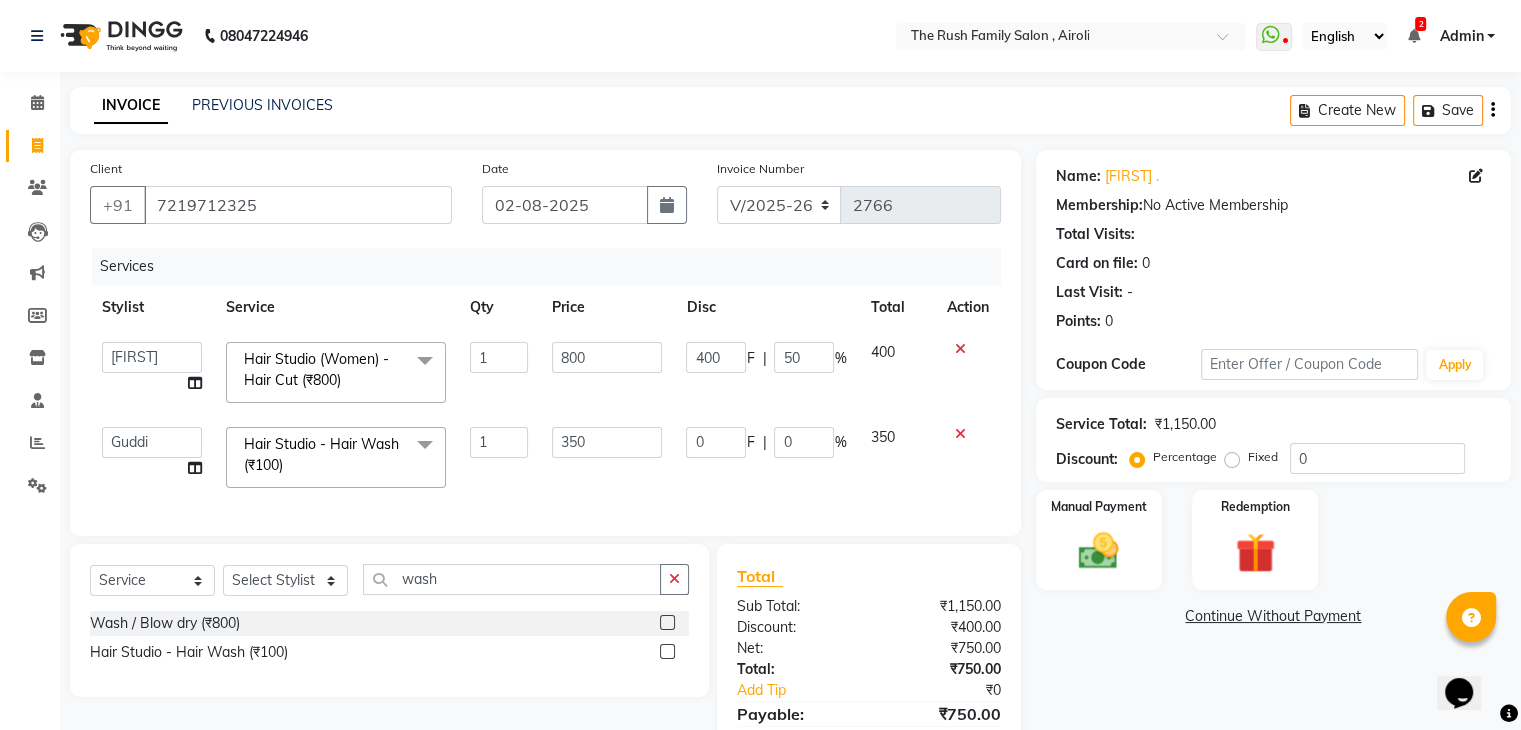 select on "60158" 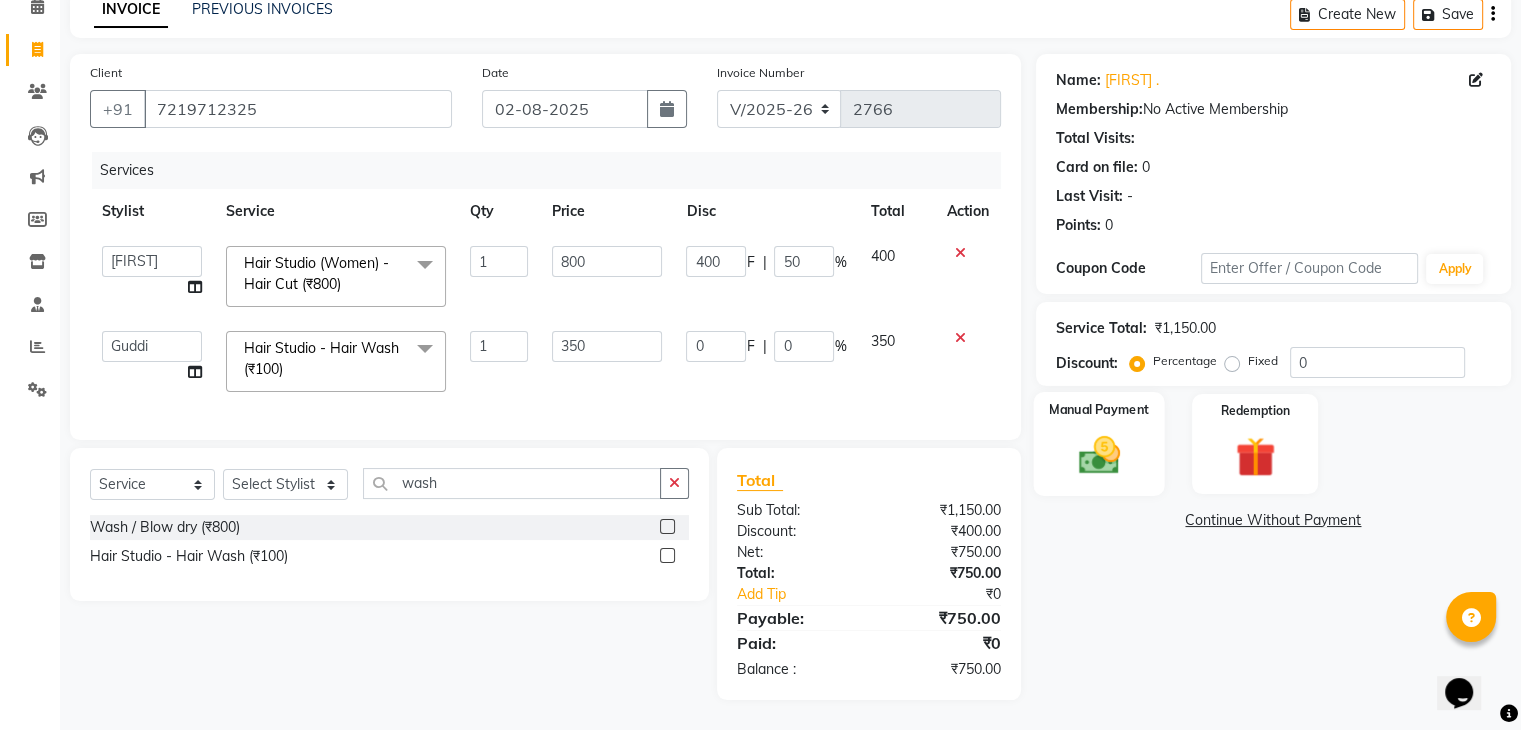 click 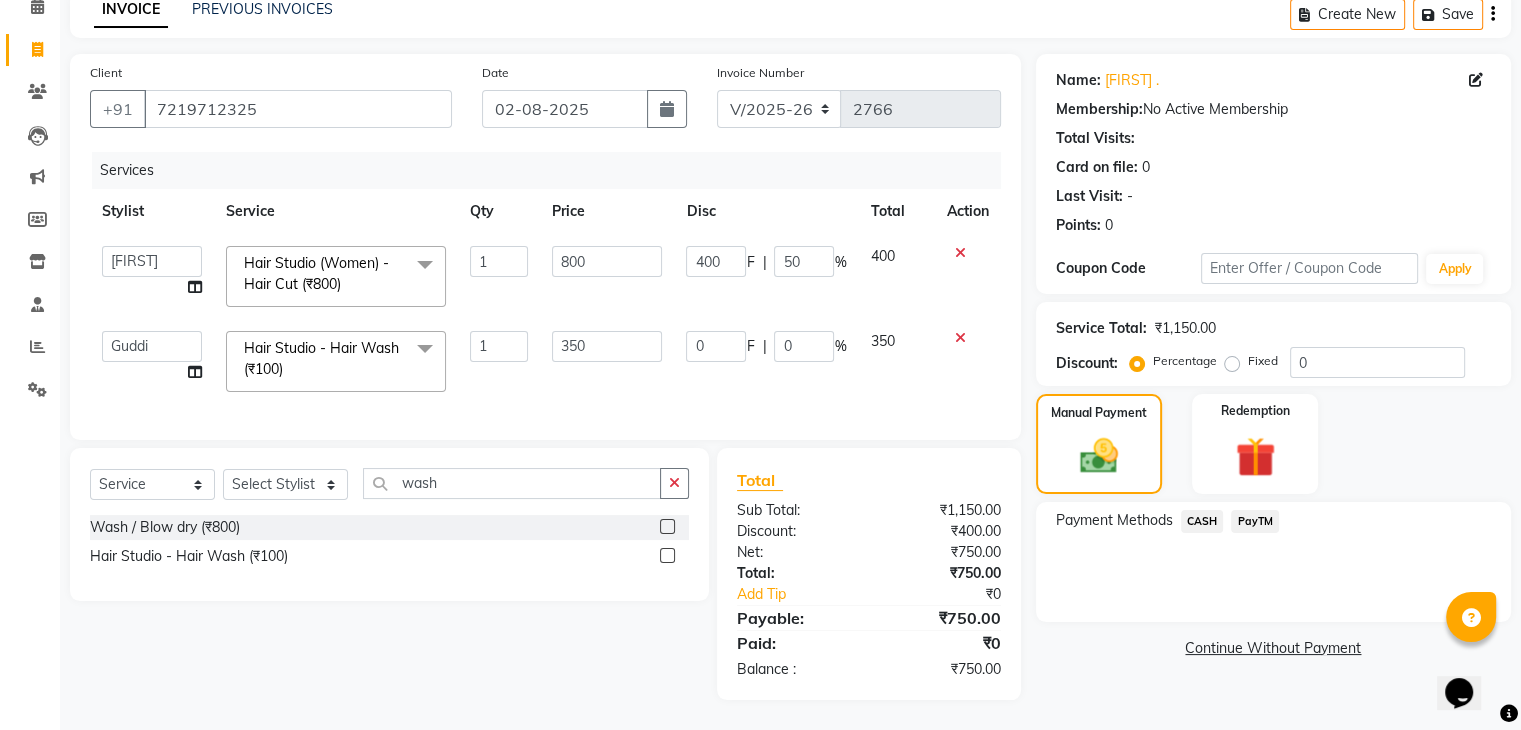 click on "PayTM" 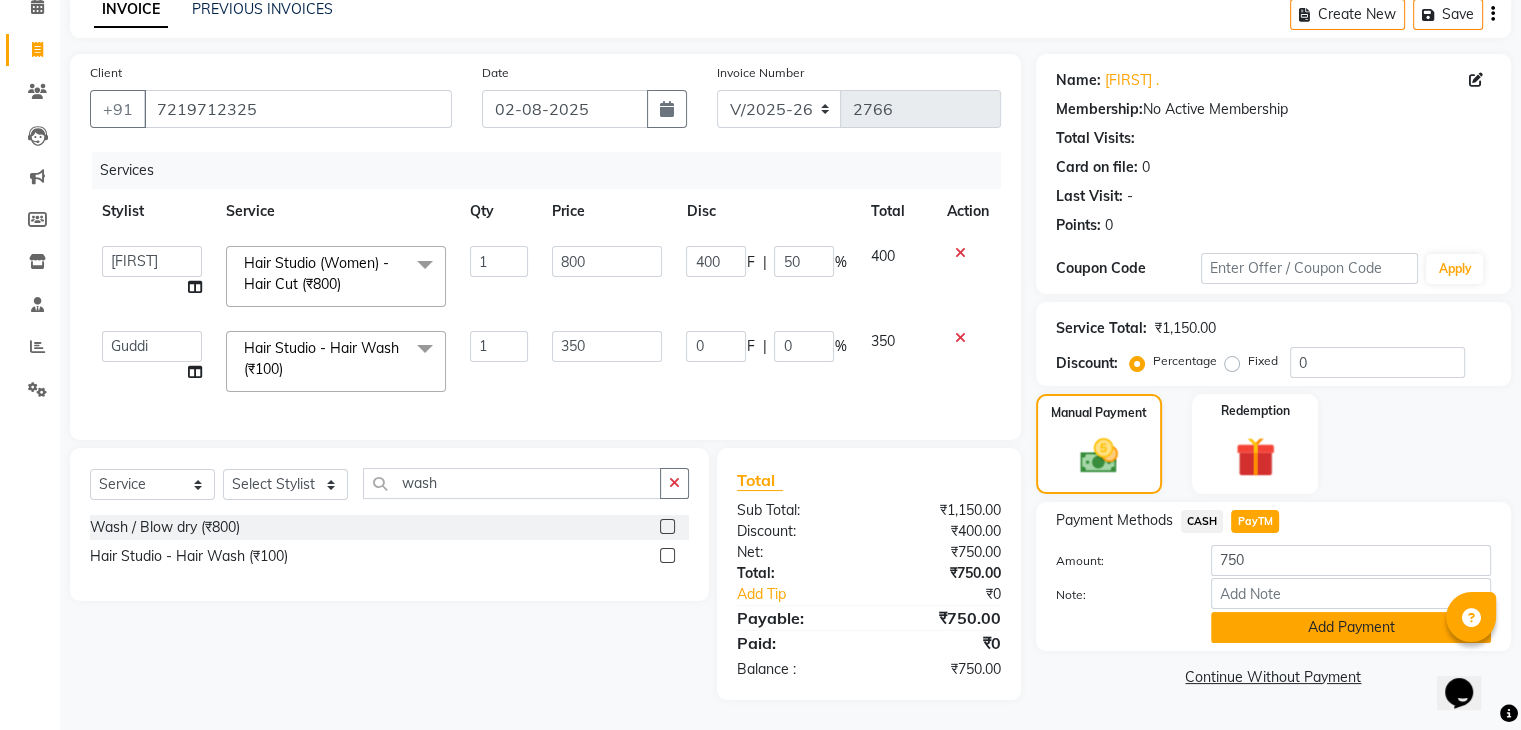 click on "Add Payment" 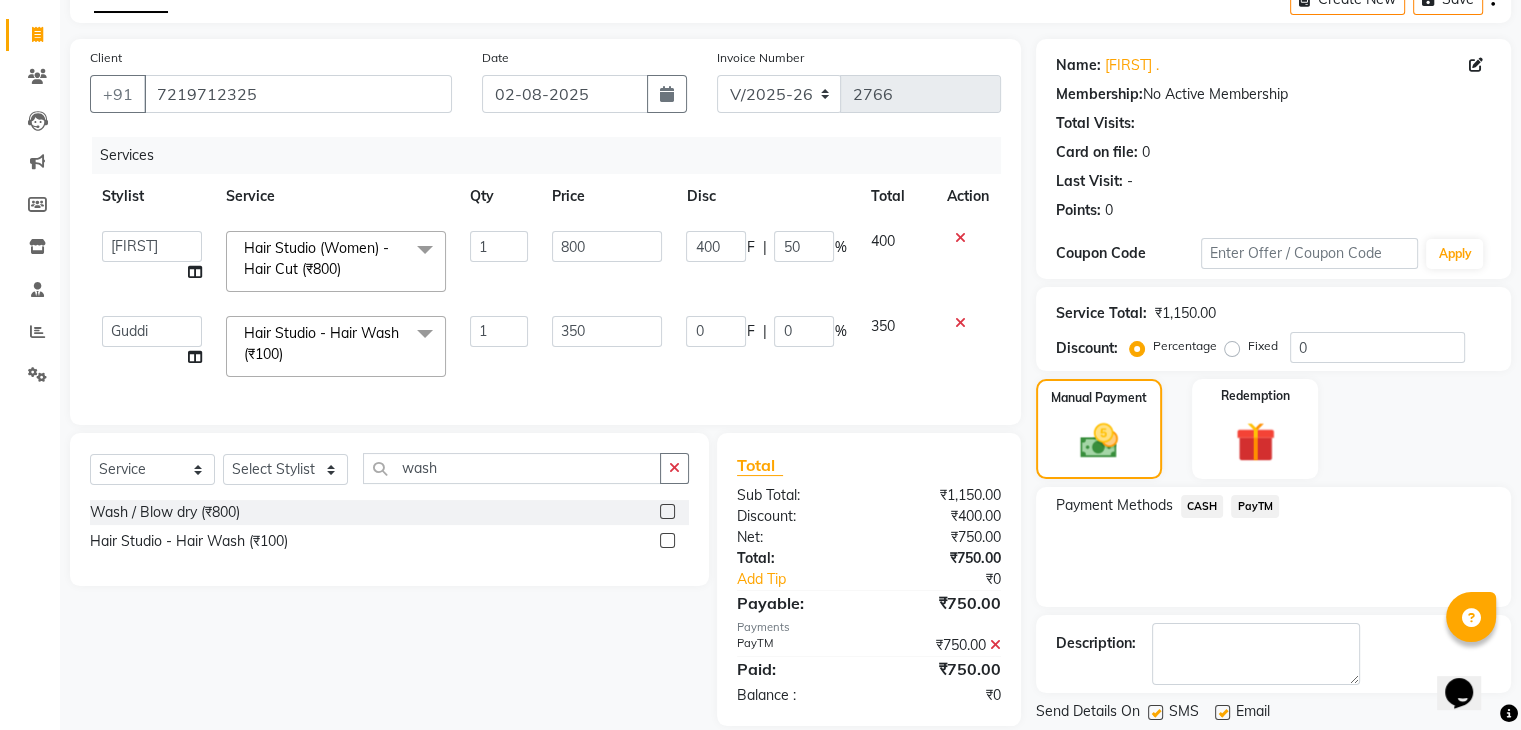 scroll, scrollTop: 171, scrollLeft: 0, axis: vertical 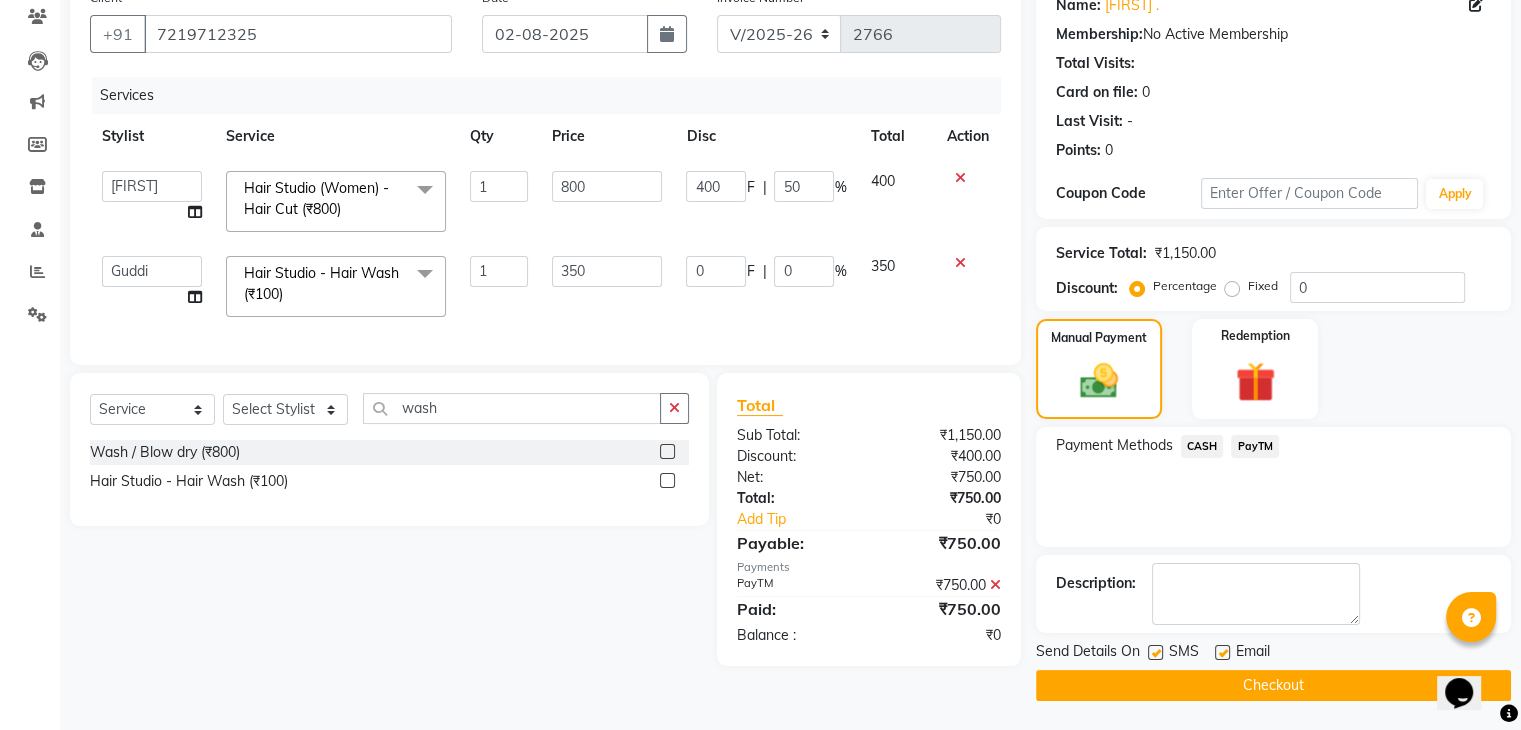 click 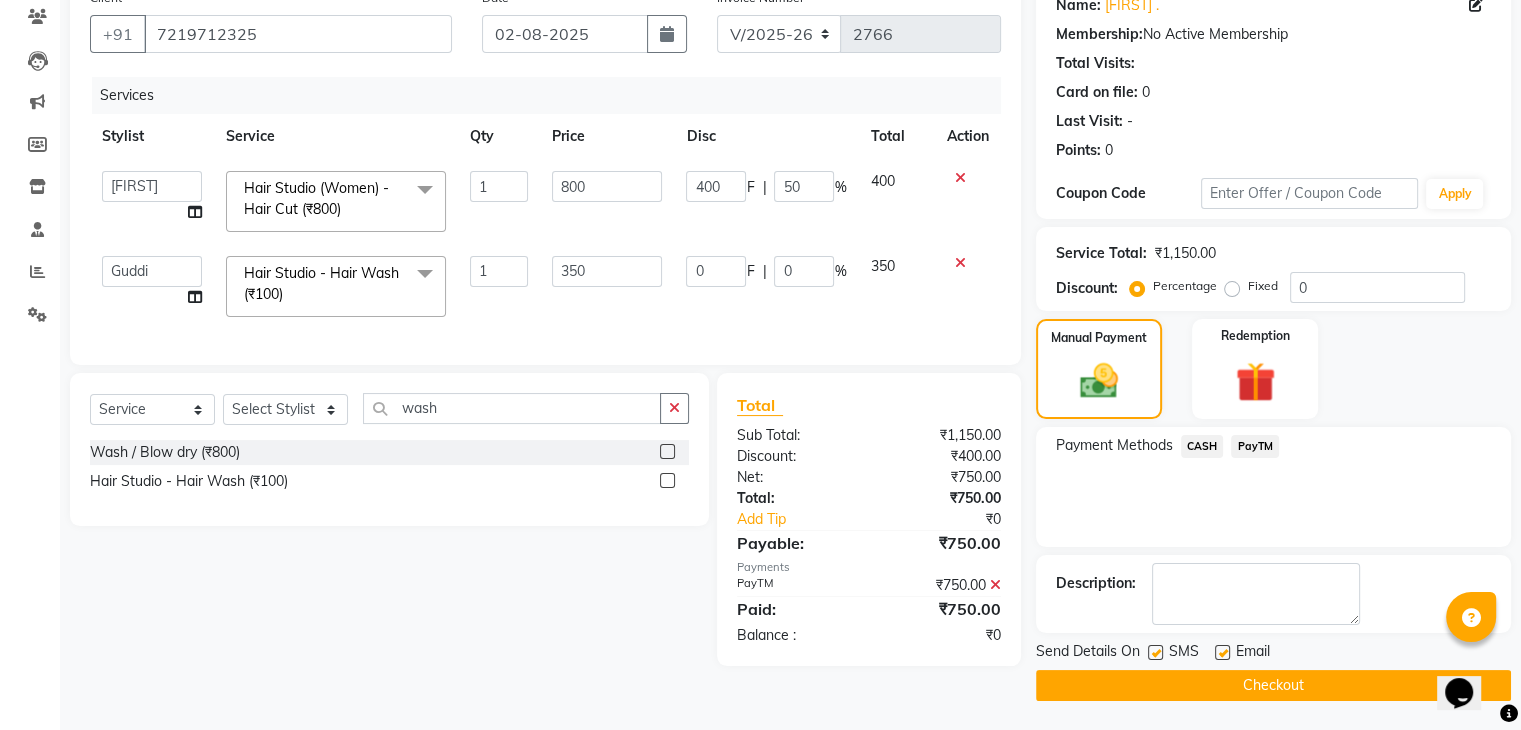 click at bounding box center (1154, 653) 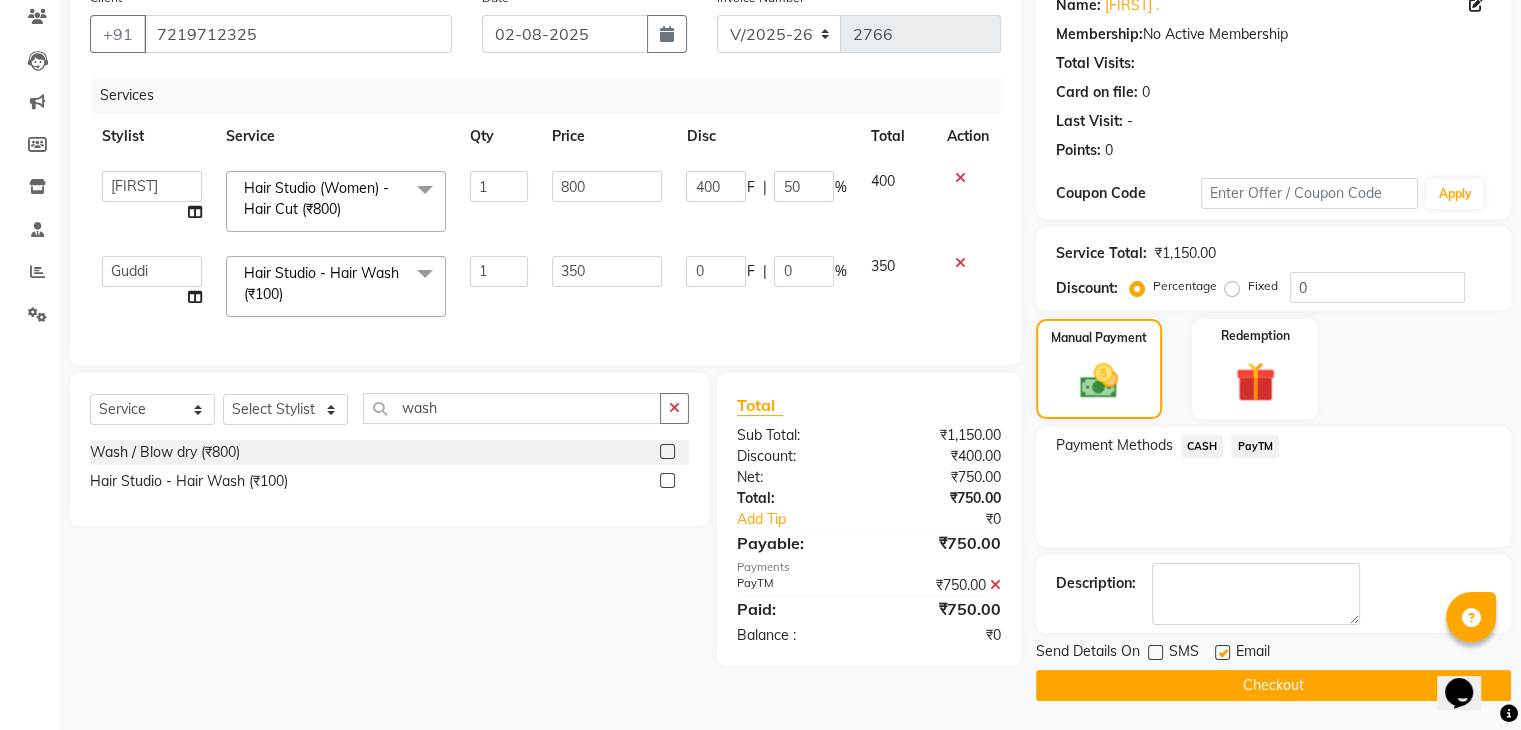 click 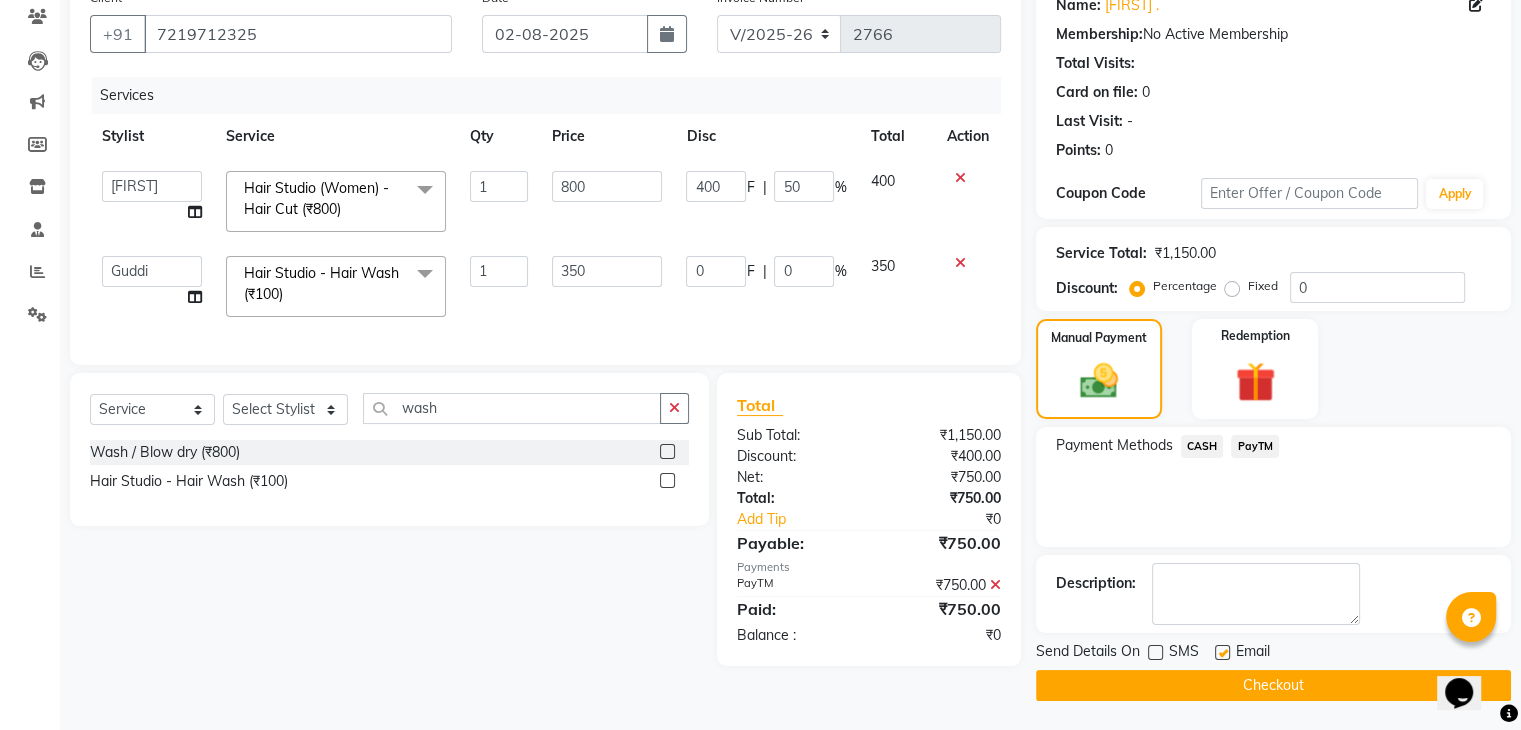 click at bounding box center [1221, 653] 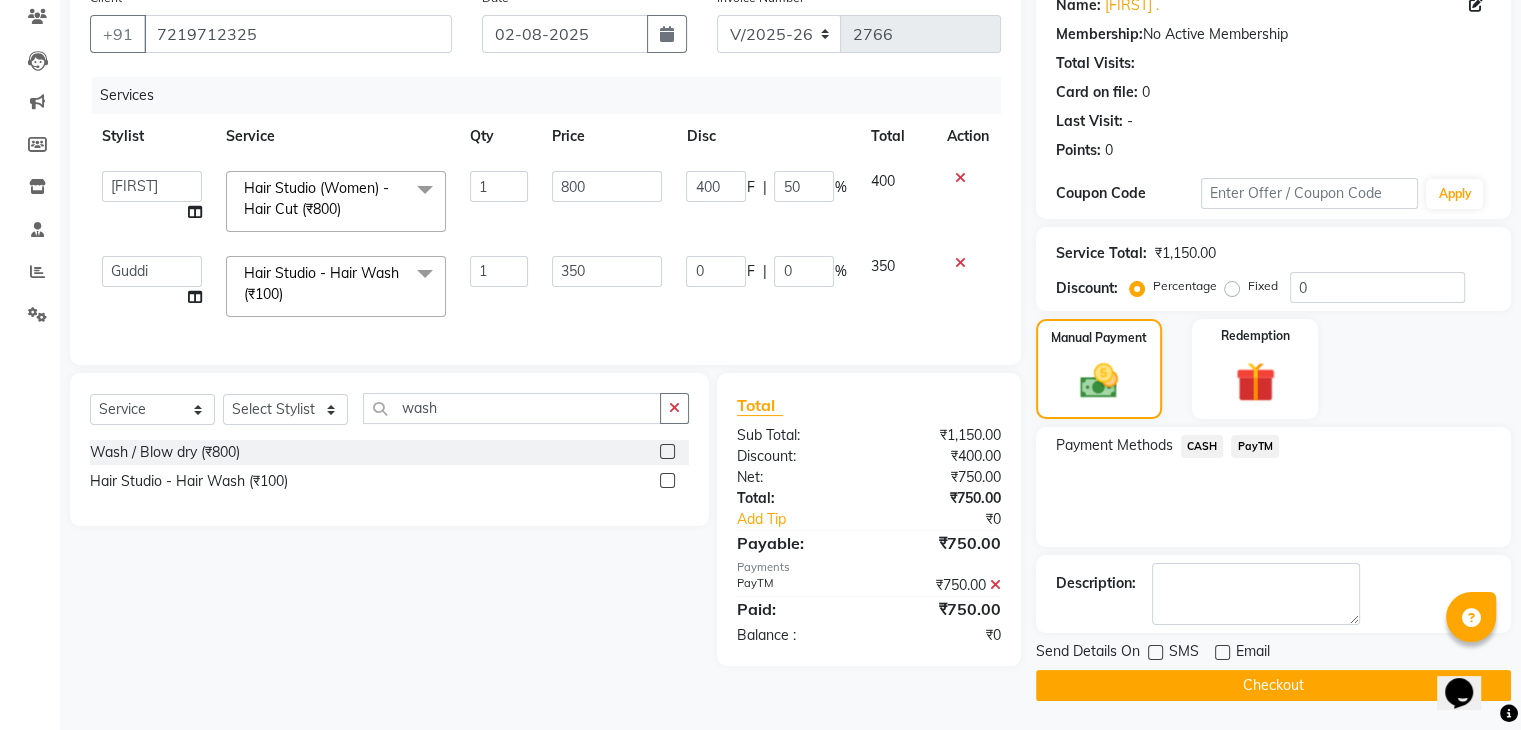 click on "Checkout" 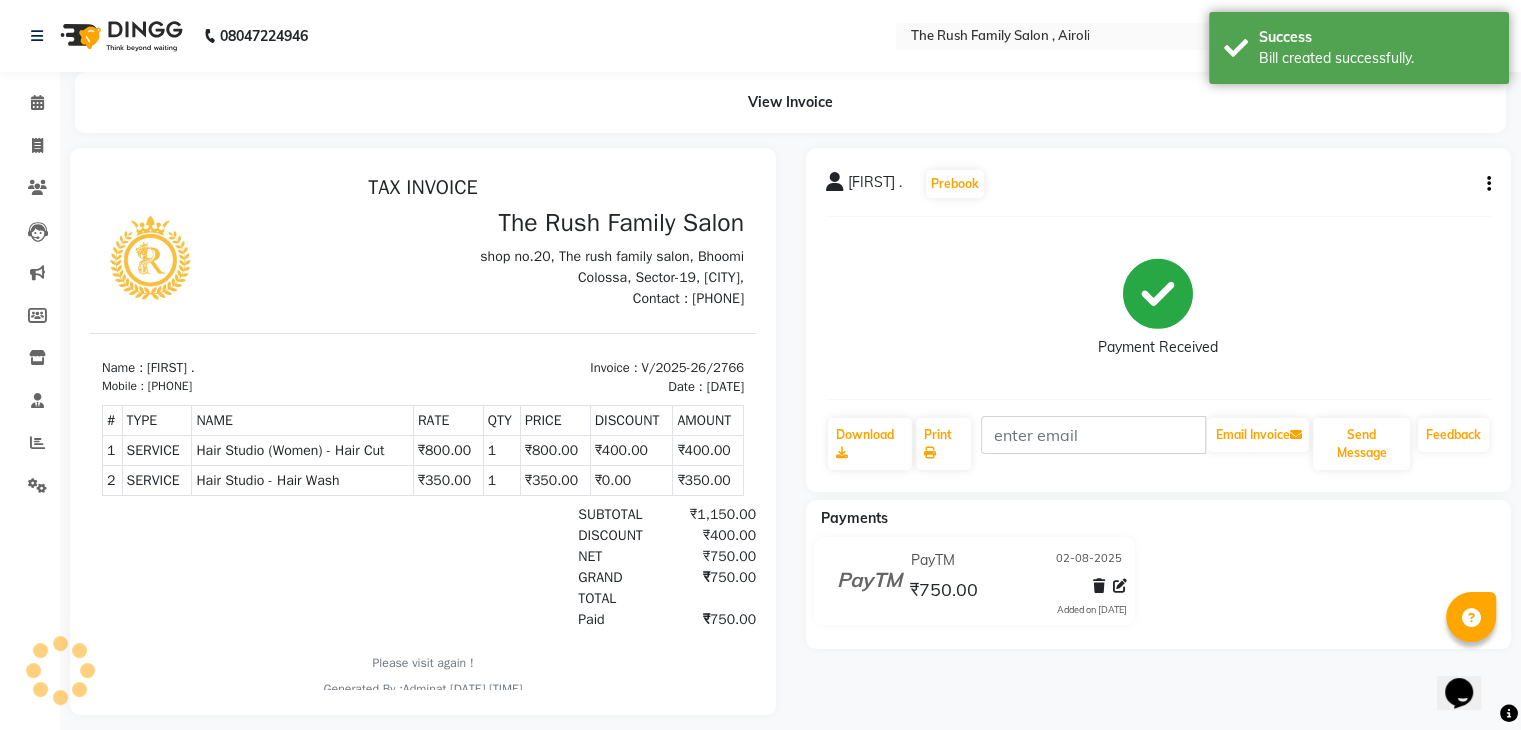 scroll, scrollTop: 0, scrollLeft: 0, axis: both 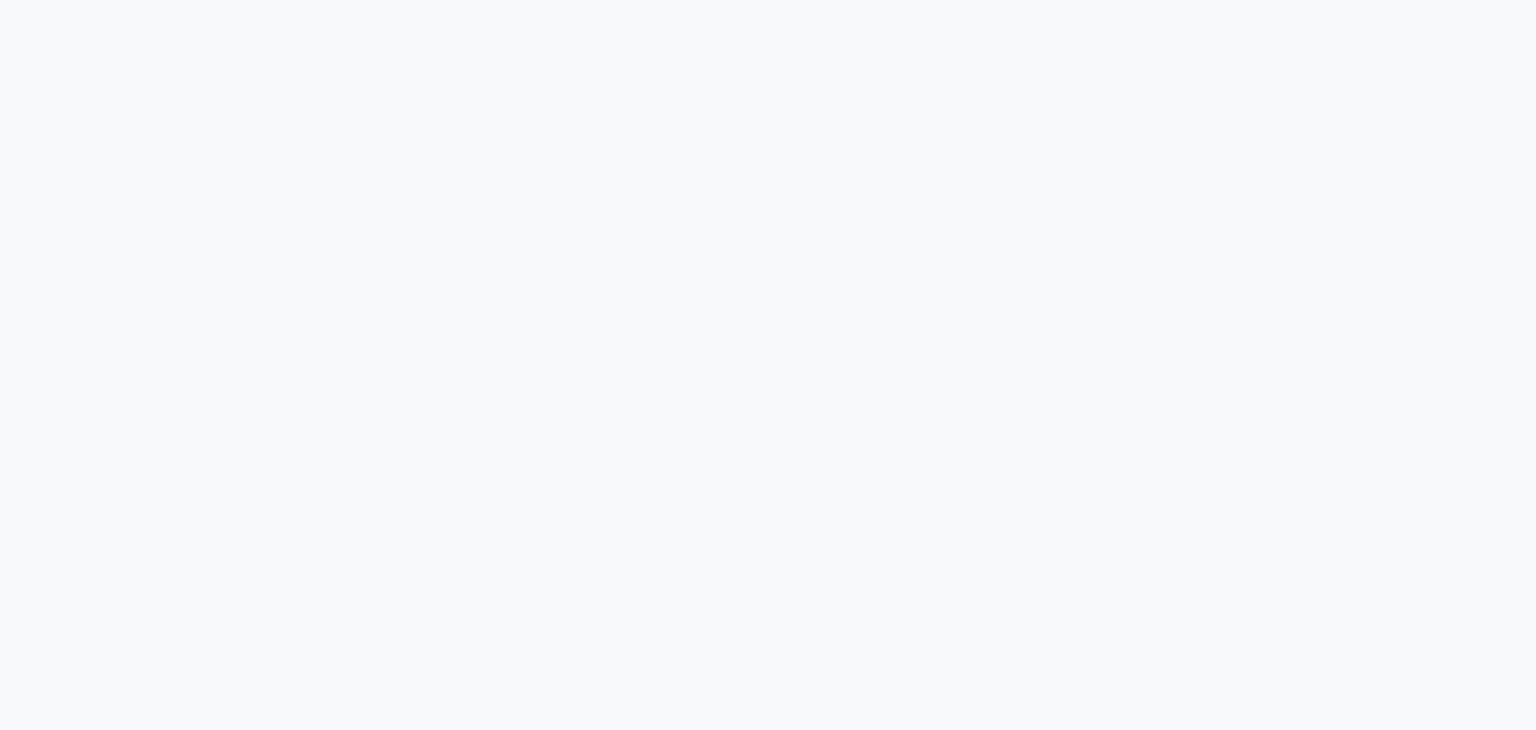 select on "5419" 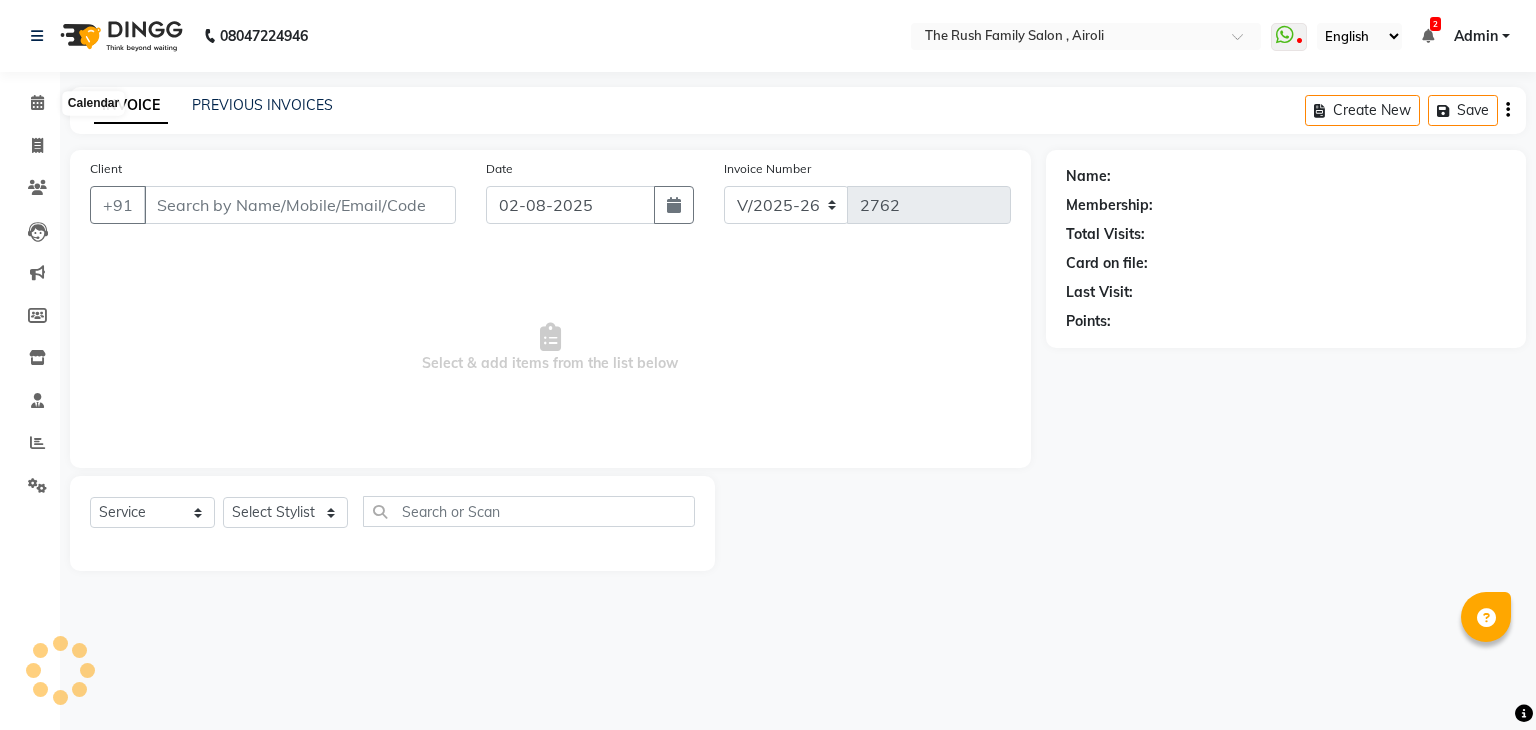 type on "9869625785" 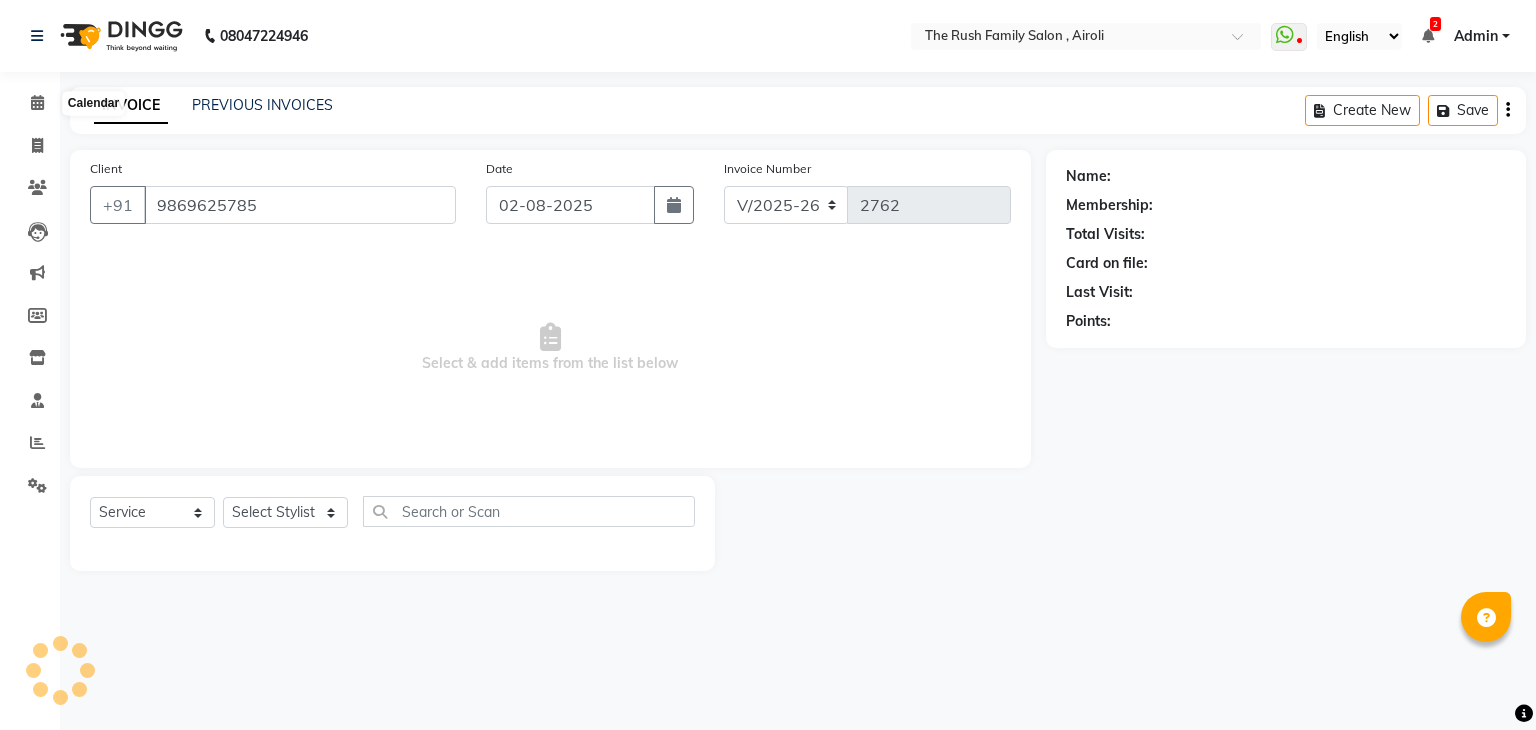 select on "60158" 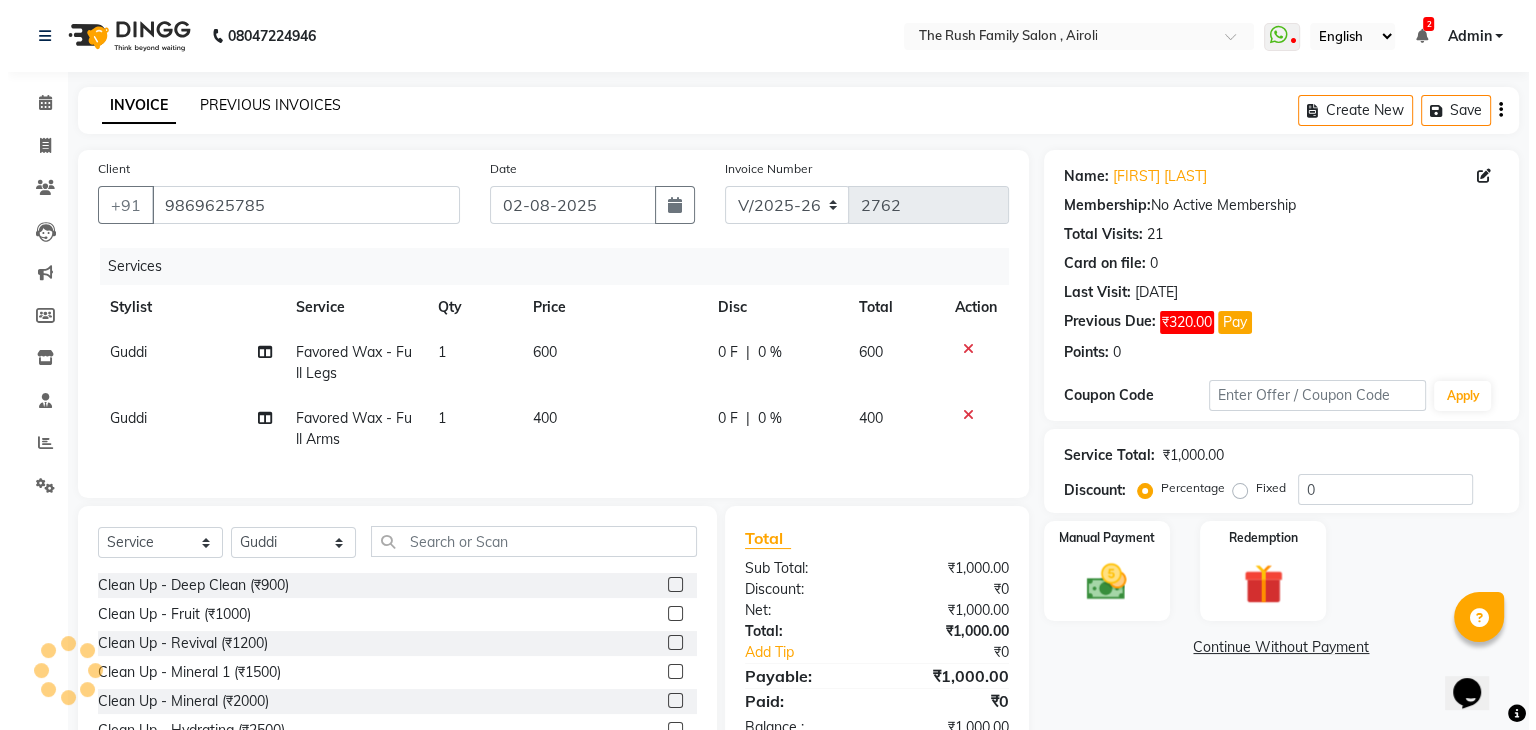 scroll, scrollTop: 0, scrollLeft: 0, axis: both 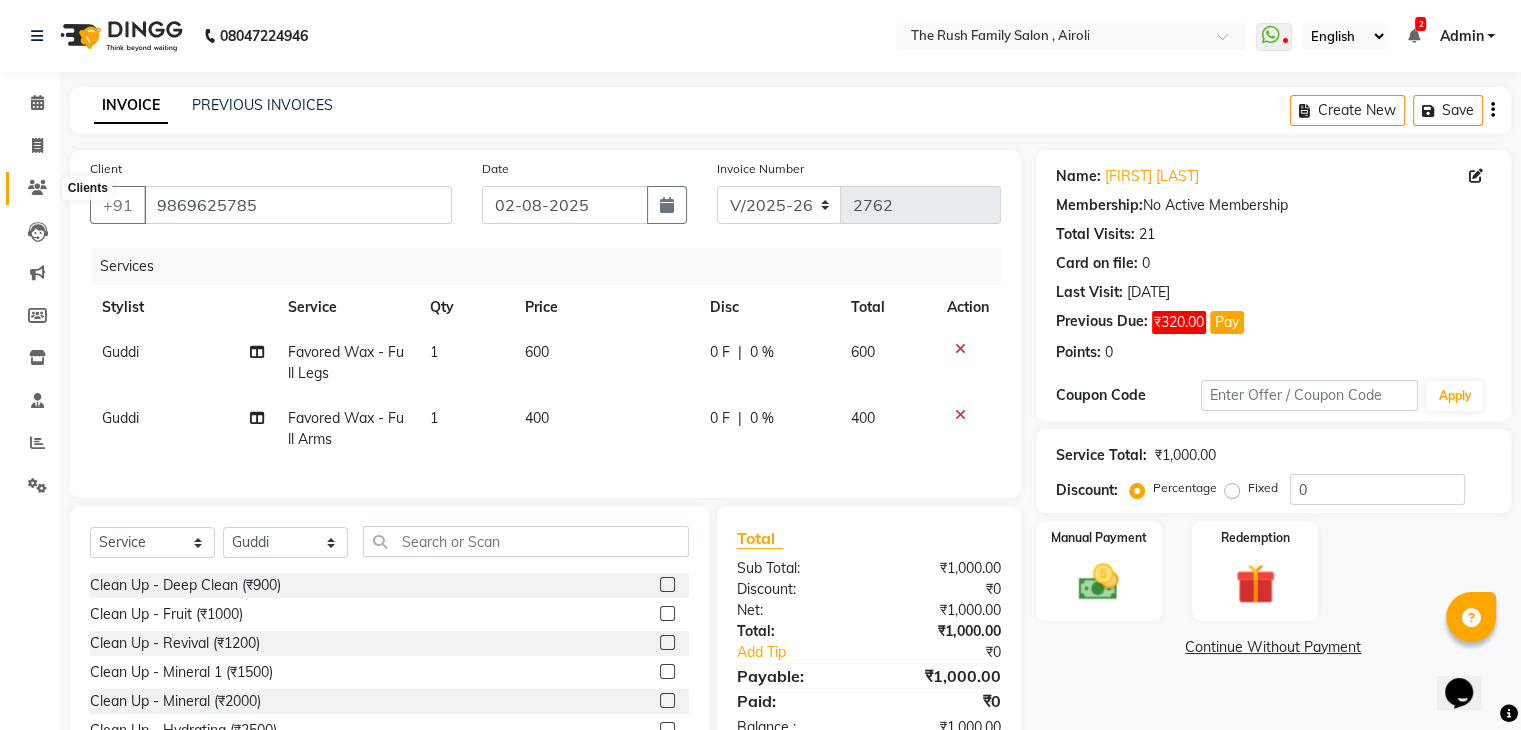click 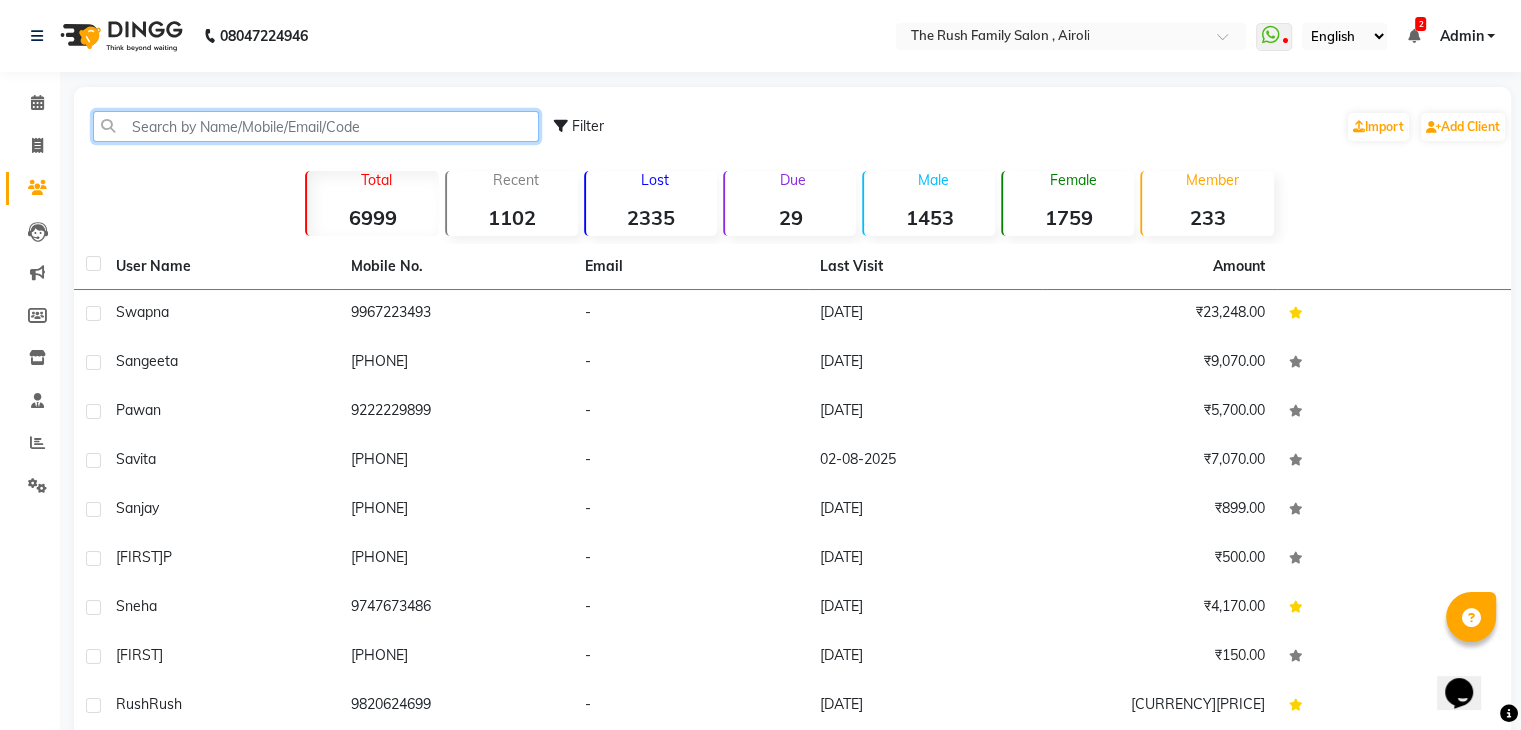 click 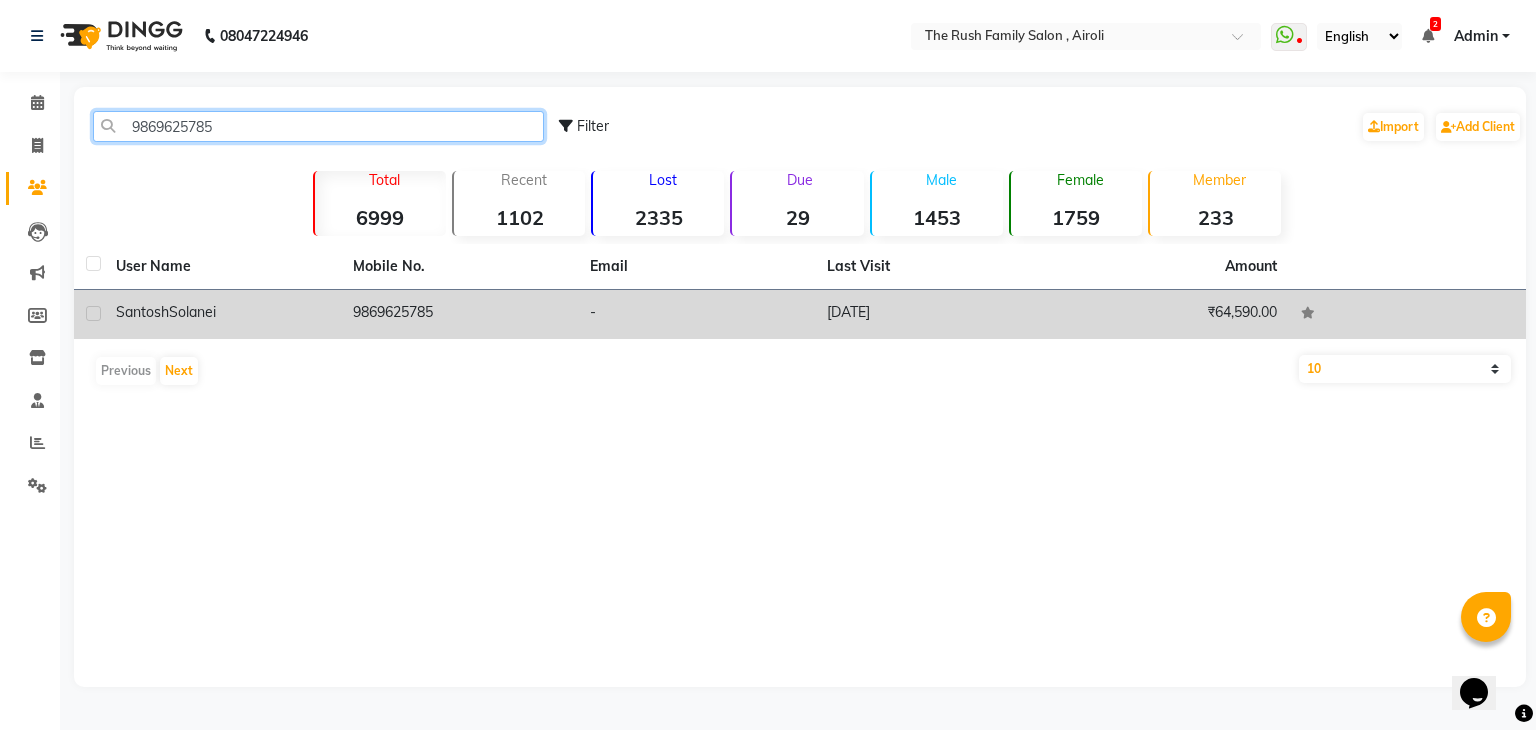 type on "9869625785" 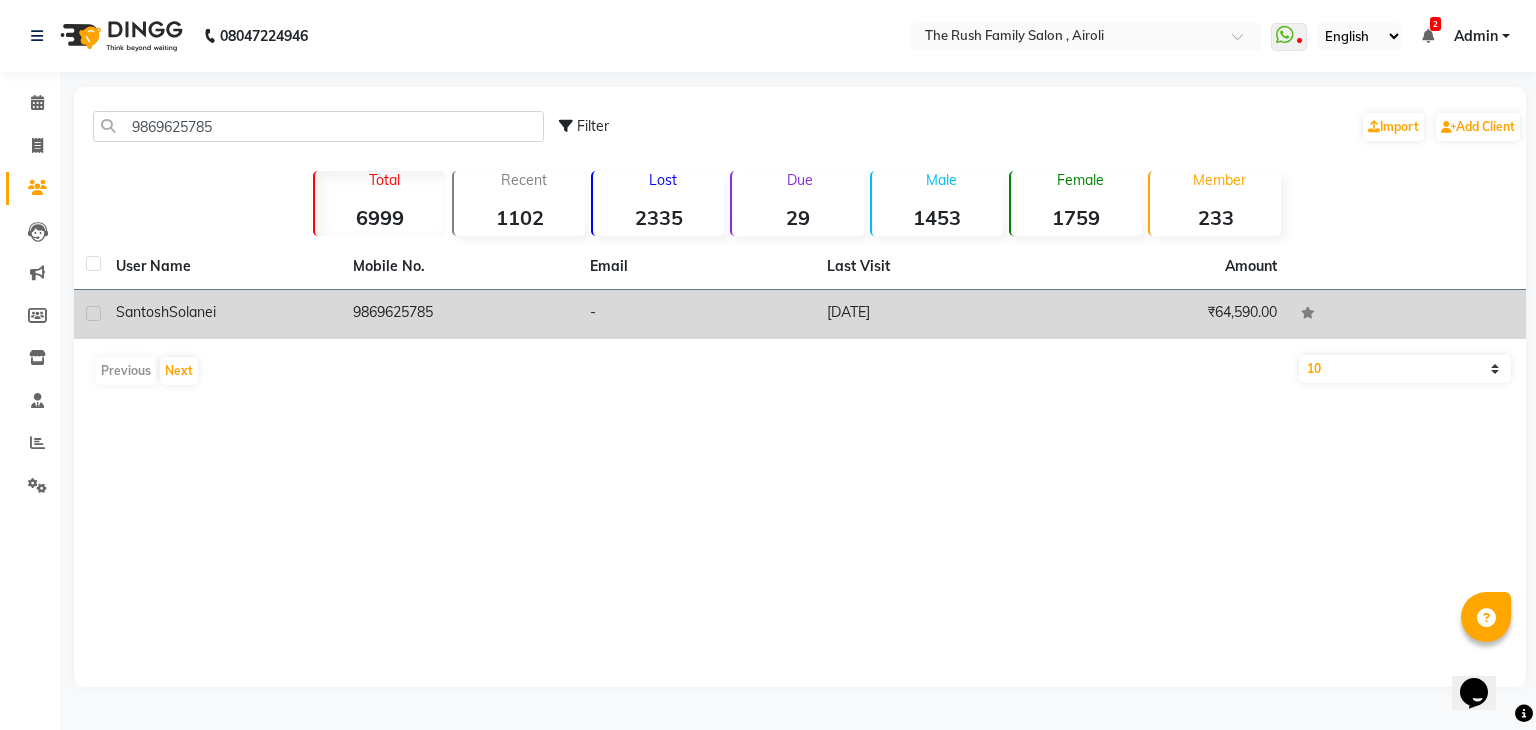 click on "Santosh  Solanei" 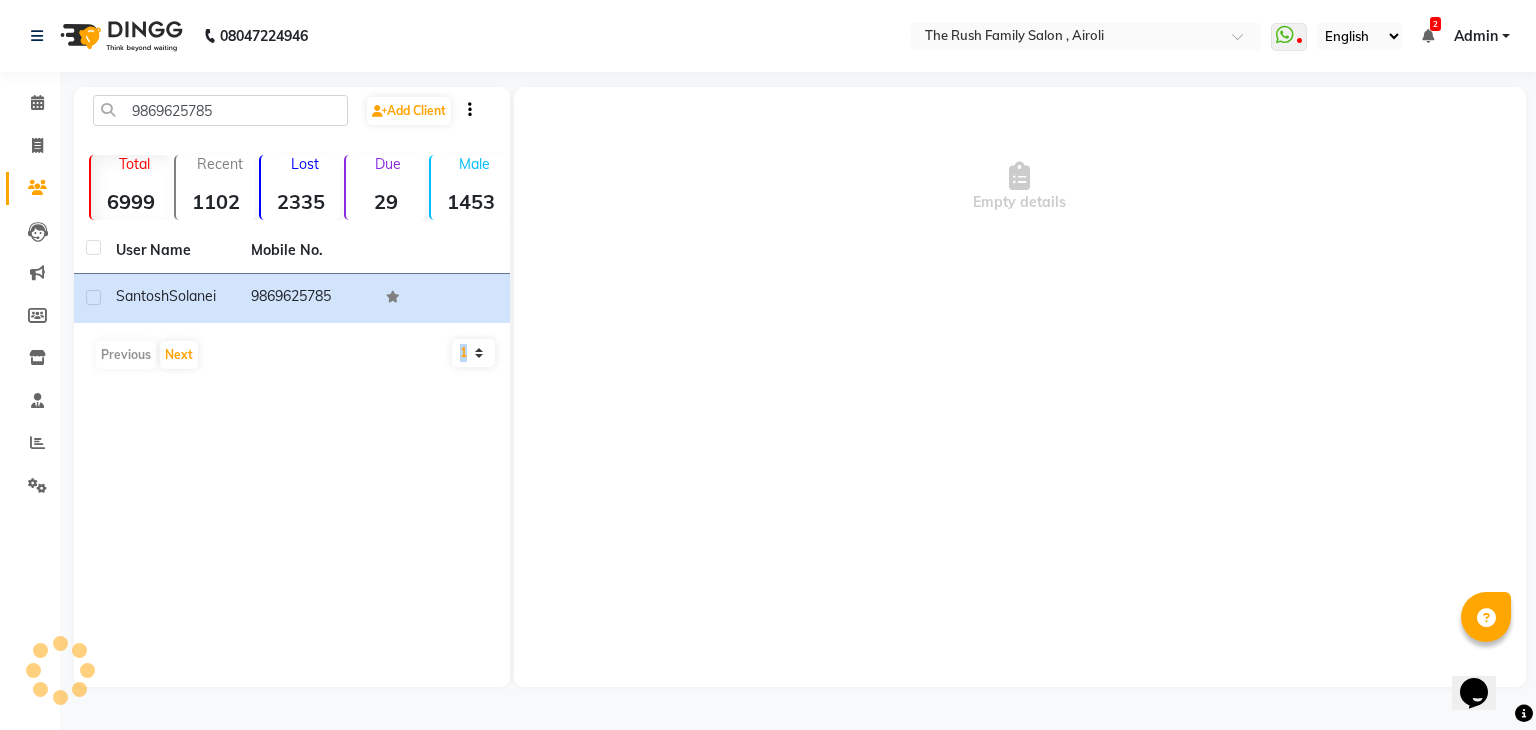 click on "User Name Mobile No. Santosh  Solanei   9869625785   Previous   Next   10   50   100" 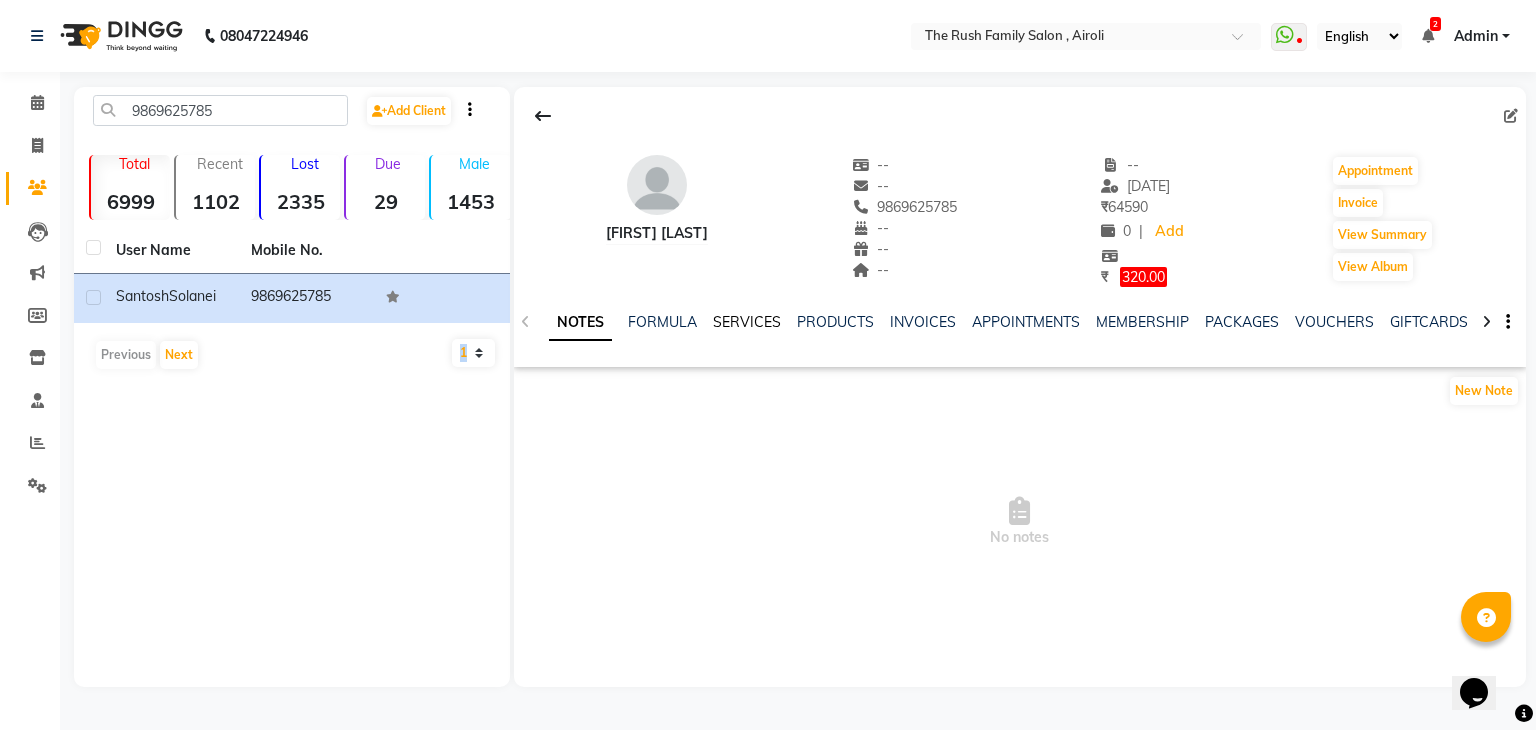 click on "SERVICES" 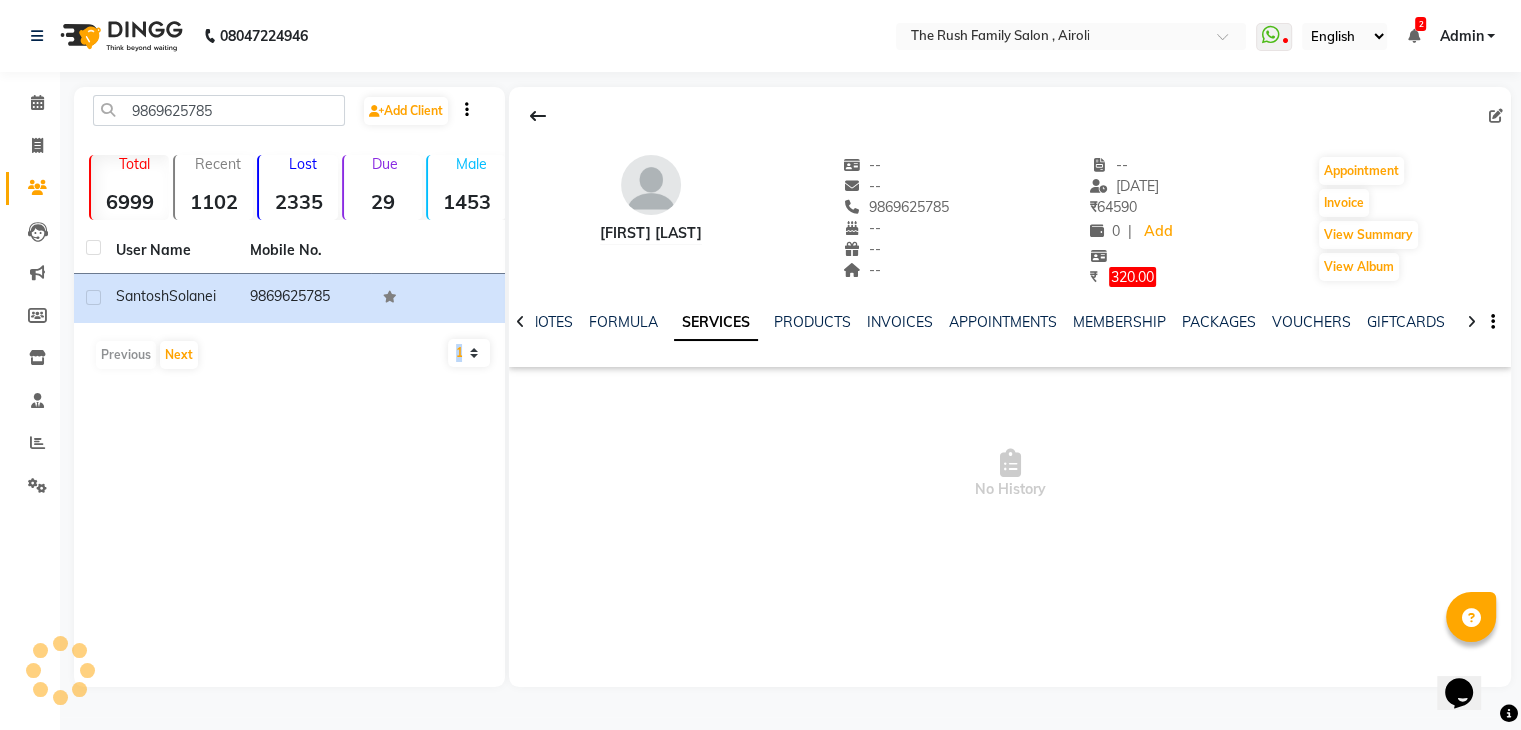 click on "SERVICES" 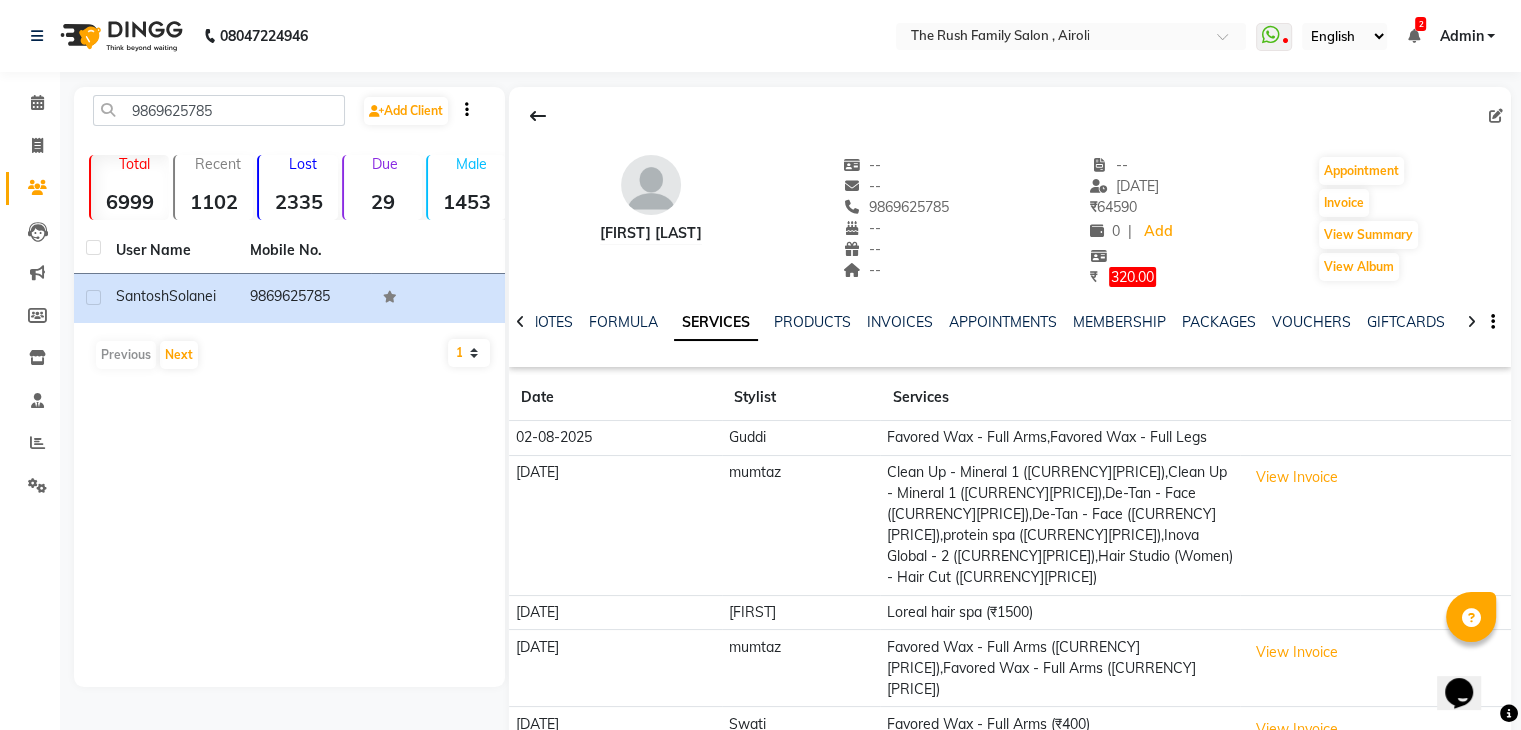 click on "02-08-2025" 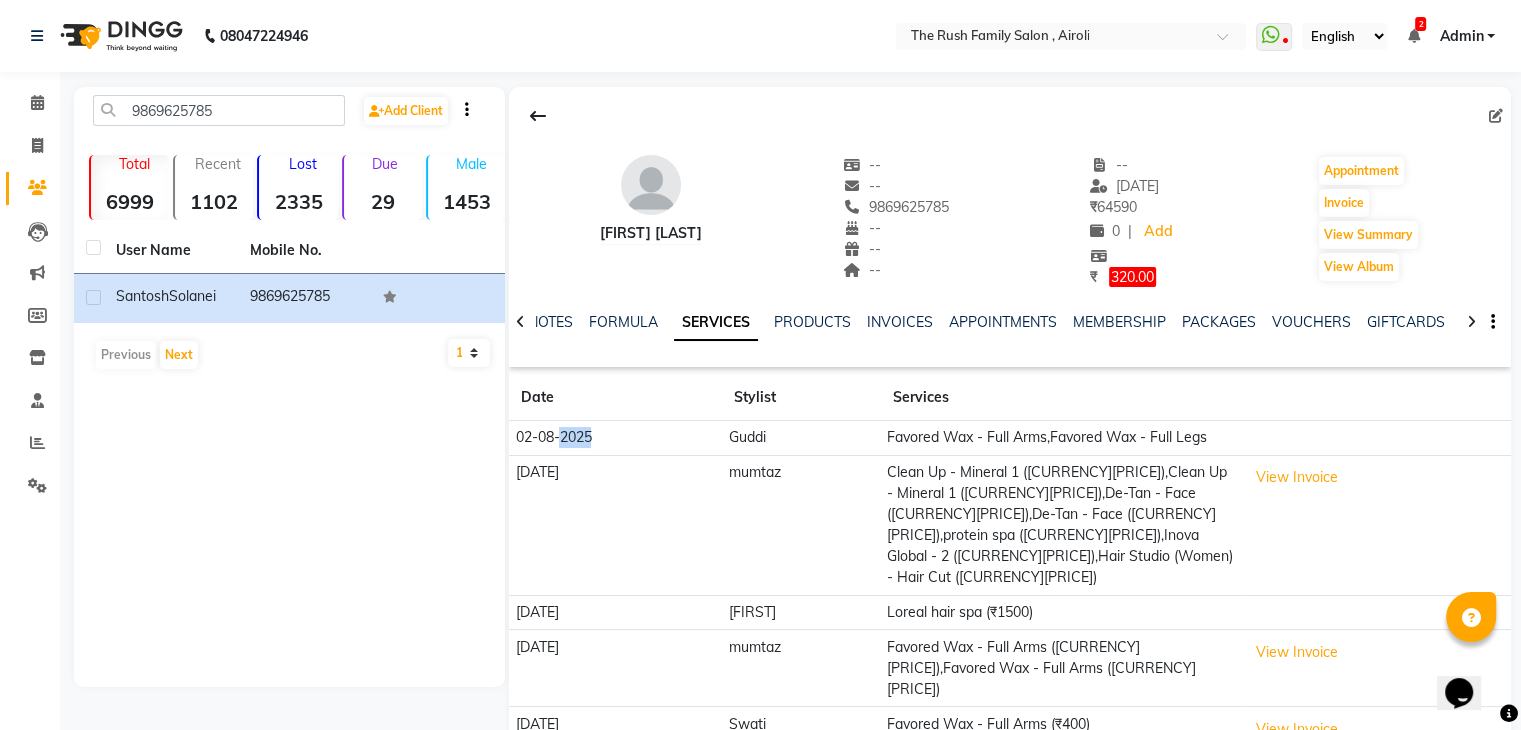 click on "02-08-2025" 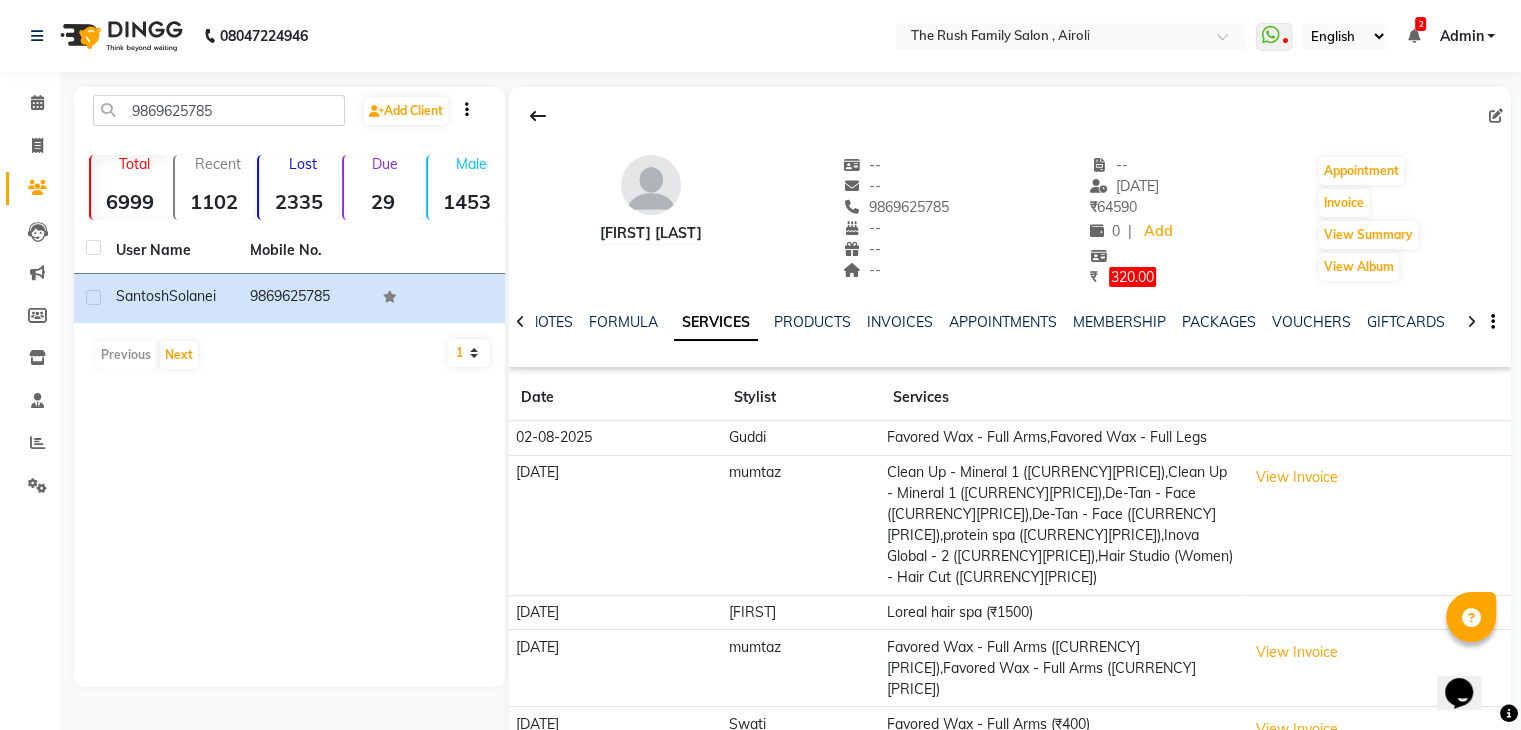 click on "Favored Wax - Full Arms,Favored Wax - Full Legs" 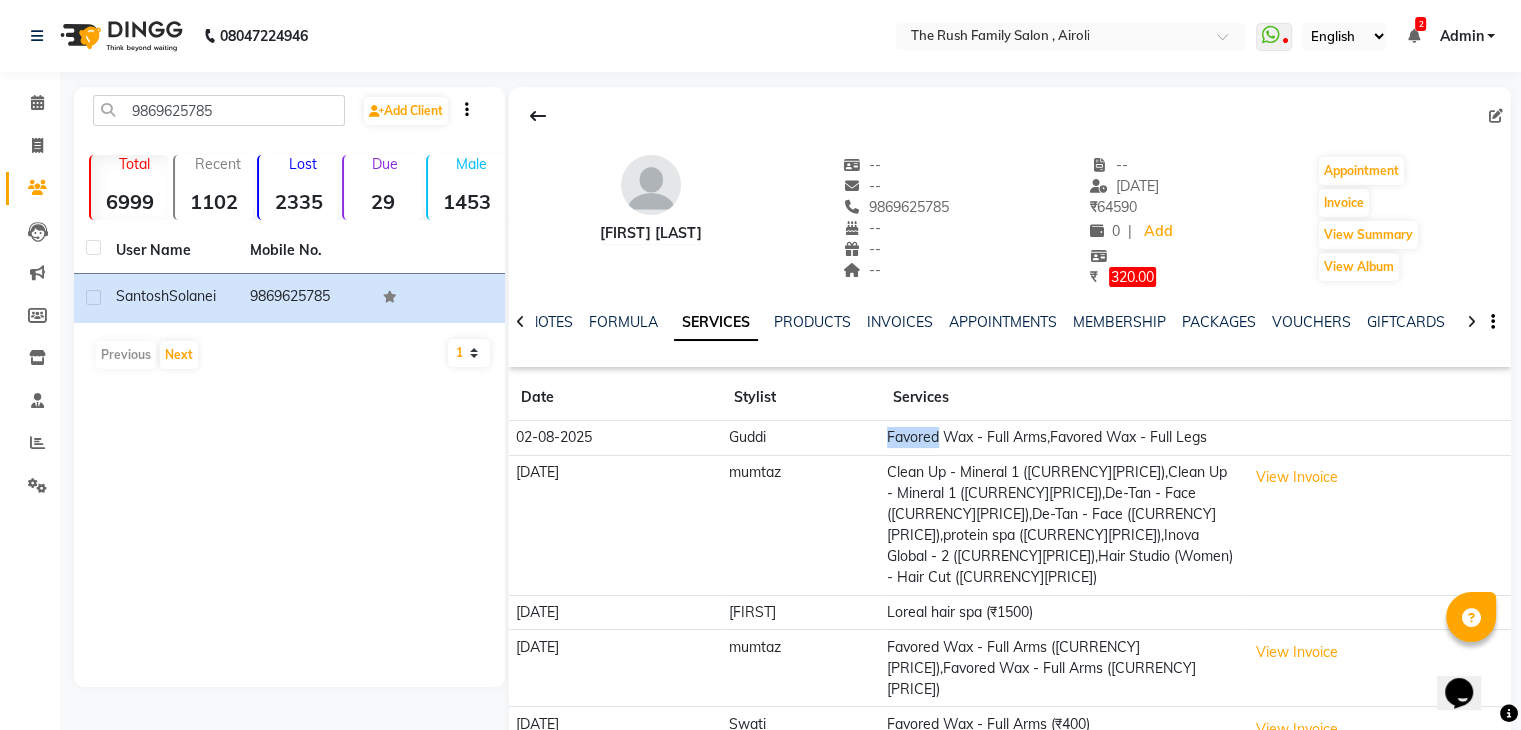click on "Favored Wax - Full Arms,Favored Wax - Full Legs" 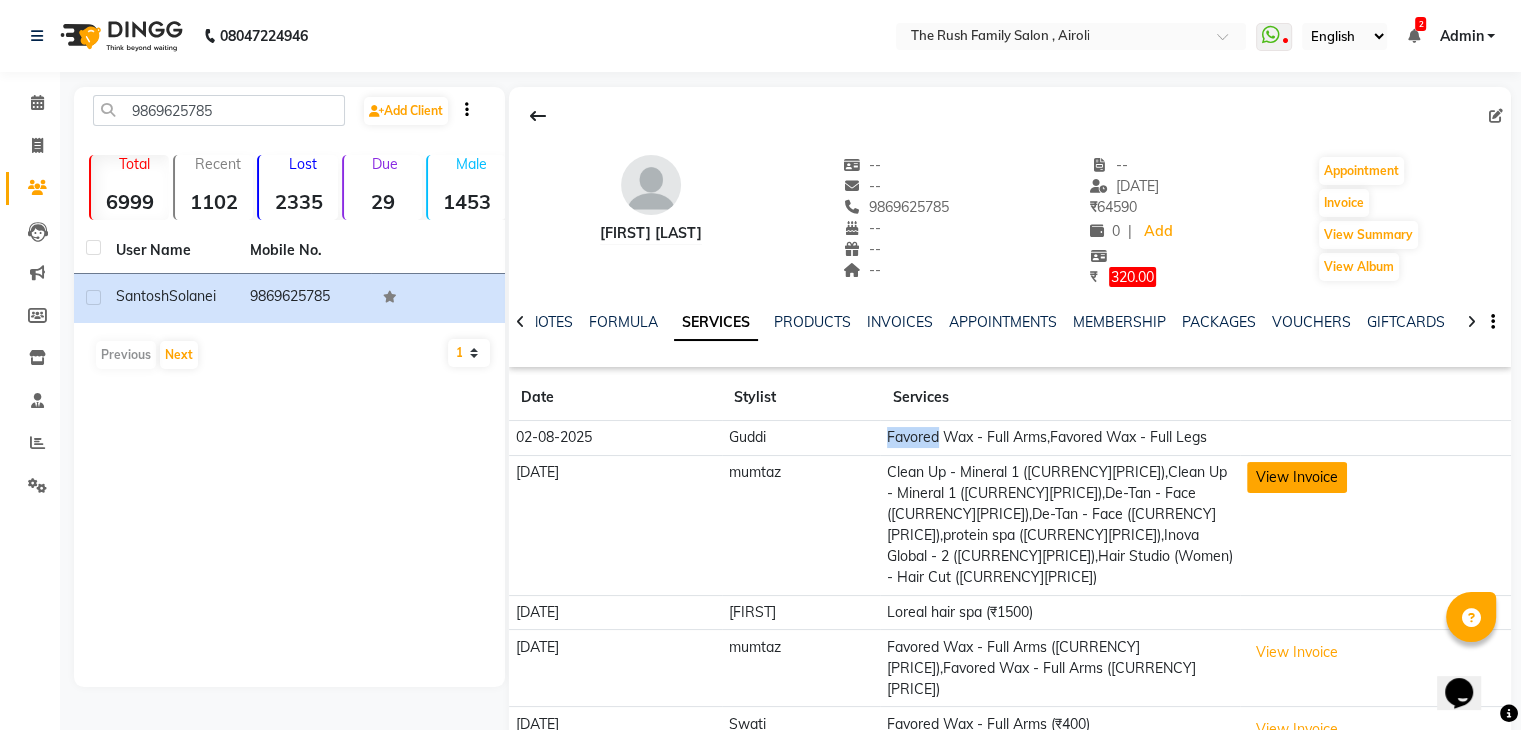 click on "View Invoice" 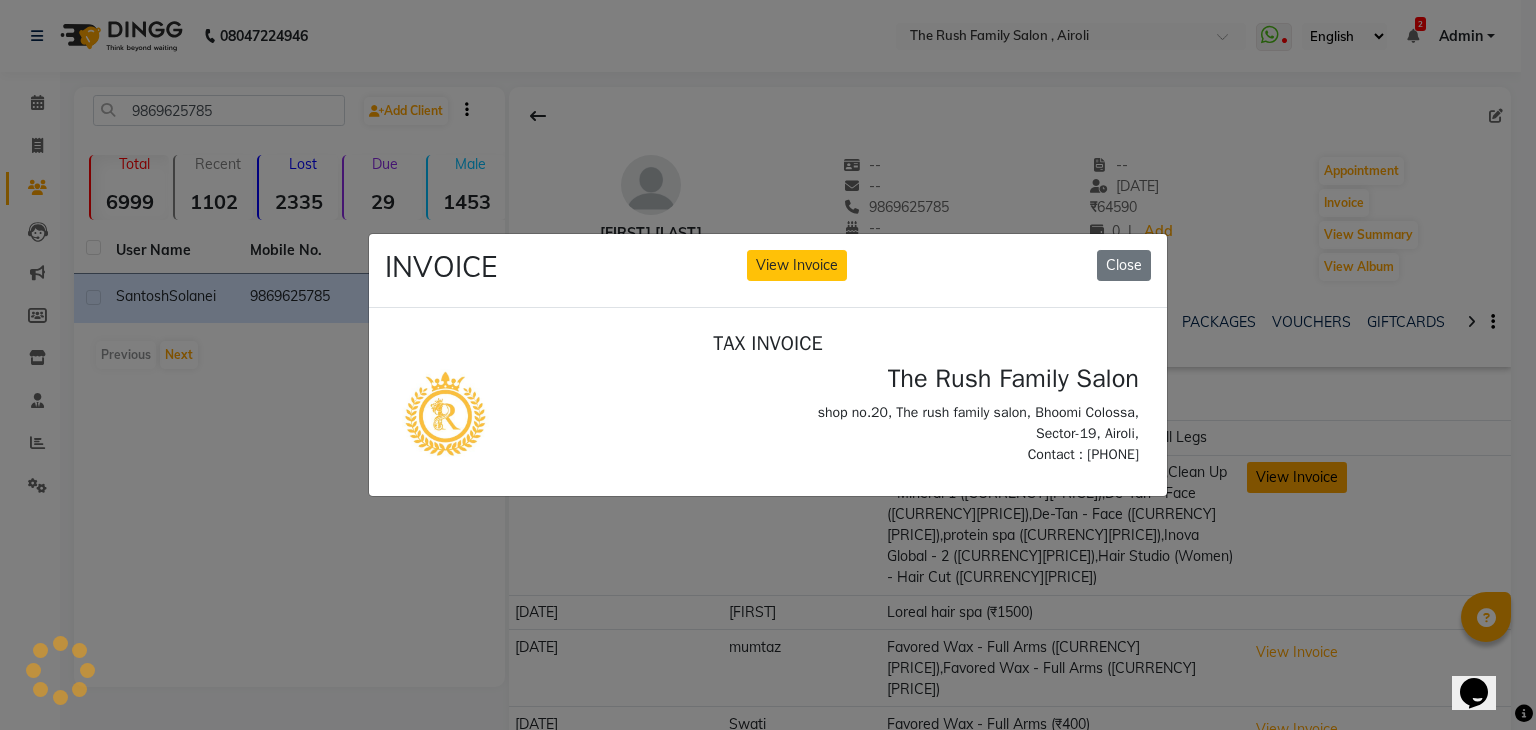 scroll, scrollTop: 0, scrollLeft: 0, axis: both 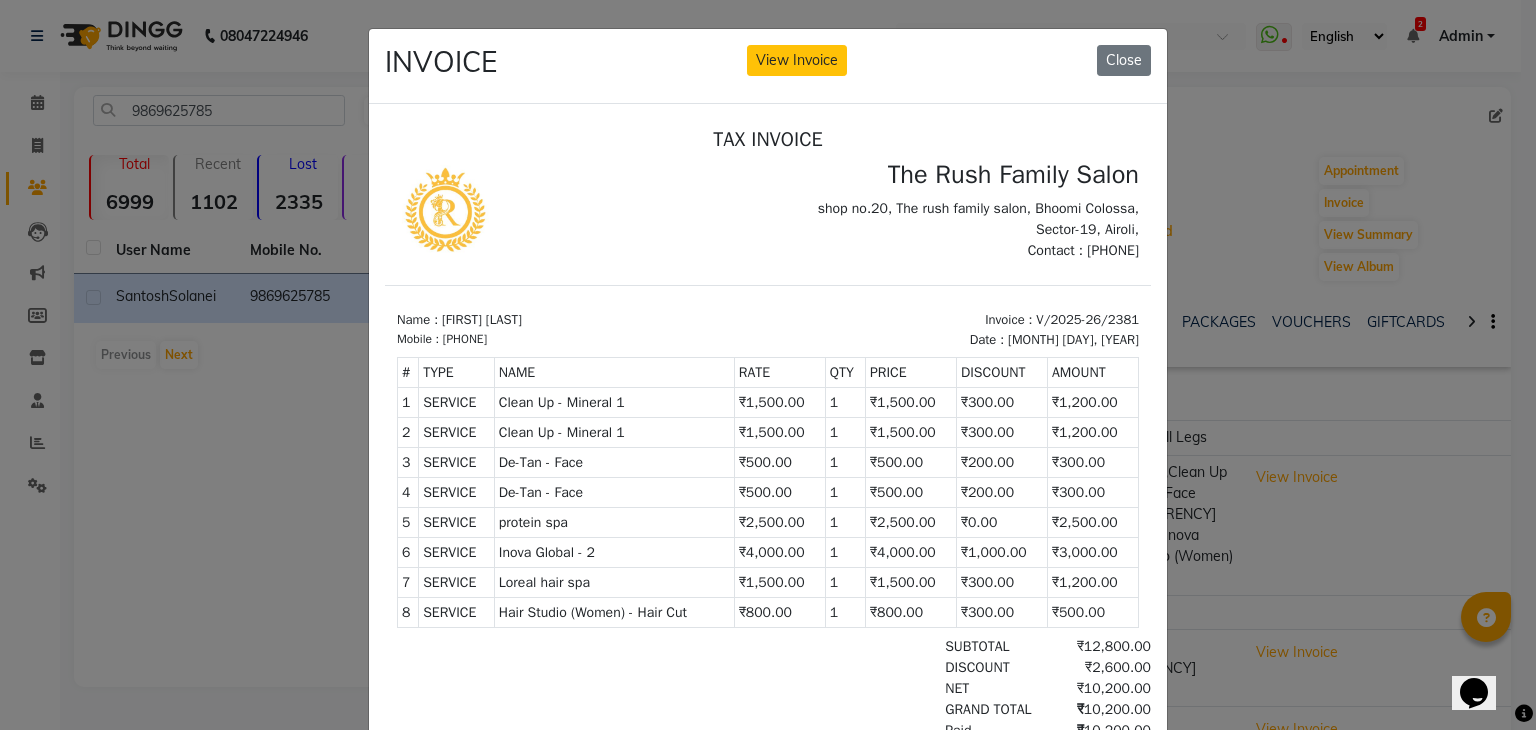 click on "INVOICE View Invoice Close" 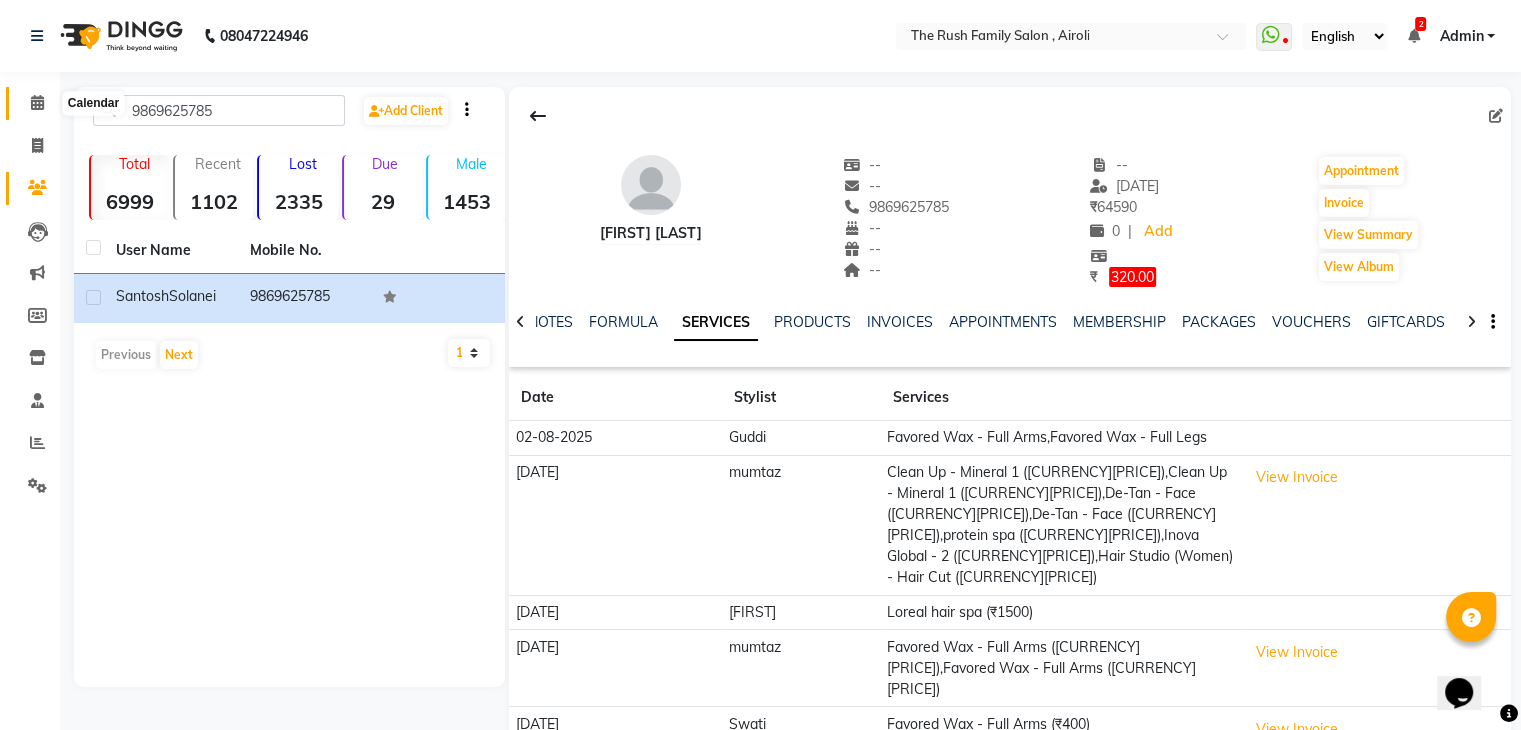 click 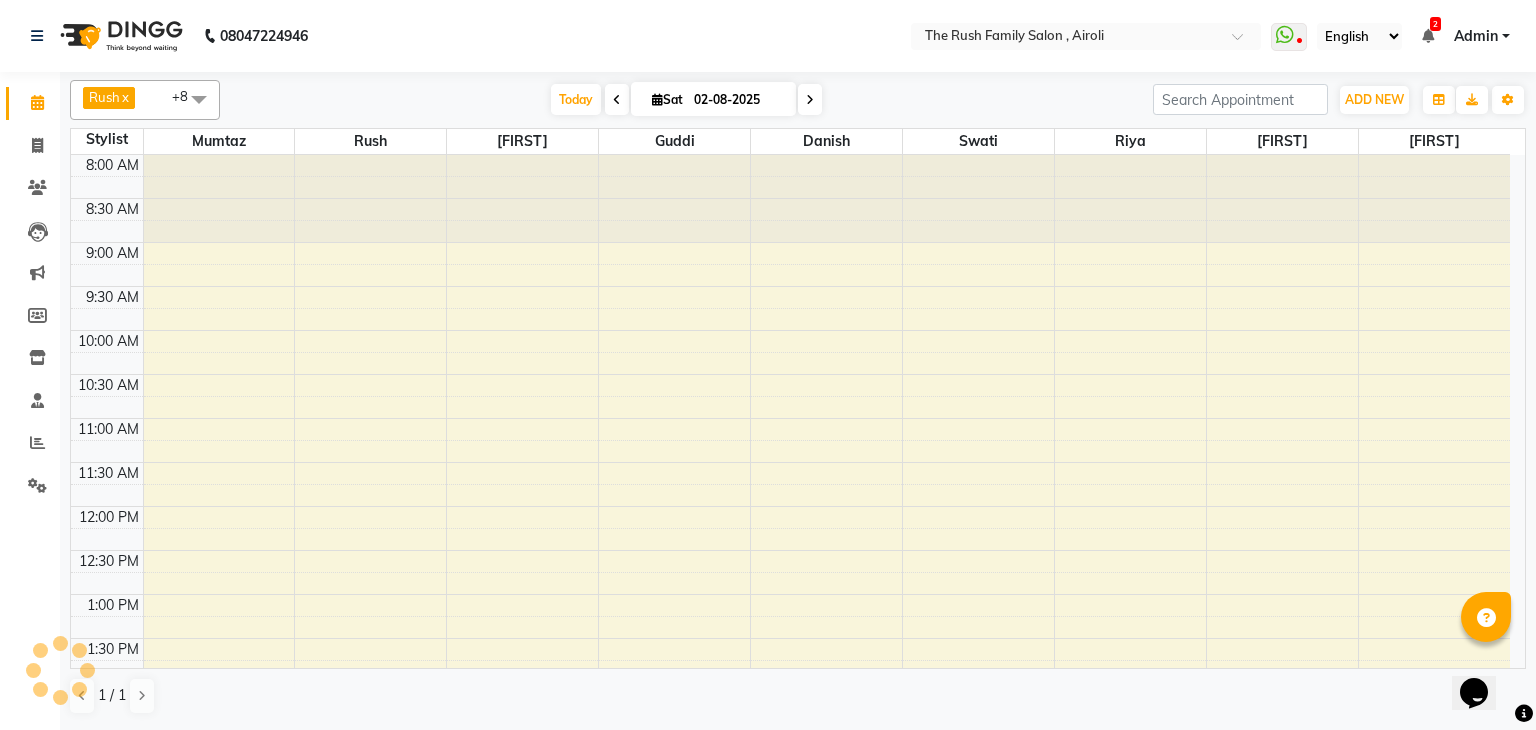 scroll, scrollTop: 0, scrollLeft: 0, axis: both 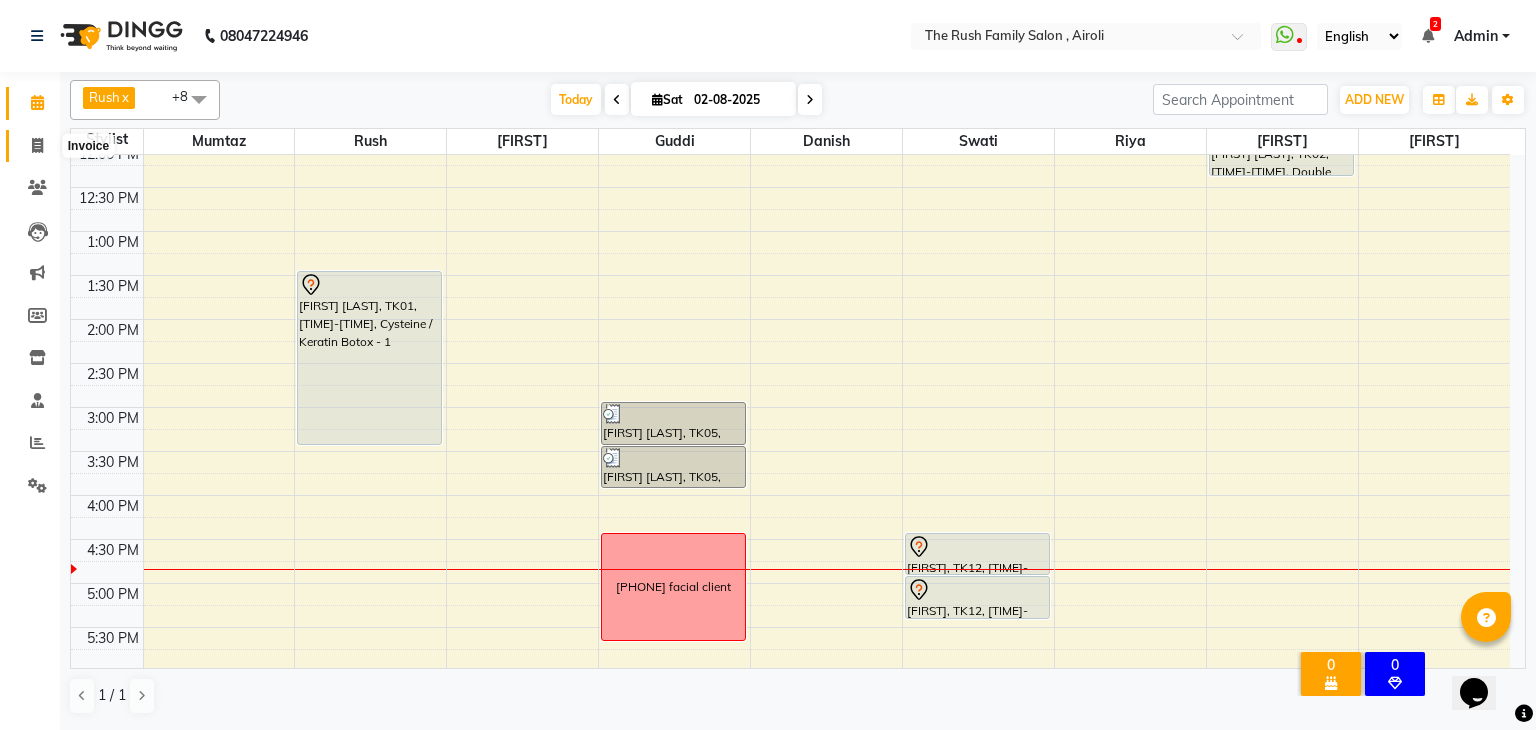 click 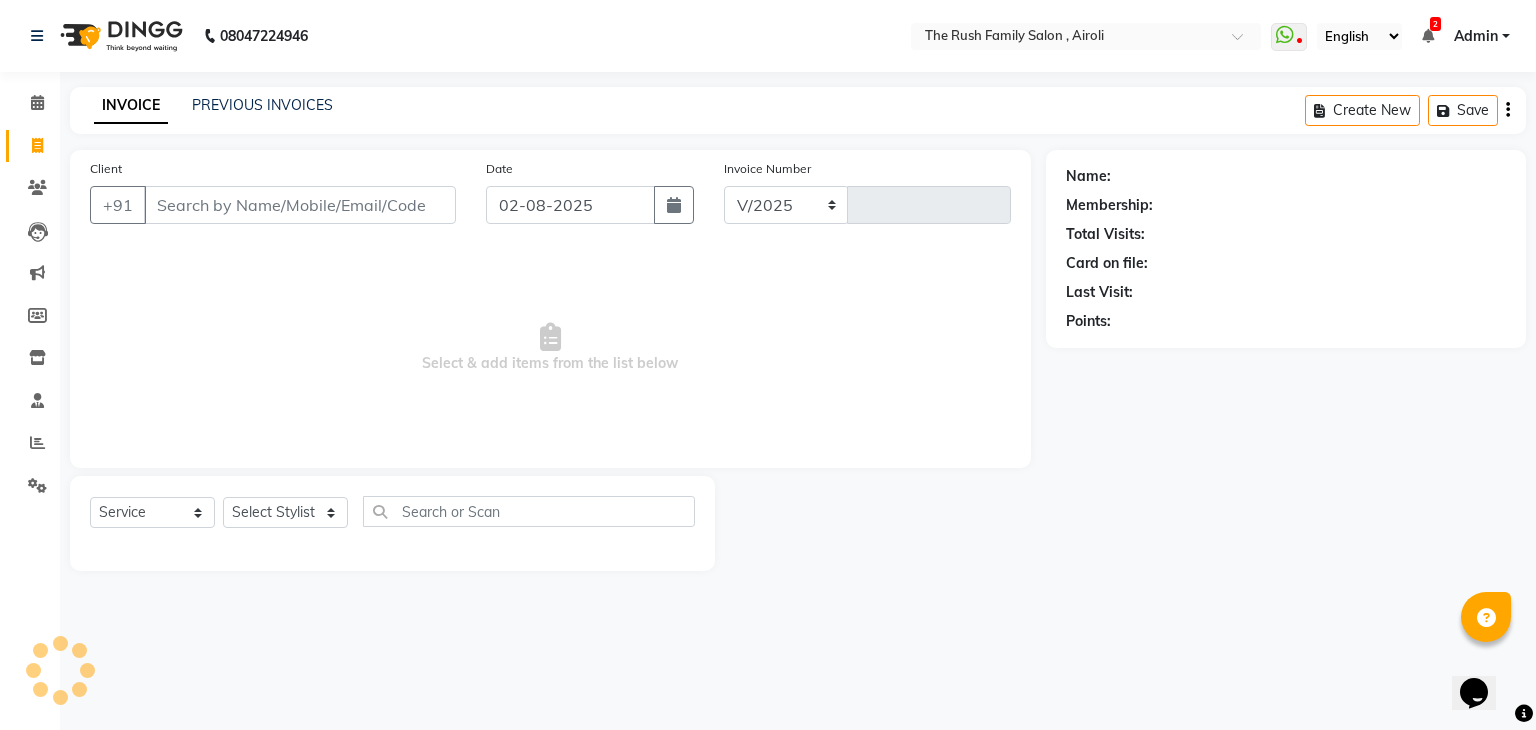 select on "5419" 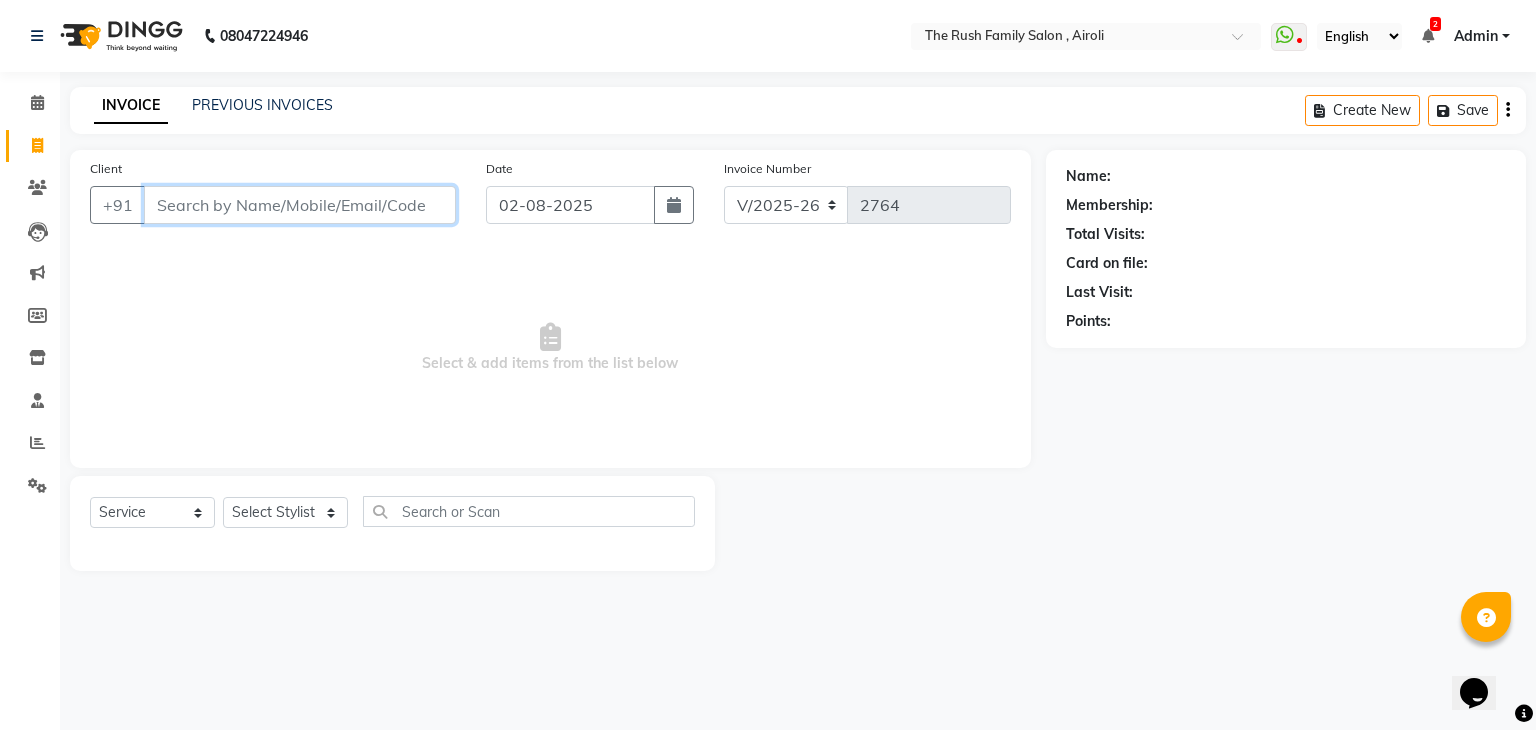 click on "Client" at bounding box center [300, 205] 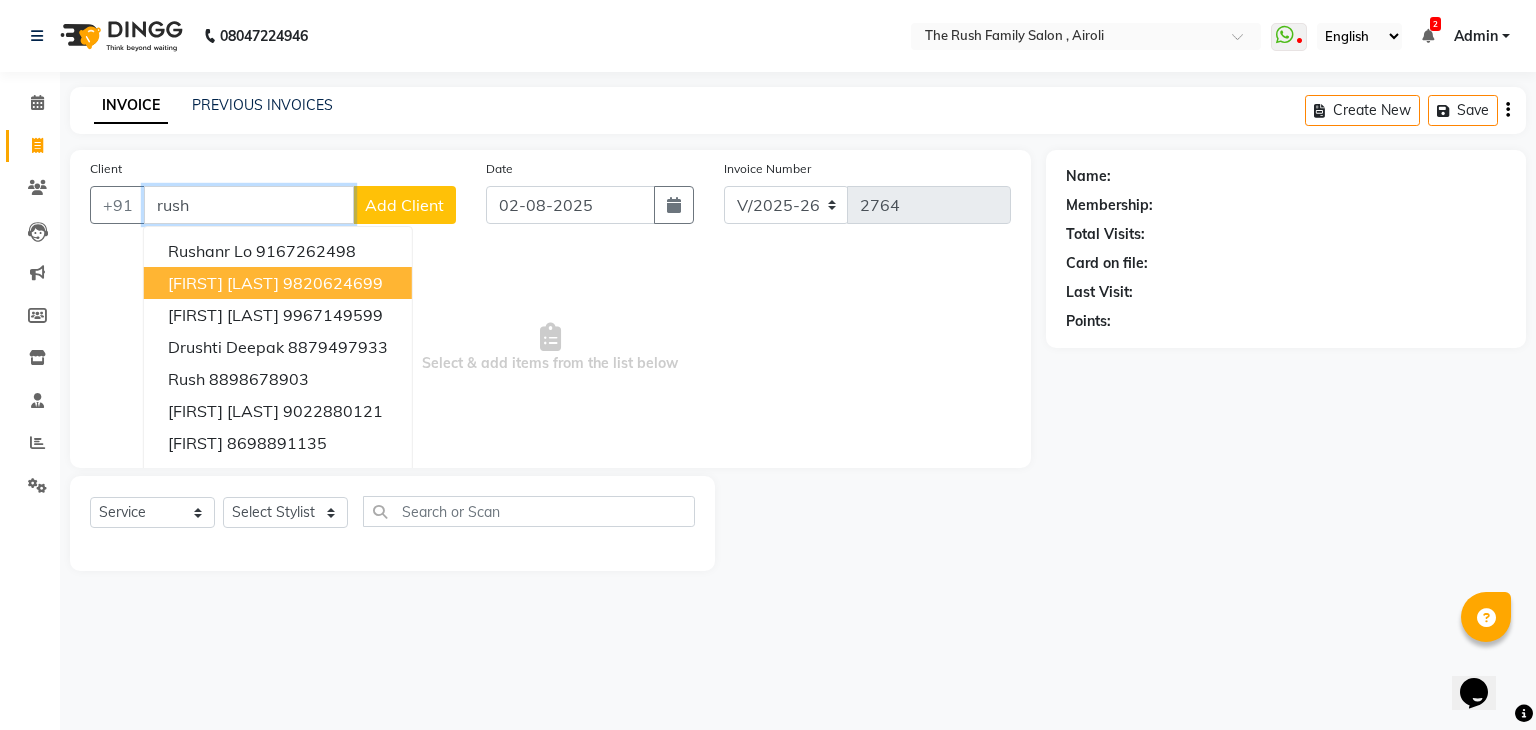 click on "Rush Rush" at bounding box center (223, 283) 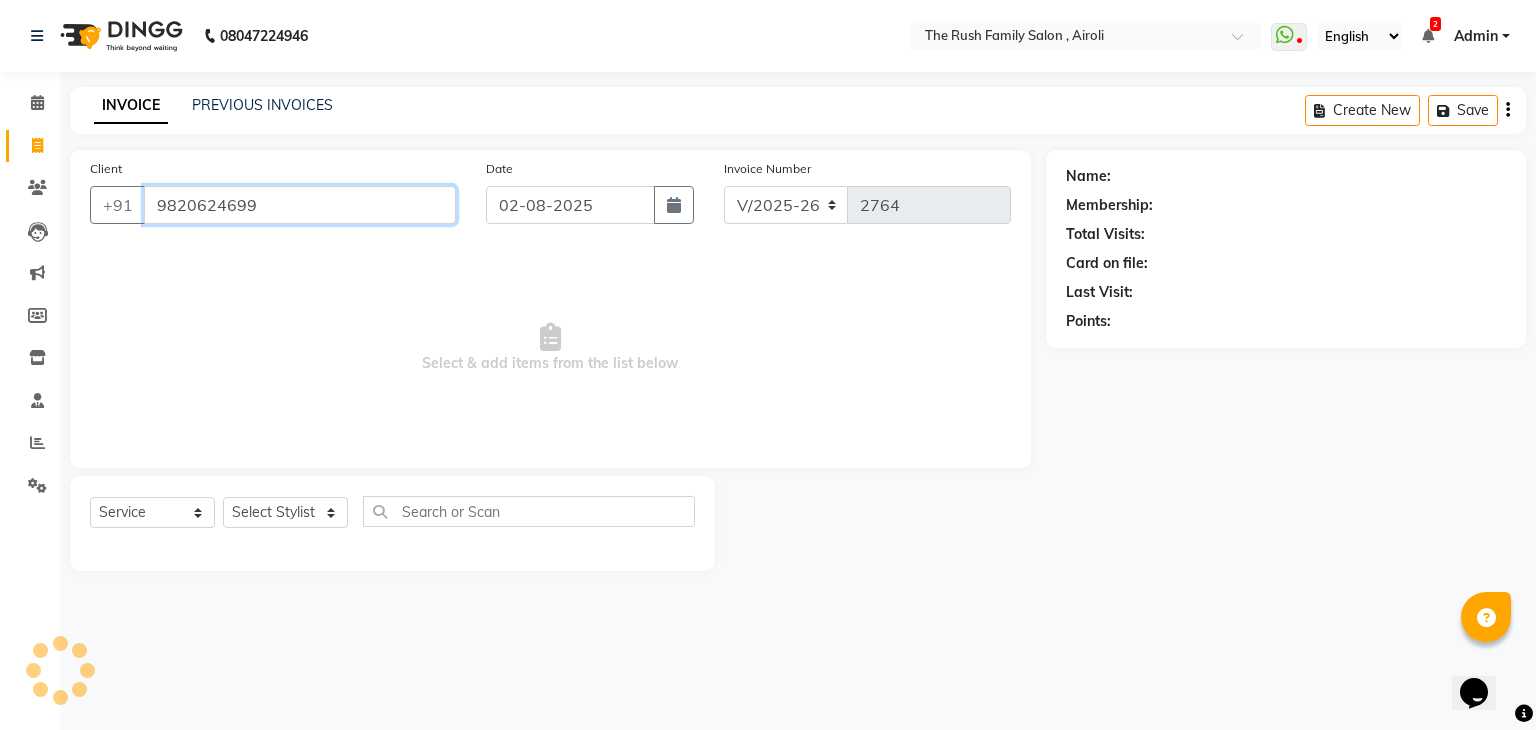 type on "9820624699" 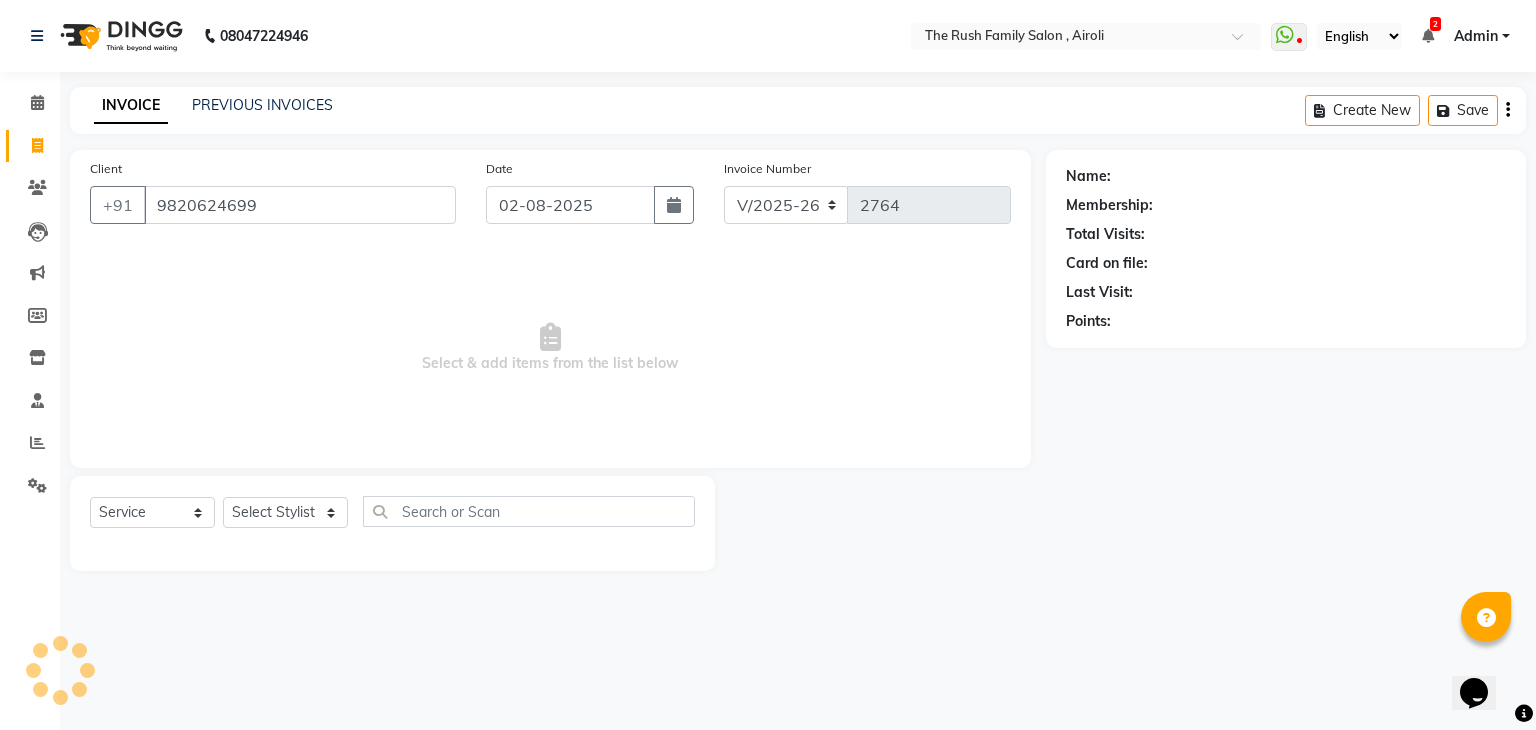 select on "1: Object" 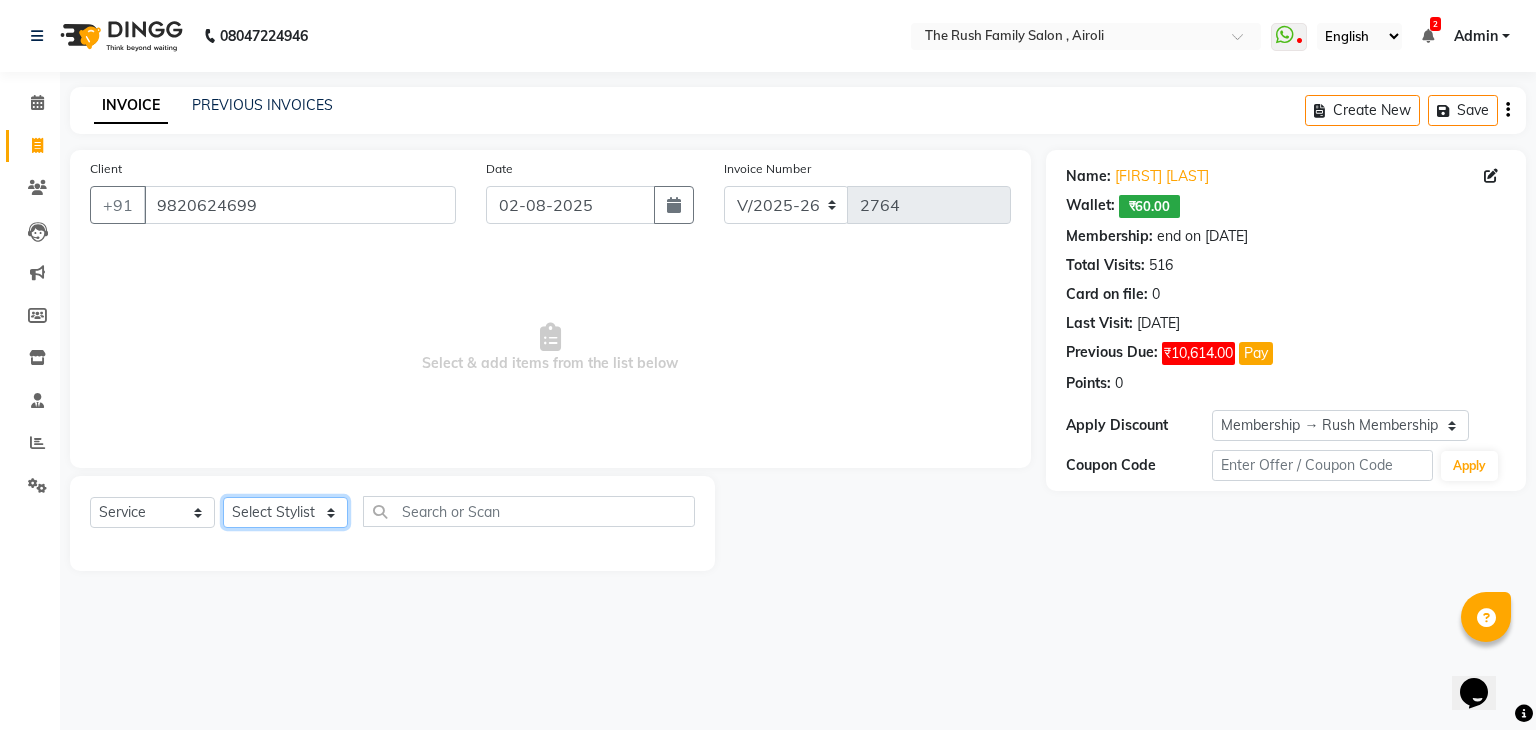 click on "Select Stylist Ajaz Alvira Danish Guddi Jayesh Josh  mumtaz Naeem   nishu Riya    Rush Swati" 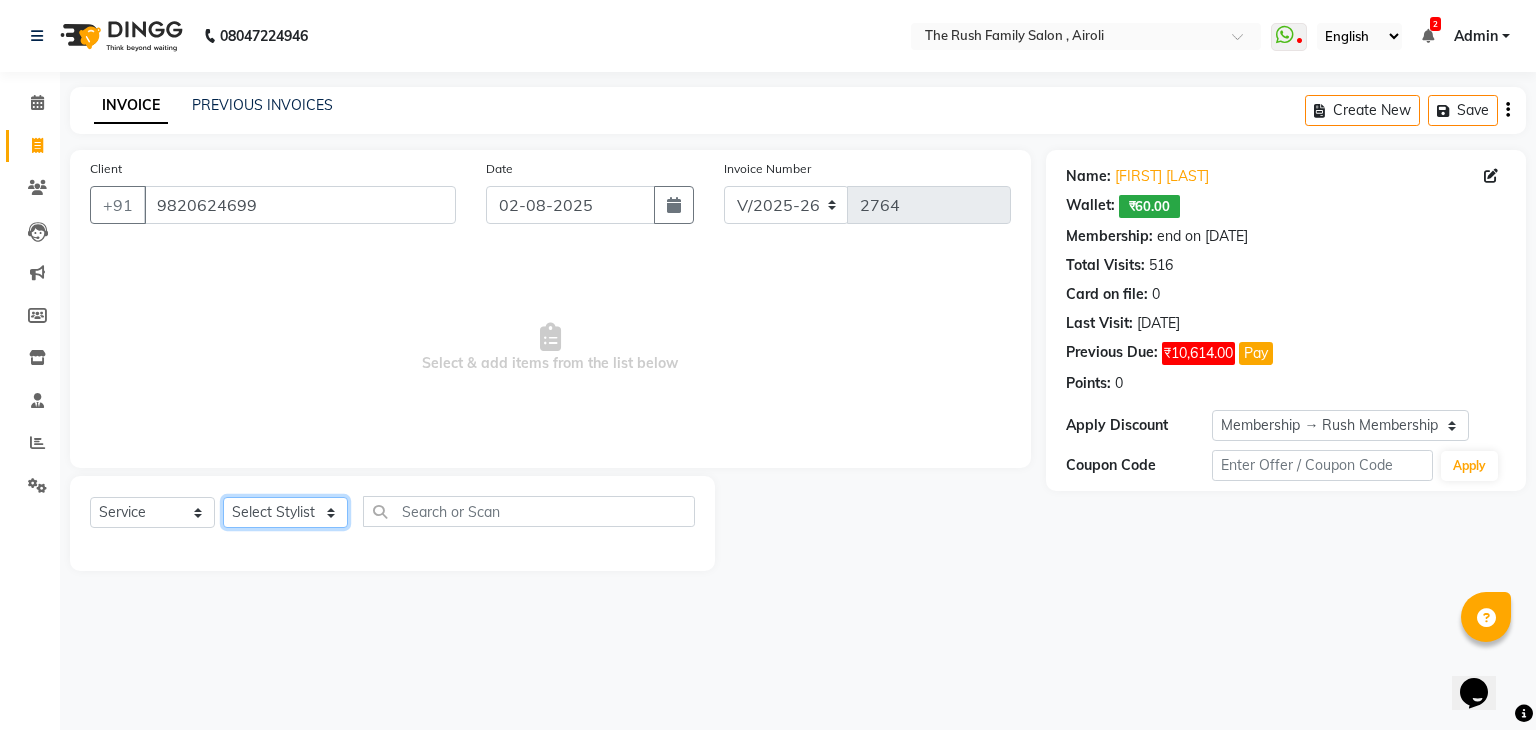select on "42200" 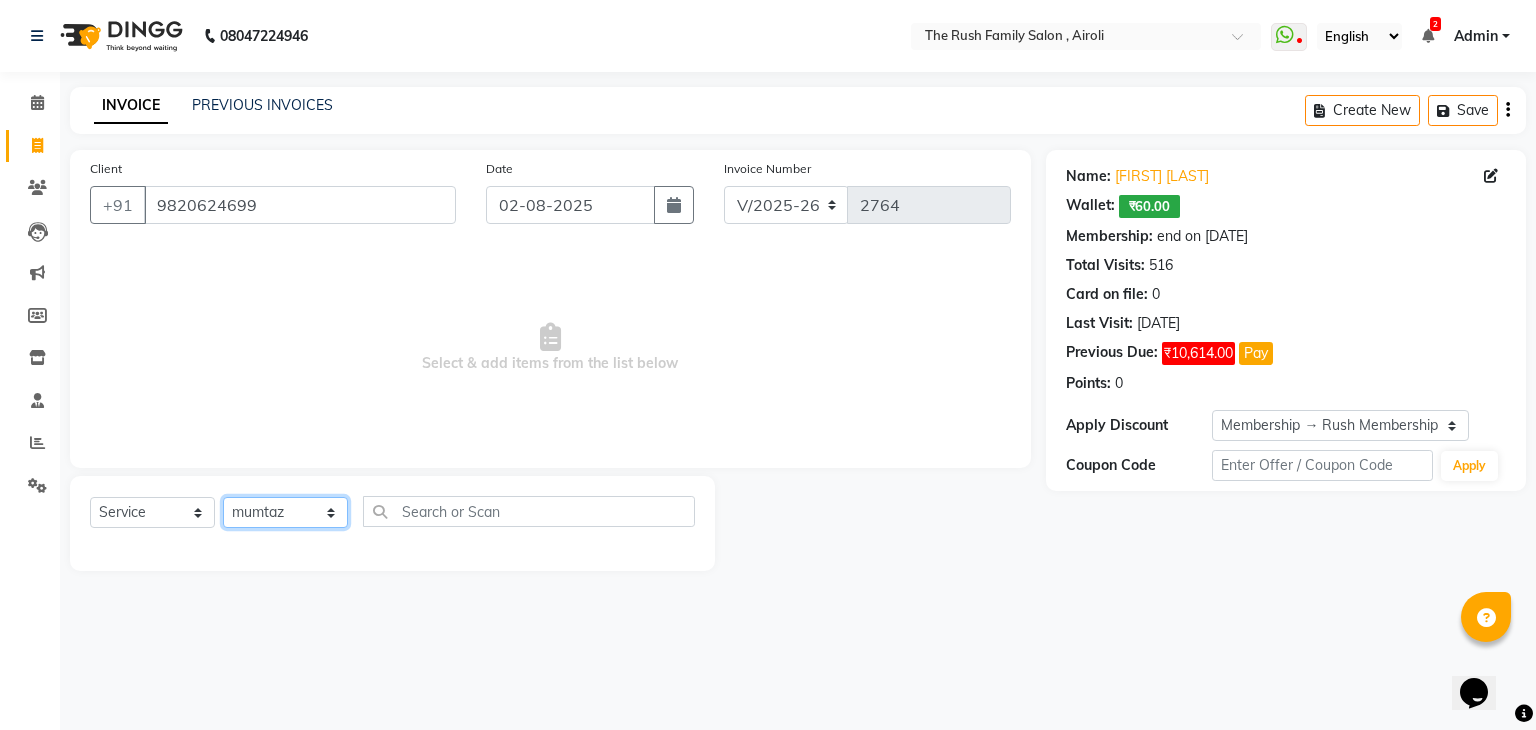 click on "Select Stylist Ajaz Alvira Danish Guddi Jayesh Josh  mumtaz Naeem   nishu Riya    Rush Swati" 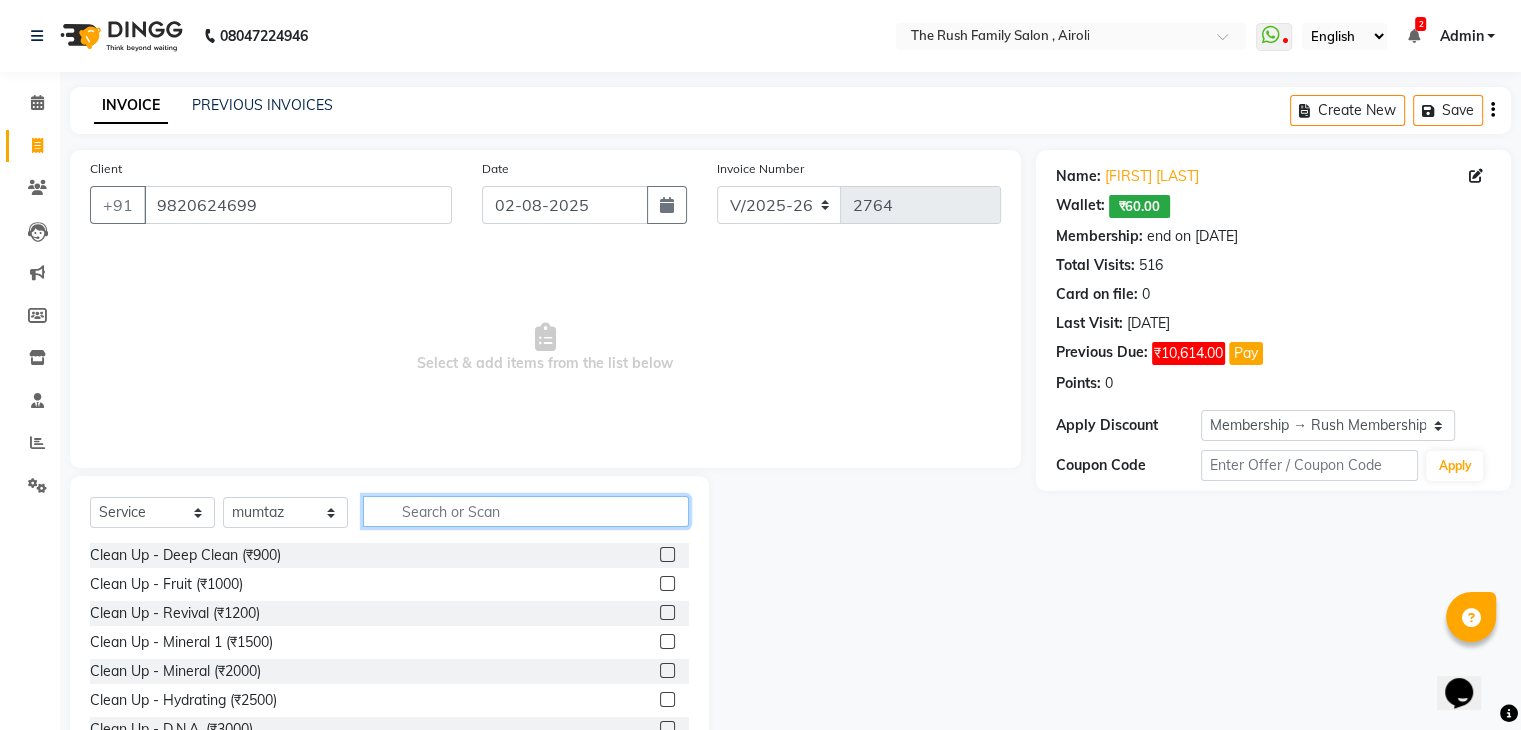 click 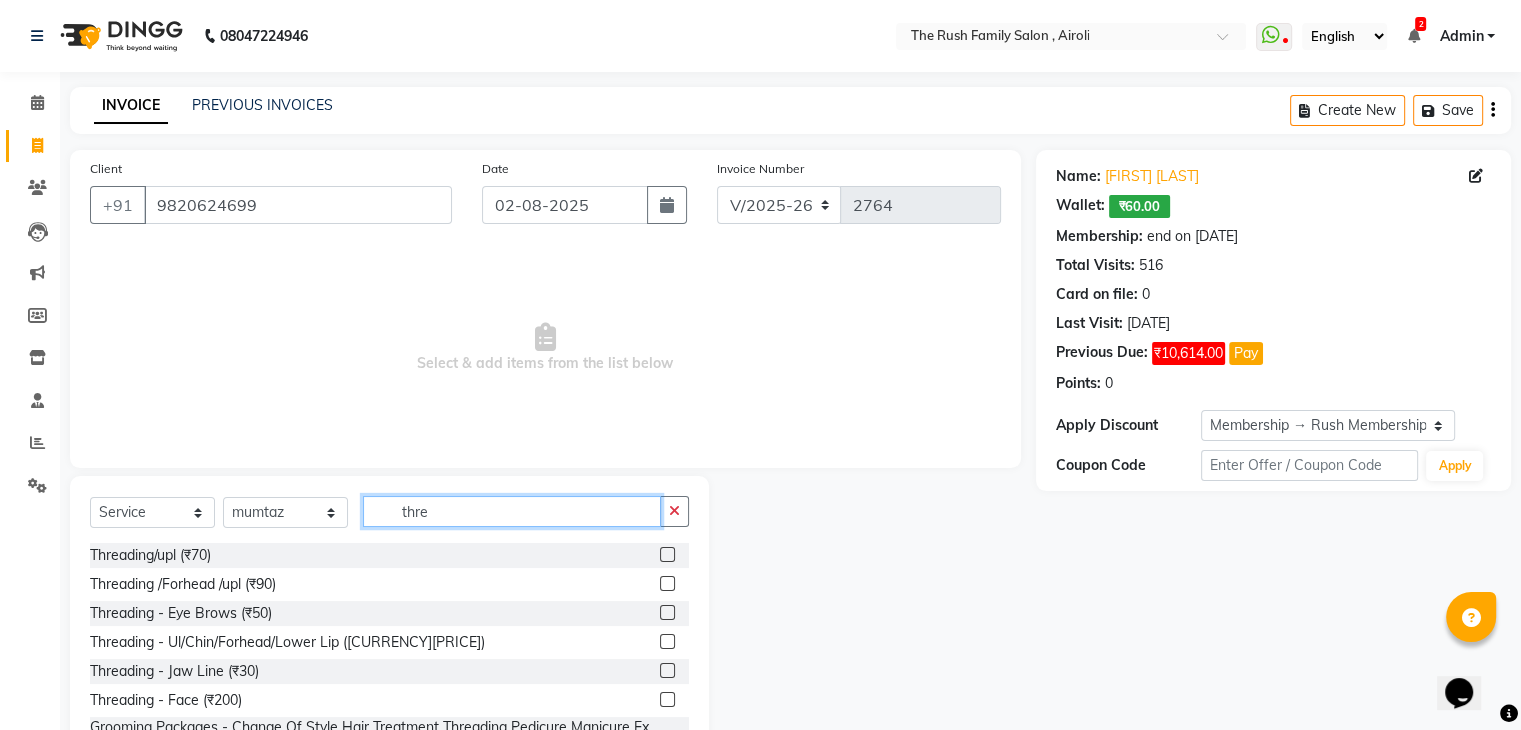 type on "thre" 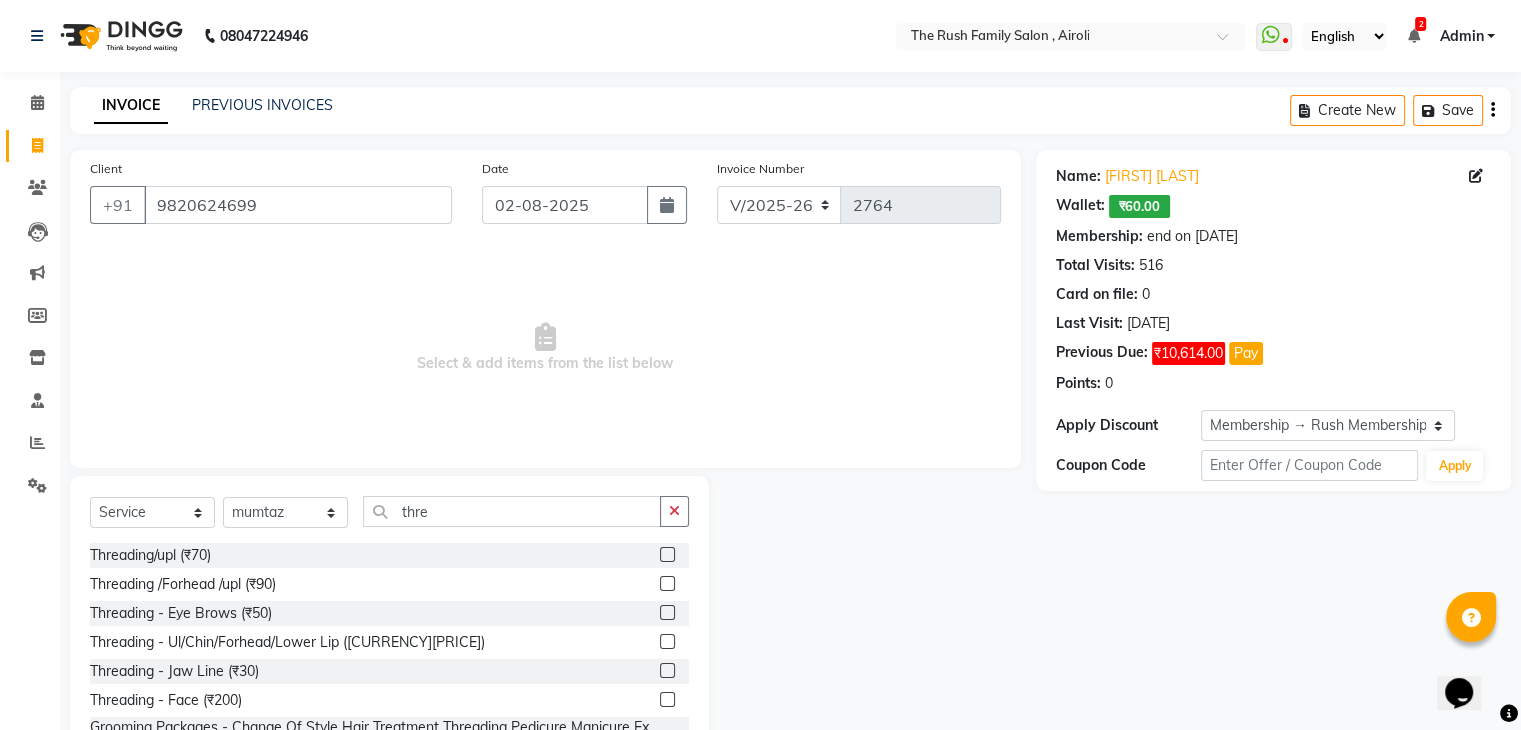 click 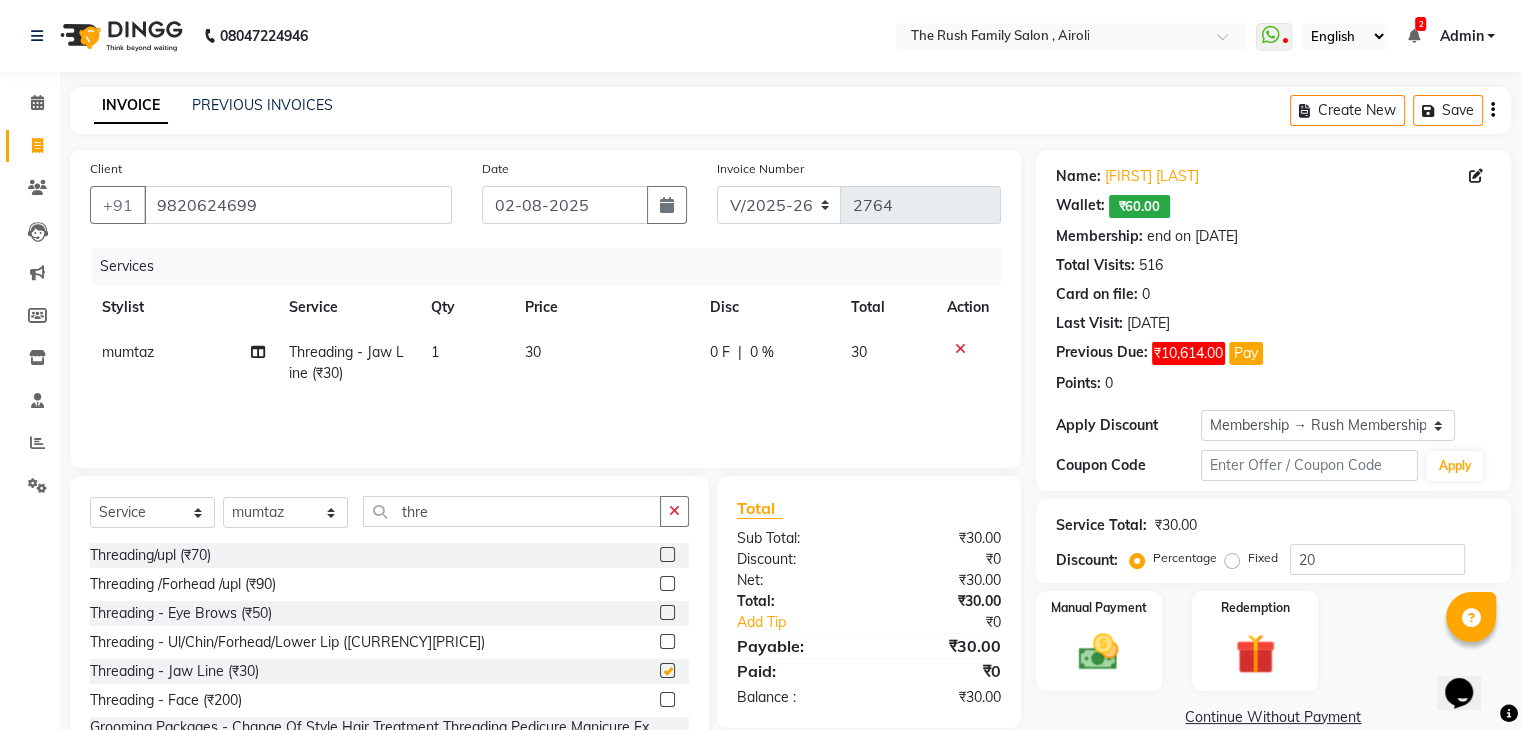 checkbox on "false" 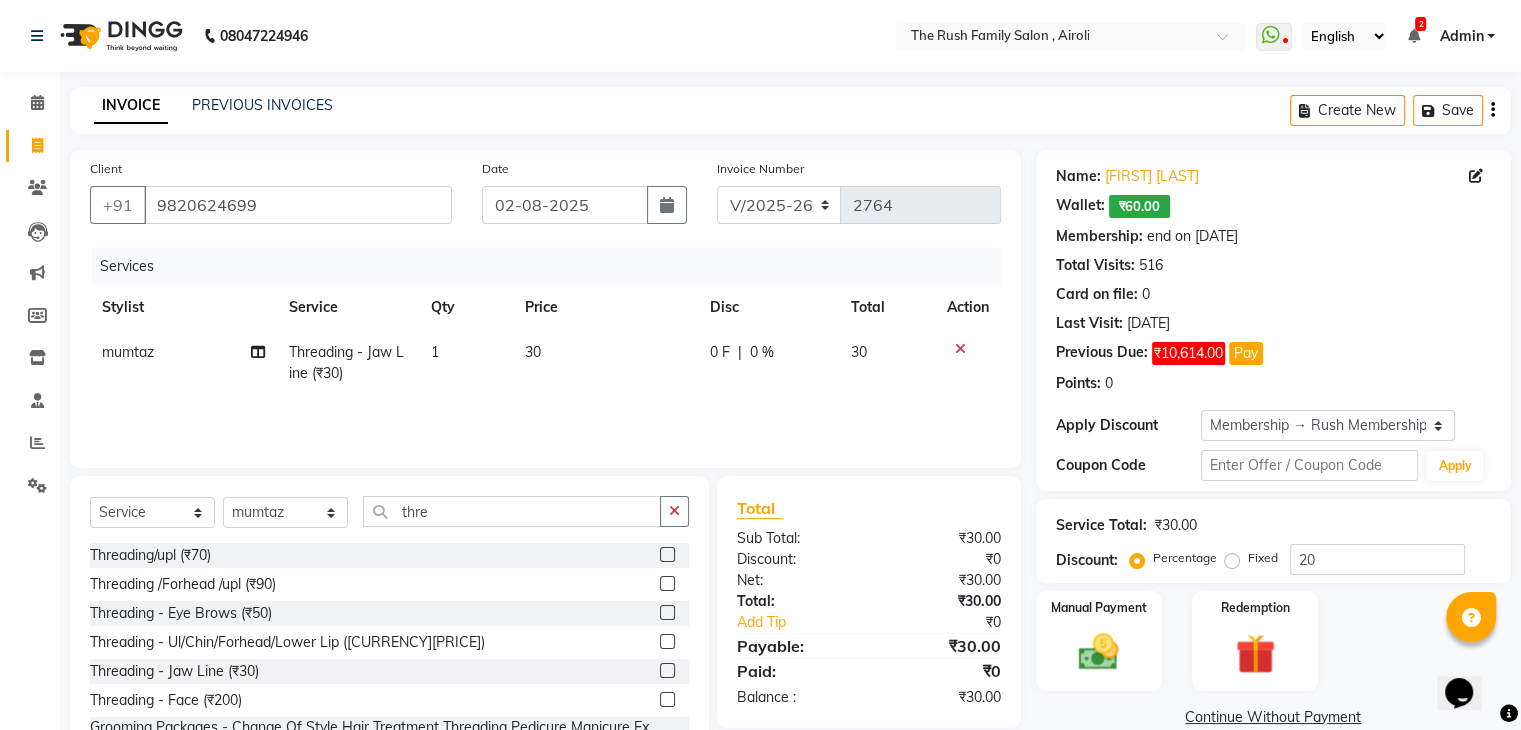 click on "0 F" 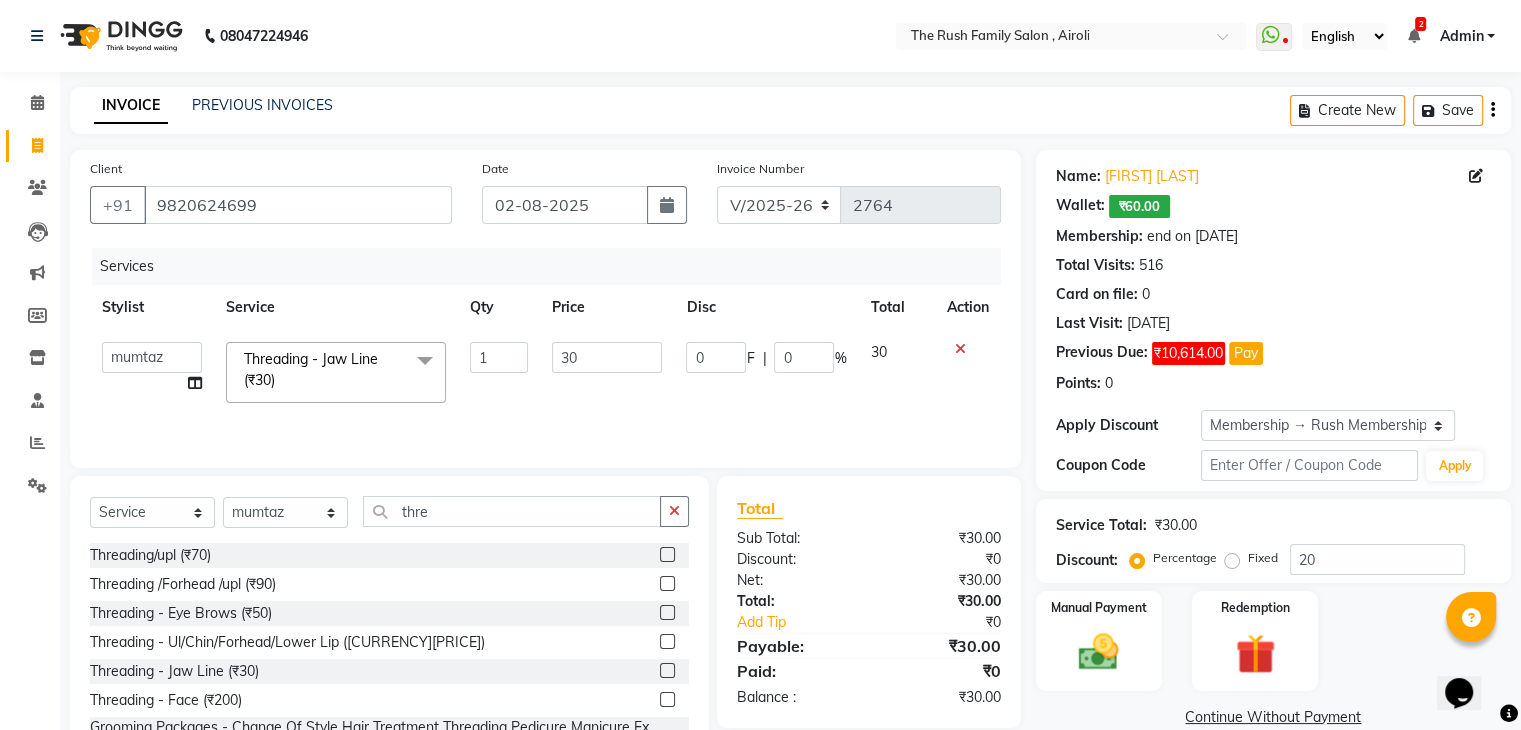 click on "0" 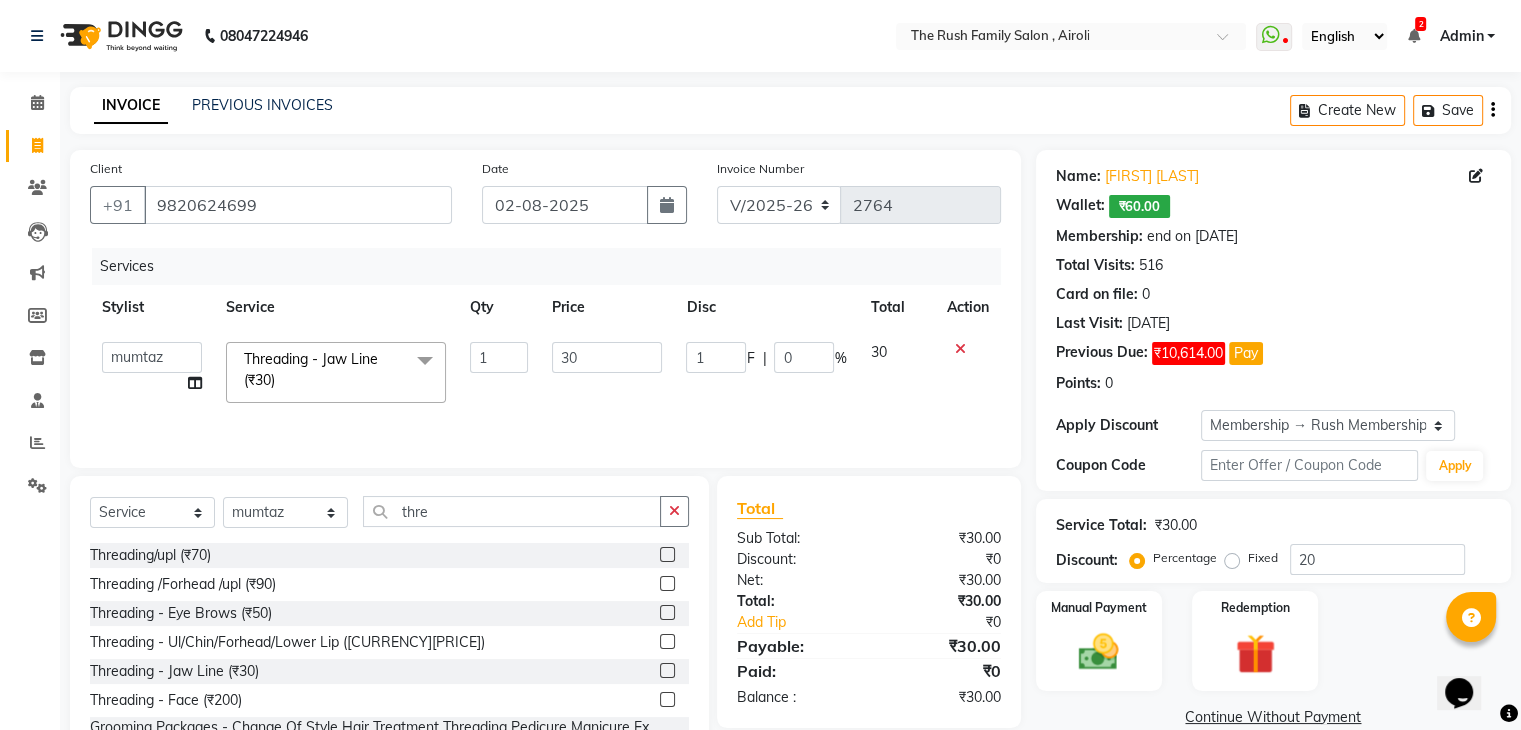 type on "10" 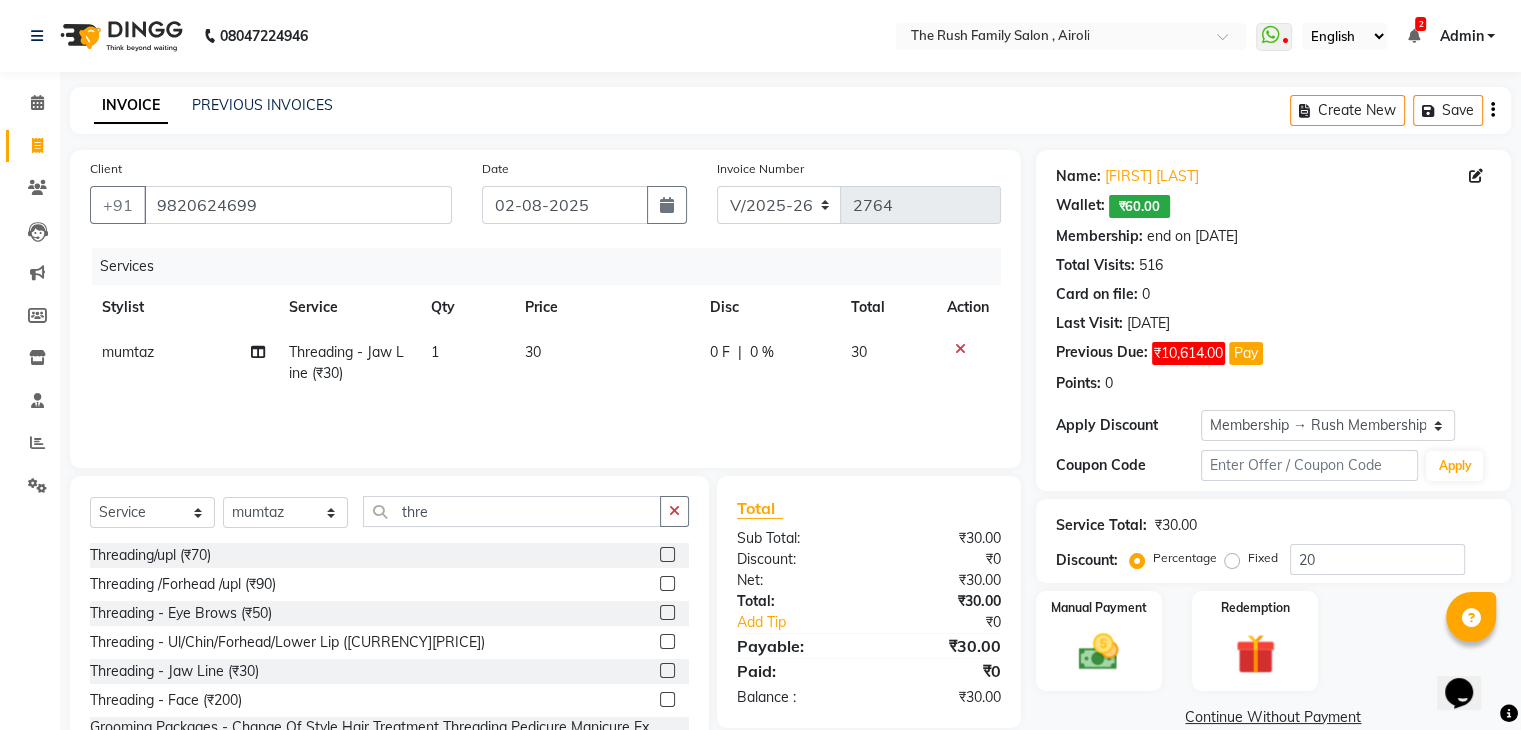 click on "Services Stylist Service Qty Price Disc Total Action  mumtaz Threading - Jaw Line (₹30) 1 30 0 F | 0 % 30" 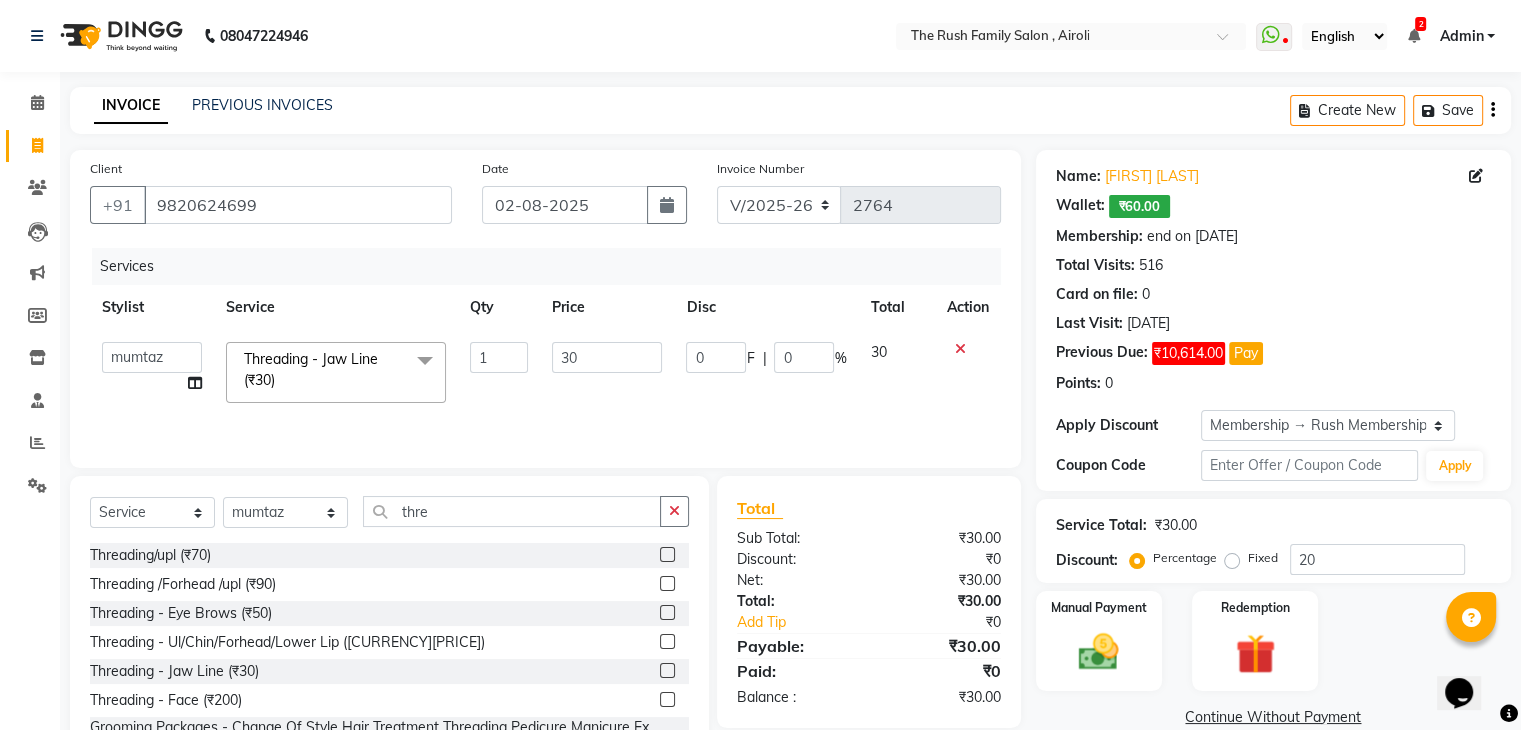 click on "0" 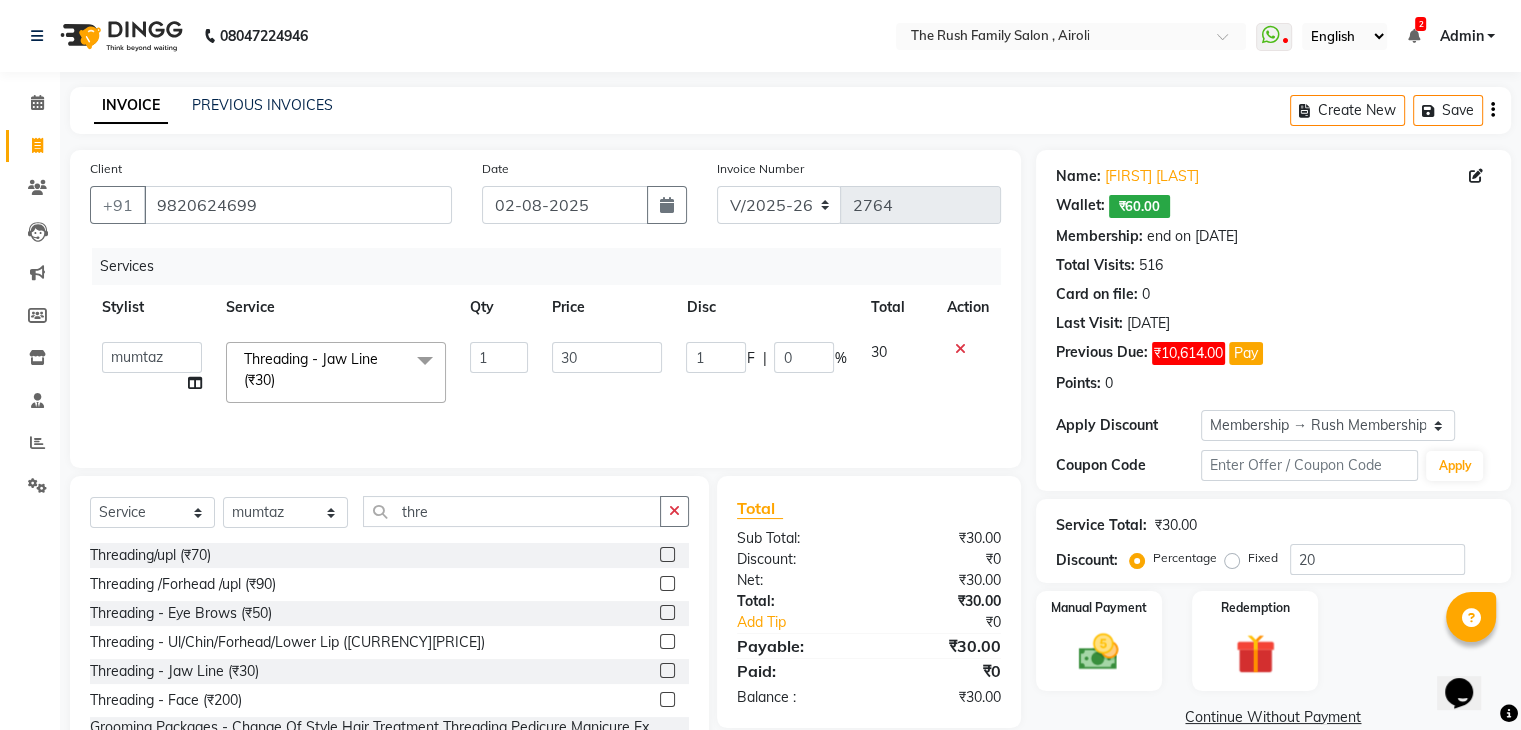 type on "10" 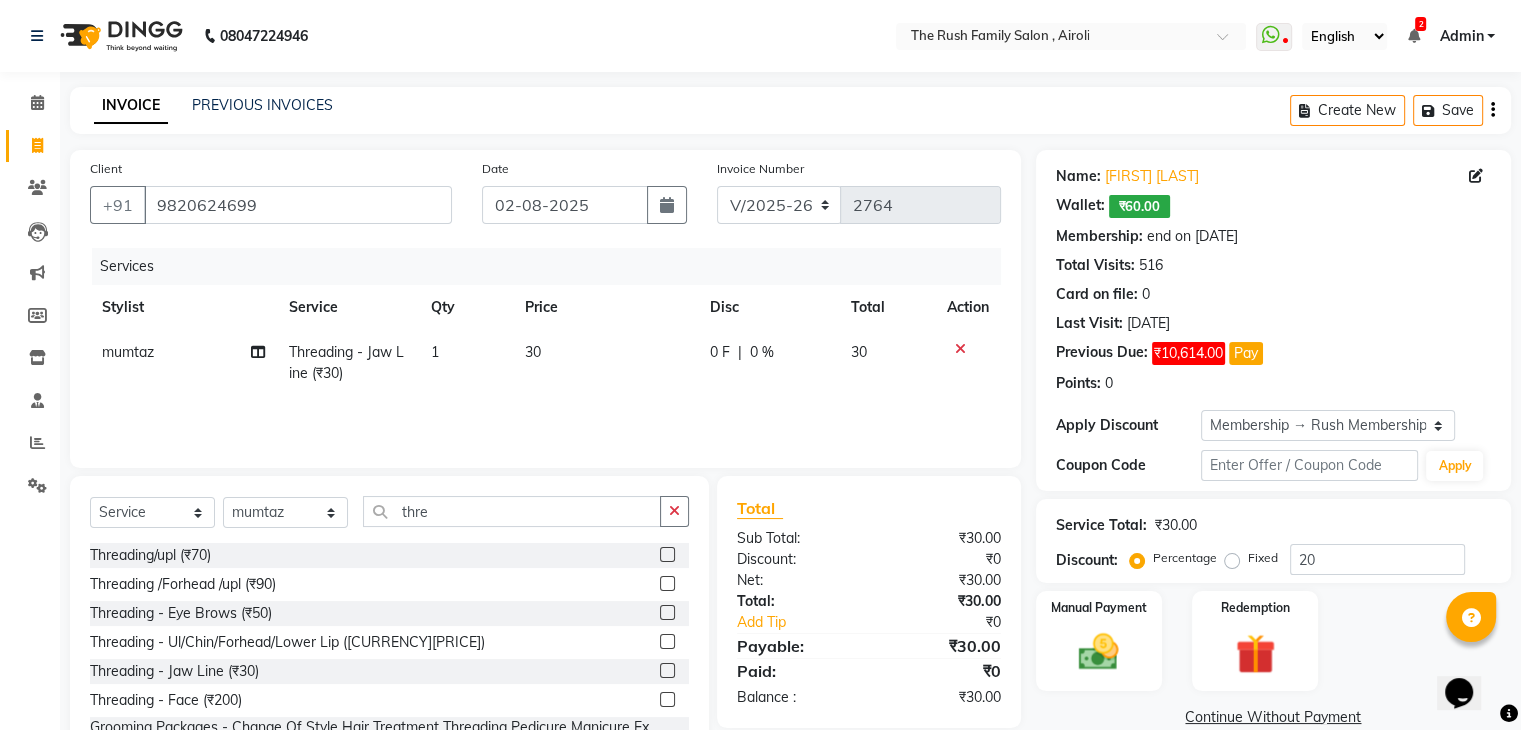 click on "Services Stylist Service Qty Price Disc Total Action  mumtaz Threading - Jaw Line (₹30) 1 30 0 F | 0 % 30" 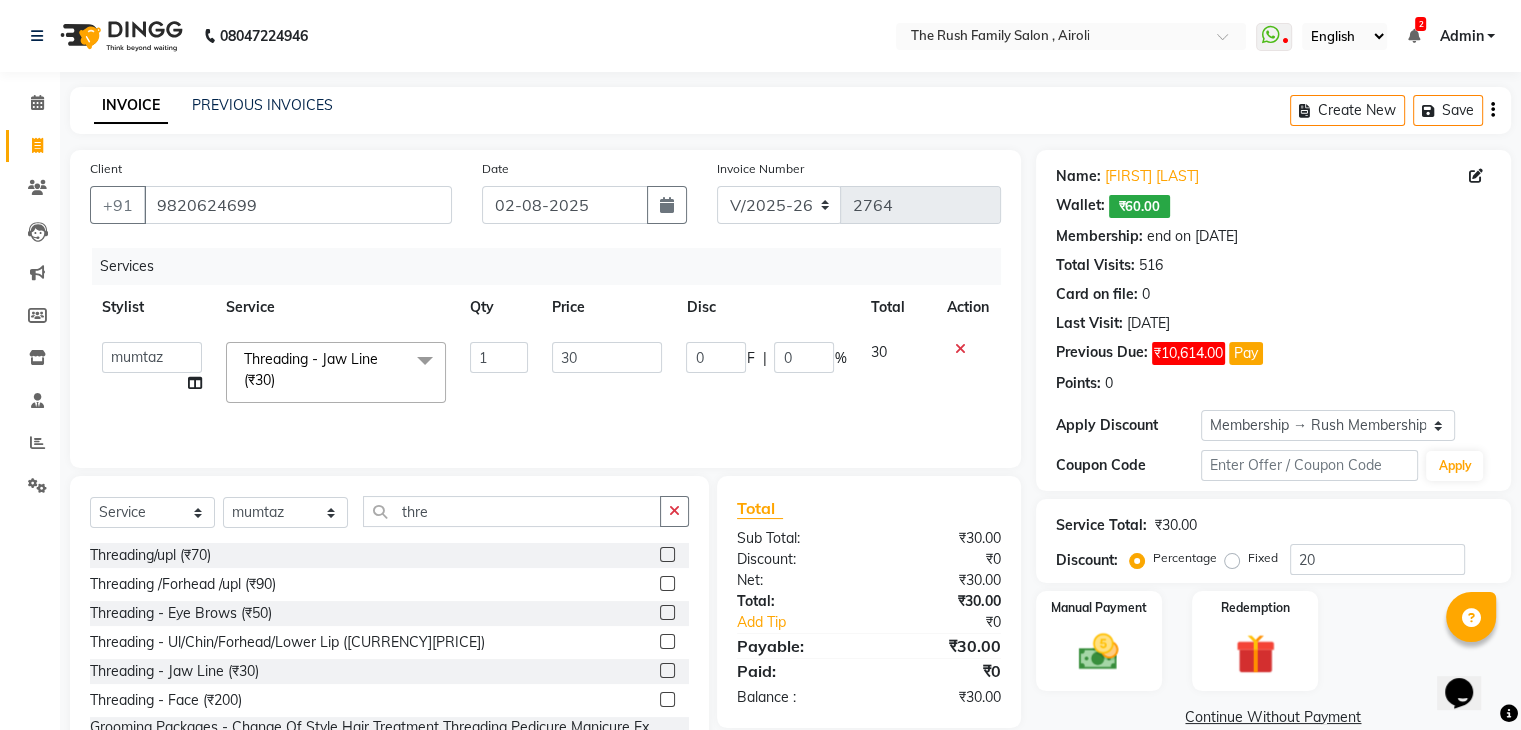 click on "0" 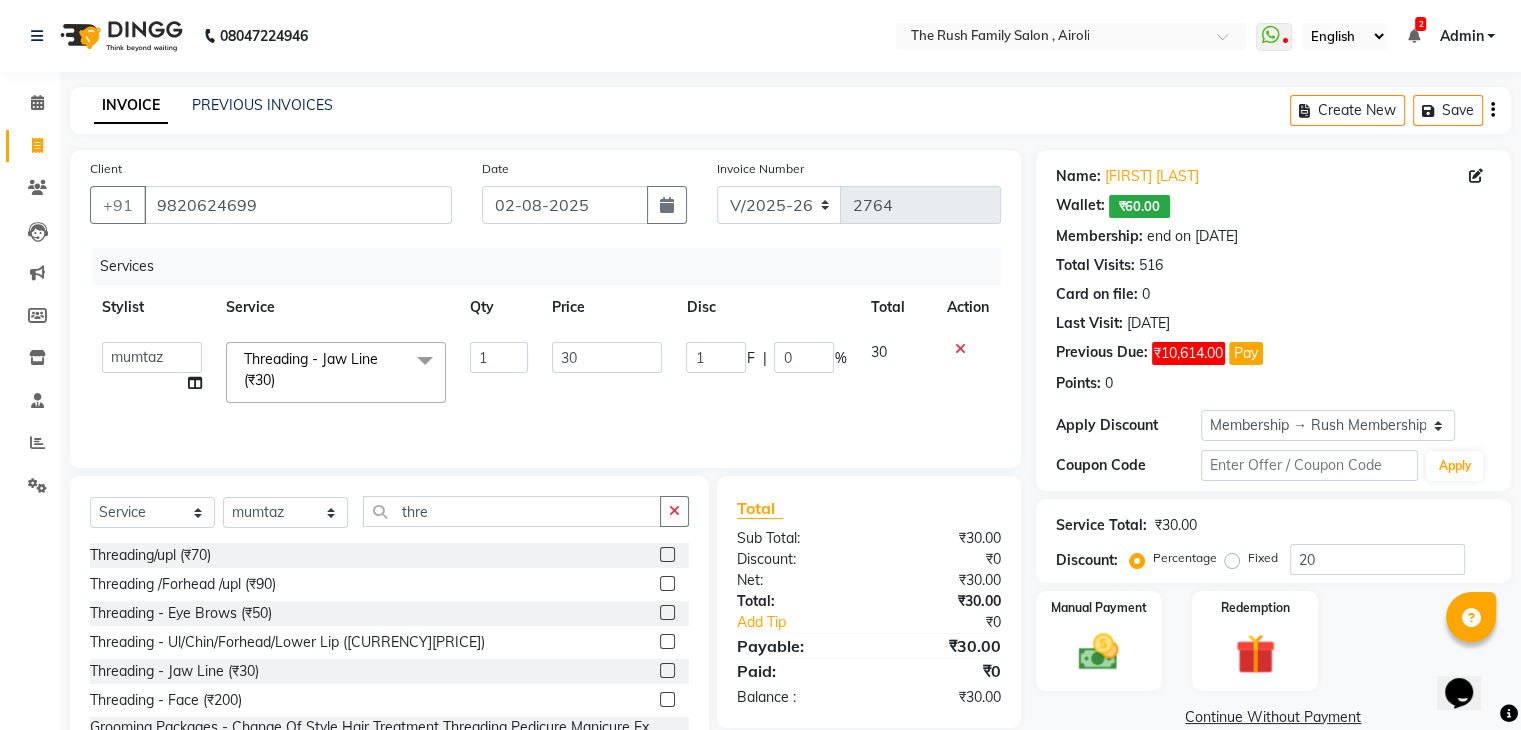 type on "10" 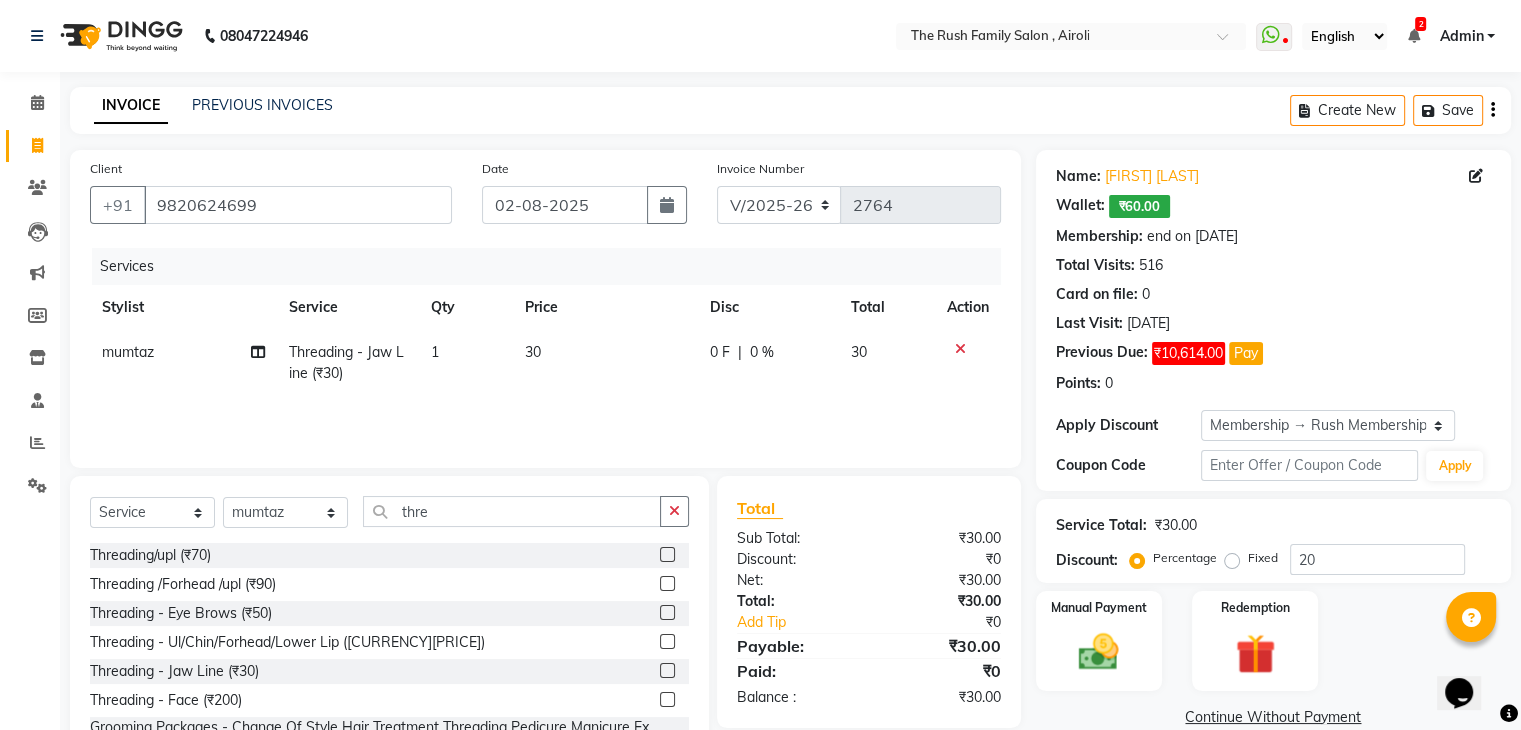 click on "0 F | 0 %" 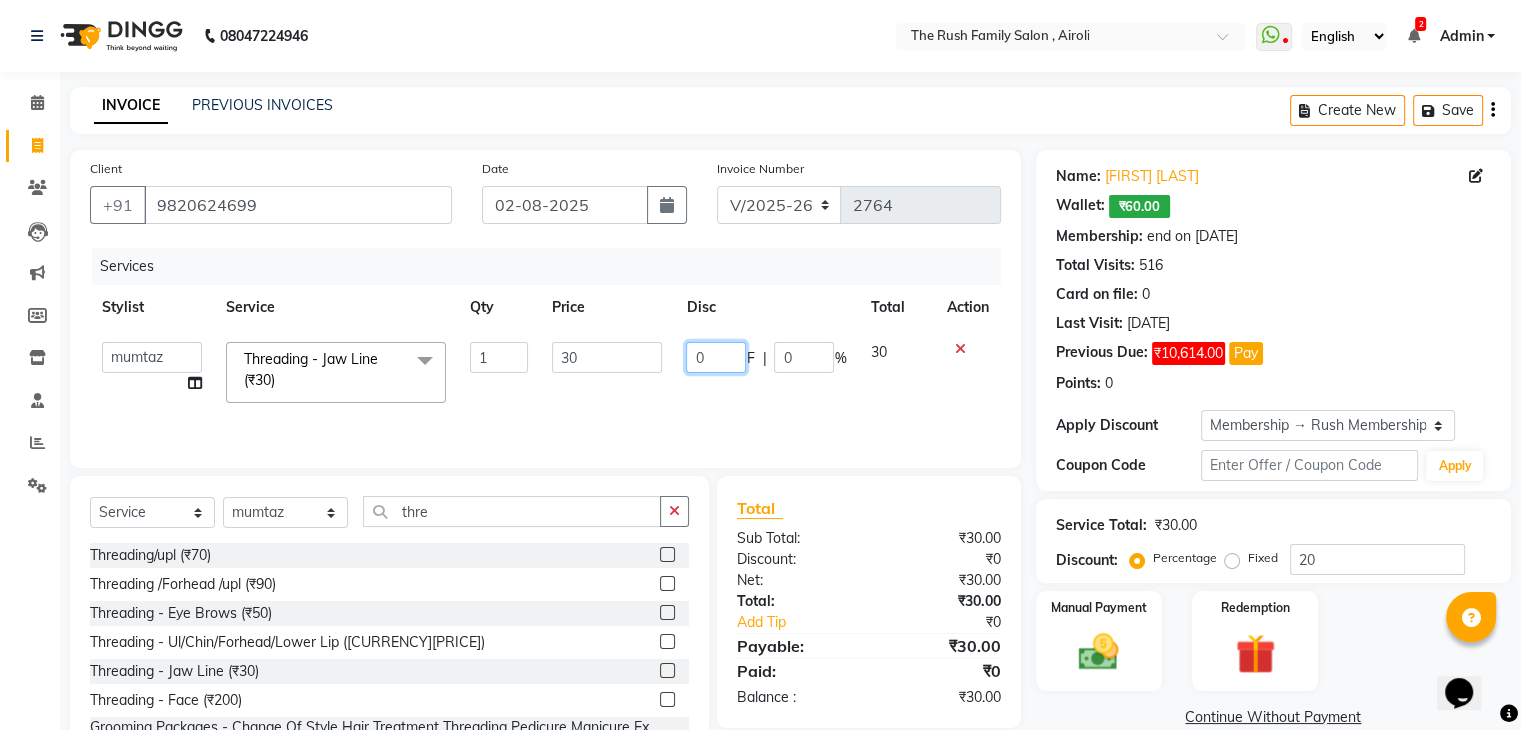 click on "0" 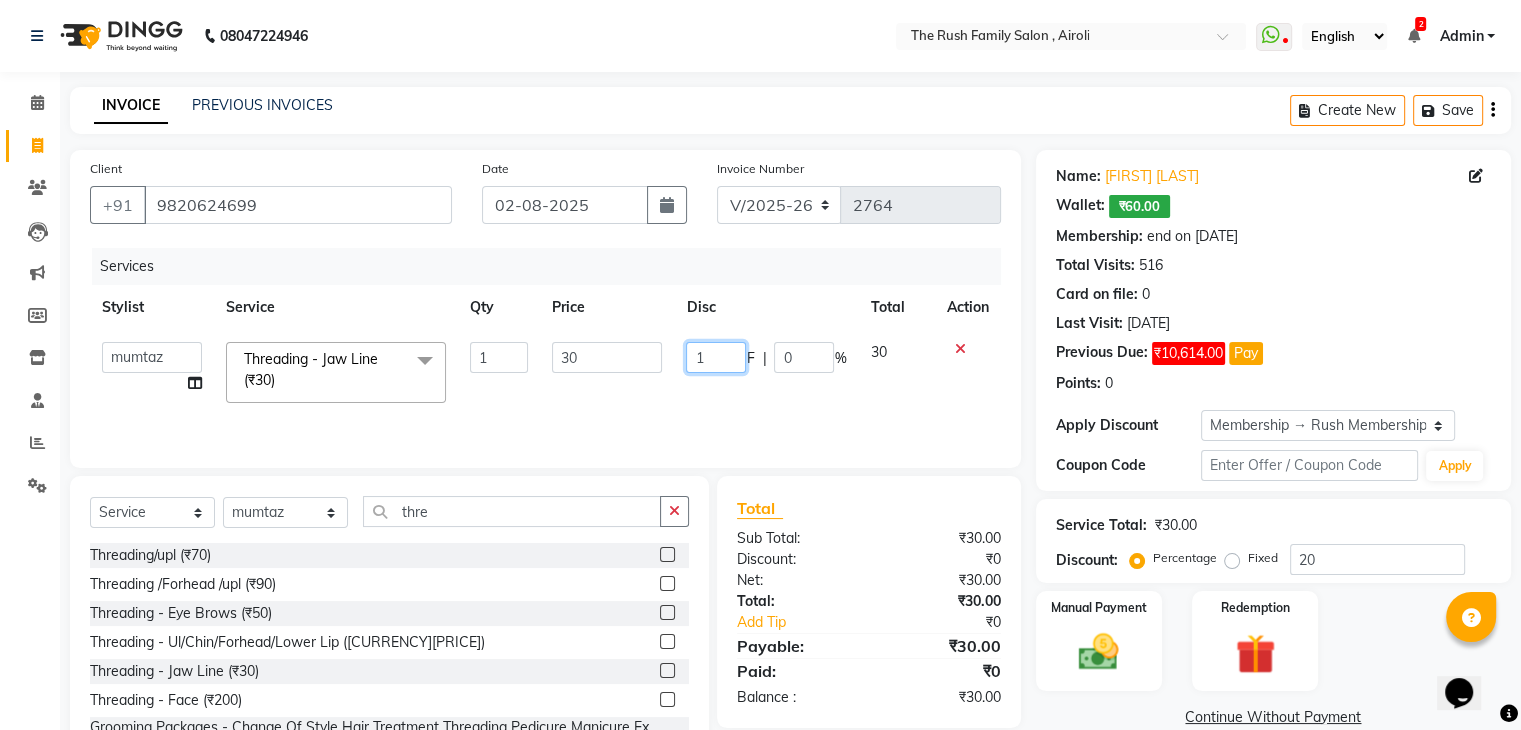 type on "10" 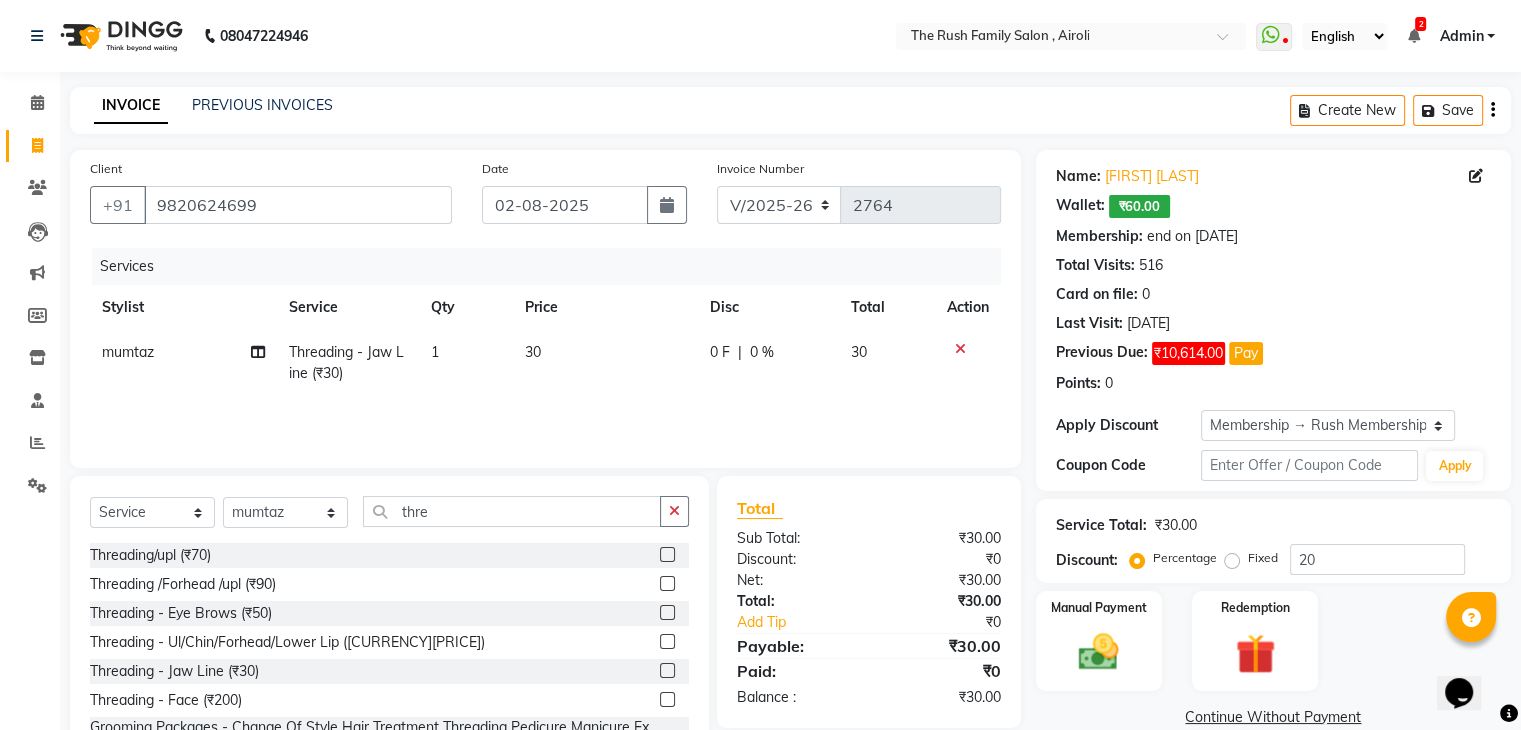 click on "Services Stylist Service Qty Price Disc Total Action  mumtaz Threading - Jaw Line (₹30) 1 30 0 F | 0 % 30" 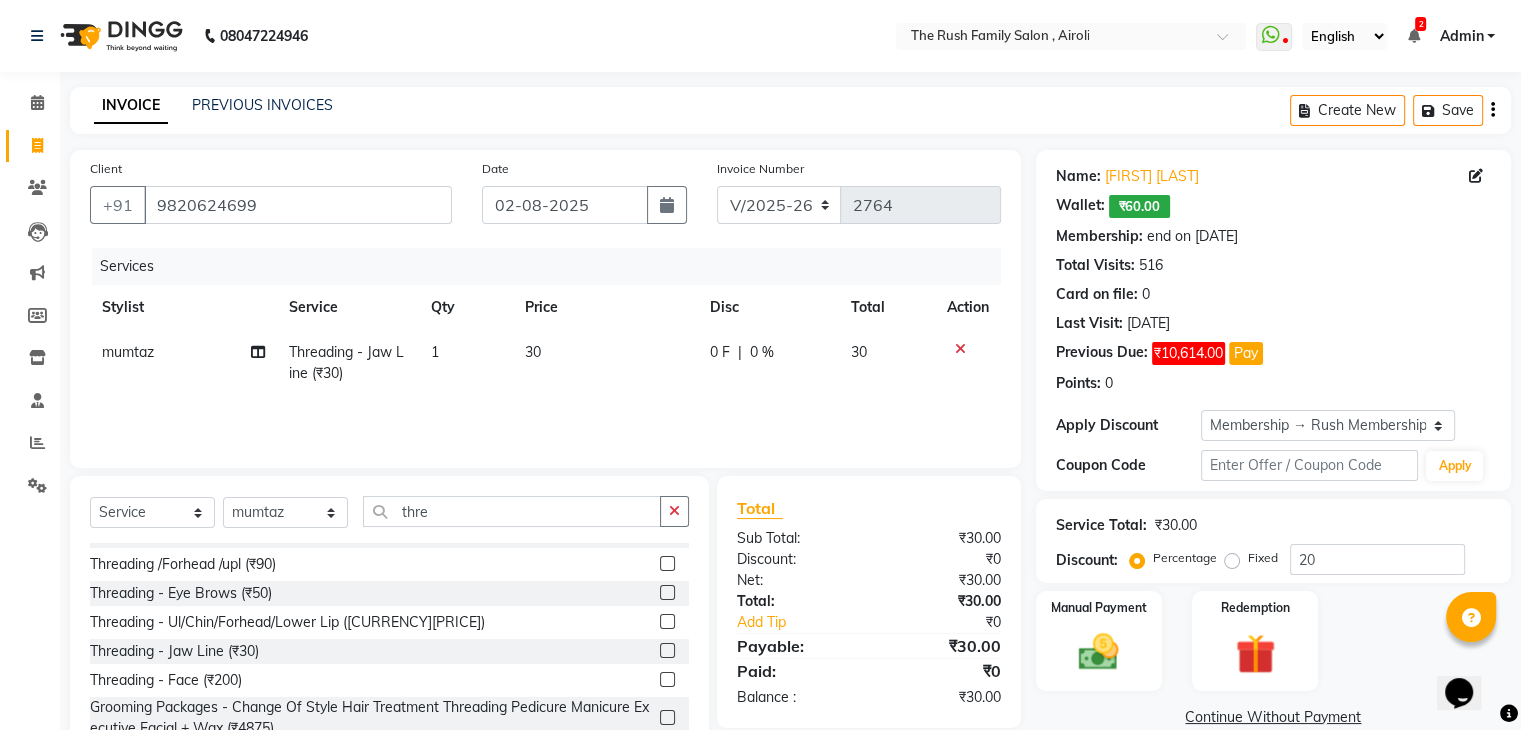 scroll, scrollTop: 0, scrollLeft: 0, axis: both 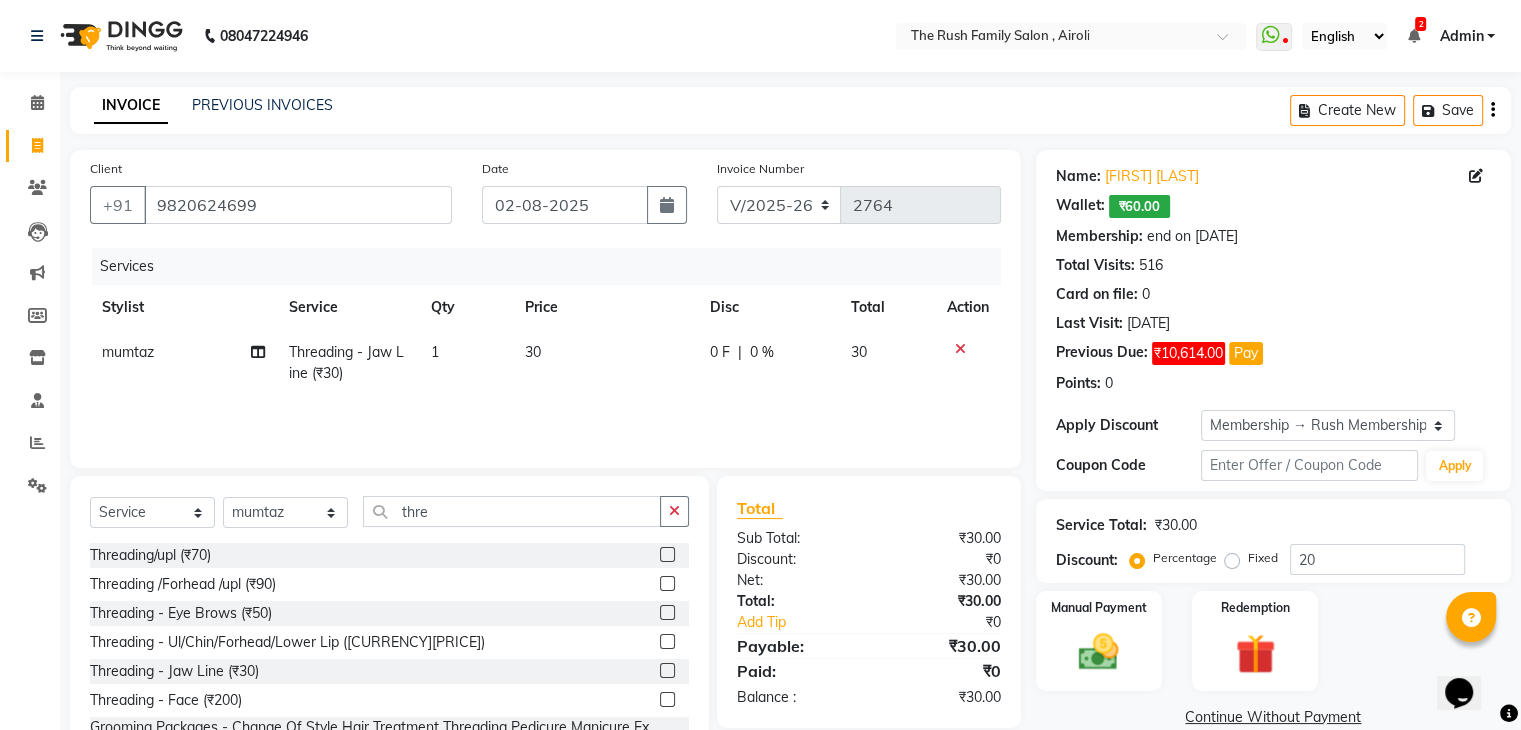 click on "30" 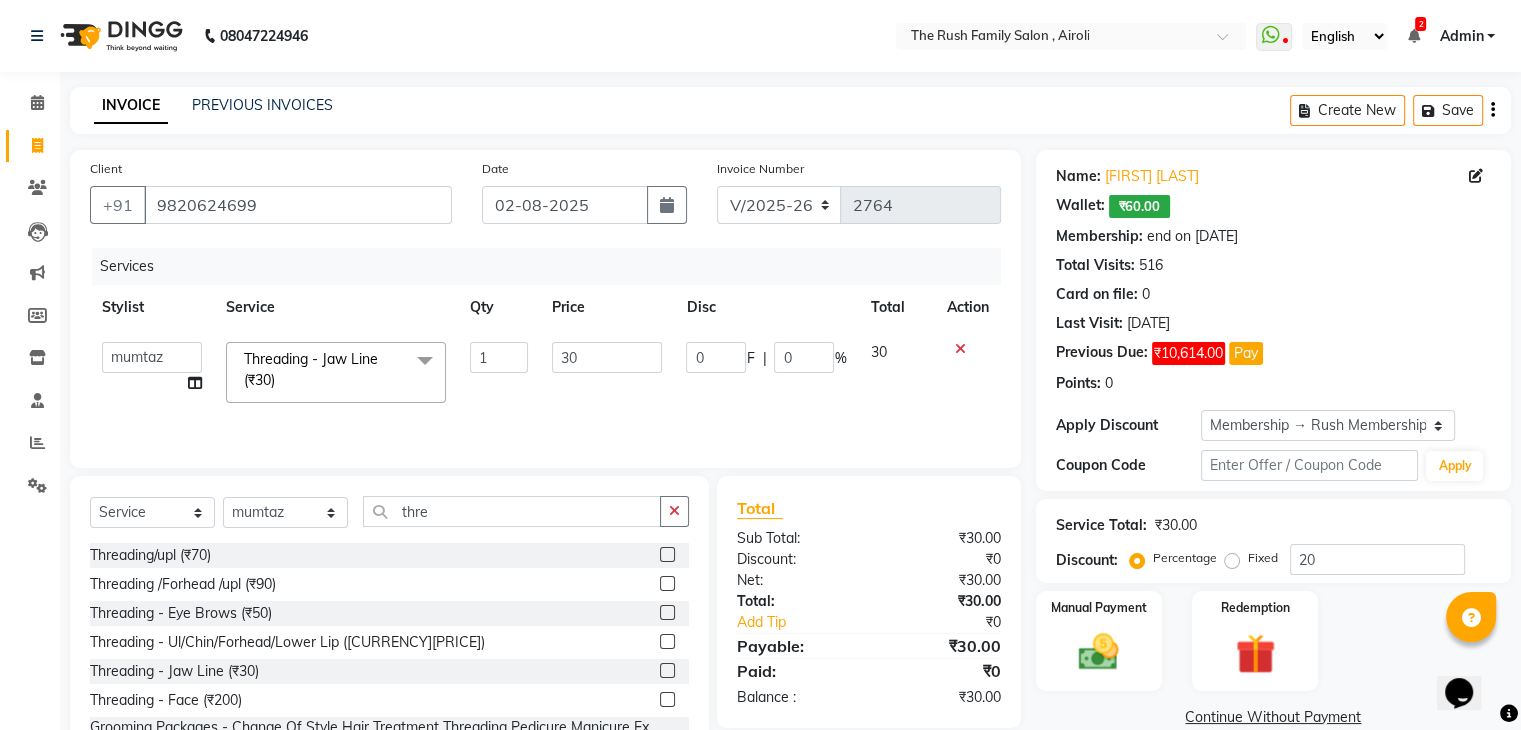 click on "30" 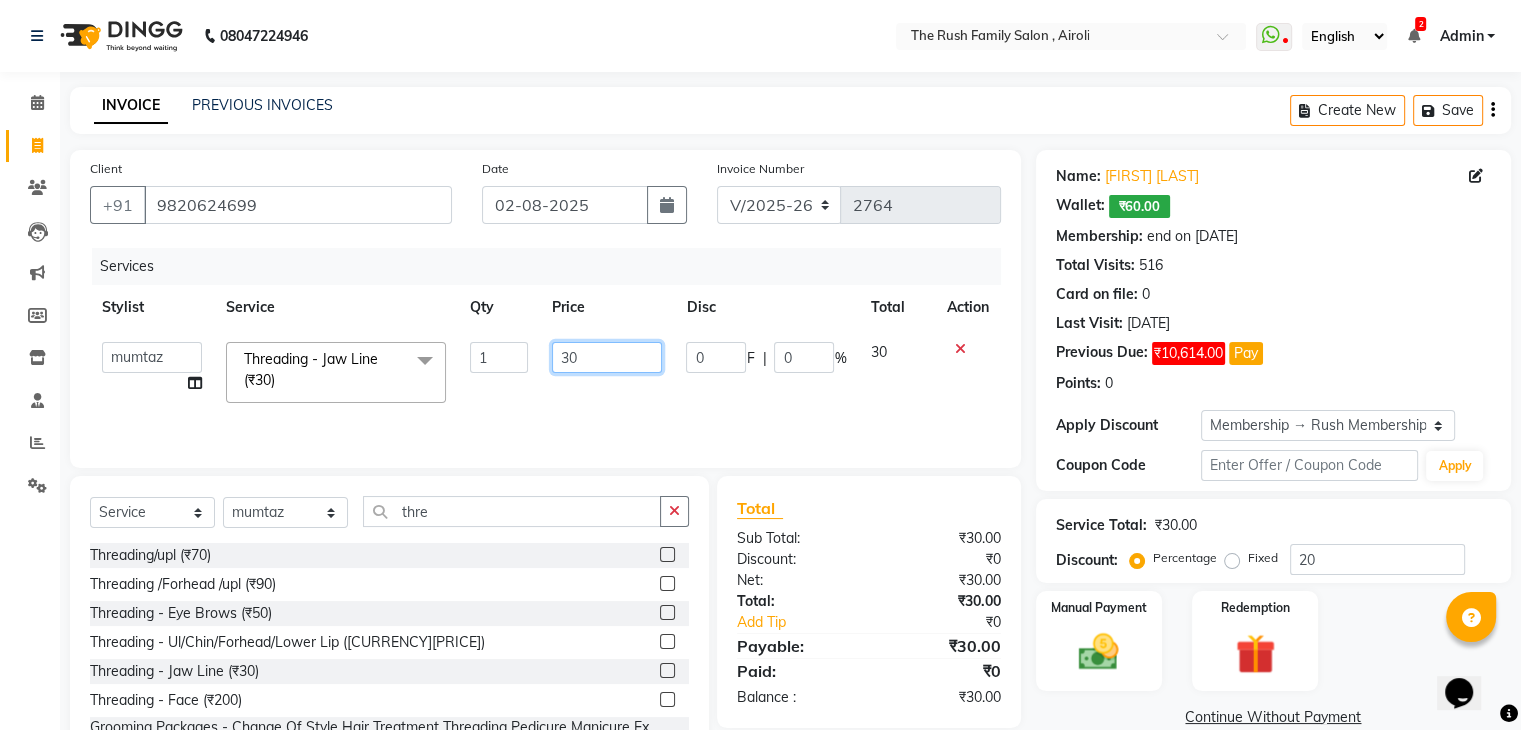 click on "30" 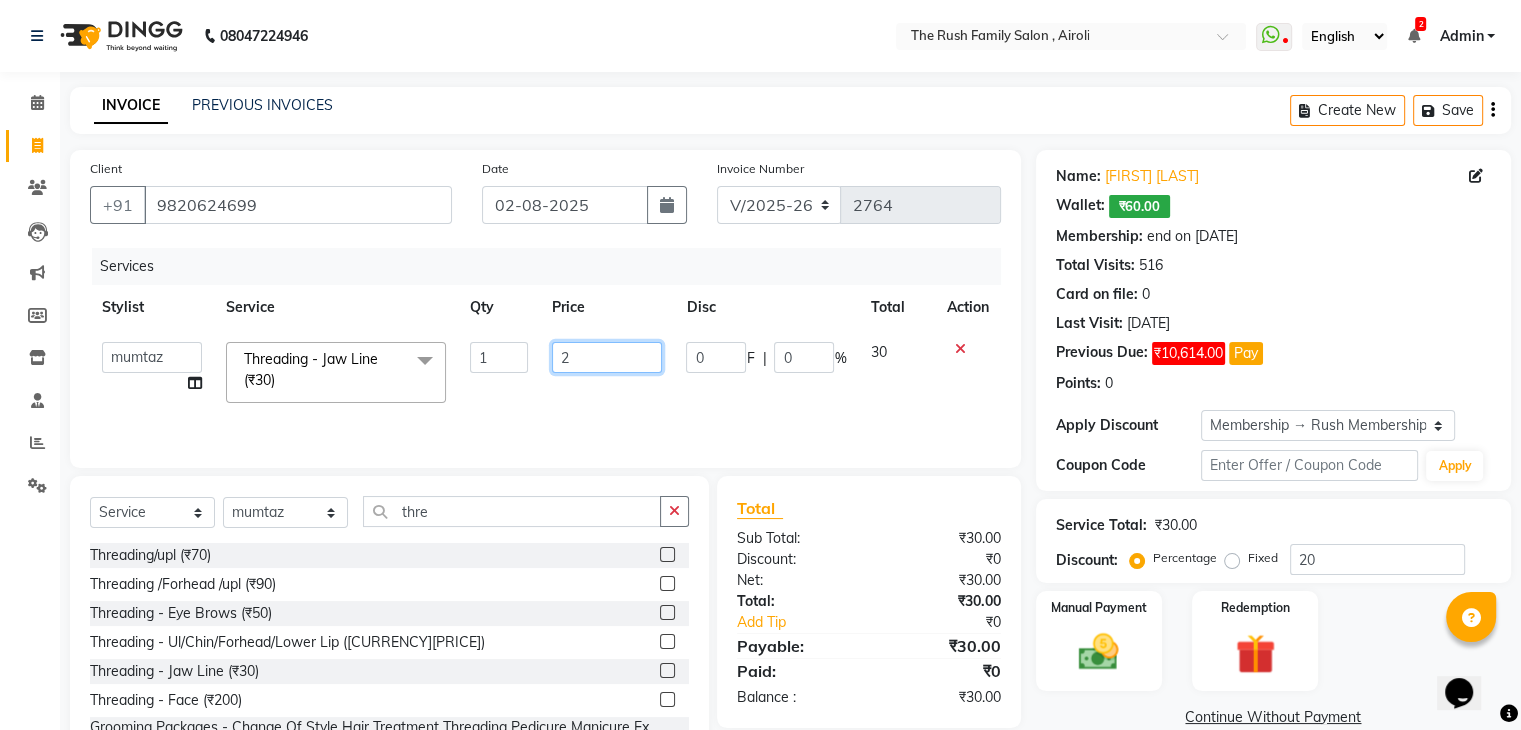 type on "20" 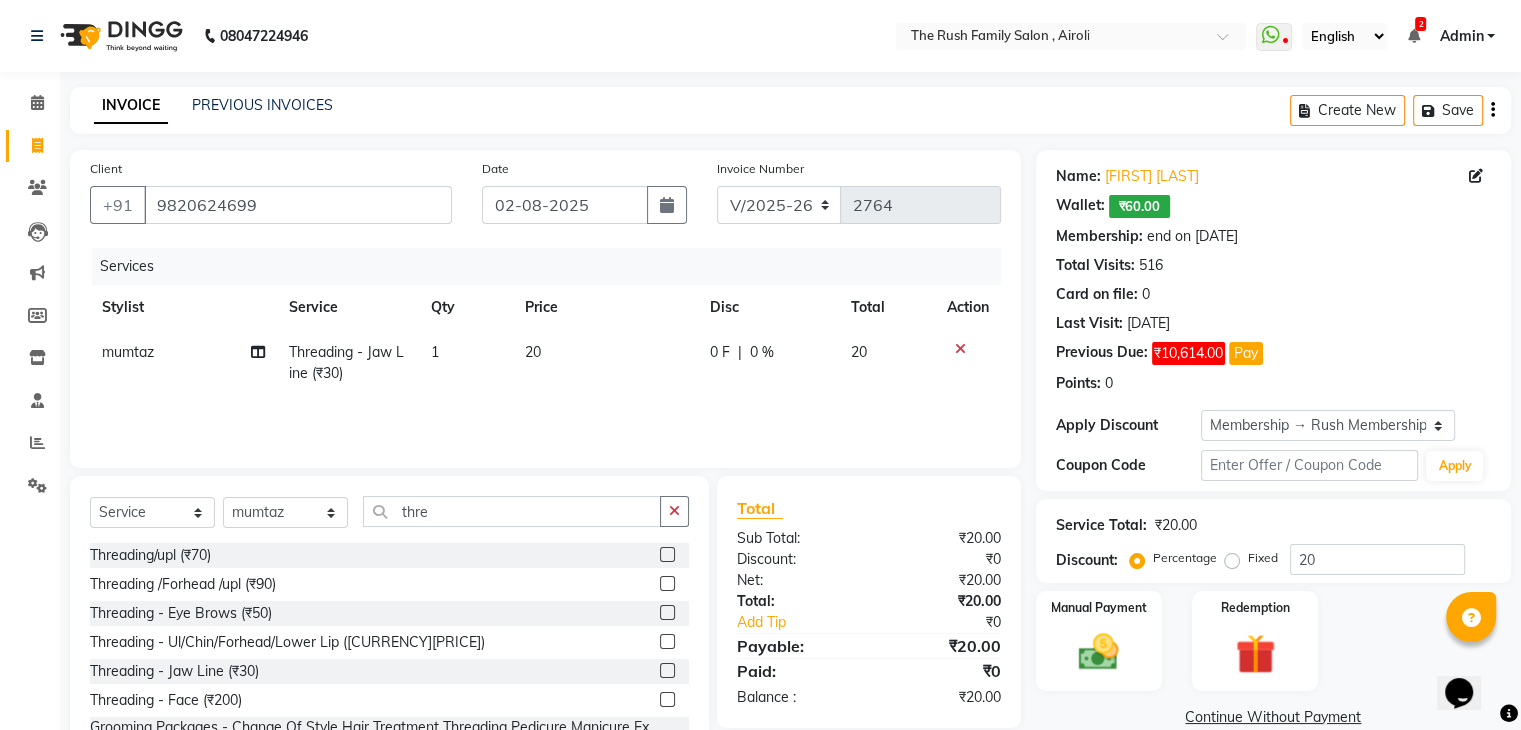 click on "Services Stylist Service Qty Price Disc Total Action  mumtaz Threading - Jaw Line (₹30) 1 20 0 F | 0 % 20" 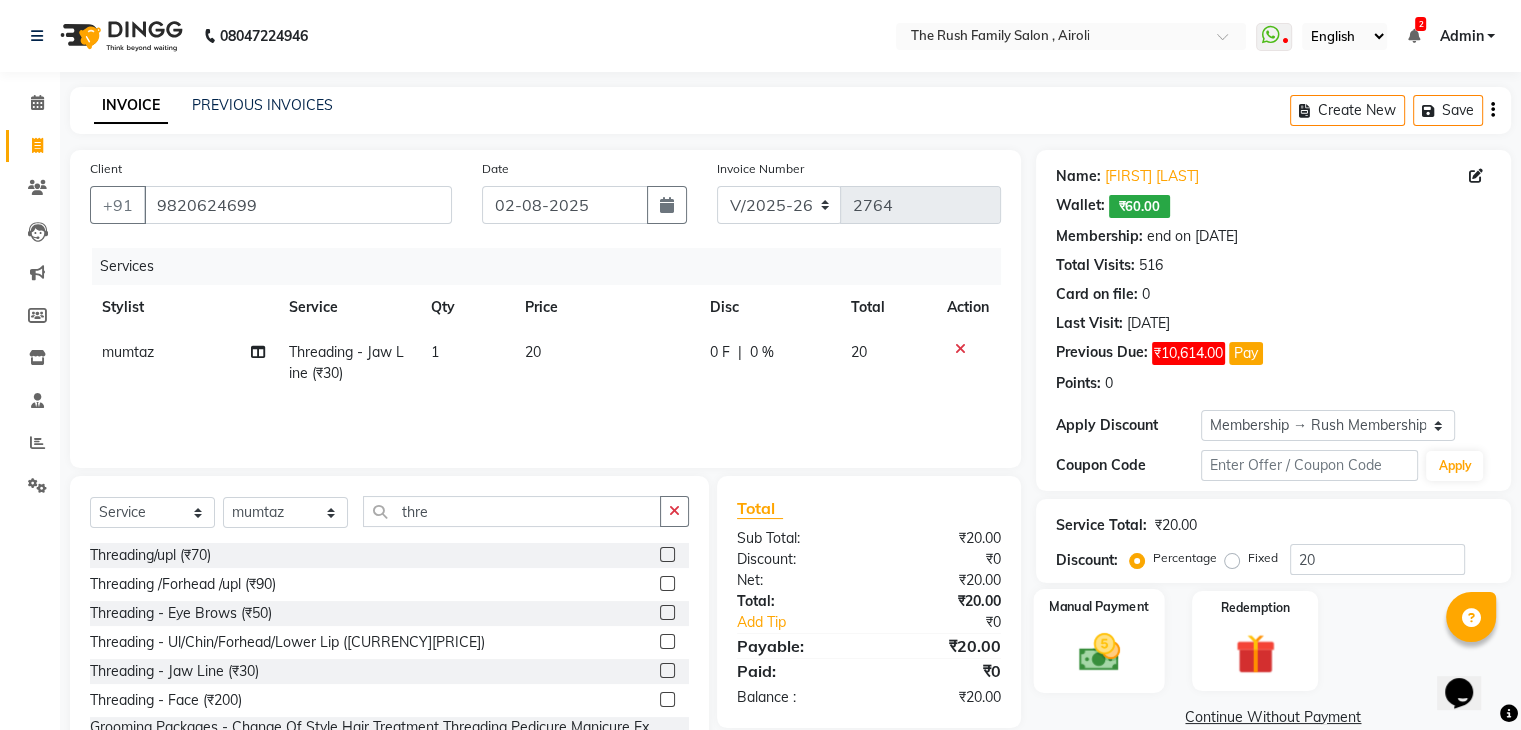click 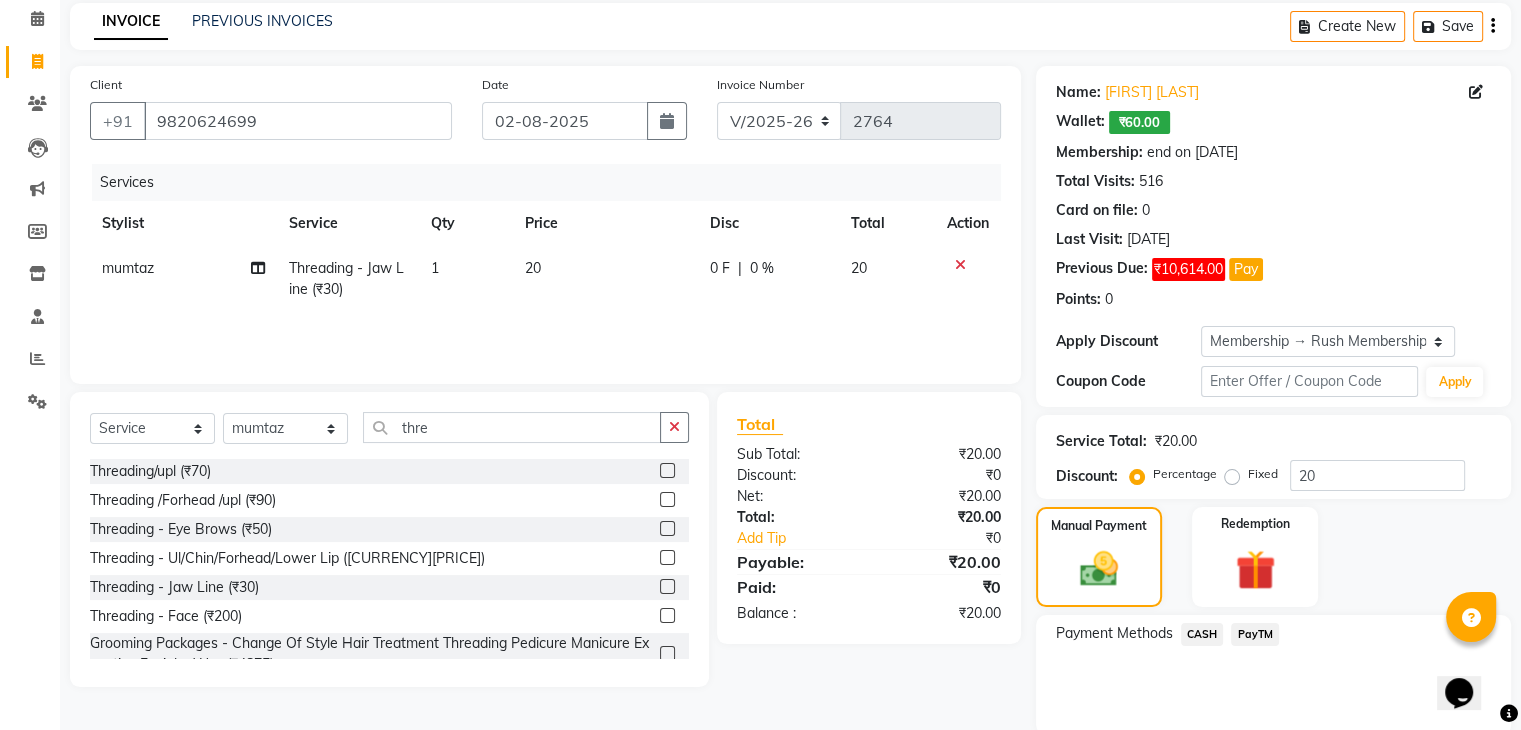 scroll, scrollTop: 160, scrollLeft: 0, axis: vertical 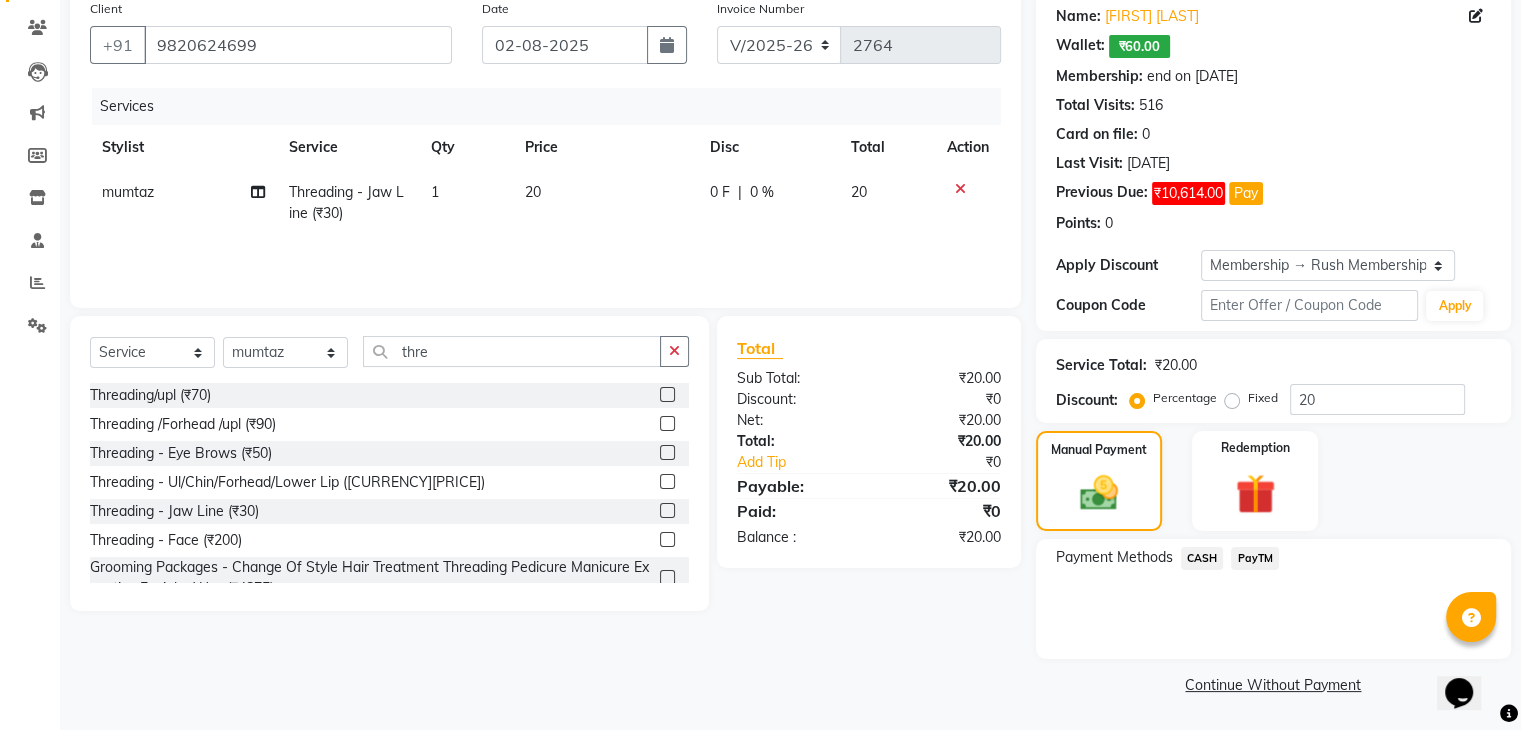 click on "PayTM" 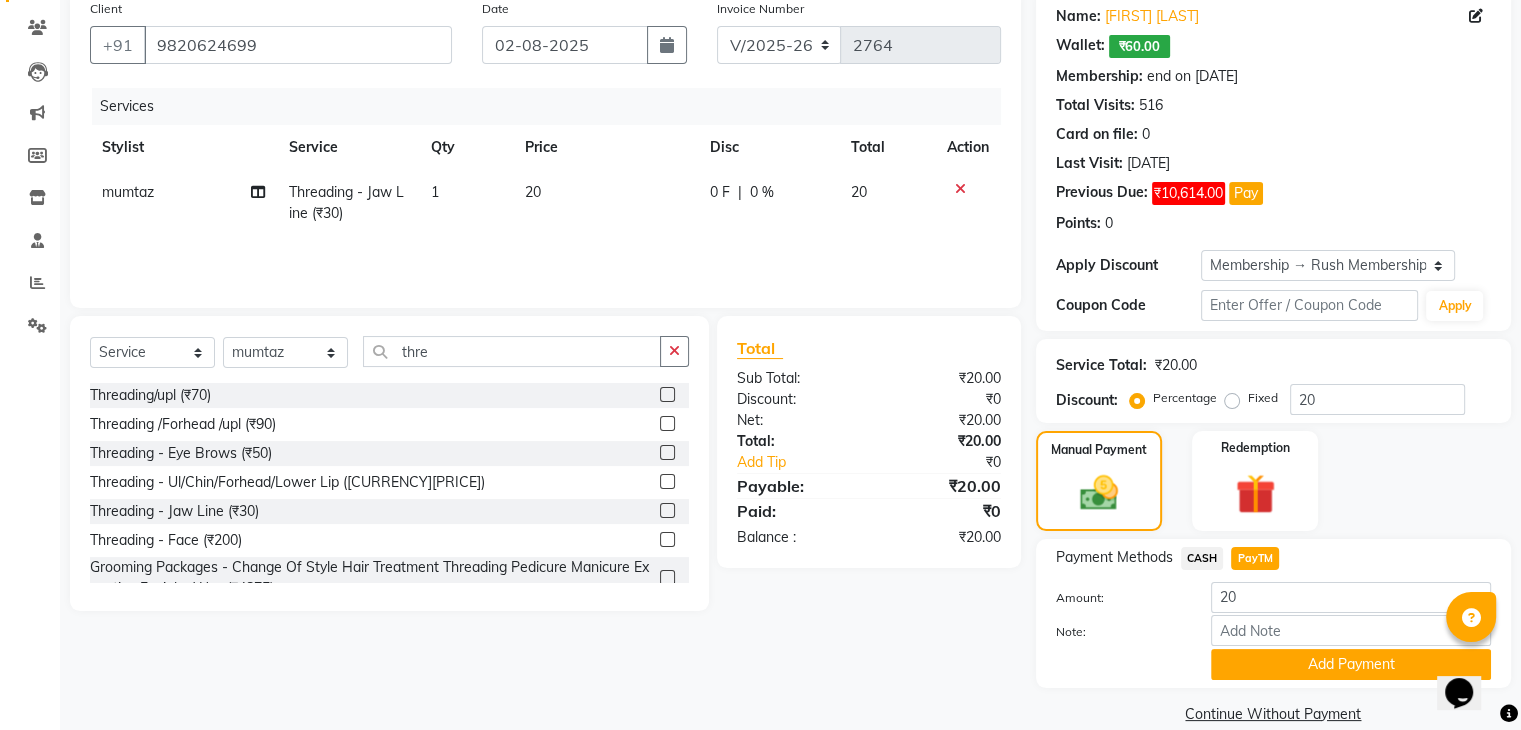 click on "Manual Payment Redemption" 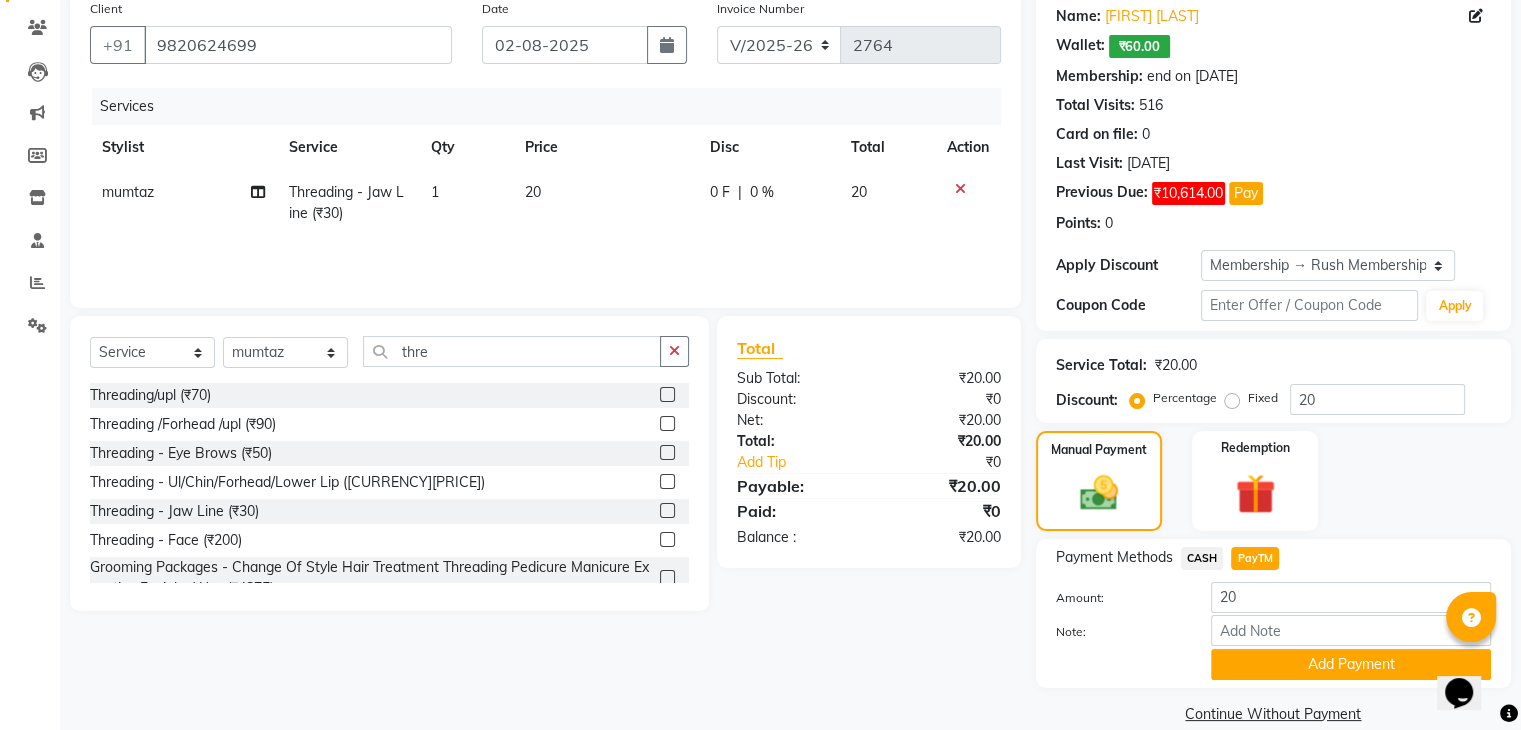 scroll, scrollTop: 190, scrollLeft: 0, axis: vertical 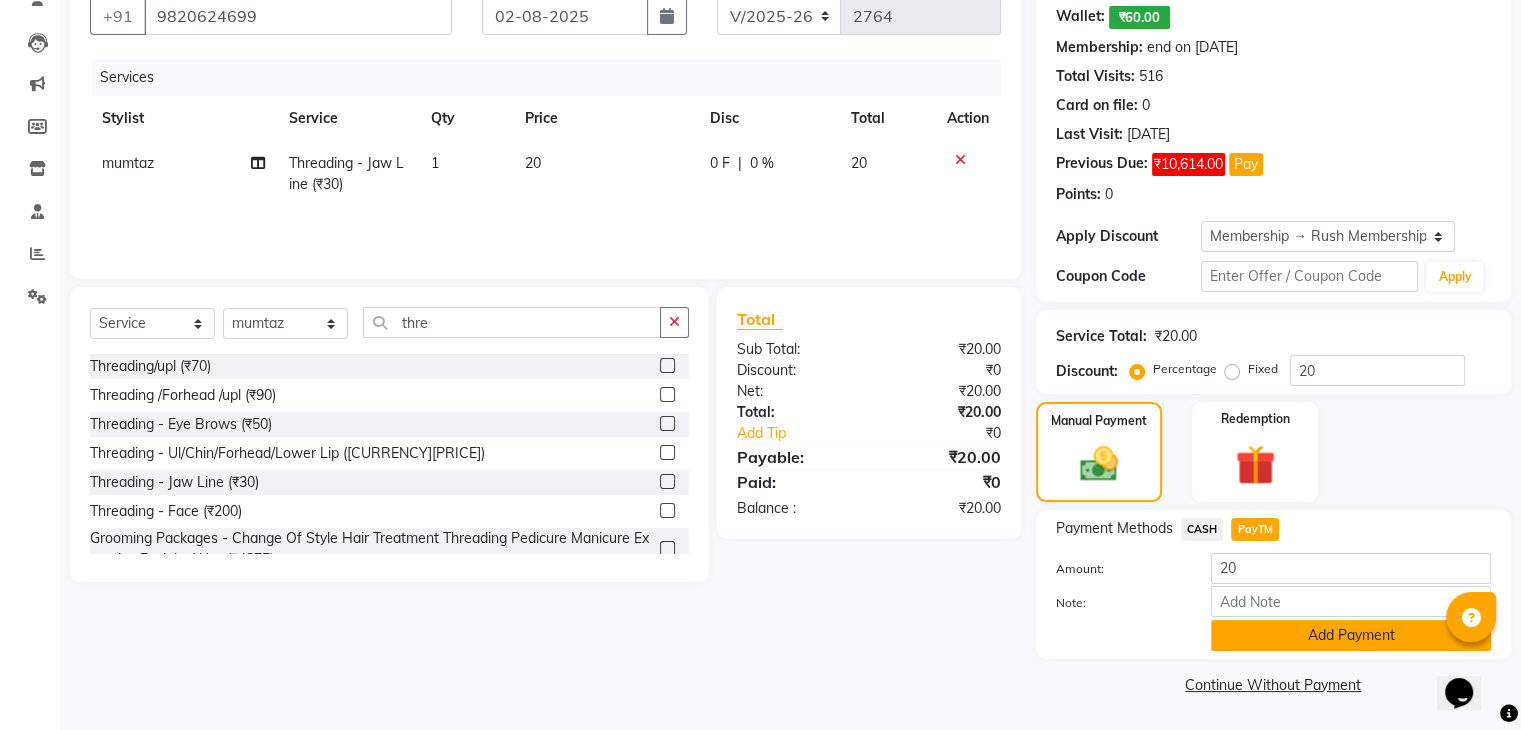 click on "Add Payment" 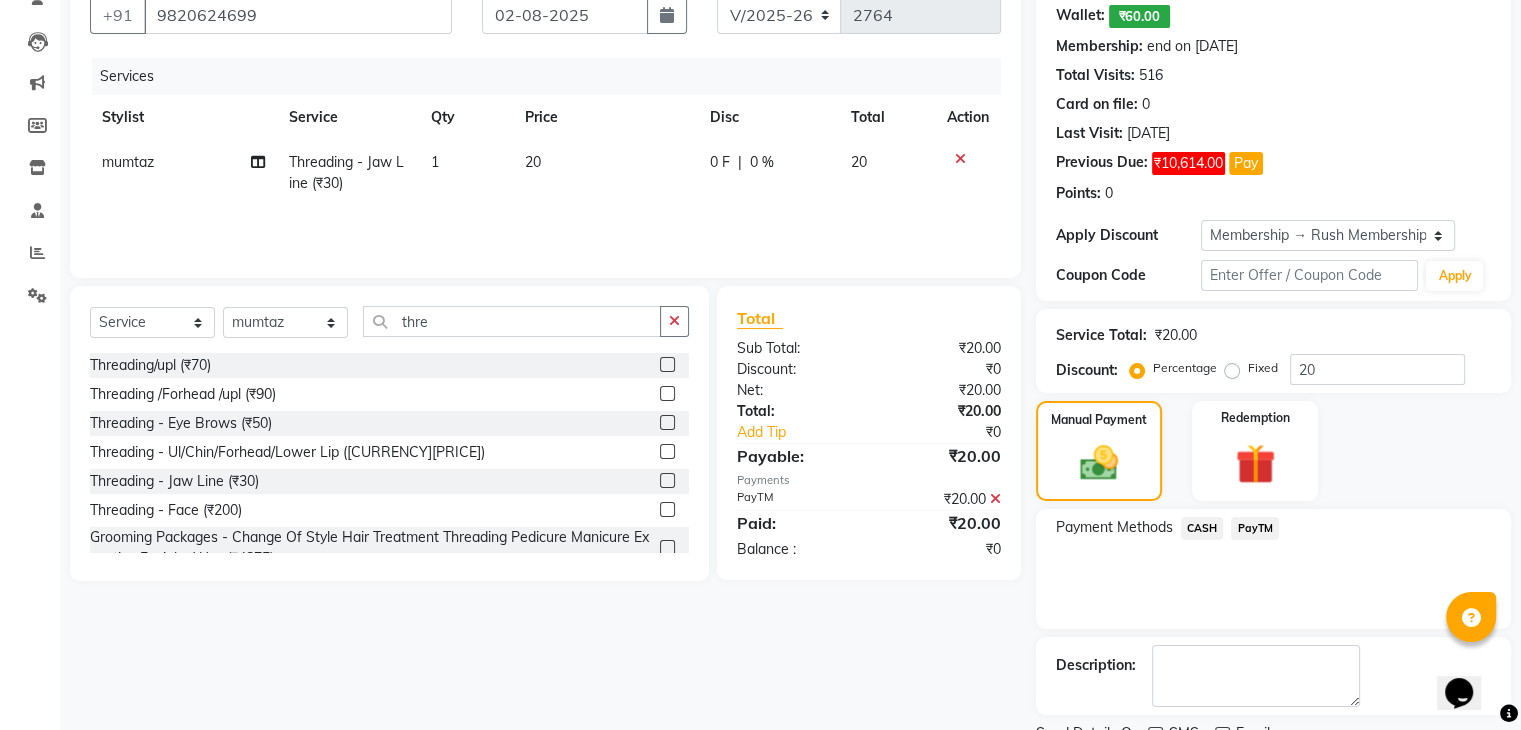 scroll, scrollTop: 272, scrollLeft: 0, axis: vertical 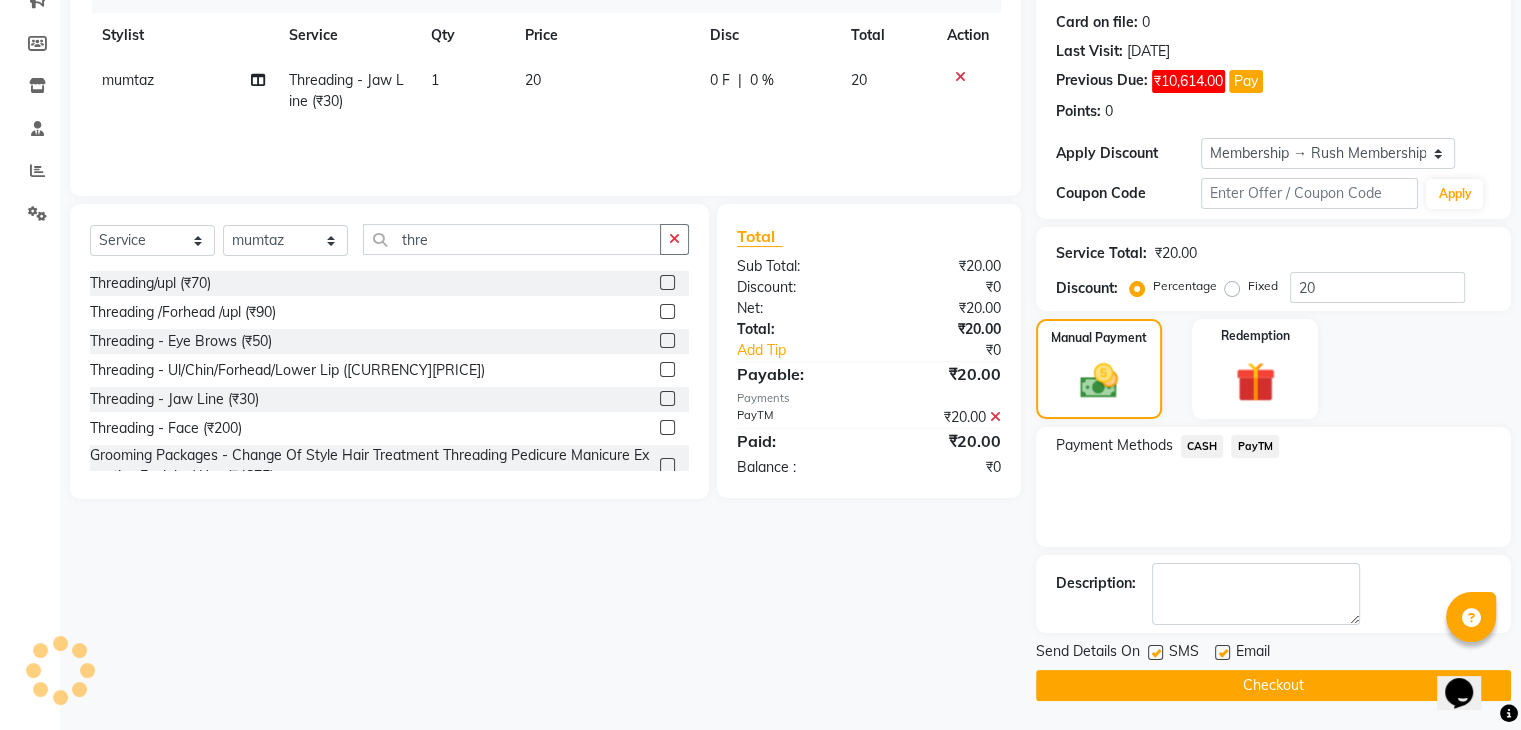 click 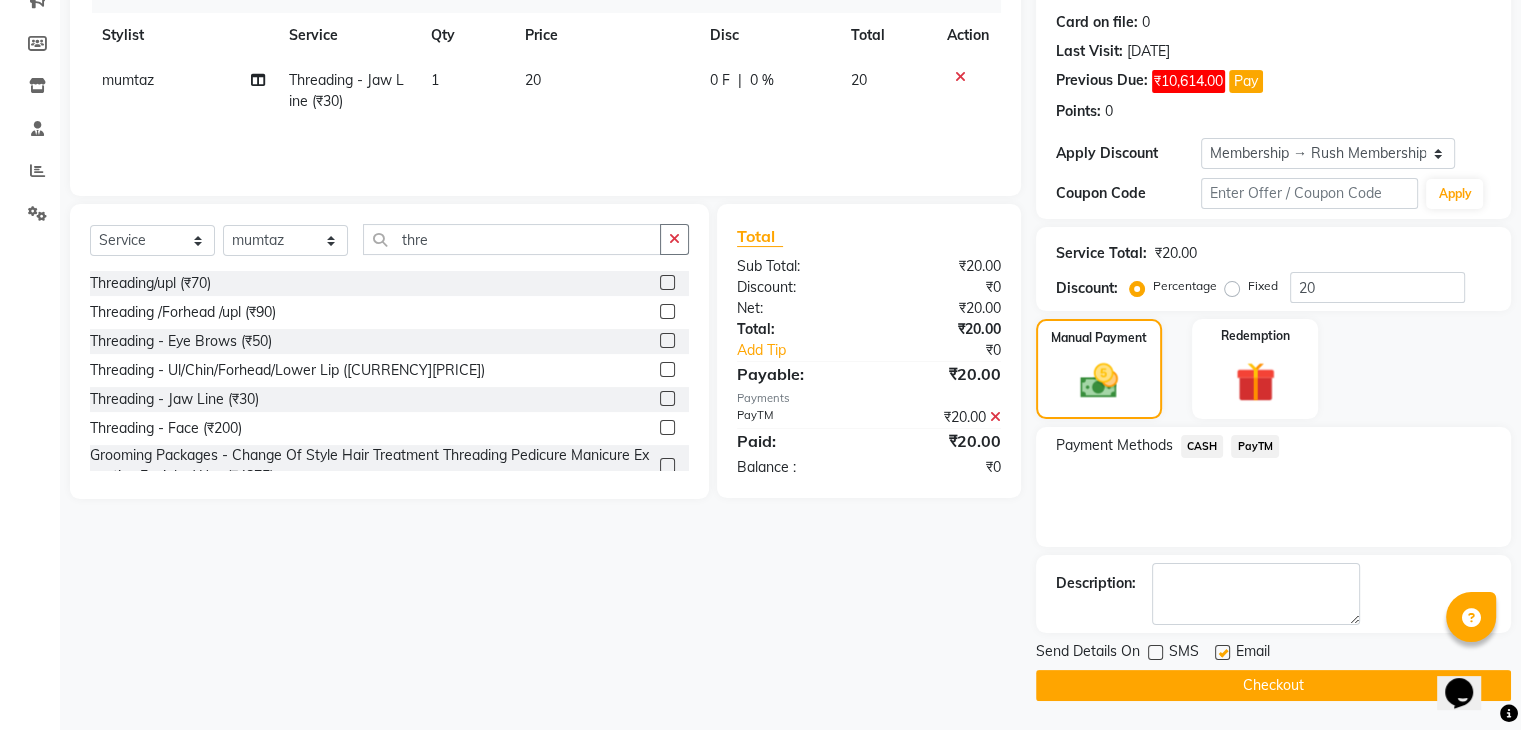click 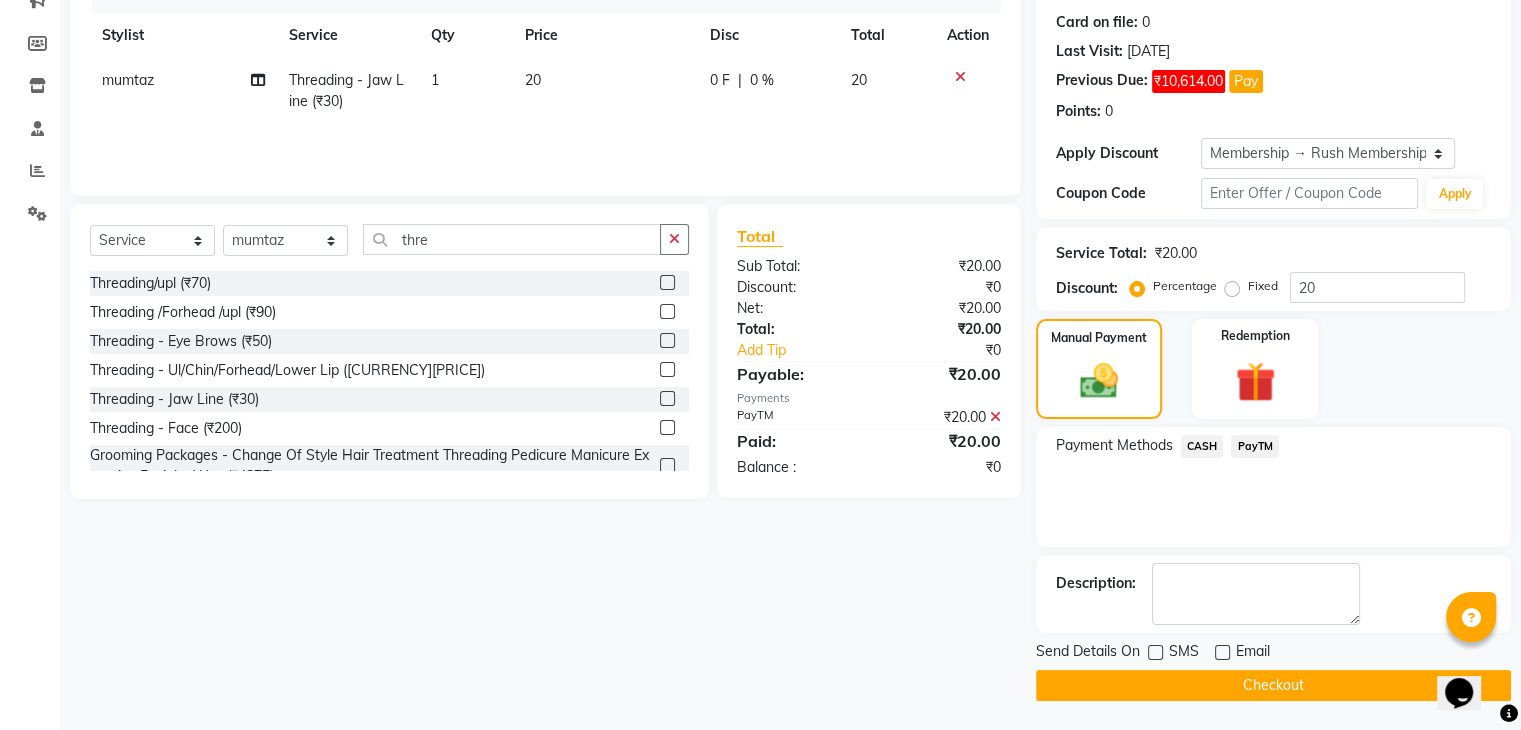 click on "Checkout" 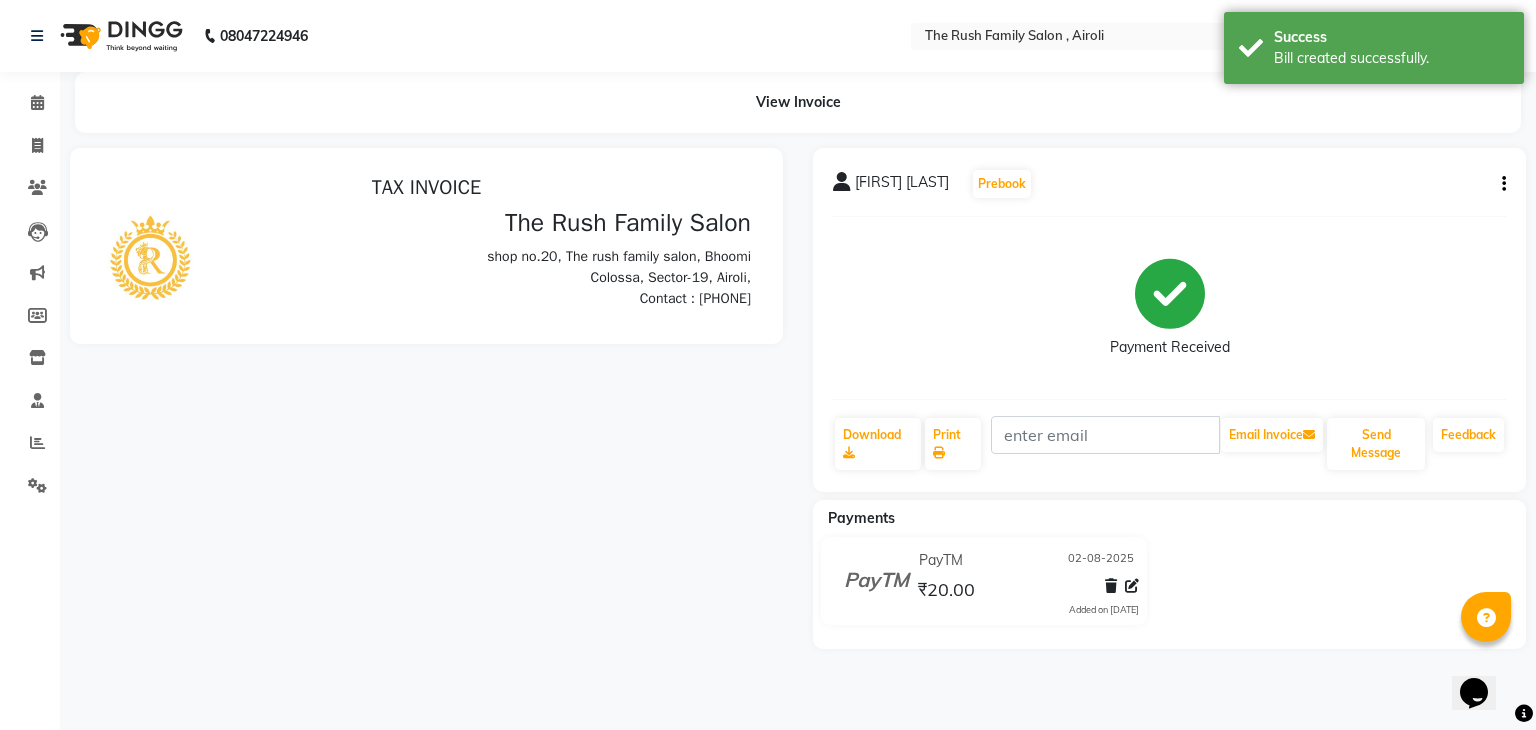 scroll, scrollTop: 0, scrollLeft: 0, axis: both 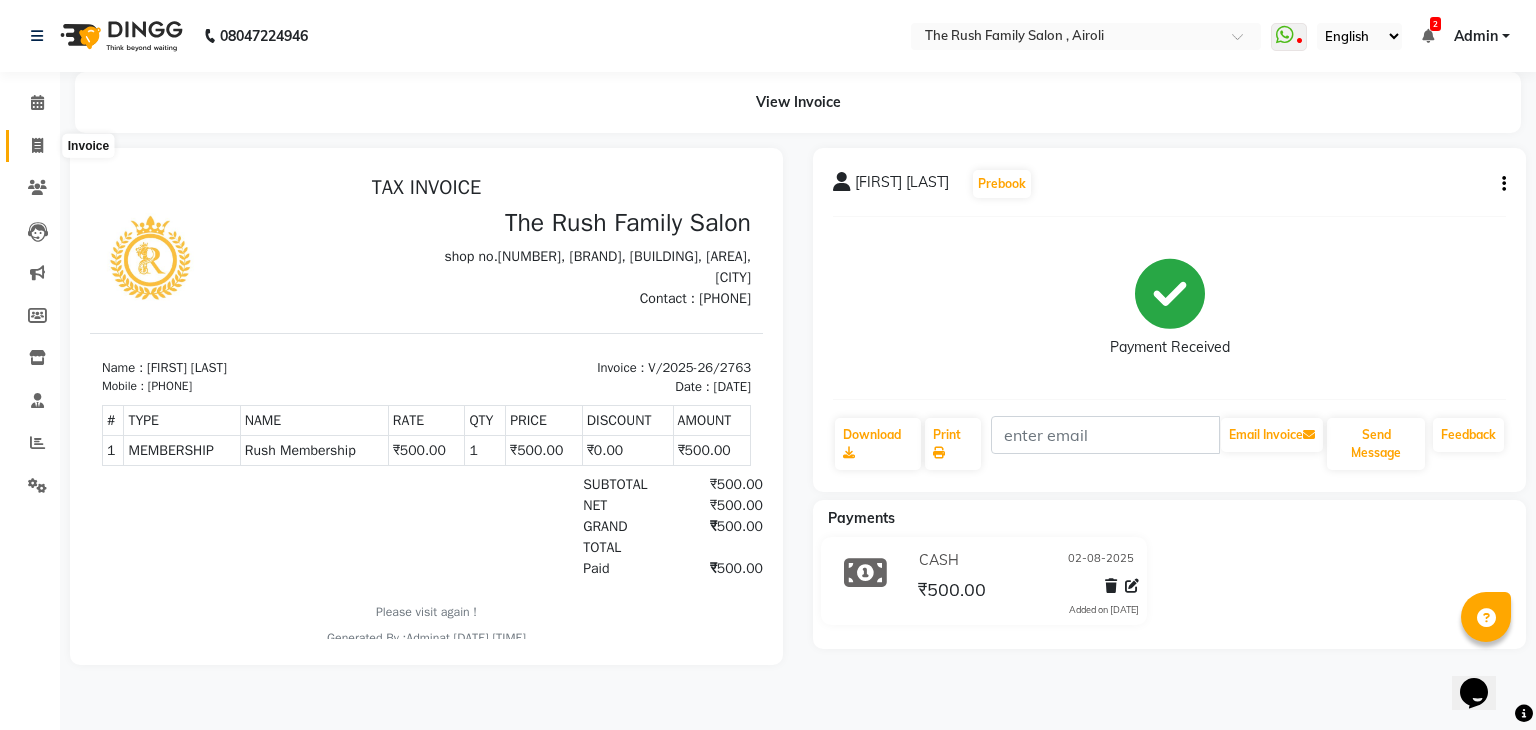 click 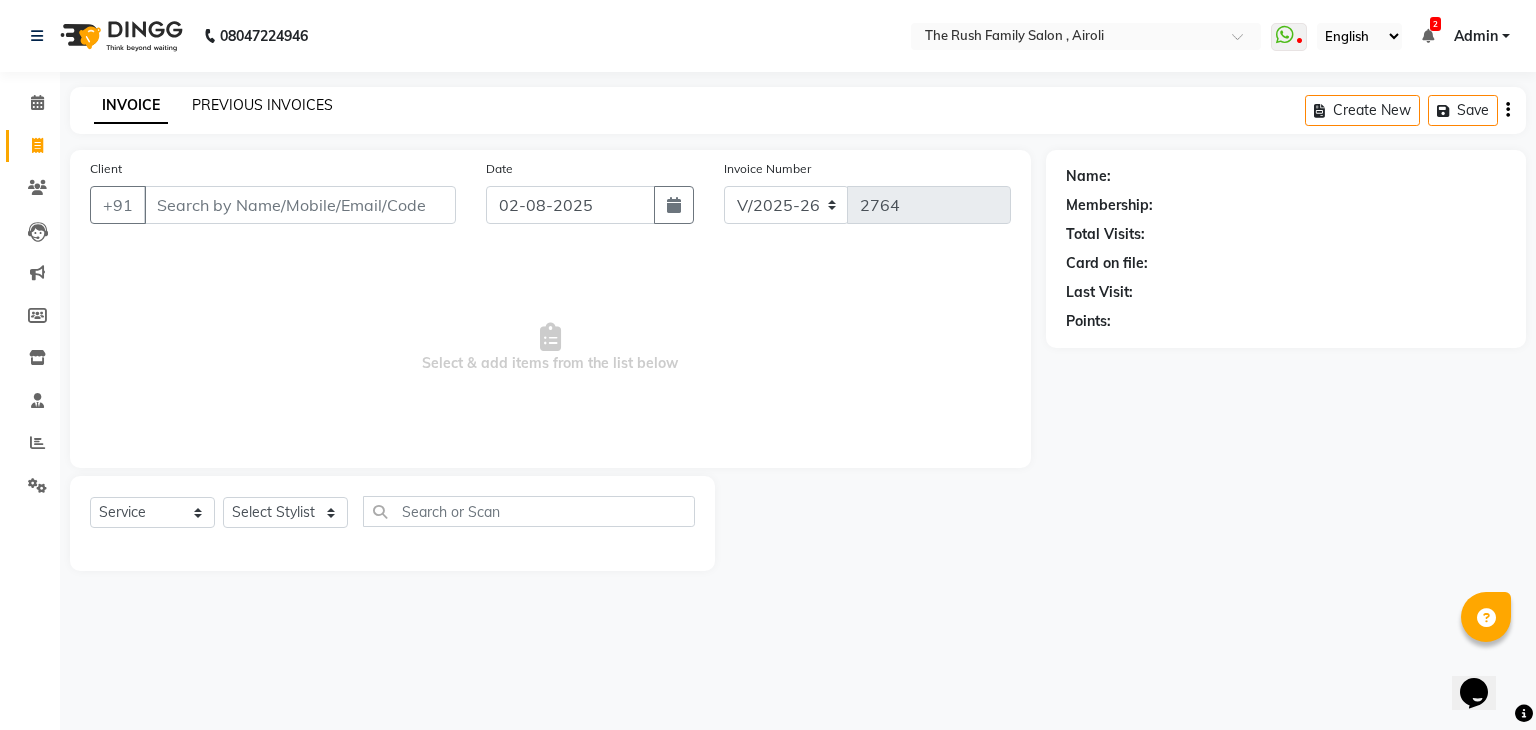 click on "PREVIOUS INVOICES" 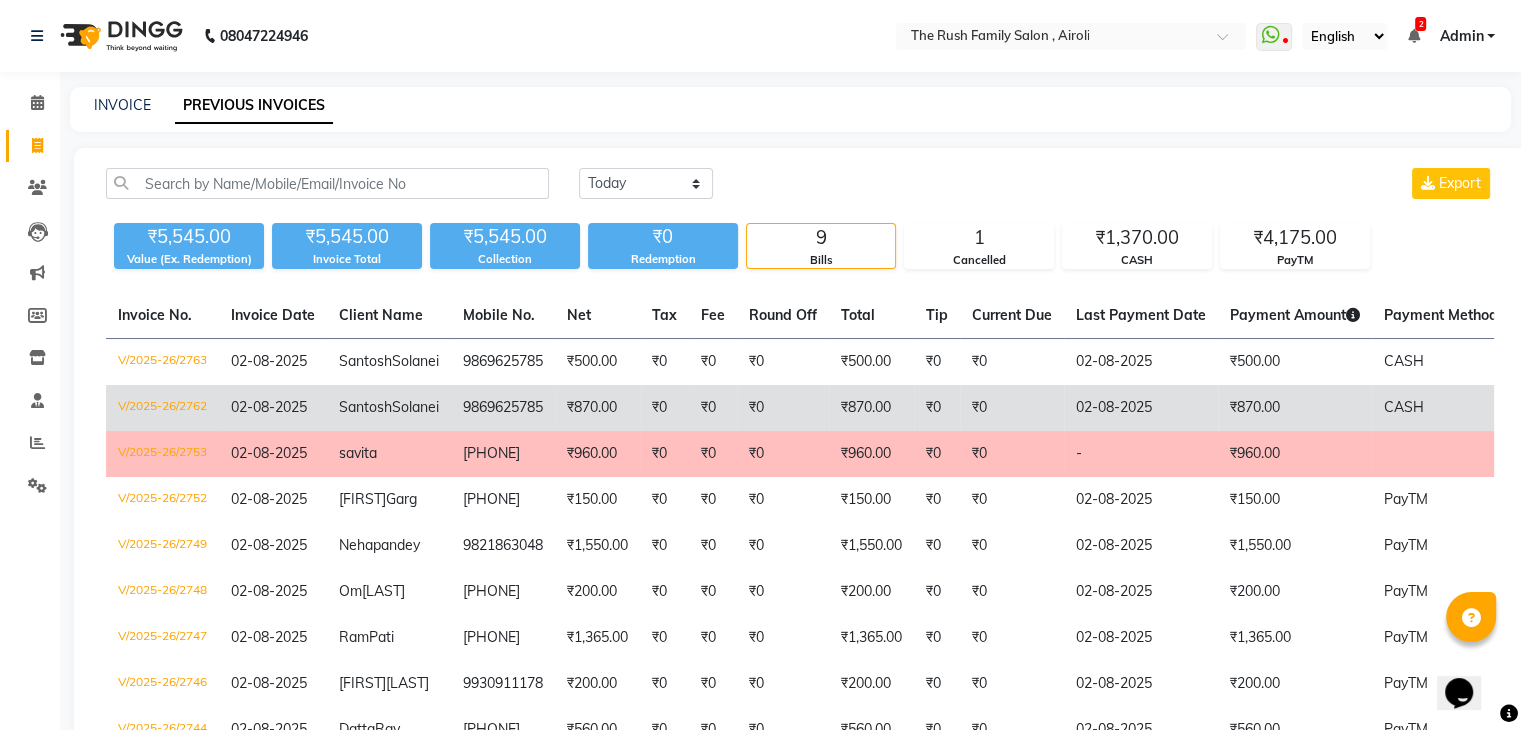 click on "9869625785" 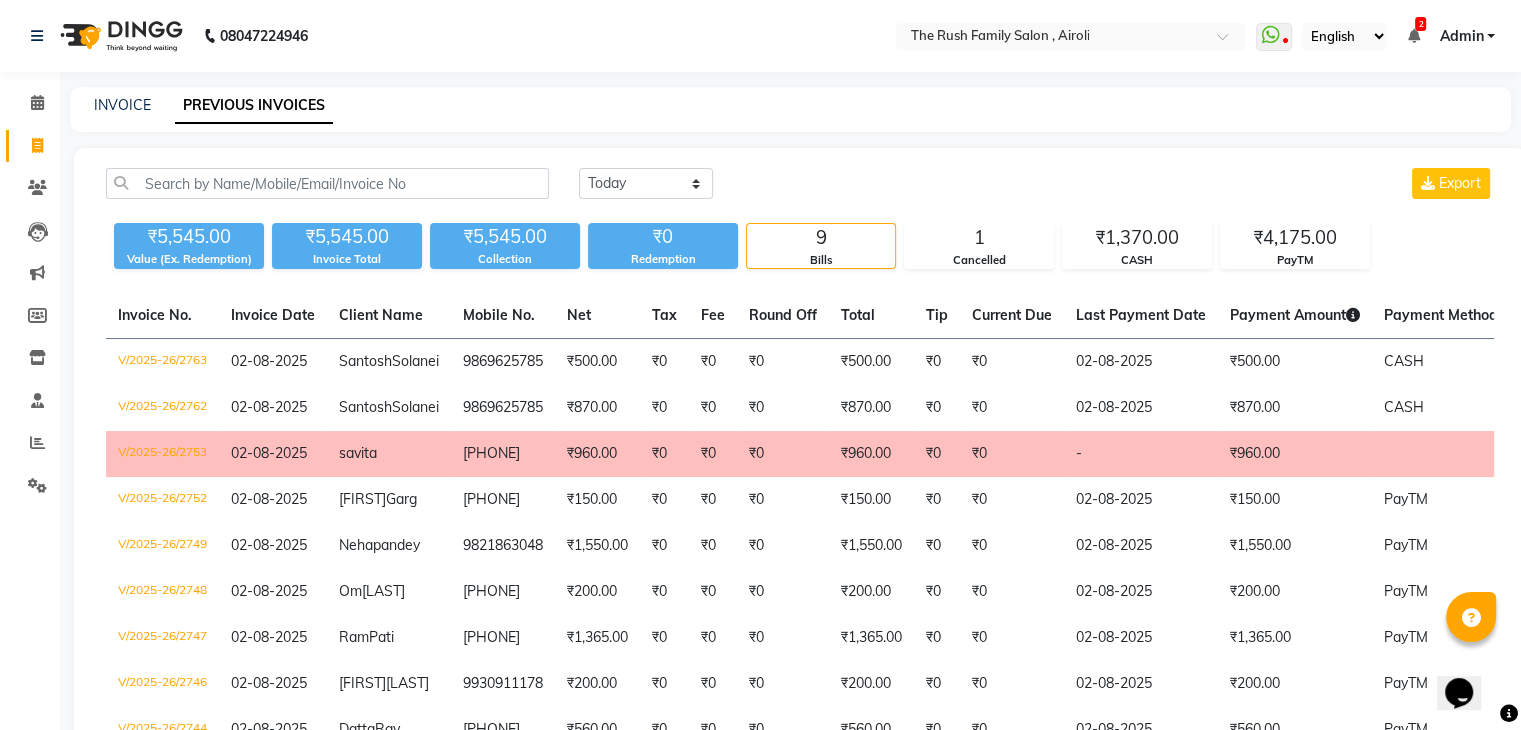 click on "INVOICE" 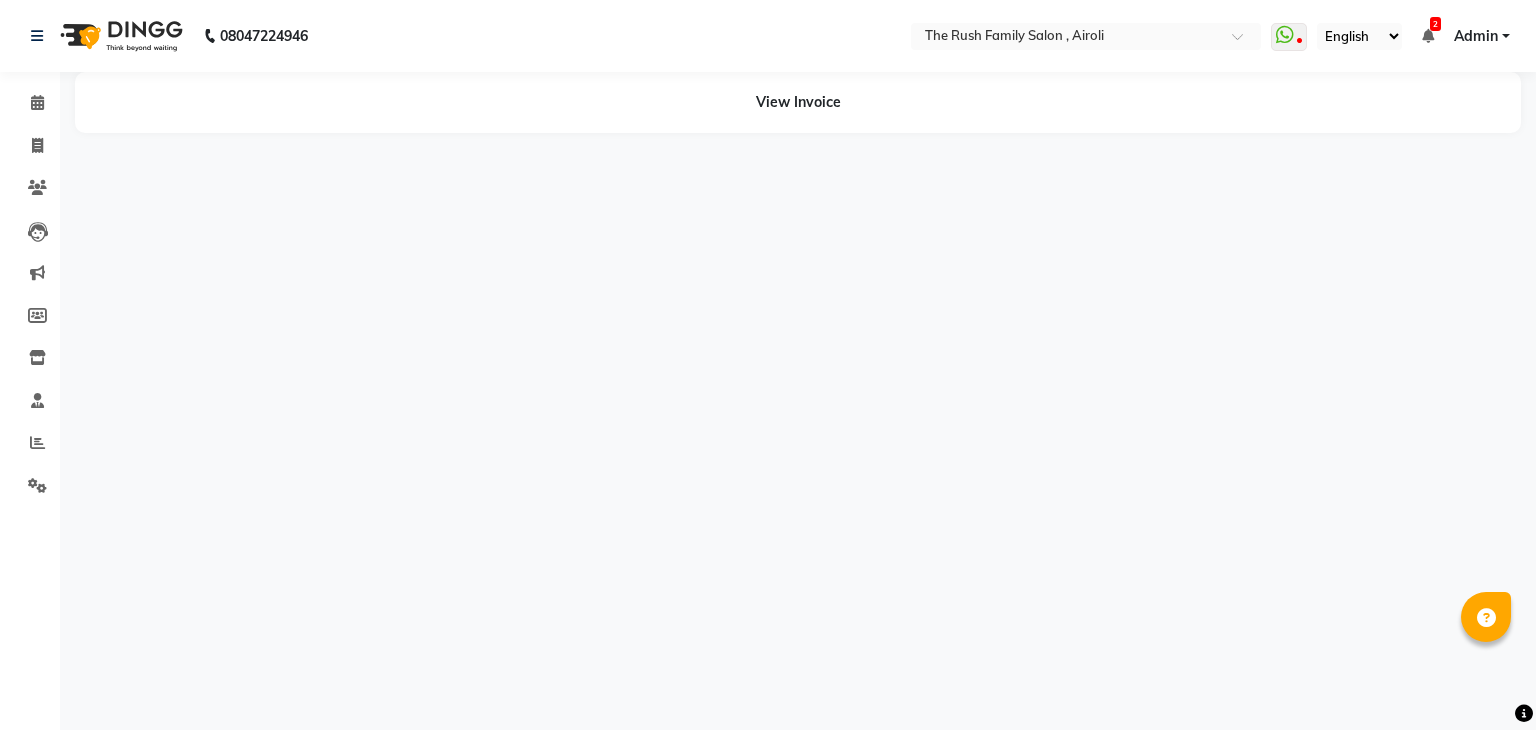 scroll, scrollTop: 0, scrollLeft: 0, axis: both 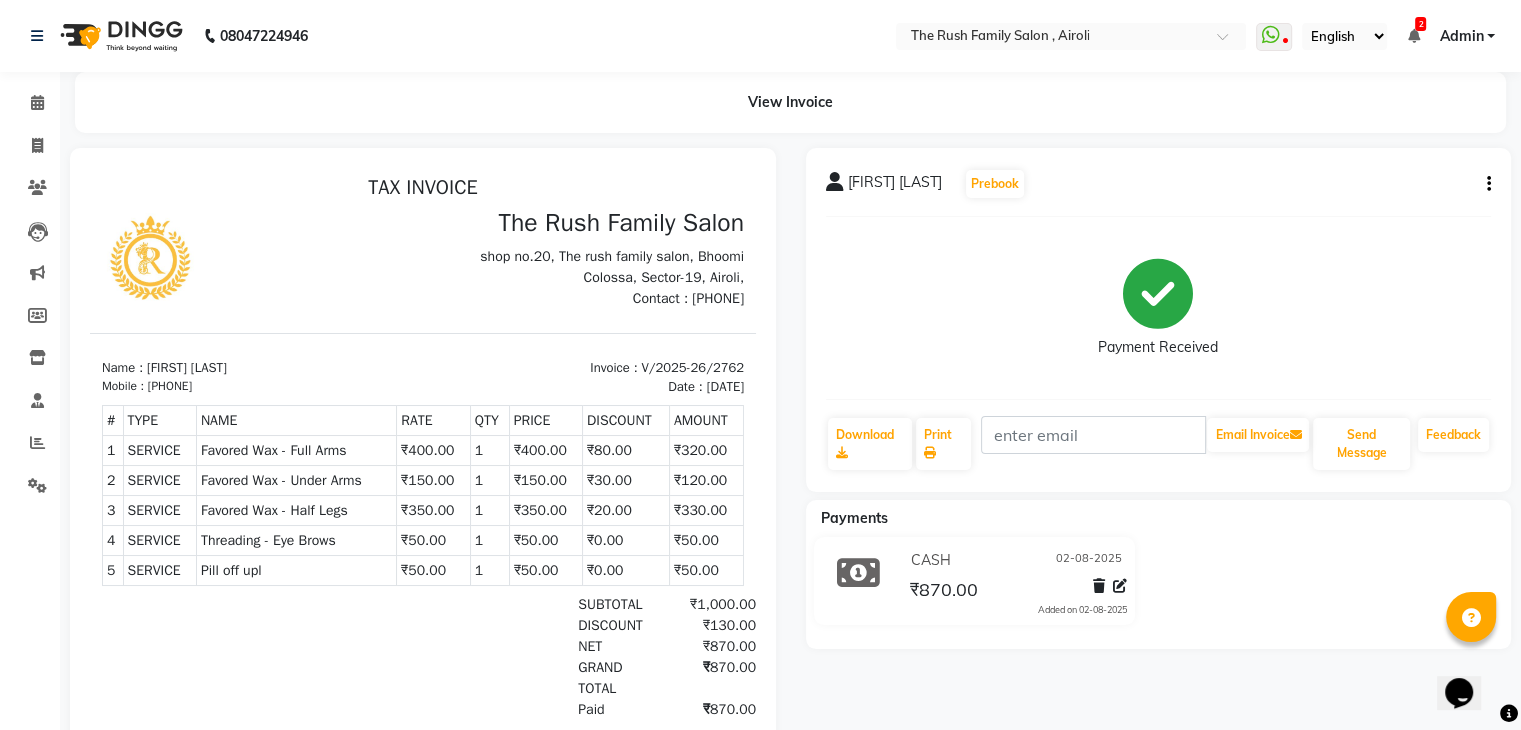 click 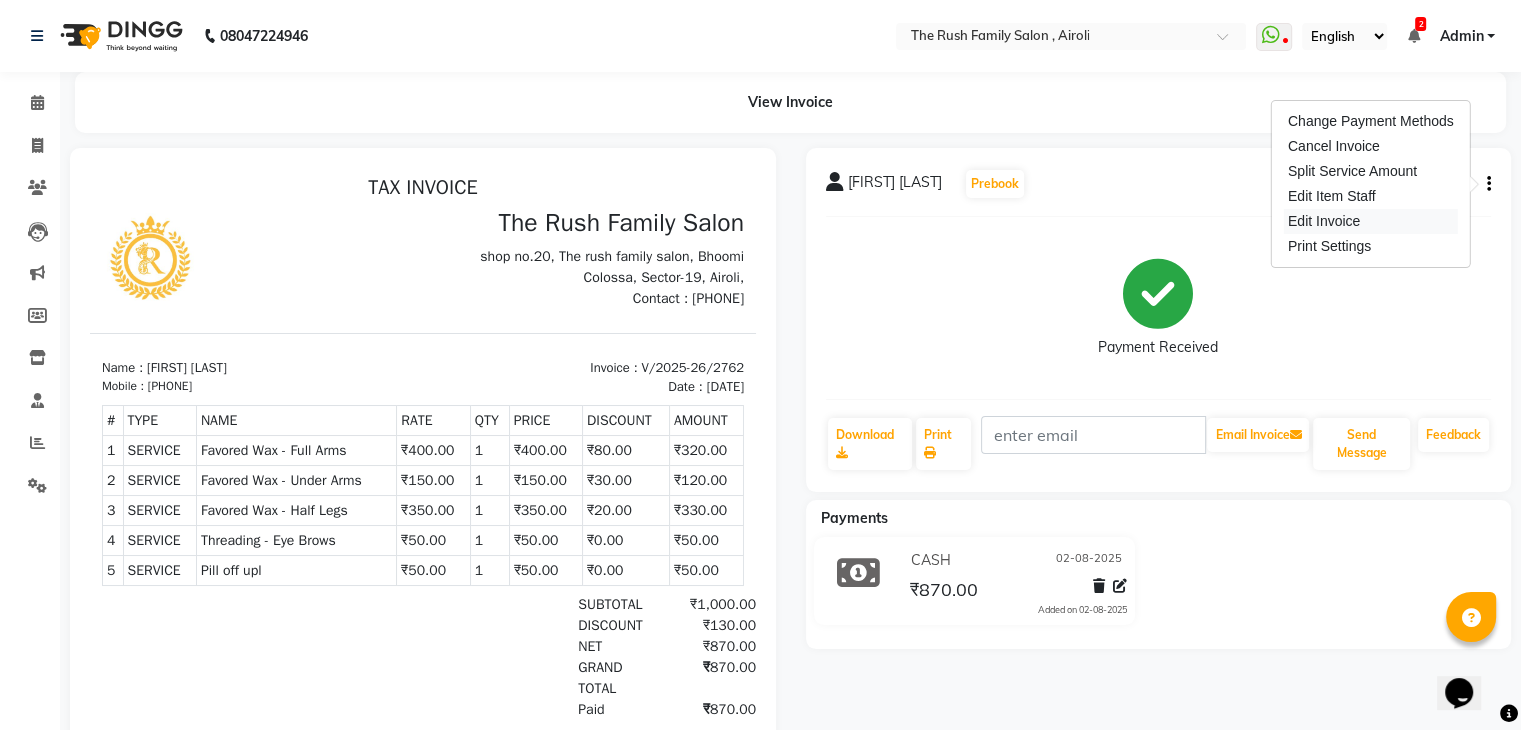 click on "Edit Invoice" at bounding box center [1371, 221] 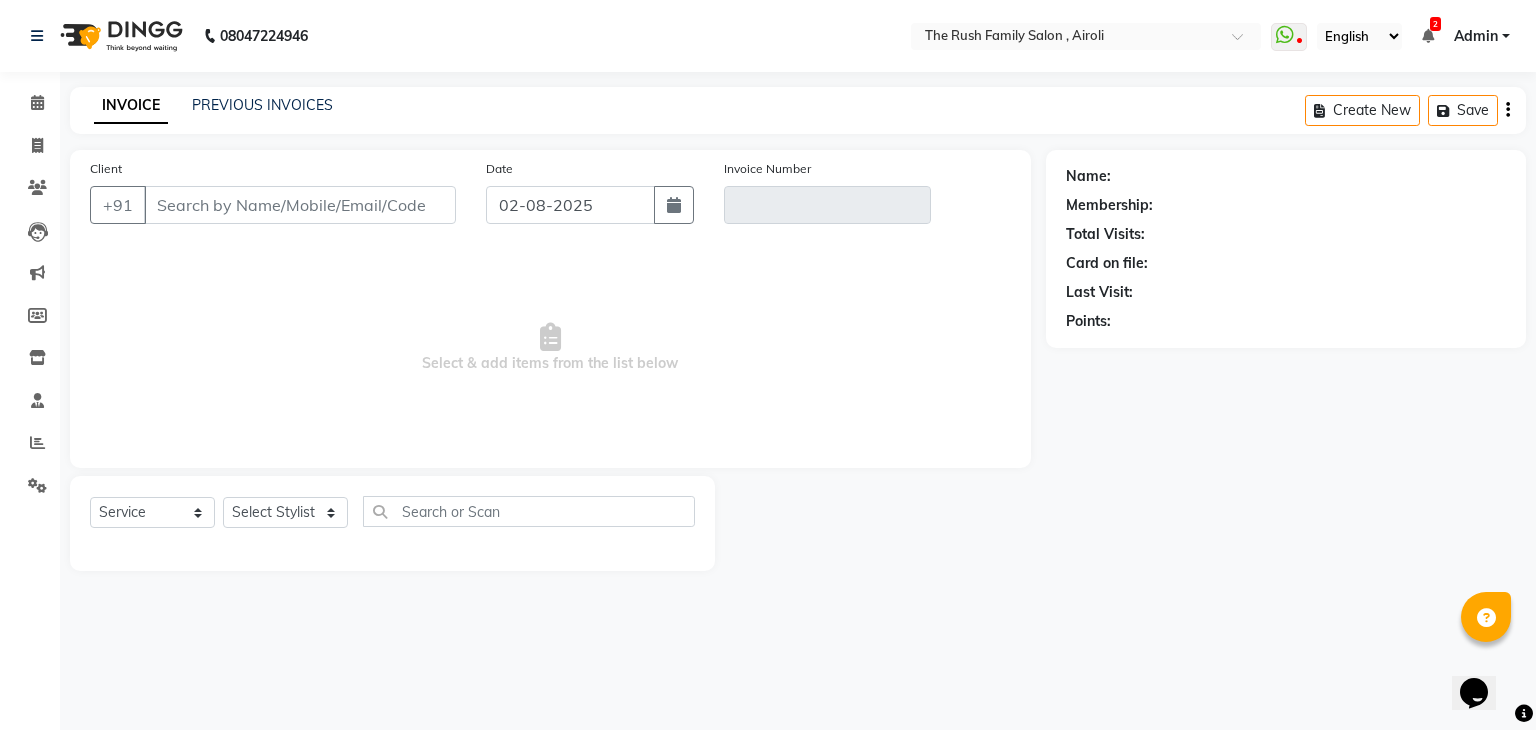 type on "9869625785" 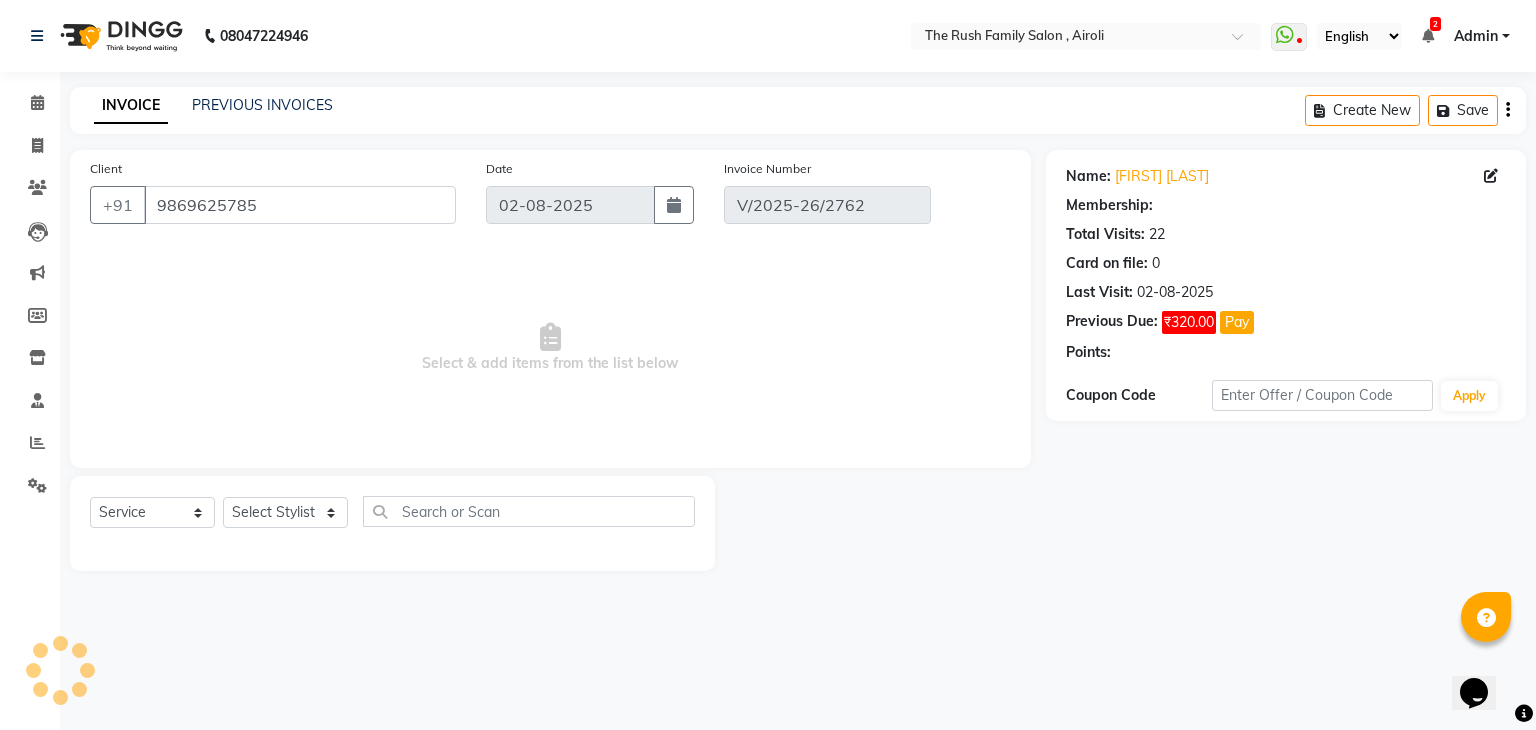select on "select" 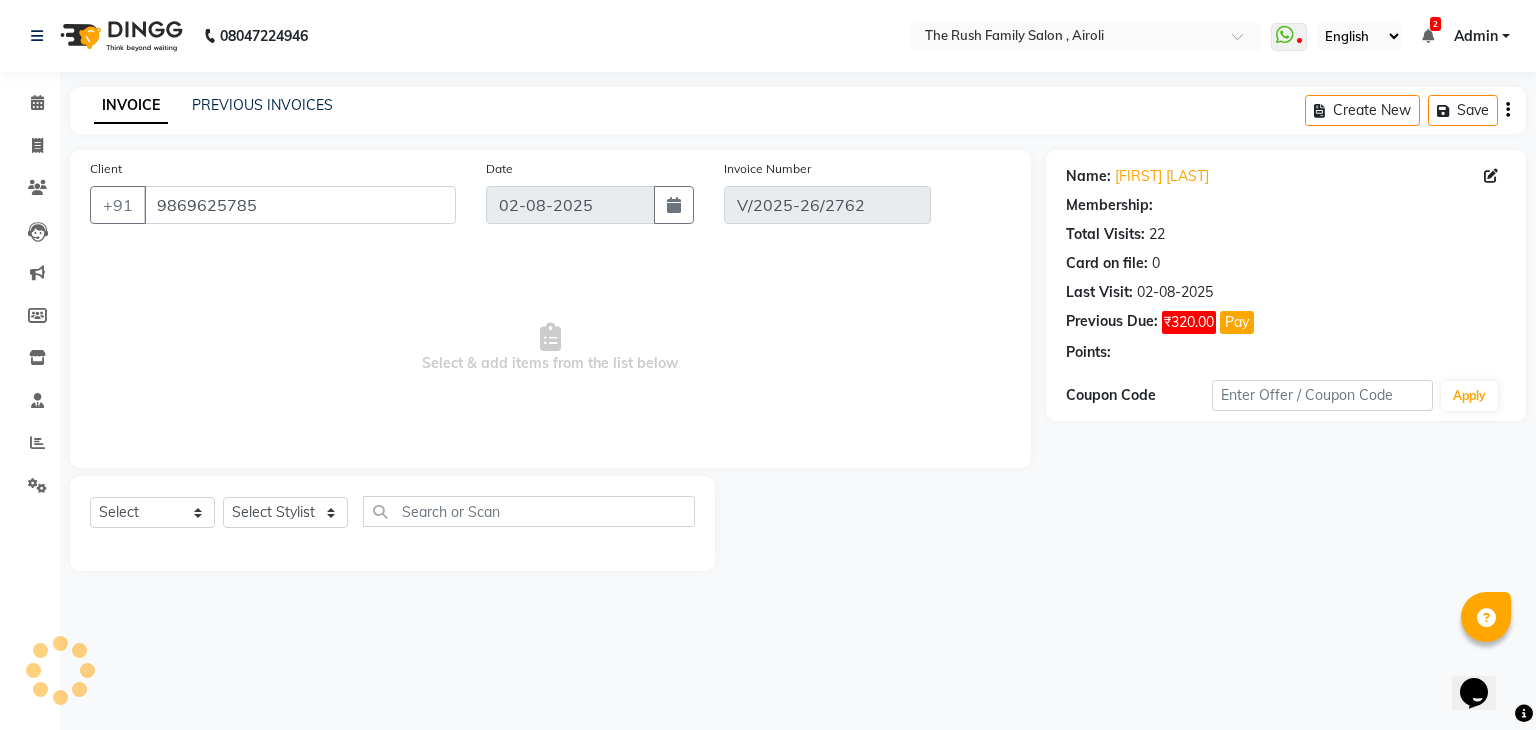 select on "1: Object" 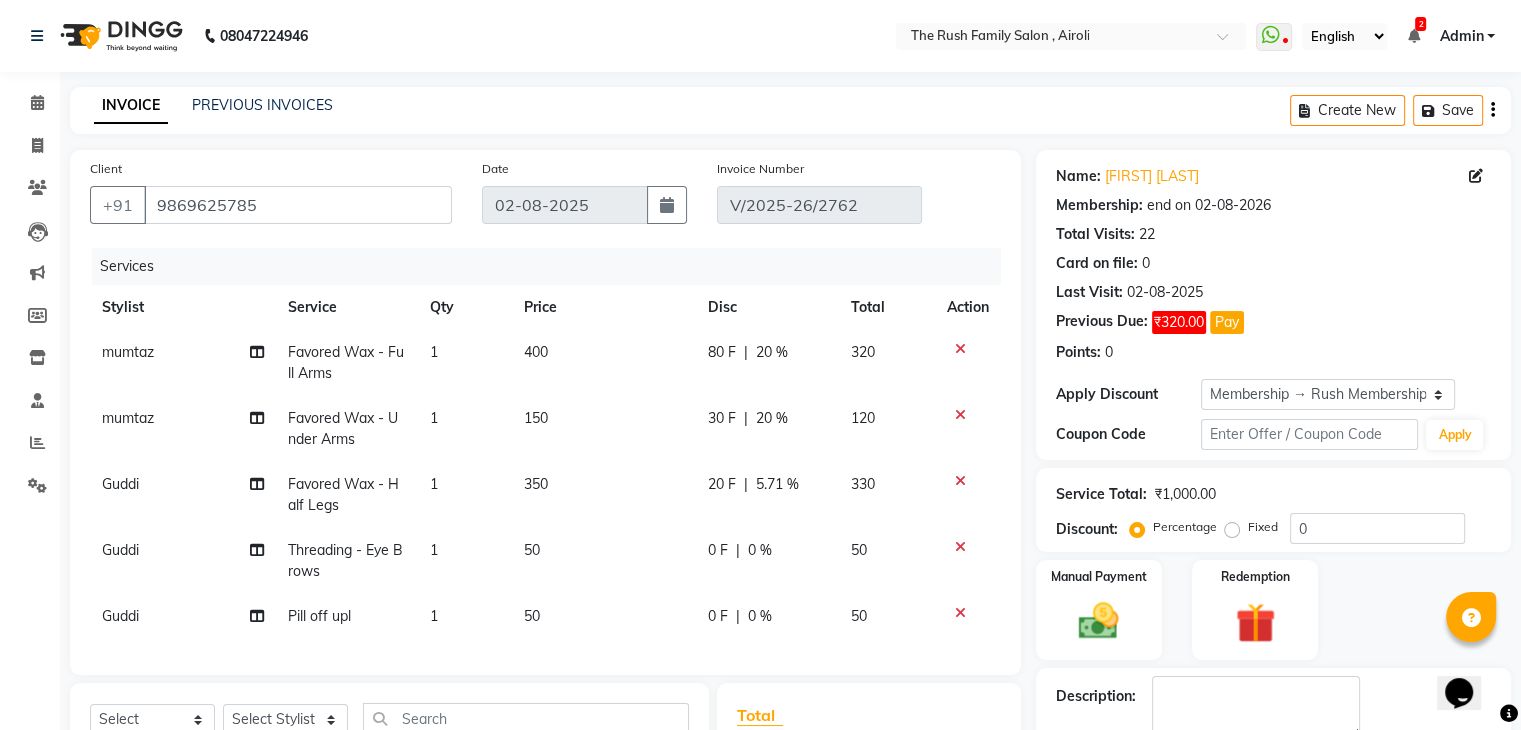 type on "20" 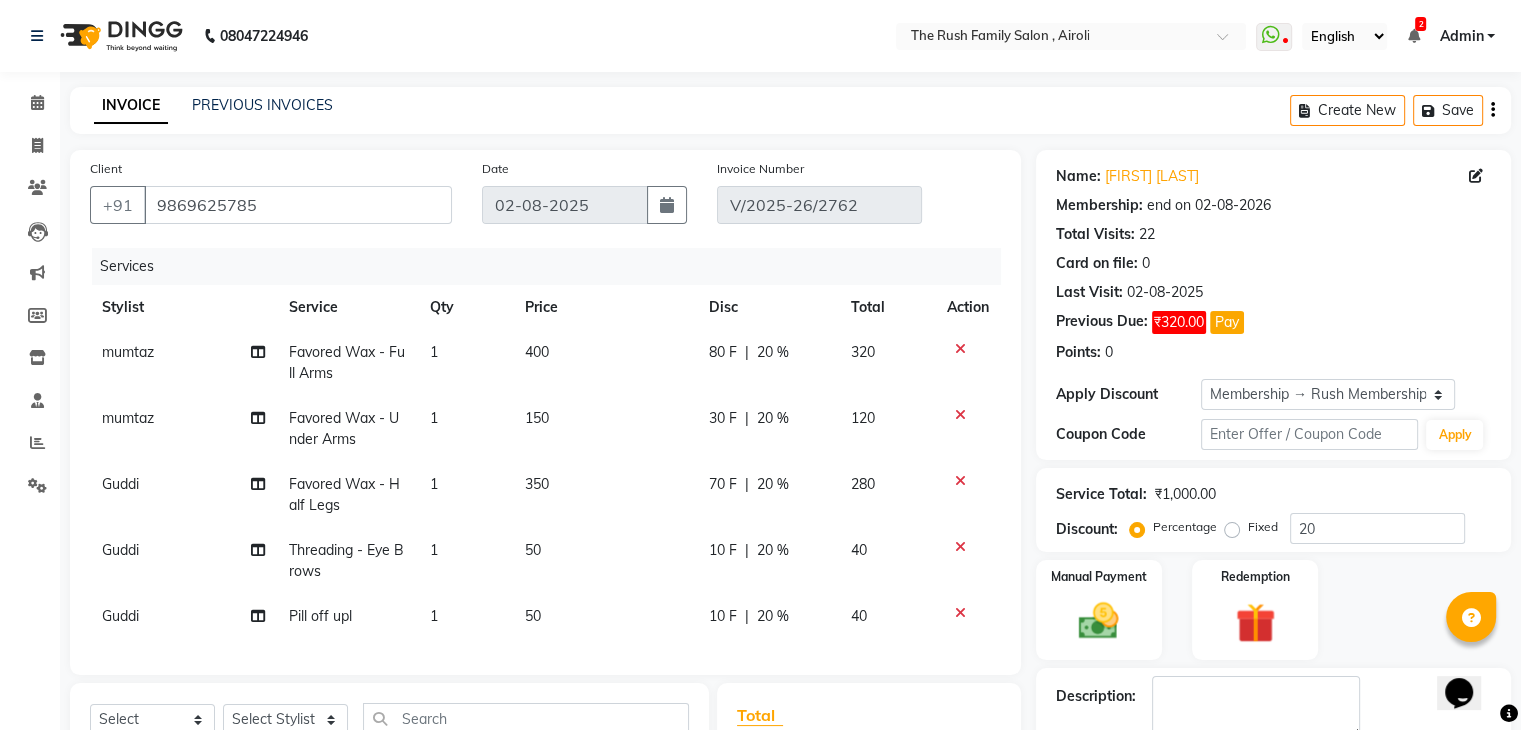 click on "Guddi" 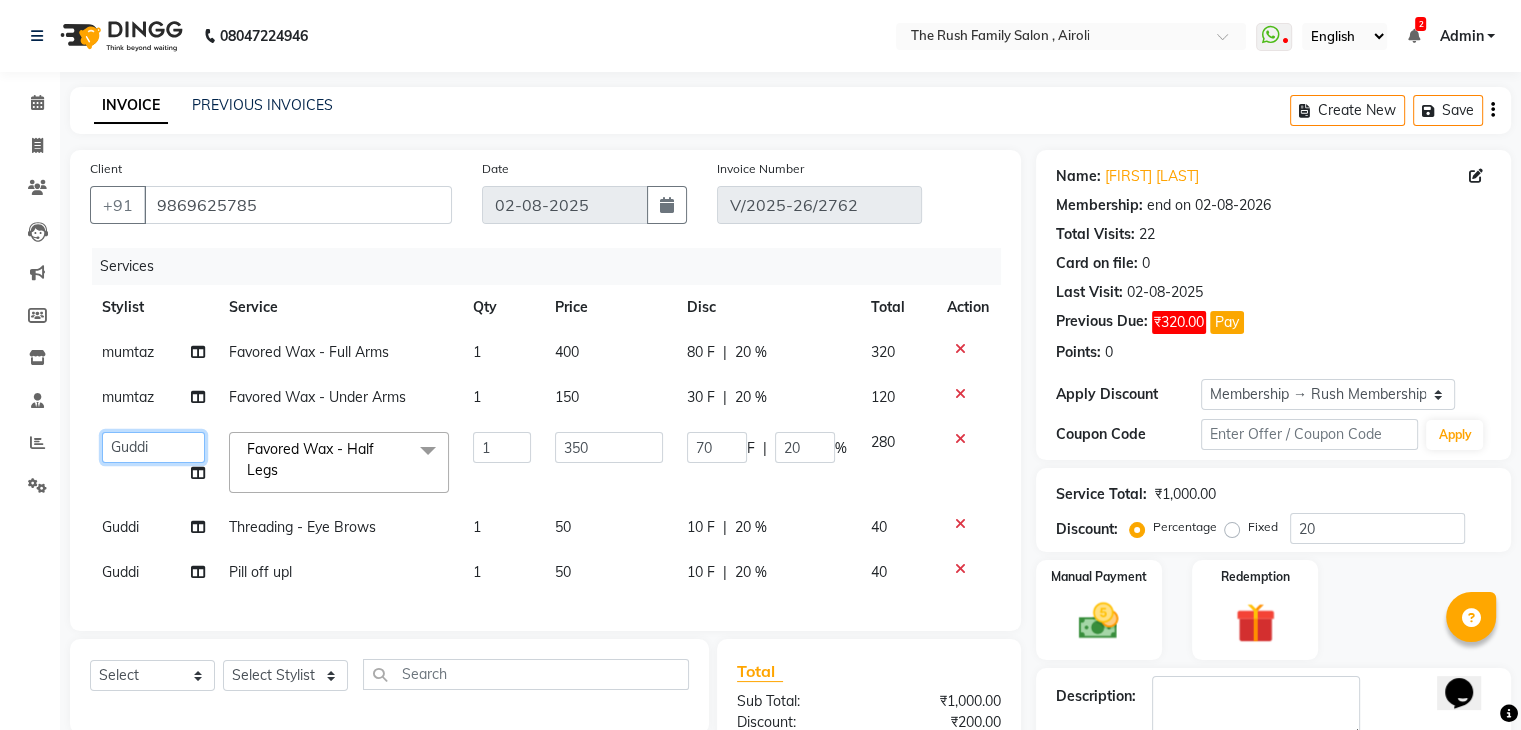 click on "Ajaz   Alvira   Danish   Guddi   Jayesh   Josh    mumtaz   Naeem     nishu   Riya      Rush   Swati" 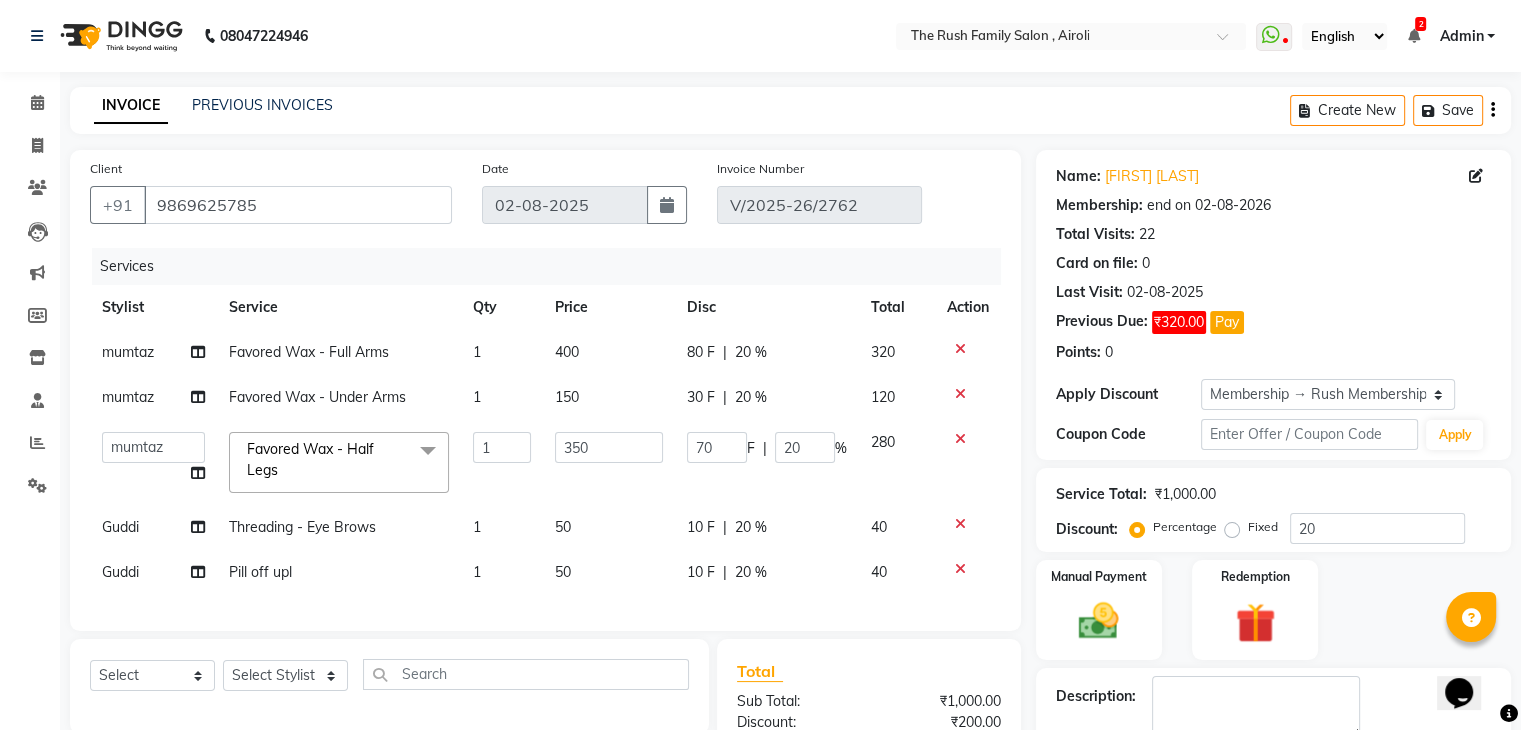 select on "42200" 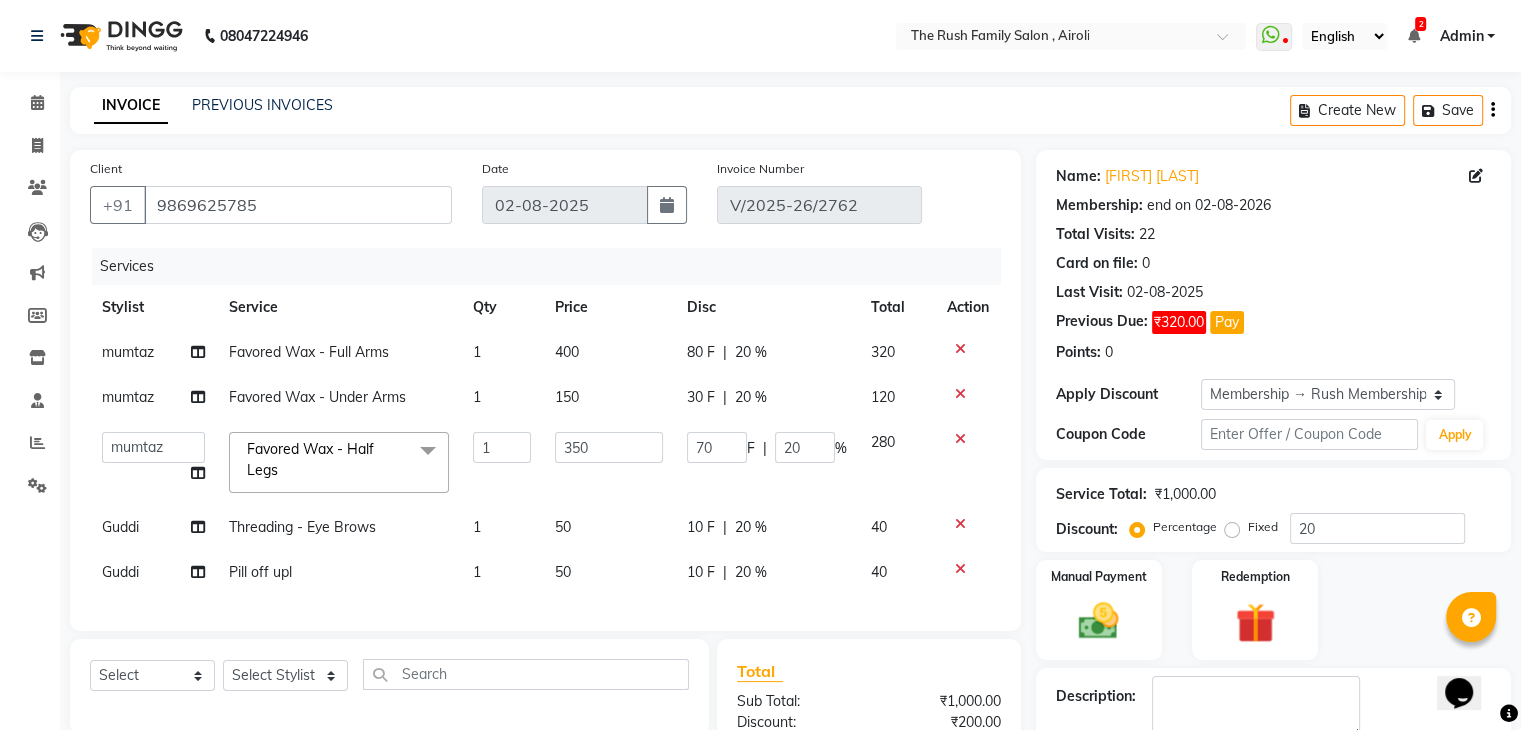 click on "Guddi" 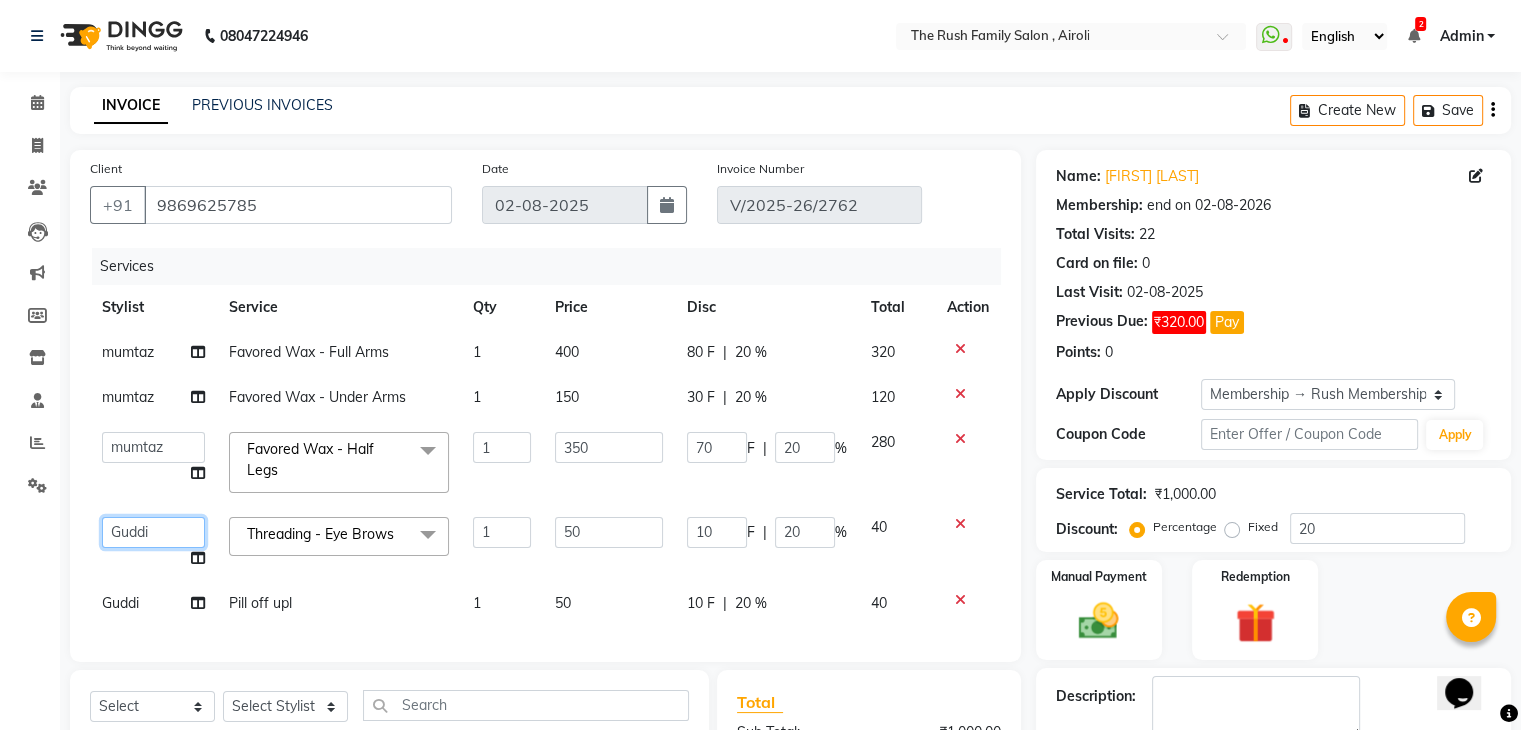 click on "Ajaz   Alvira   Danish   Guddi   Jayesh   Josh    mumtaz   Naeem     nishu   Riya      Rush   Swati" 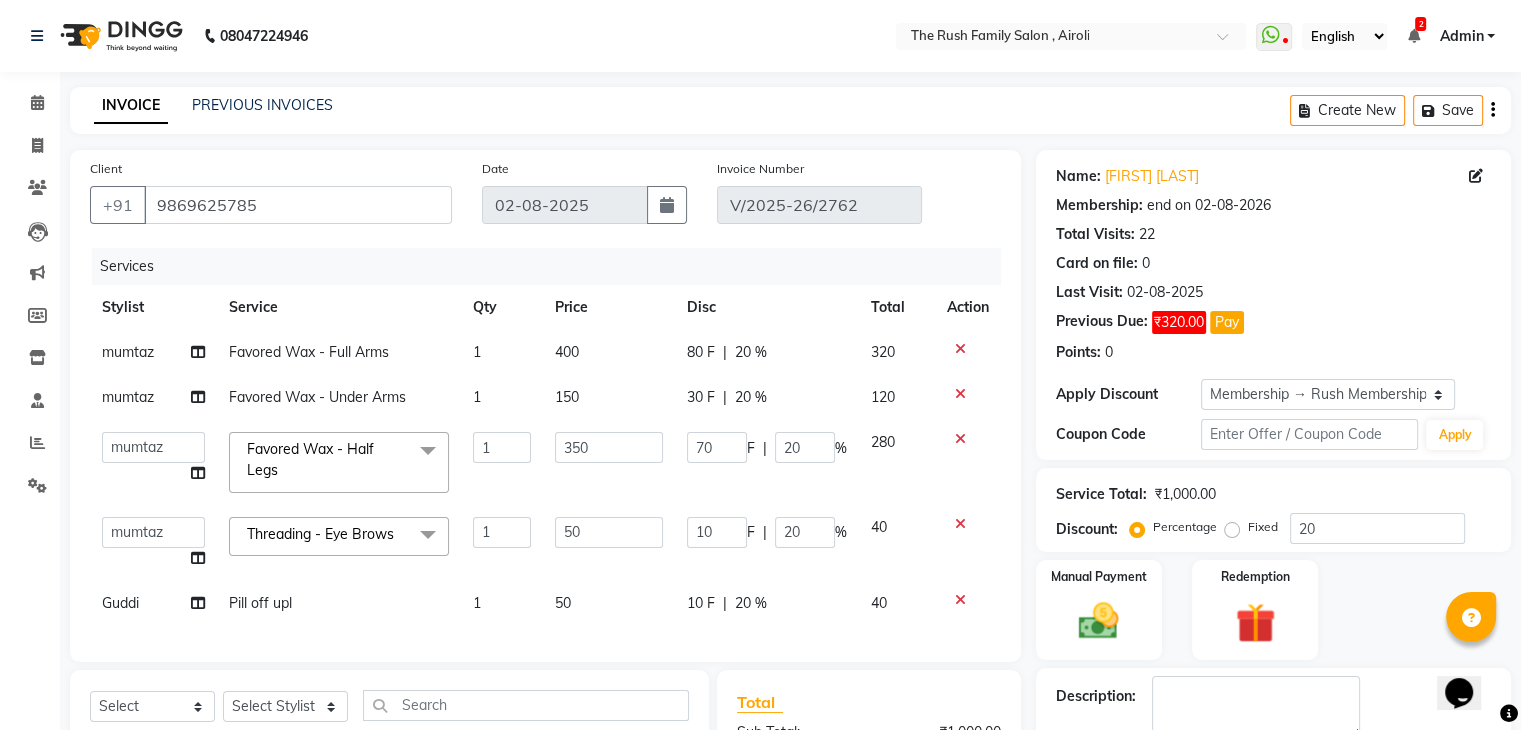 select on "42200" 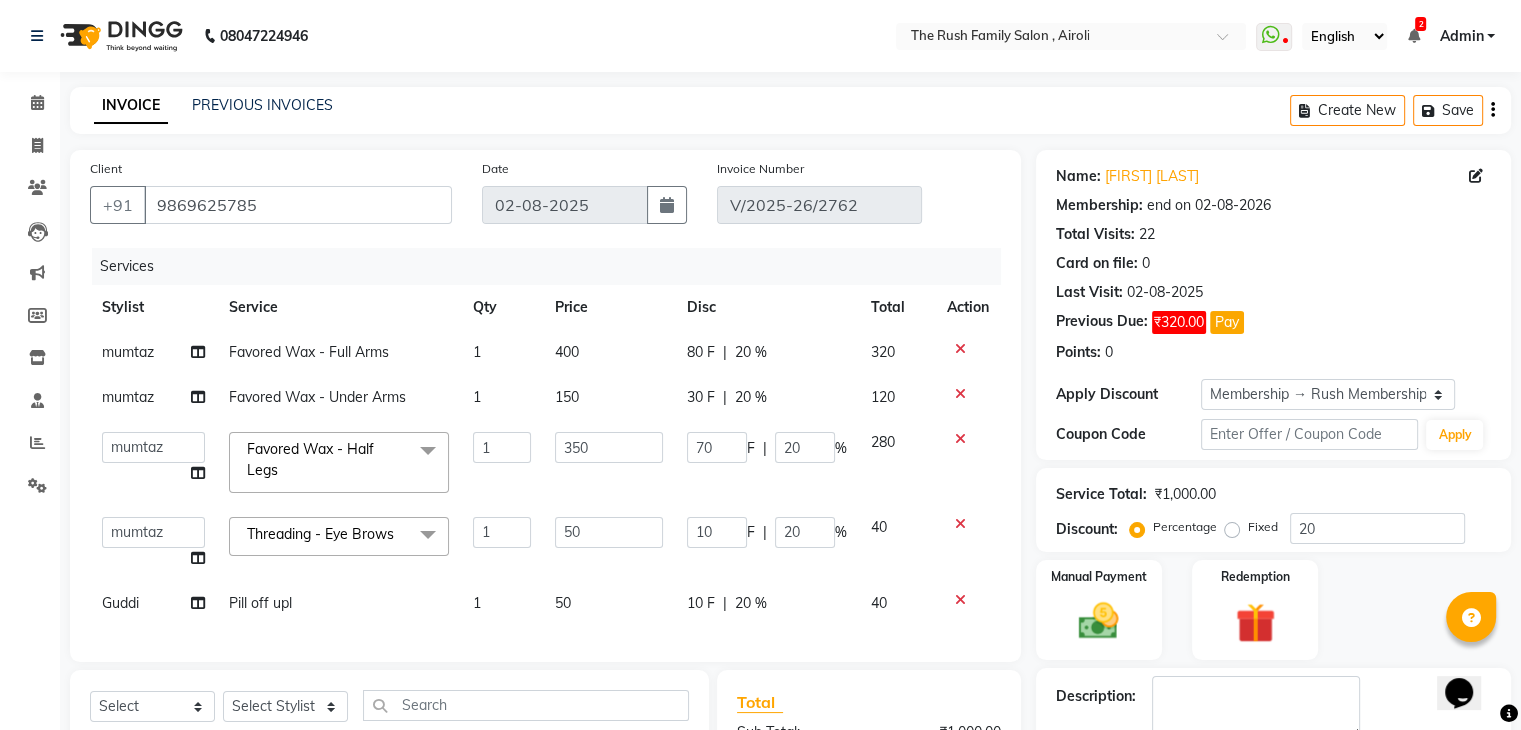 click on "Guddi" 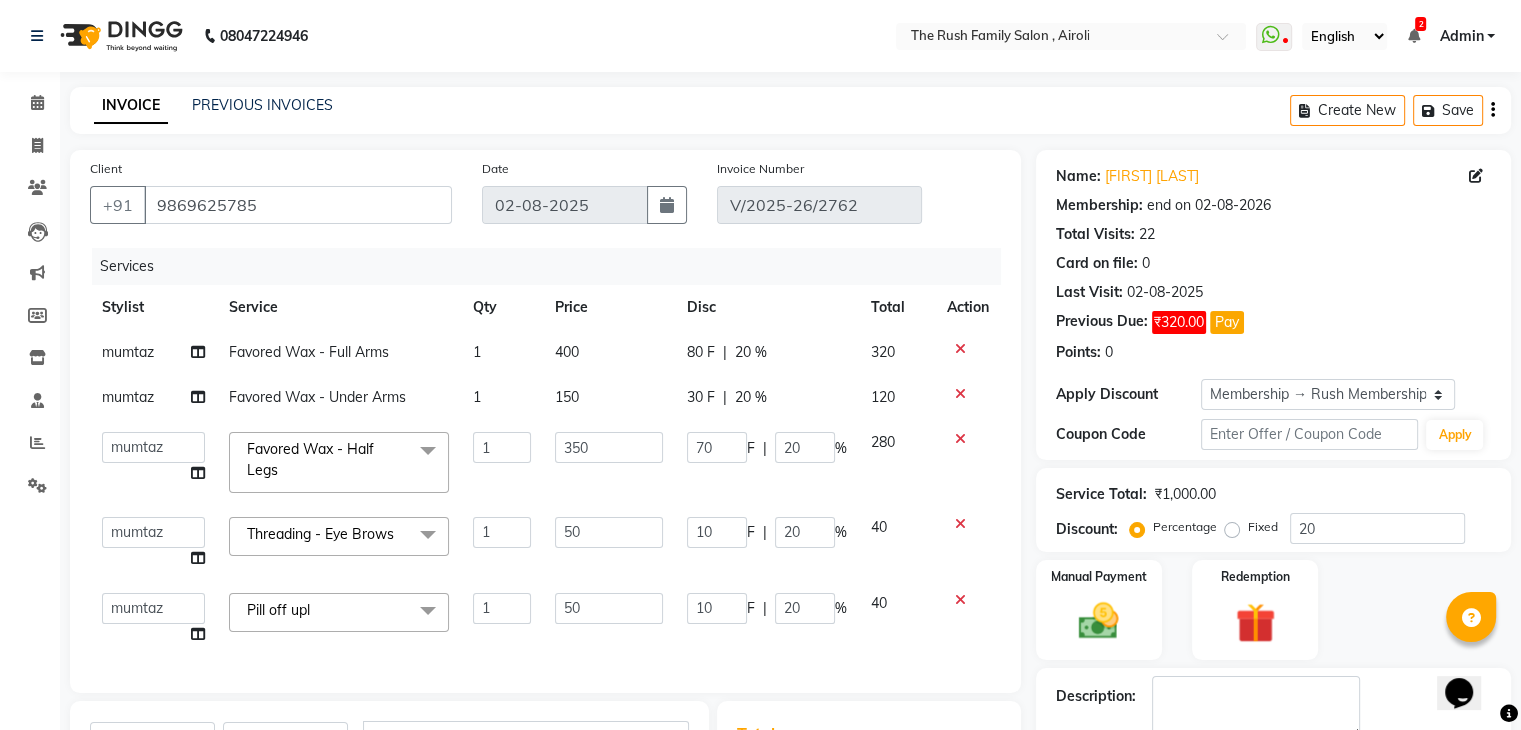 select on "42200" 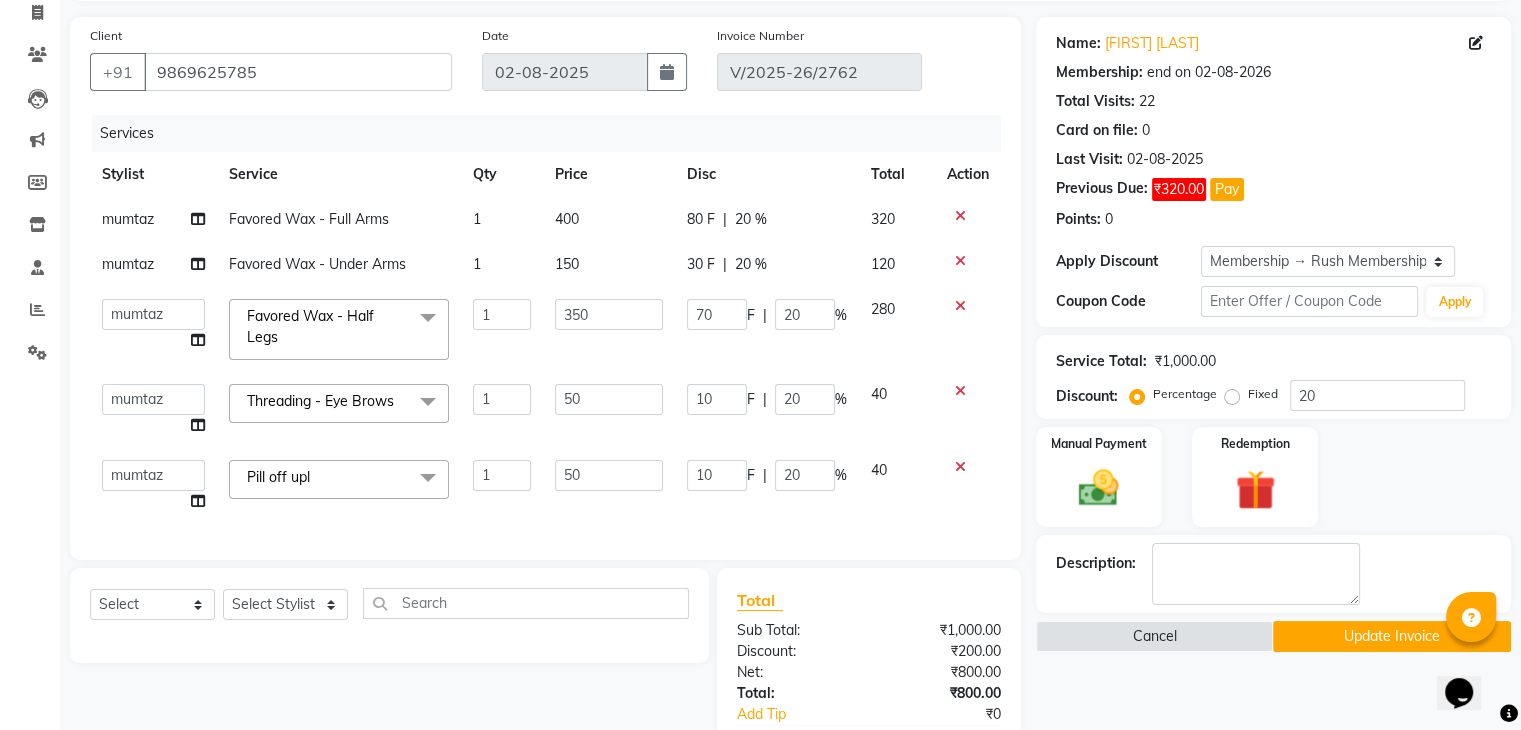 scroll, scrollTop: 172, scrollLeft: 0, axis: vertical 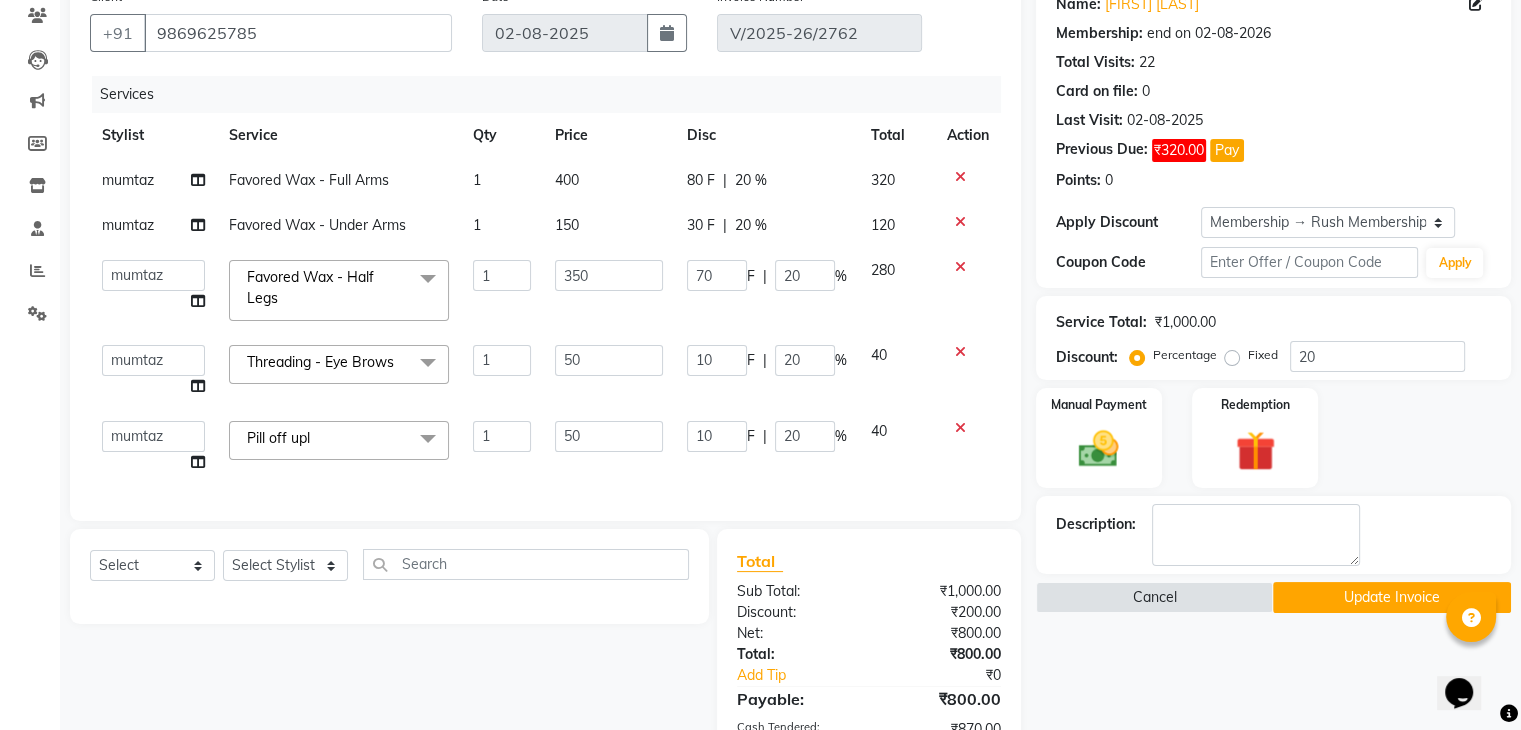 click on "Update Invoice" 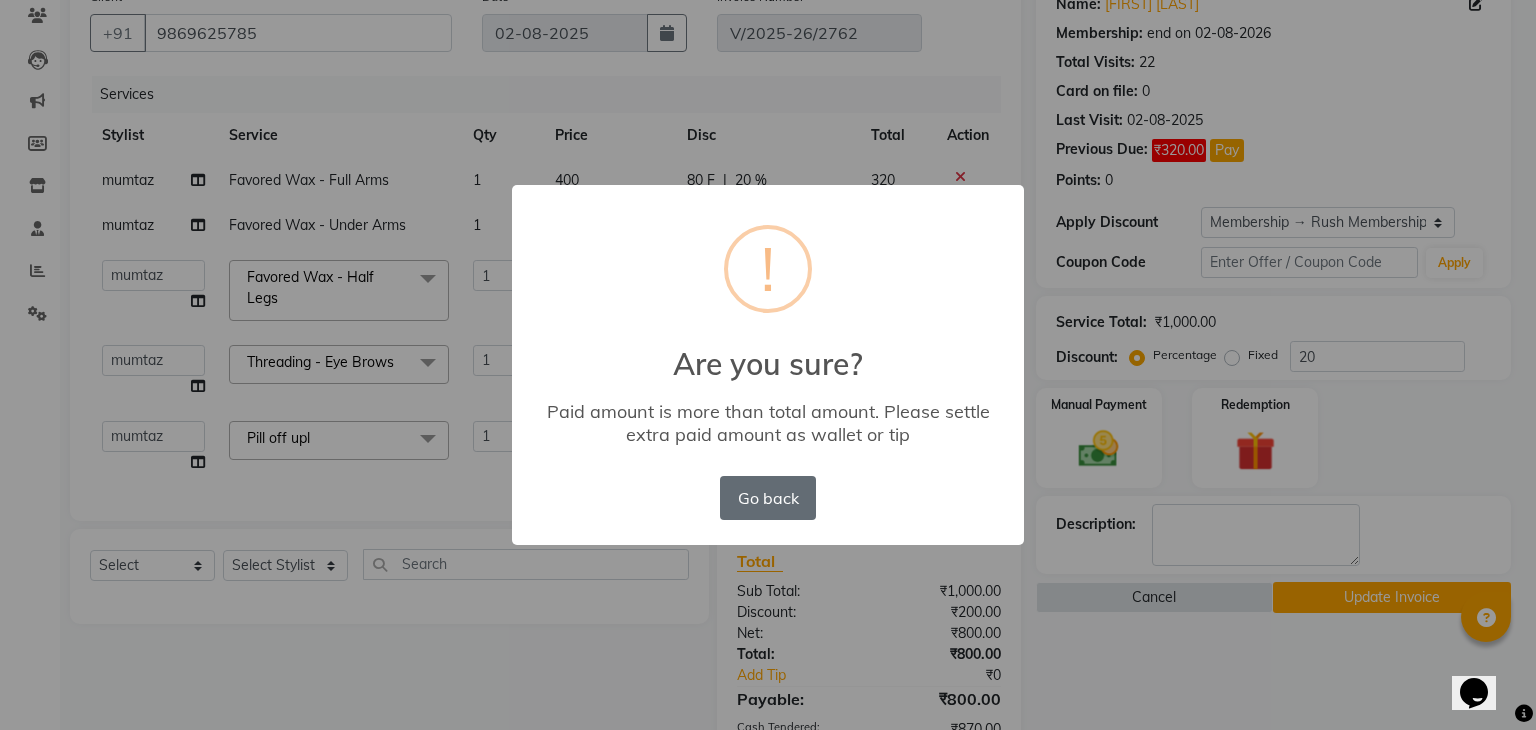 click on "Go back" at bounding box center [768, 498] 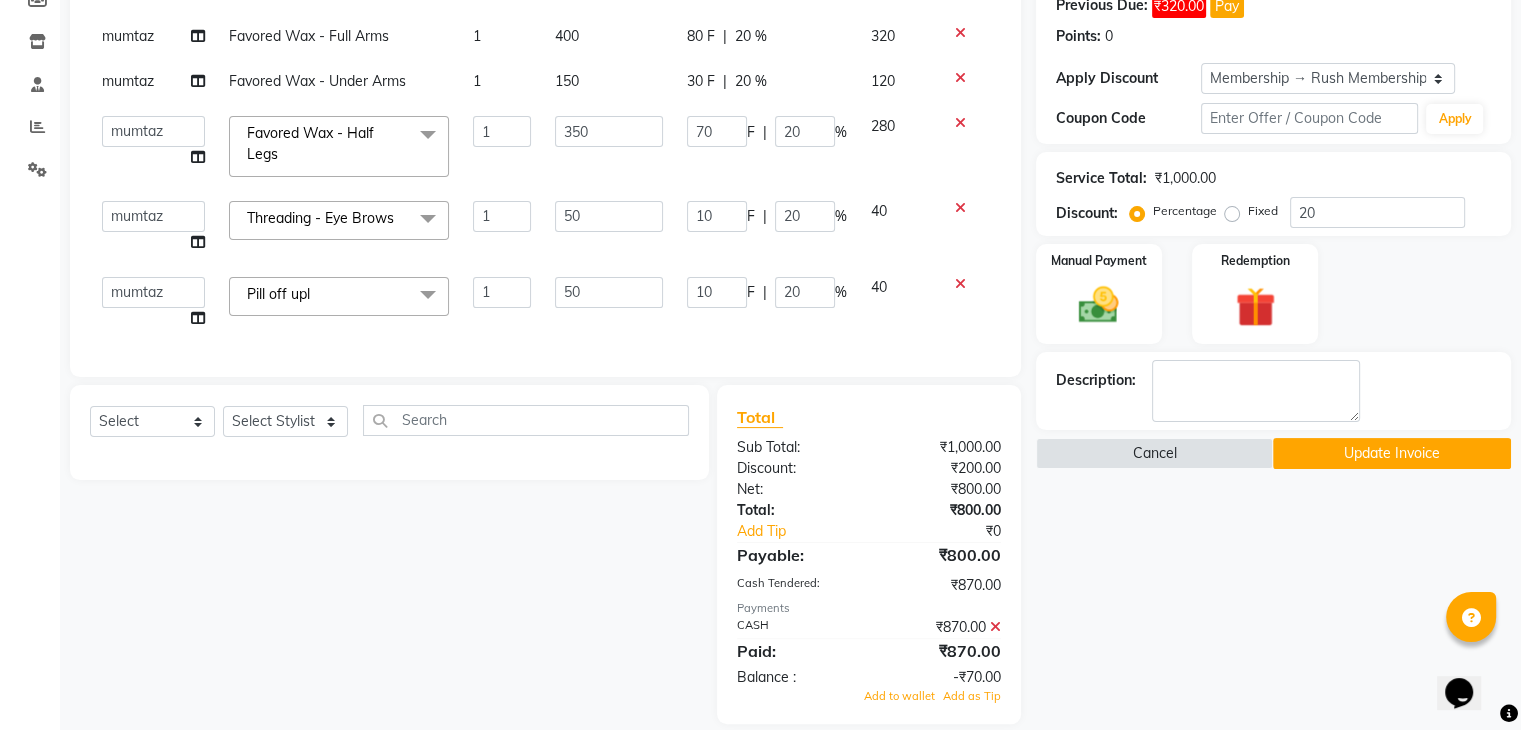 scroll, scrollTop: 356, scrollLeft: 0, axis: vertical 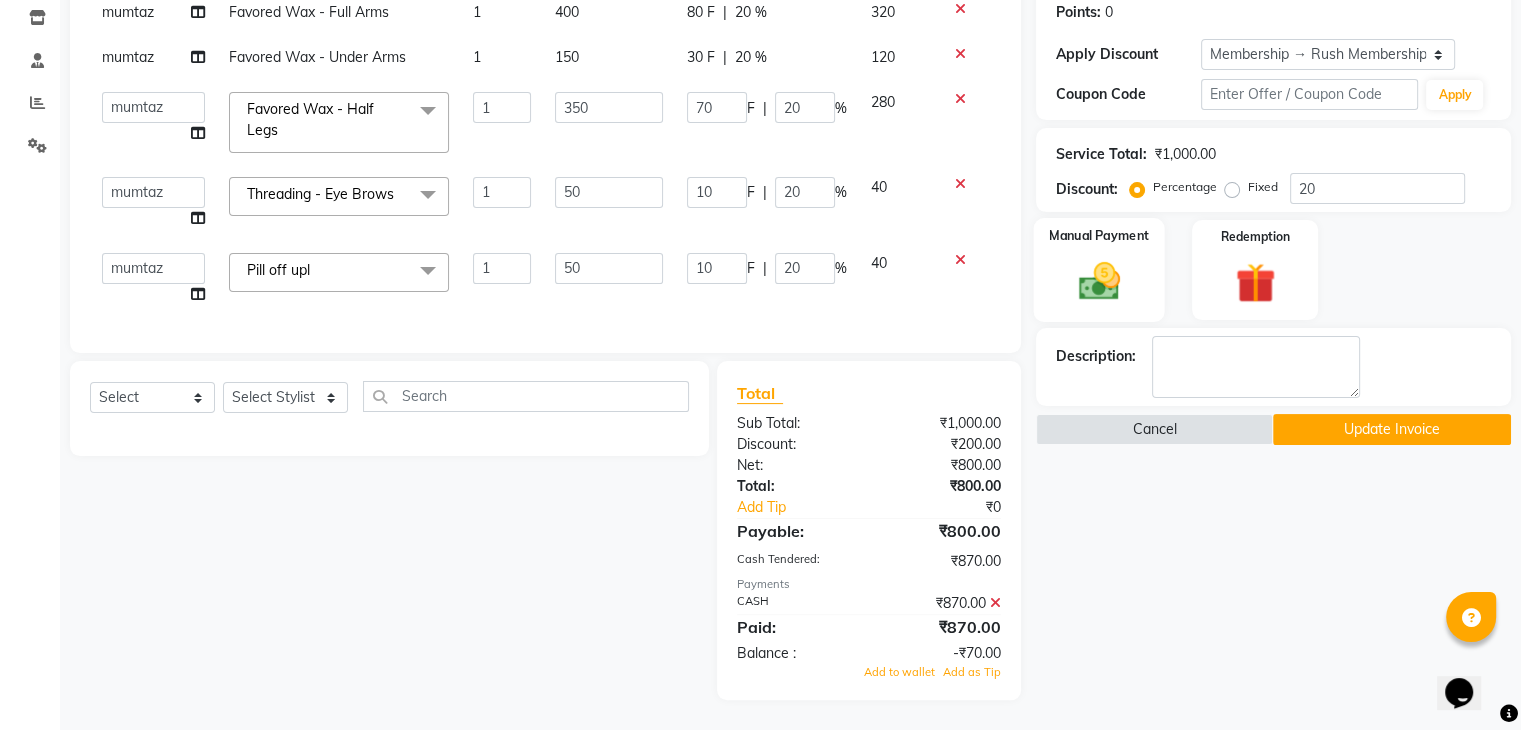 click 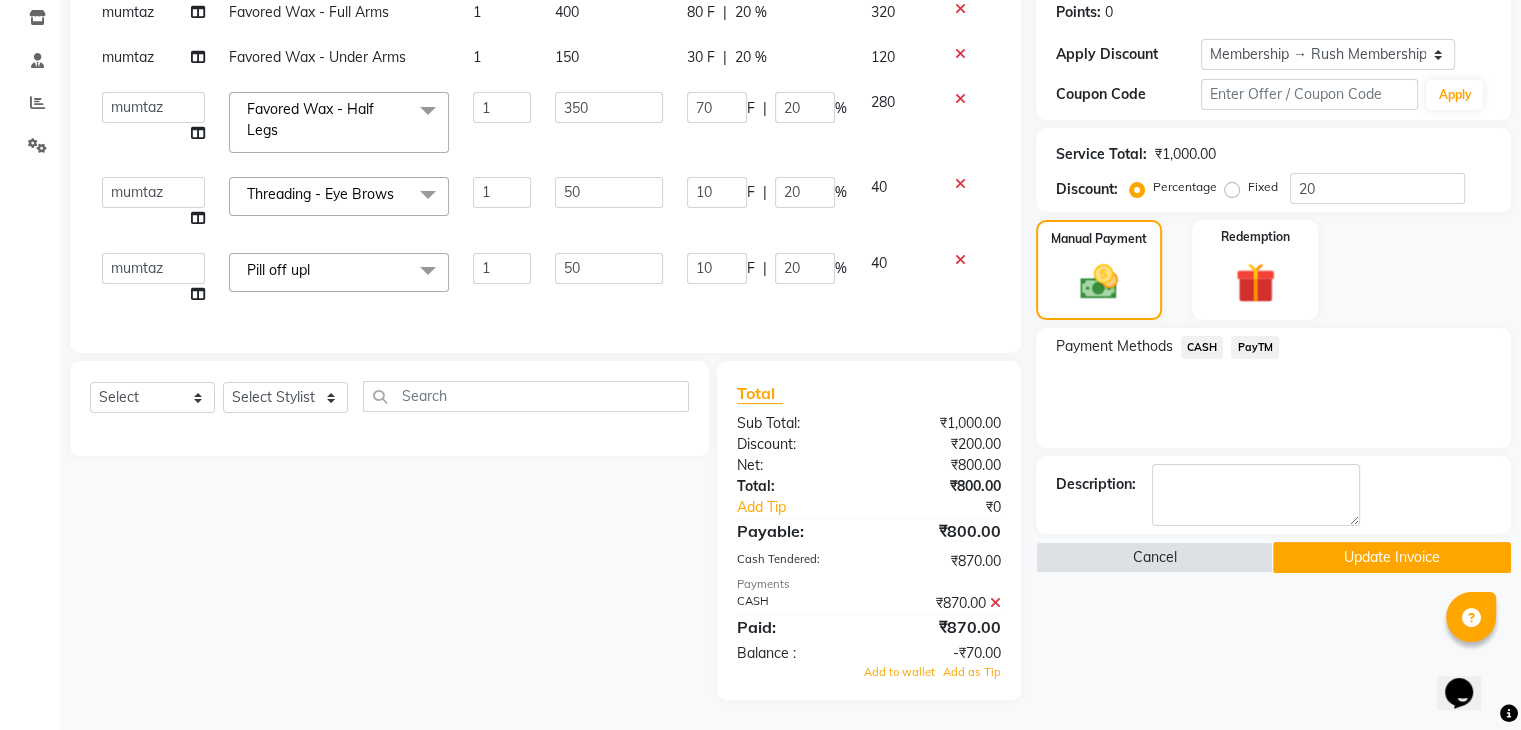 click on "CASH" 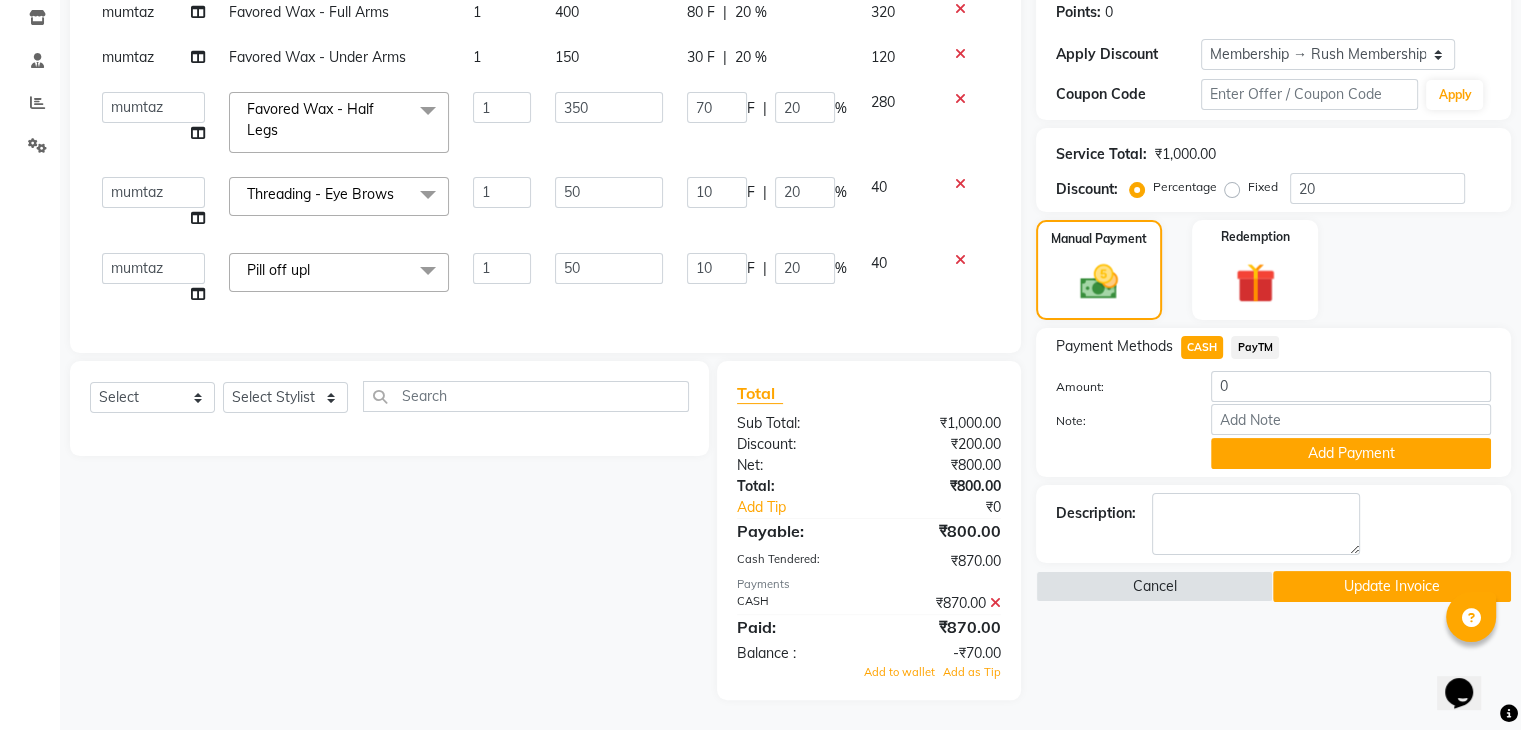 click 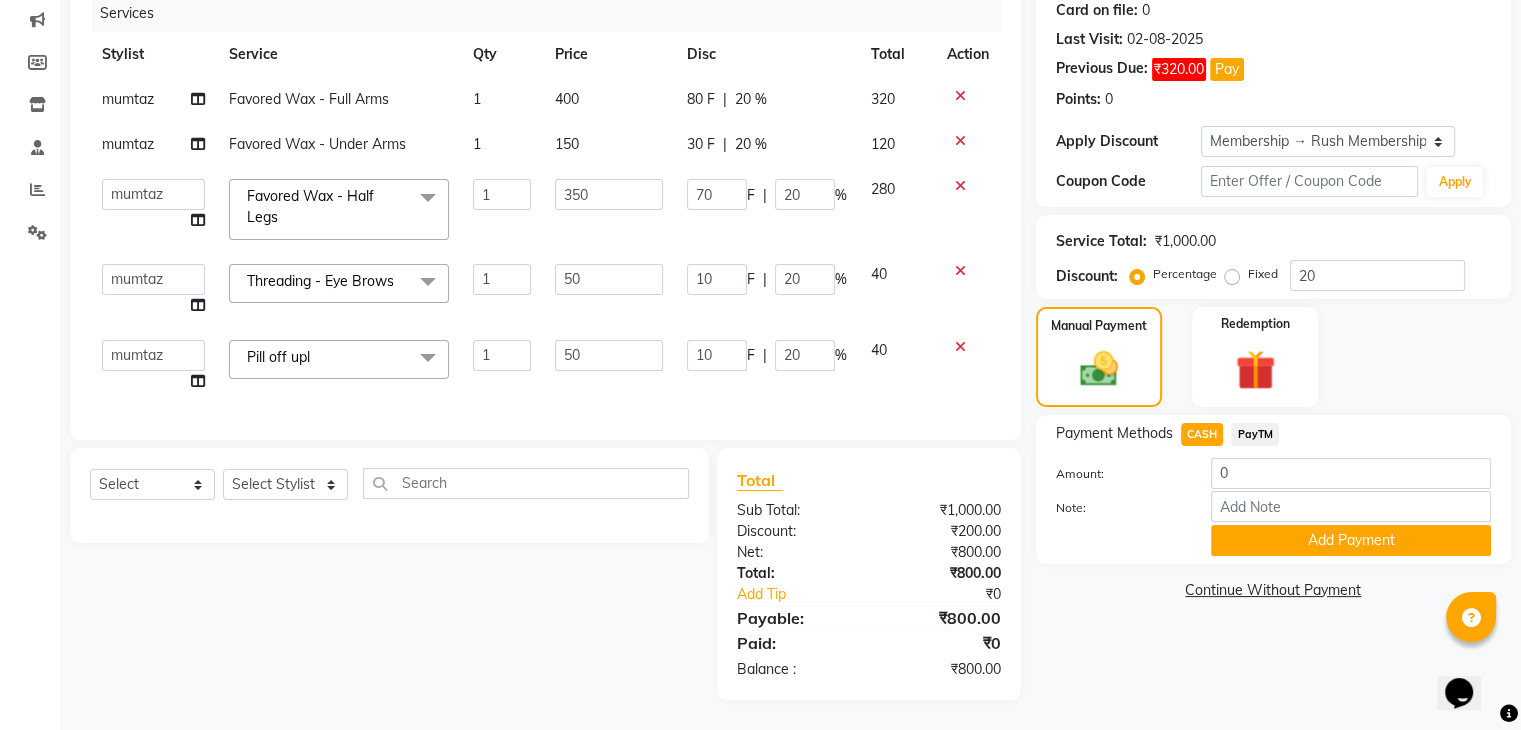 scroll, scrollTop: 268, scrollLeft: 0, axis: vertical 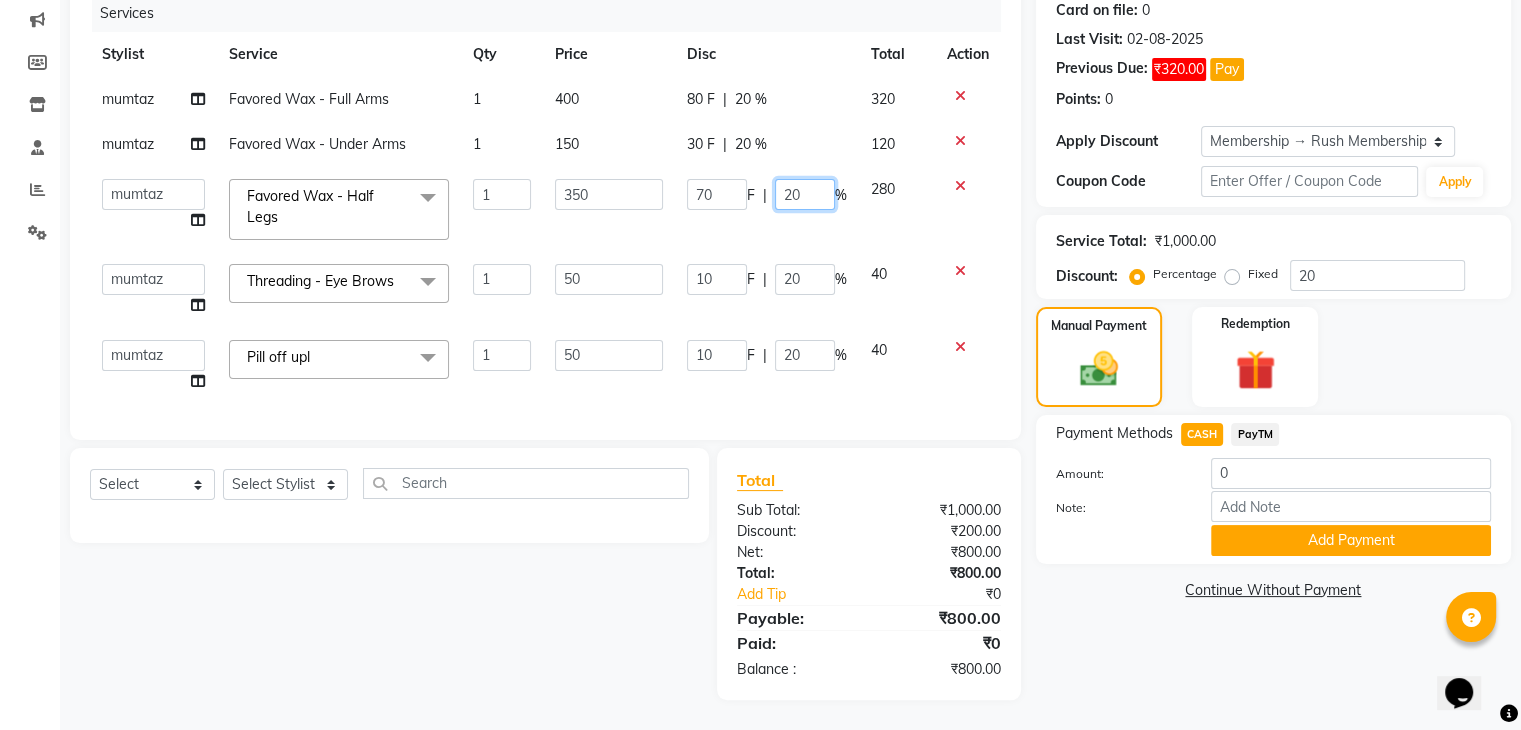 click on "20" 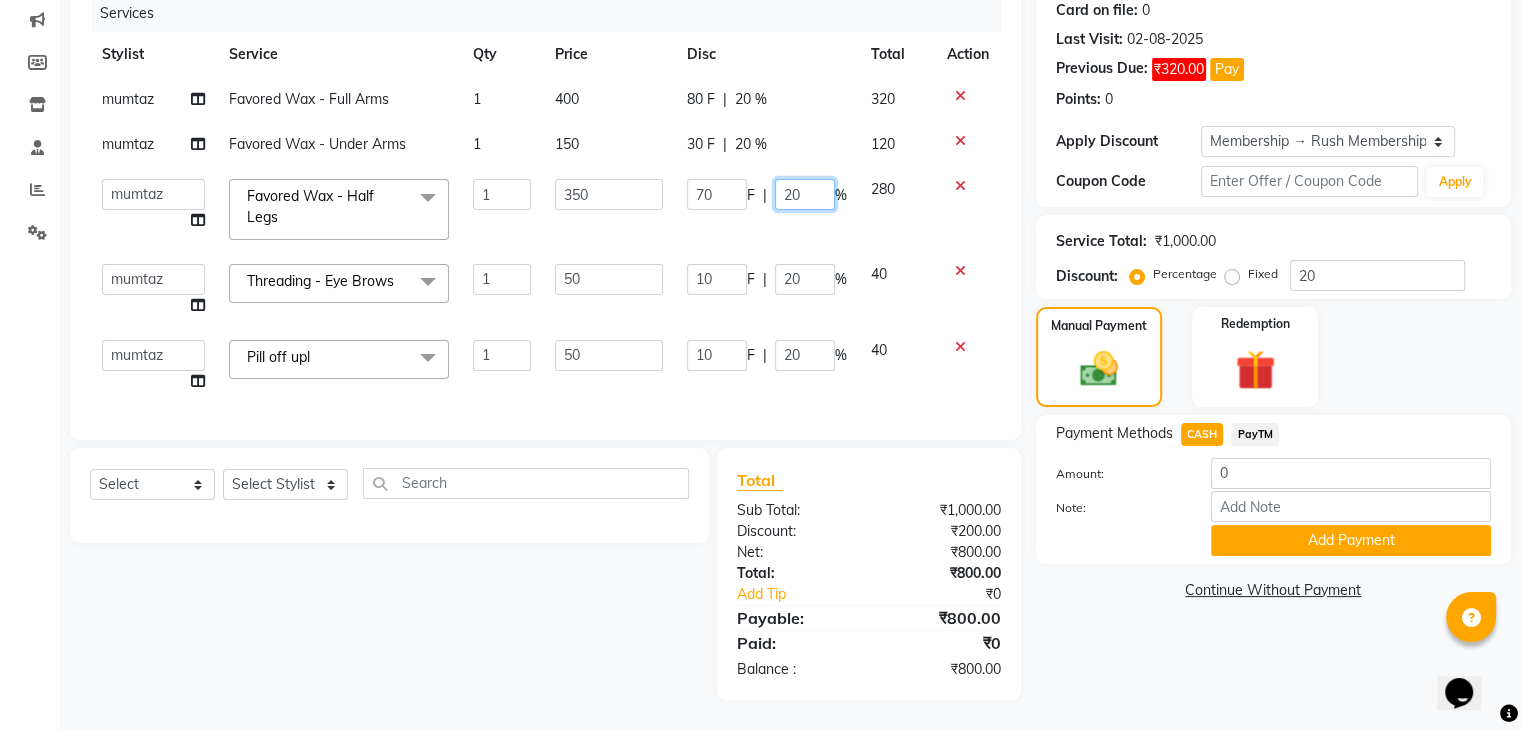 type on "0" 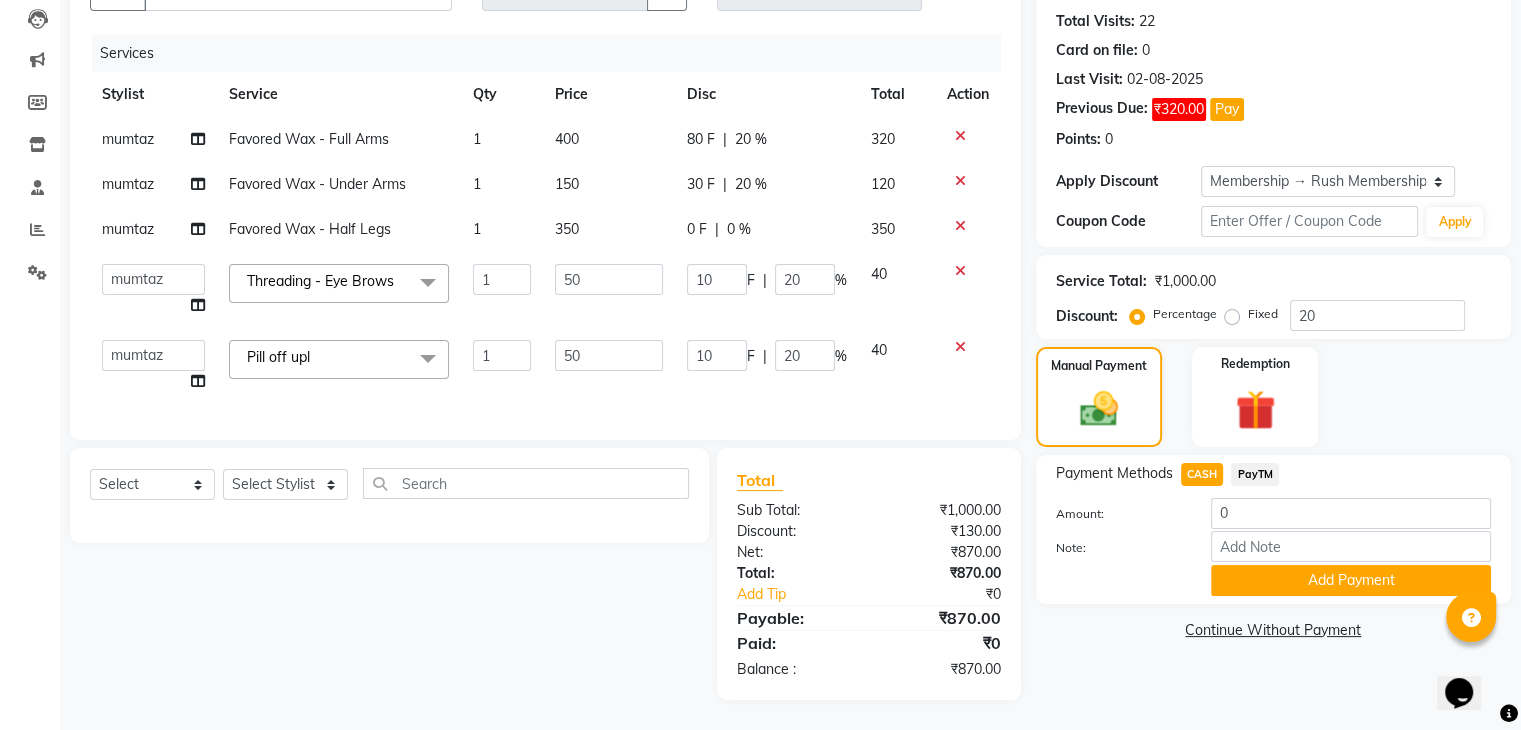 scroll, scrollTop: 228, scrollLeft: 0, axis: vertical 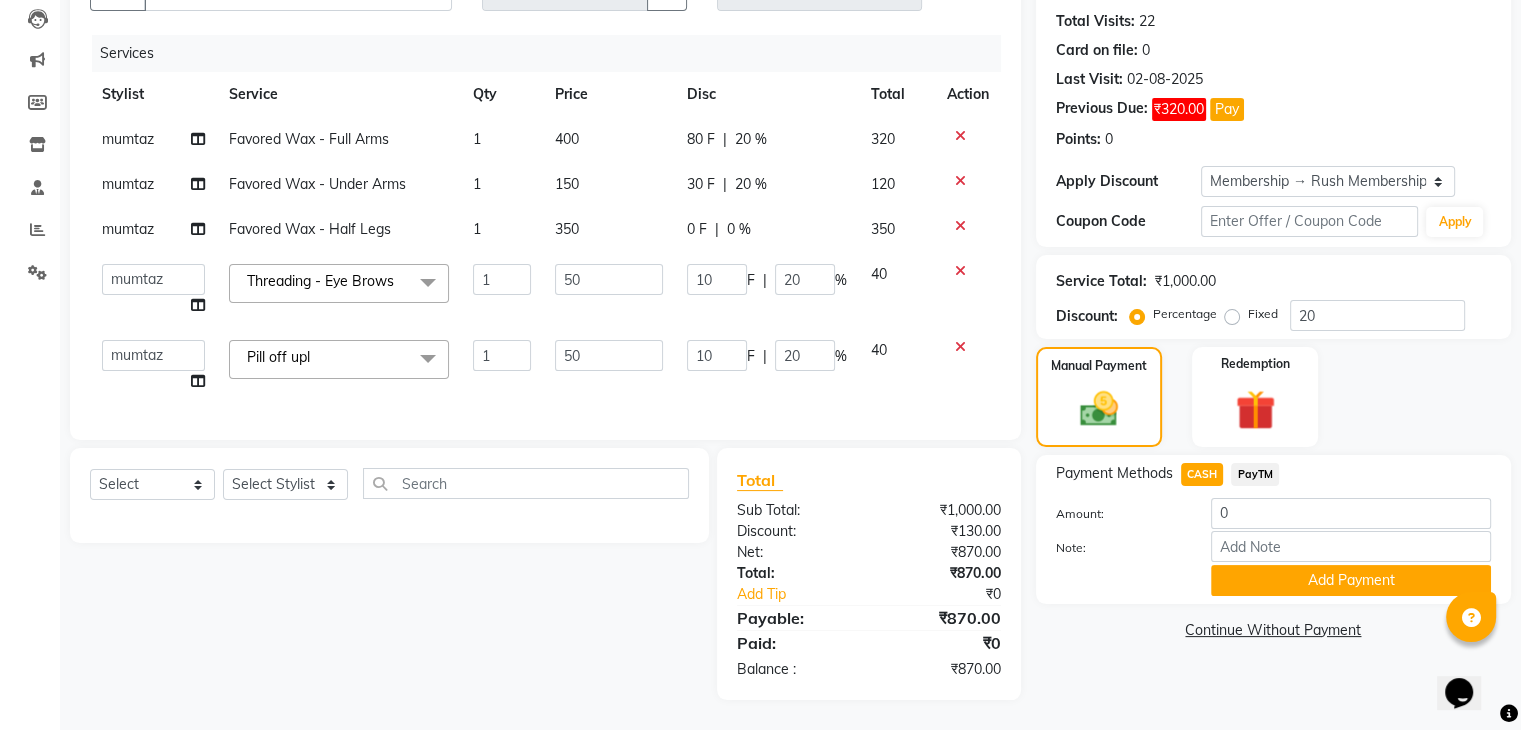 click on "10 F | 20 %" 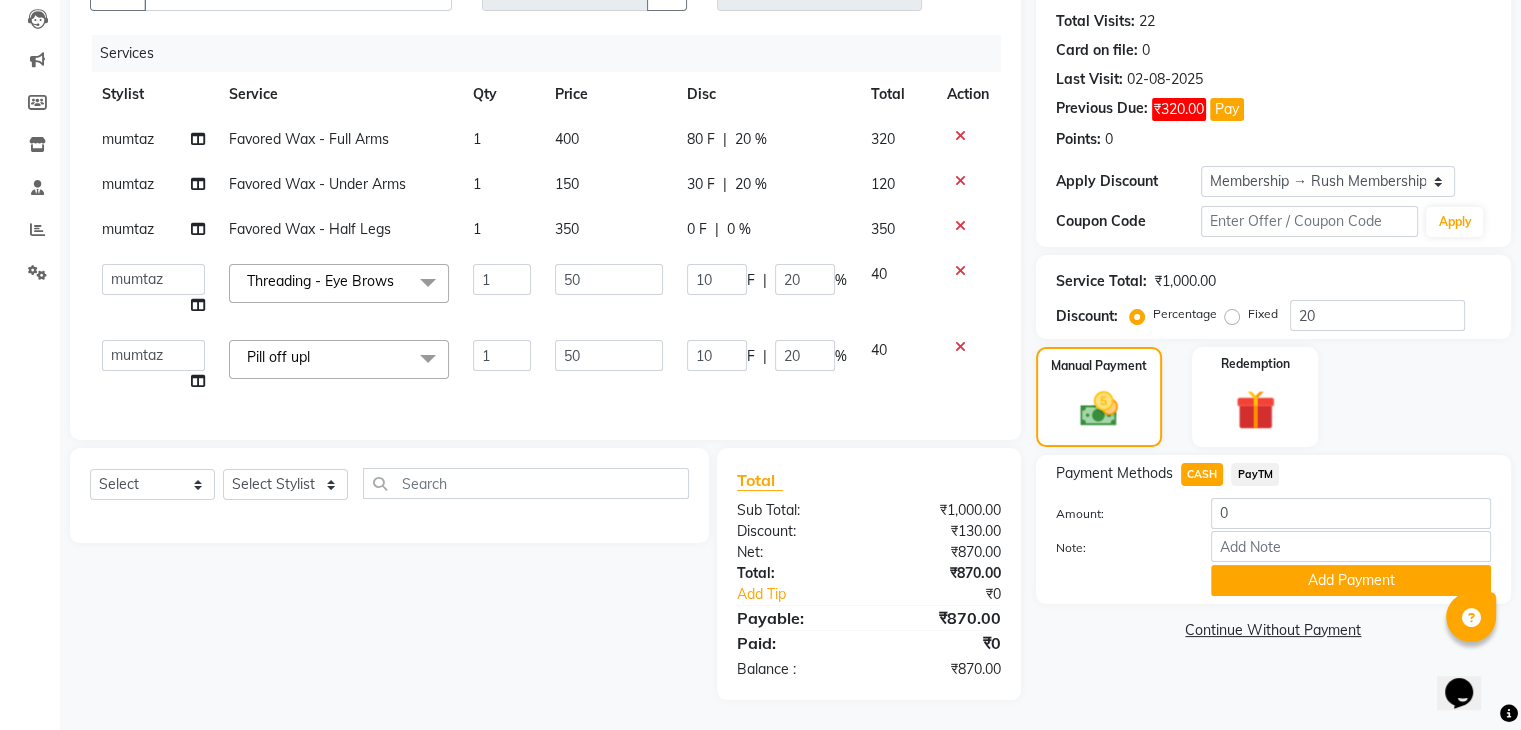 click on "CASH" 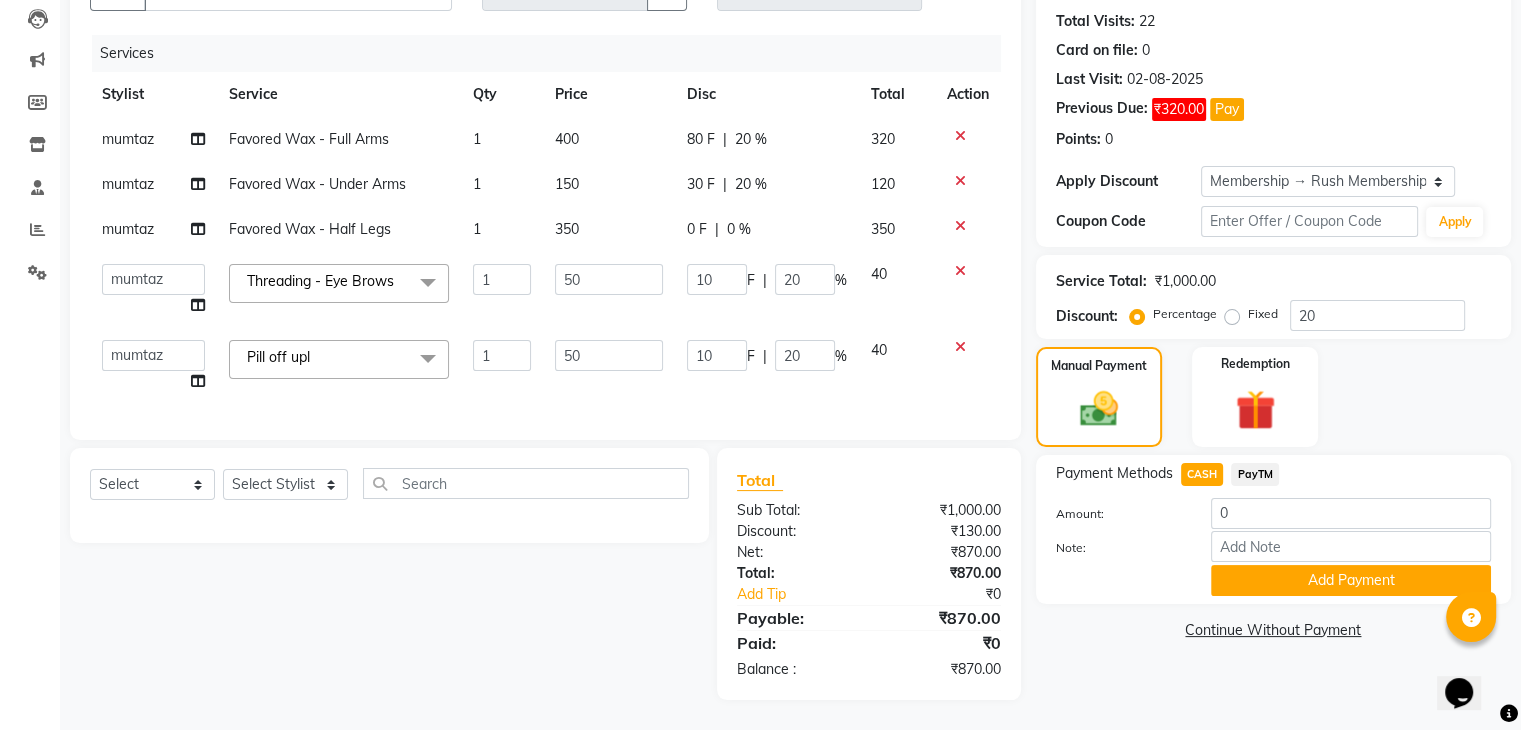 type on "870" 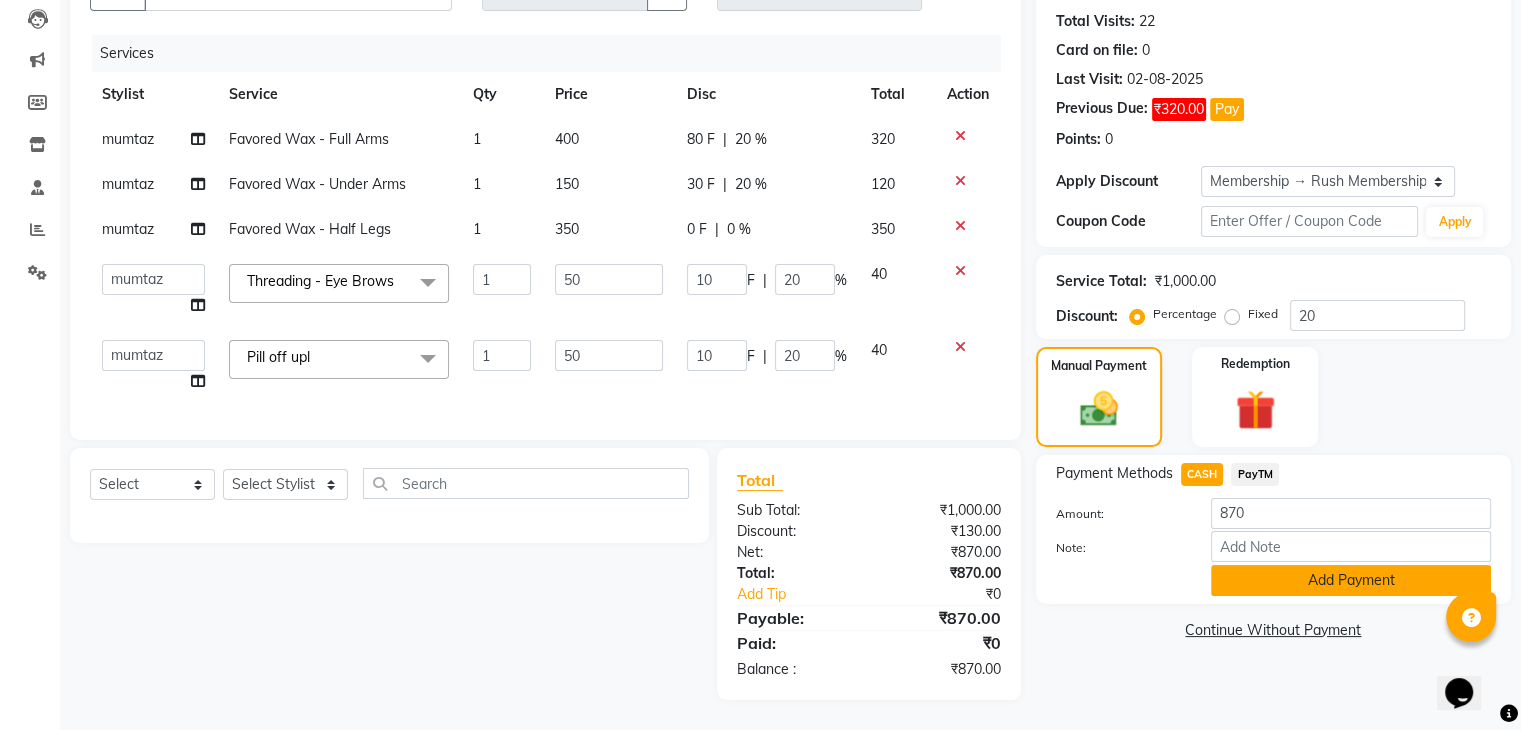 click on "Add Payment" 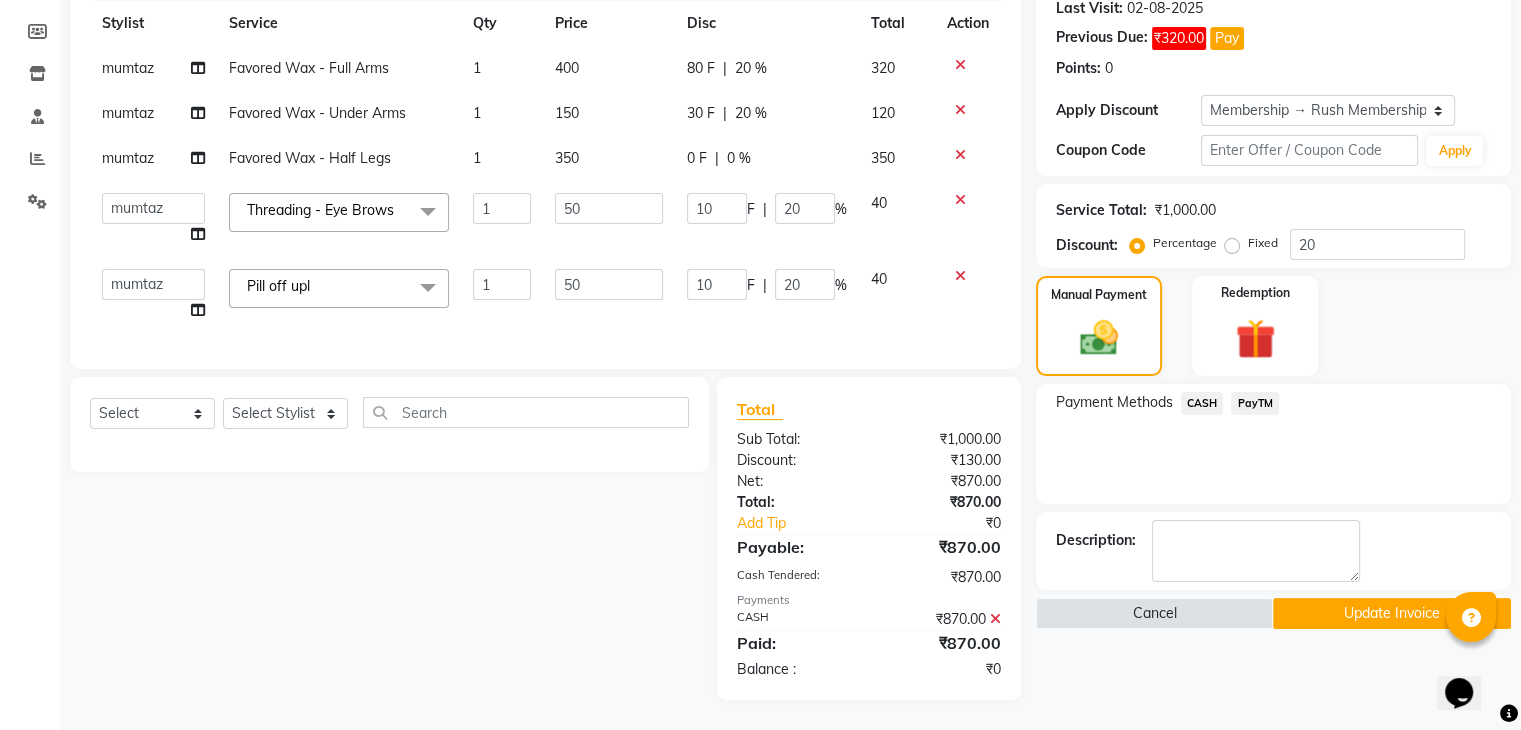 scroll, scrollTop: 300, scrollLeft: 0, axis: vertical 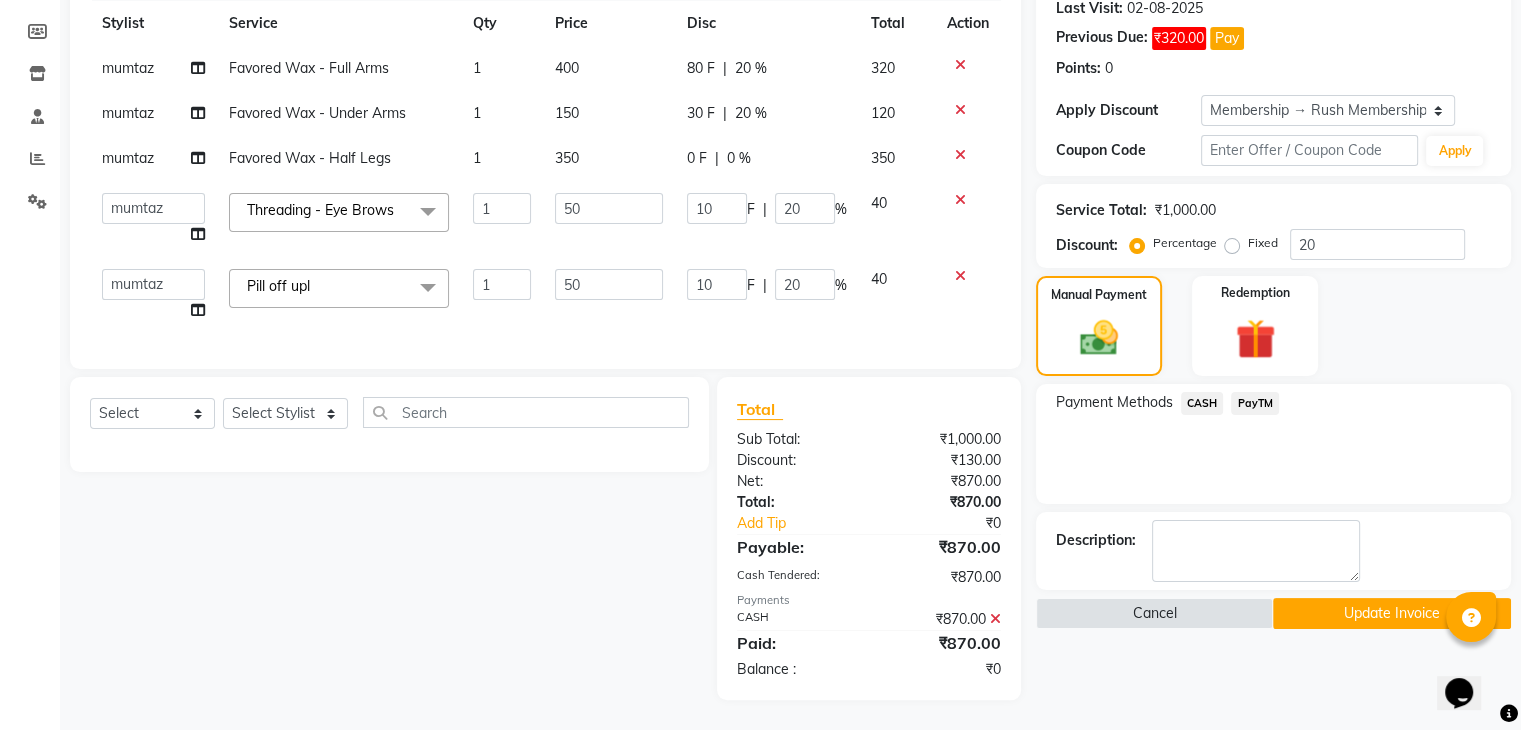 click on "Update Invoice" 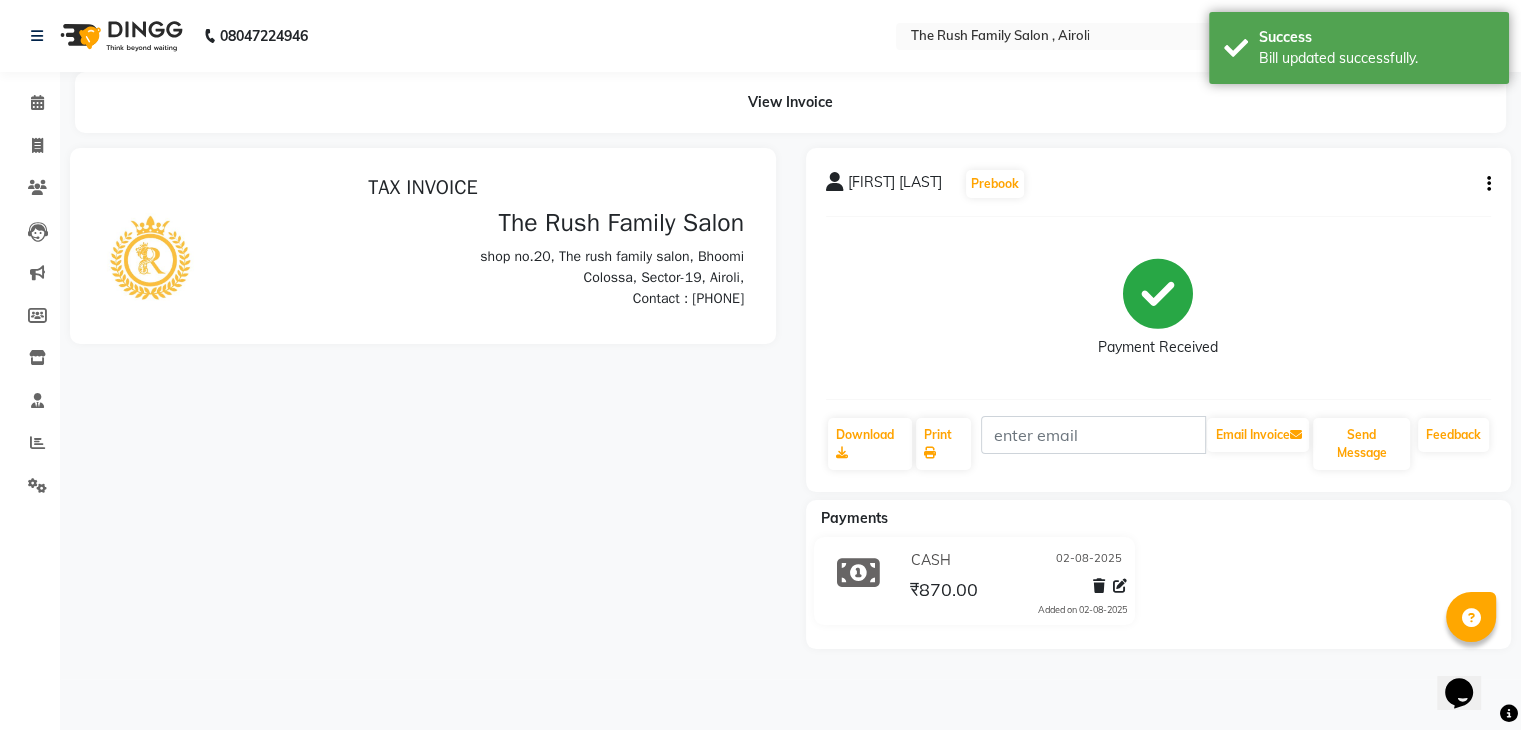 scroll, scrollTop: 0, scrollLeft: 0, axis: both 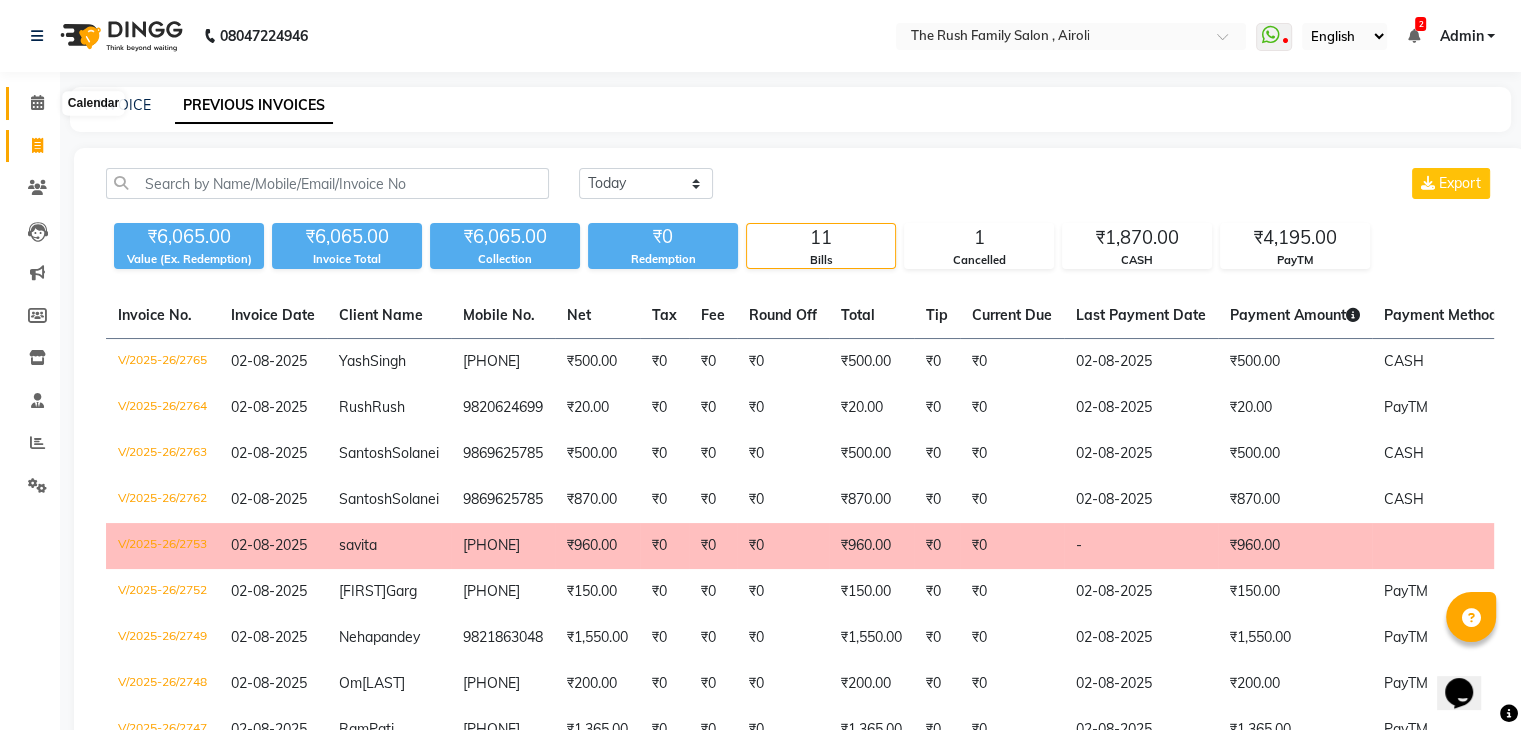 click 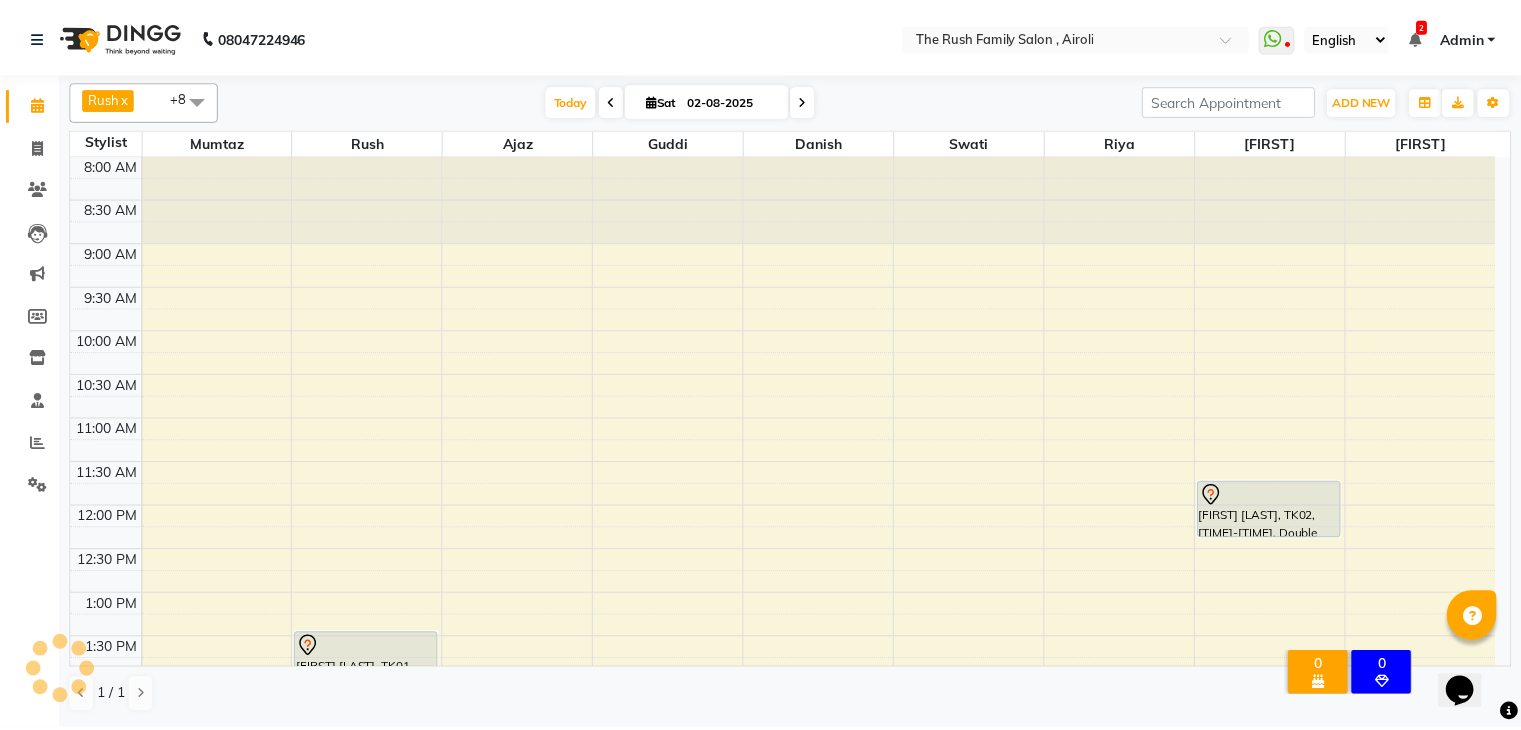 scroll, scrollTop: 756, scrollLeft: 0, axis: vertical 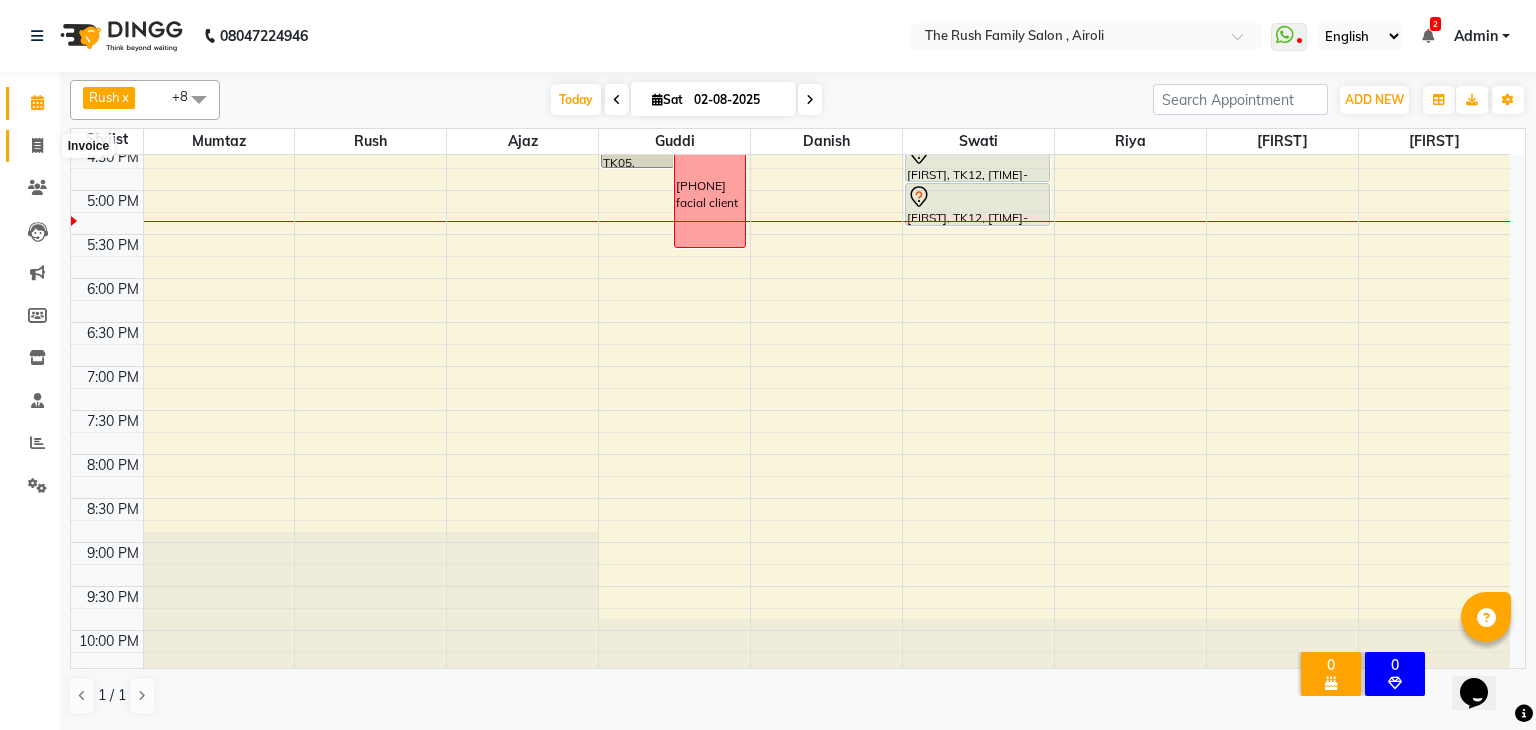 click 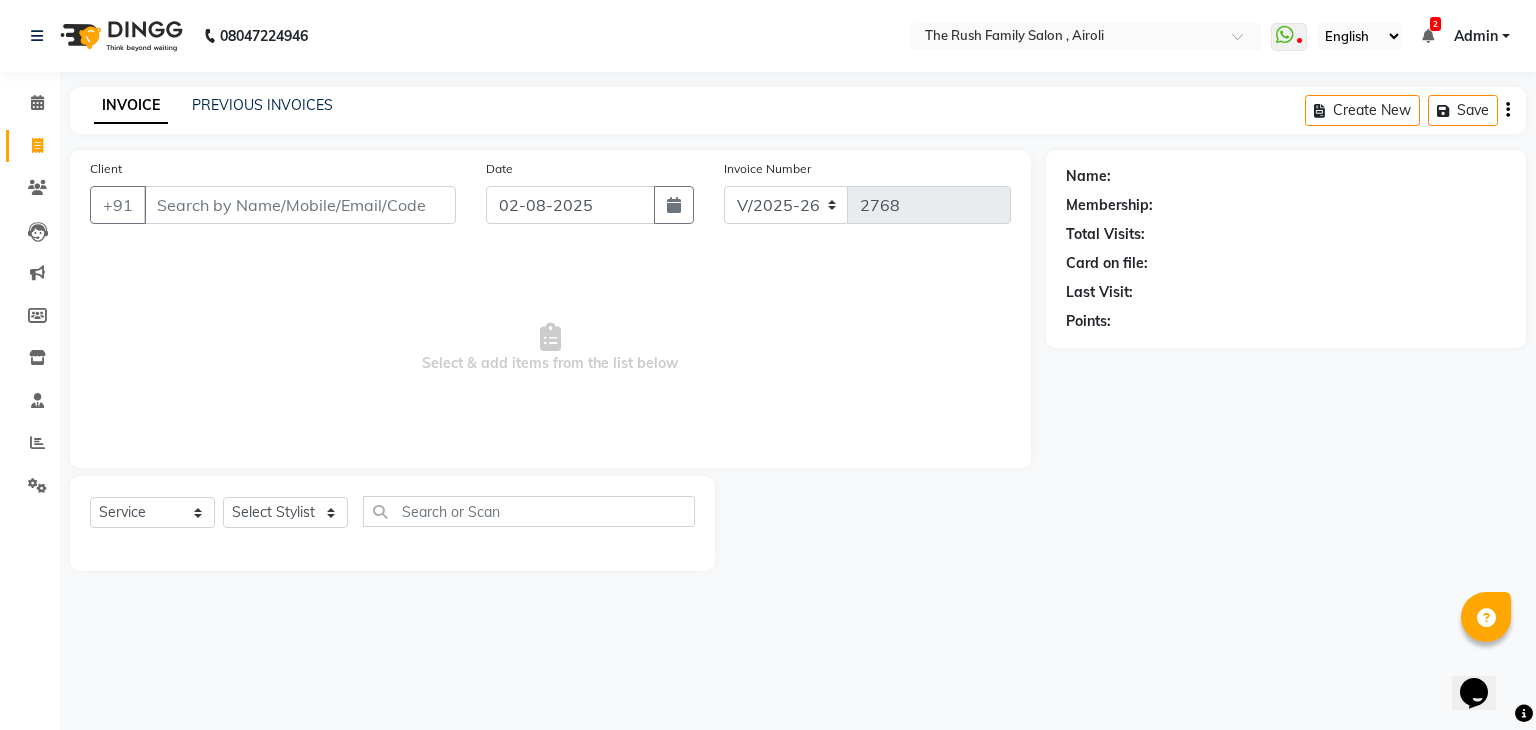 click on "Client +91" 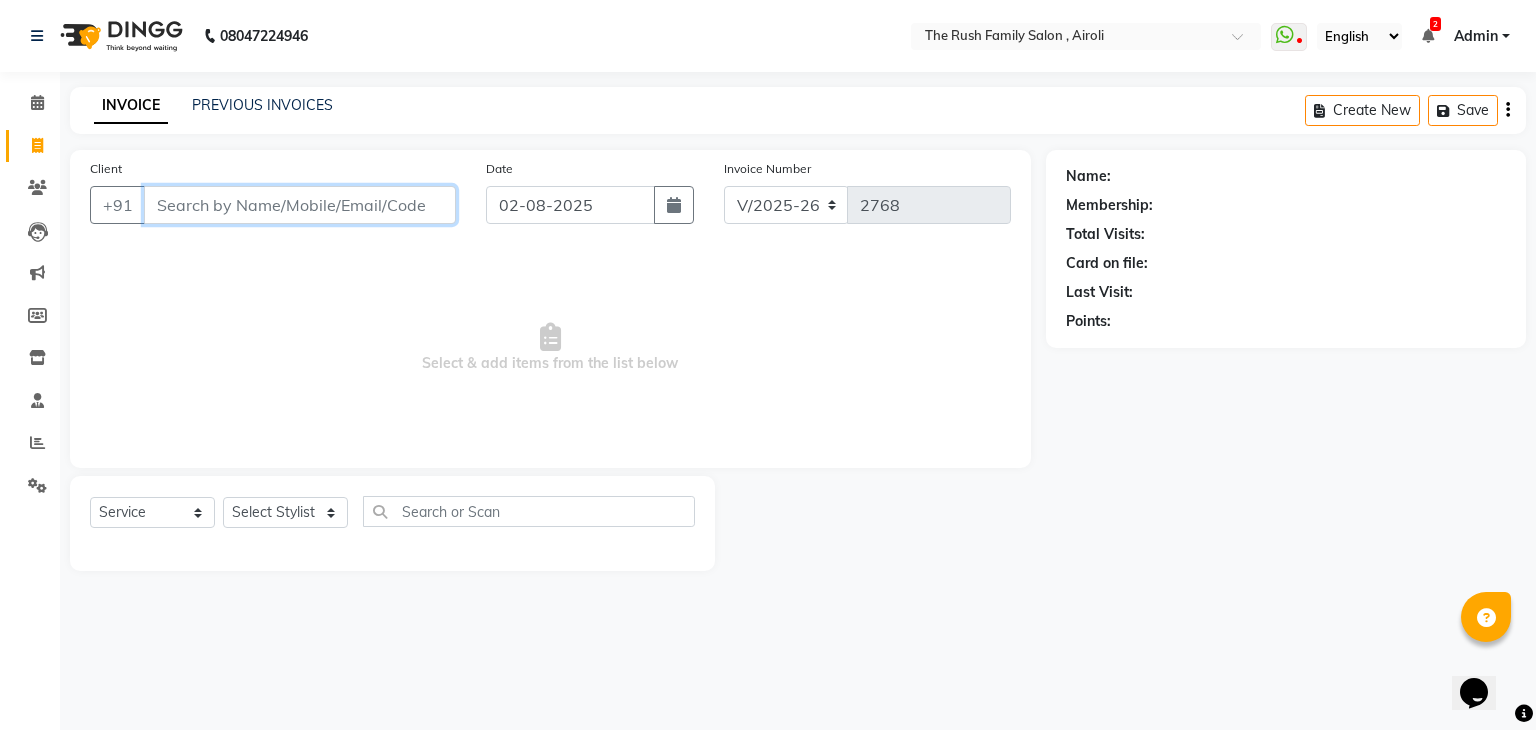 click on "Client" at bounding box center (300, 205) 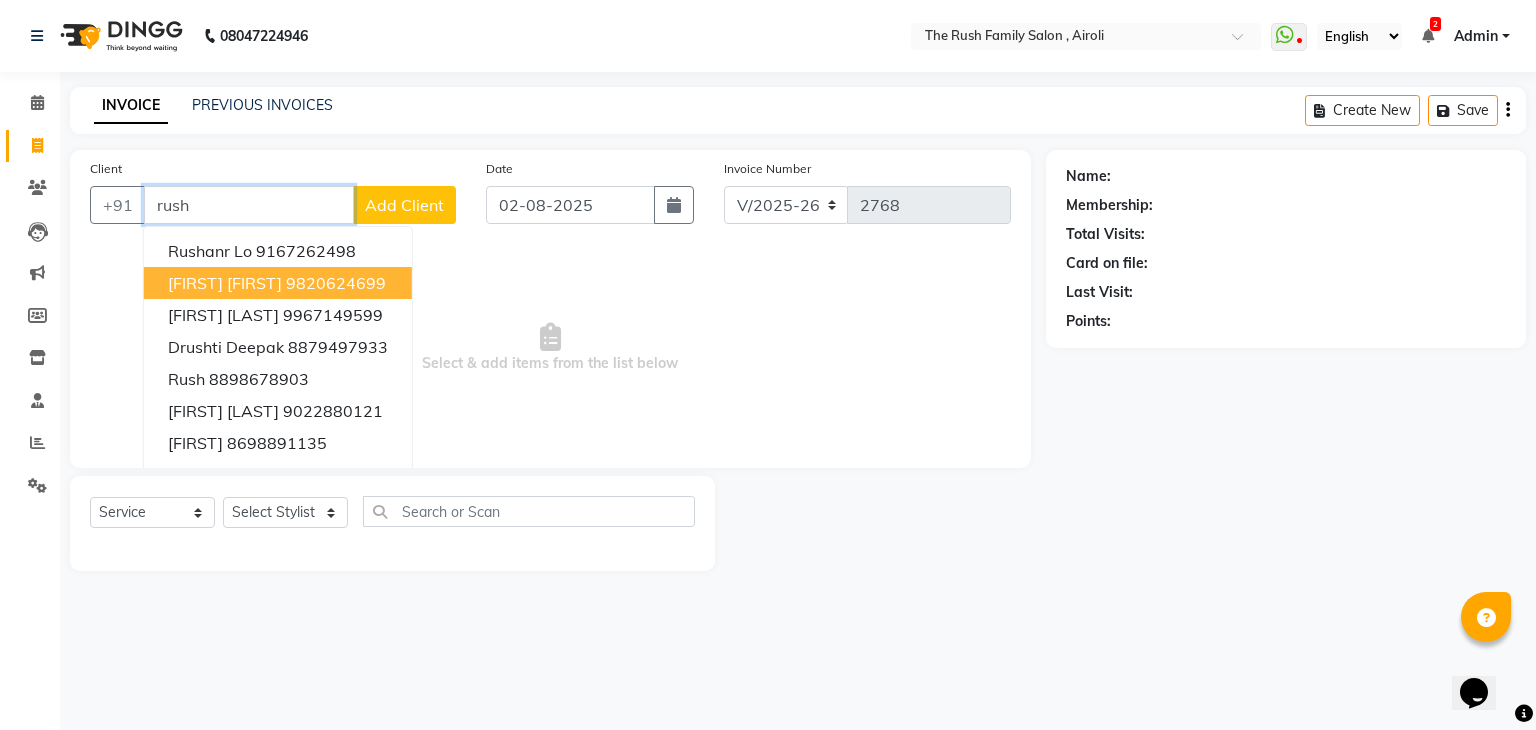 click on "9820624699" at bounding box center [336, 283] 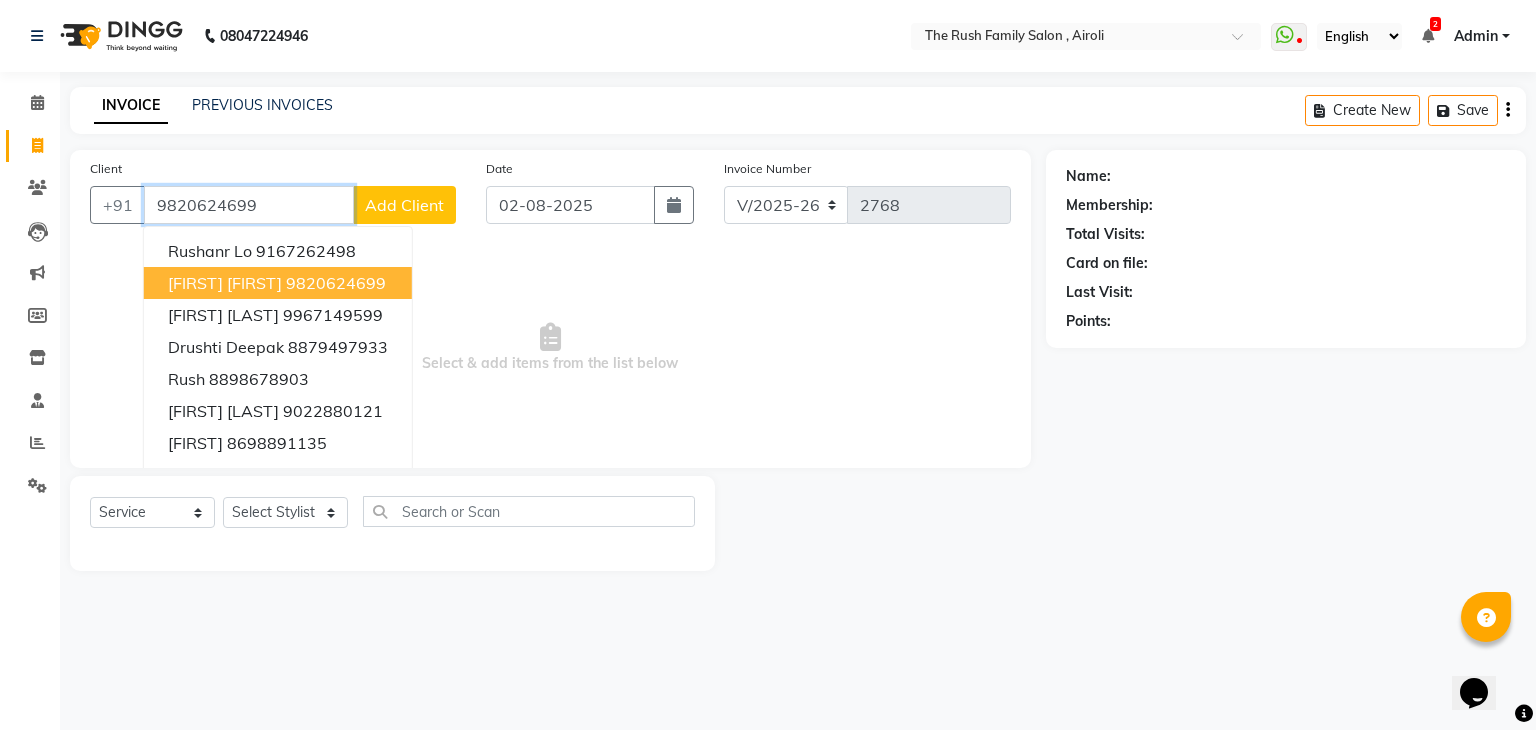 type on "9820624699" 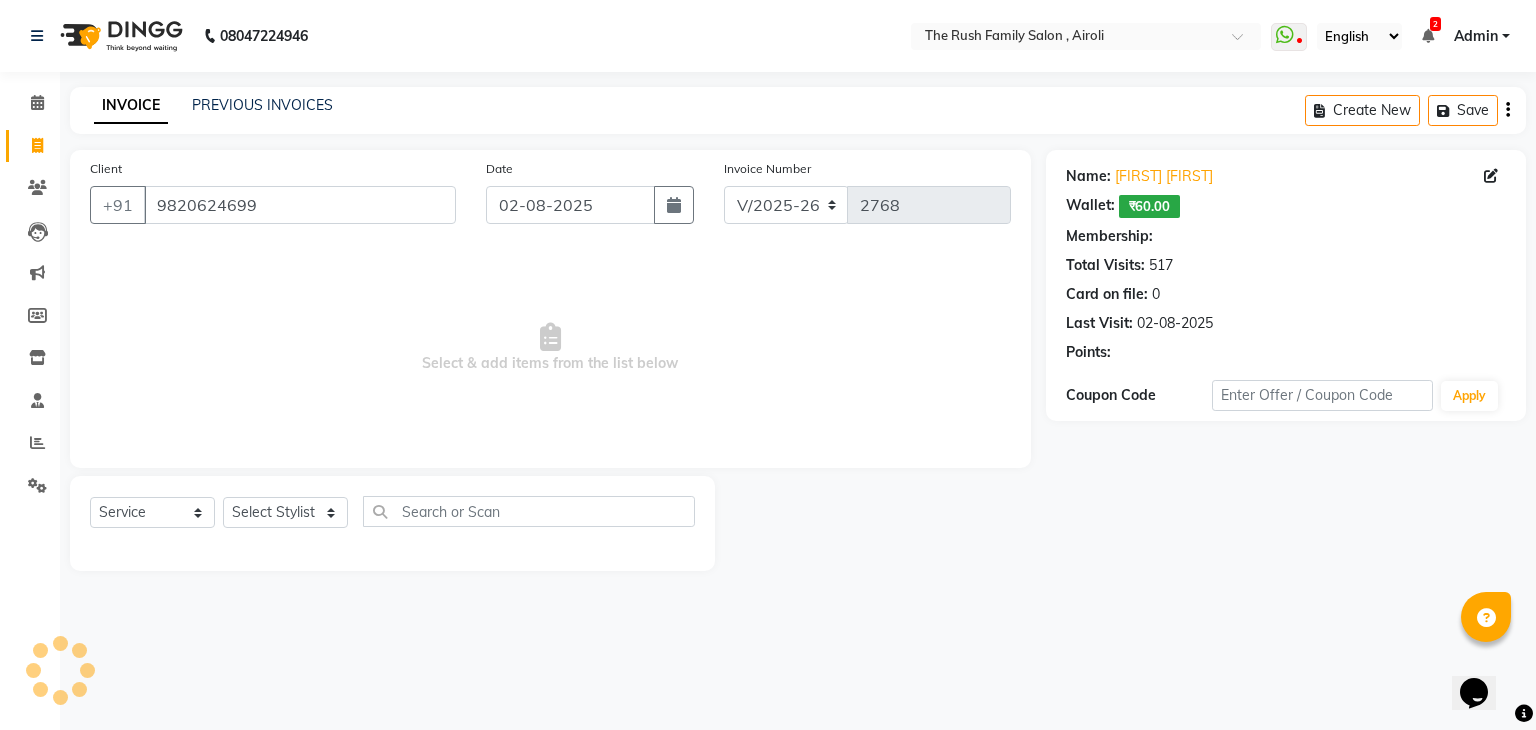 select on "1: Object" 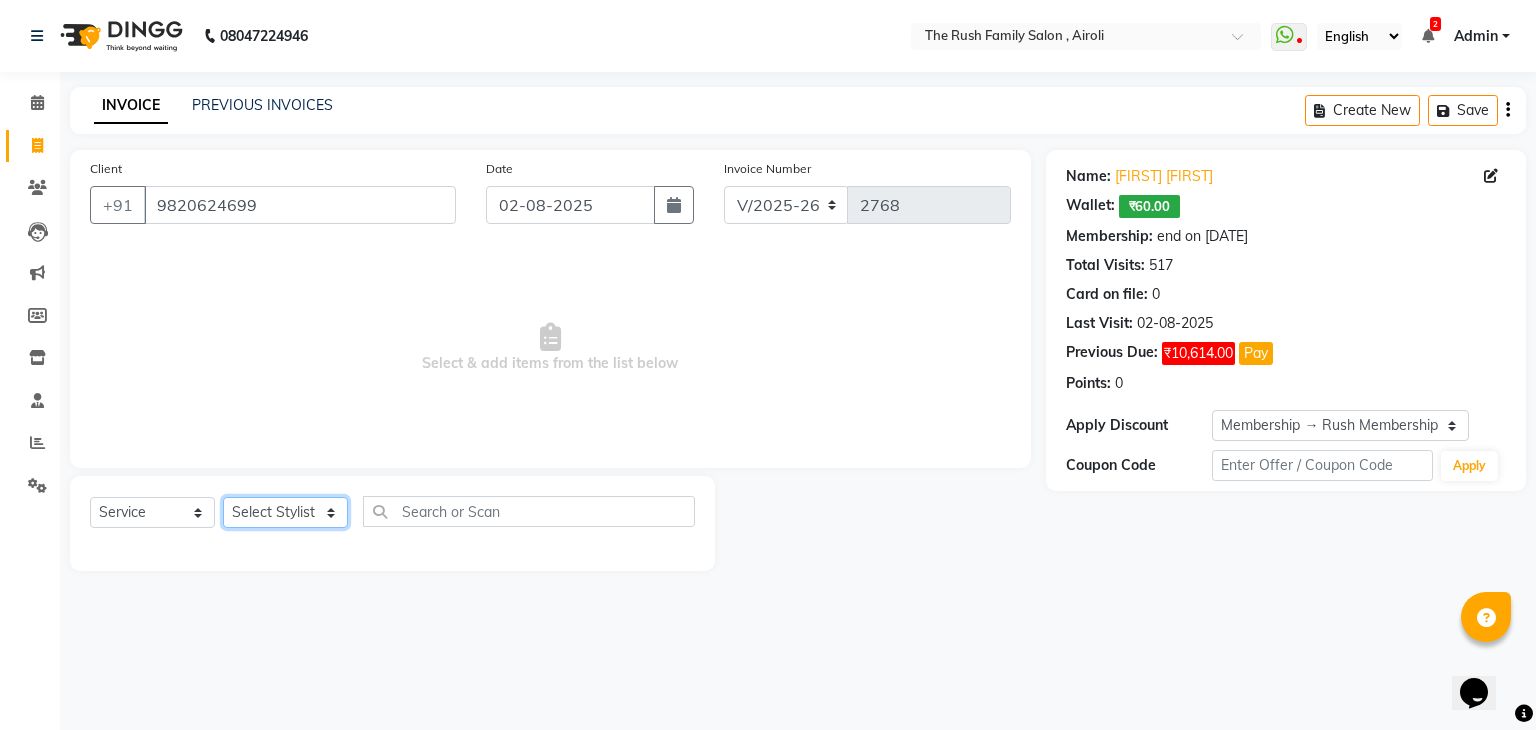 click on "Select Stylist Ajaz Alvira Danish Guddi Jayesh Josh  mumtaz Naeem   nishu Riya    Rush Swati" 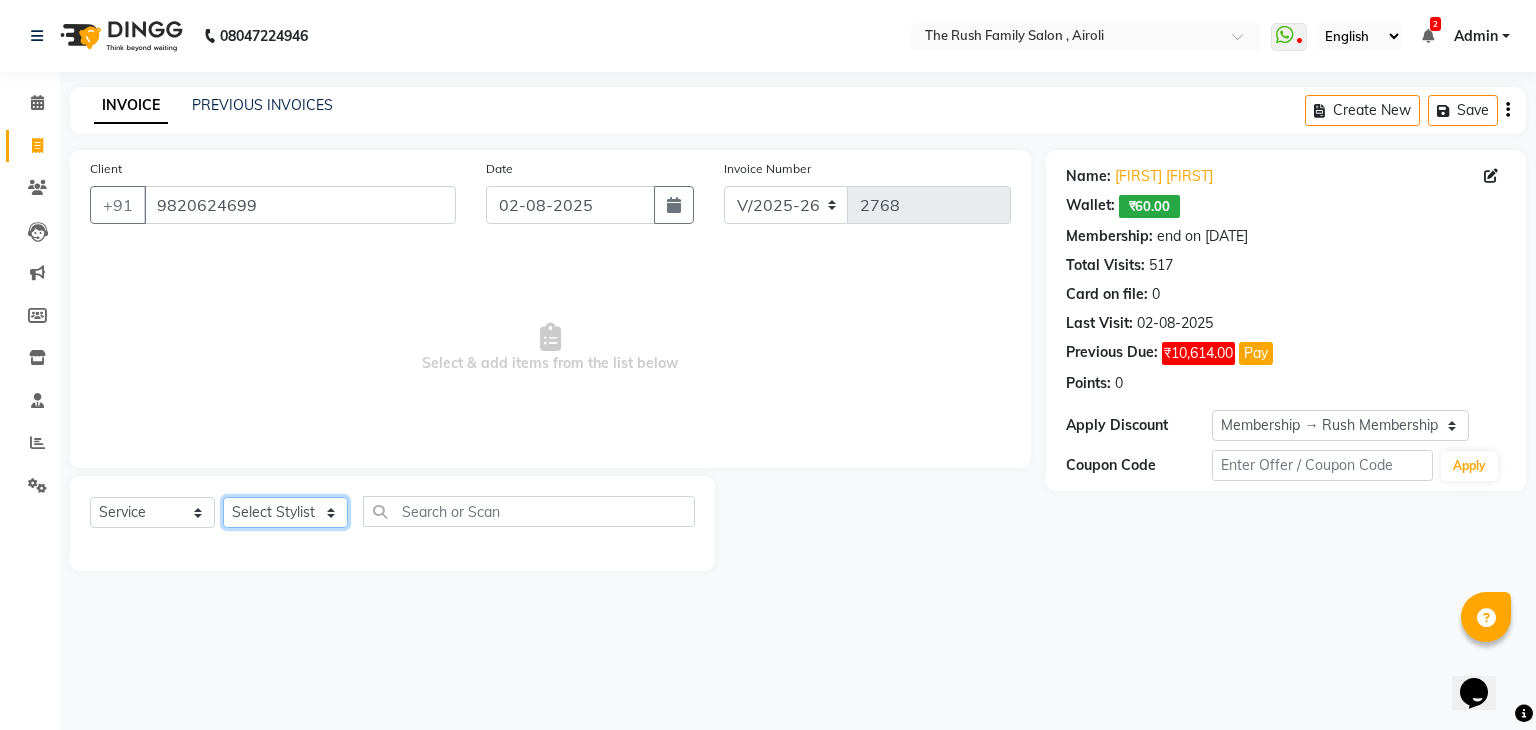 select on "87642" 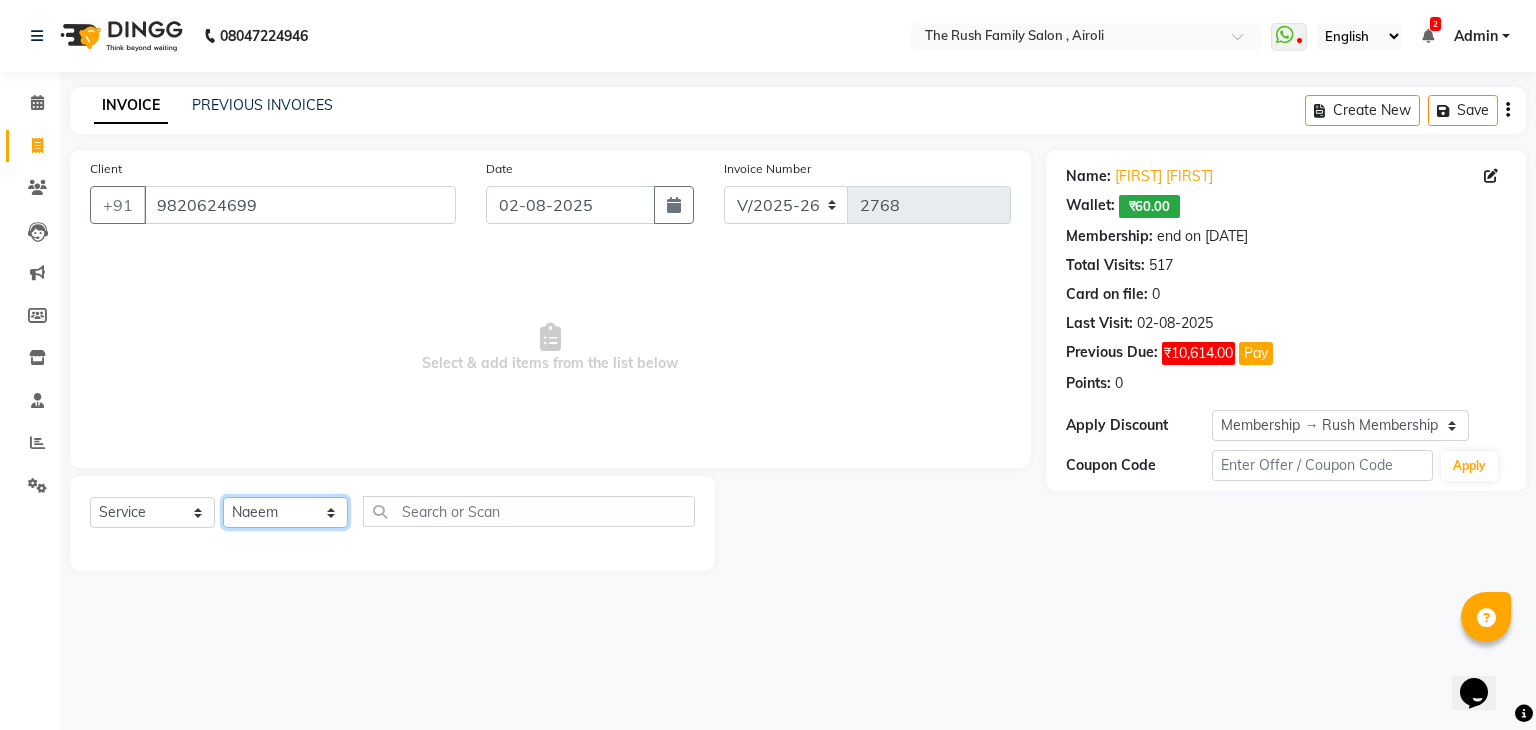 click on "Select Stylist Ajaz Alvira Danish Guddi Jayesh Josh  mumtaz Naeem   nishu Riya    Rush Swati" 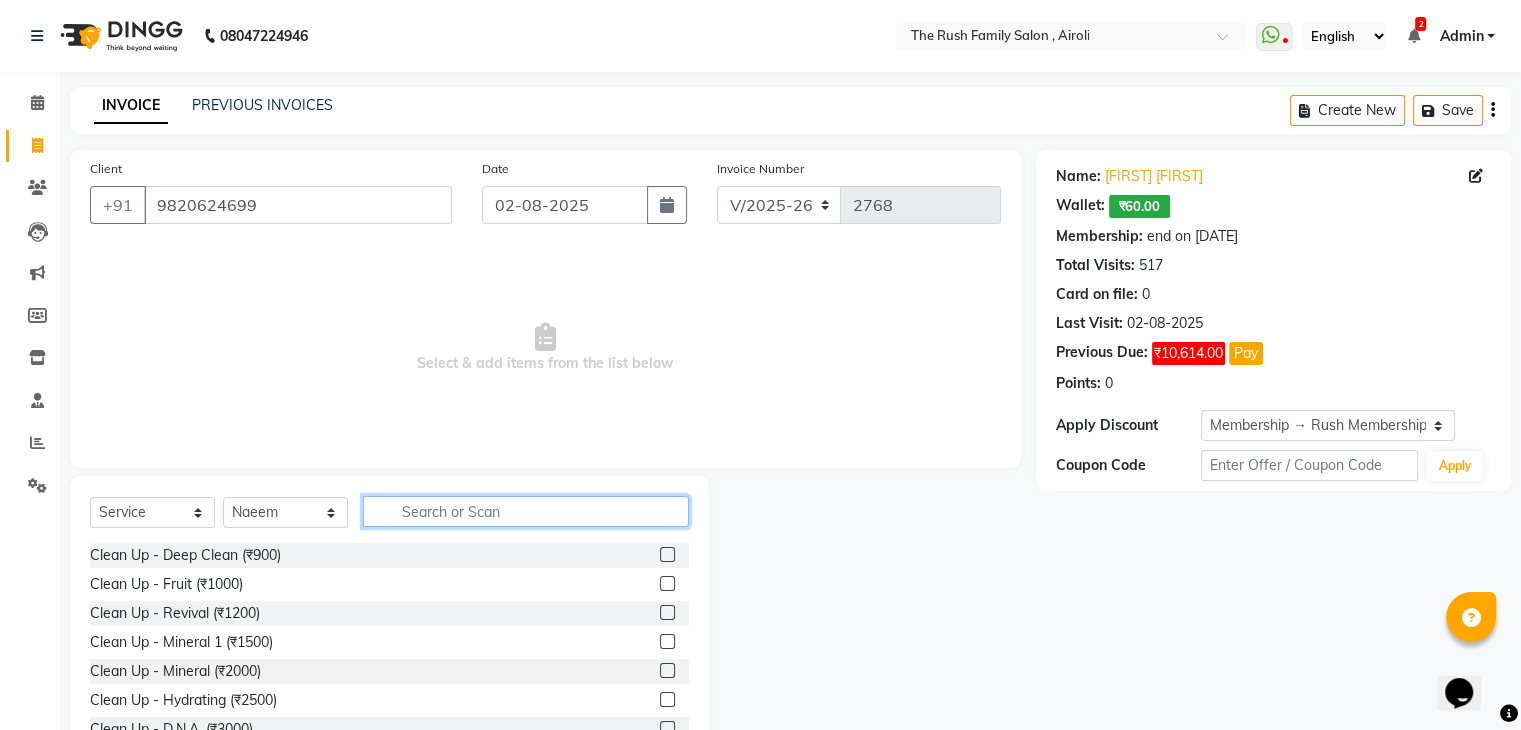 click 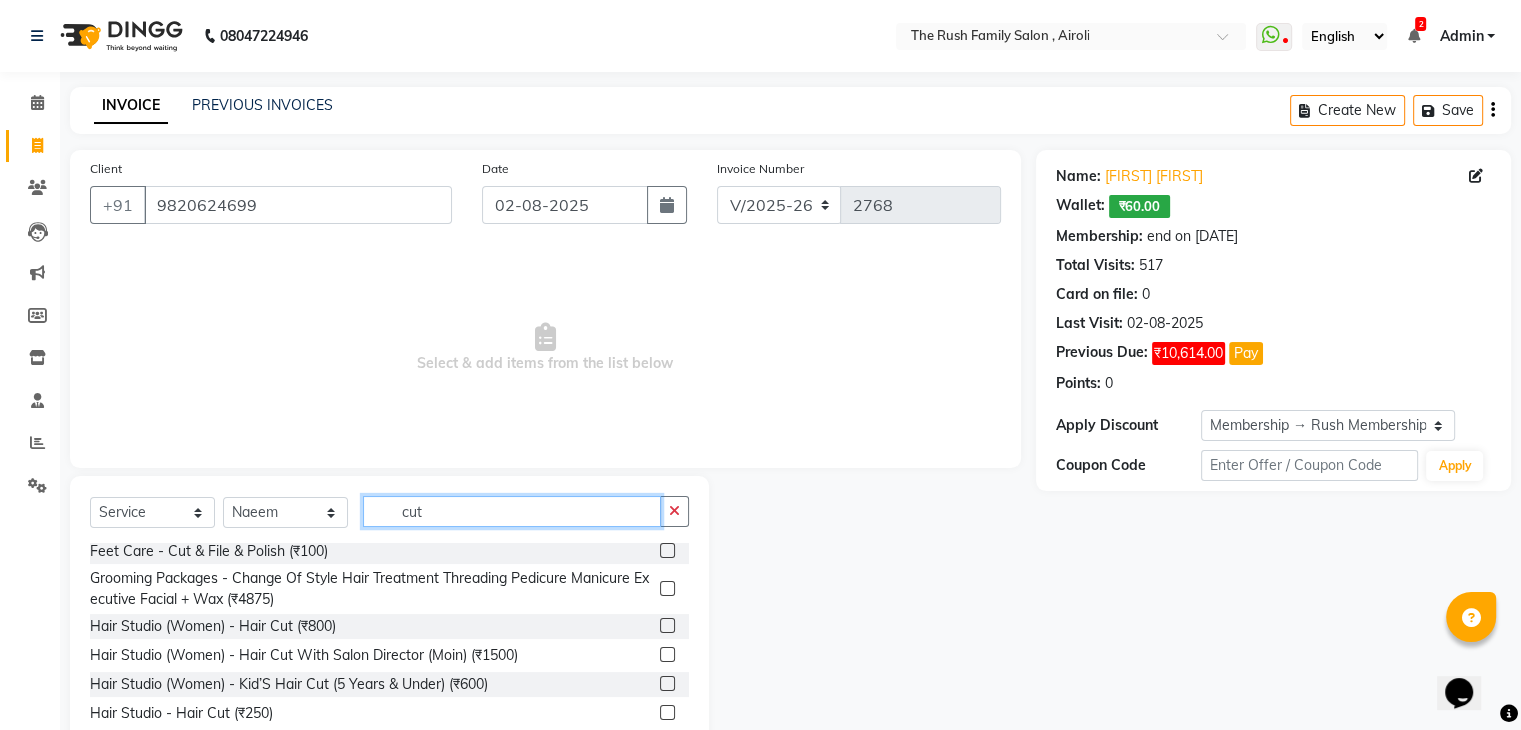 scroll, scrollTop: 68, scrollLeft: 0, axis: vertical 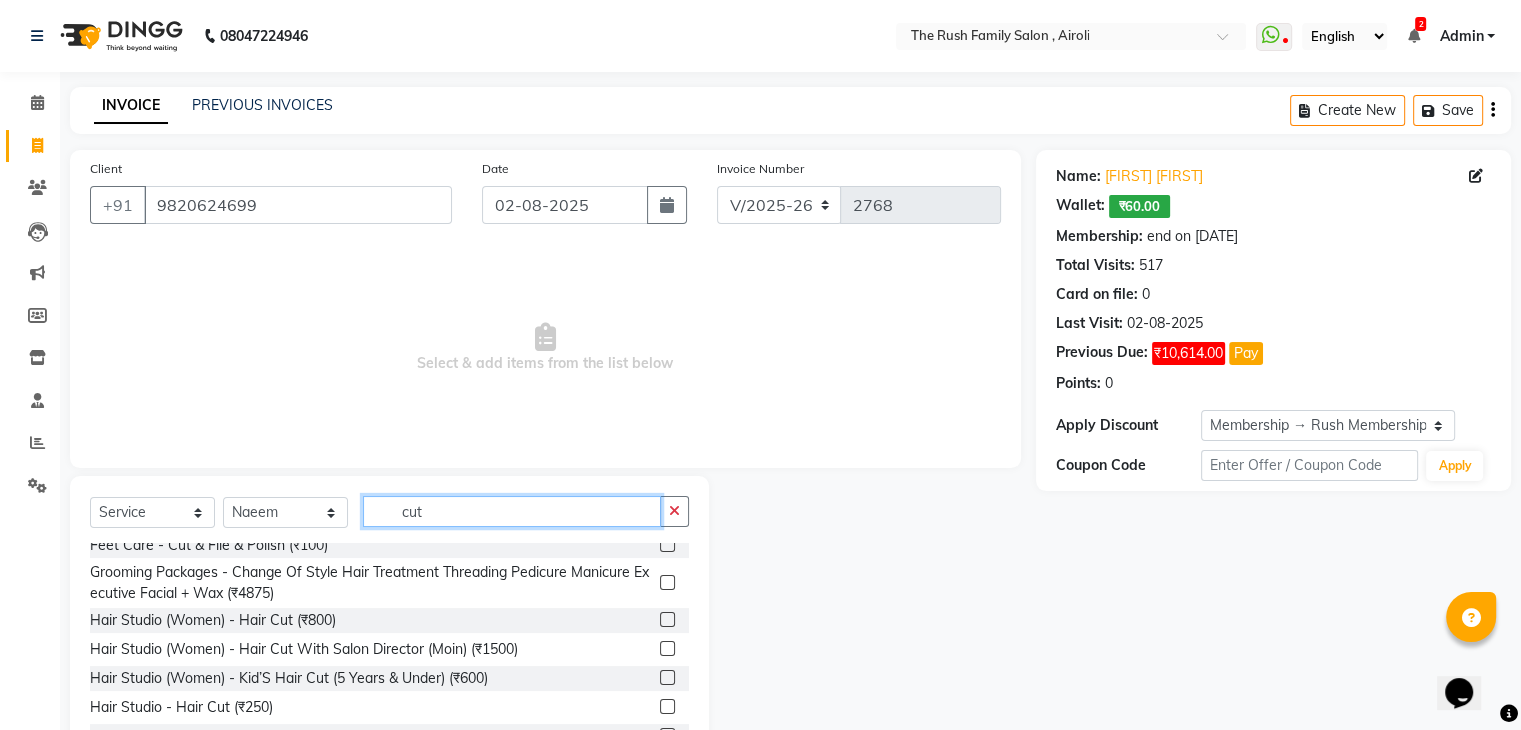 type on "cut" 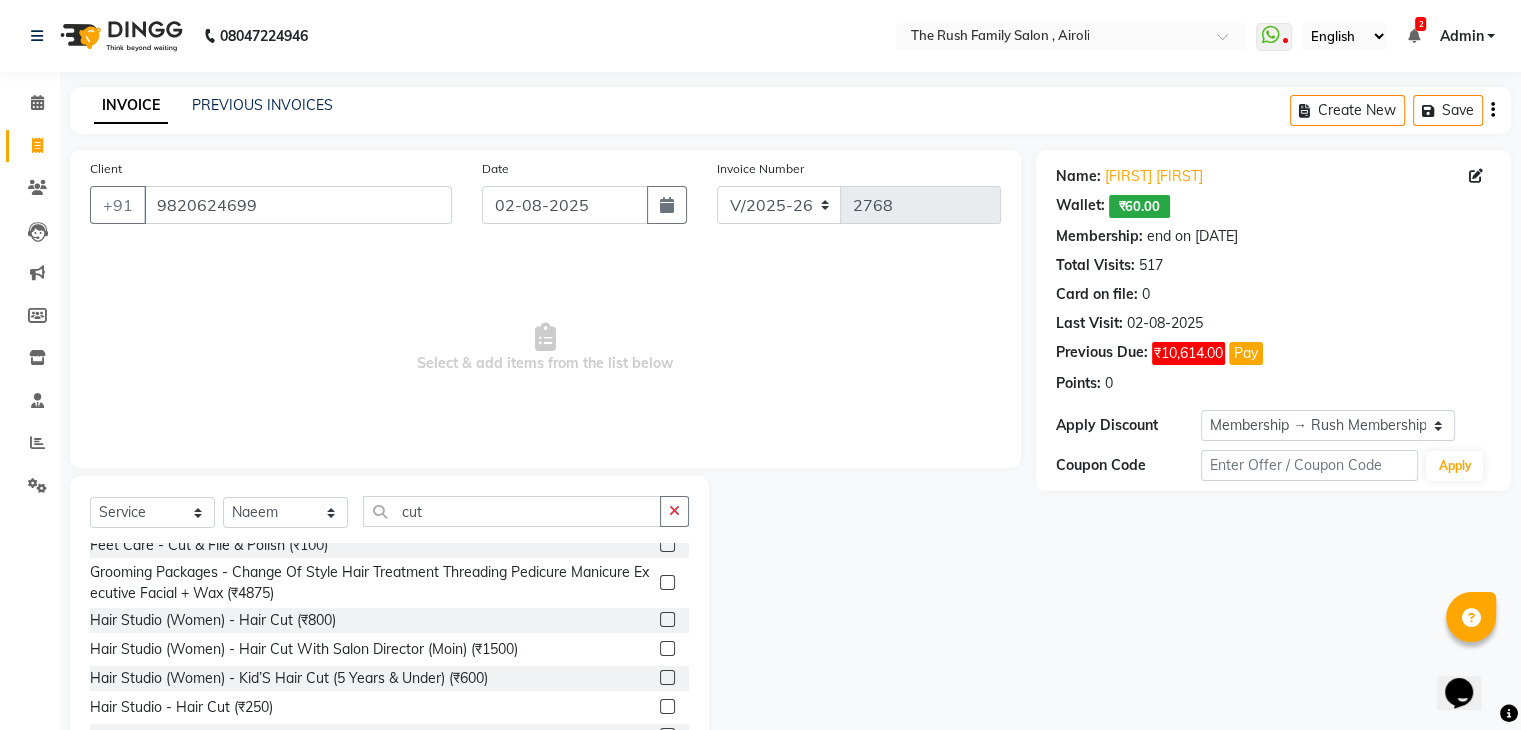 click 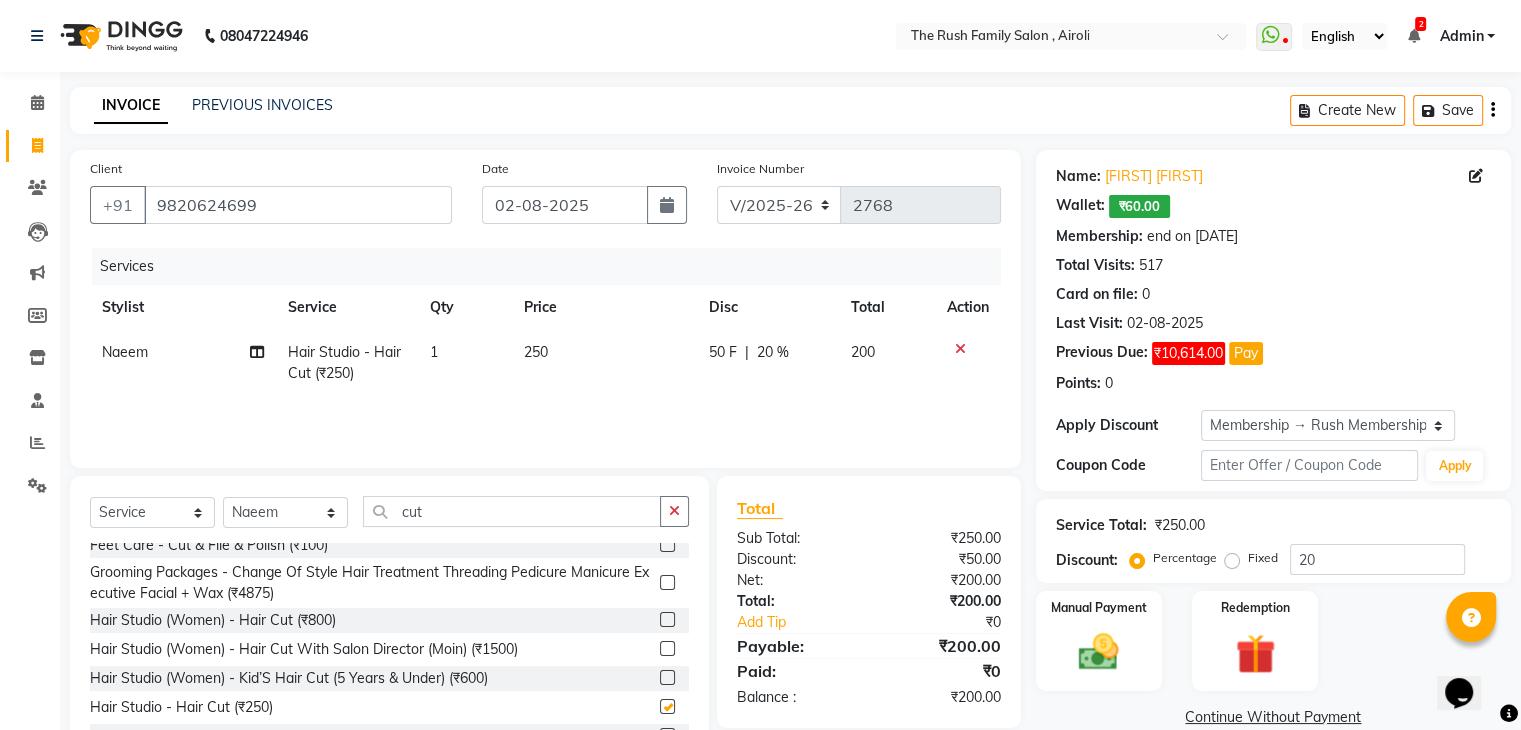 checkbox on "false" 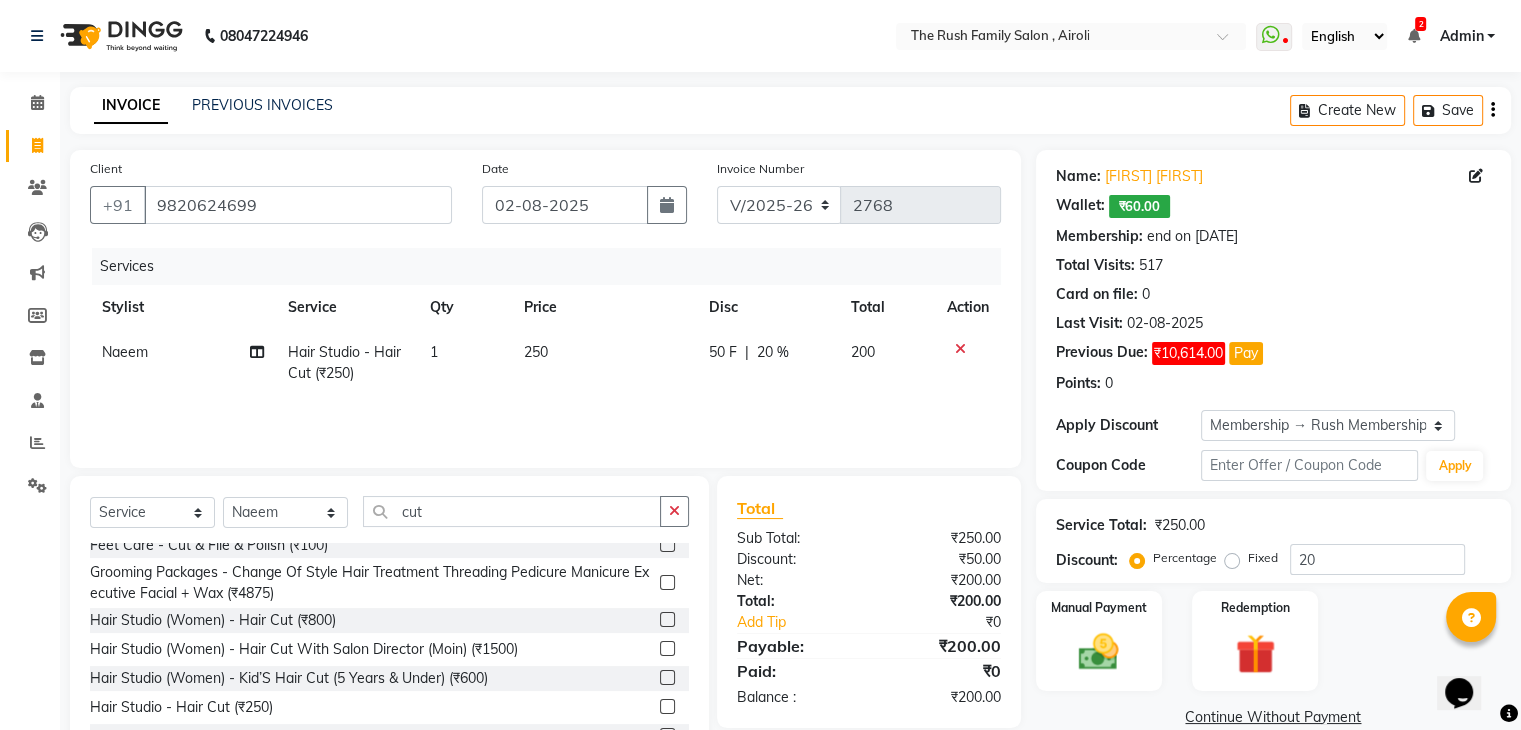 click on "250" 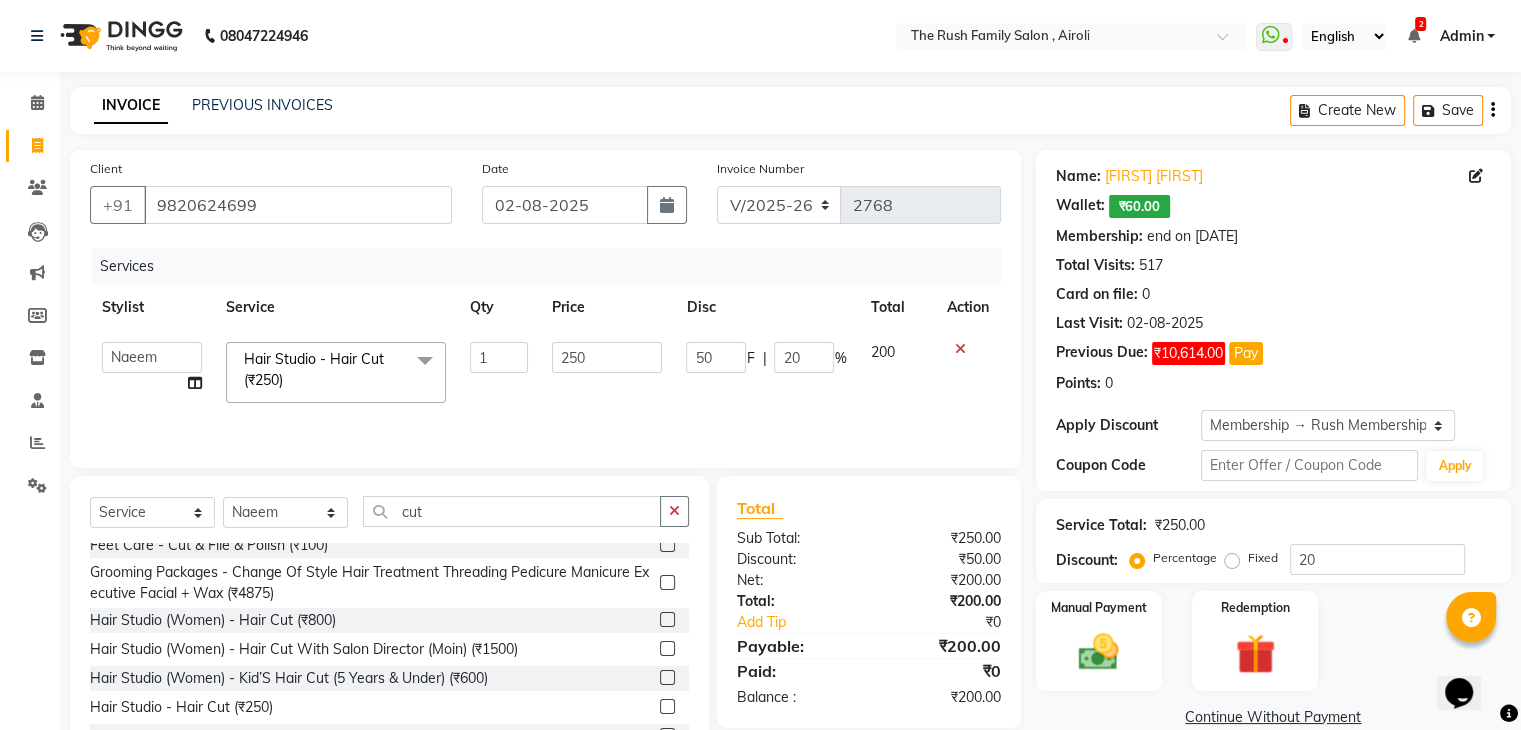 click on "250" 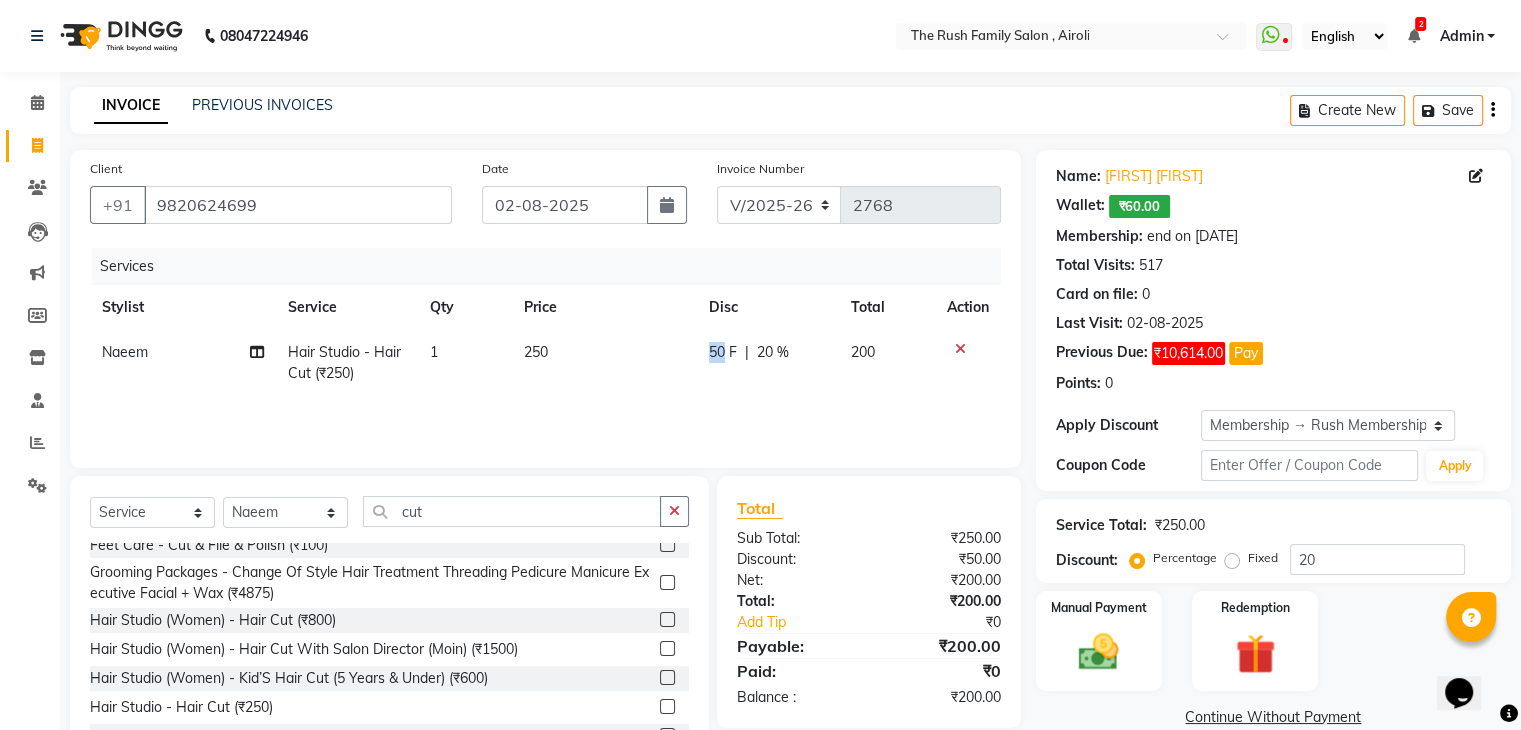 click on "50 F | 20 %" 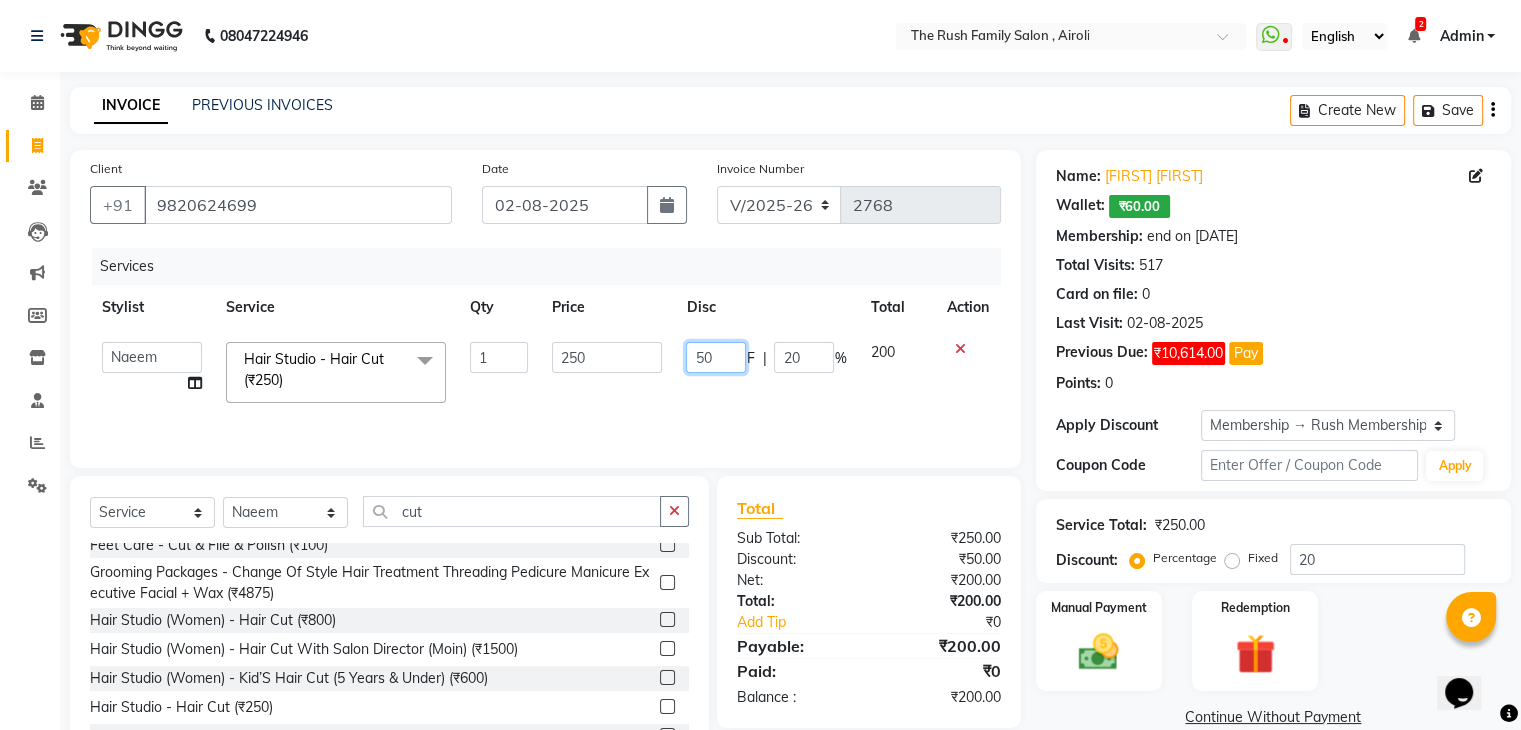 click on "50" 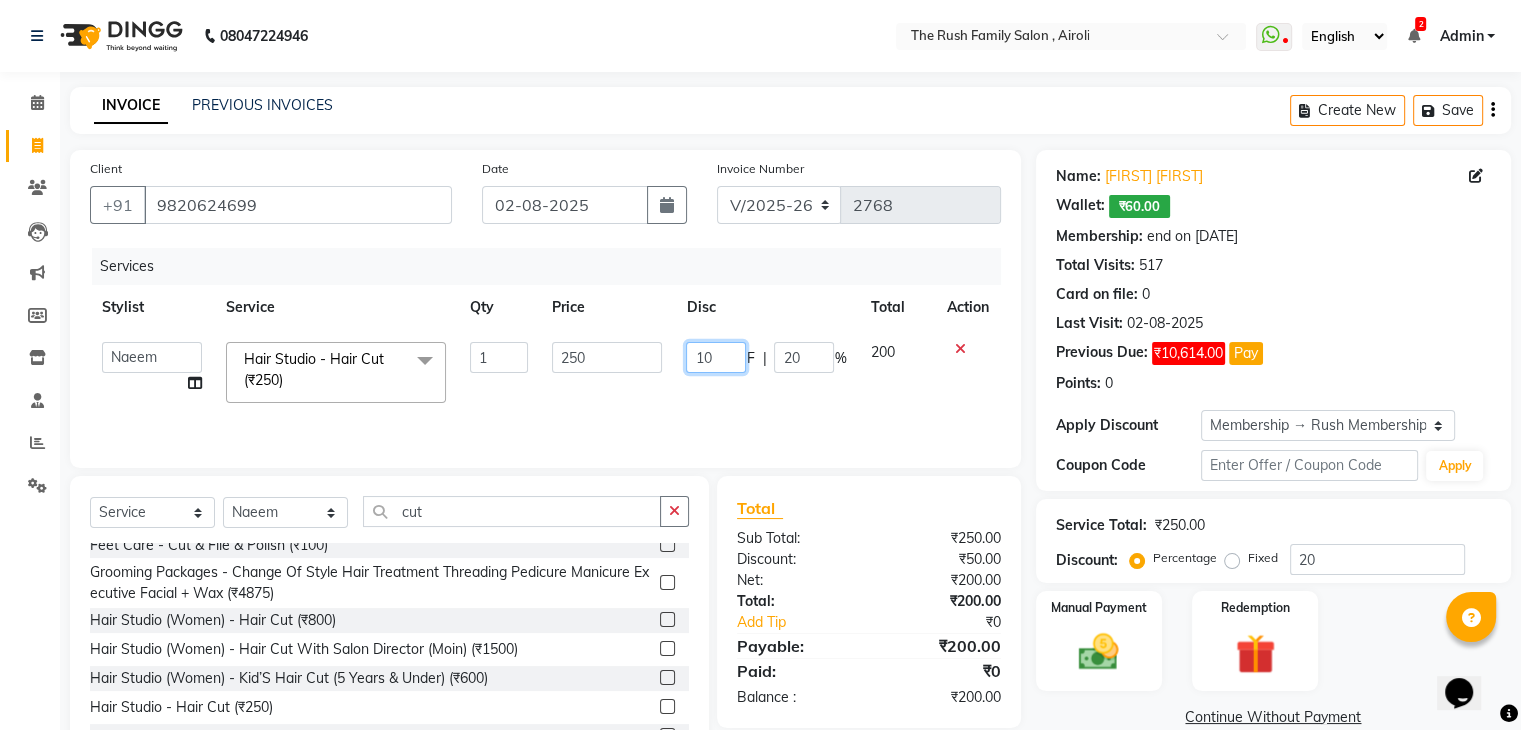 type on "100" 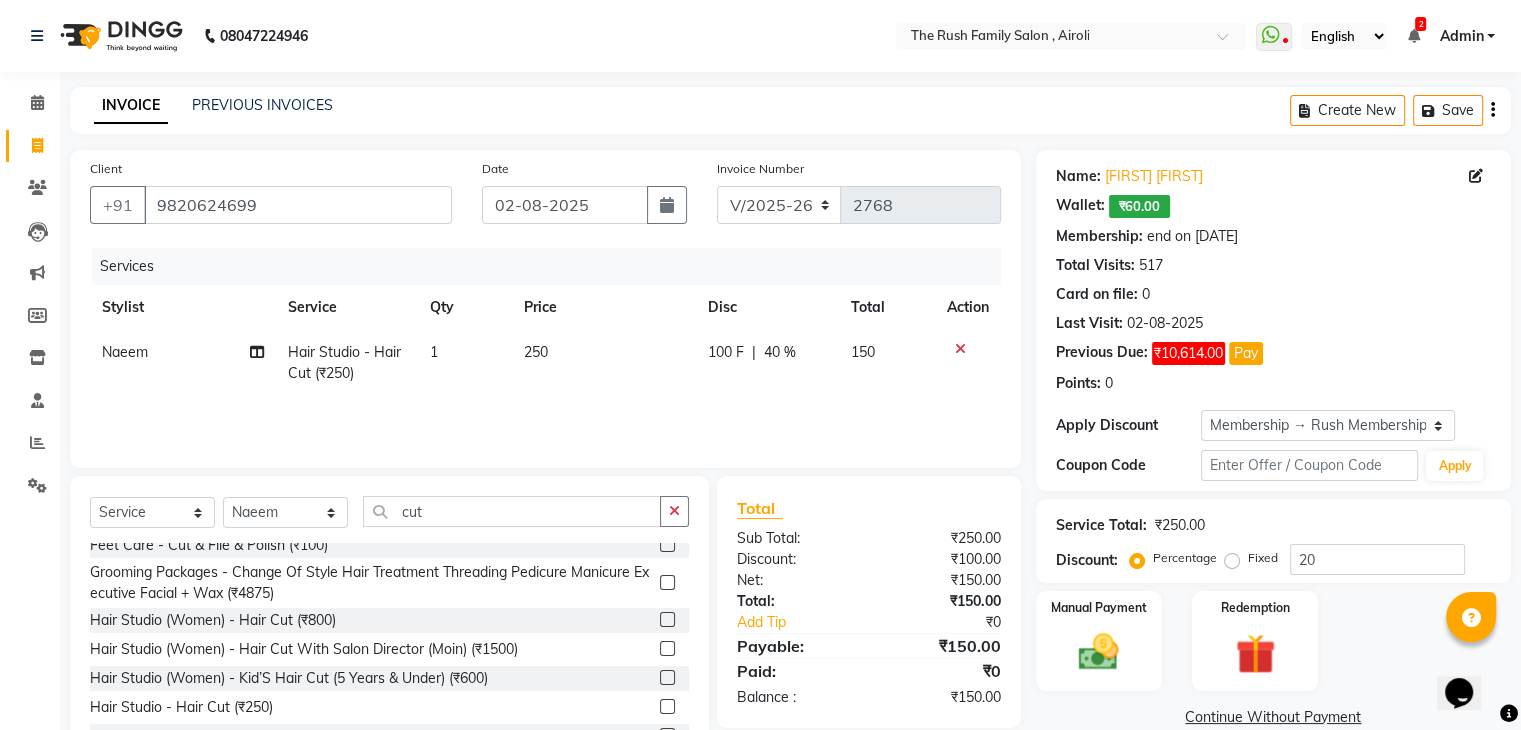 click on "100 F | 40 %" 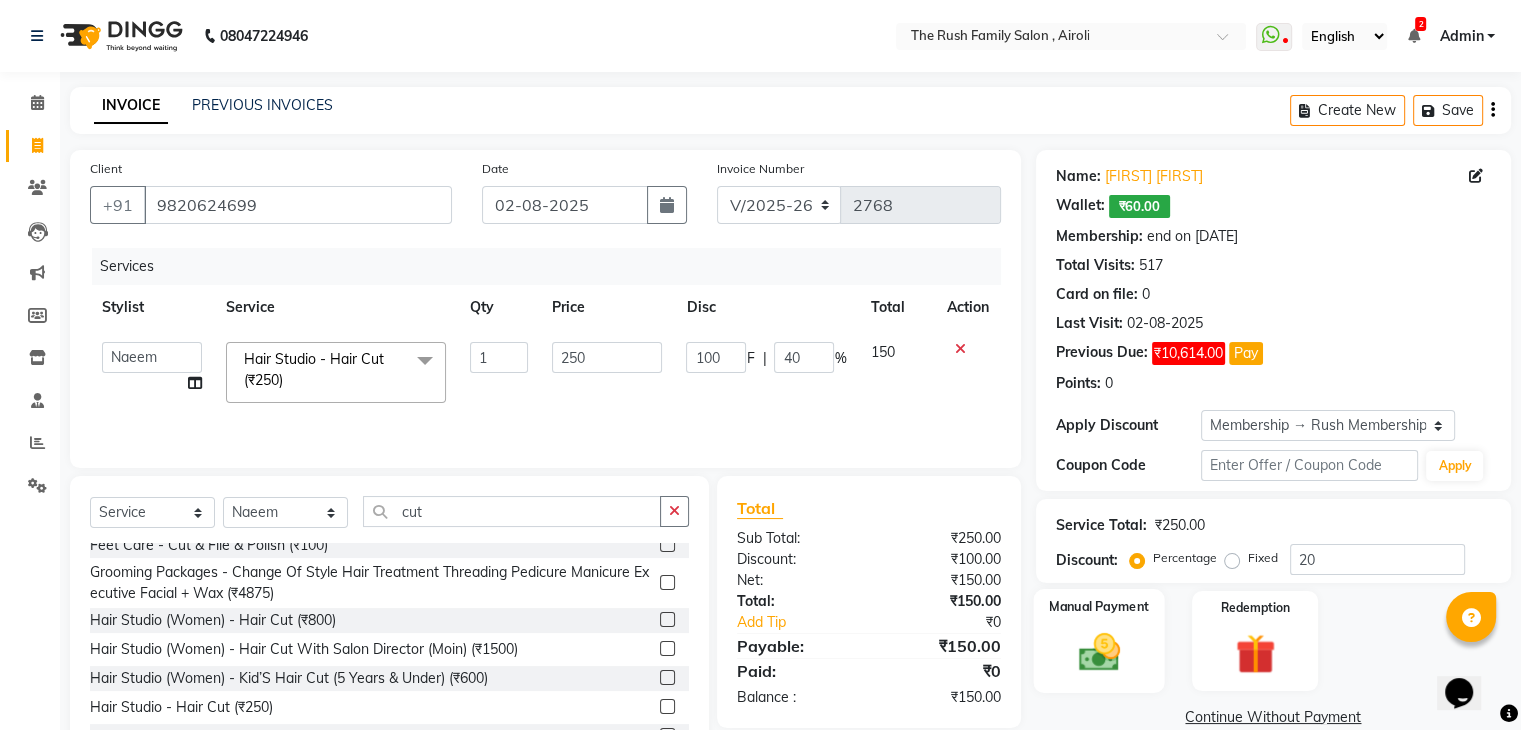 click 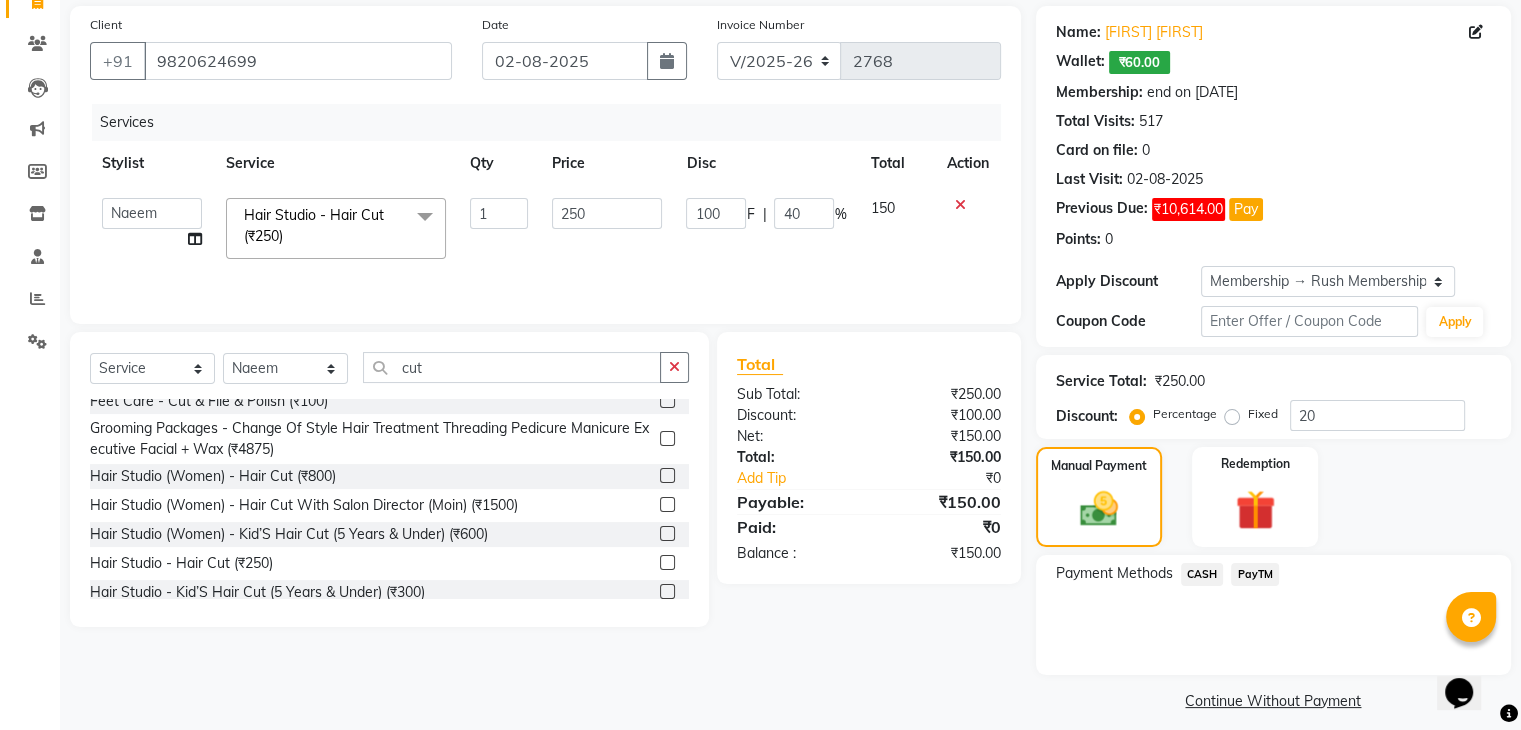 scroll, scrollTop: 153, scrollLeft: 0, axis: vertical 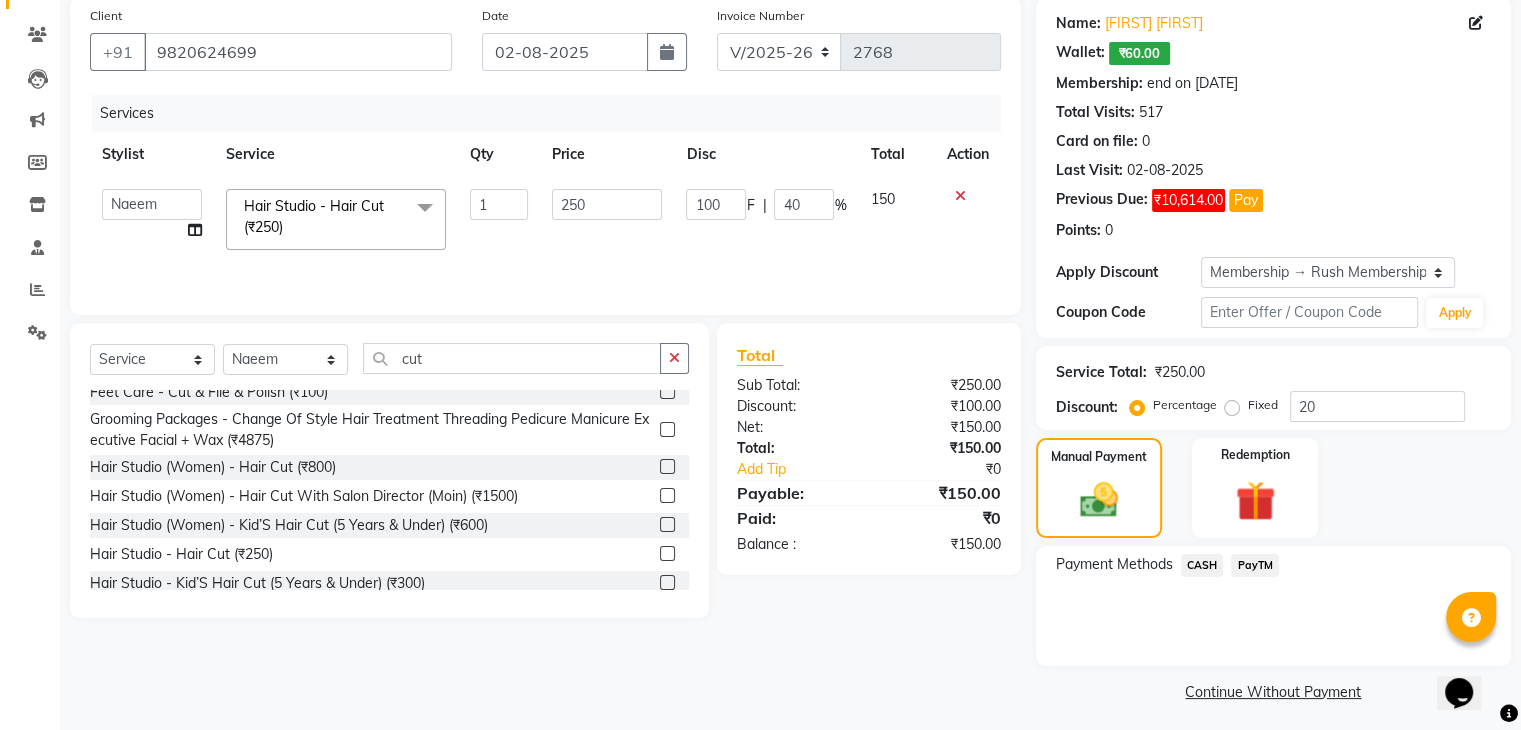 click on "PayTM" 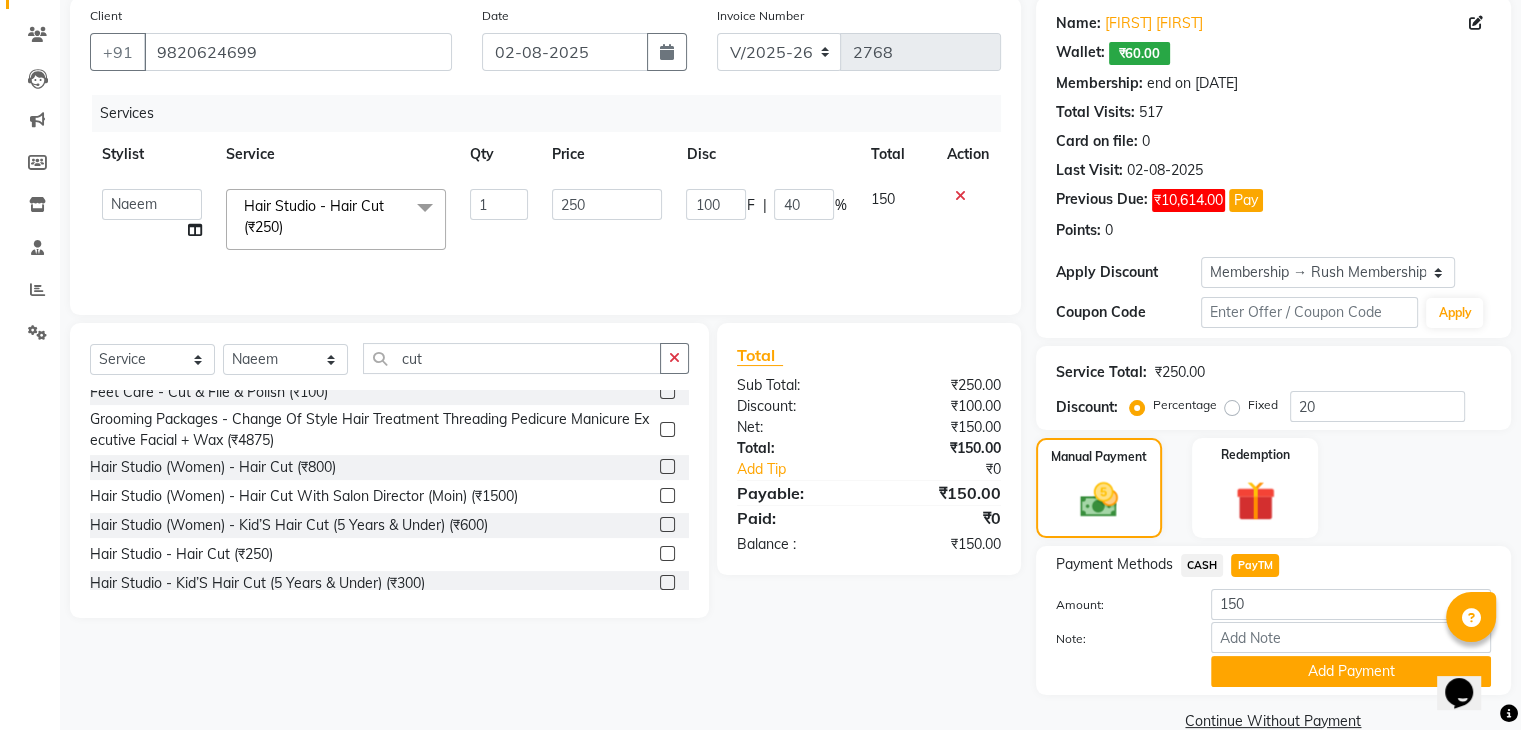 scroll, scrollTop: 190, scrollLeft: 0, axis: vertical 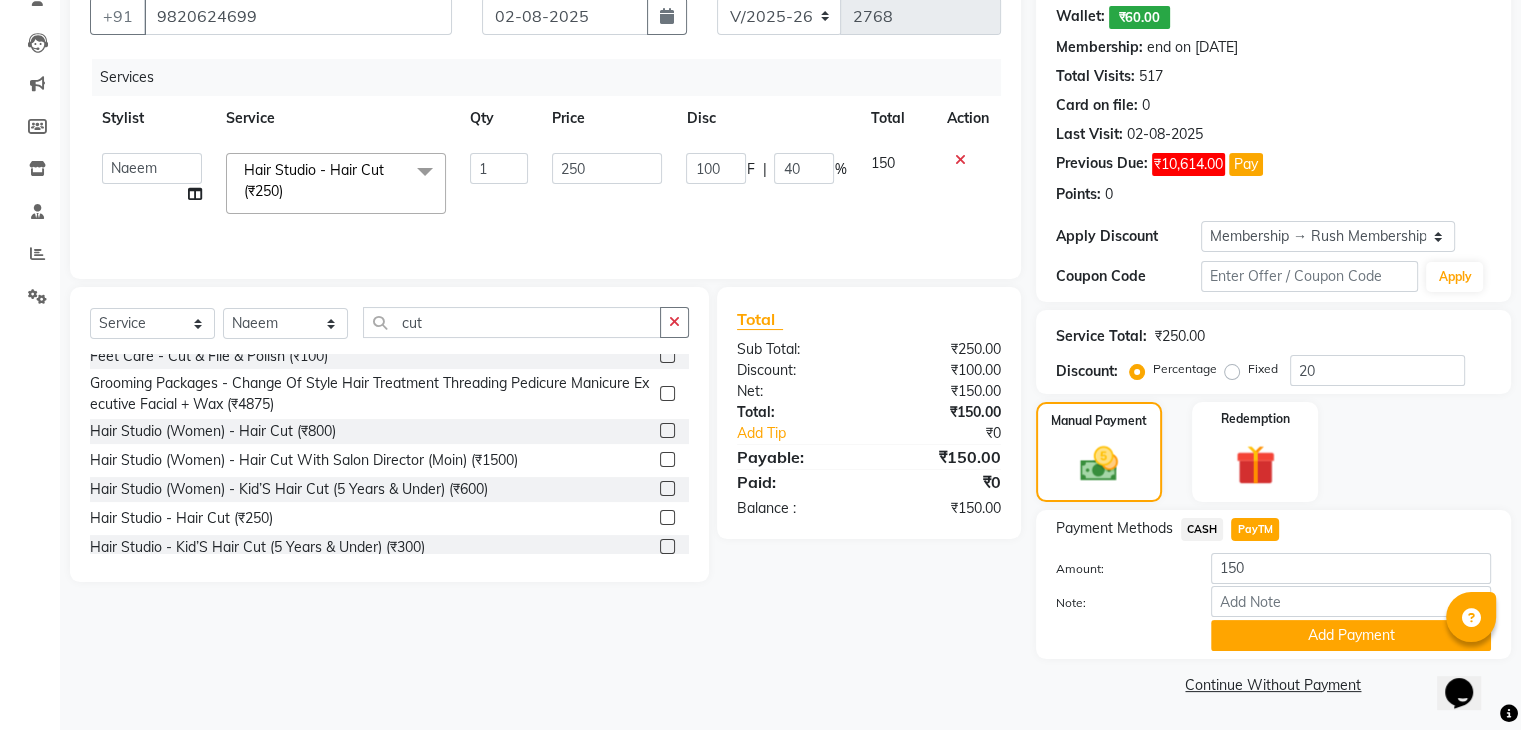 click on "Payment Methods  CASH   PayTM  Amount: 150 Note: Add Payment" 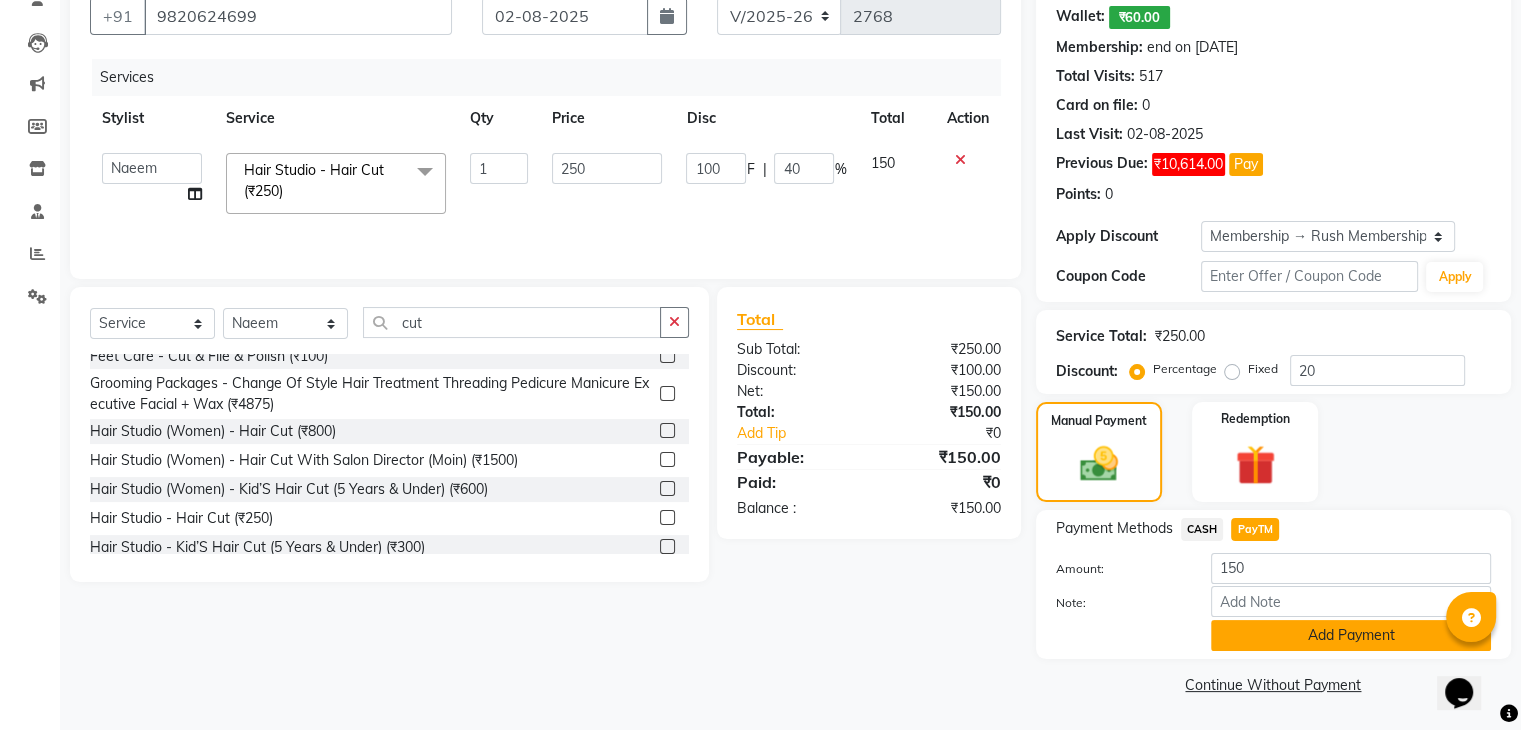 click on "Add Payment" 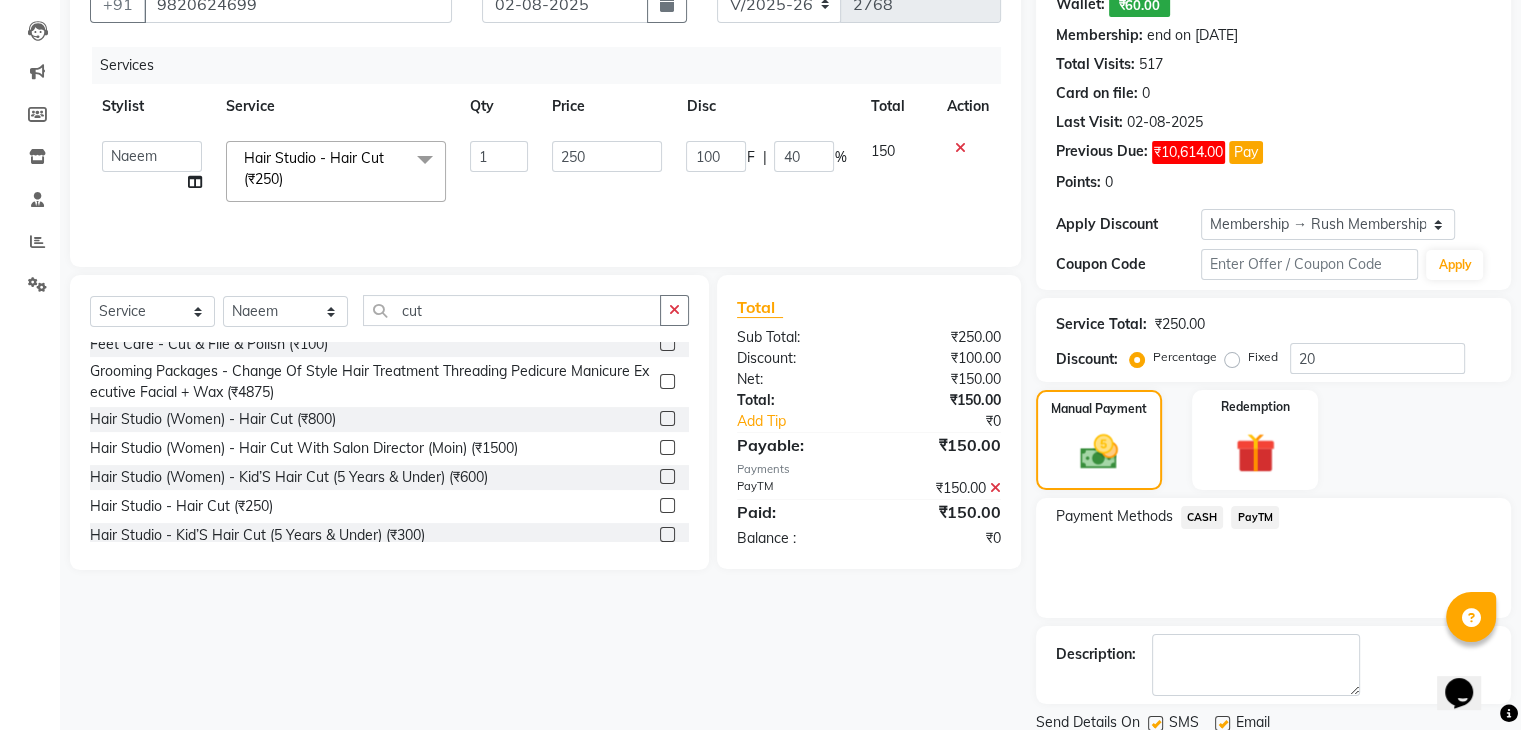 scroll, scrollTop: 272, scrollLeft: 0, axis: vertical 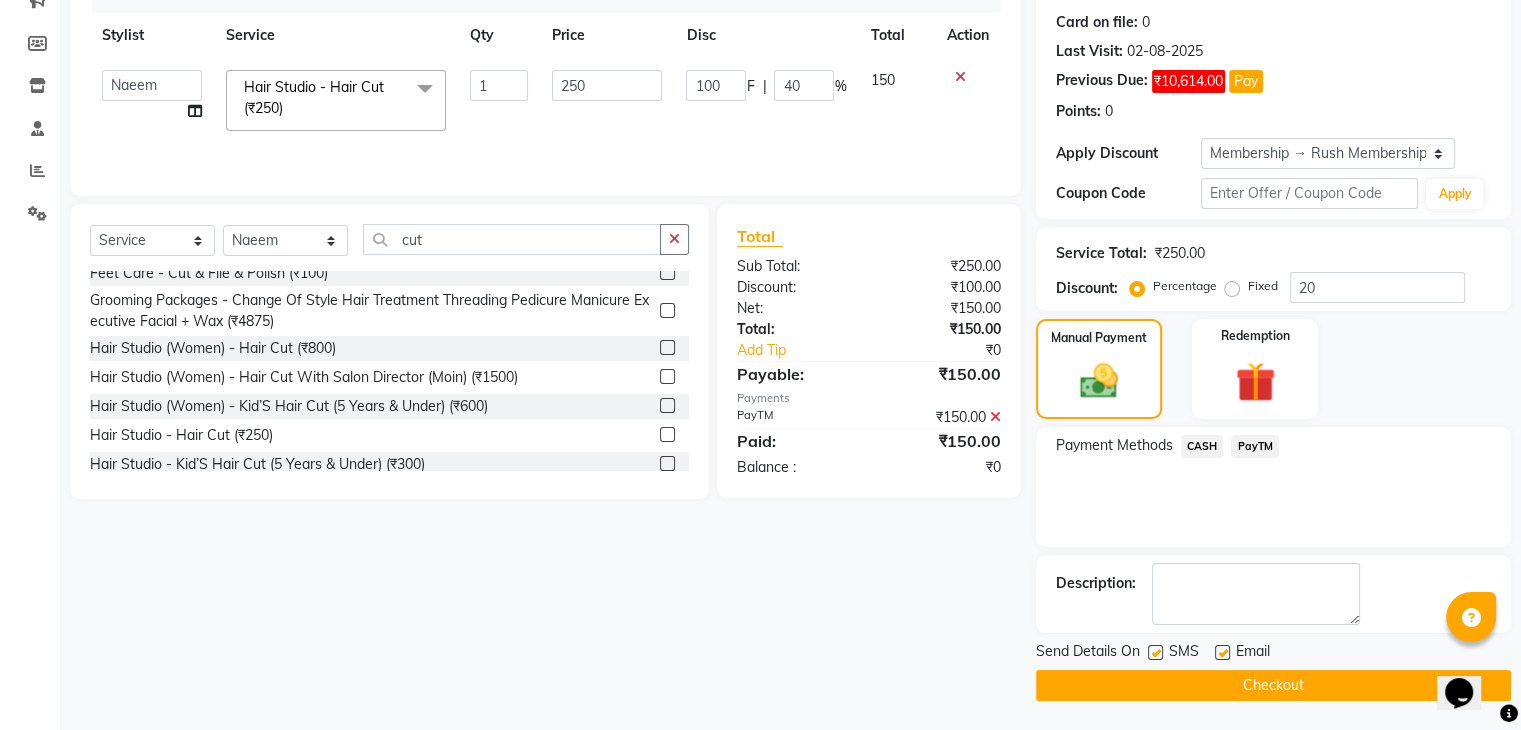click 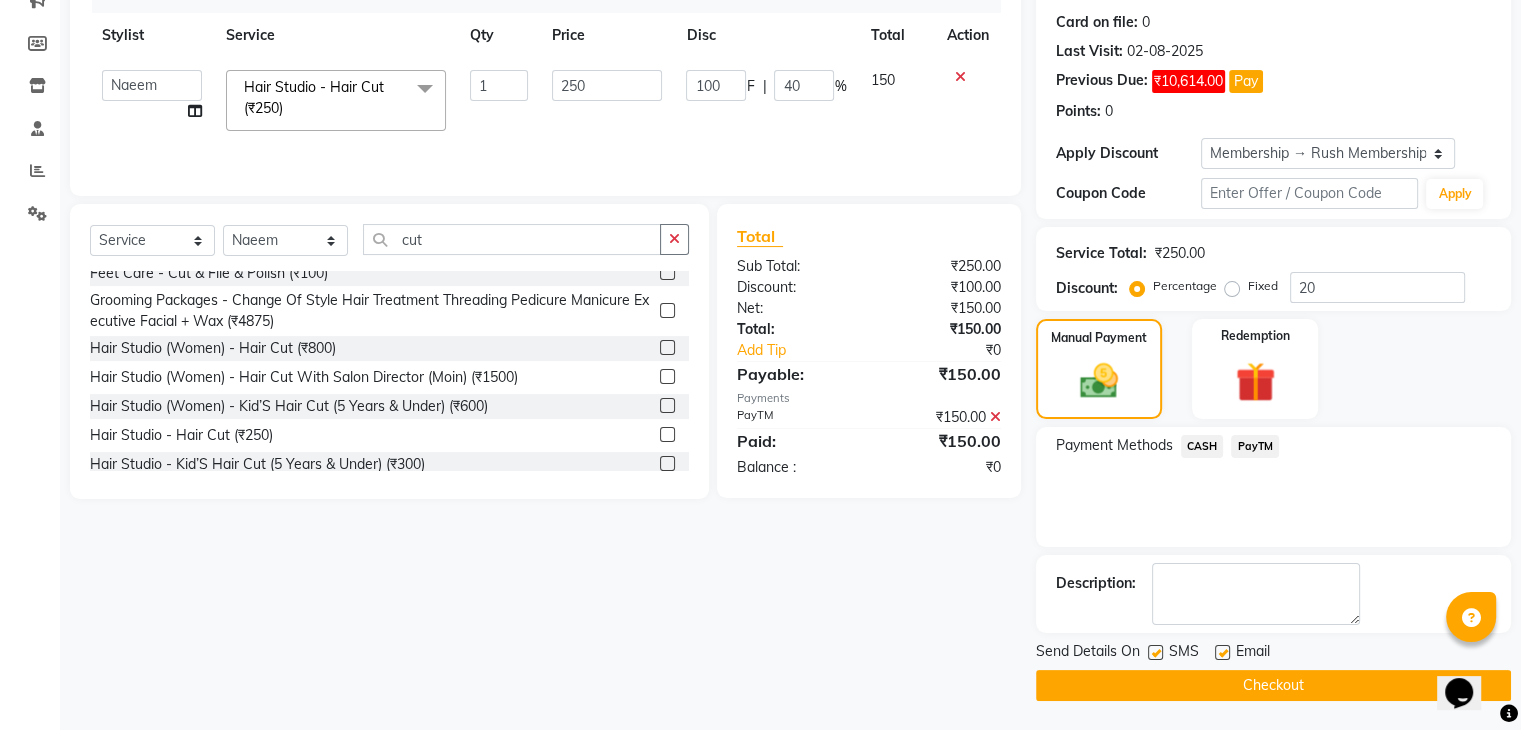 click at bounding box center [1154, 653] 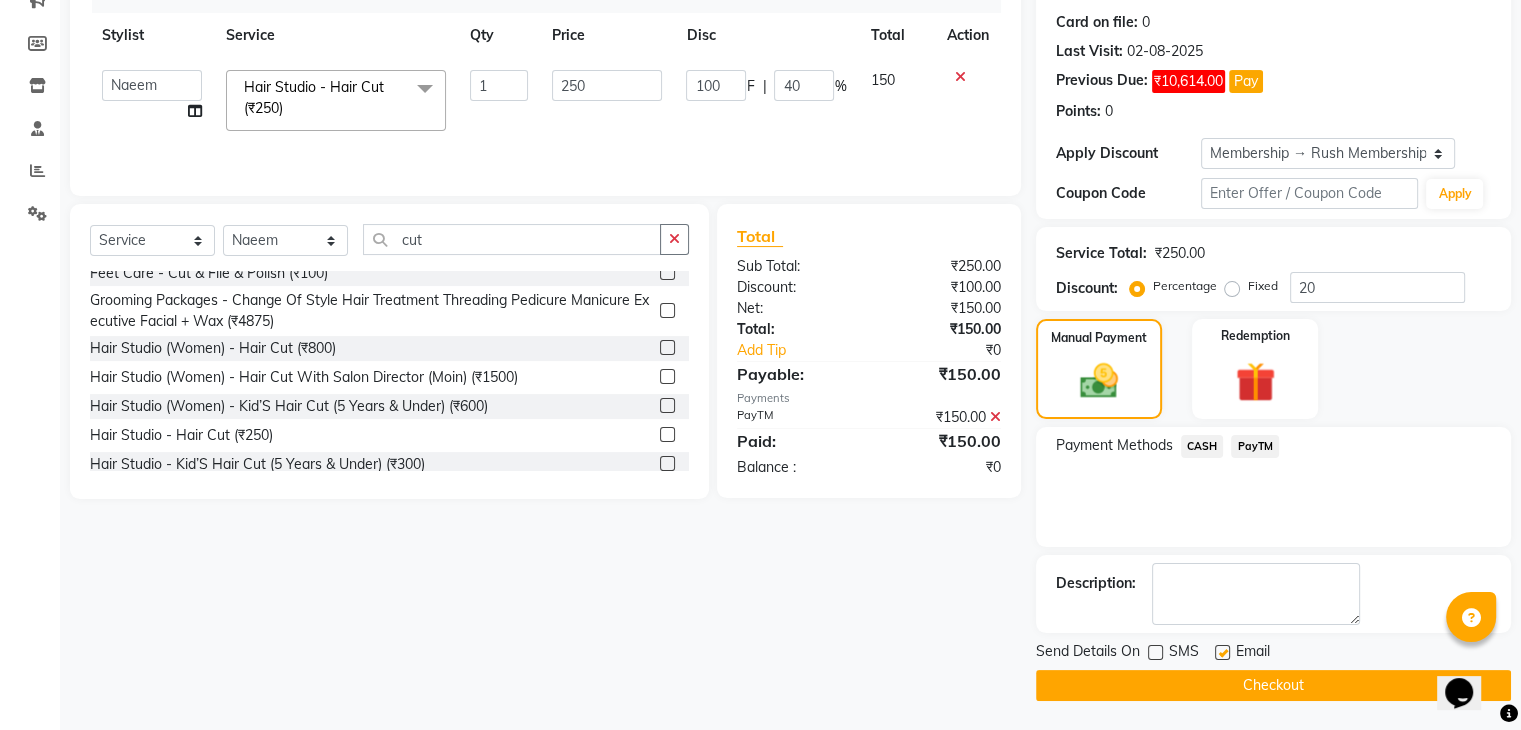 click 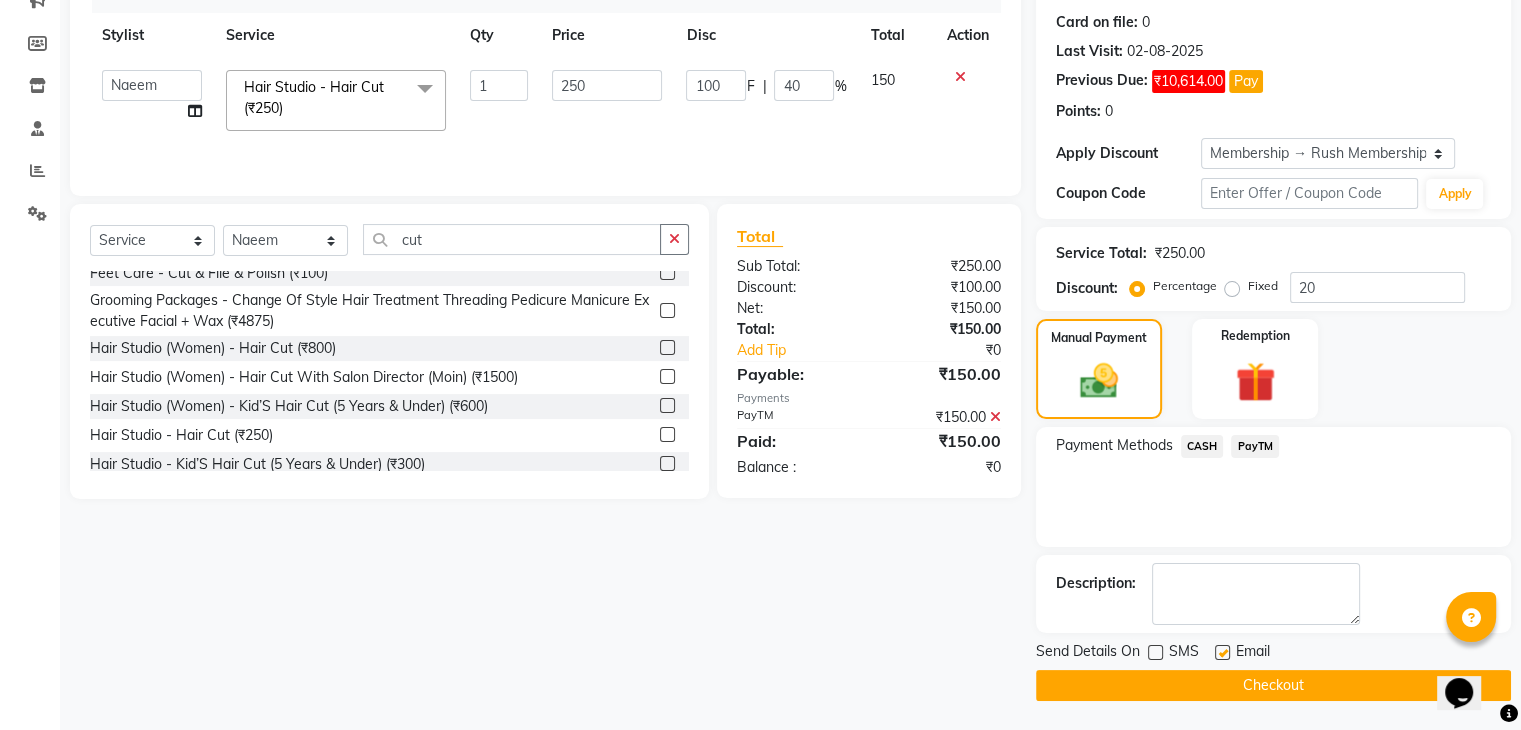 click at bounding box center [1221, 653] 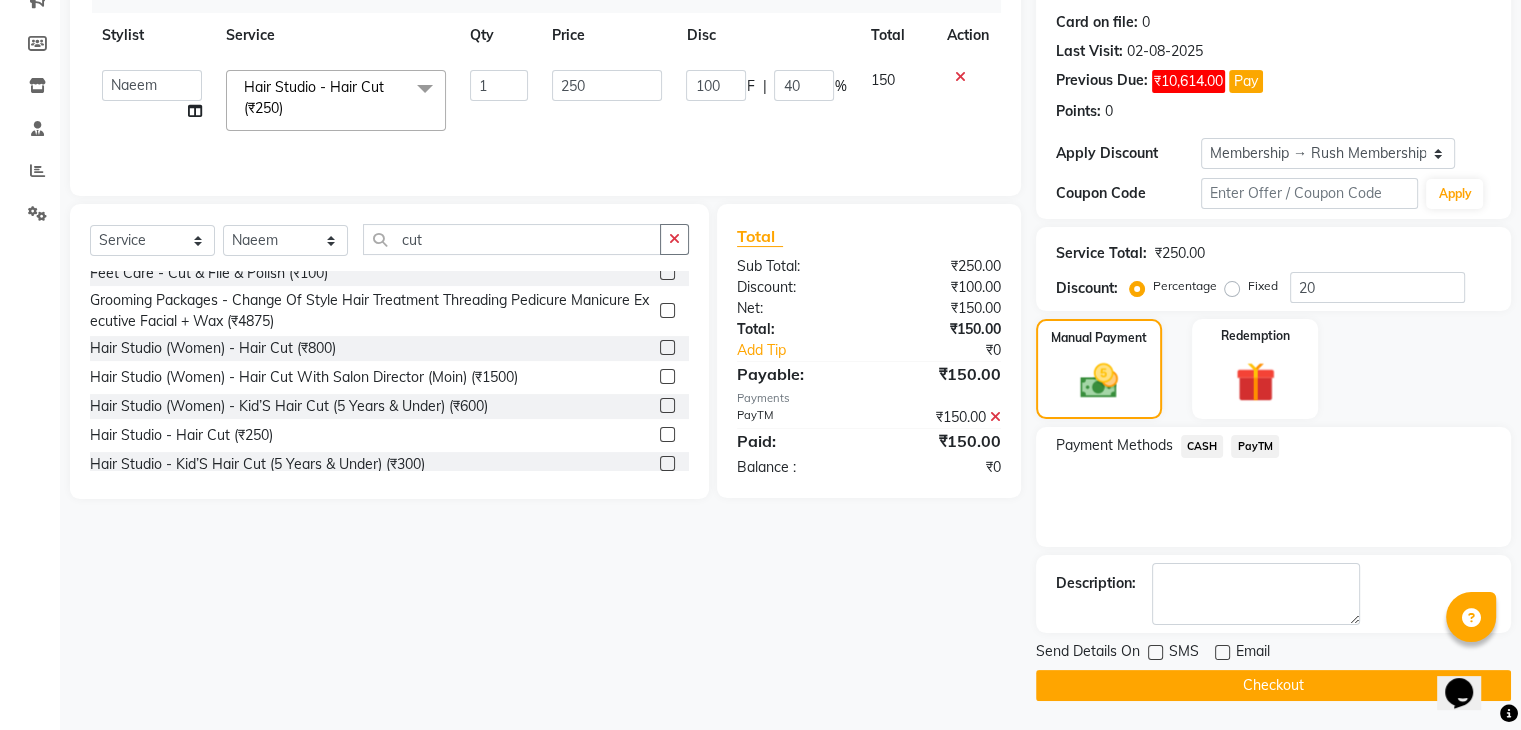 click on "Checkout" 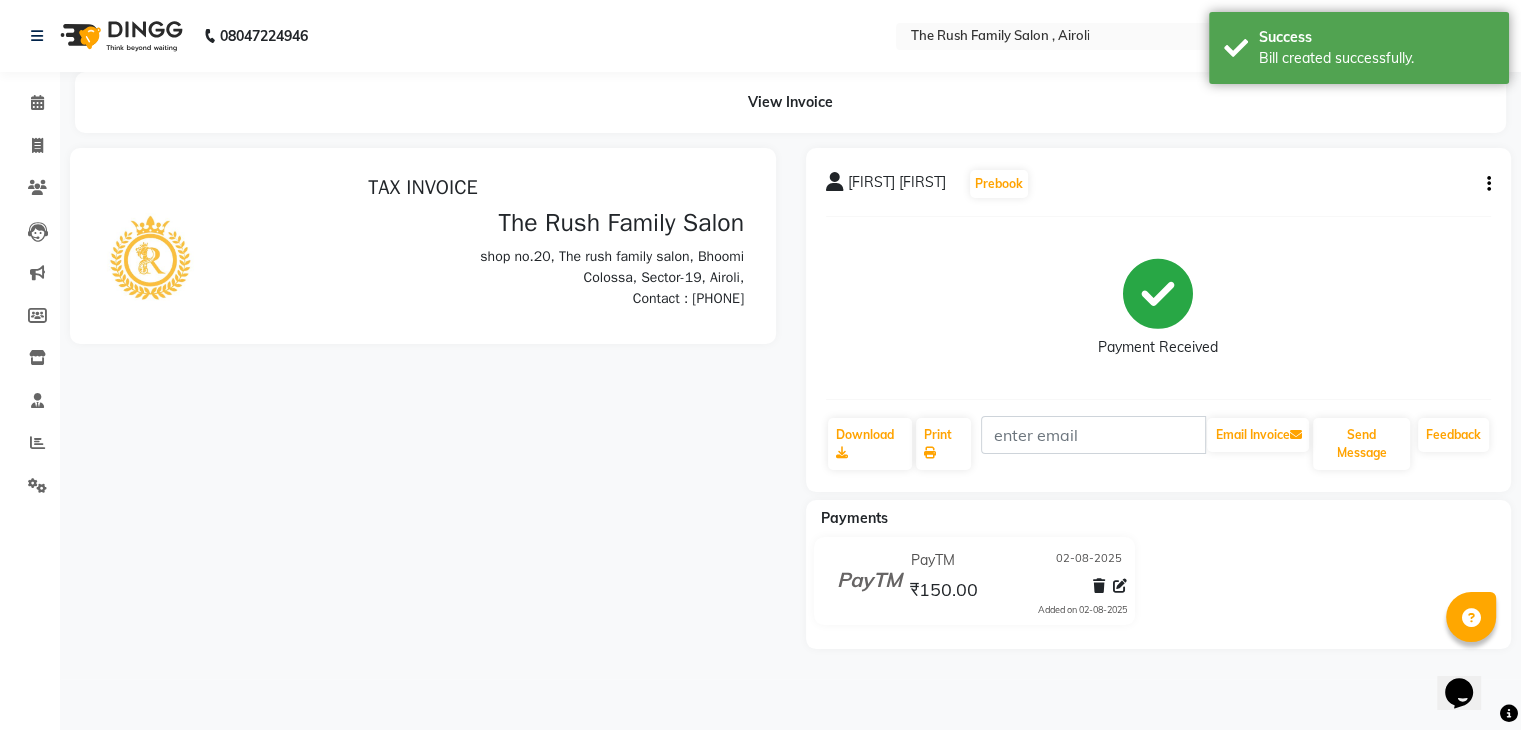 scroll, scrollTop: 0, scrollLeft: 0, axis: both 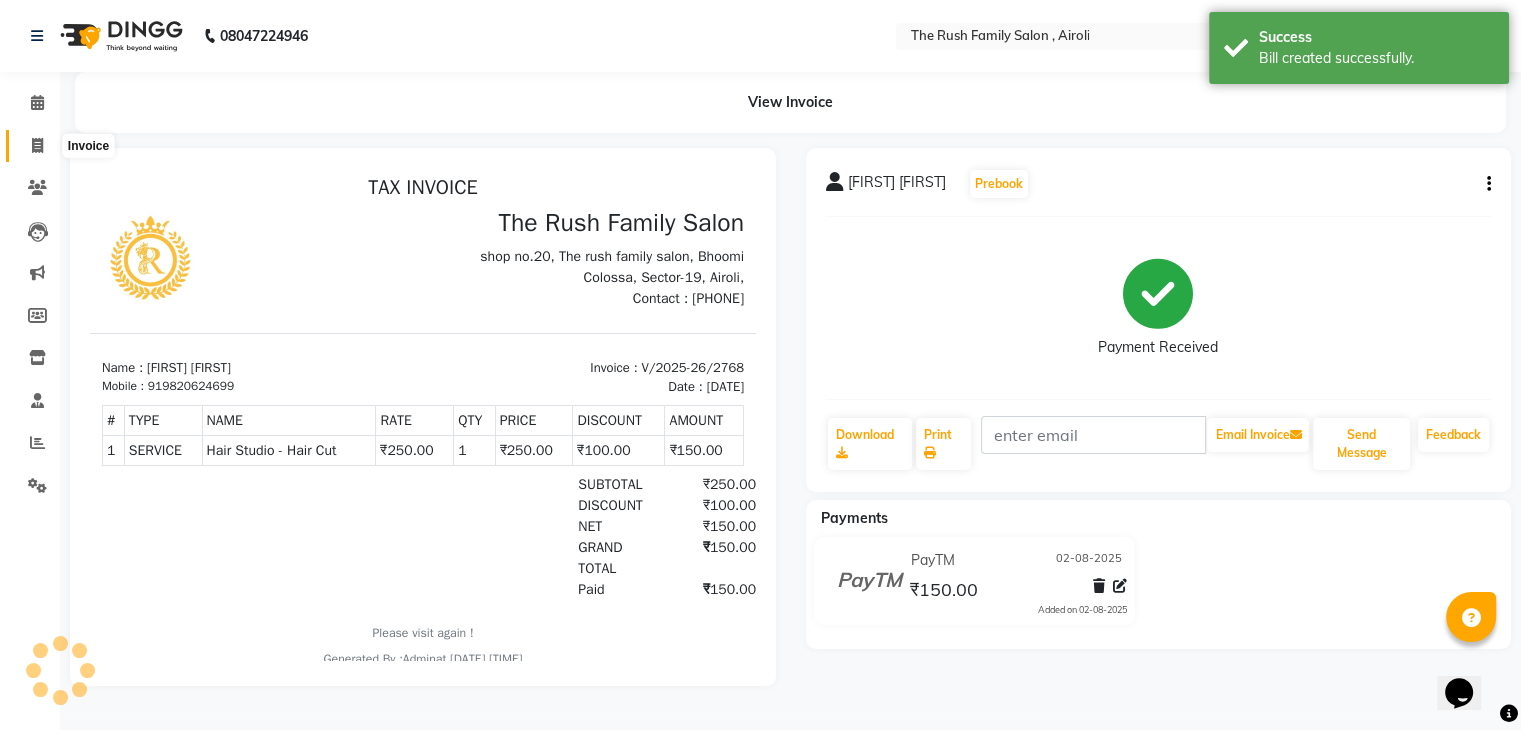 click 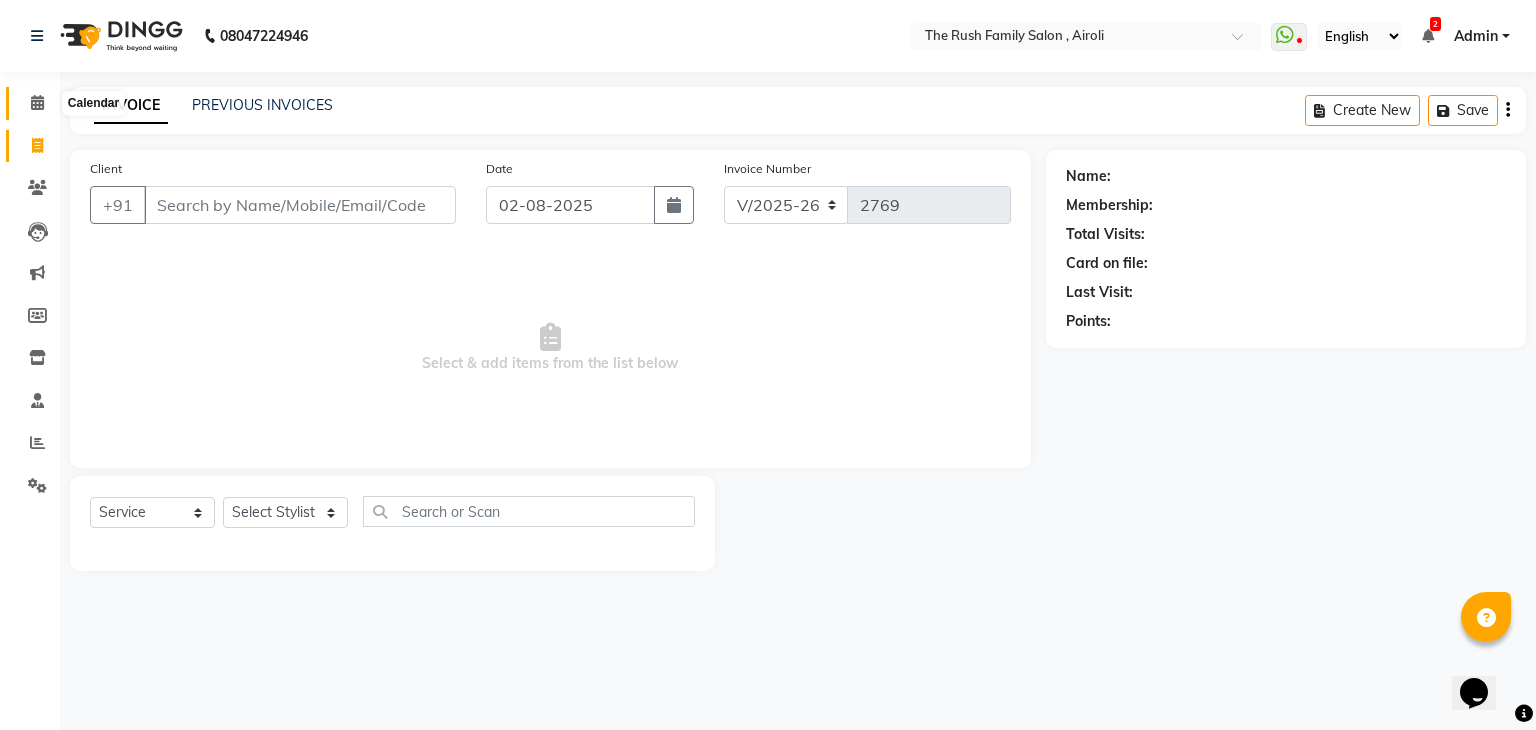 click 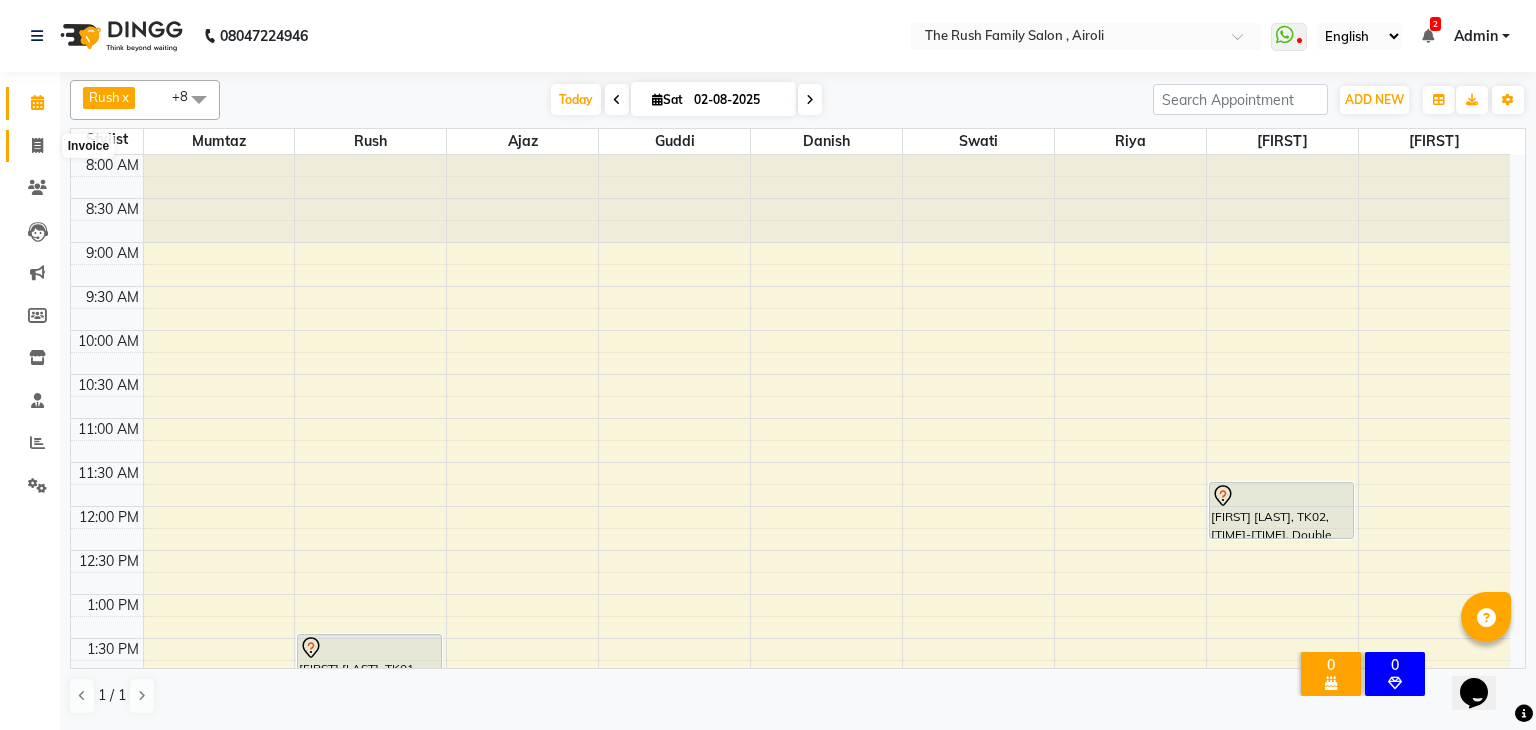 click 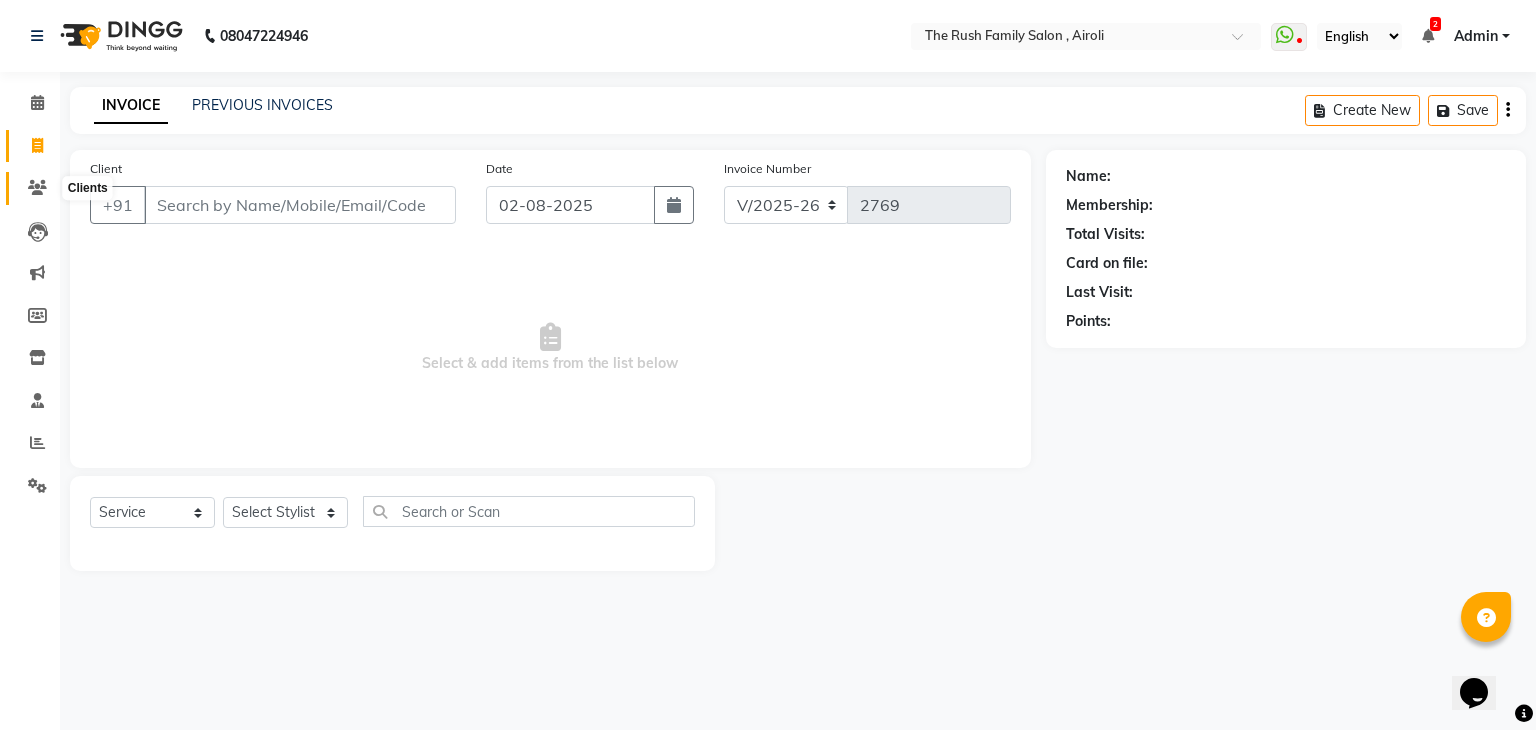 click 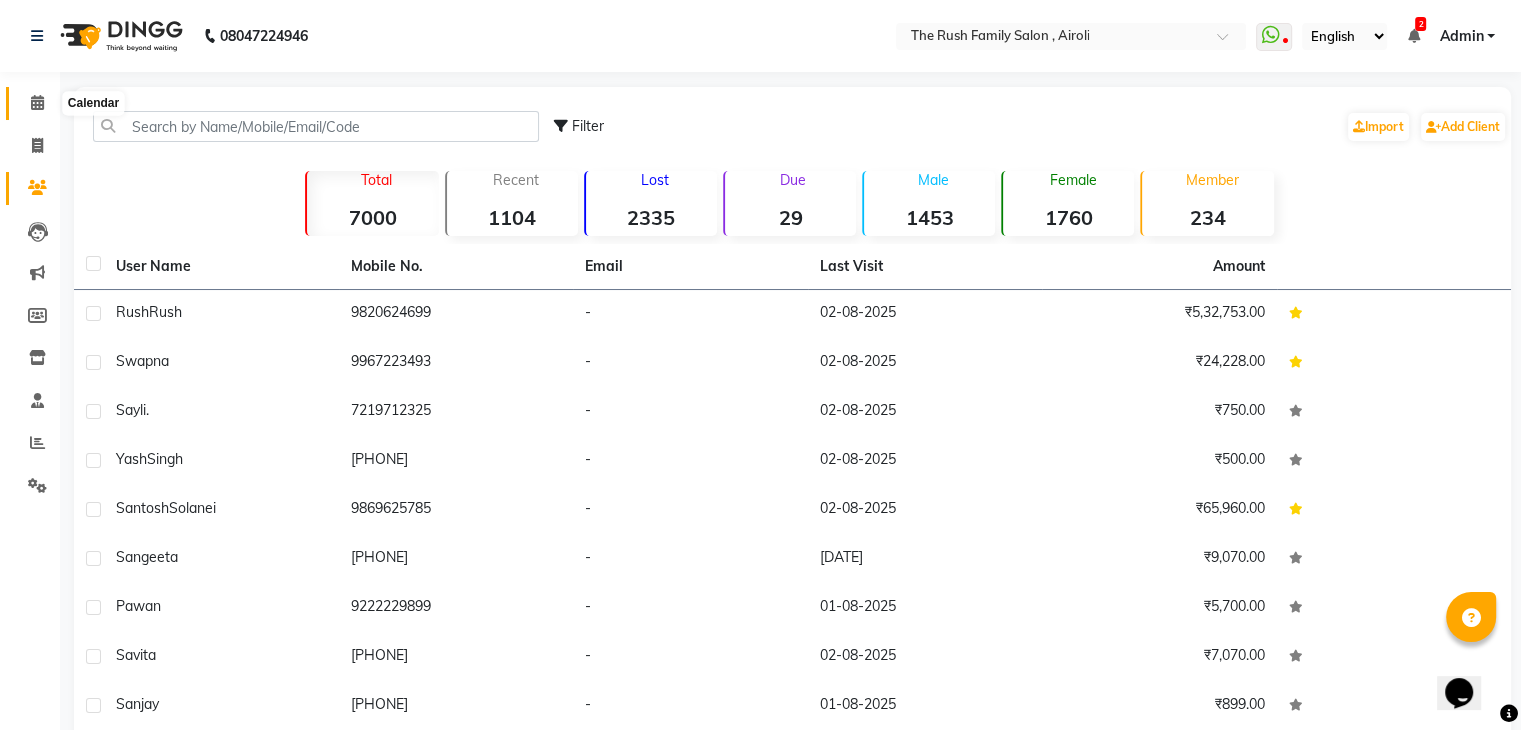 click 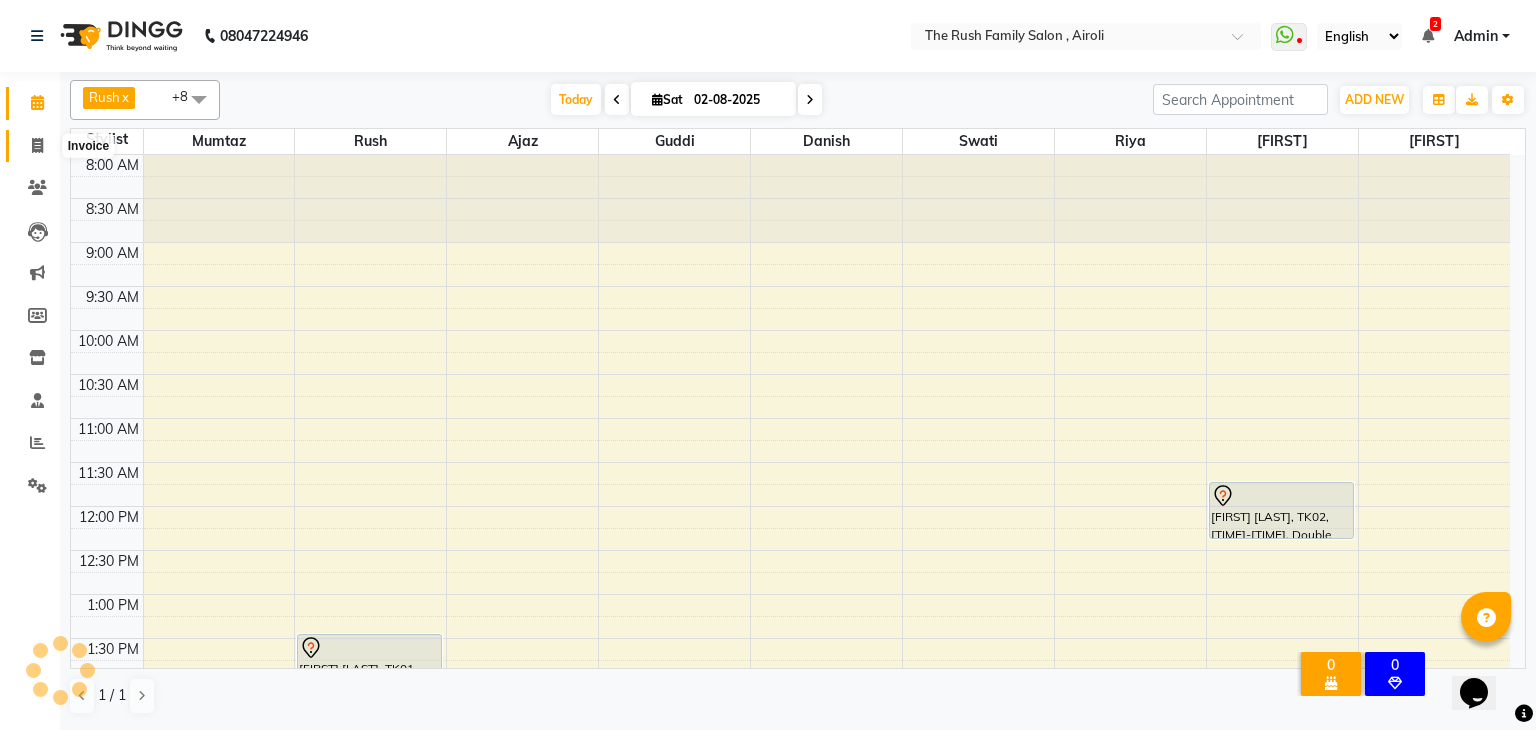 click 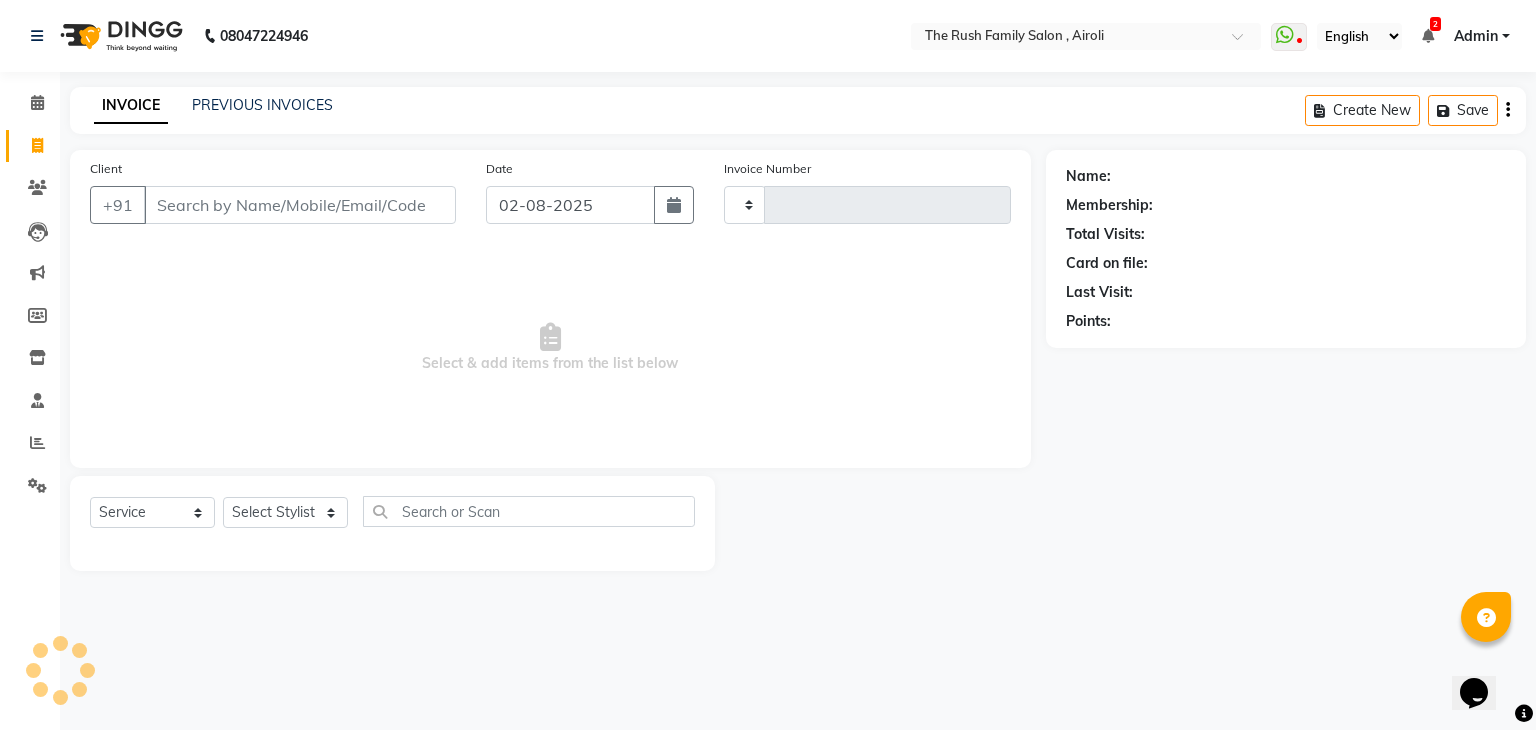type on "2769" 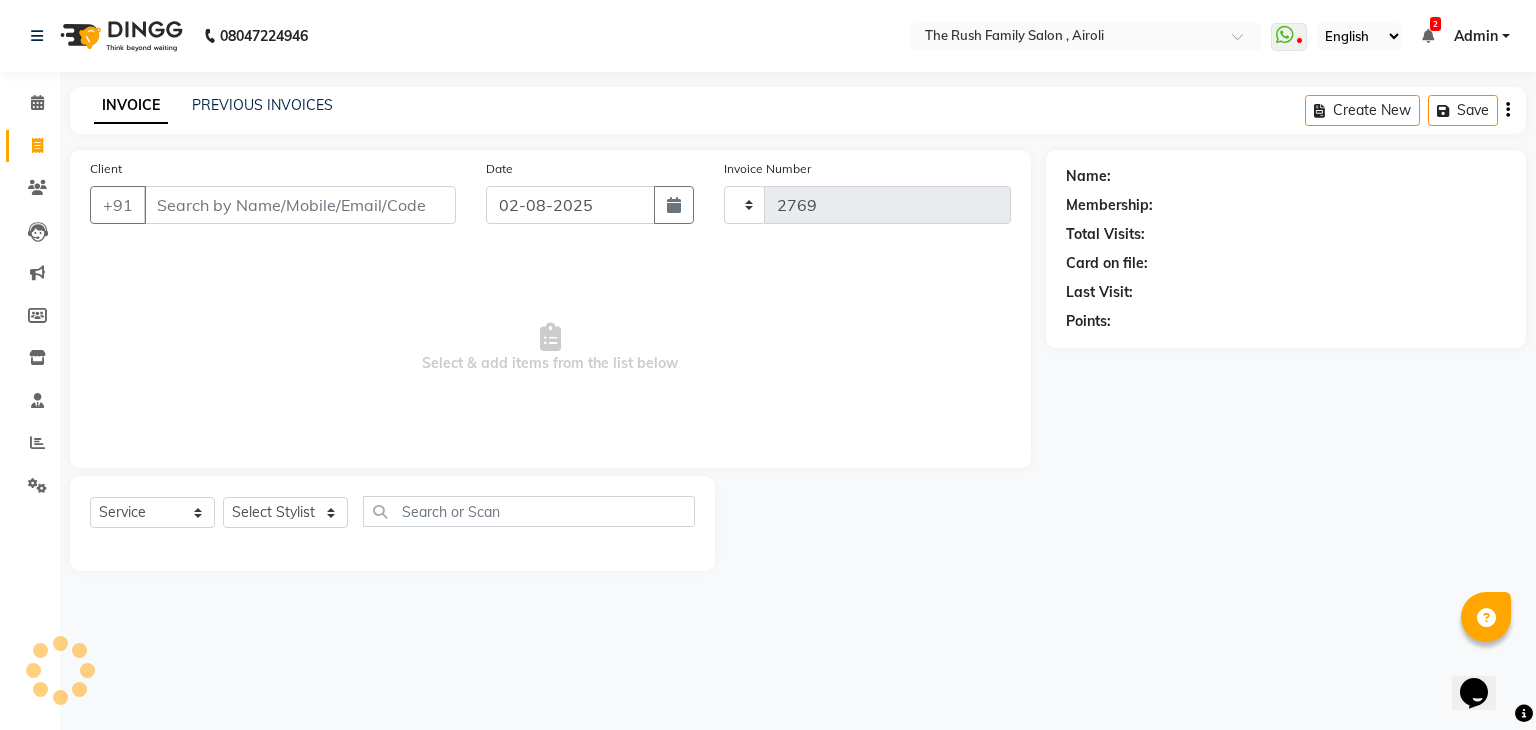 select on "5419" 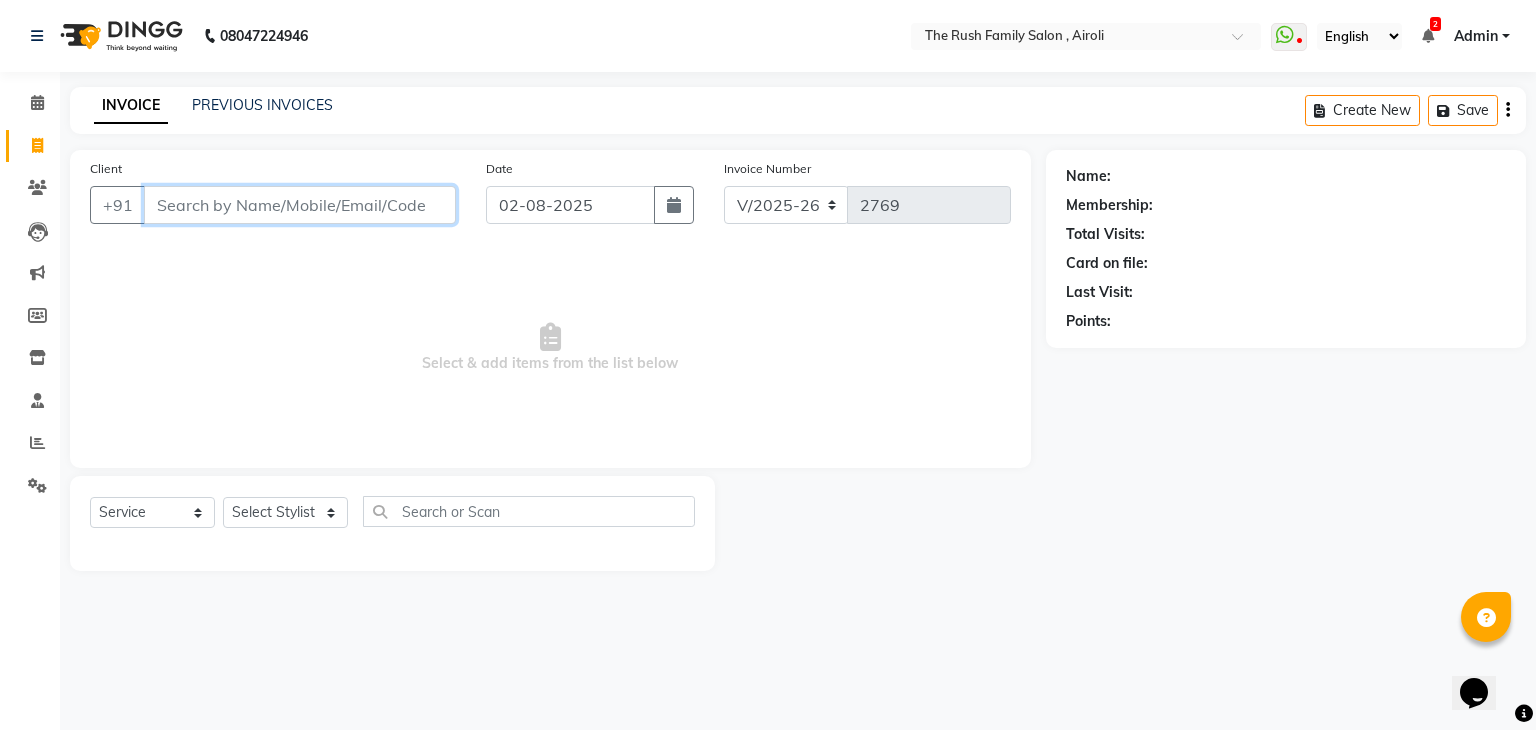 click on "Client" at bounding box center [300, 205] 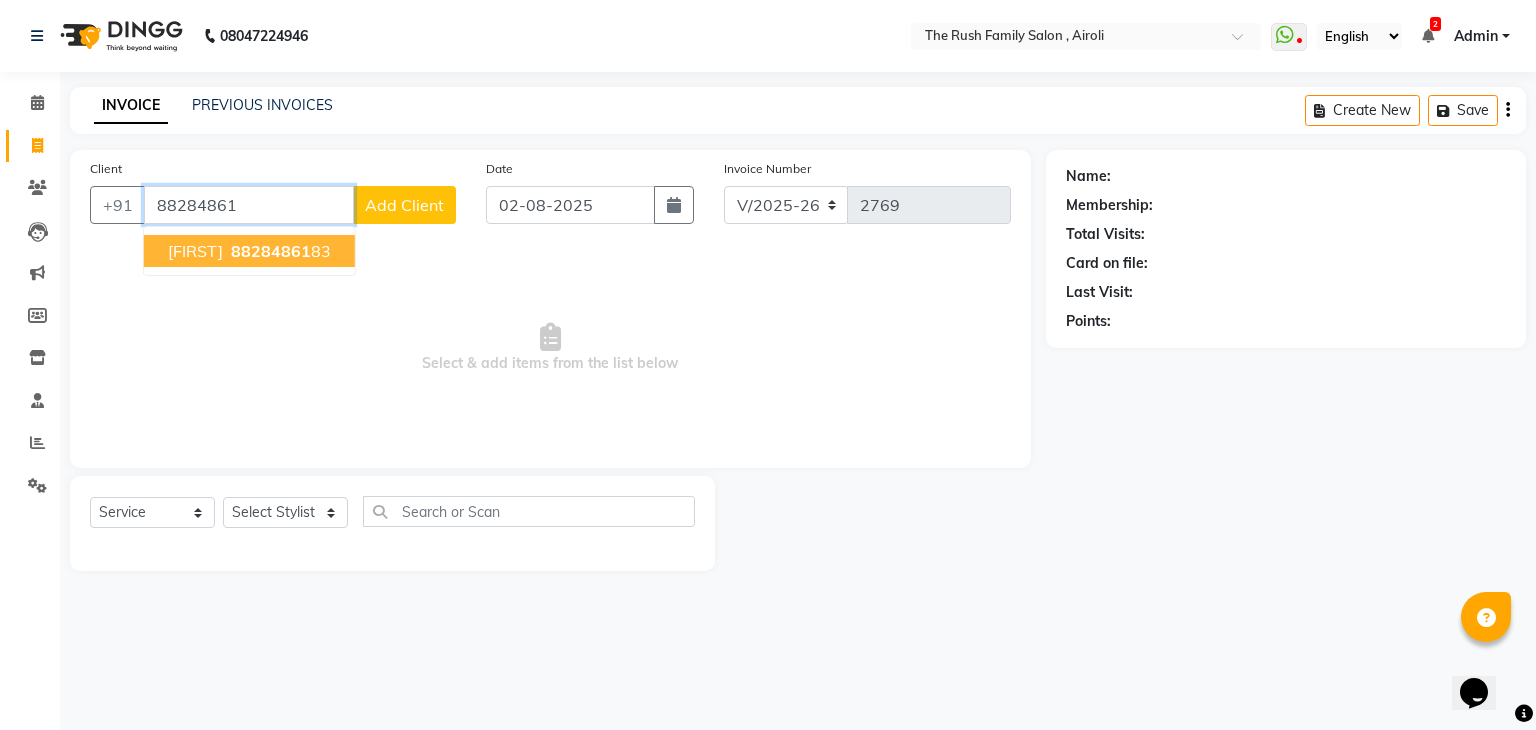 click on "Dinkar" at bounding box center (195, 251) 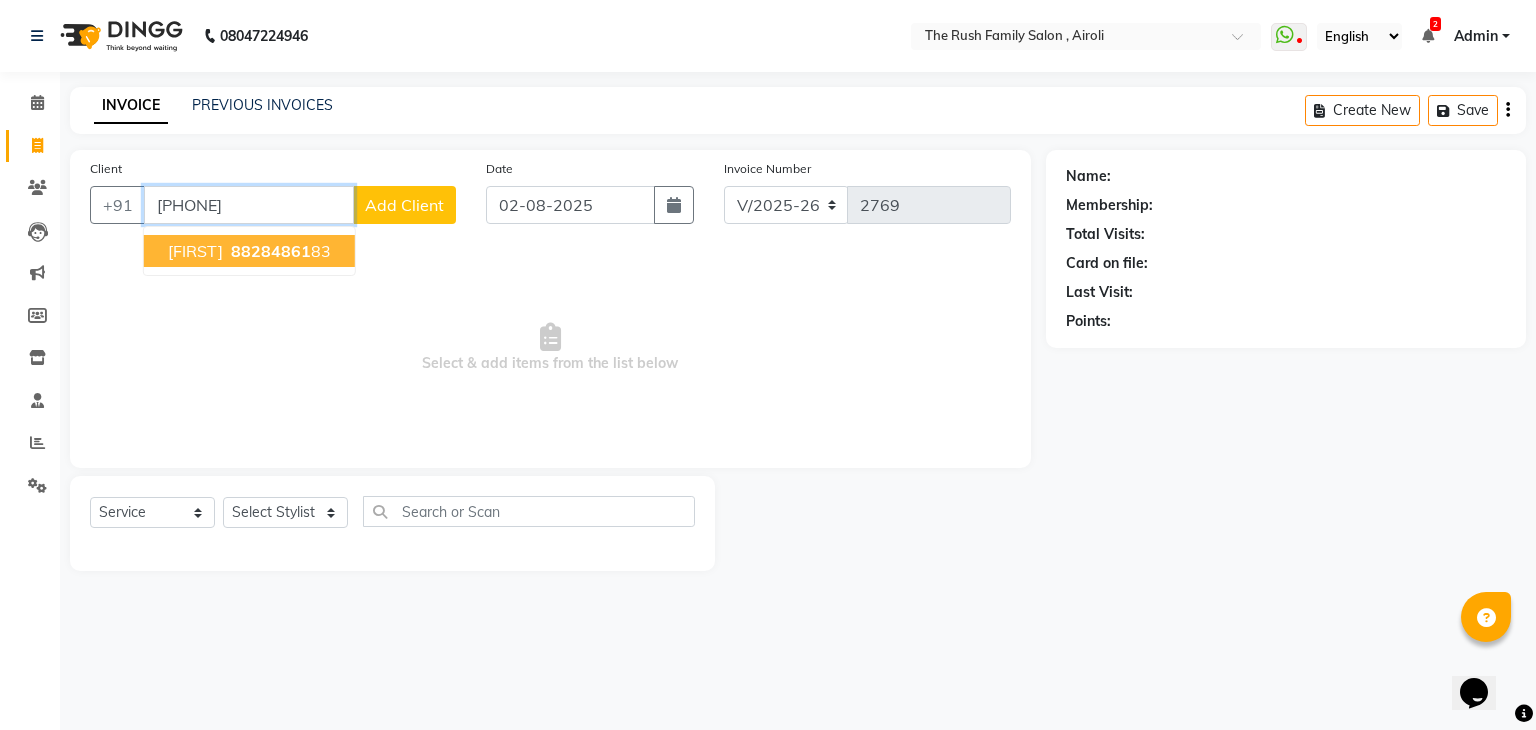 type on "8828486183" 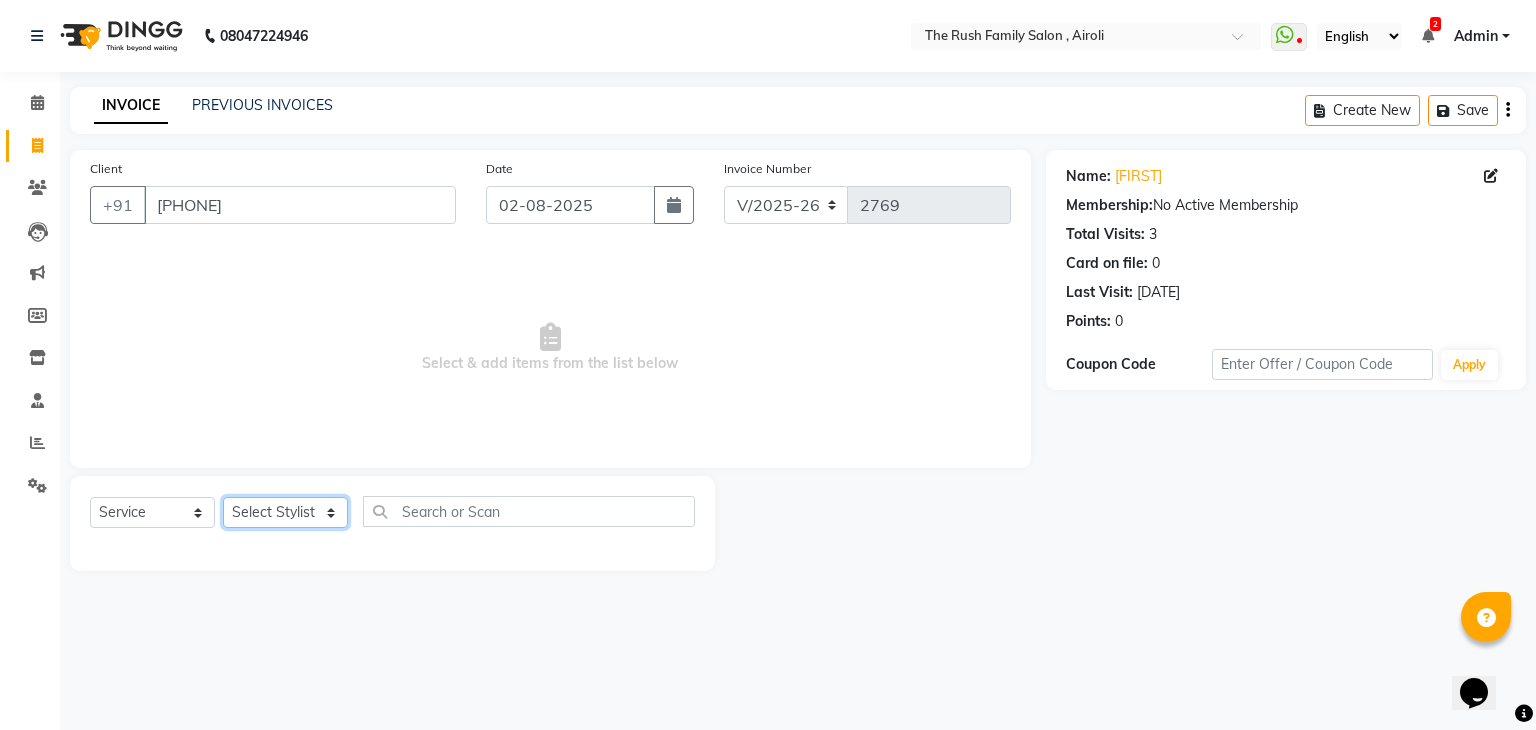 click on "Select Stylist Ajaz Alvira Danish Guddi Jayesh Josh  mumtaz Naeem   nishu Riya    Rush Swati" 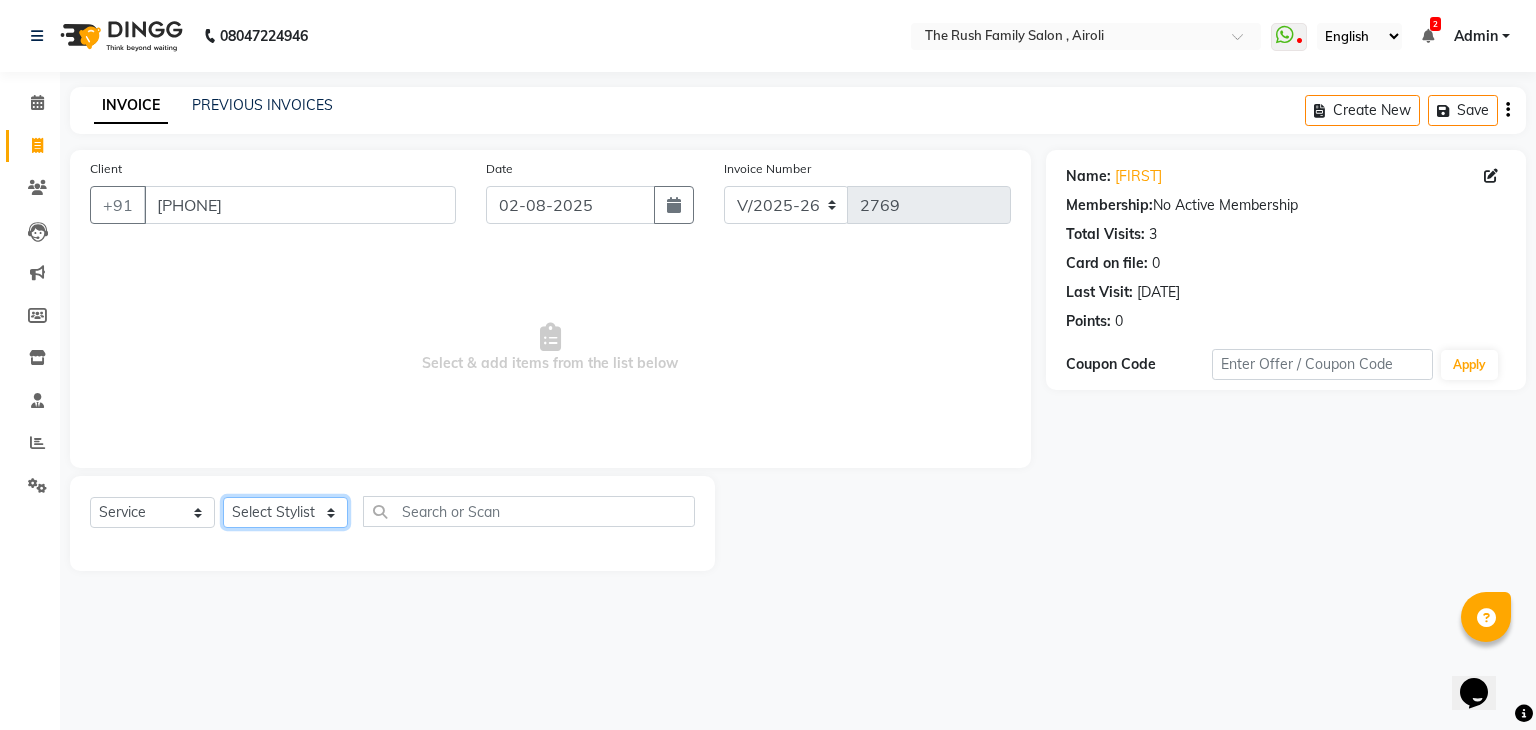 select on "53300" 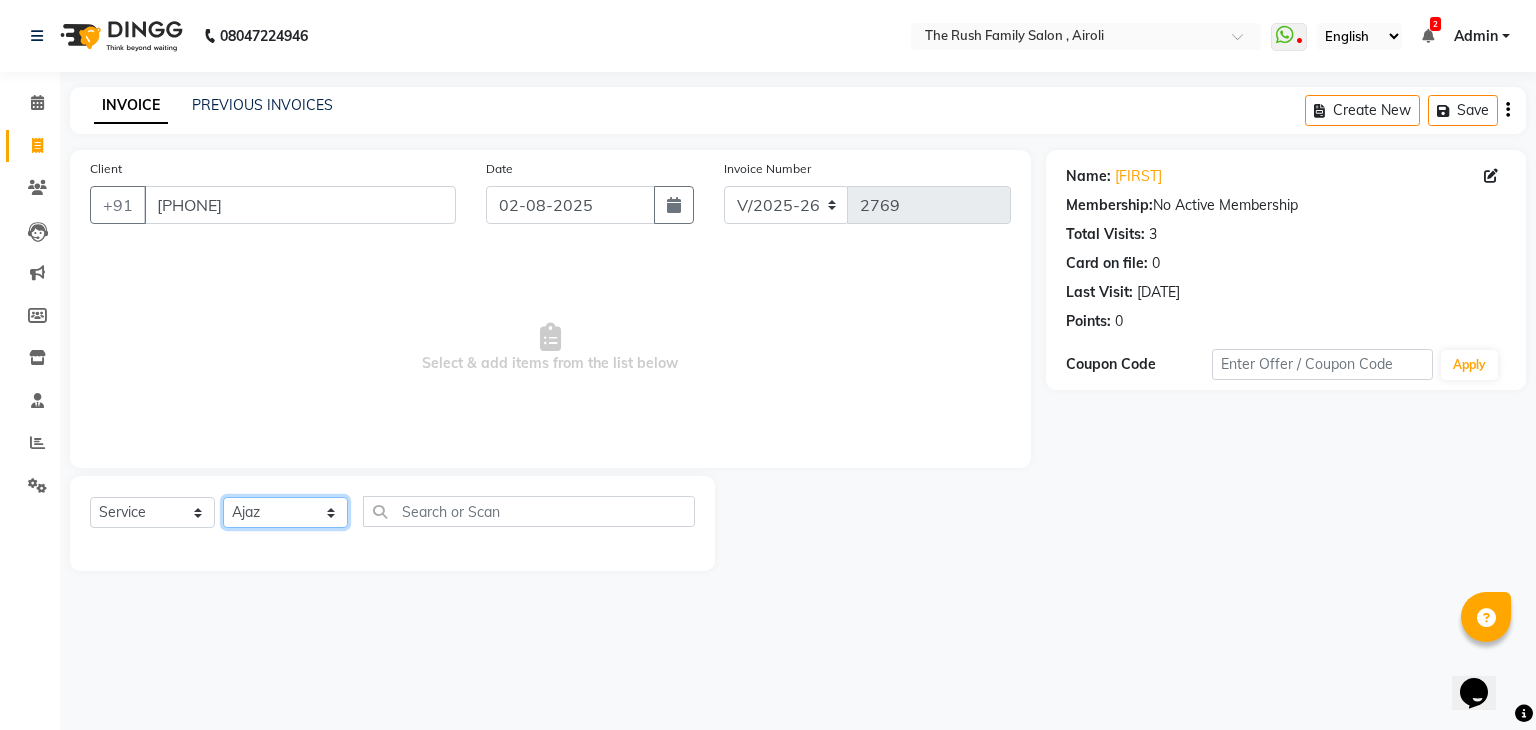click on "Select Stylist Ajaz Alvira Danish Guddi Jayesh Josh  mumtaz Naeem   nishu Riya    Rush Swati" 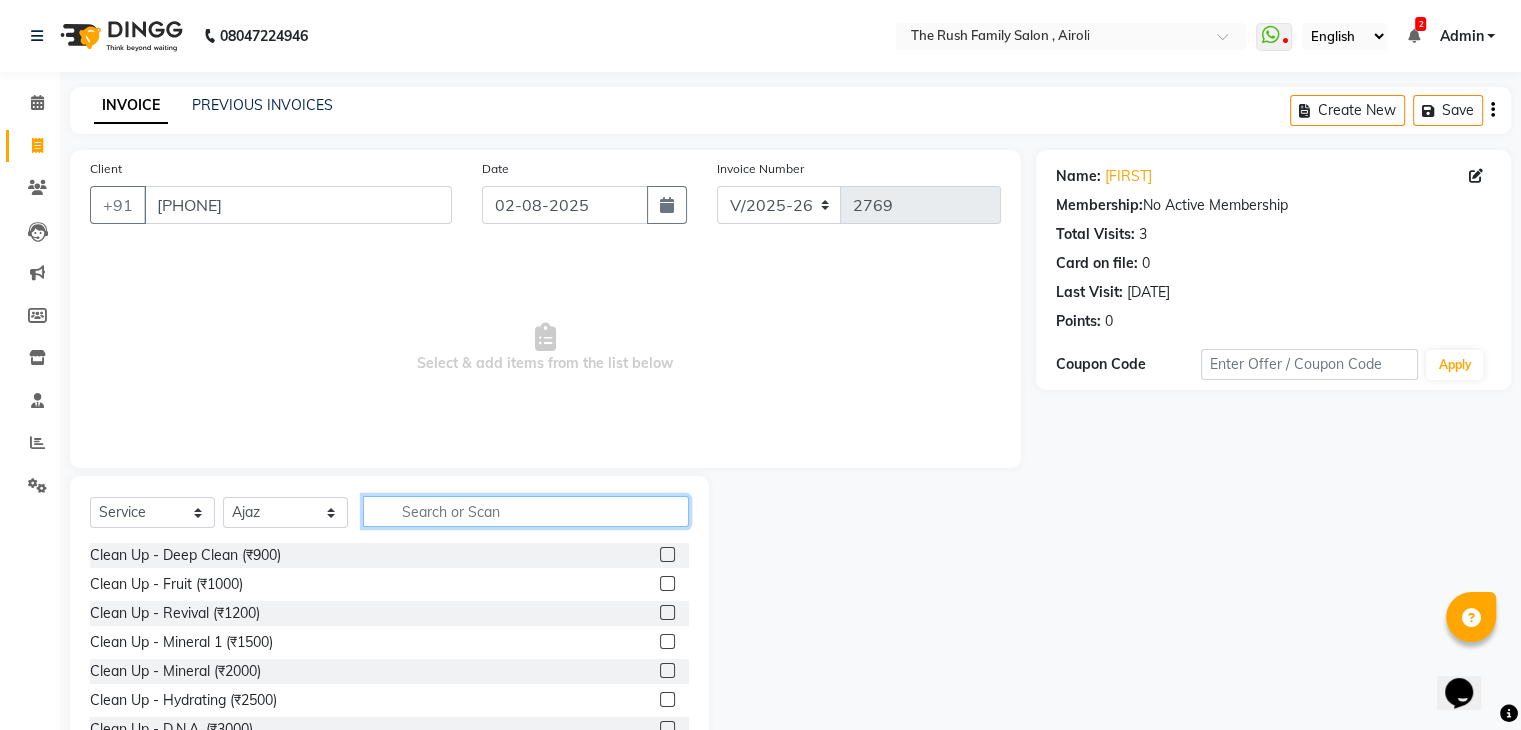 click 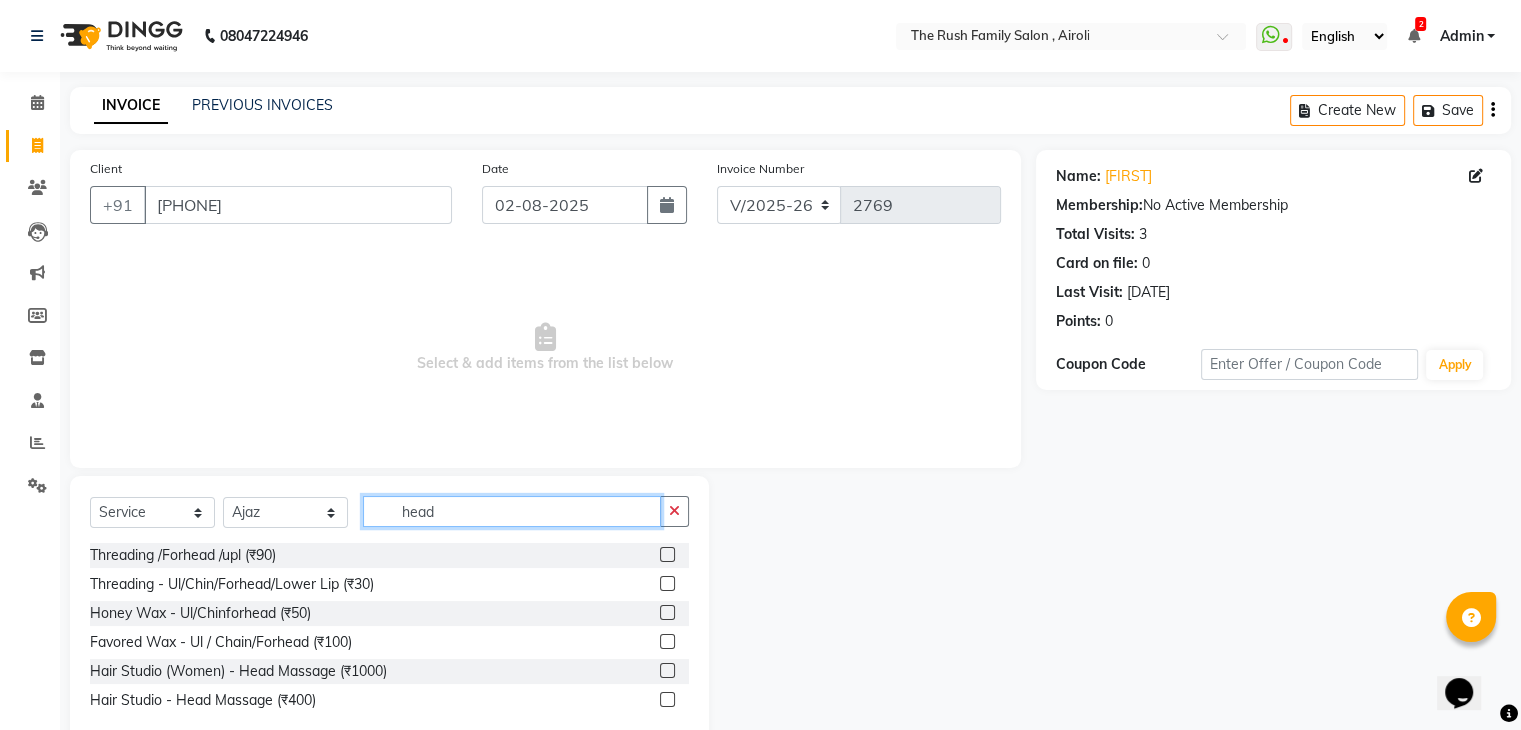 type on "head" 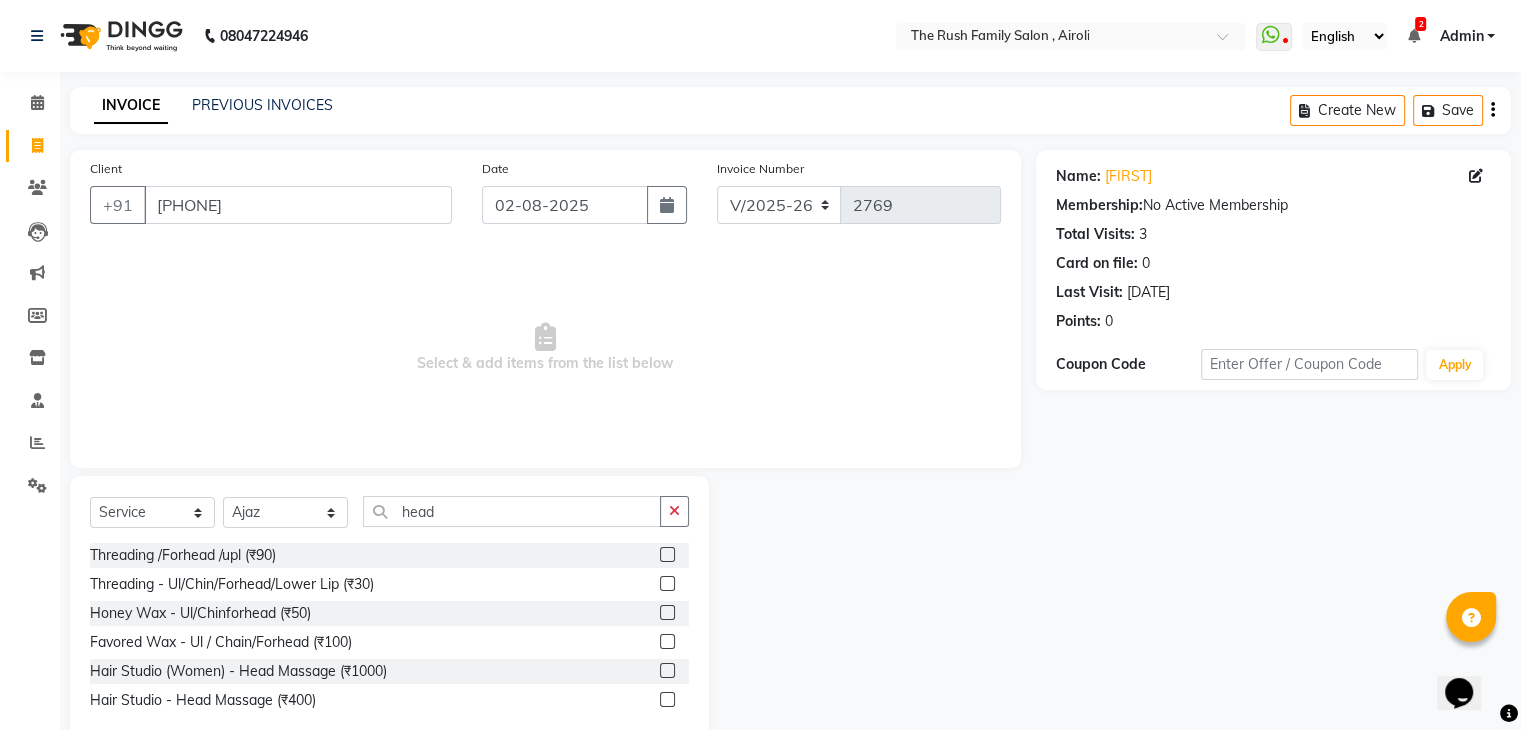 click 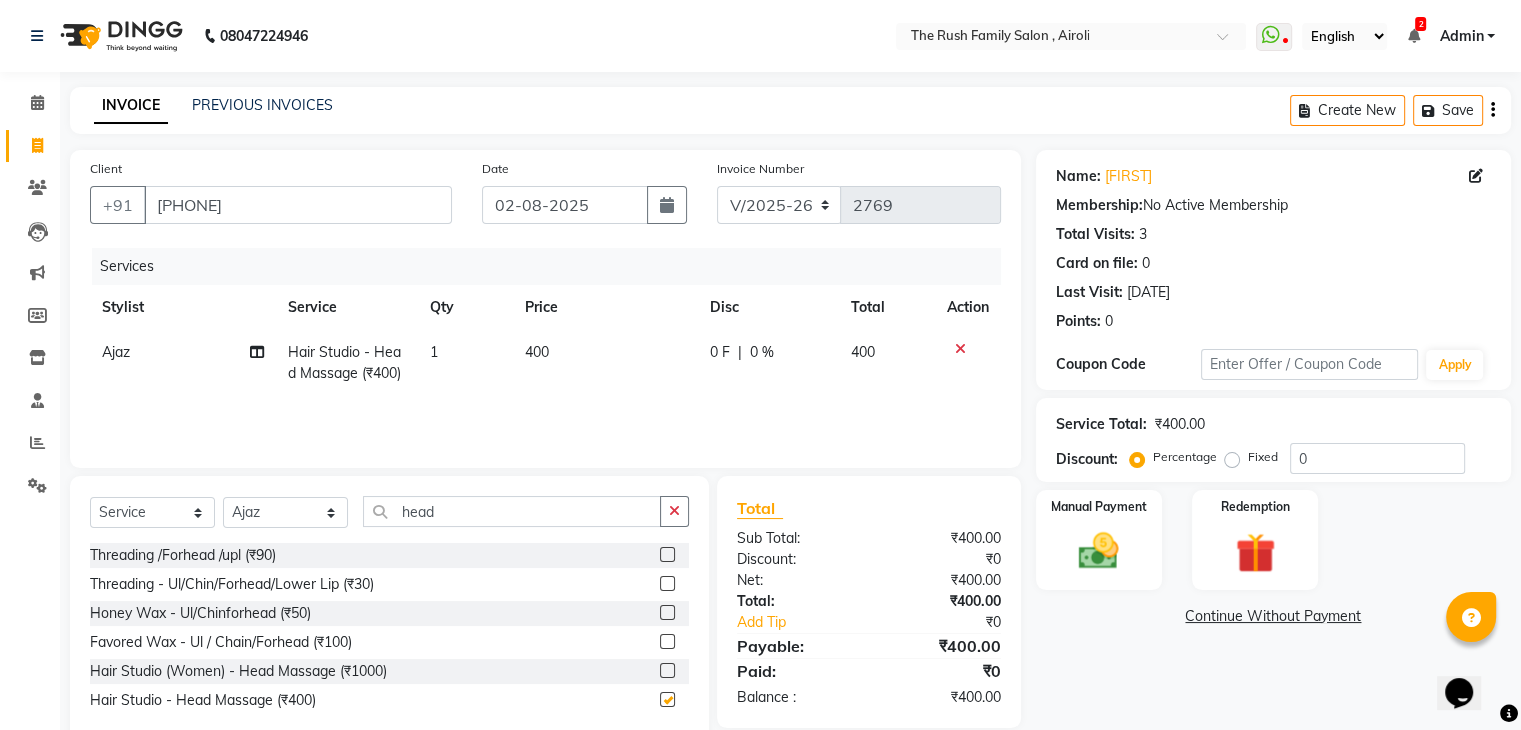 checkbox on "false" 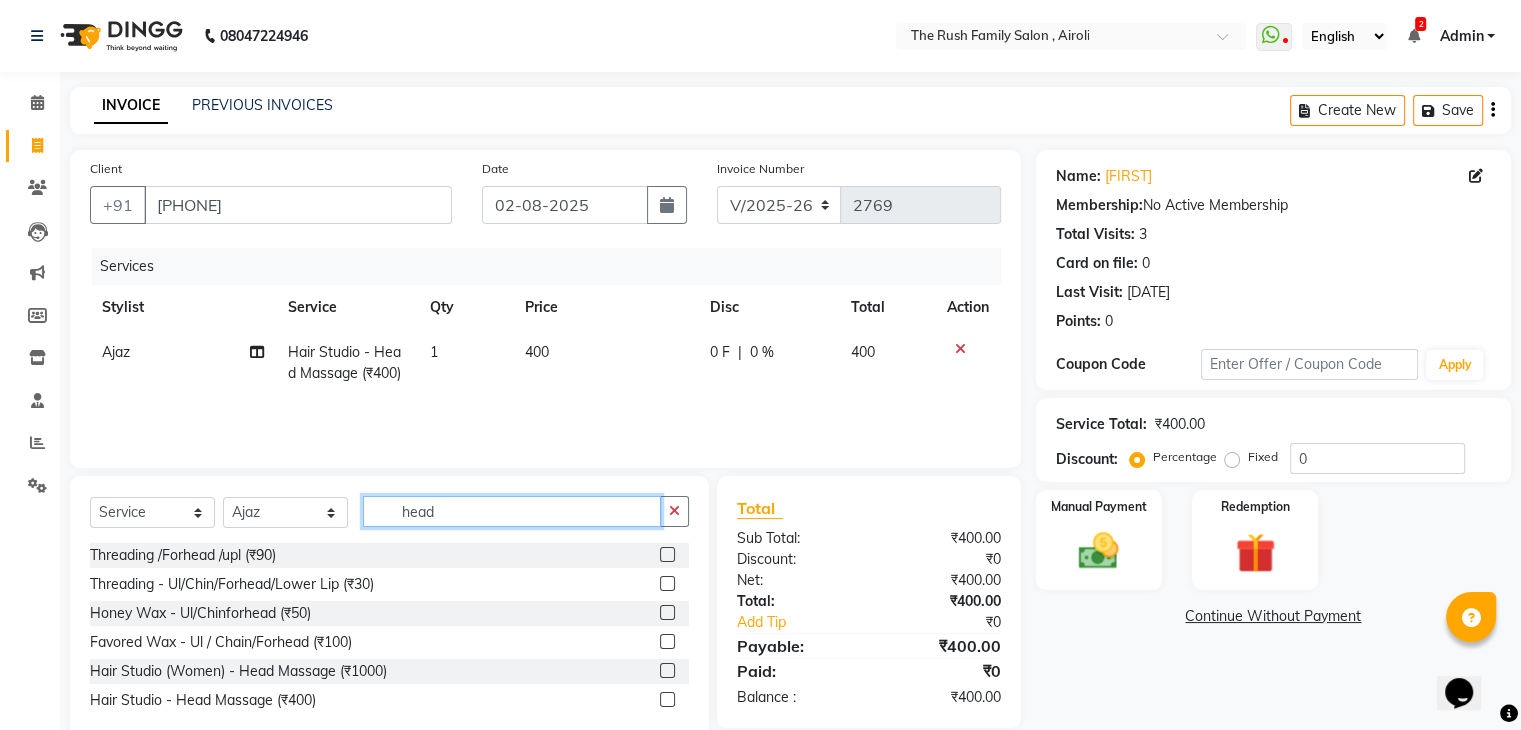 click on "head" 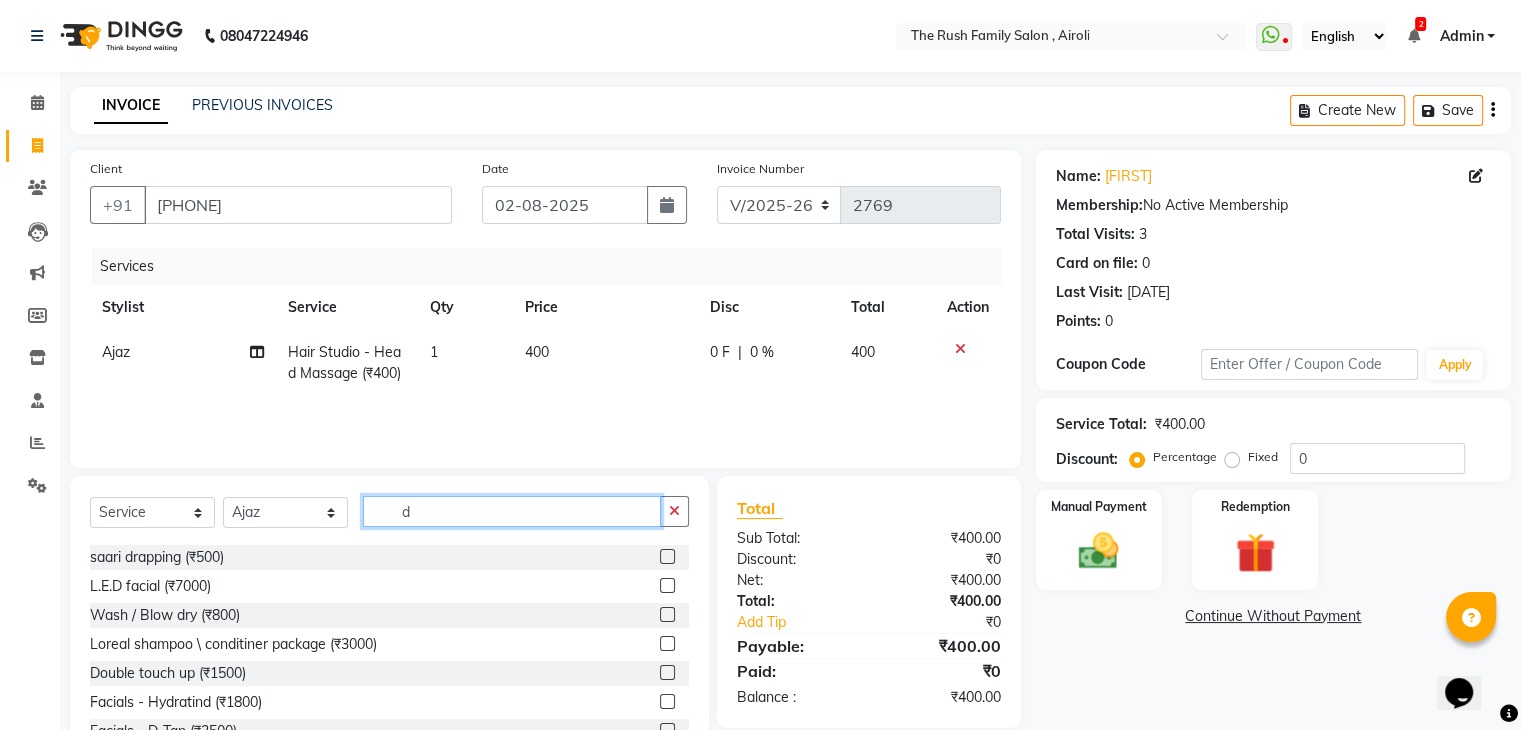 scroll, scrollTop: 445, scrollLeft: 0, axis: vertical 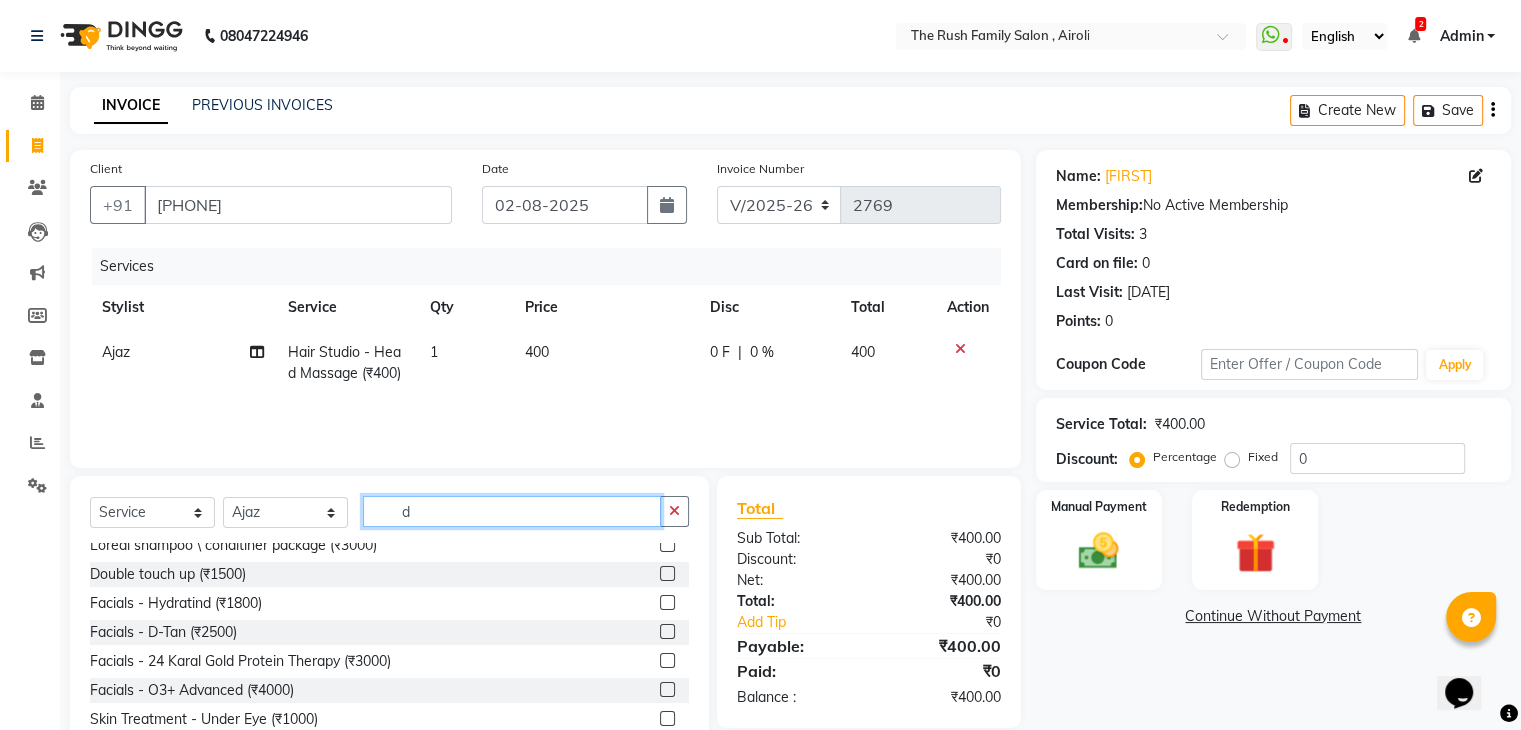 click on "d" 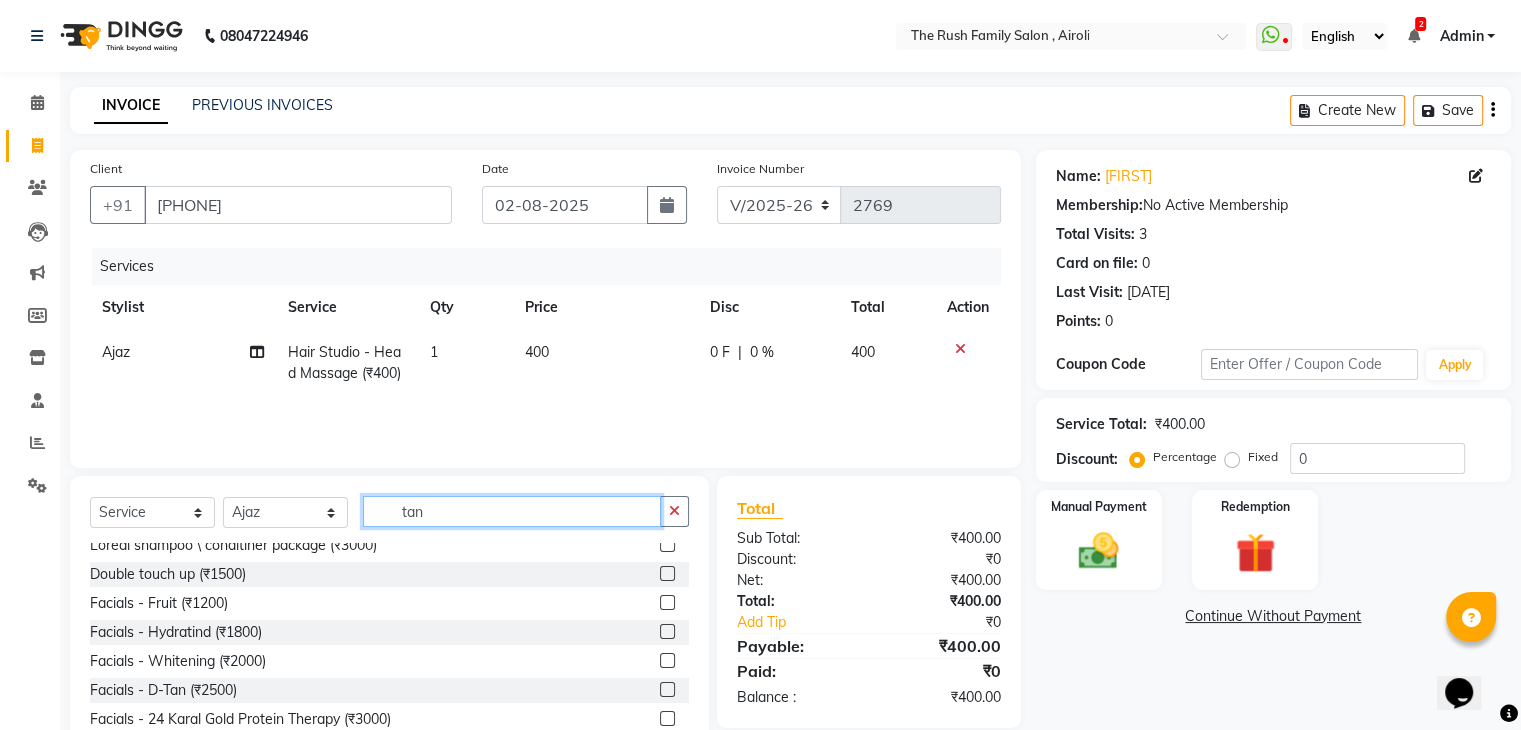 scroll, scrollTop: 0, scrollLeft: 0, axis: both 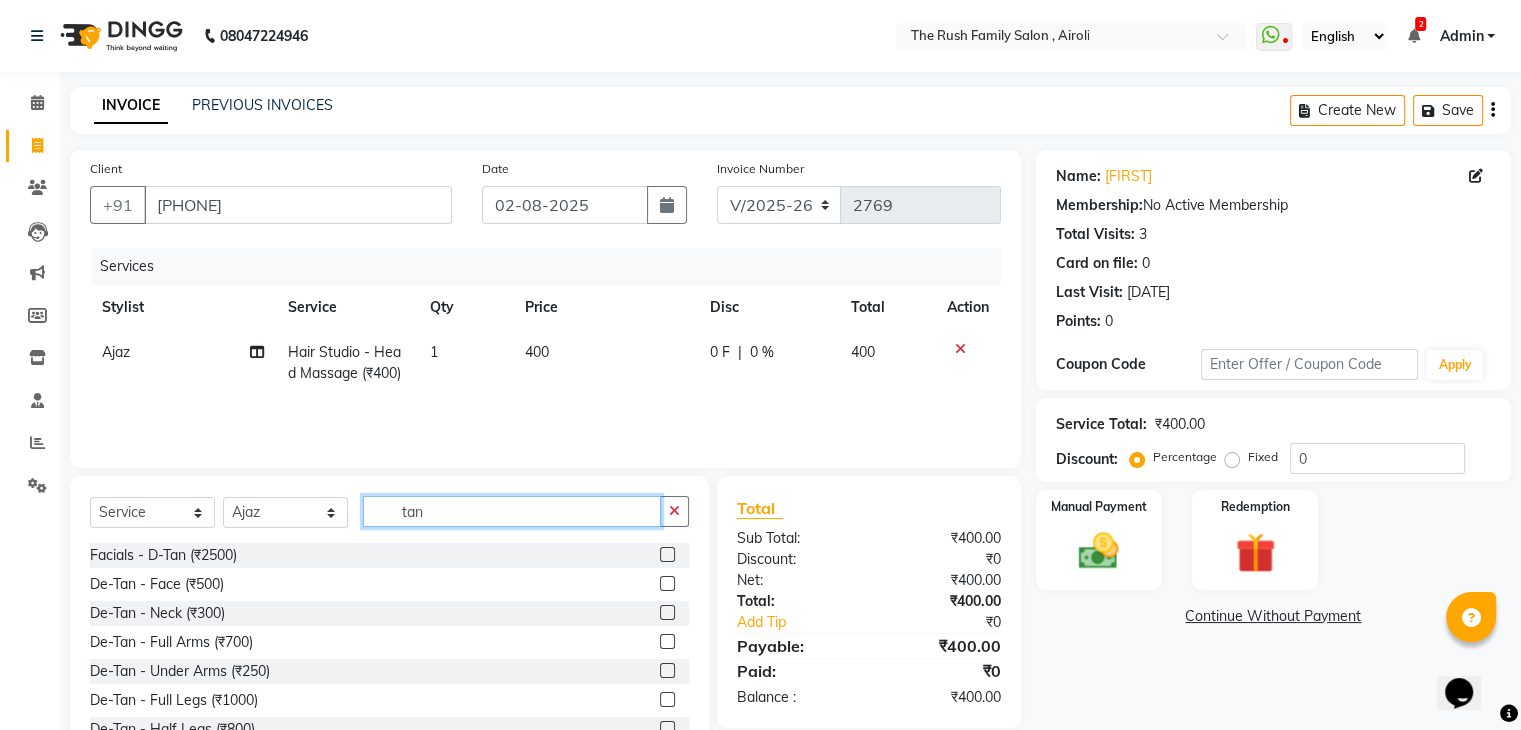 type on "tan" 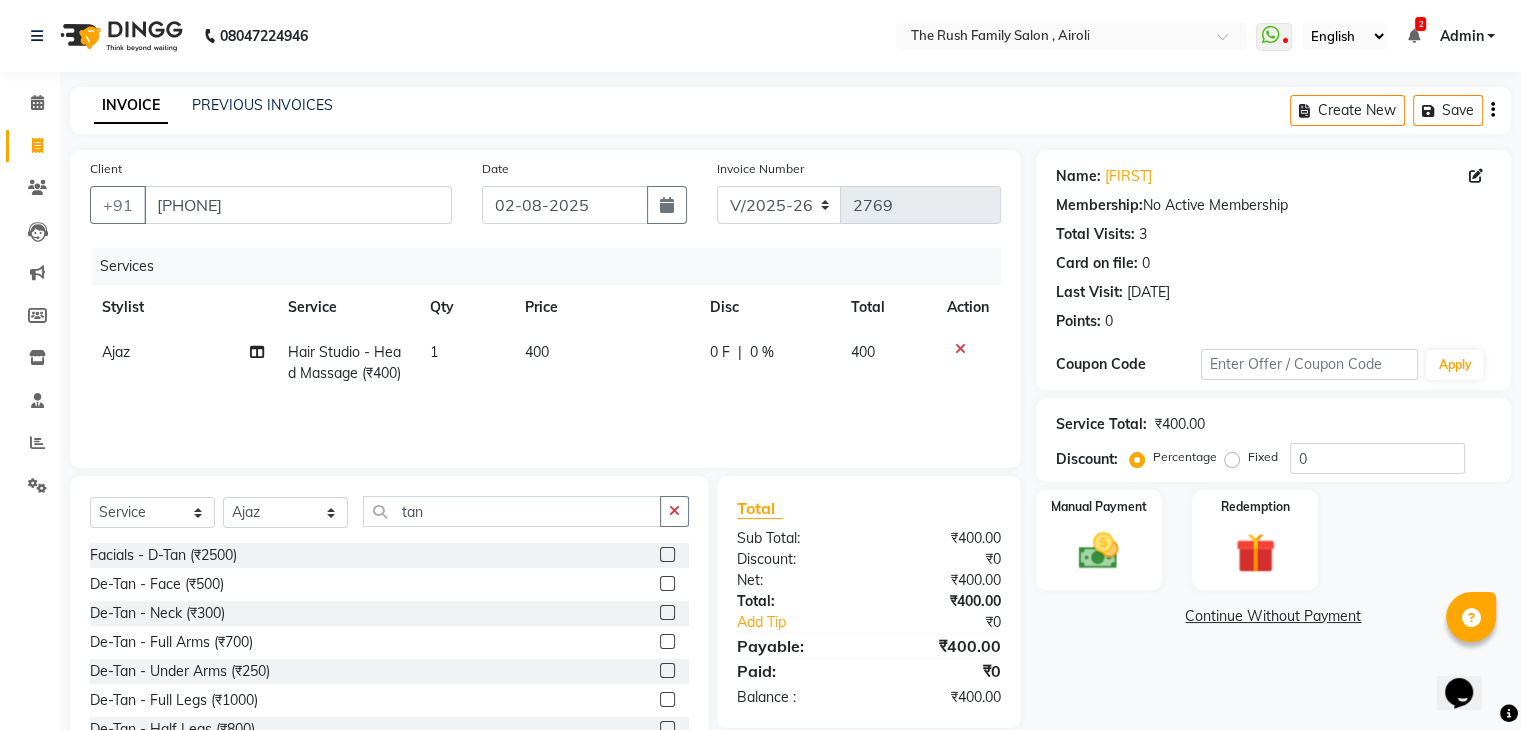 click 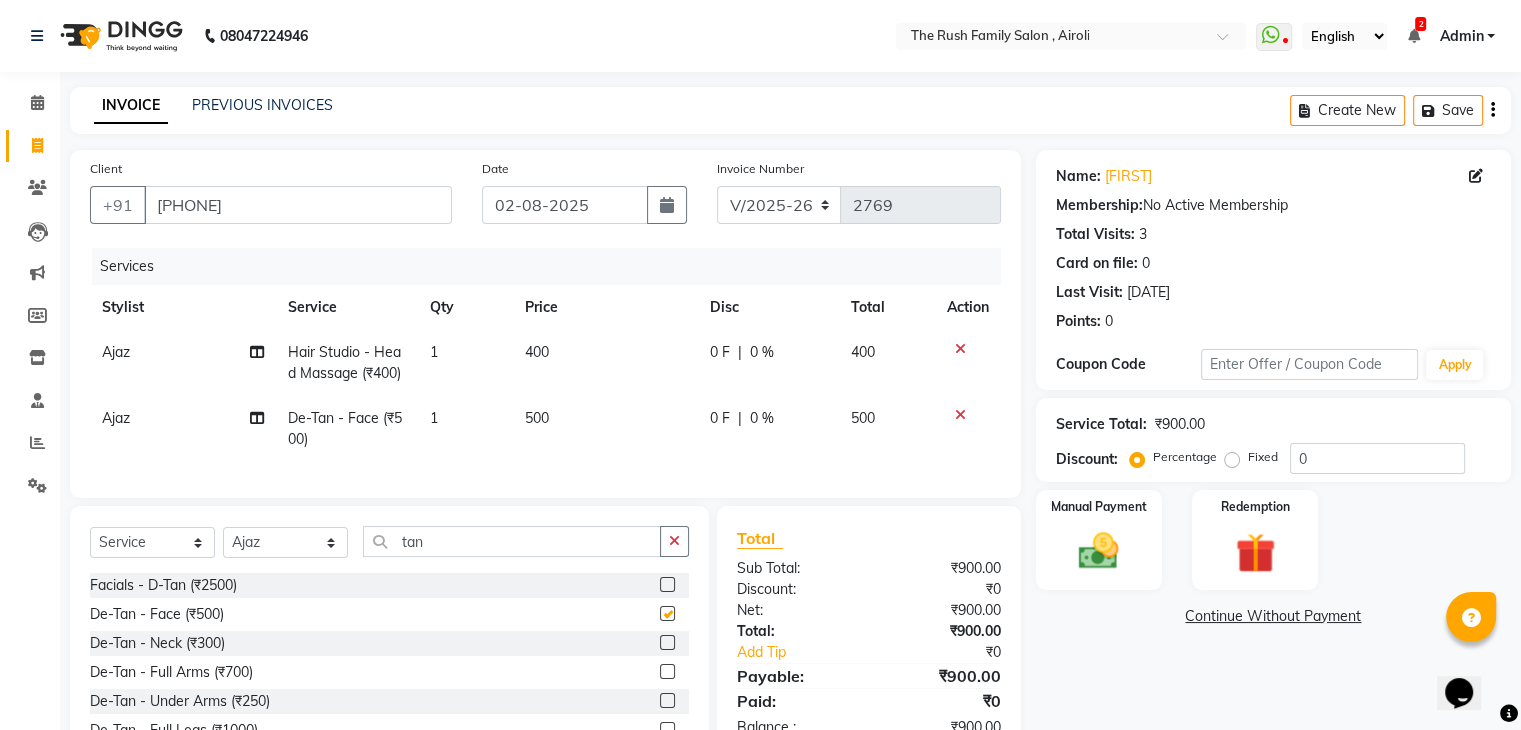 checkbox on "false" 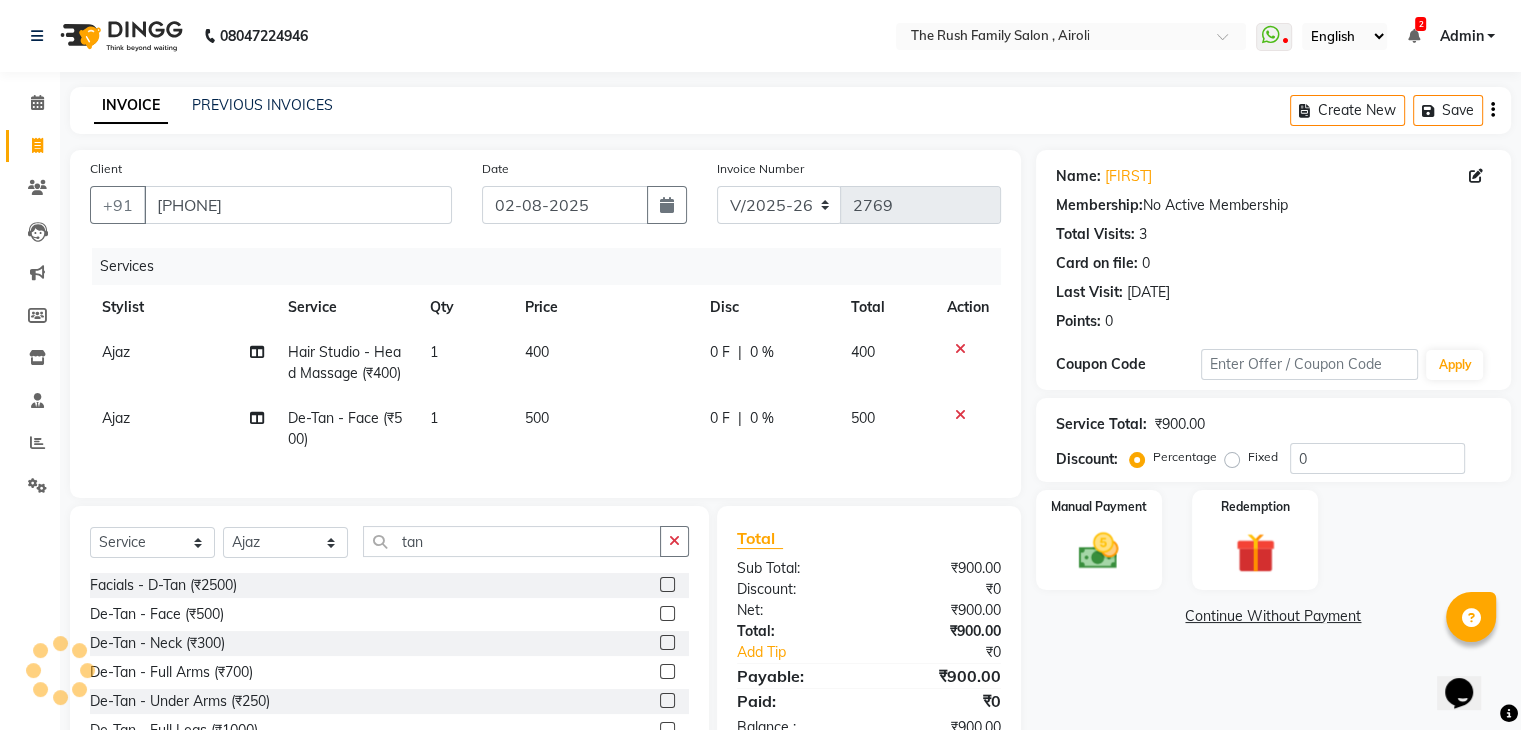 click on "0 F" 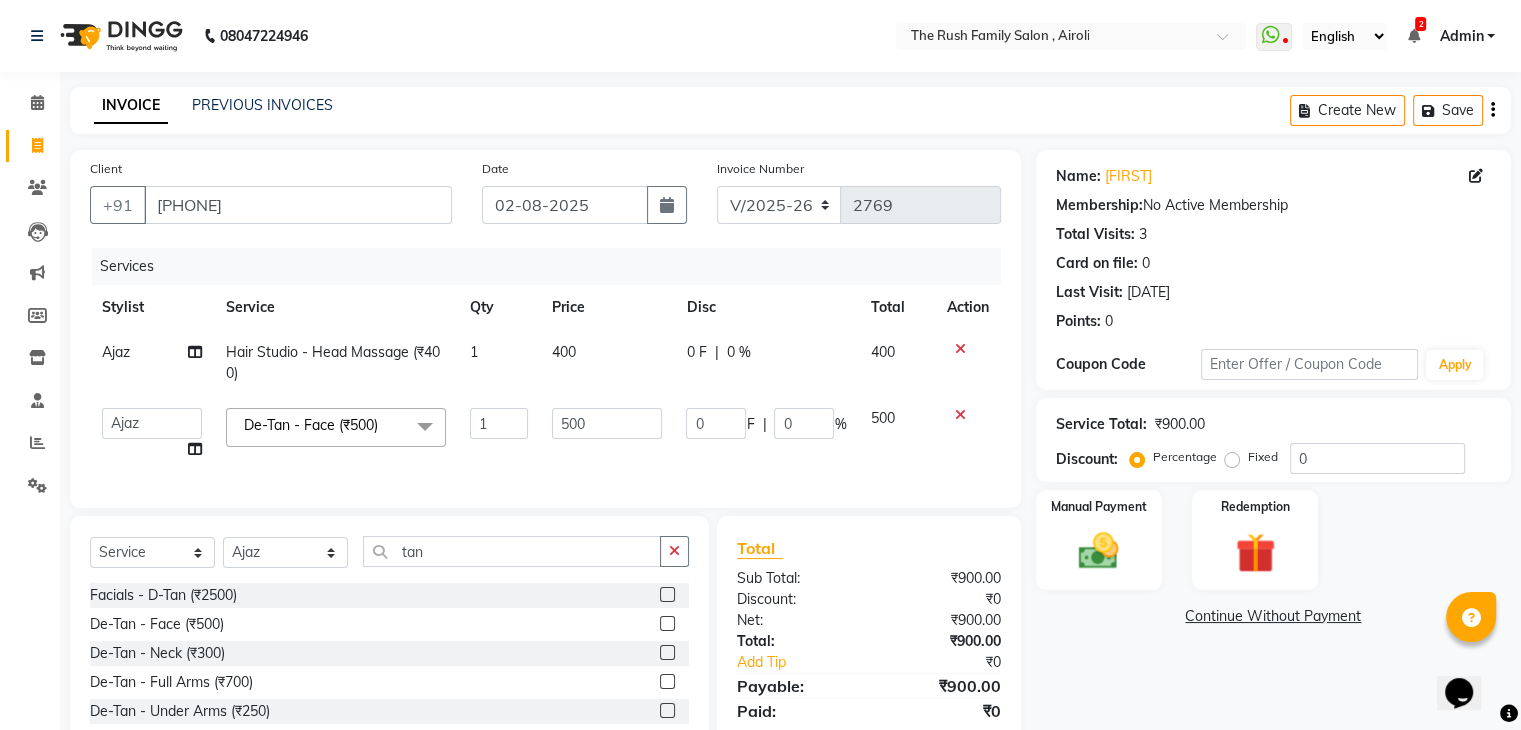 click on "0" 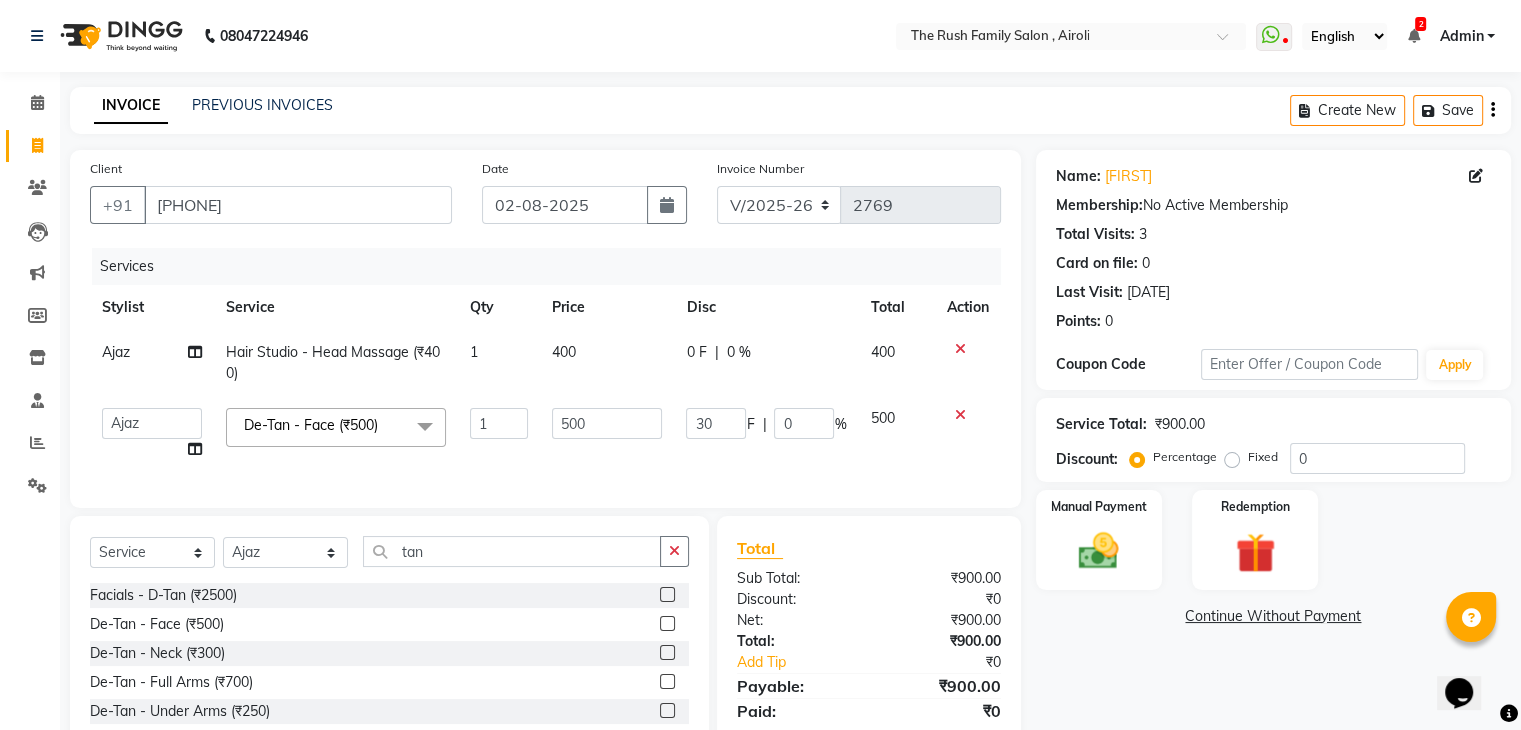 type on "300" 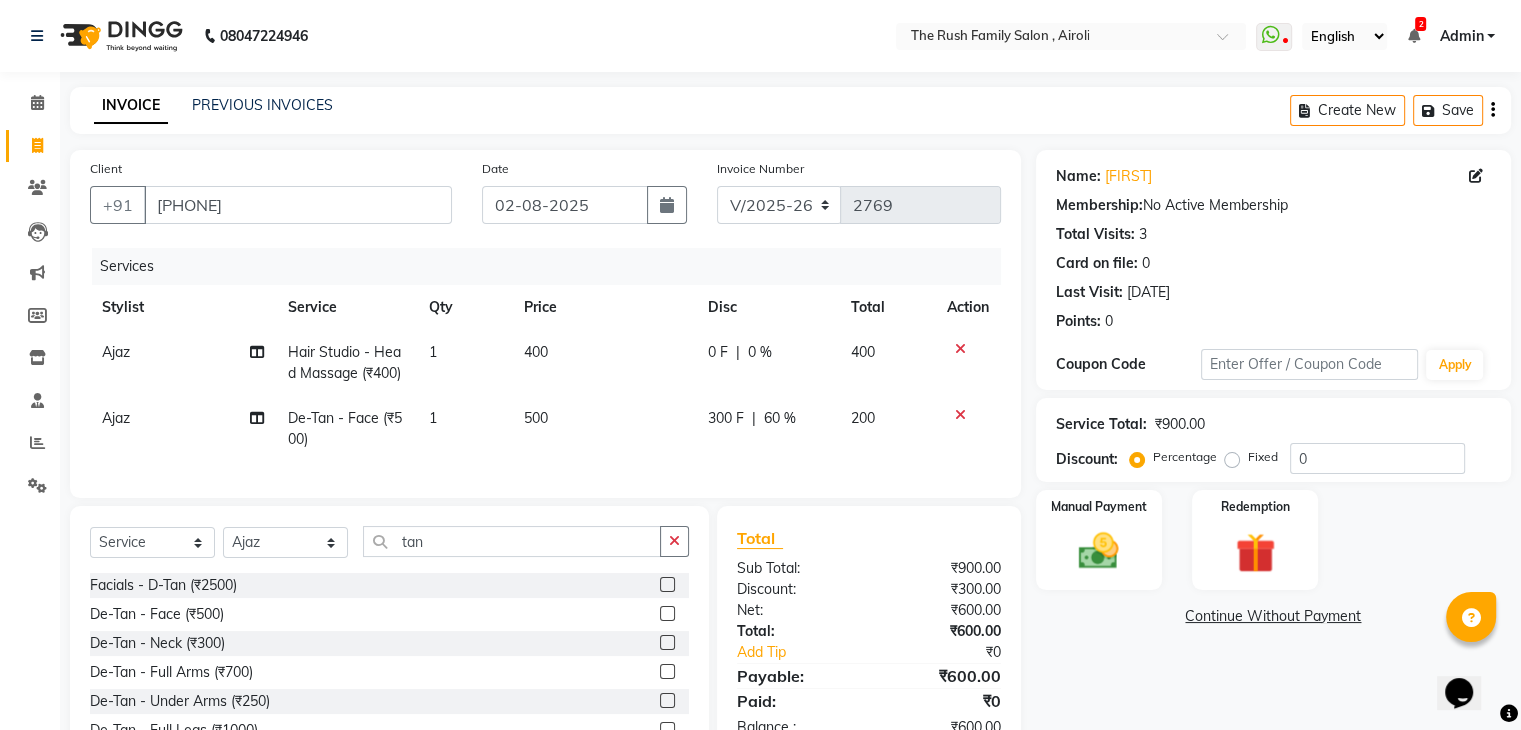 click on "Ajaz Hair Studio - Head Massage (₹400) 1 400 0 F | 0 % 400" 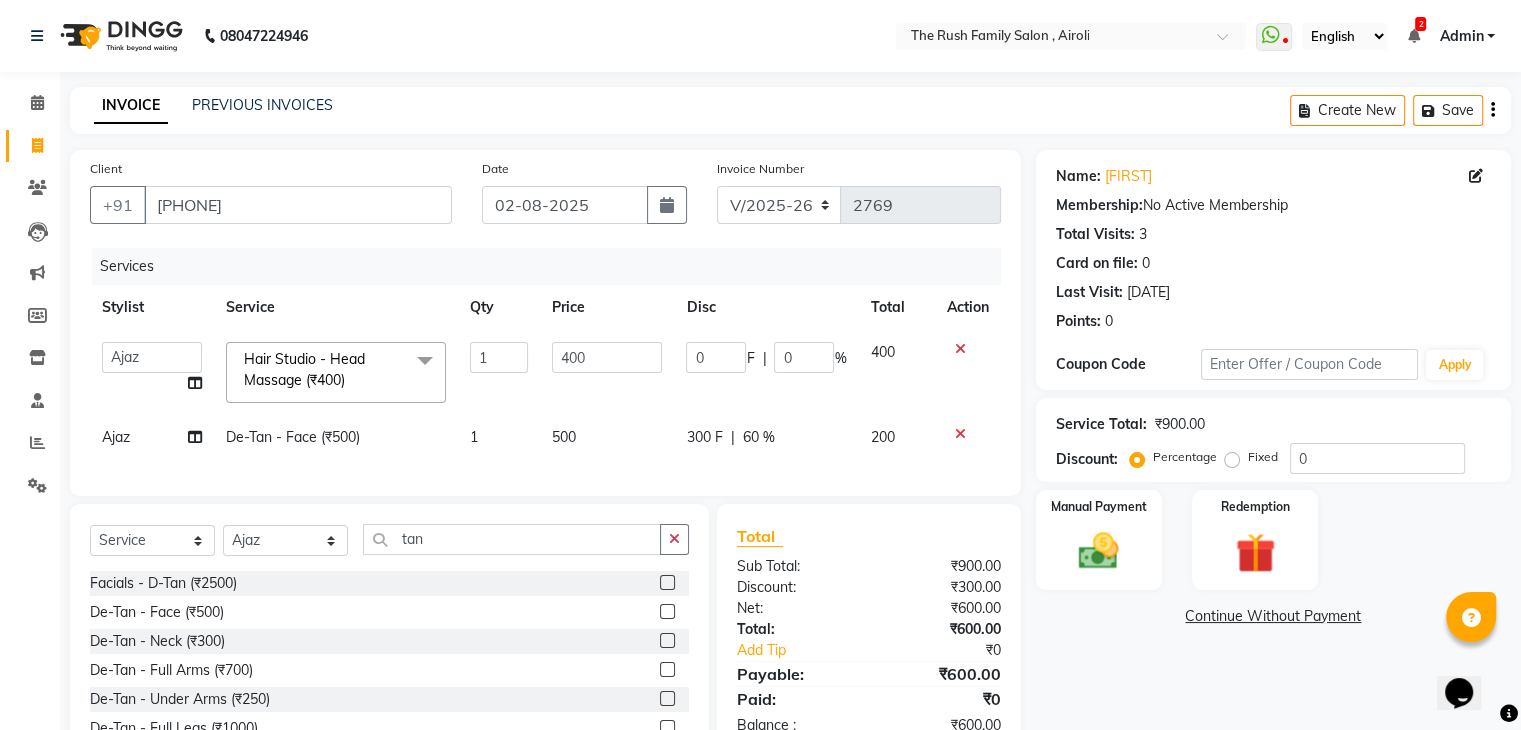 click on "0" 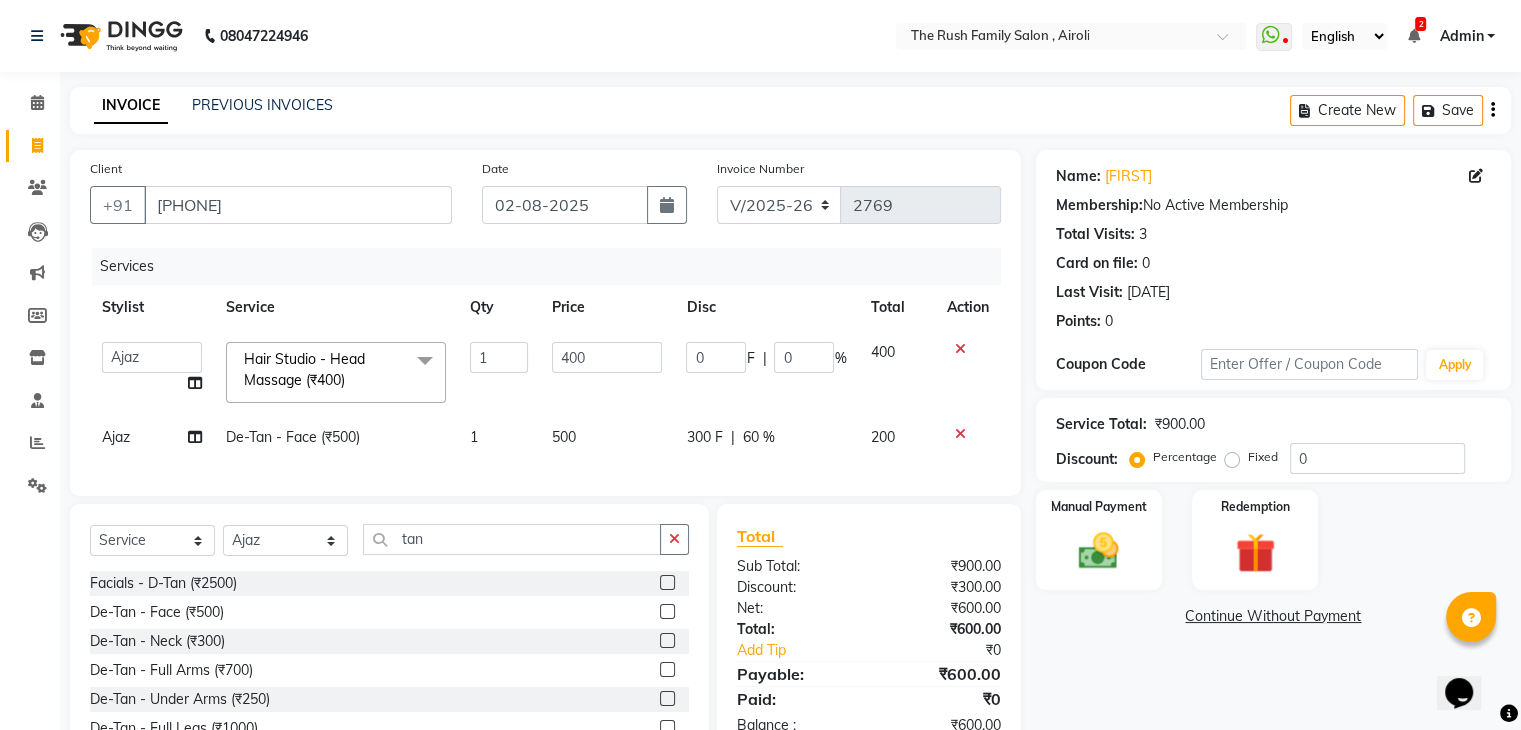 click on "0" 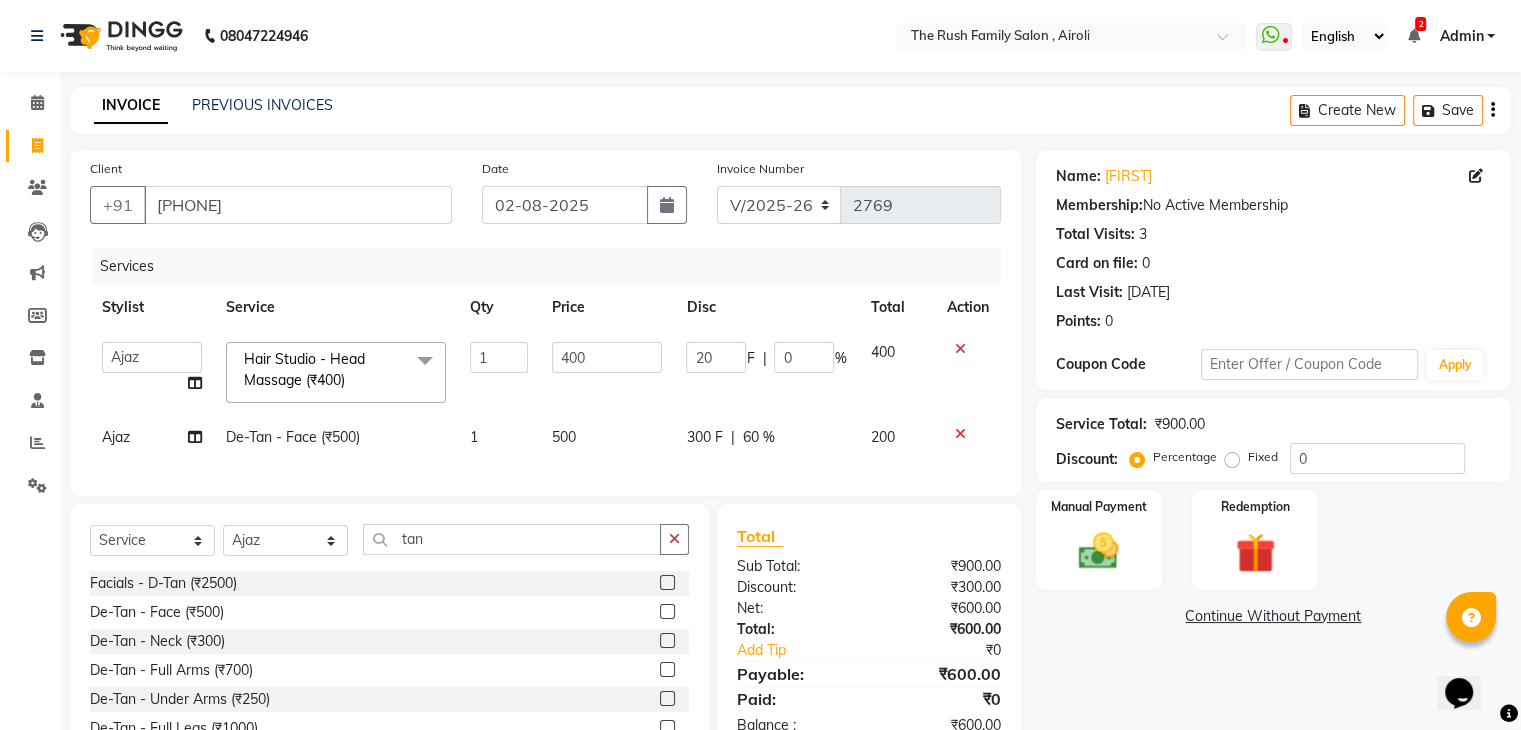 type on "200" 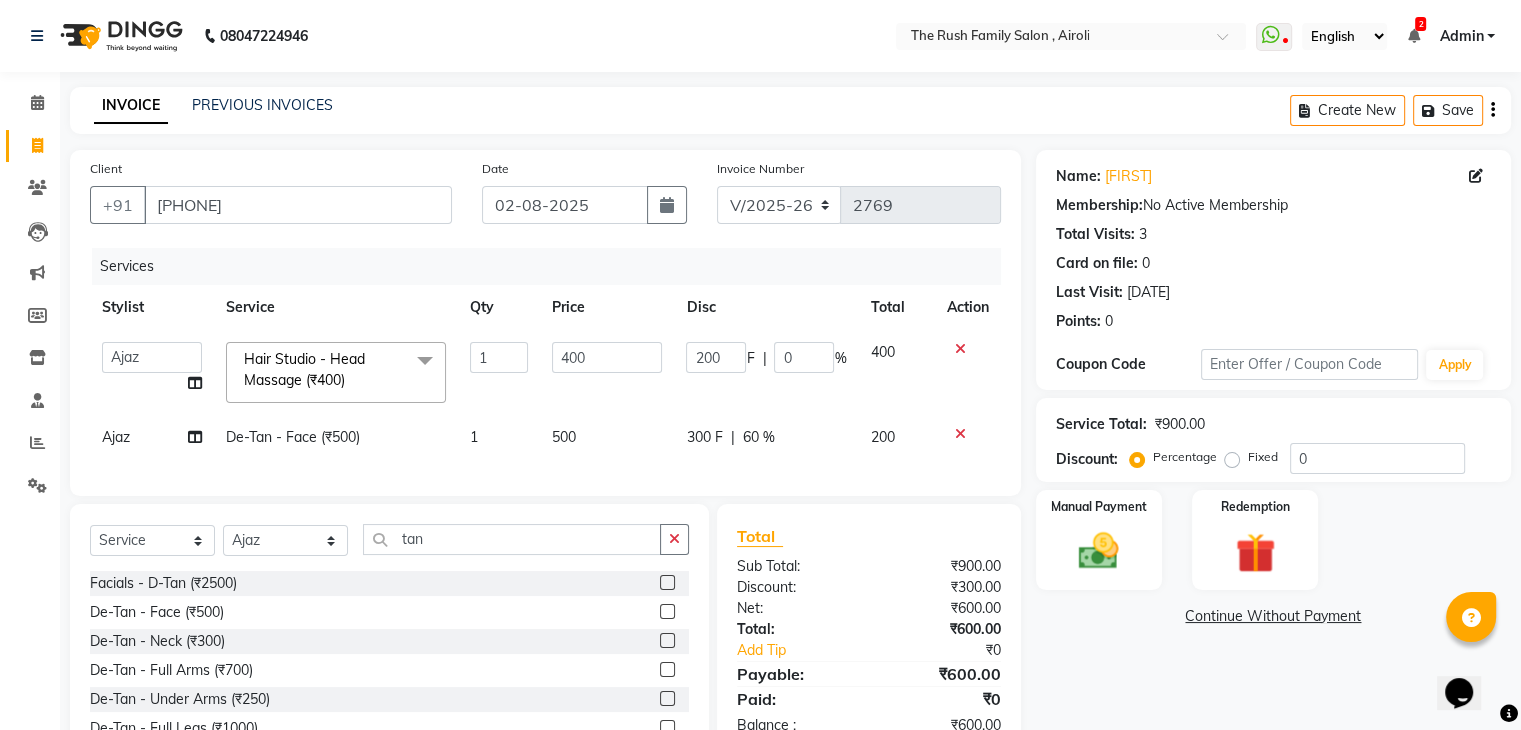 click on "200 F | 0 %" 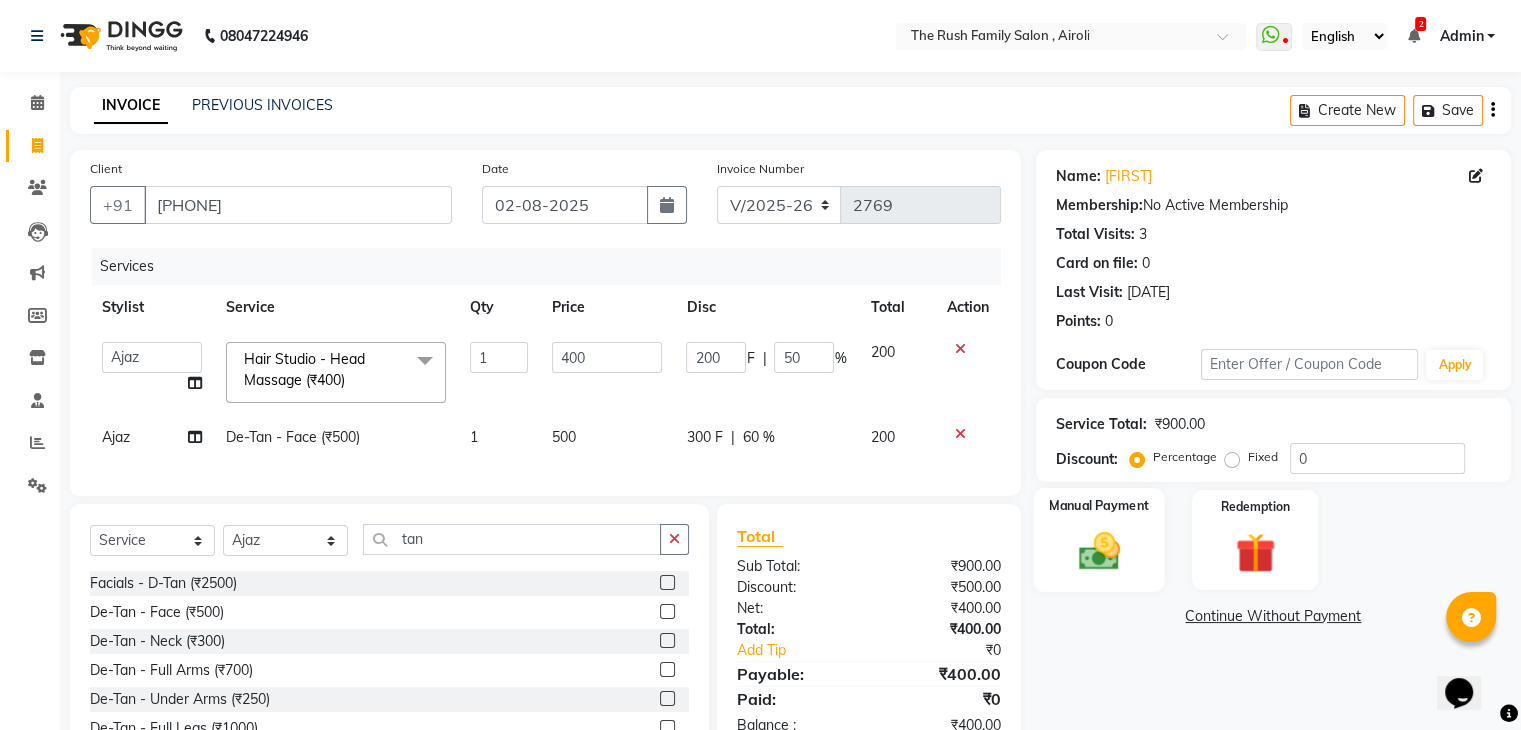 click on "Manual Payment" 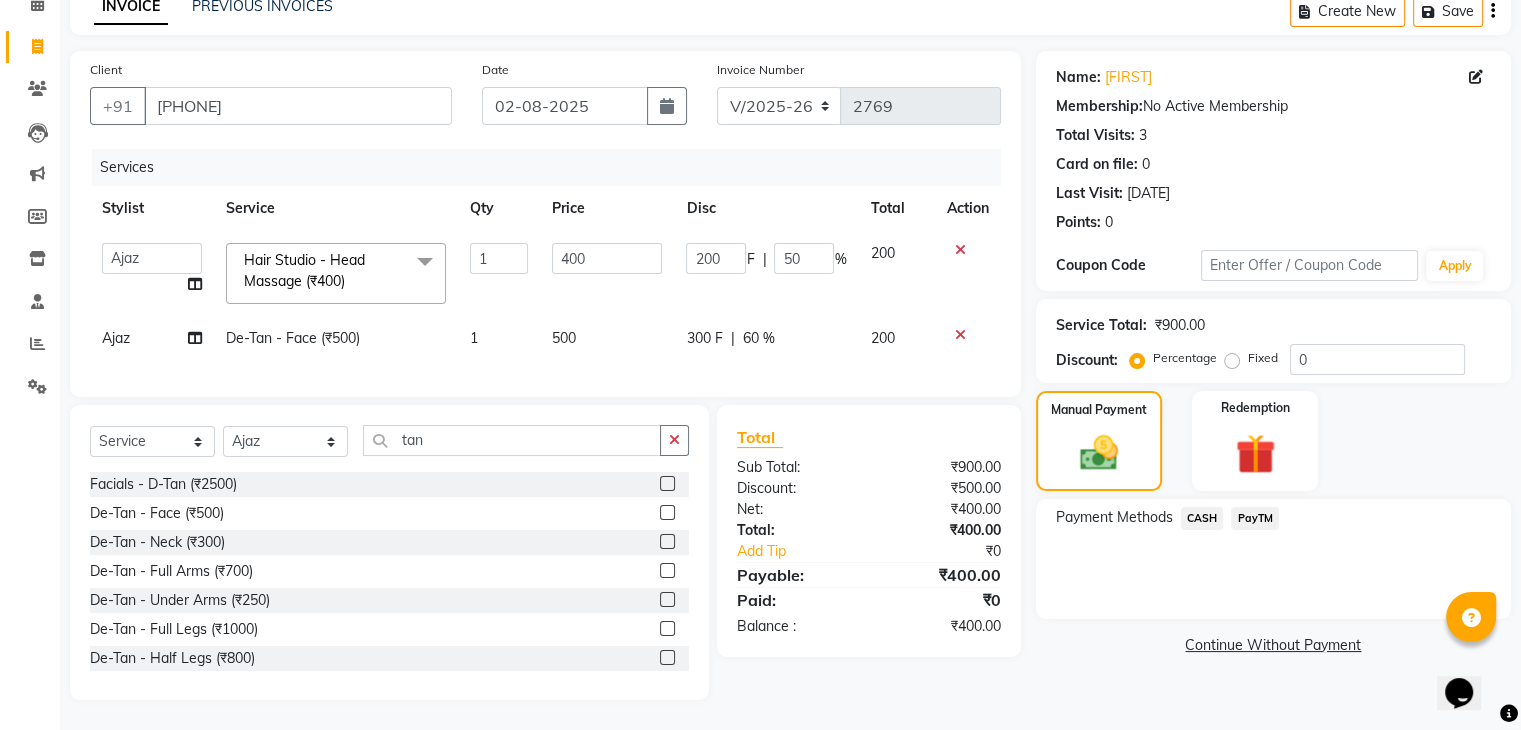 scroll, scrollTop: 115, scrollLeft: 0, axis: vertical 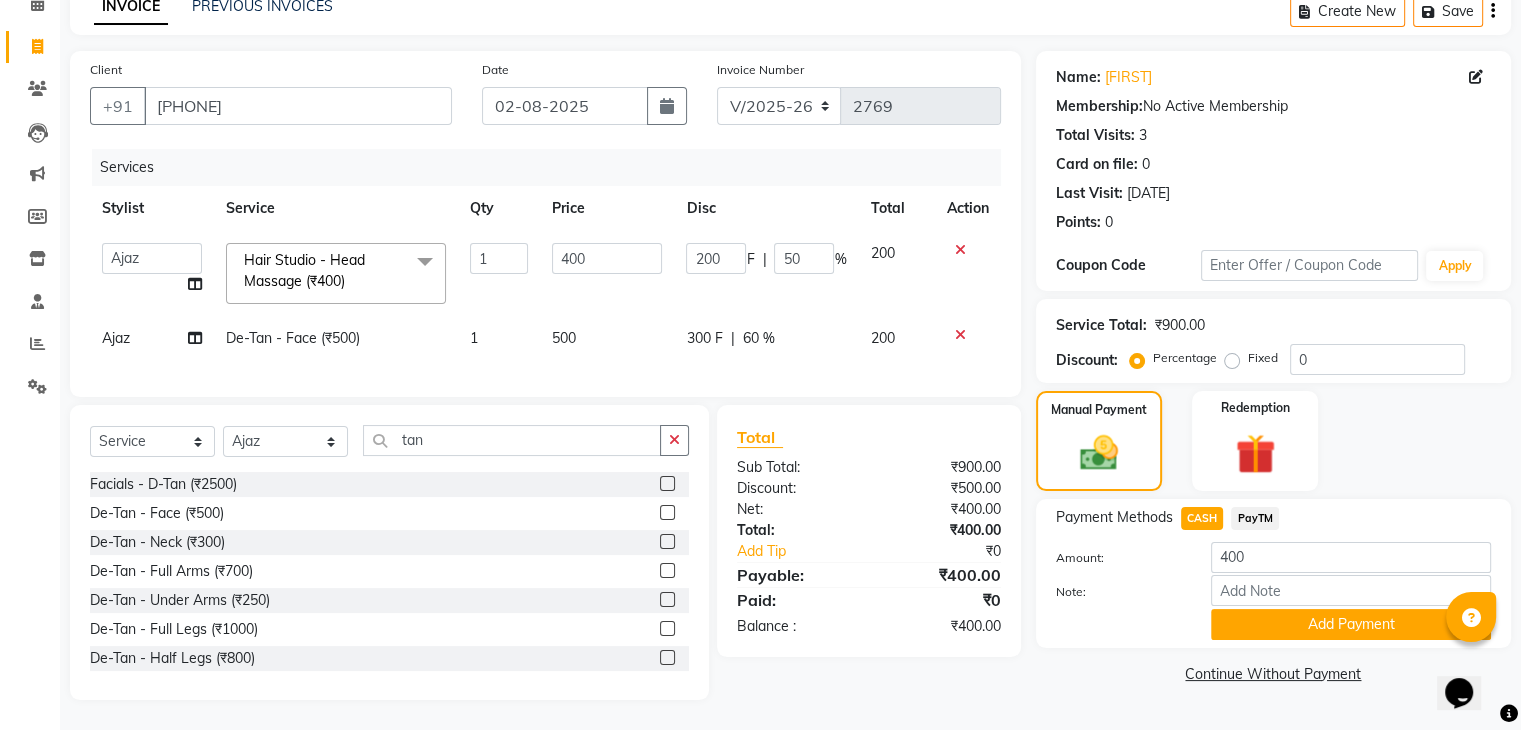 click on "Payment Methods  CASH   PayTM  Amount: 400 Note: Add Payment" 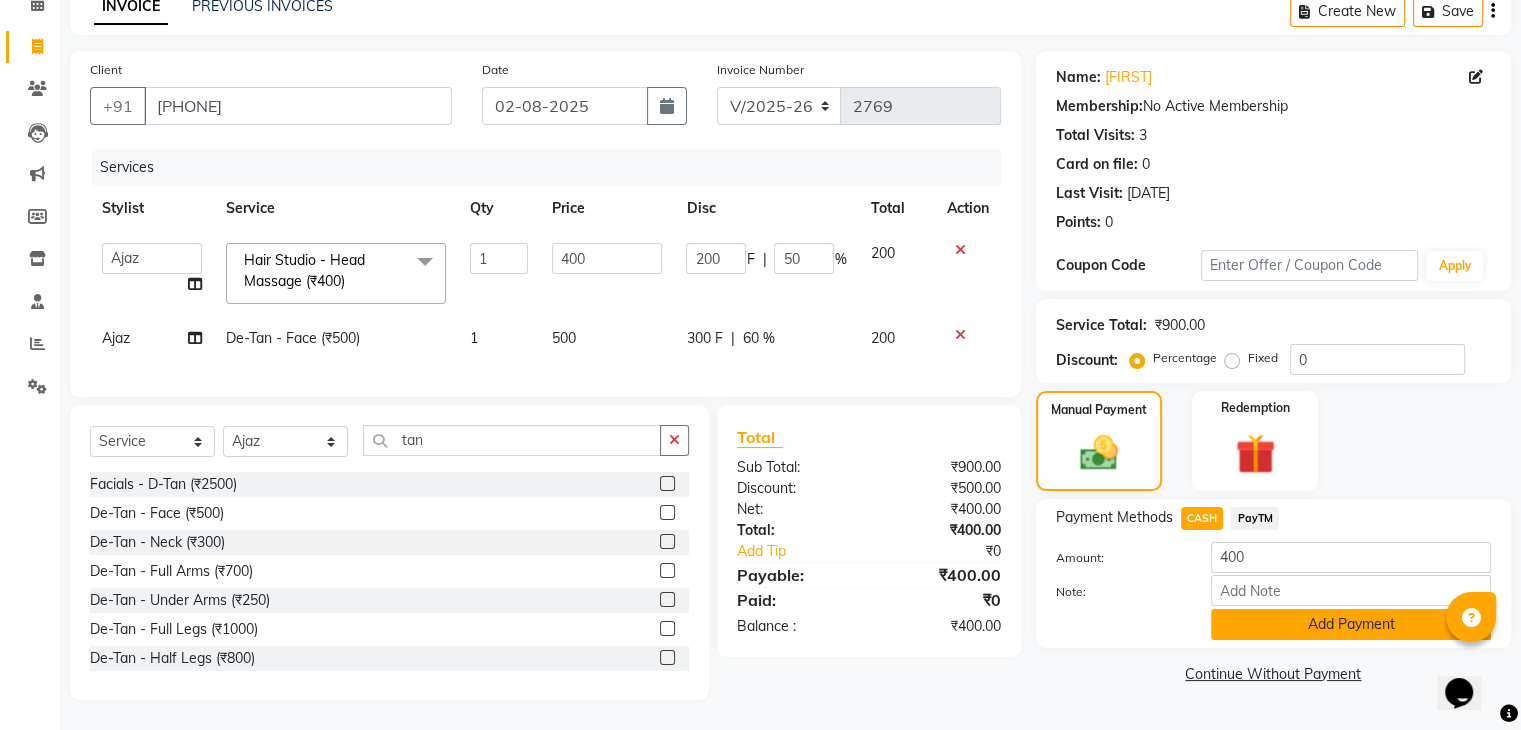 click on "Add Payment" 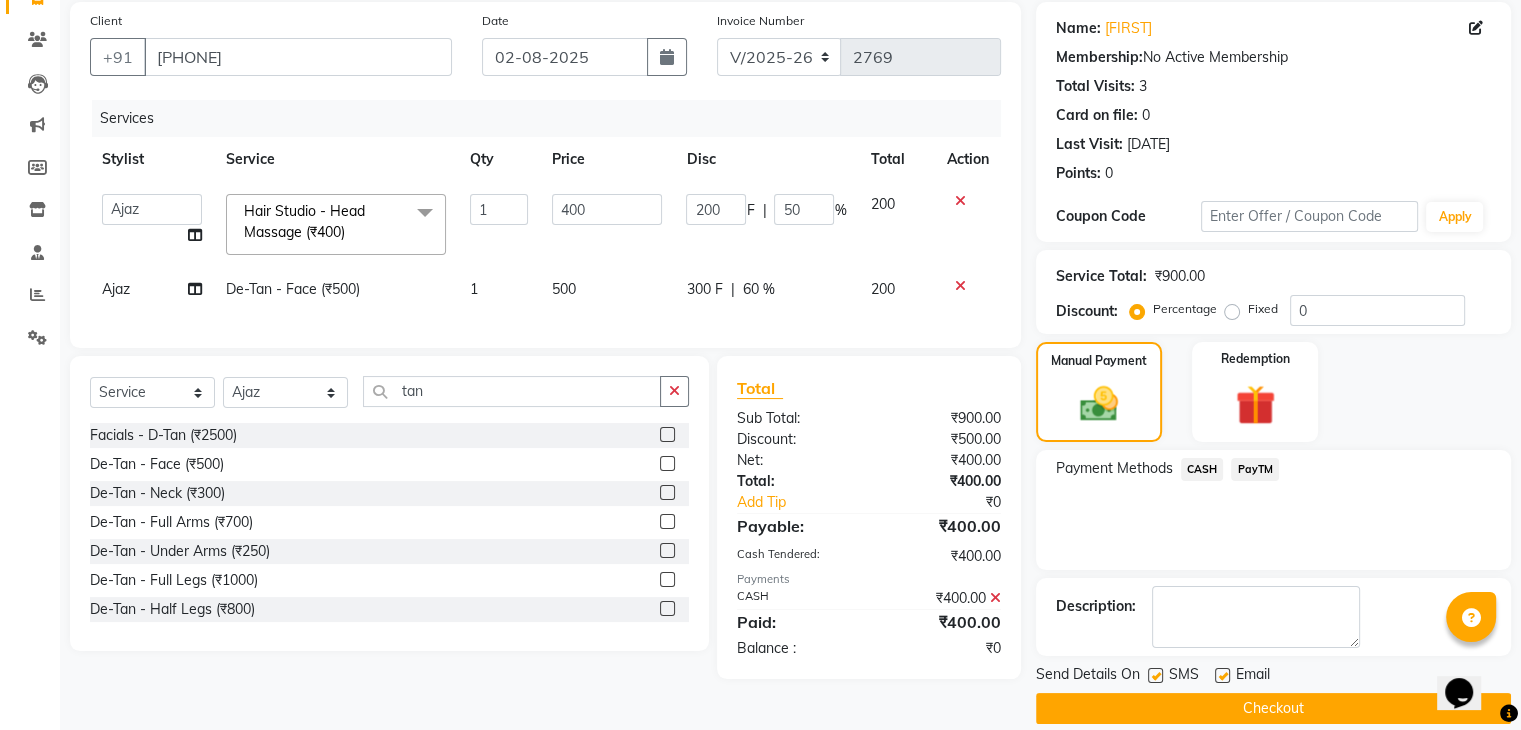 scroll, scrollTop: 156, scrollLeft: 0, axis: vertical 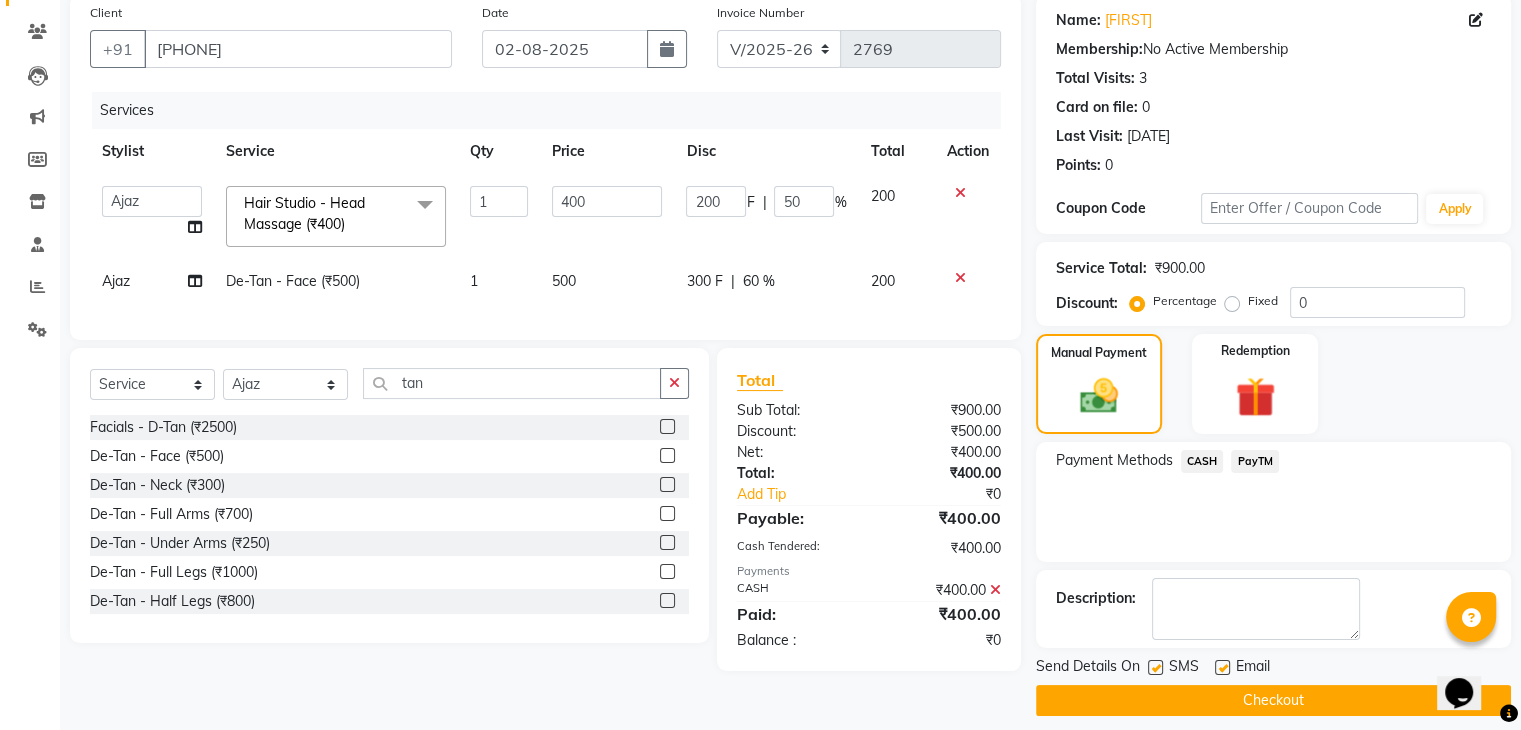 click 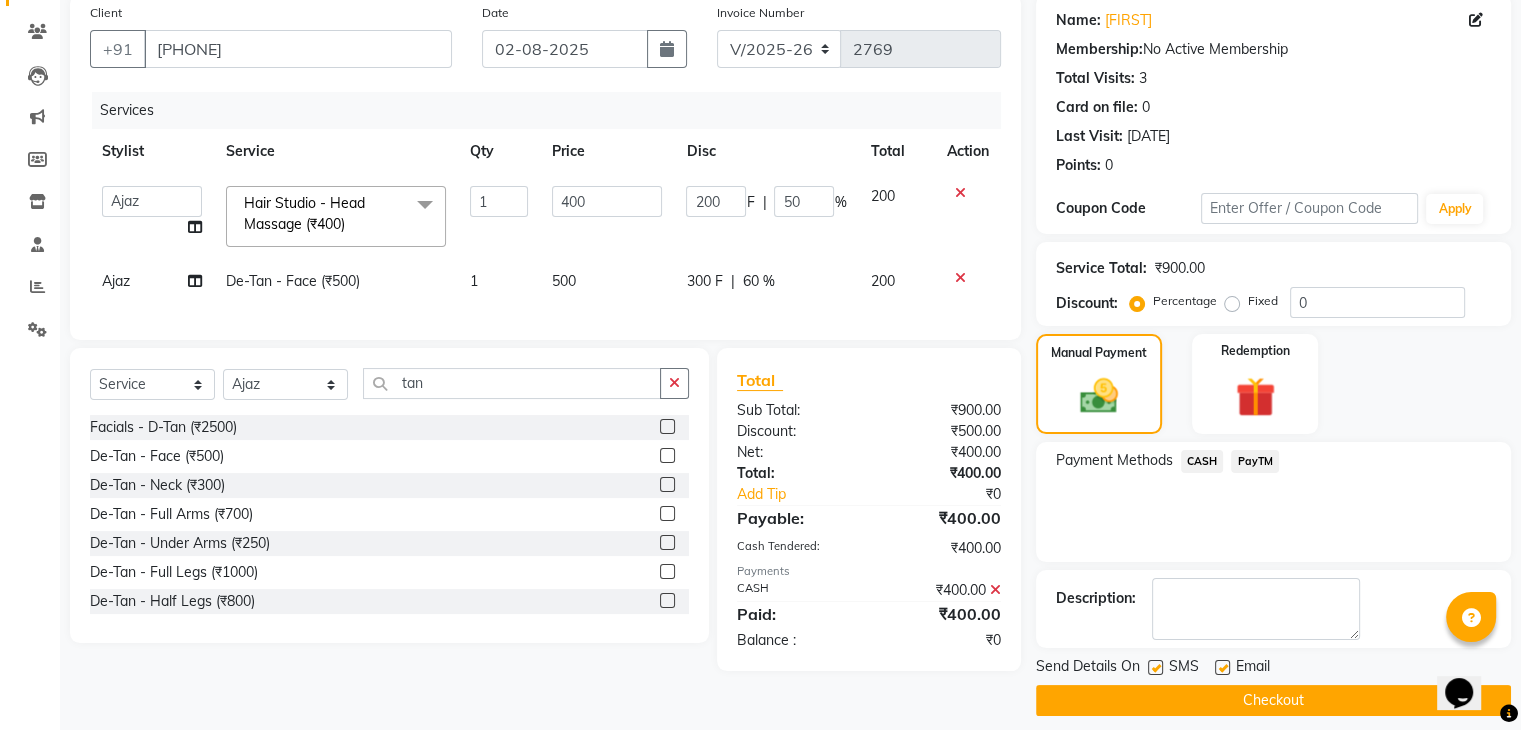 click at bounding box center [1154, 668] 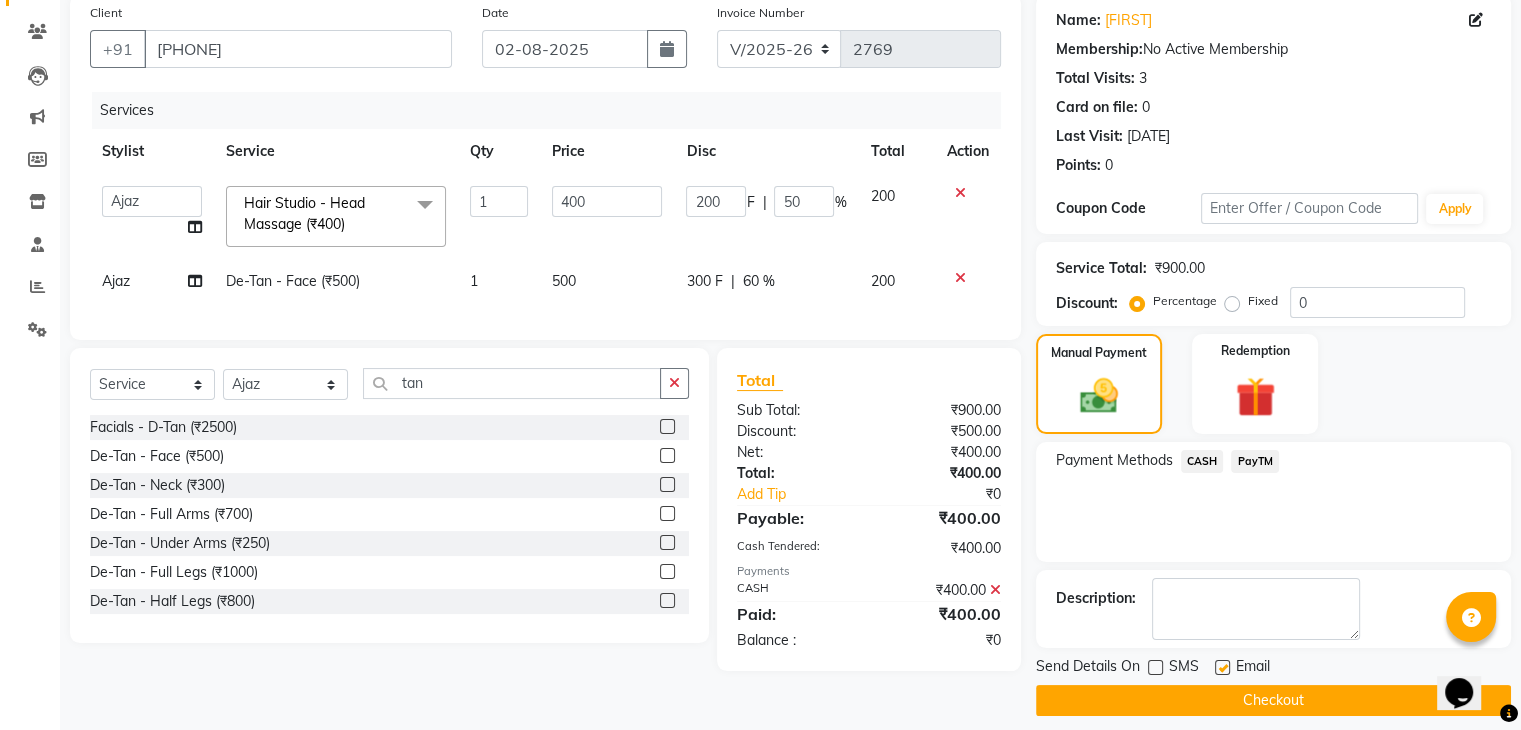 click 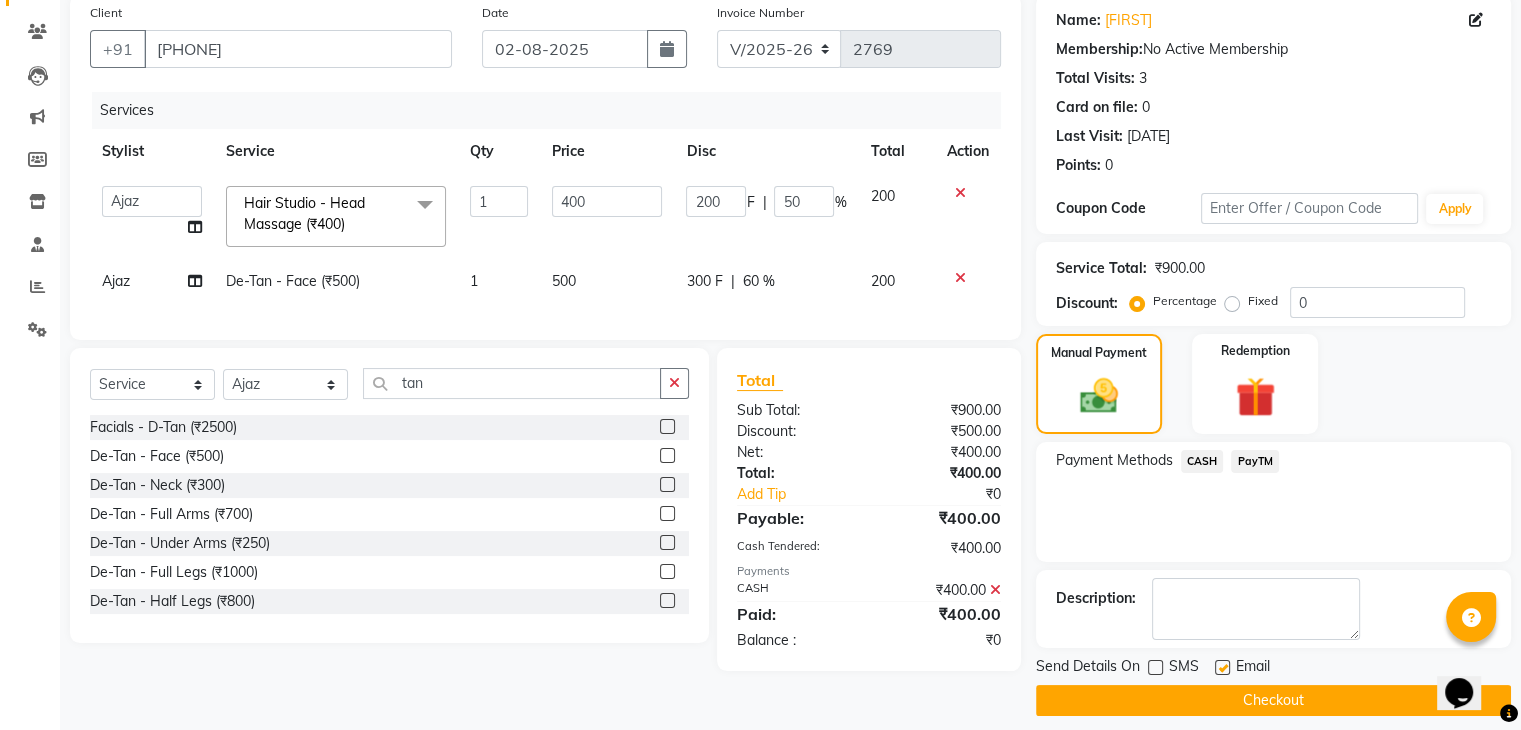 click at bounding box center (1221, 668) 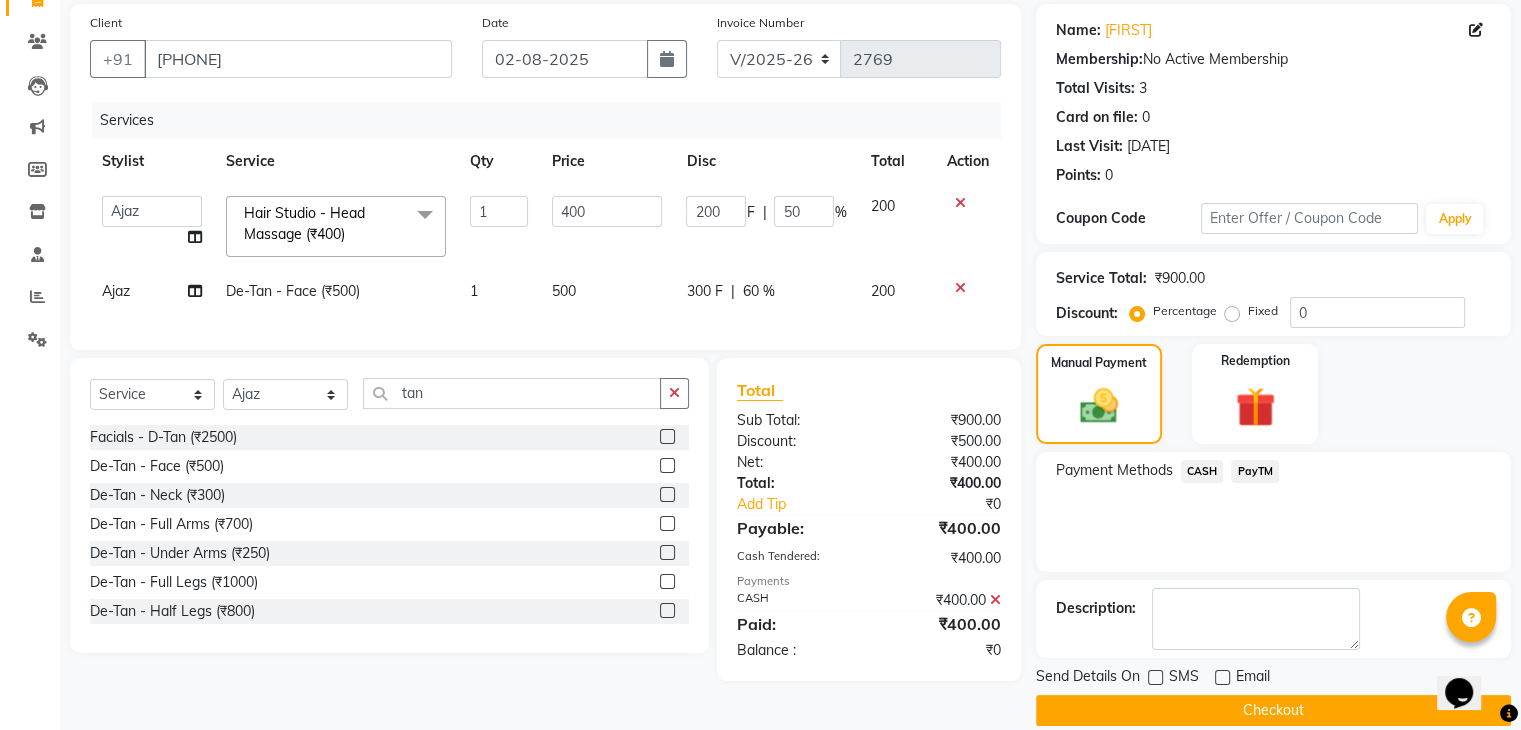 scroll, scrollTop: 144, scrollLeft: 0, axis: vertical 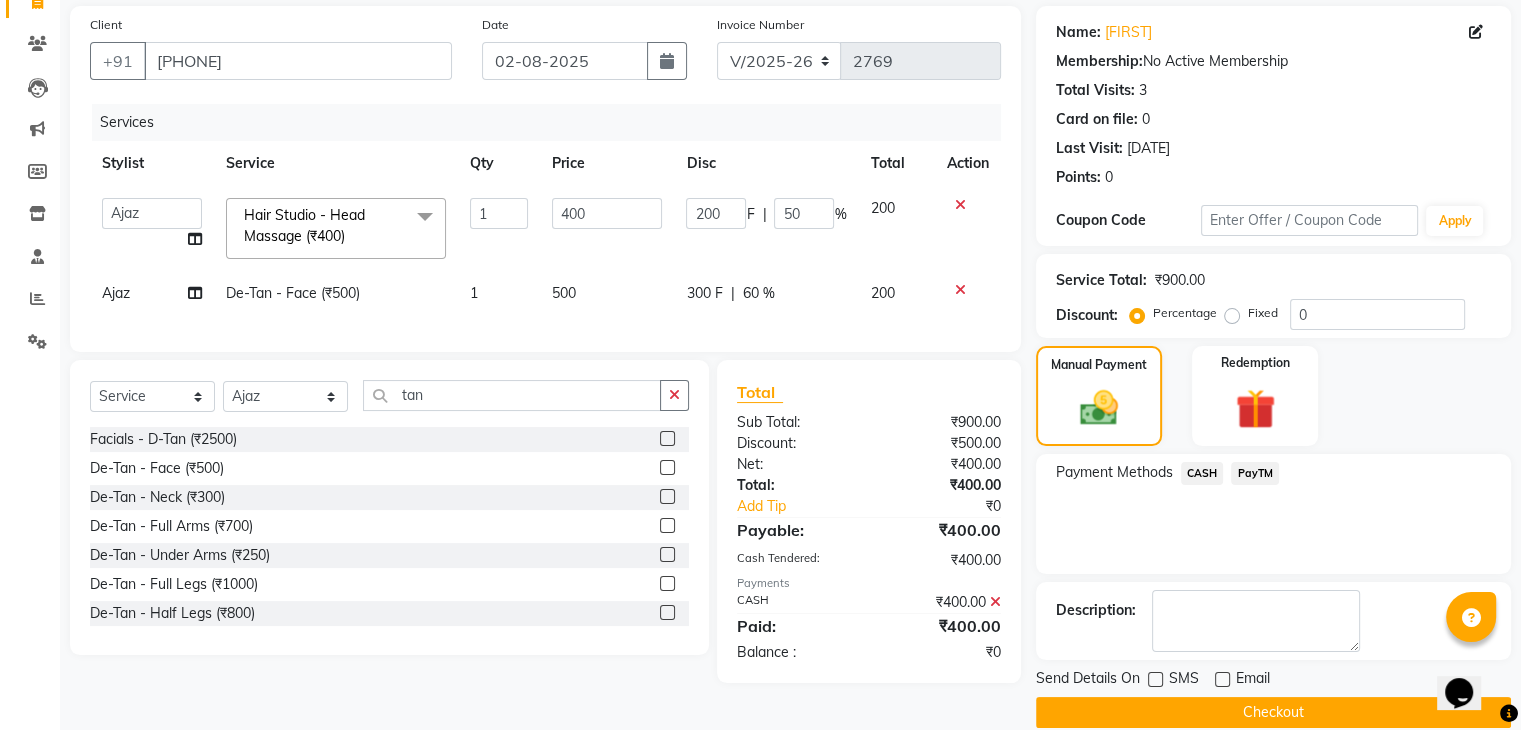 click on "Checkout" 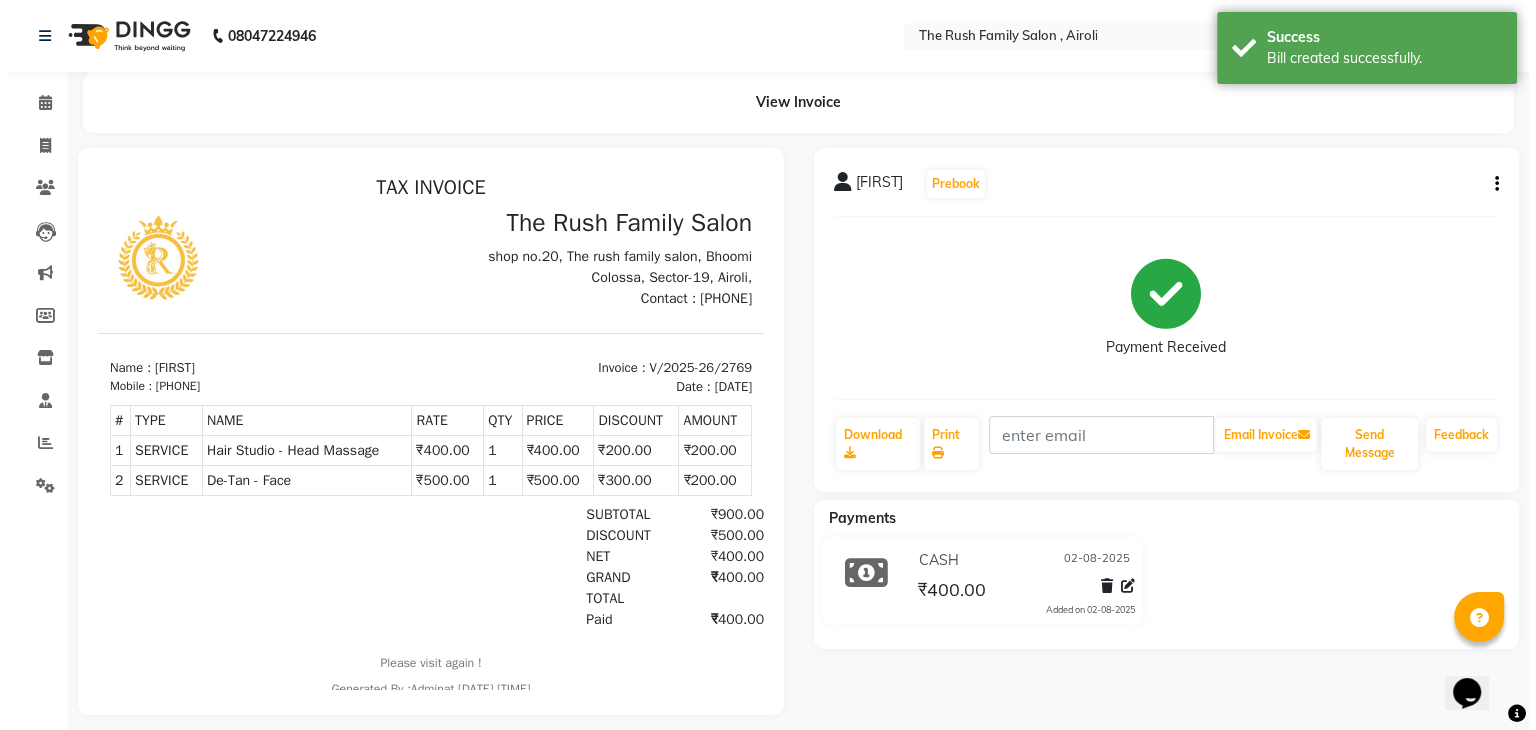 scroll, scrollTop: 0, scrollLeft: 0, axis: both 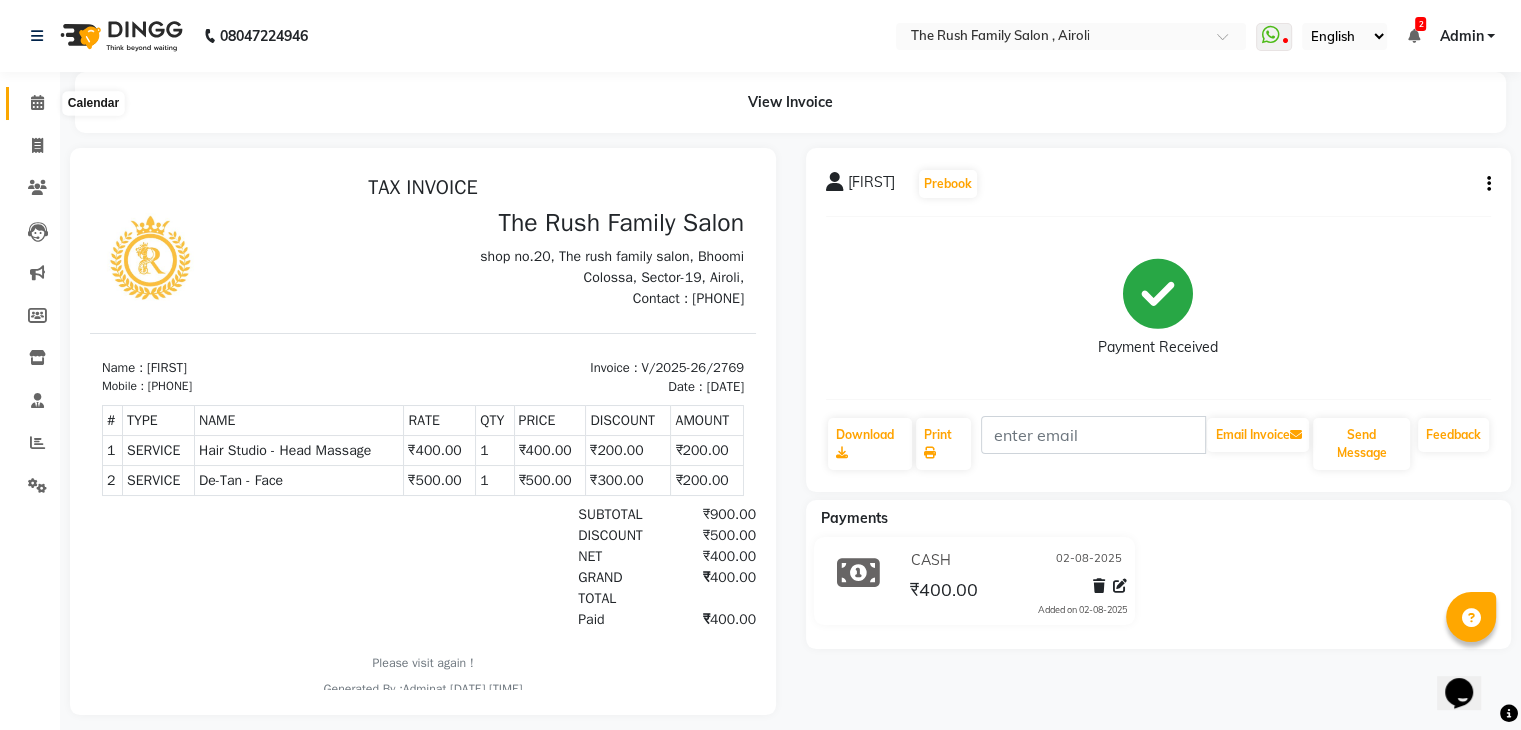 click 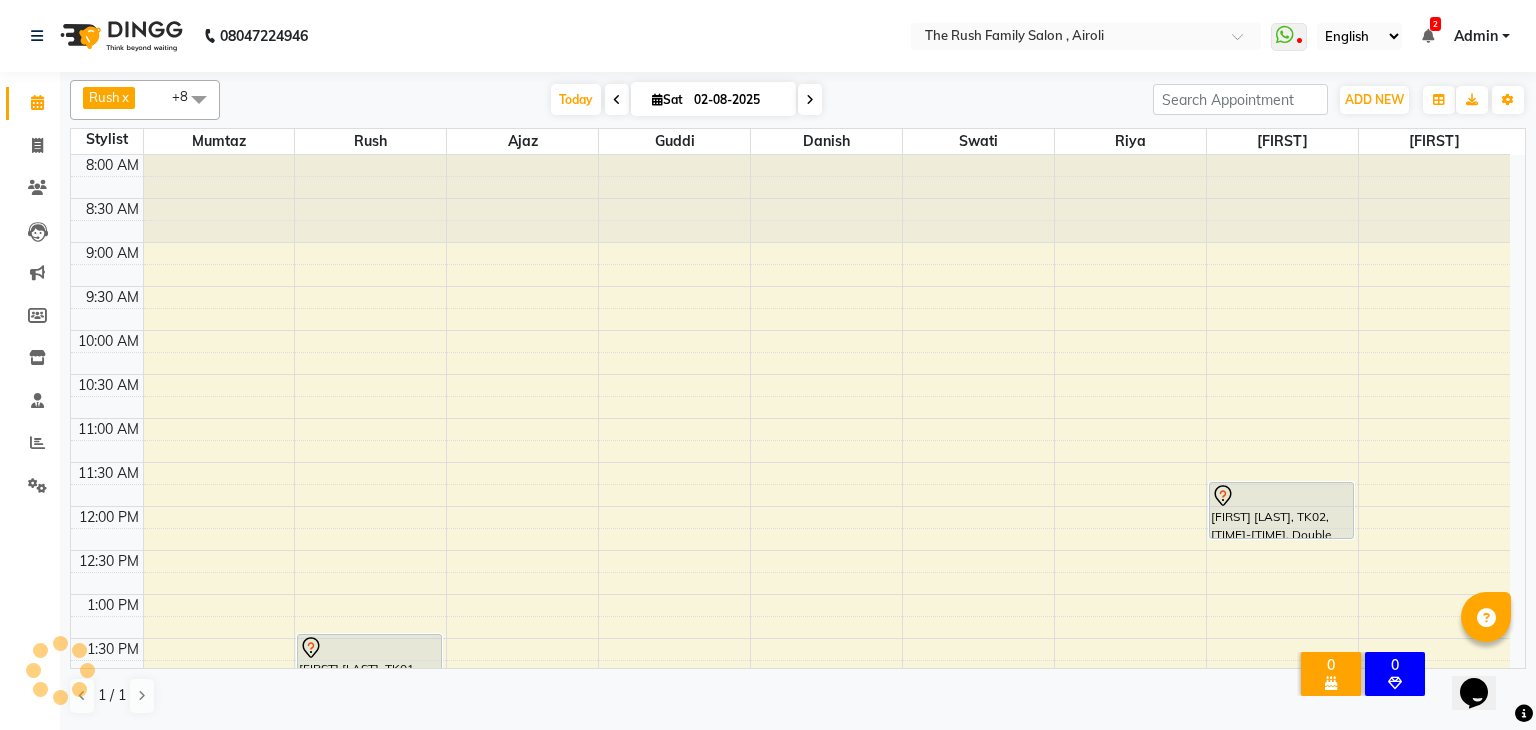 scroll, scrollTop: 0, scrollLeft: 0, axis: both 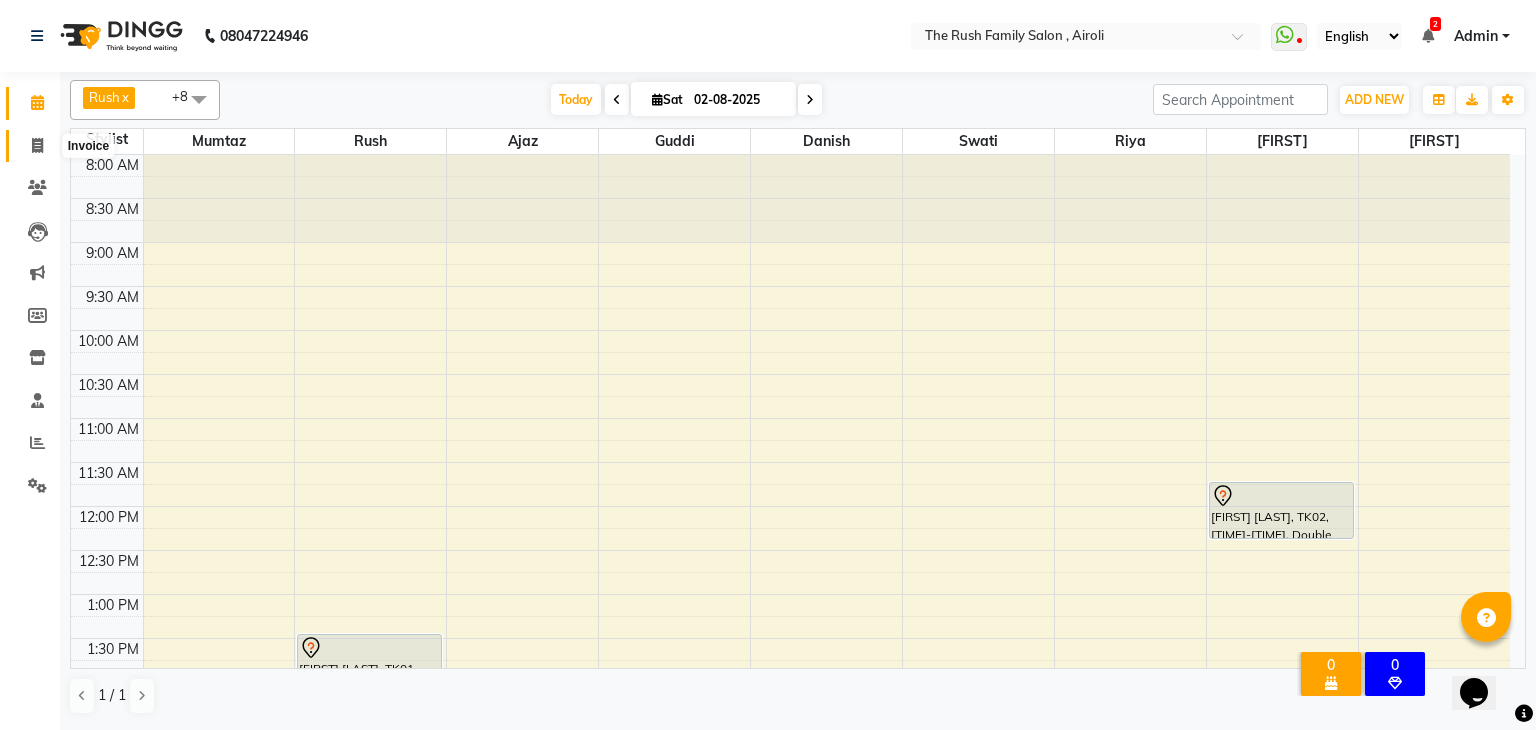 click 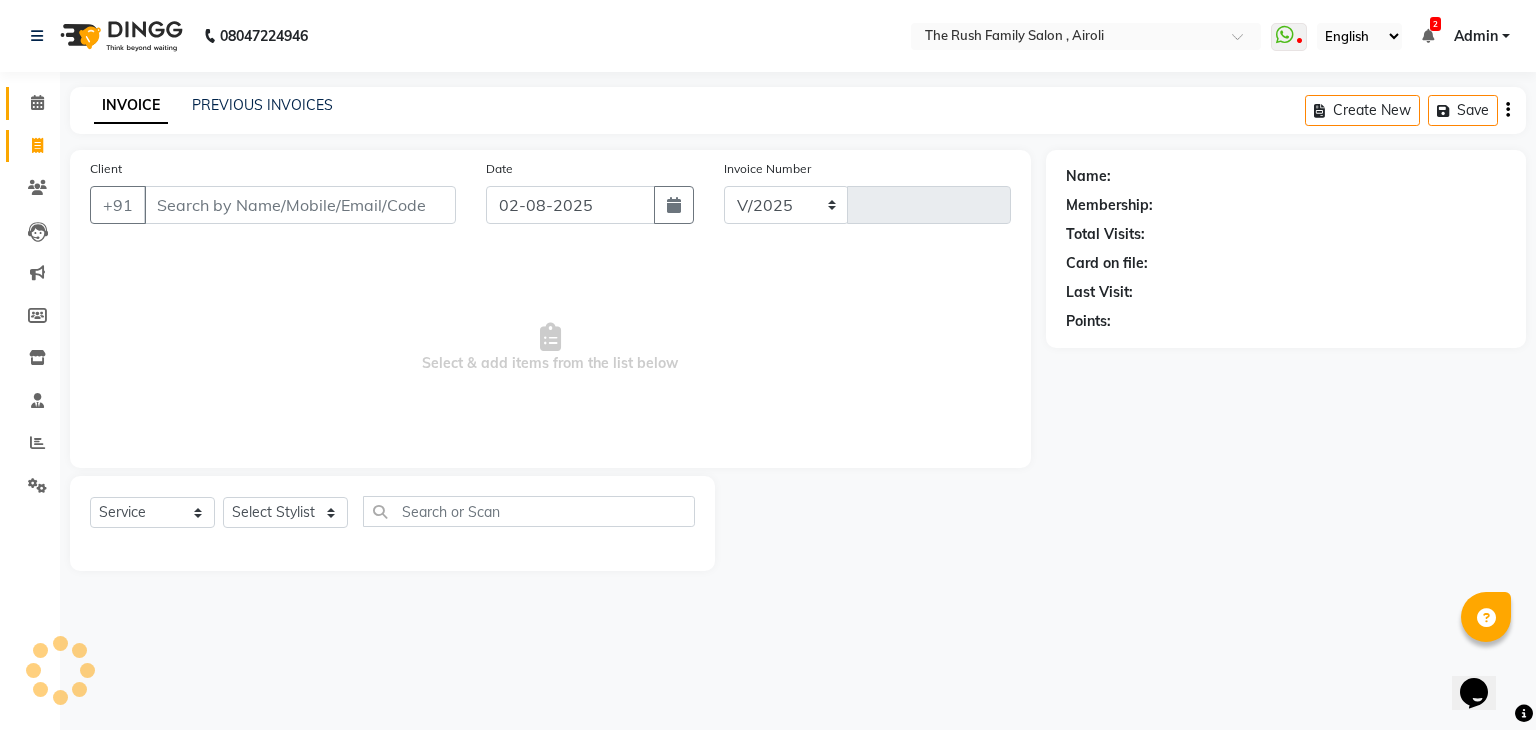 select on "5419" 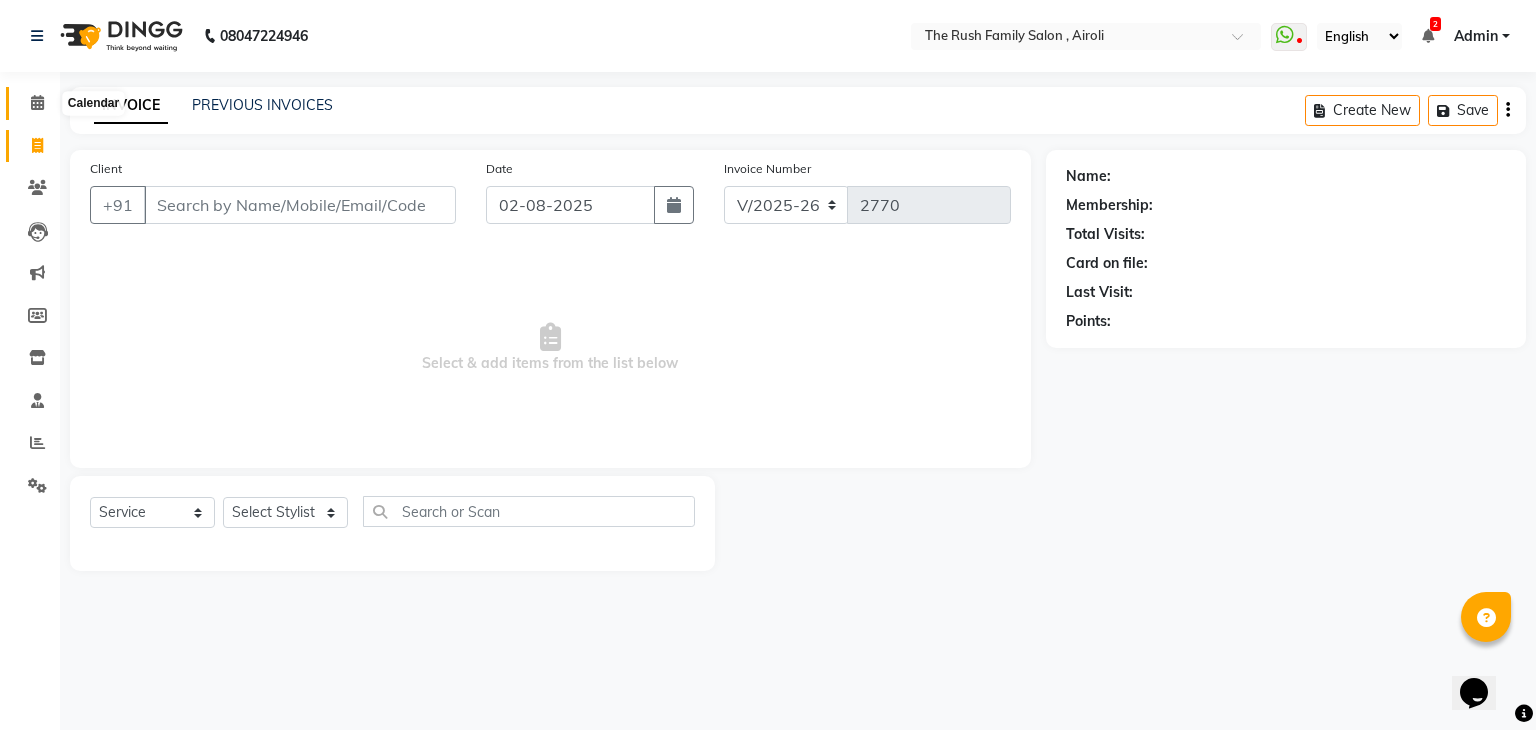 click 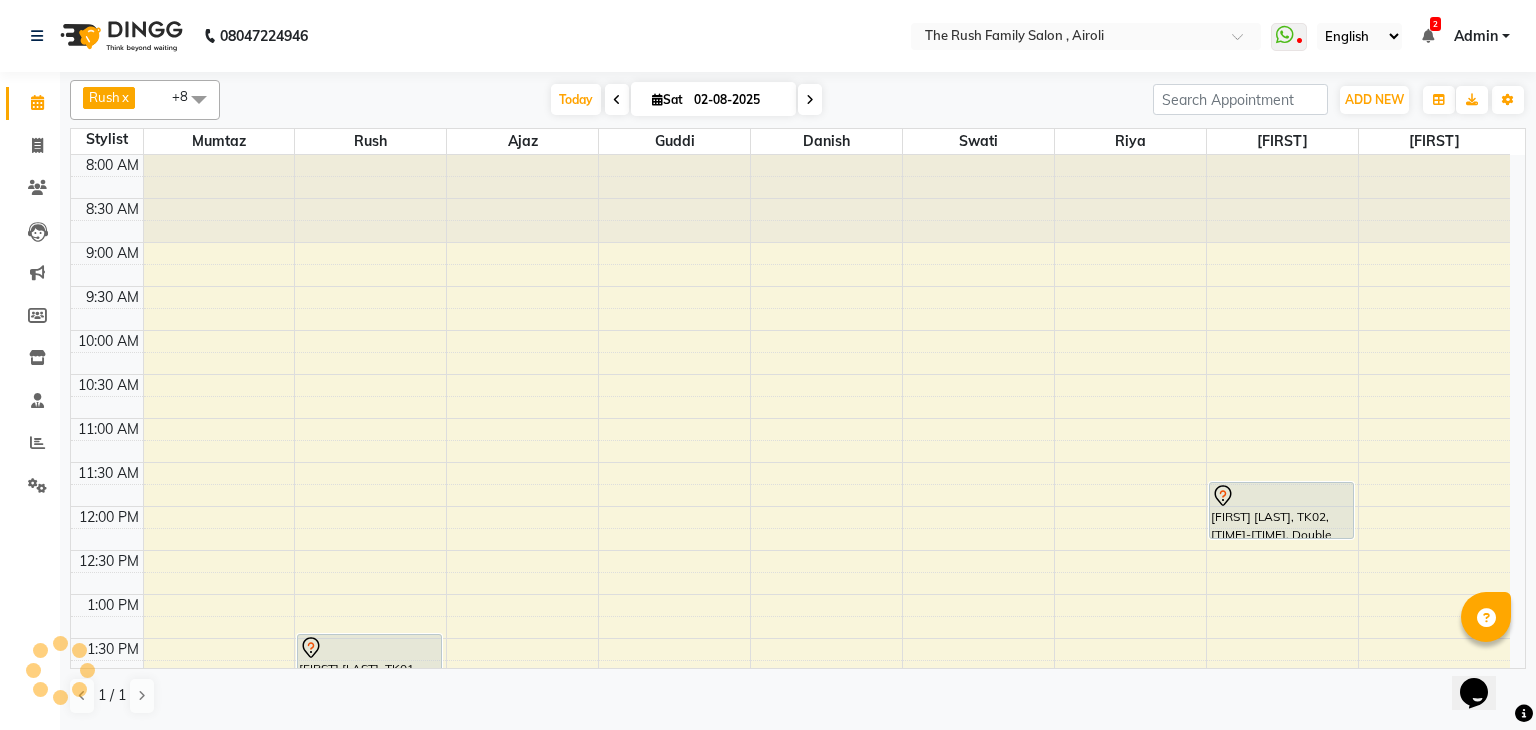scroll, scrollTop: 756, scrollLeft: 0, axis: vertical 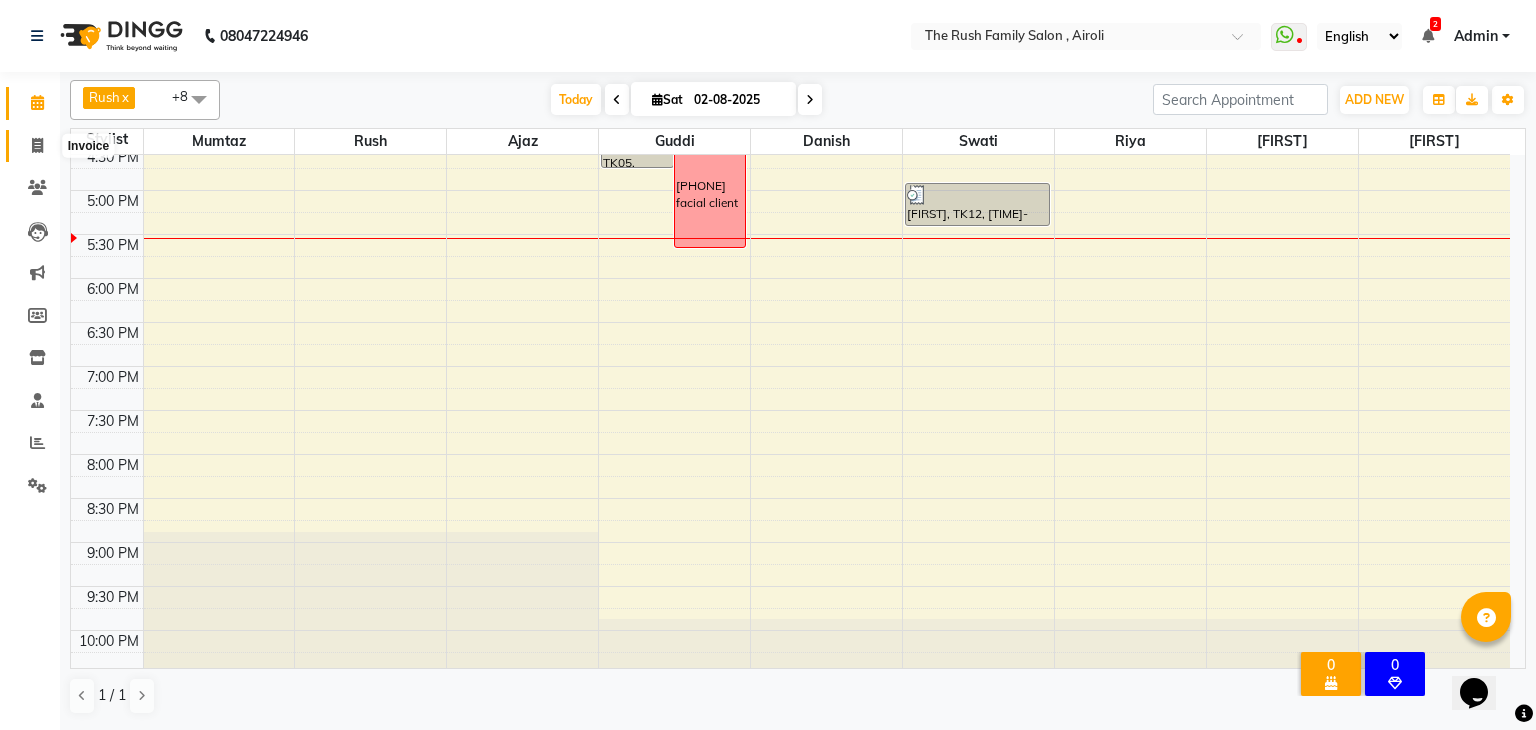 click 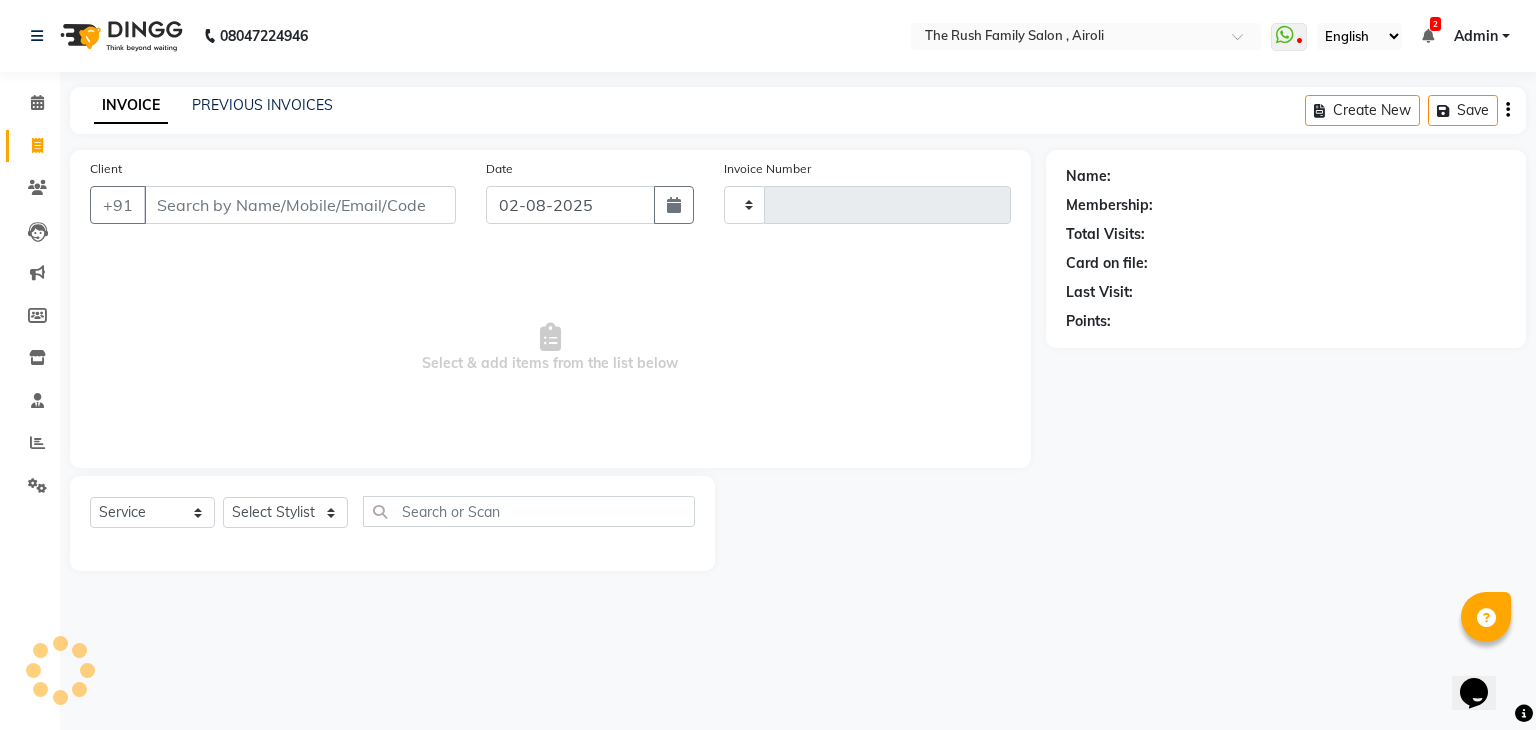 type on "2770" 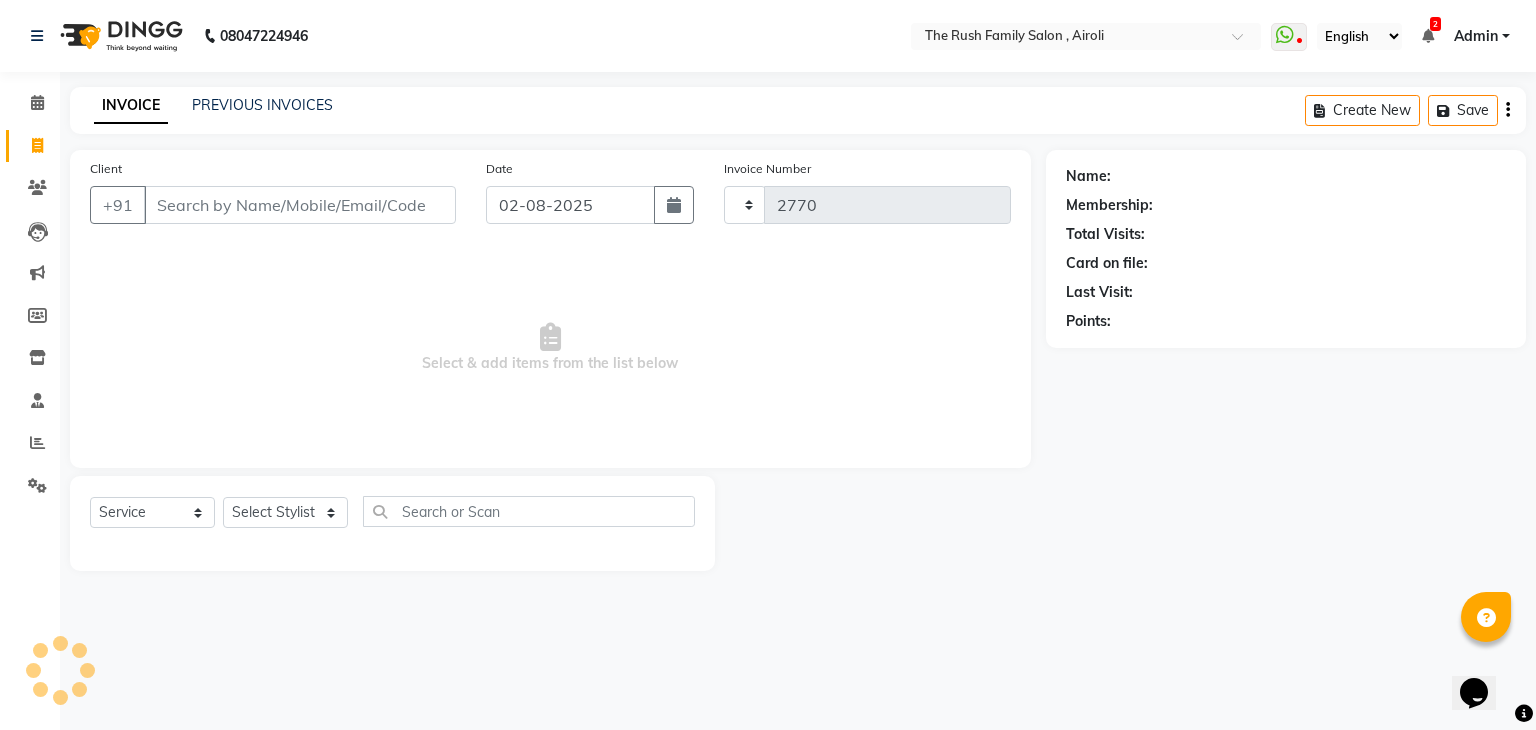 select on "5419" 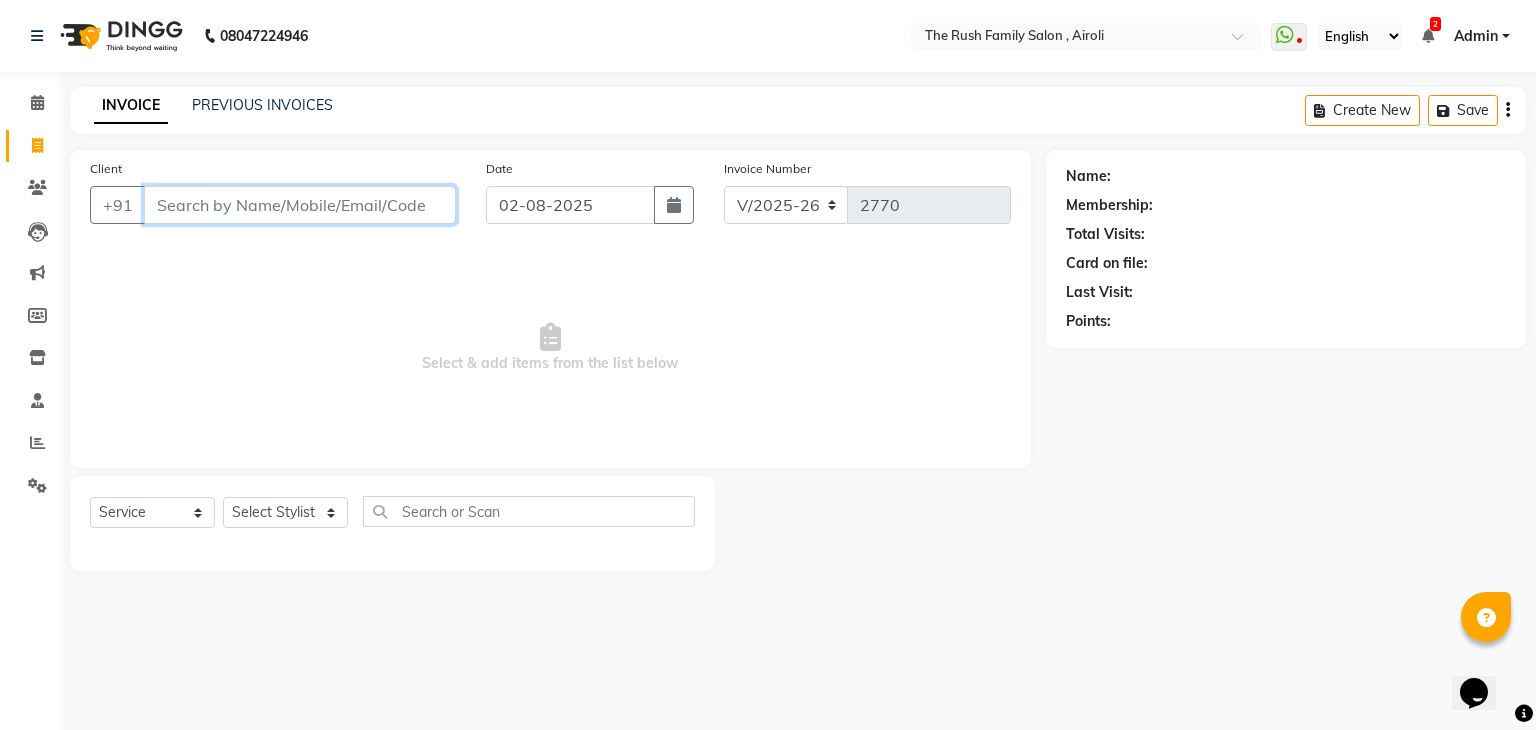 click on "Client" at bounding box center [300, 205] 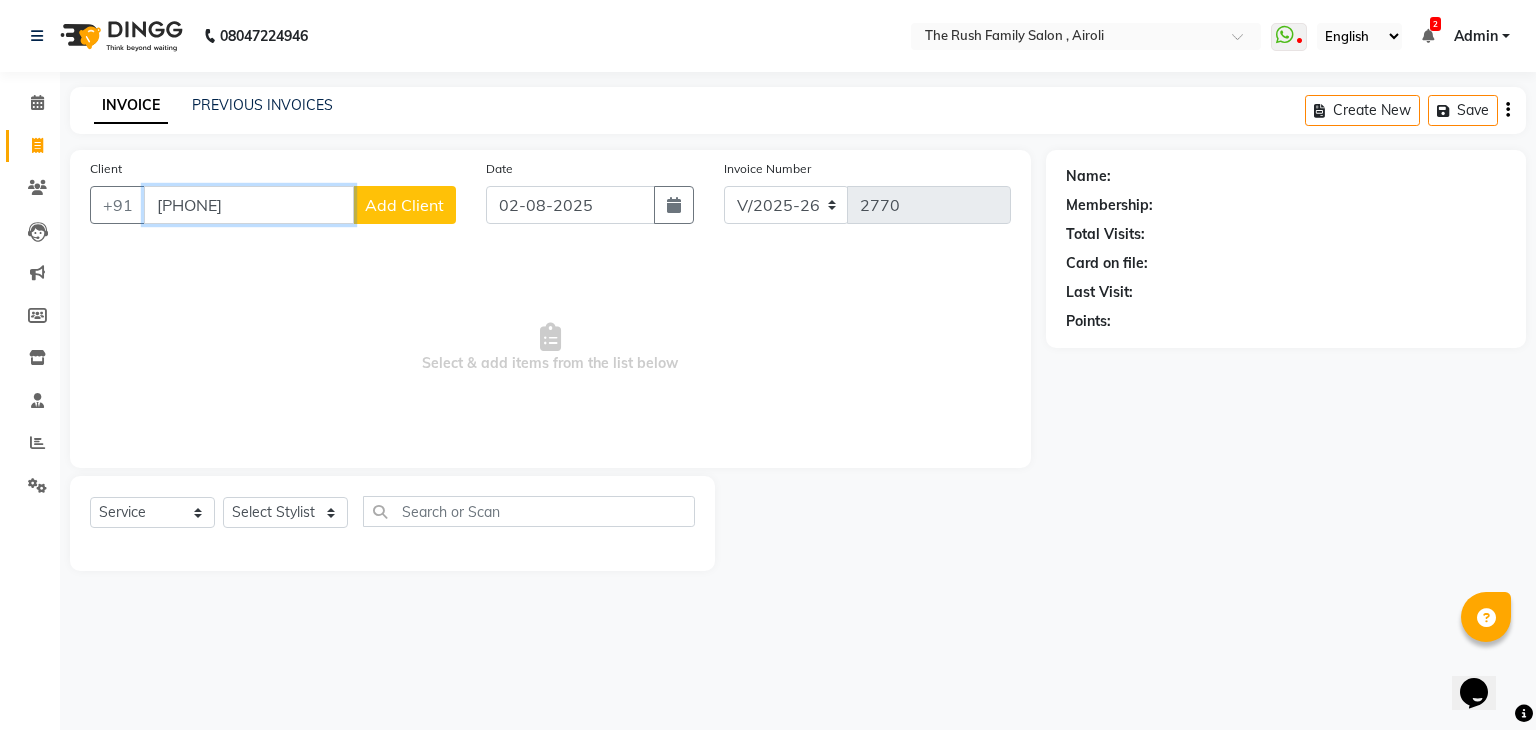 type on "9850894497" 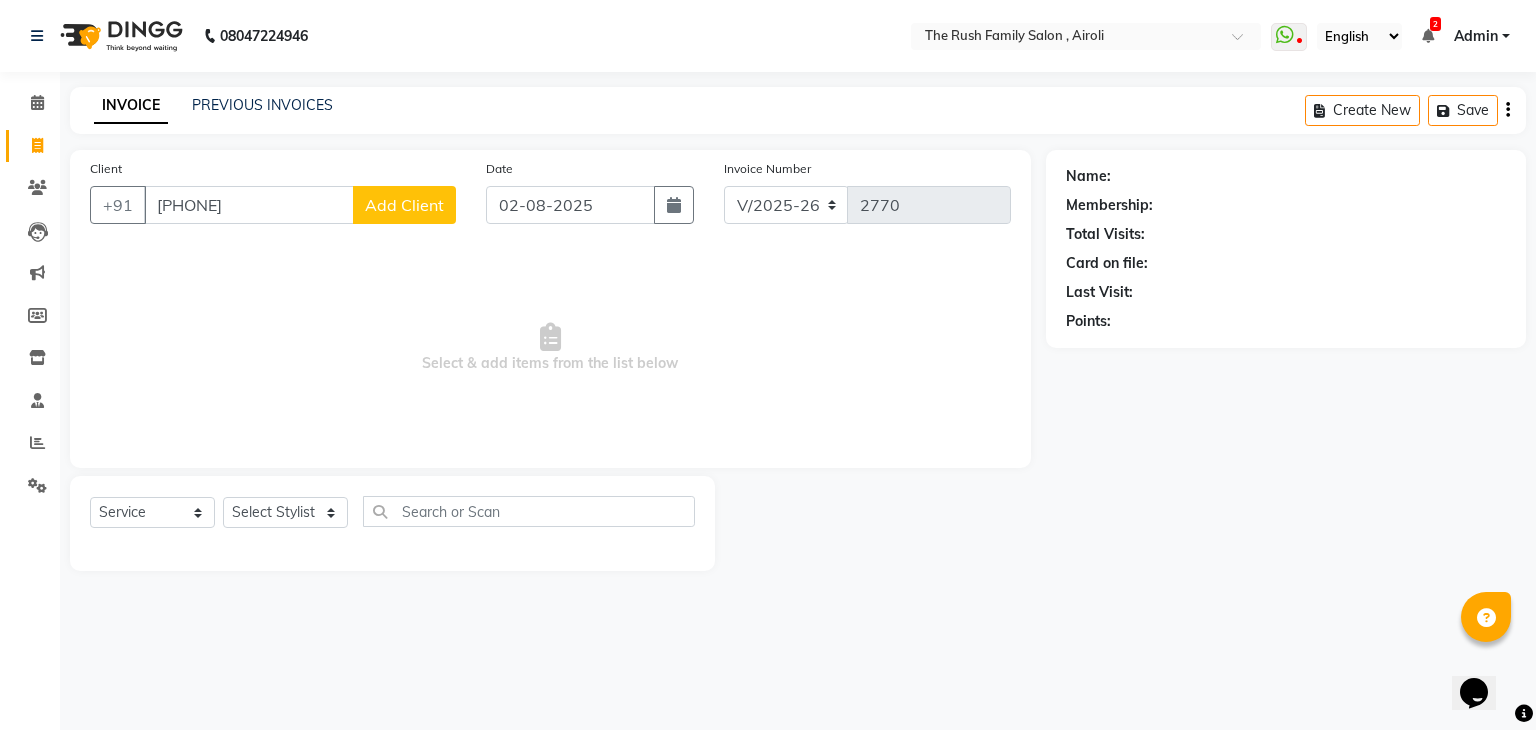 click on "Add Client" 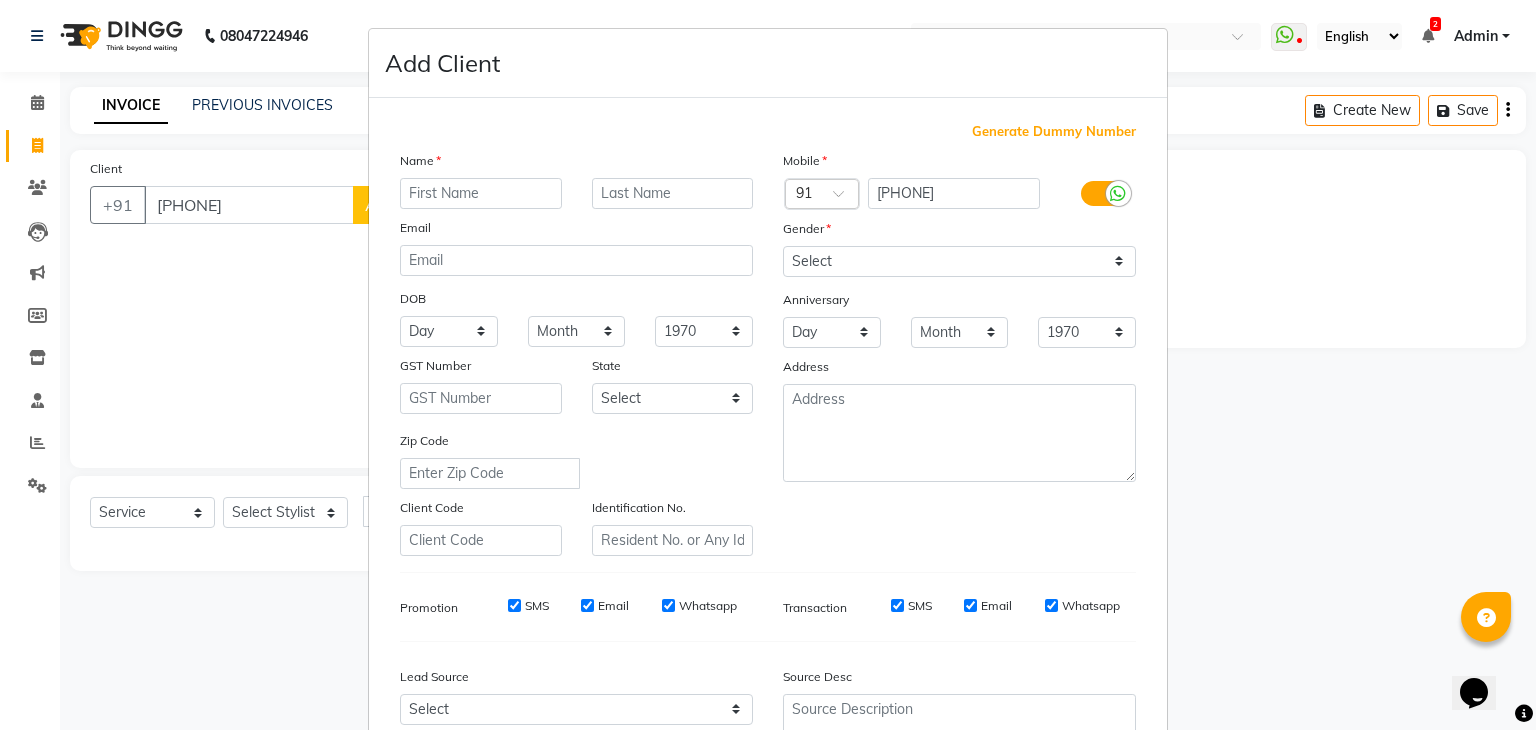 click at bounding box center [481, 193] 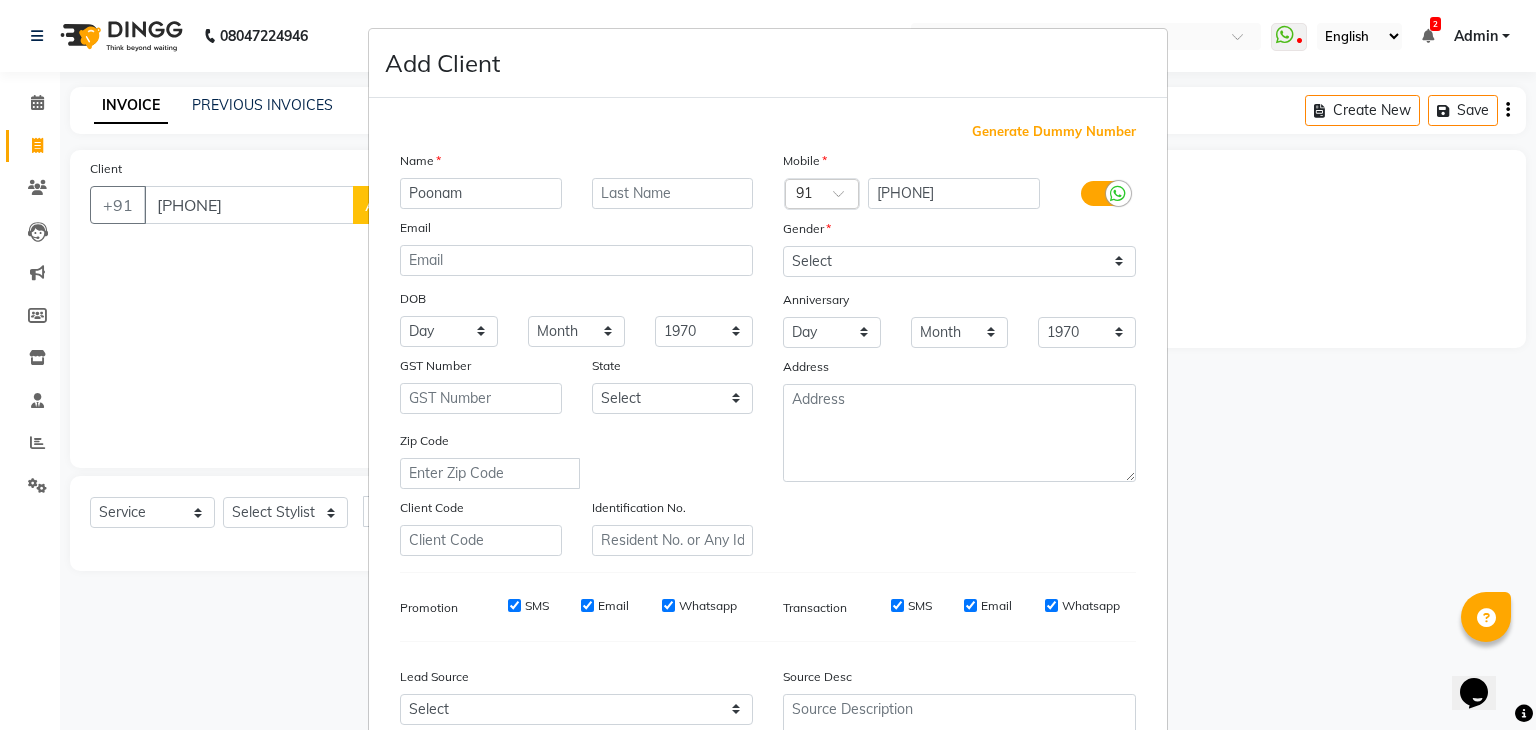 type on "Poonam" 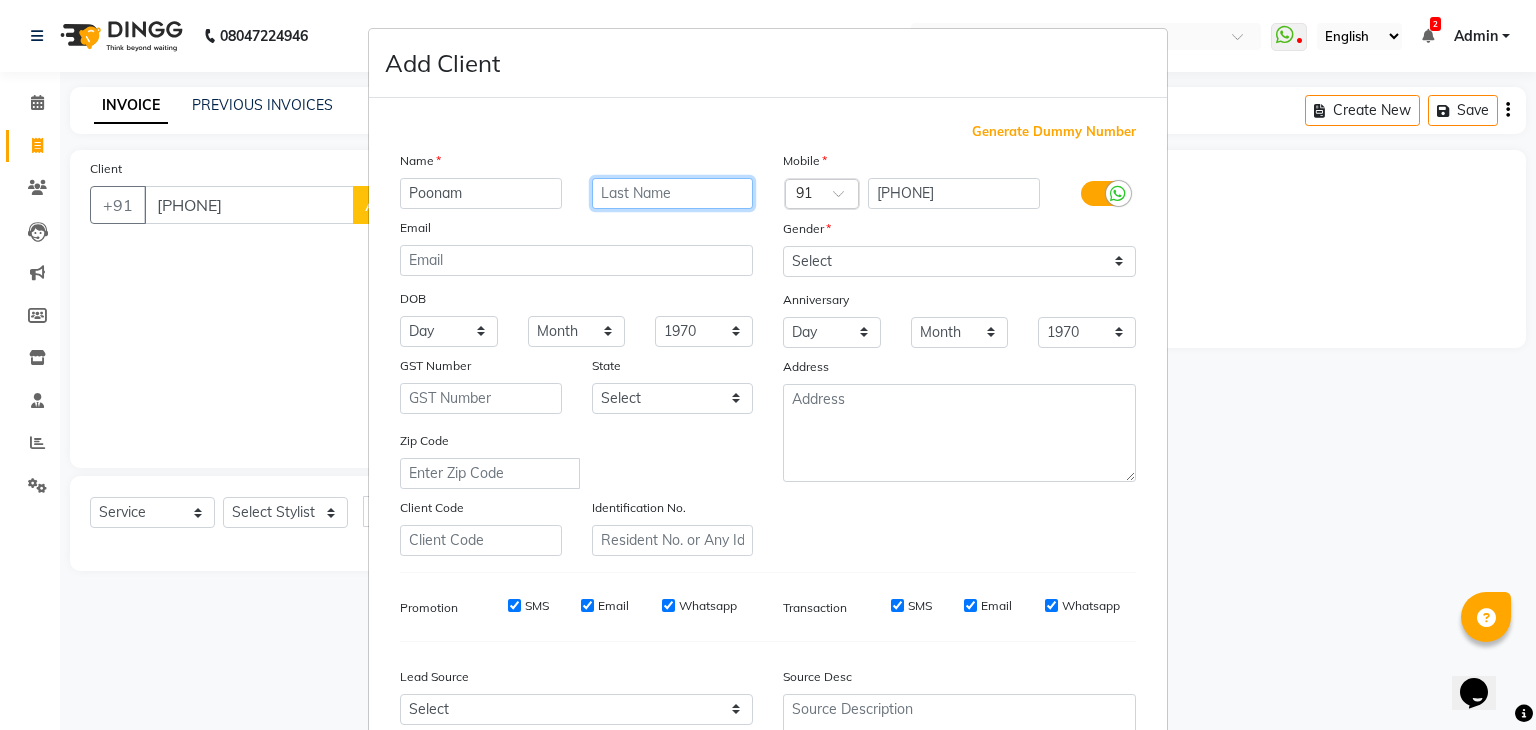 click at bounding box center [673, 193] 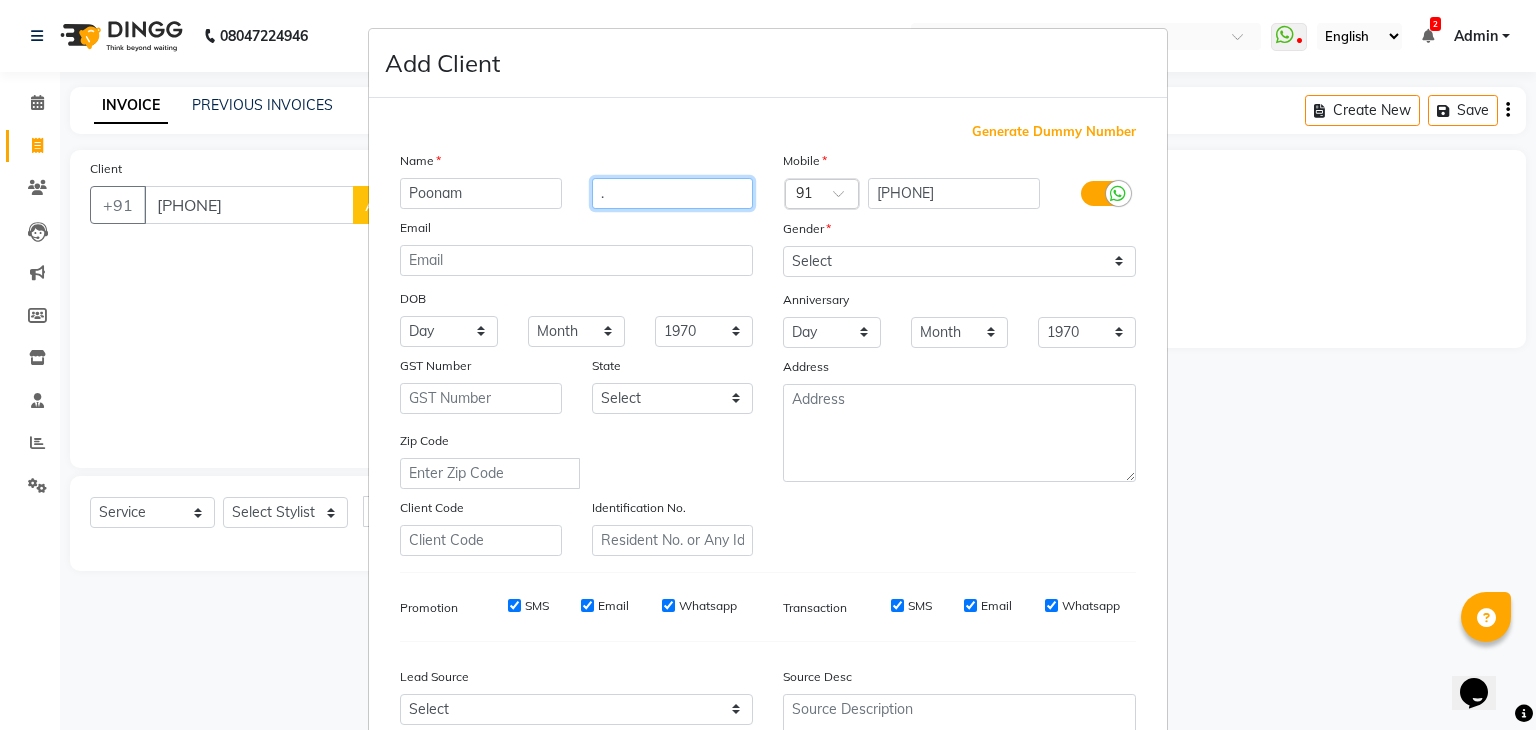 type on "." 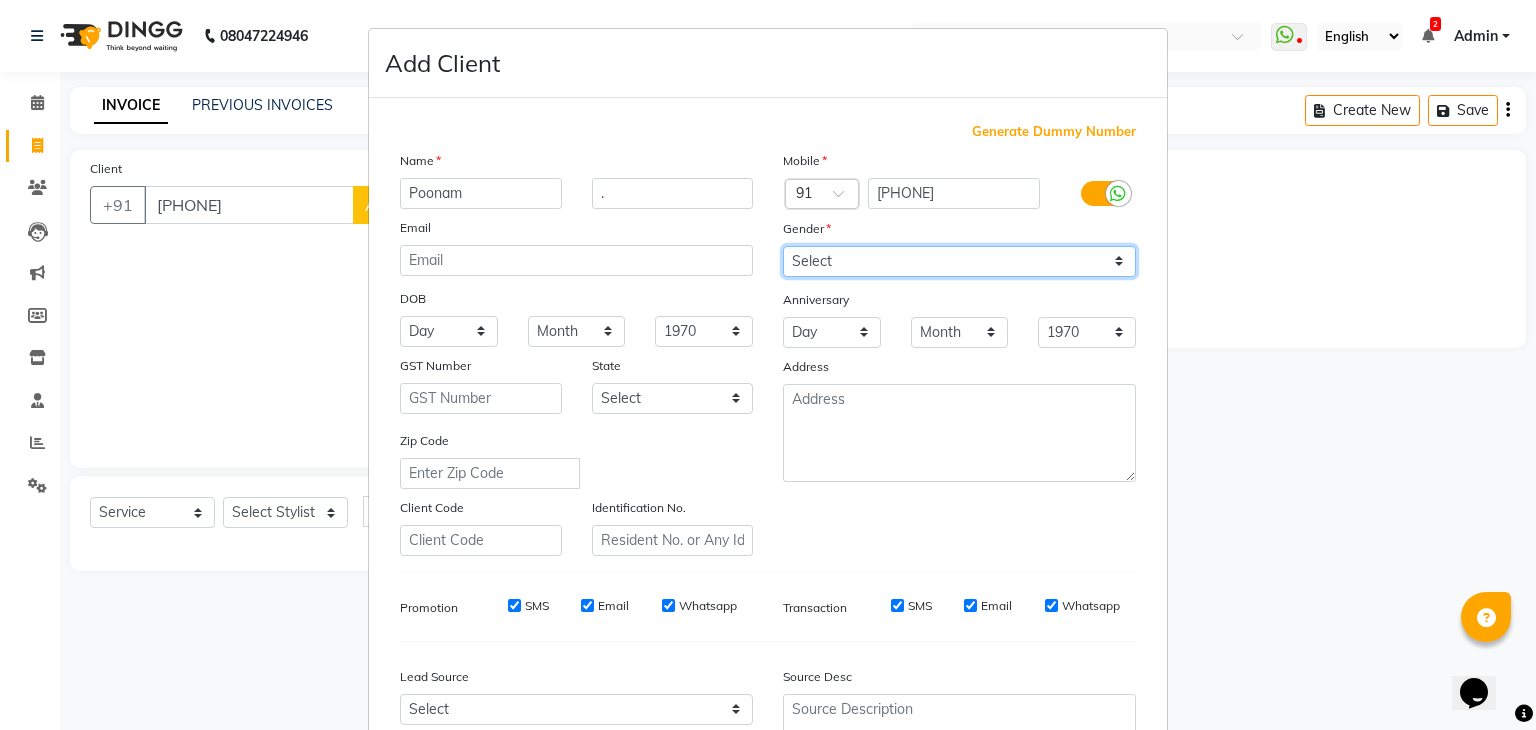 click on "Select Male Female Other Prefer Not To Say" at bounding box center [959, 261] 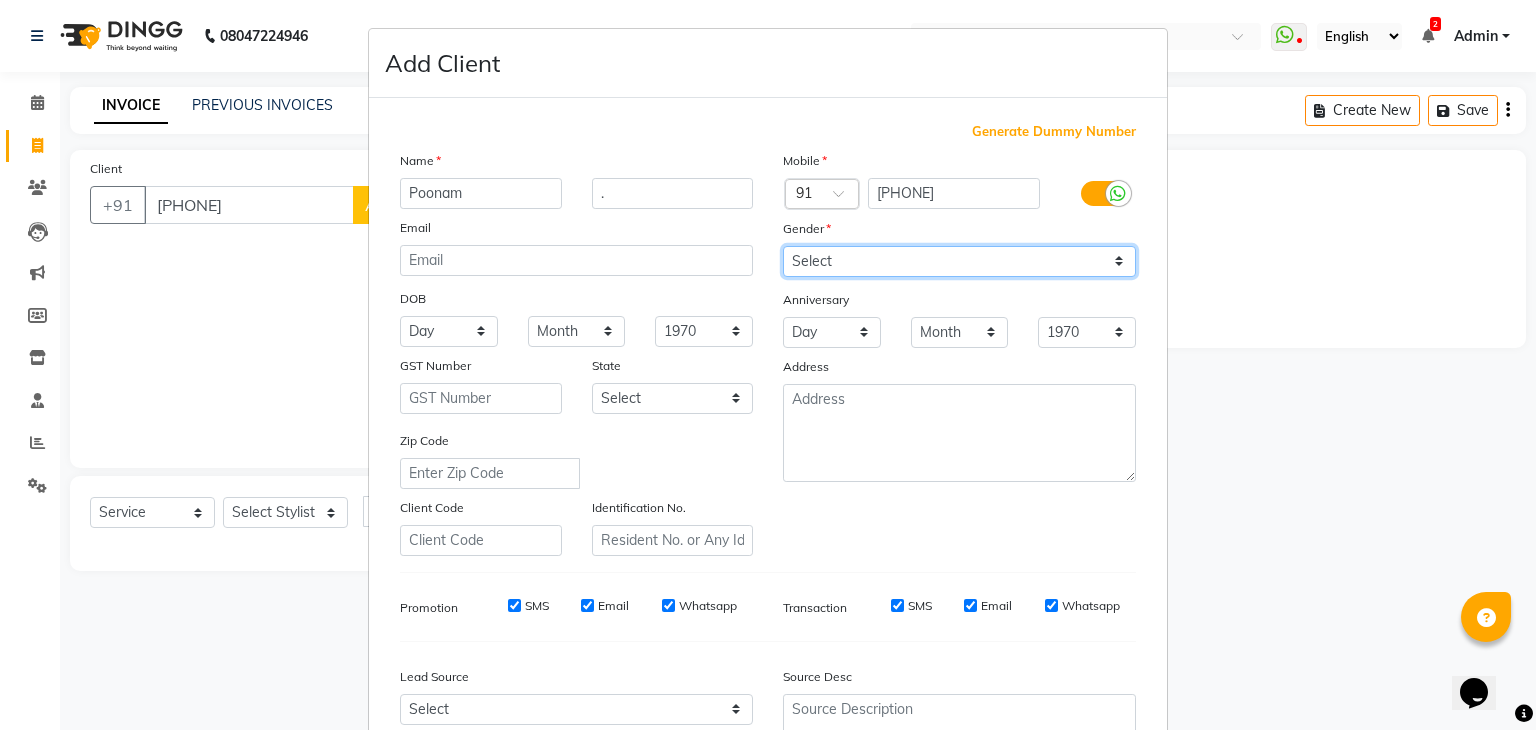 select on "female" 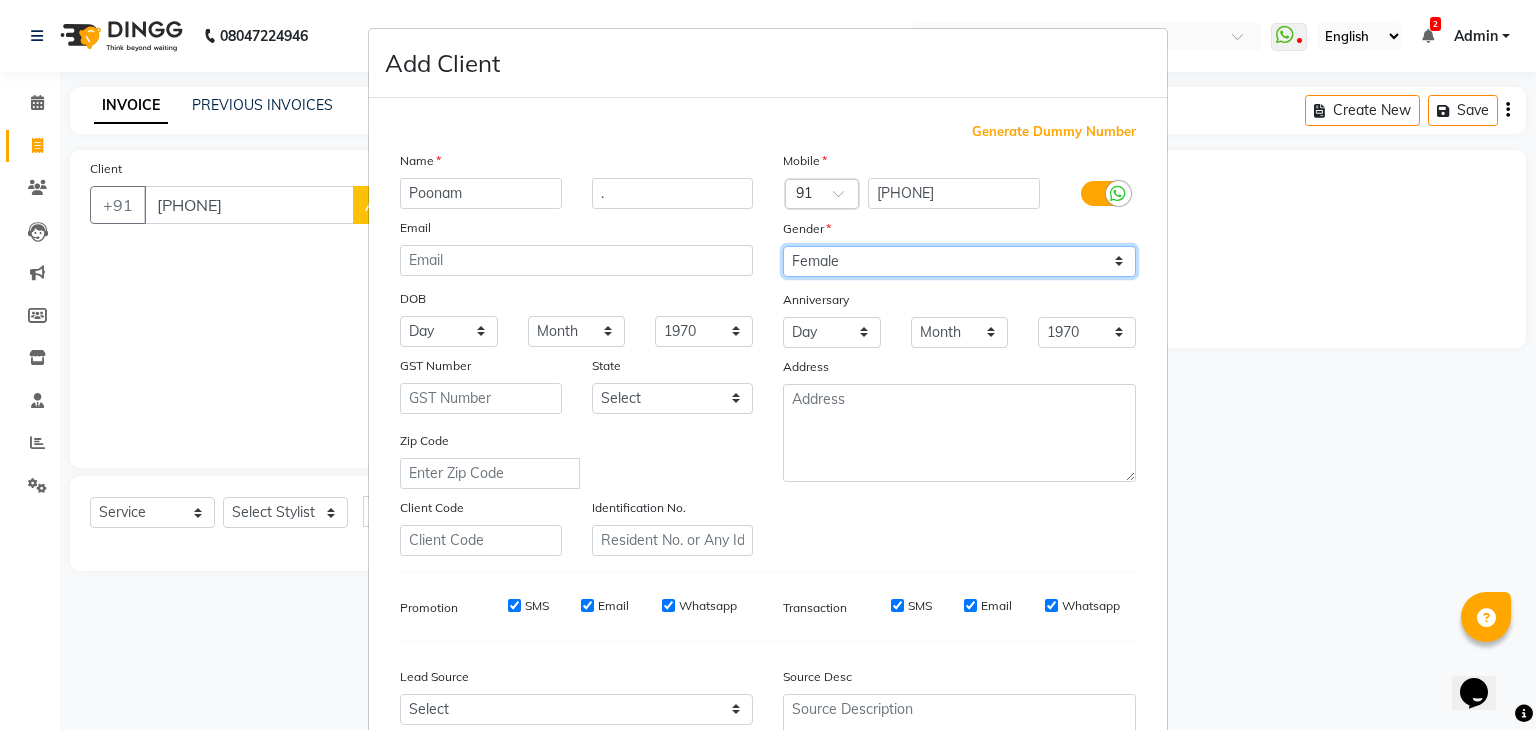 click on "Select Male Female Other Prefer Not To Say" at bounding box center [959, 261] 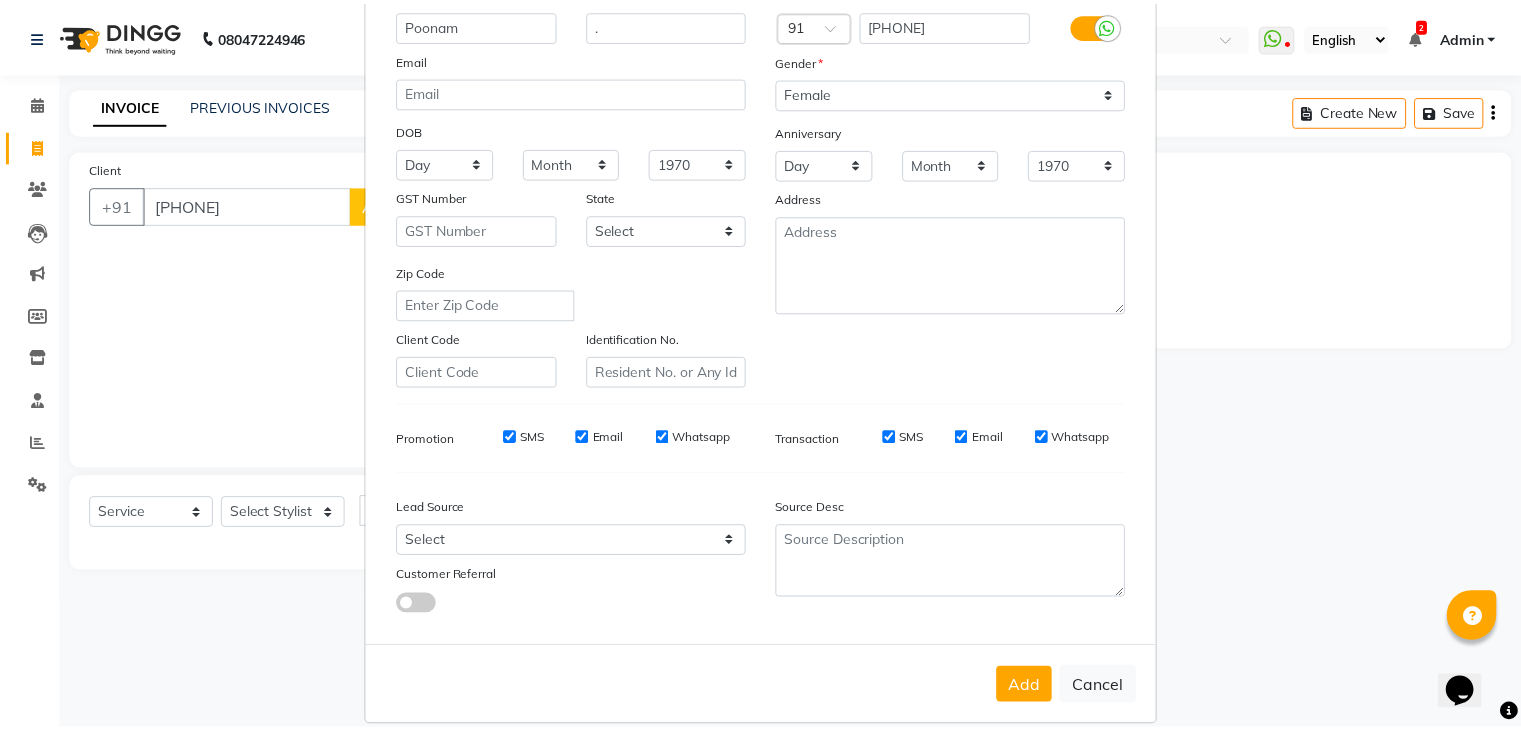scroll, scrollTop: 203, scrollLeft: 0, axis: vertical 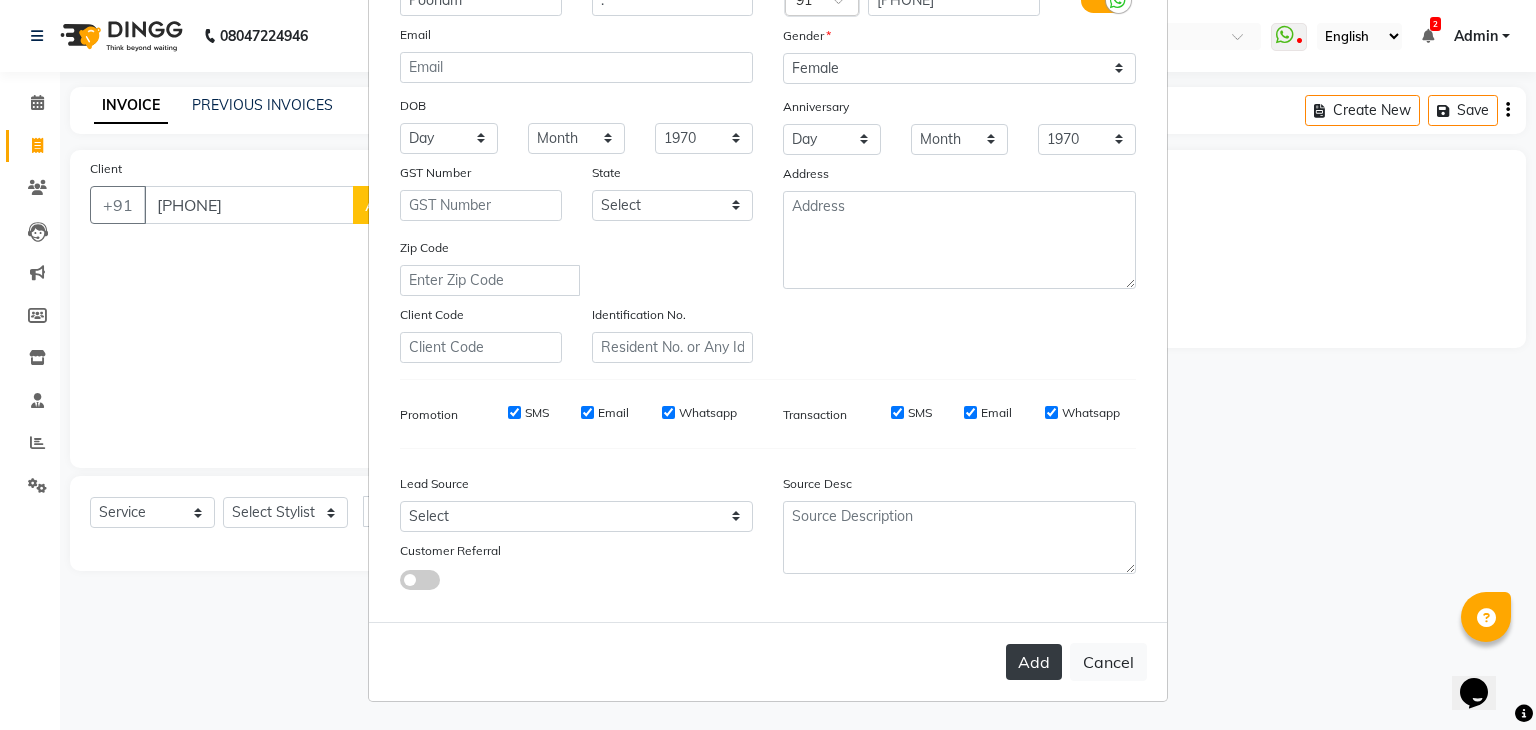 click on "Add" at bounding box center [1034, 662] 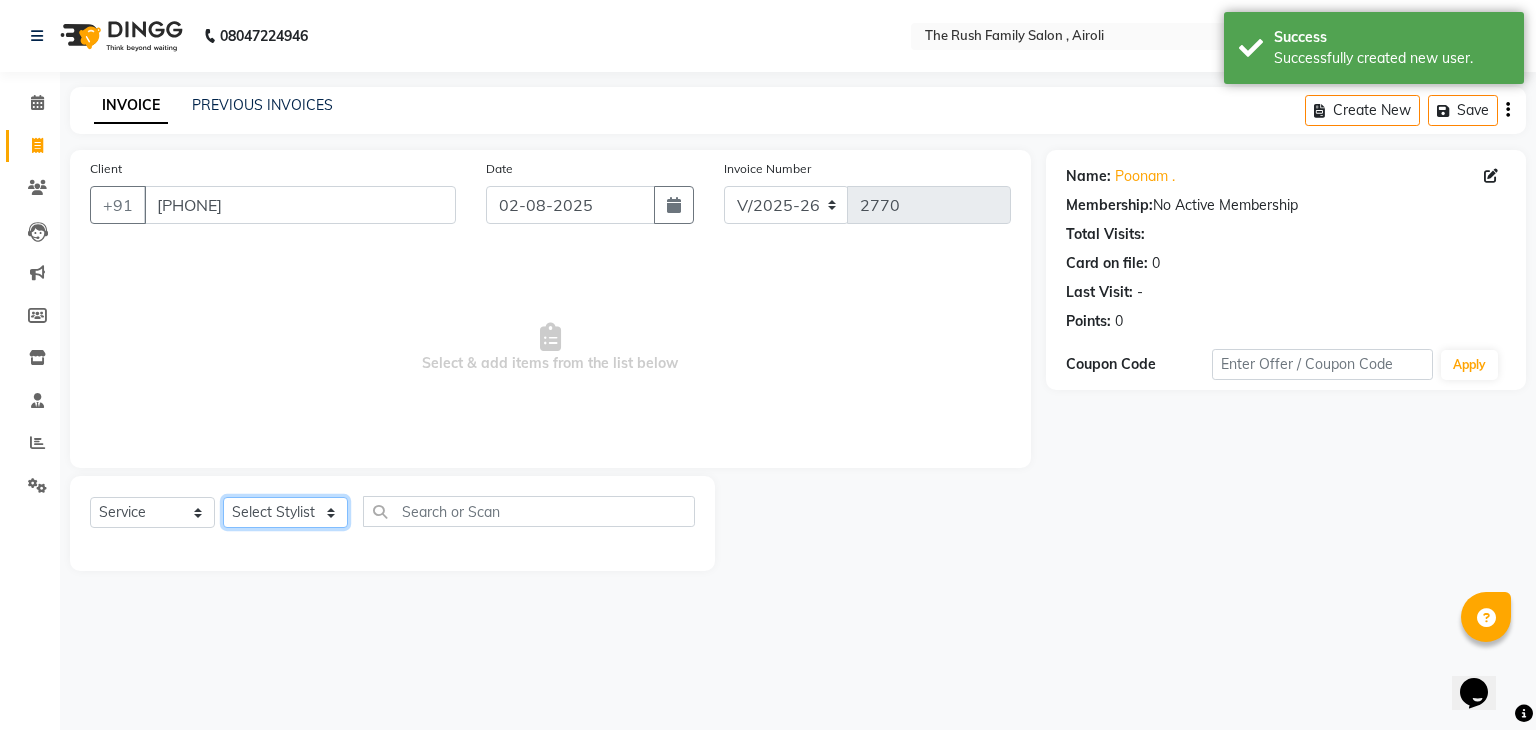 drag, startPoint x: 281, startPoint y: 515, endPoint x: 259, endPoint y: 317, distance: 199.21848 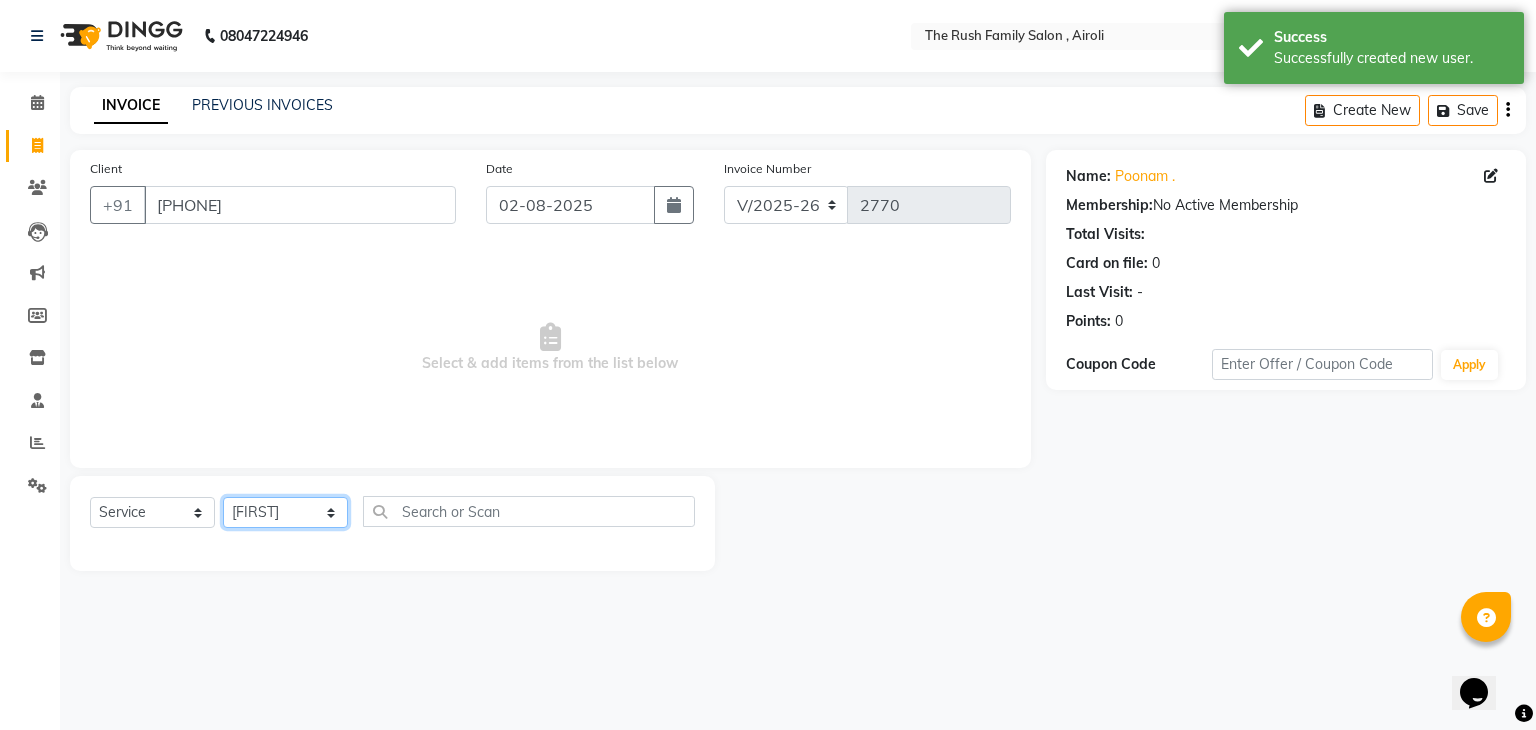 click on "Select Stylist Ajaz Alvira Danish Guddi Jayesh Josh  mumtaz Naeem   nishu Riya    Rush Swati" 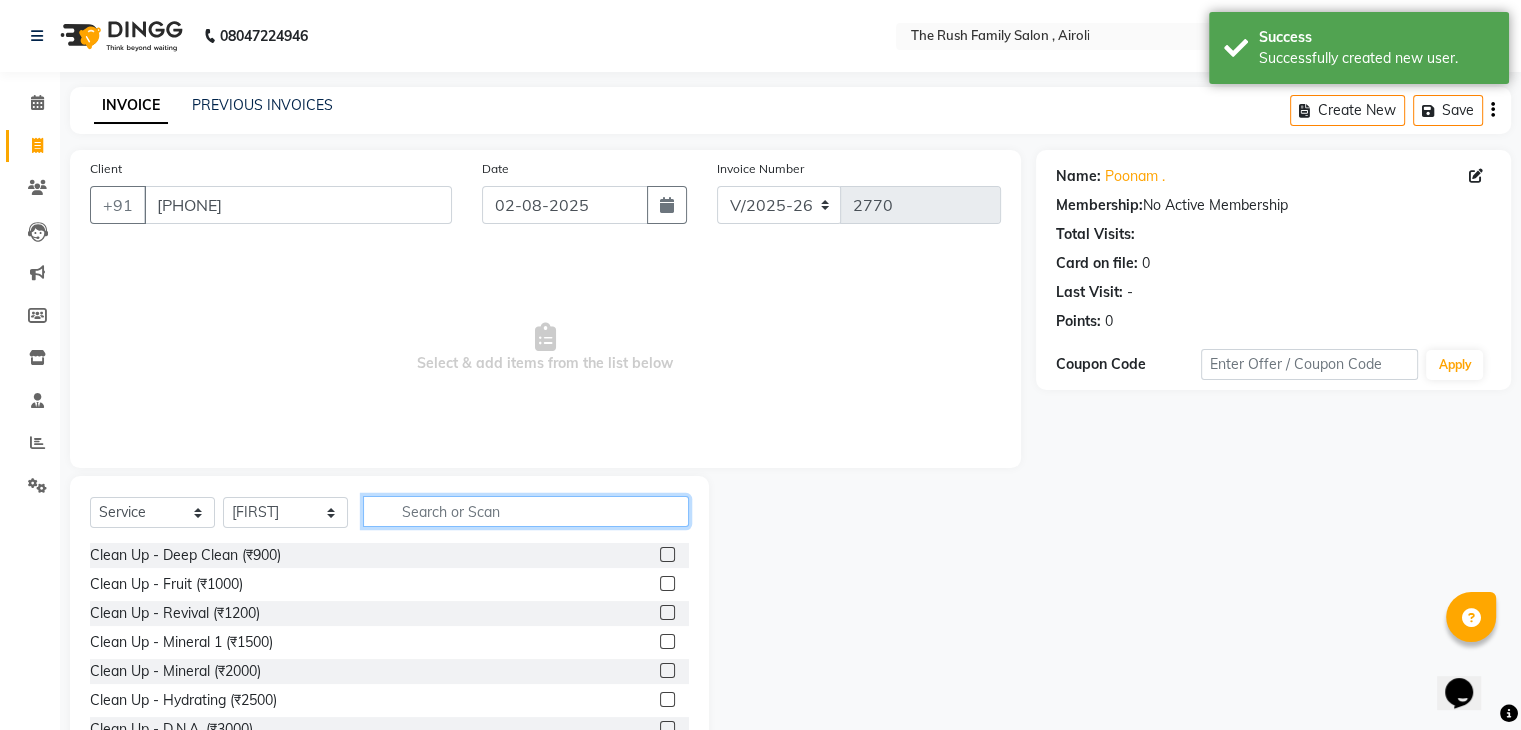 click 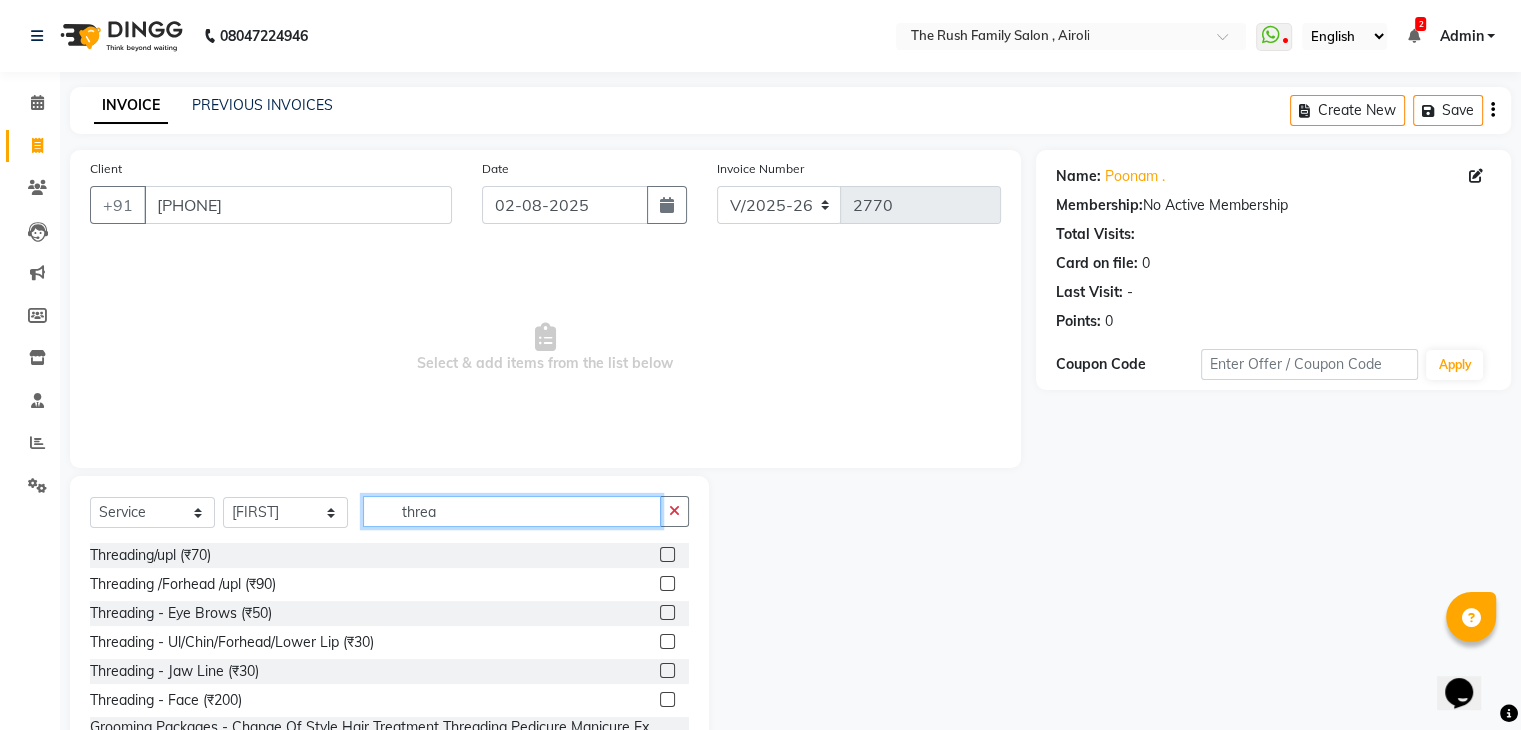 type on "threa" 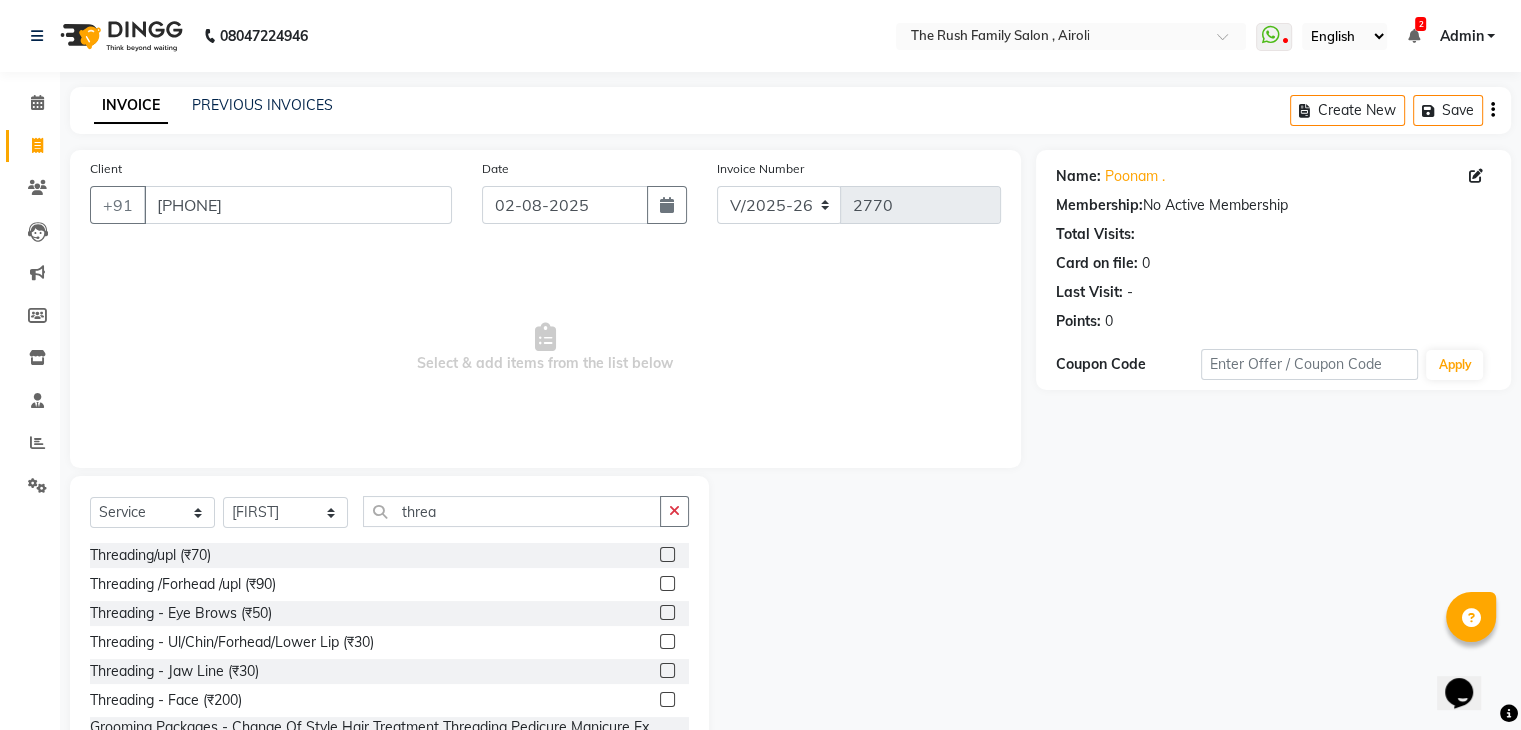 click 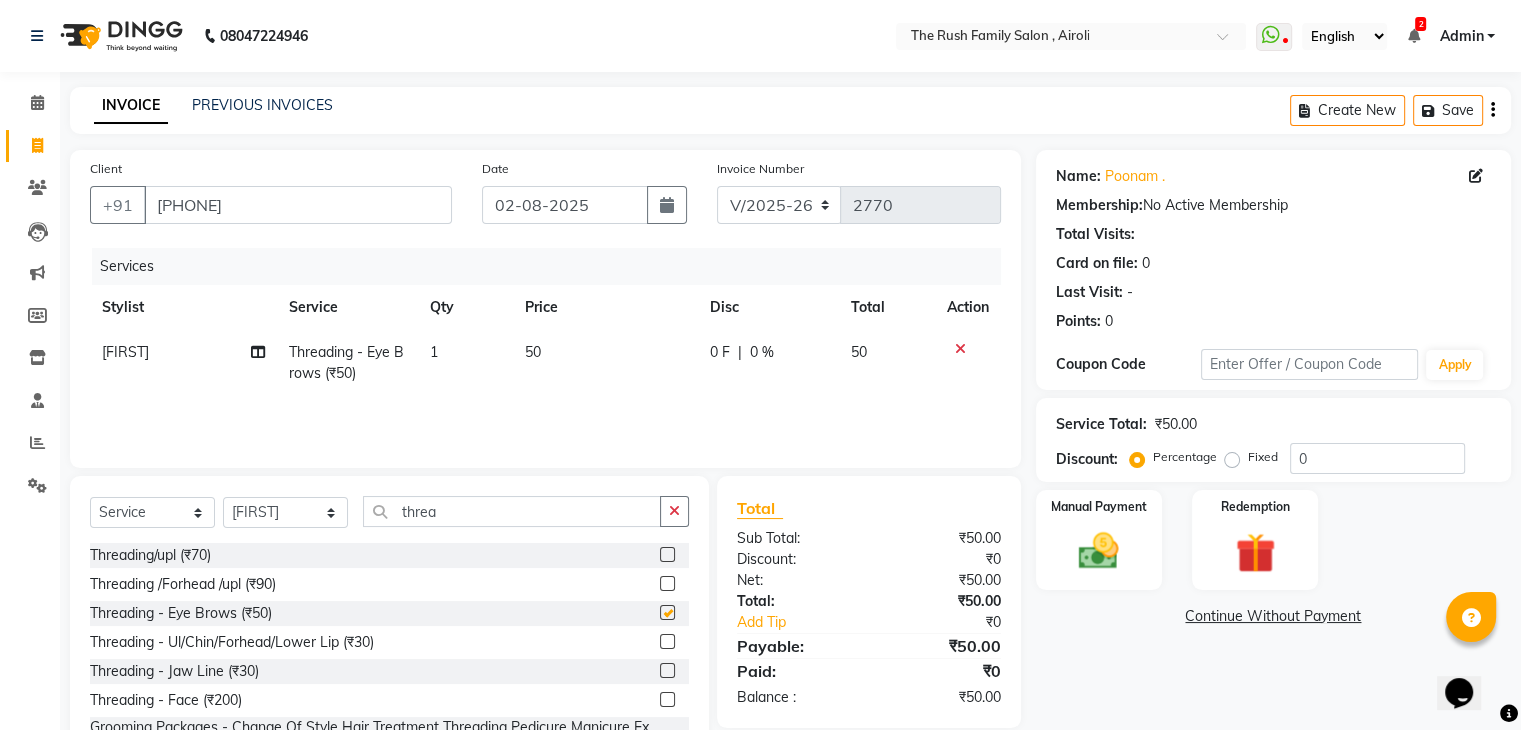 checkbox on "false" 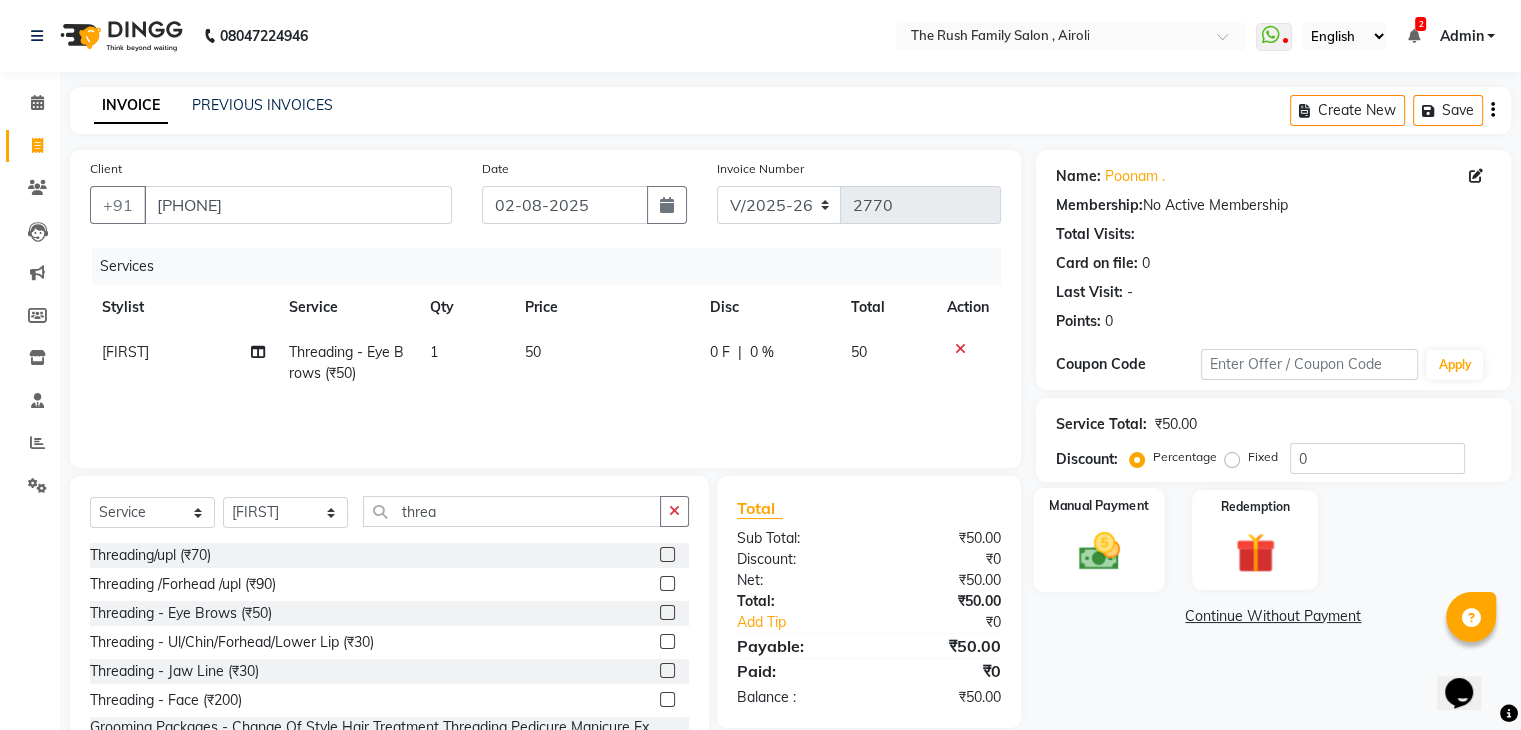 click on "Manual Payment" 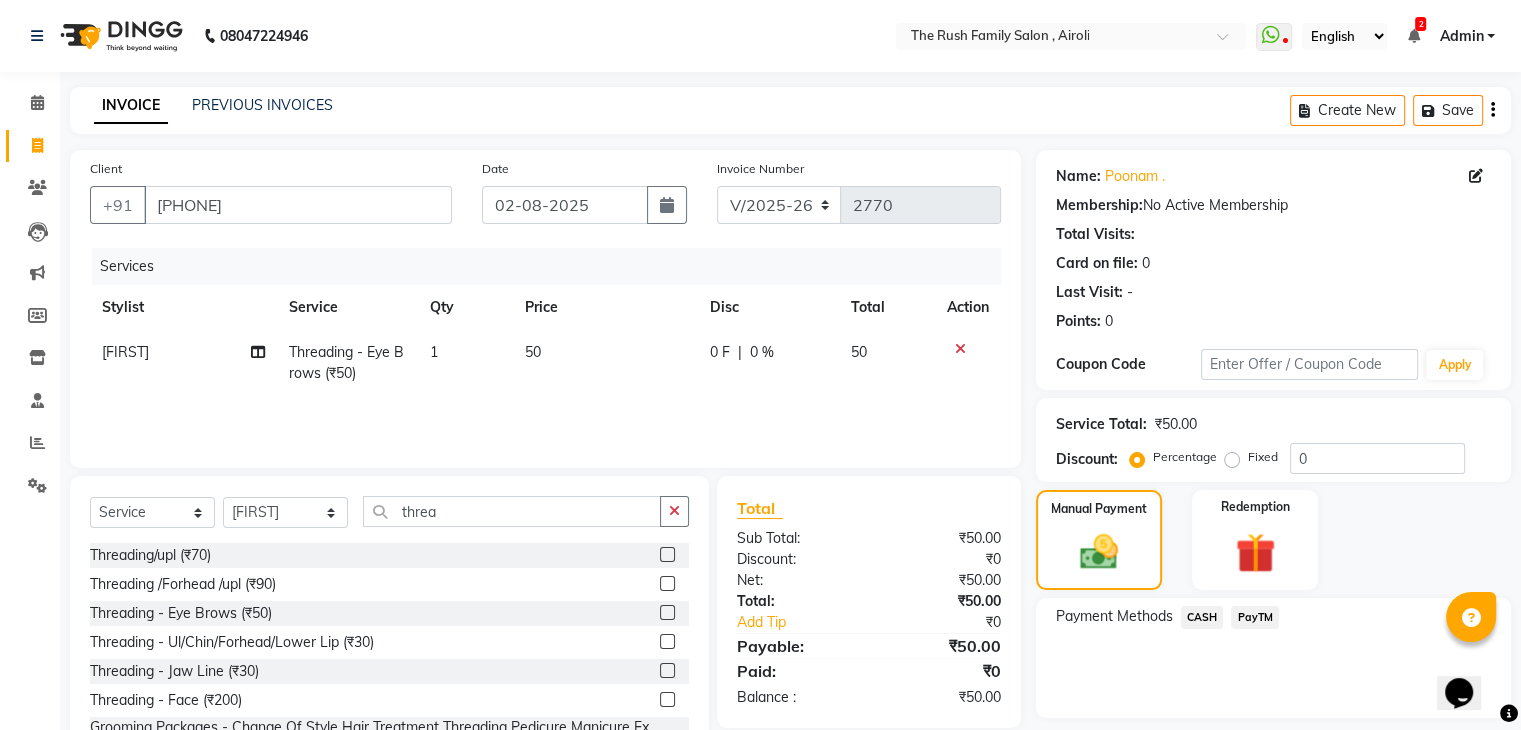 click on "PayTM" 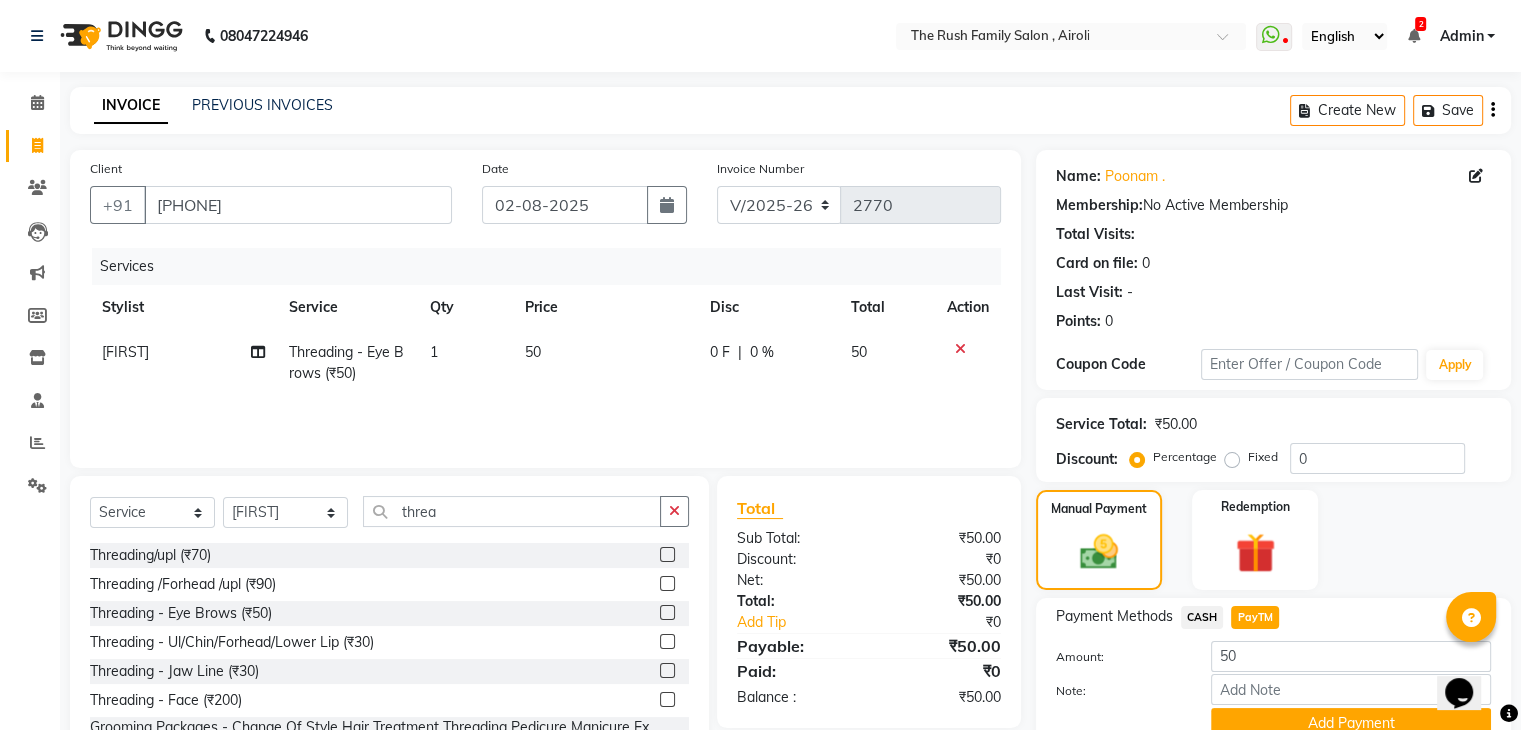 scroll, scrollTop: 89, scrollLeft: 0, axis: vertical 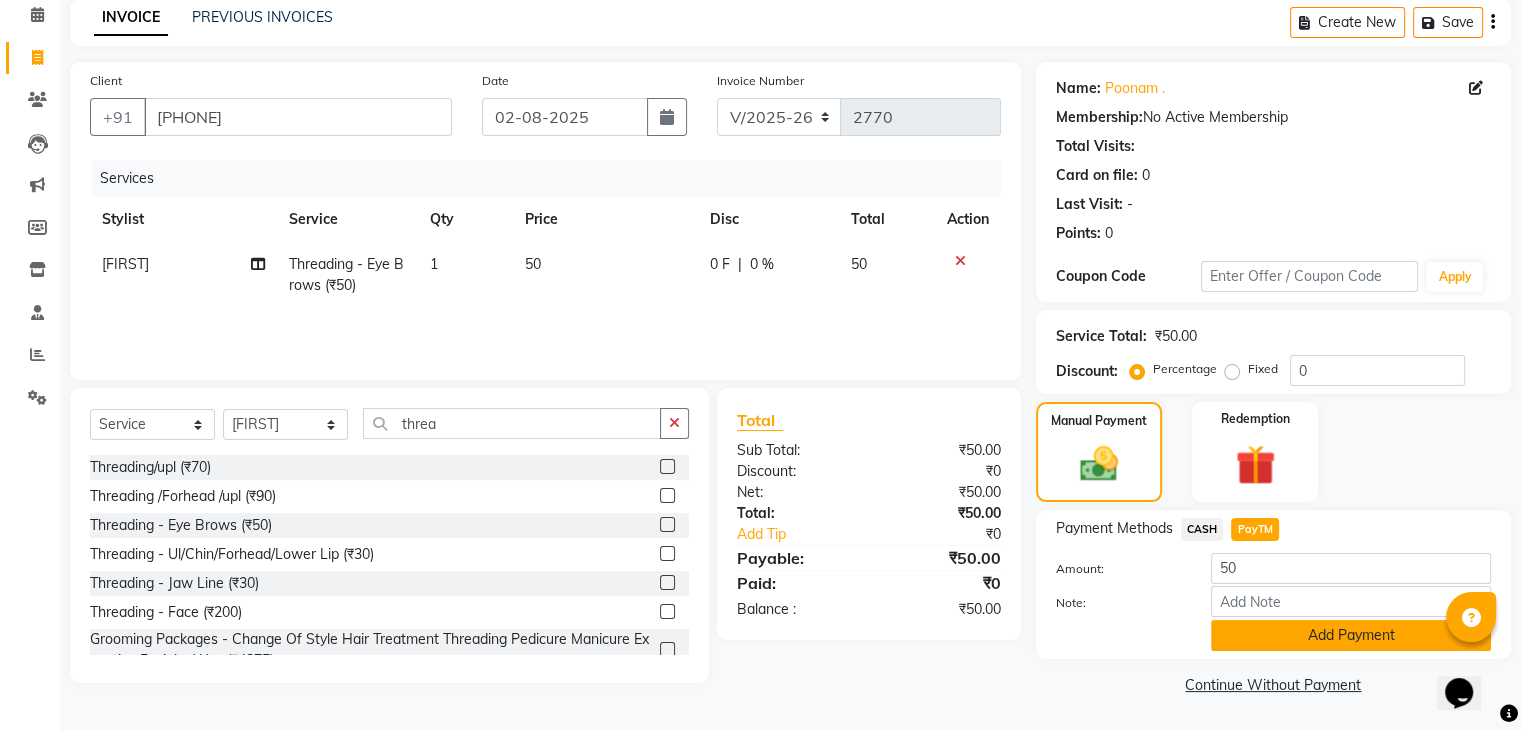 click on "Add Payment" 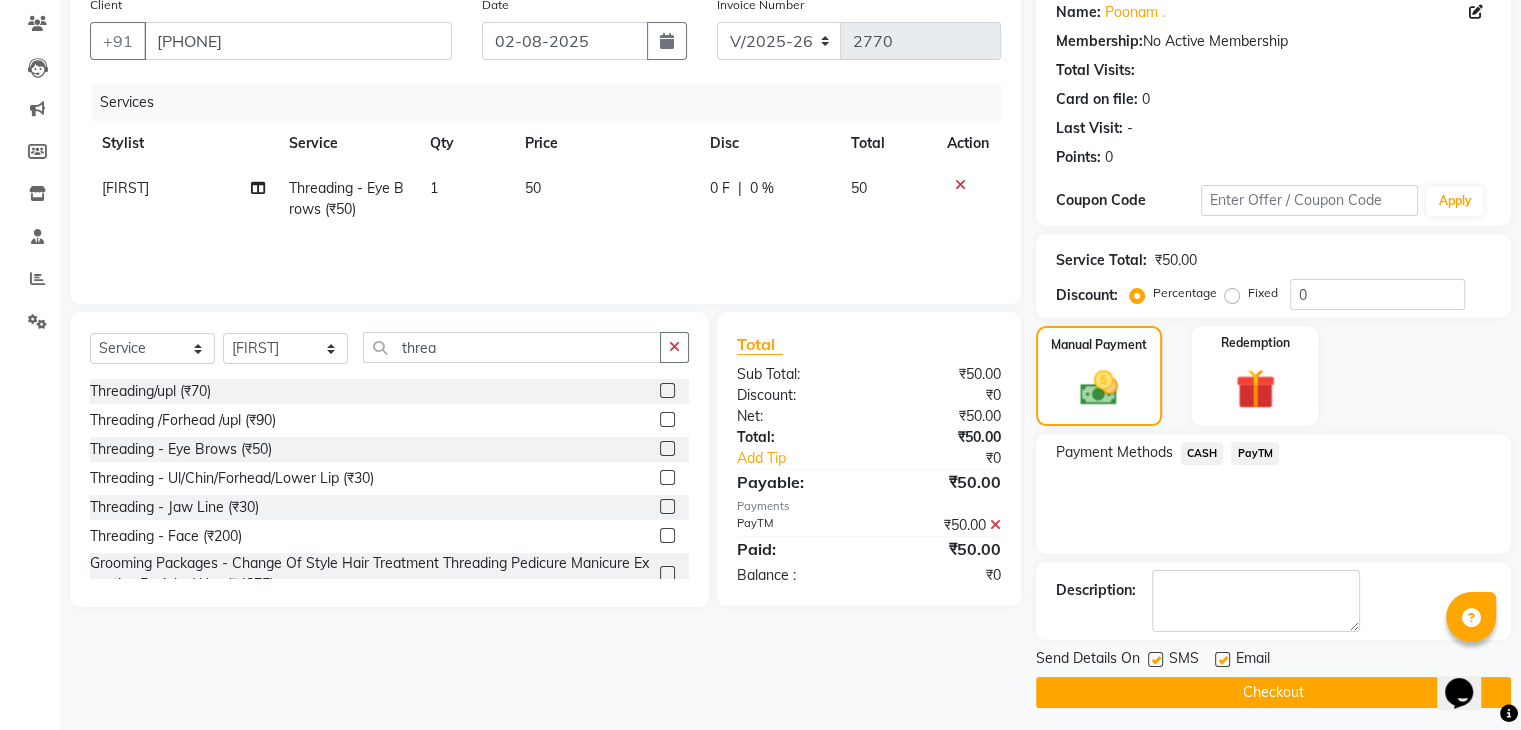scroll, scrollTop: 171, scrollLeft: 0, axis: vertical 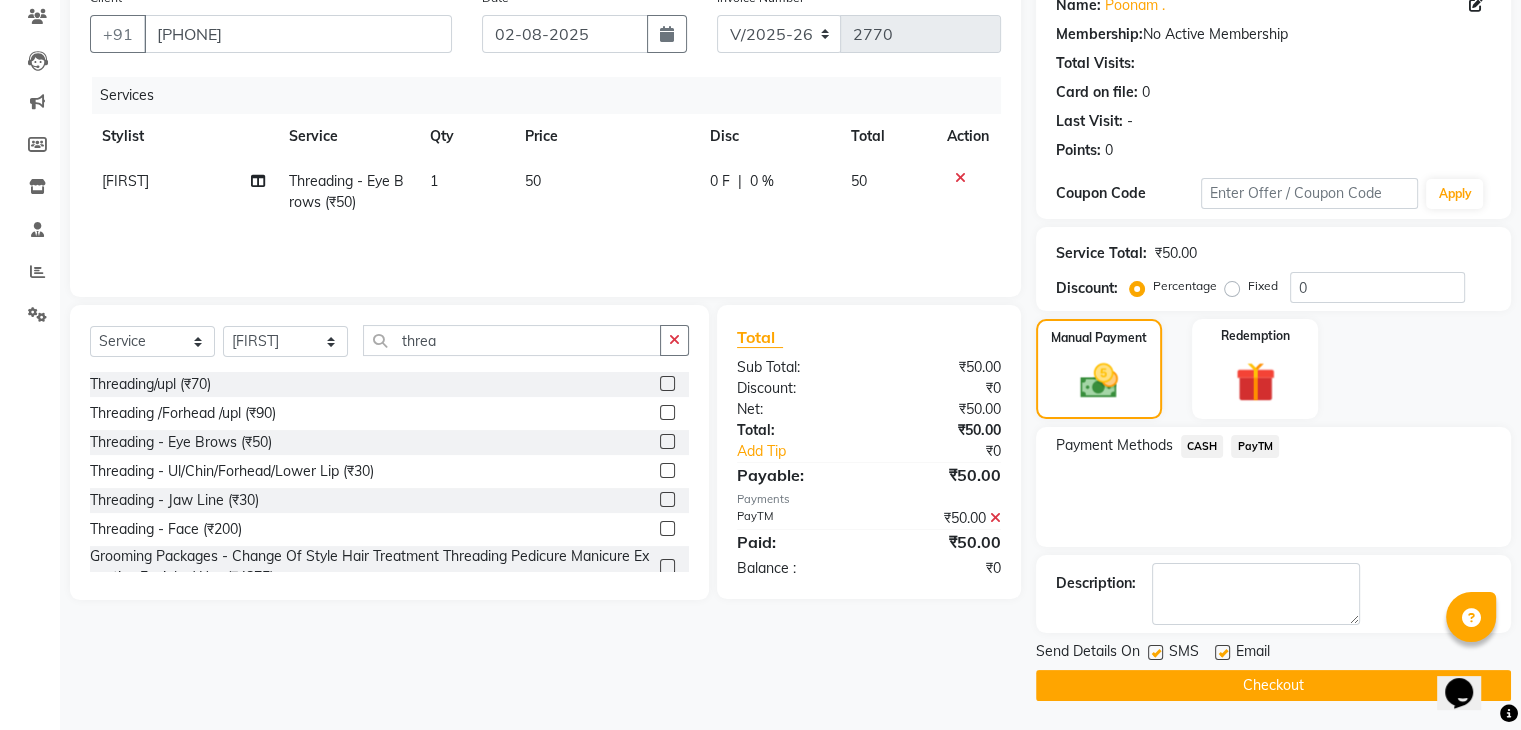 click 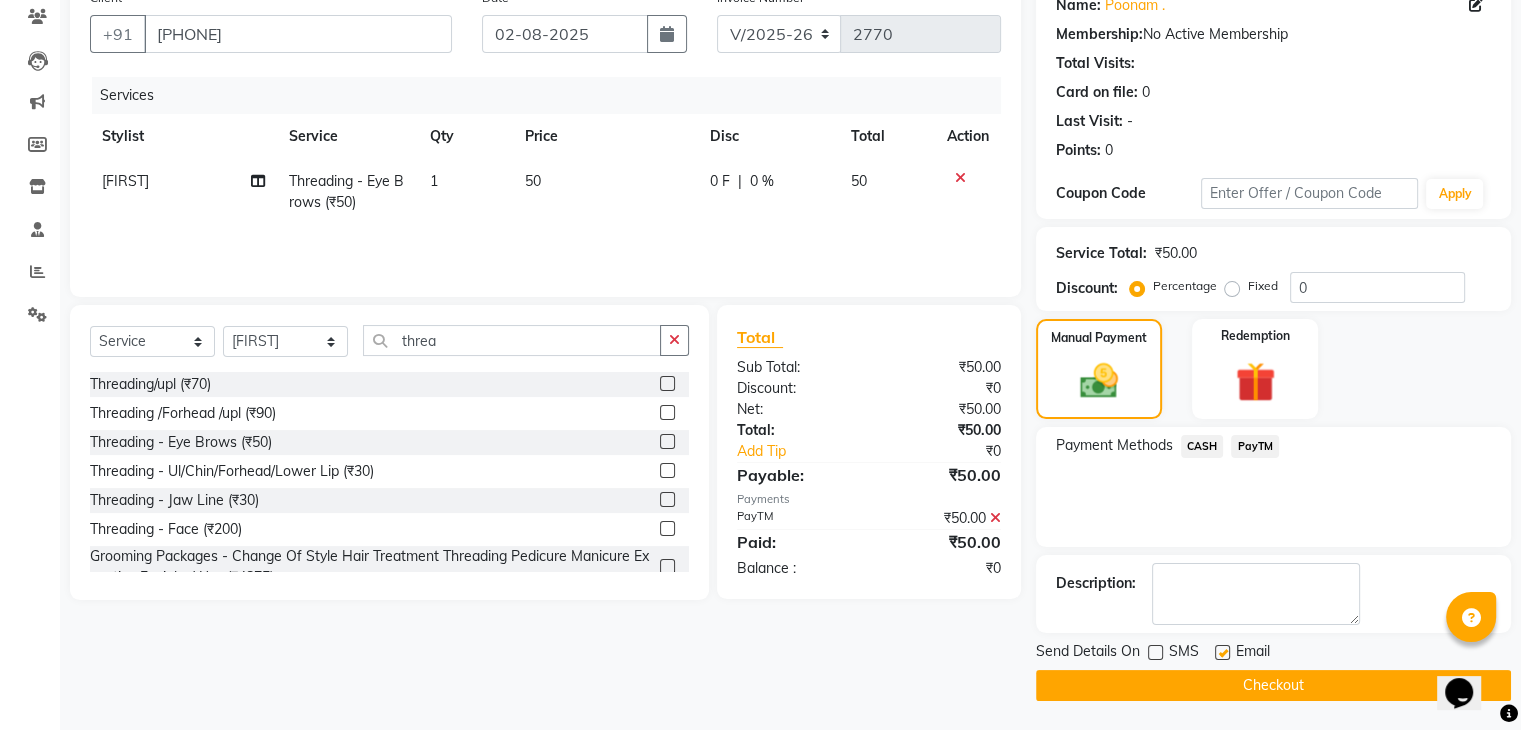 click 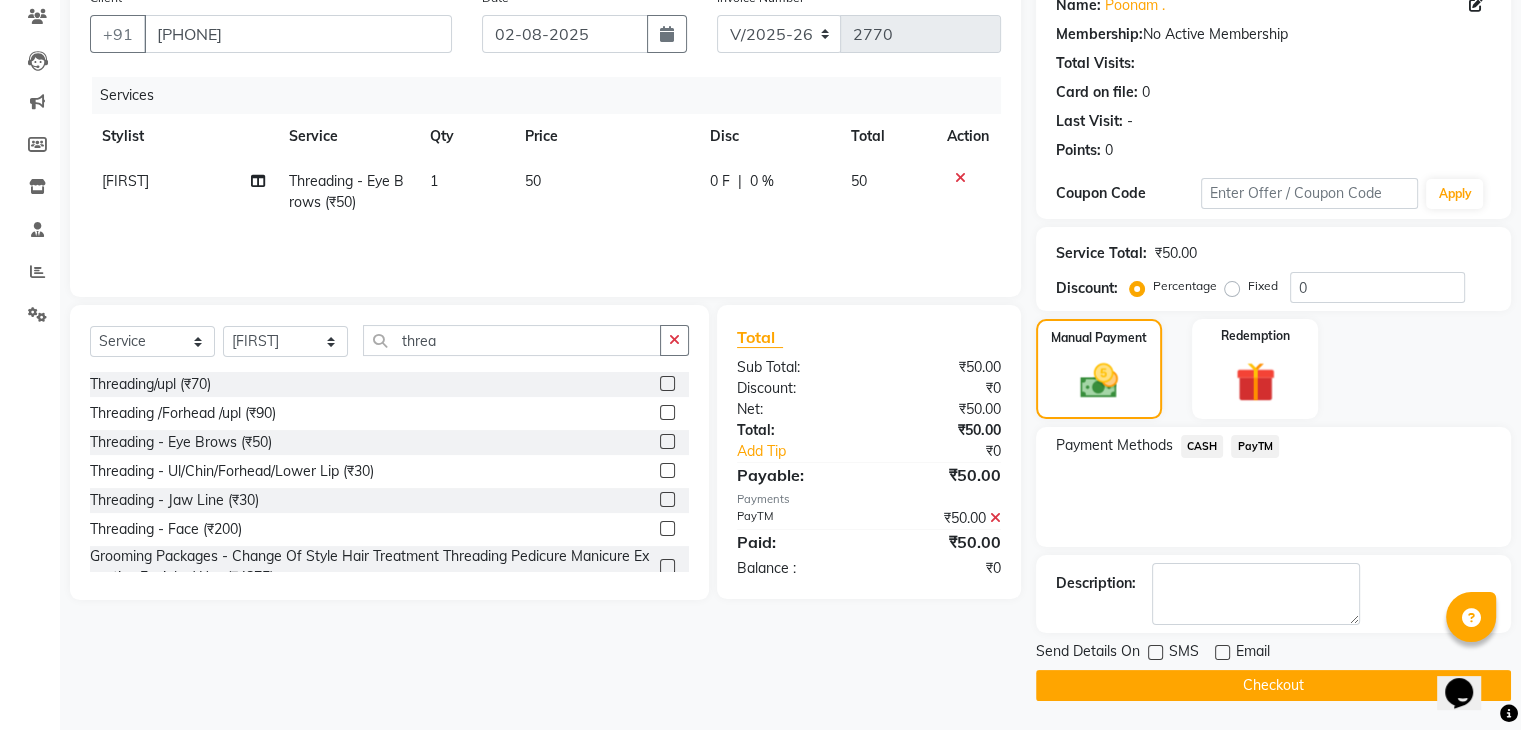 click on "Checkout" 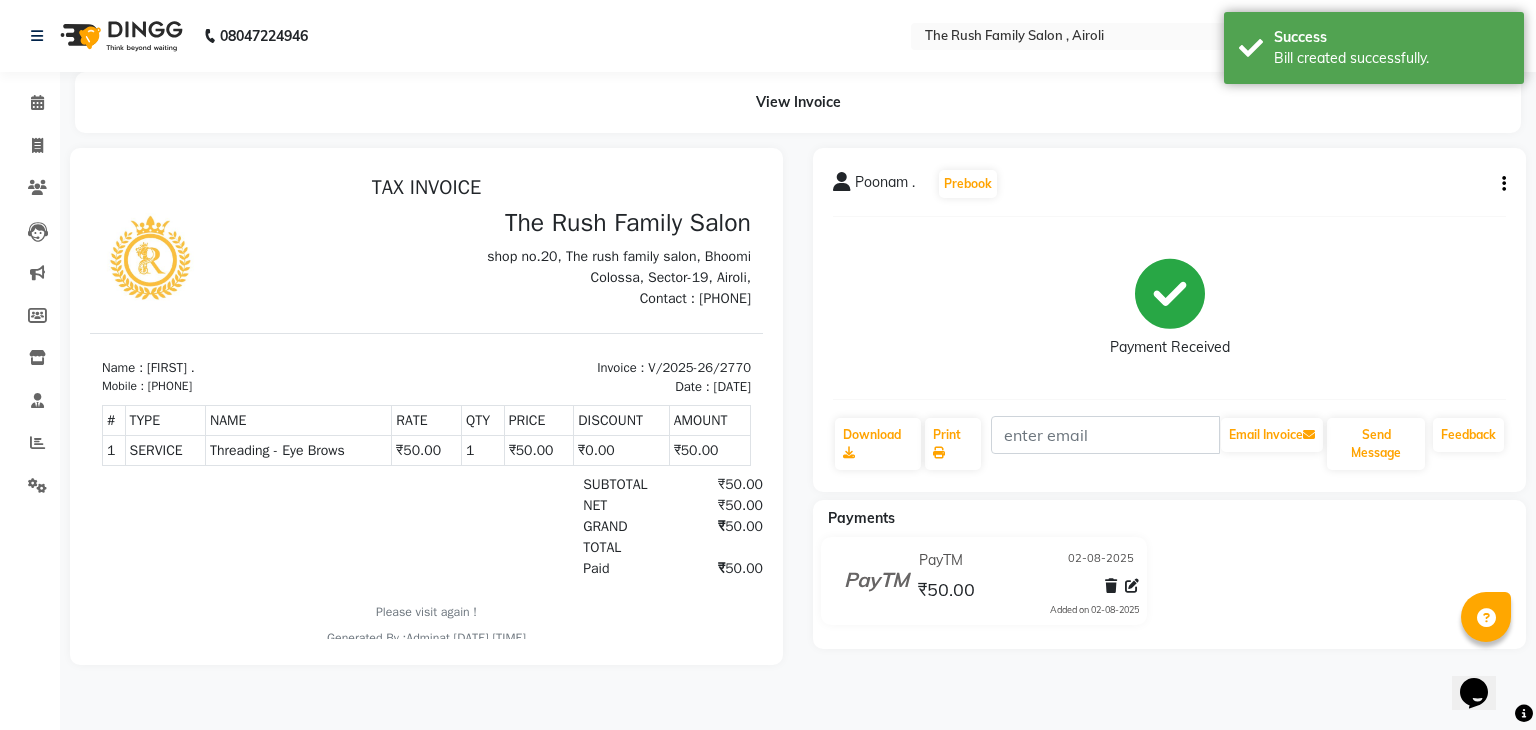 scroll, scrollTop: 0, scrollLeft: 0, axis: both 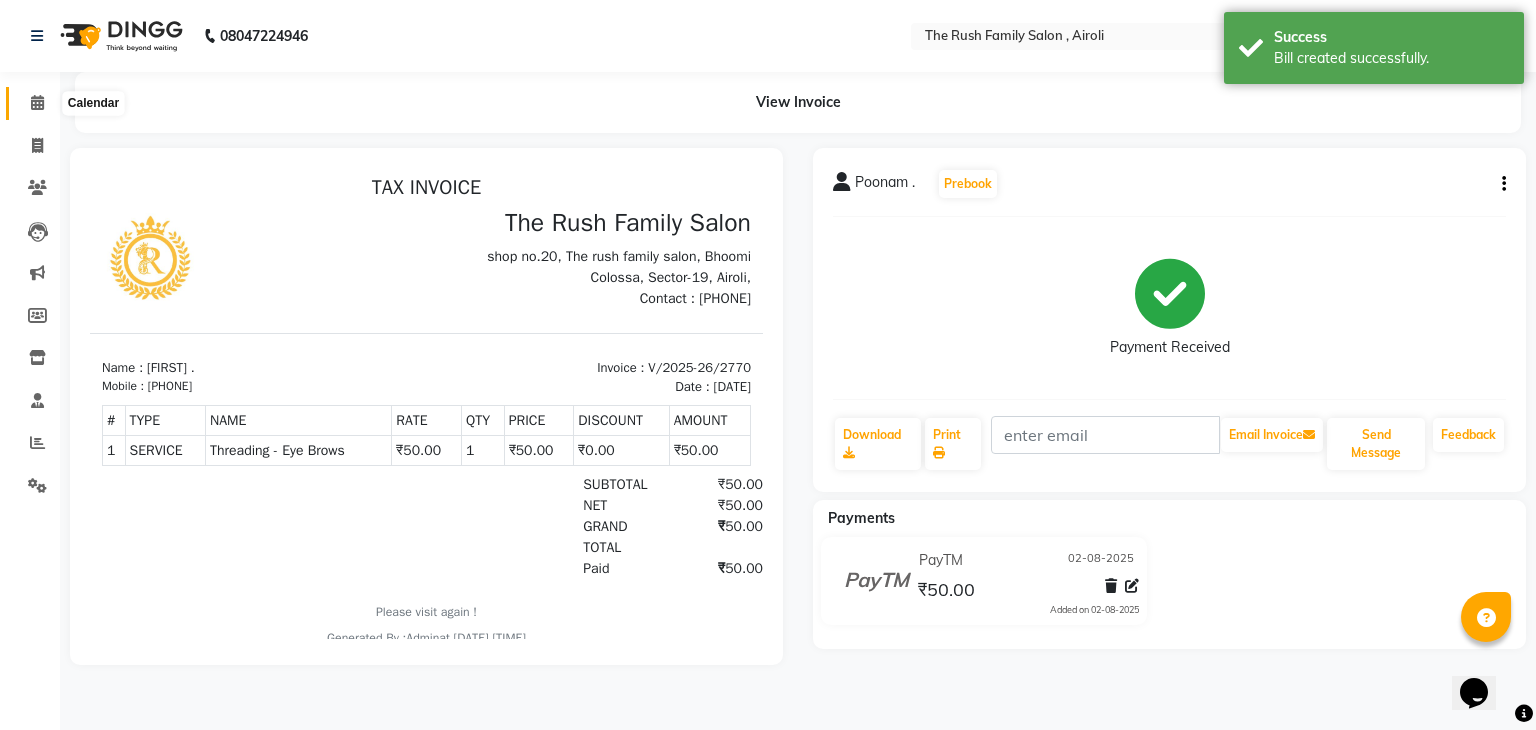 click 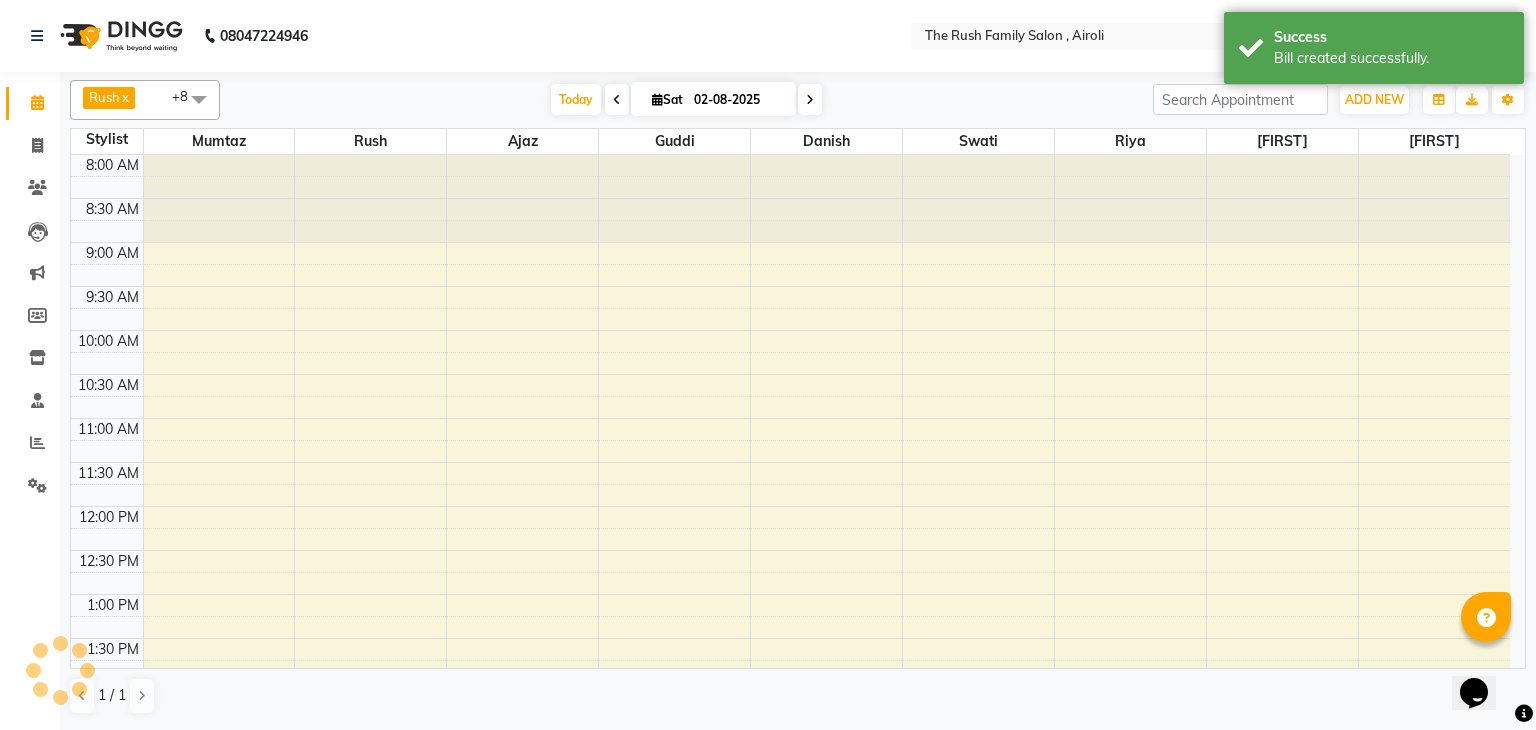 scroll, scrollTop: 756, scrollLeft: 0, axis: vertical 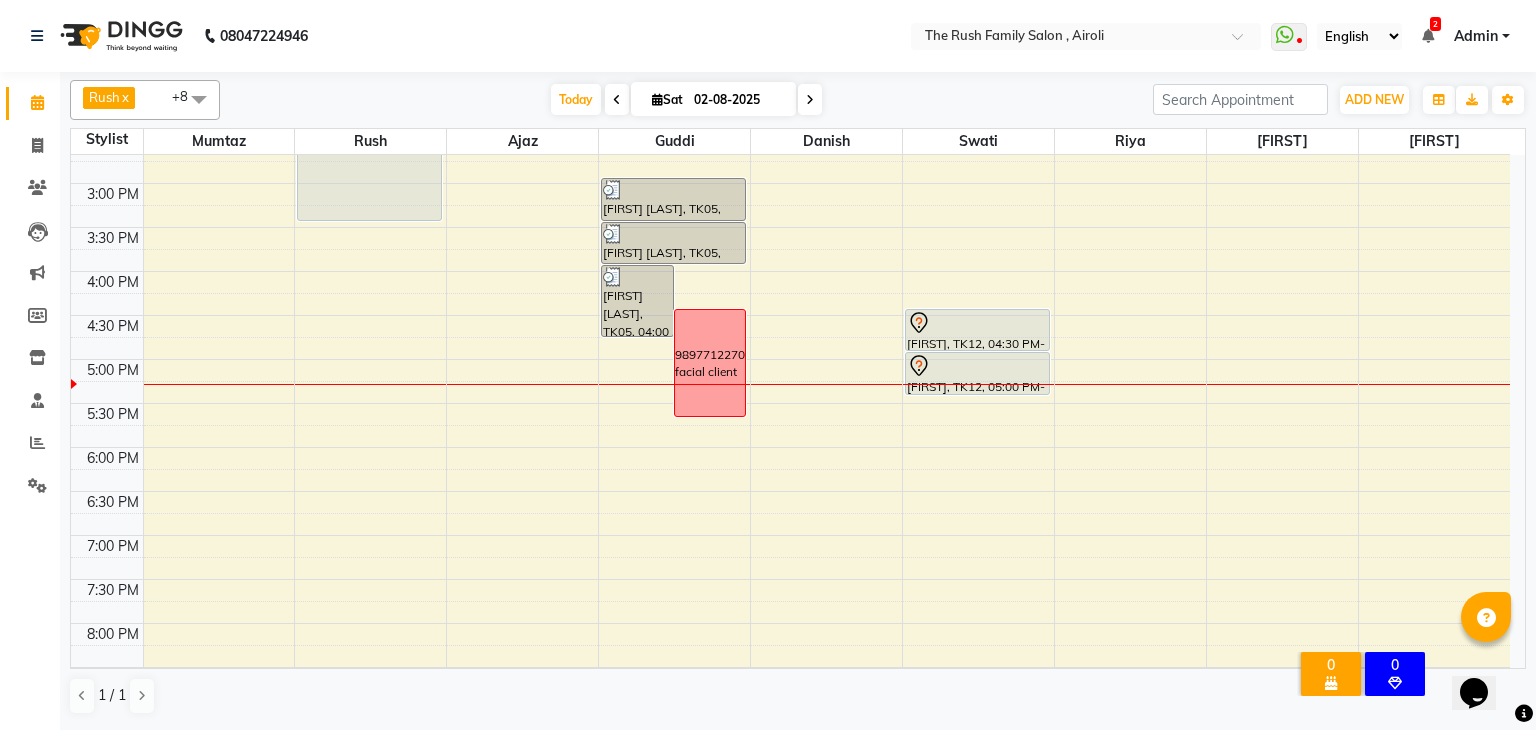 drag, startPoint x: 702, startPoint y: 389, endPoint x: 692, endPoint y: 446, distance: 57.870544 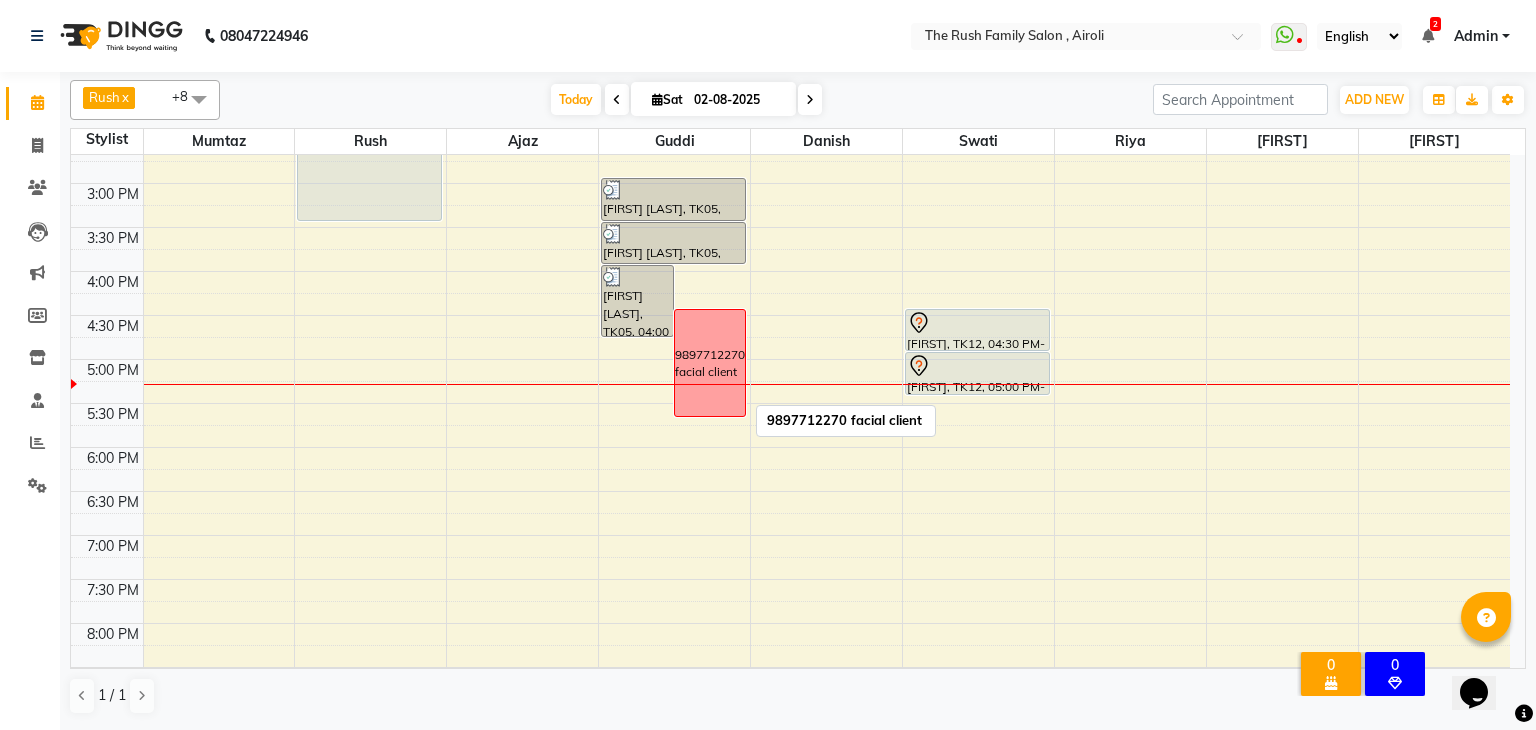 click on "9897712270 facial client" at bounding box center (710, 364) 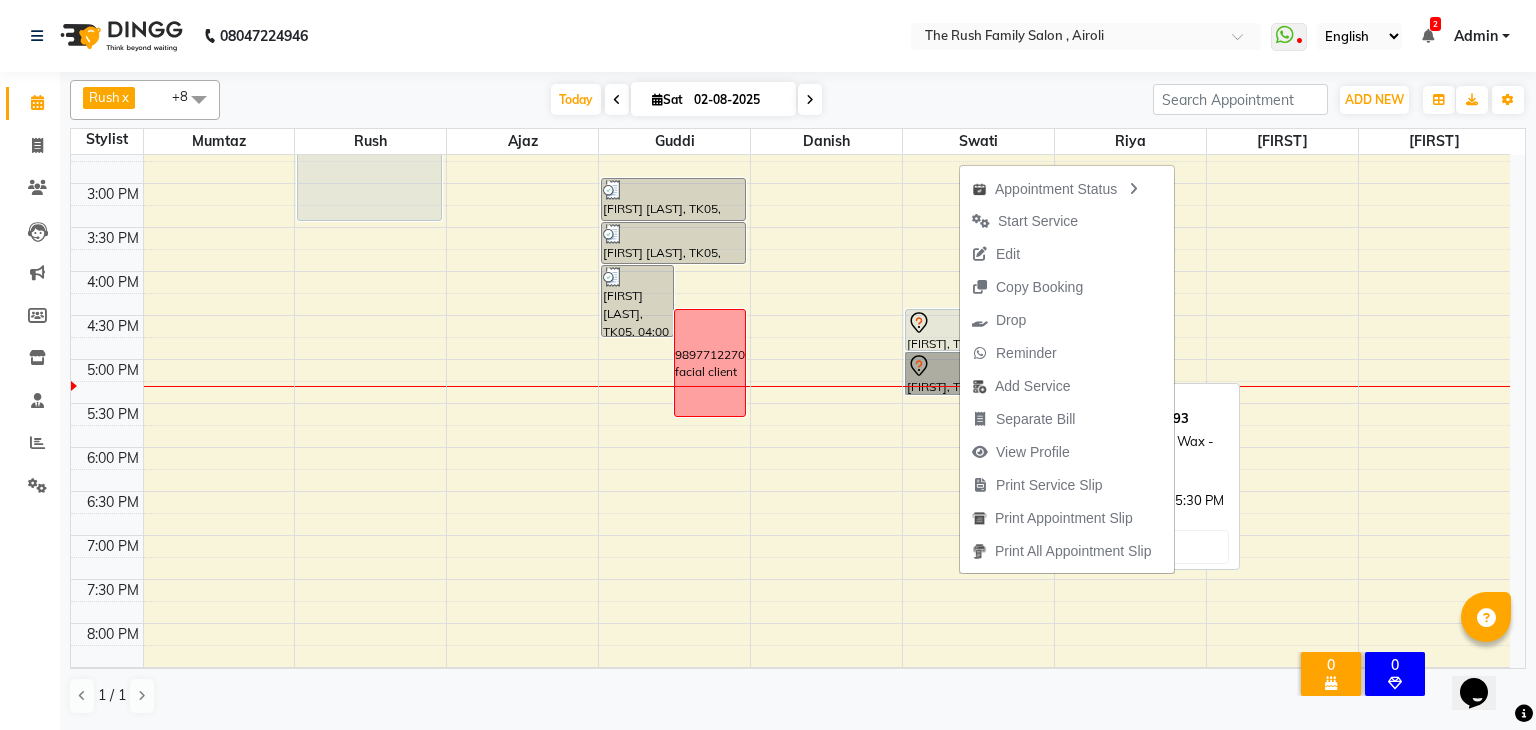 click on "[FIRST], TK12, 05:00 PM-05:30 PM, Favored Wax - Half Legs" at bounding box center (977, 373) 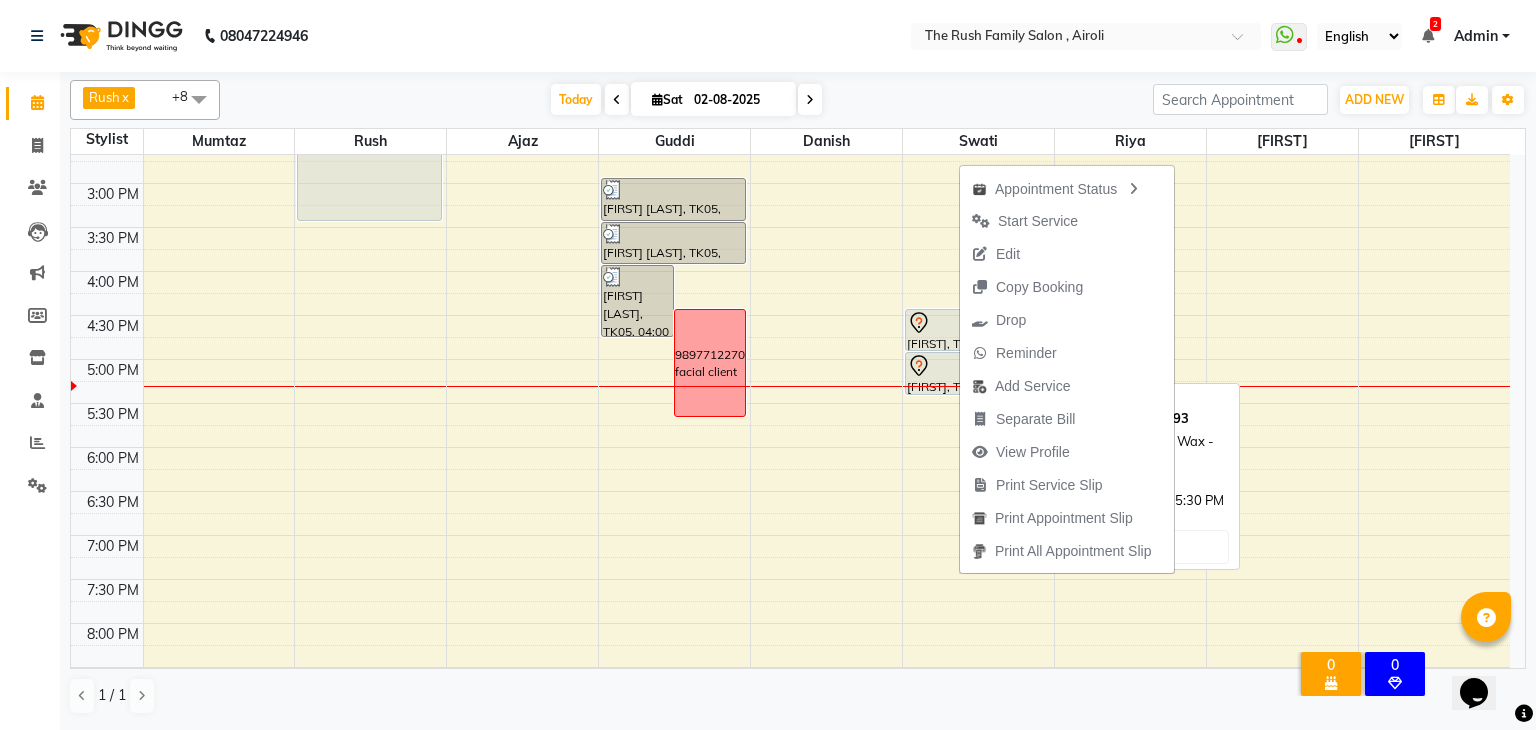 select on "7" 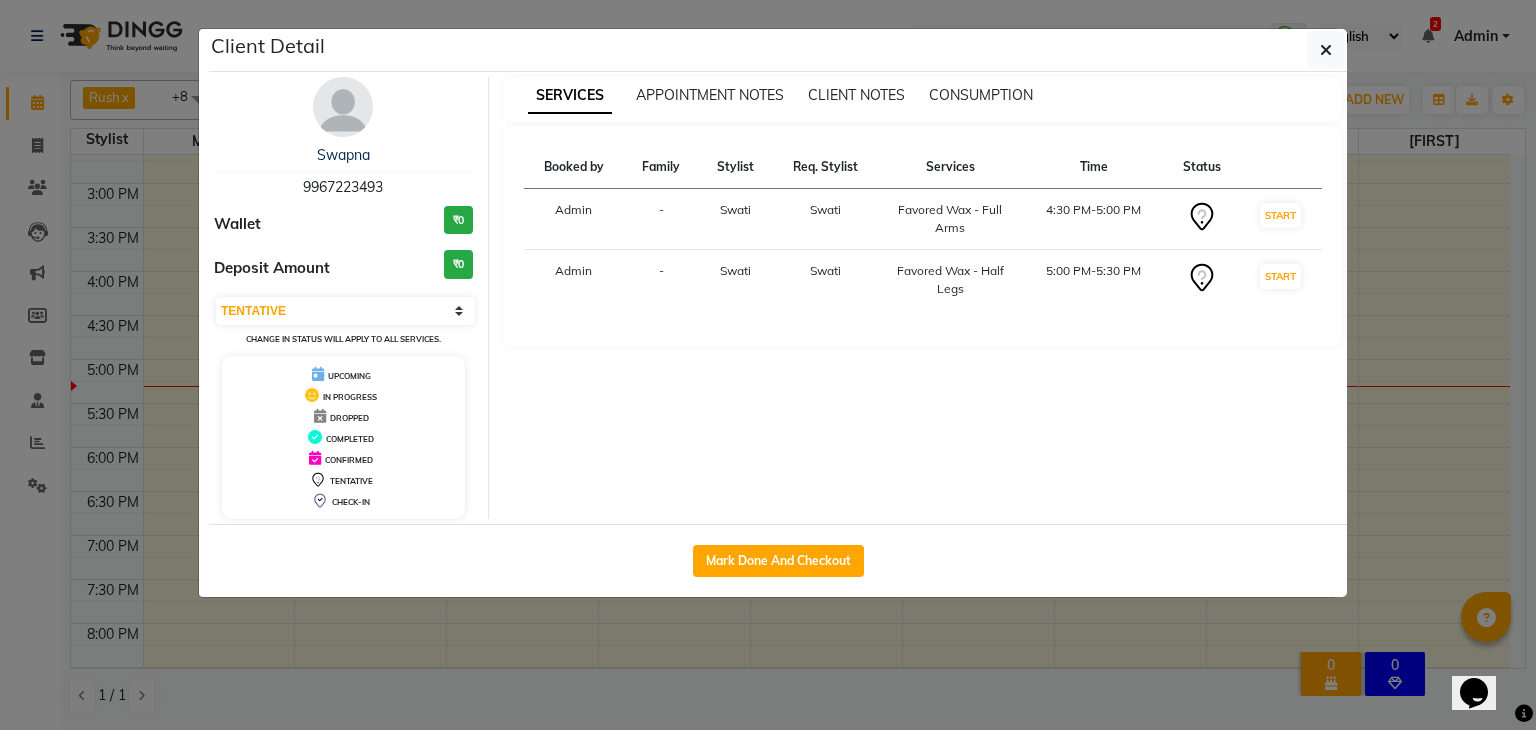 click on "Mark Done And Checkout" 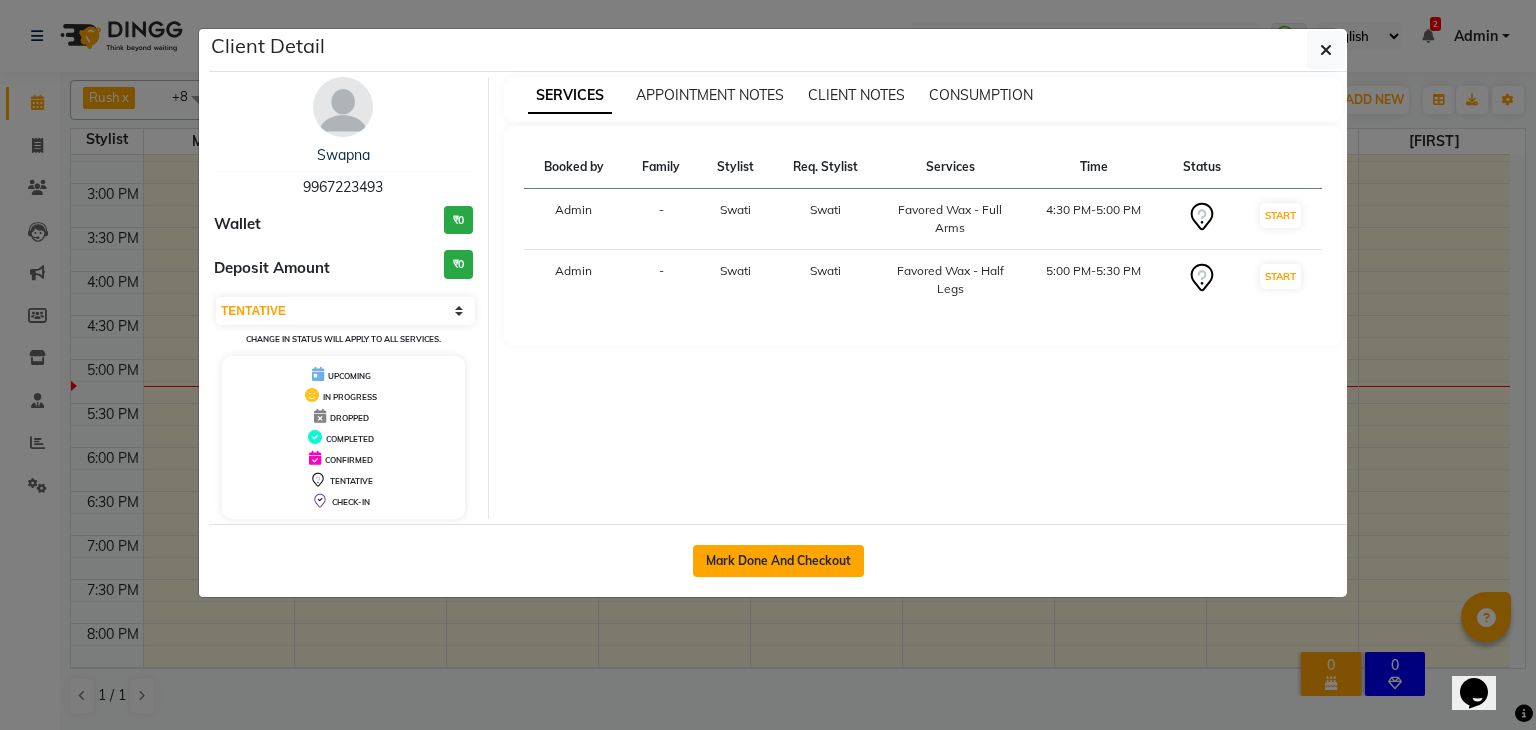 click on "Mark Done And Checkout" 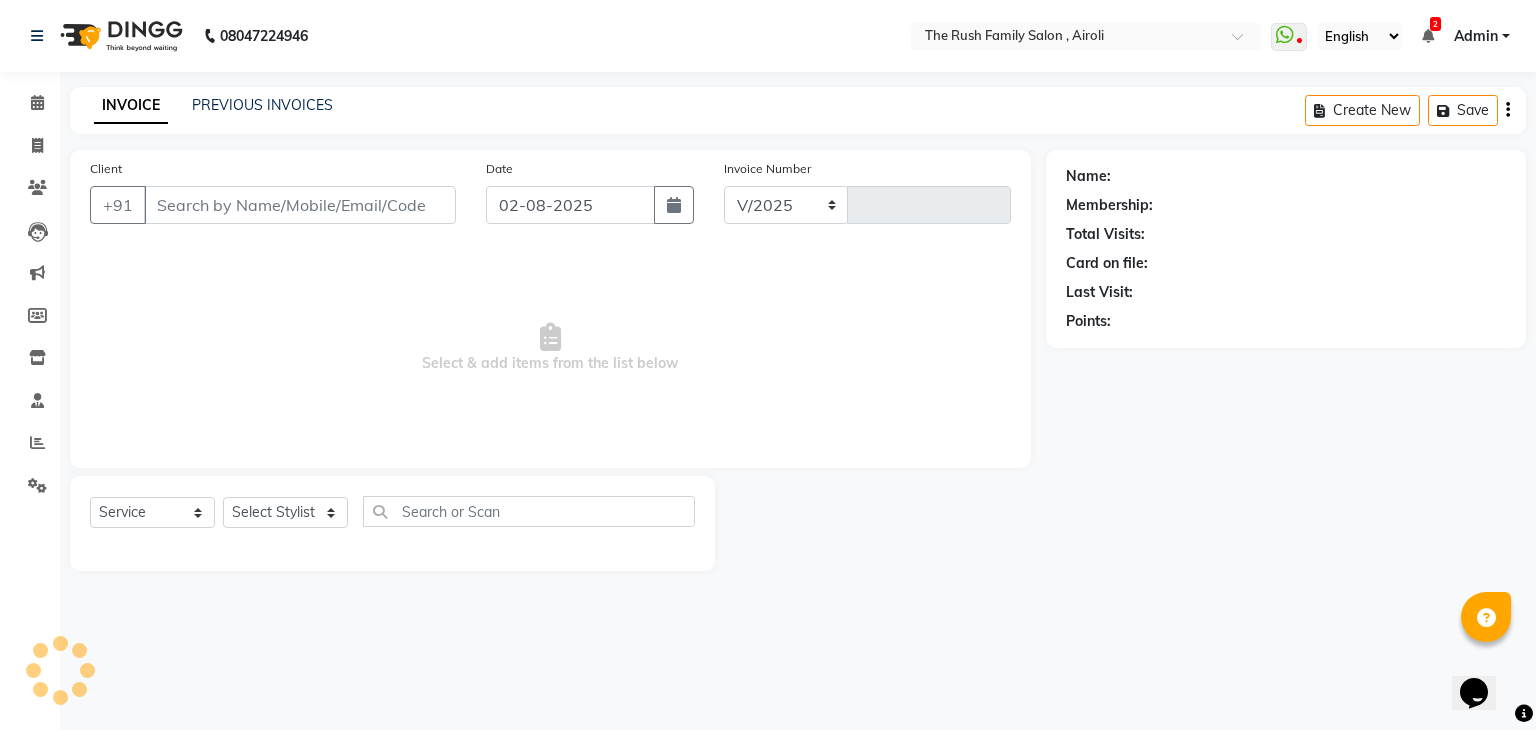 select on "5419" 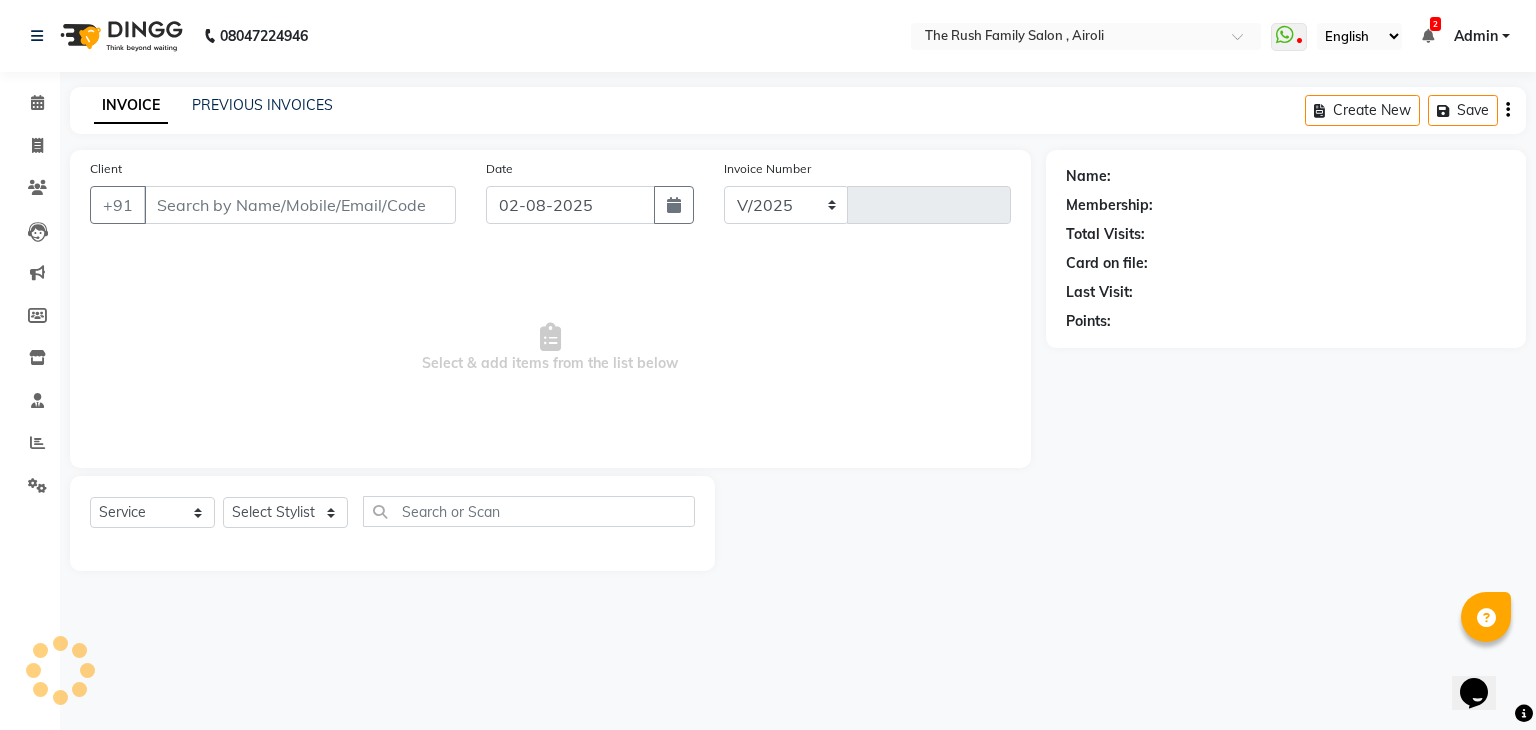 type on "2767" 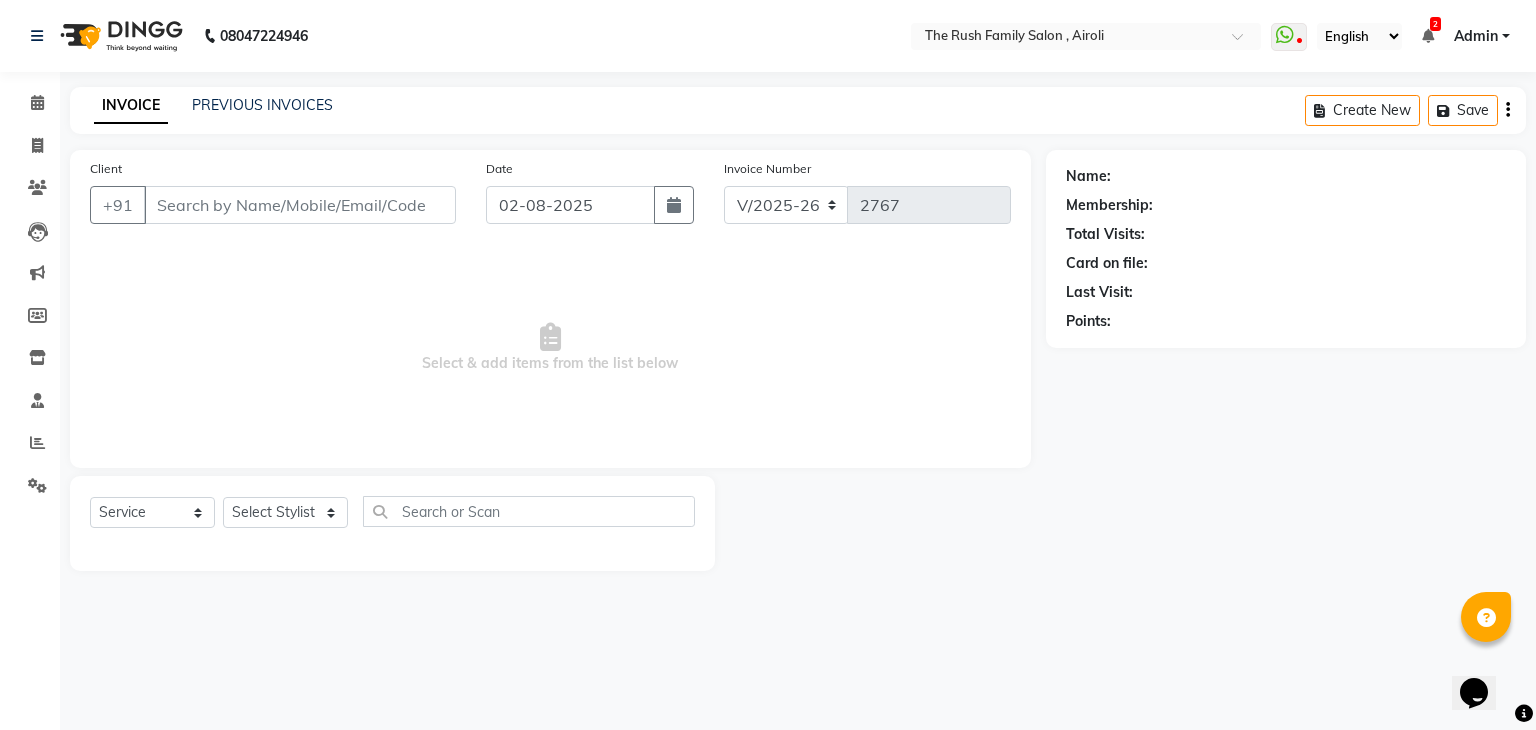 type on "9967223493" 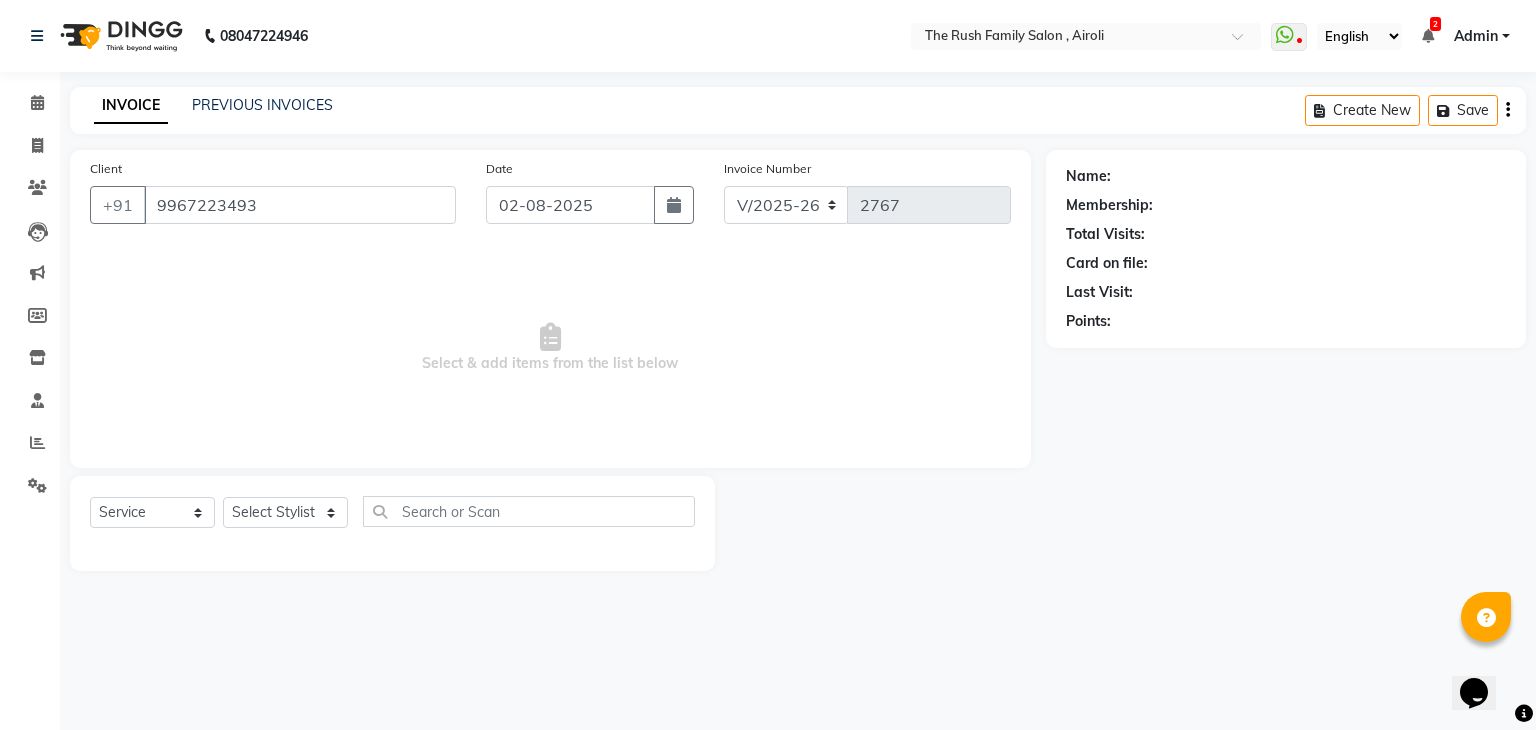select on "77430" 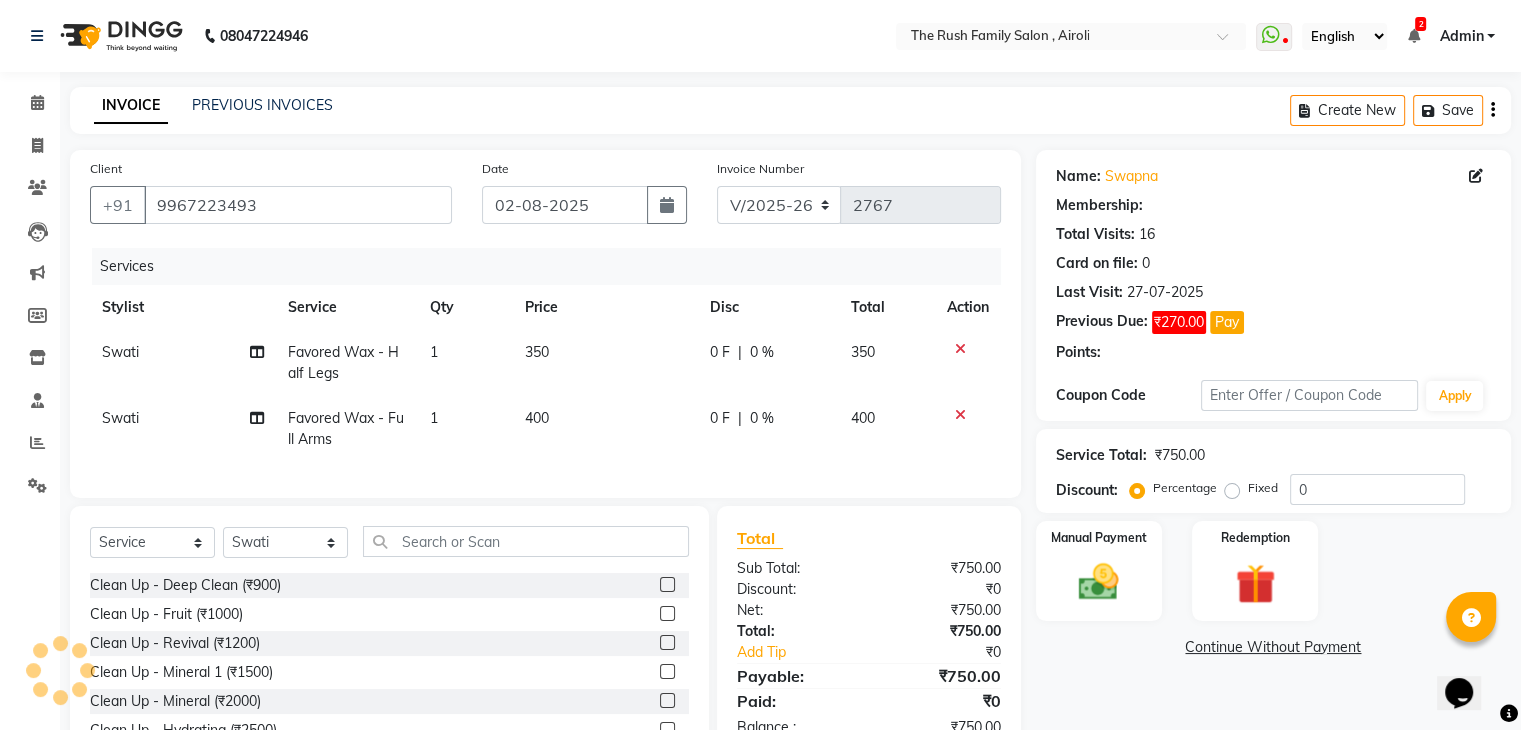 select on "1: Object" 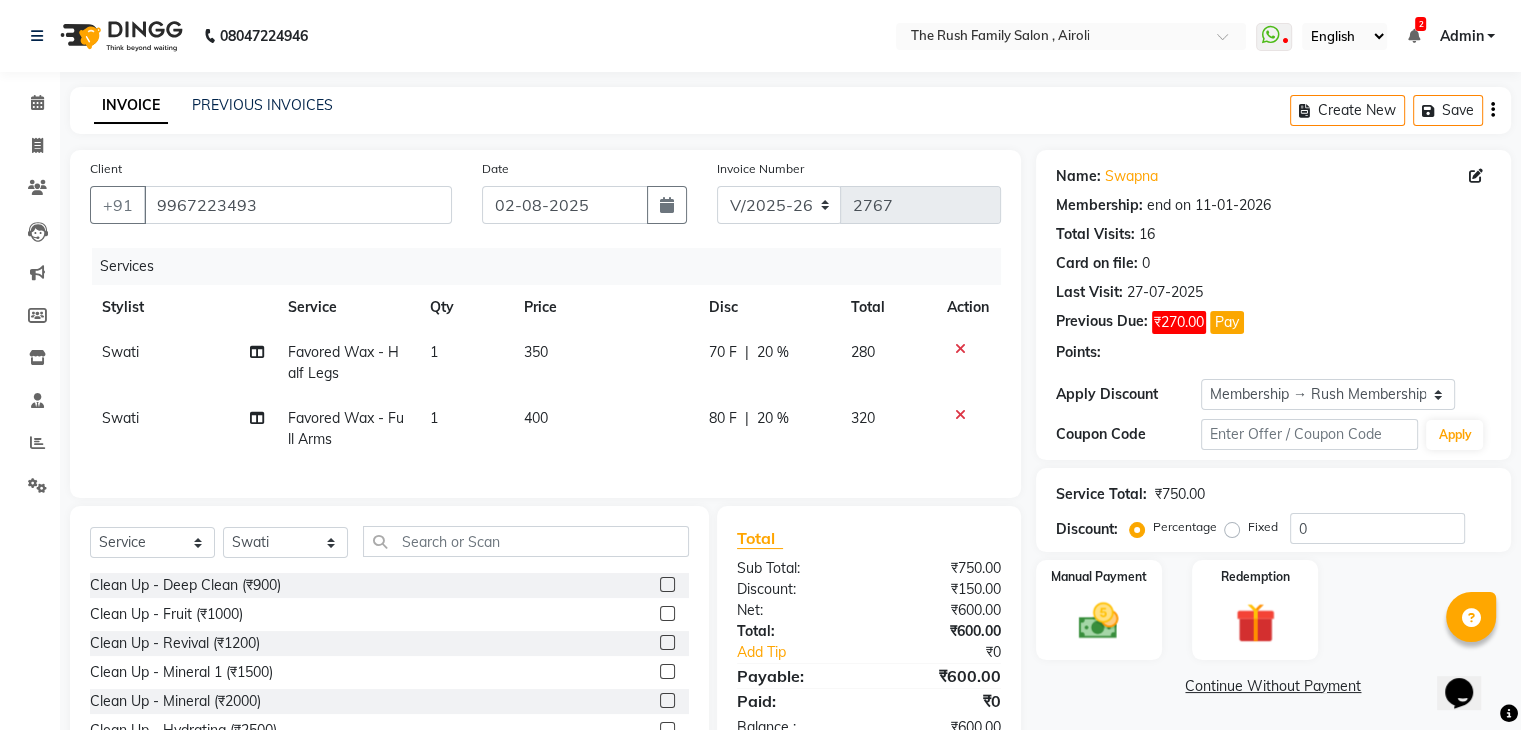type on "20" 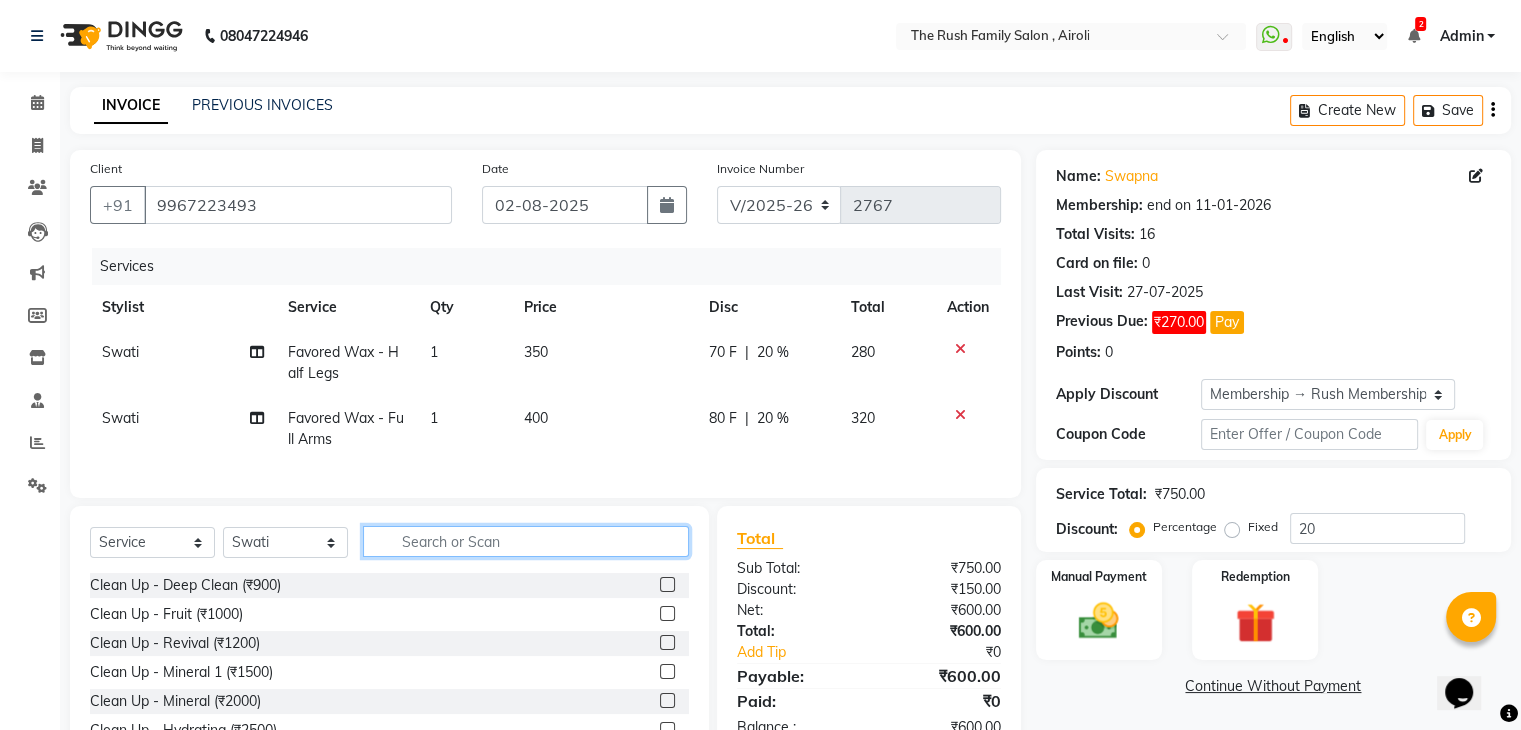 click 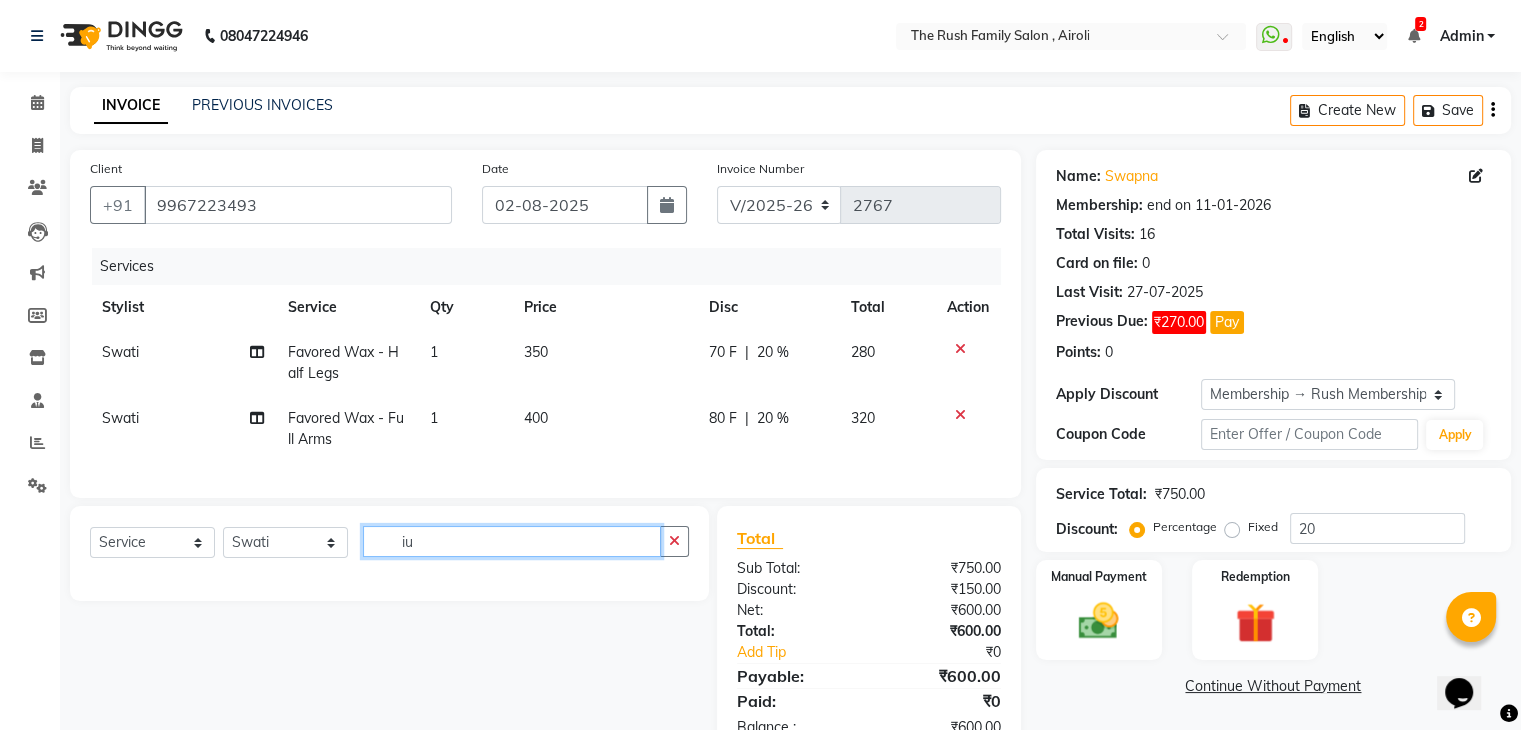 type on "i" 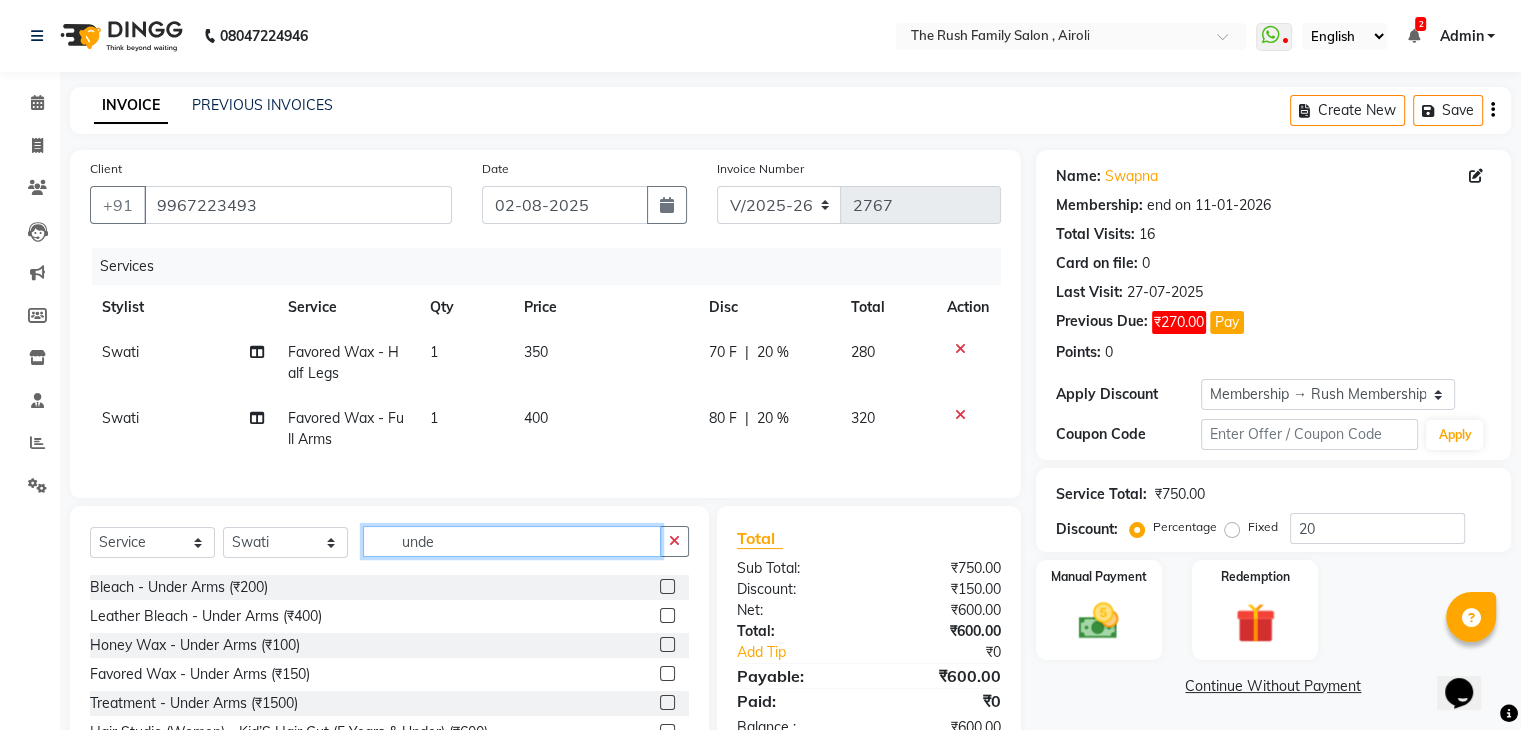 scroll, scrollTop: 57, scrollLeft: 0, axis: vertical 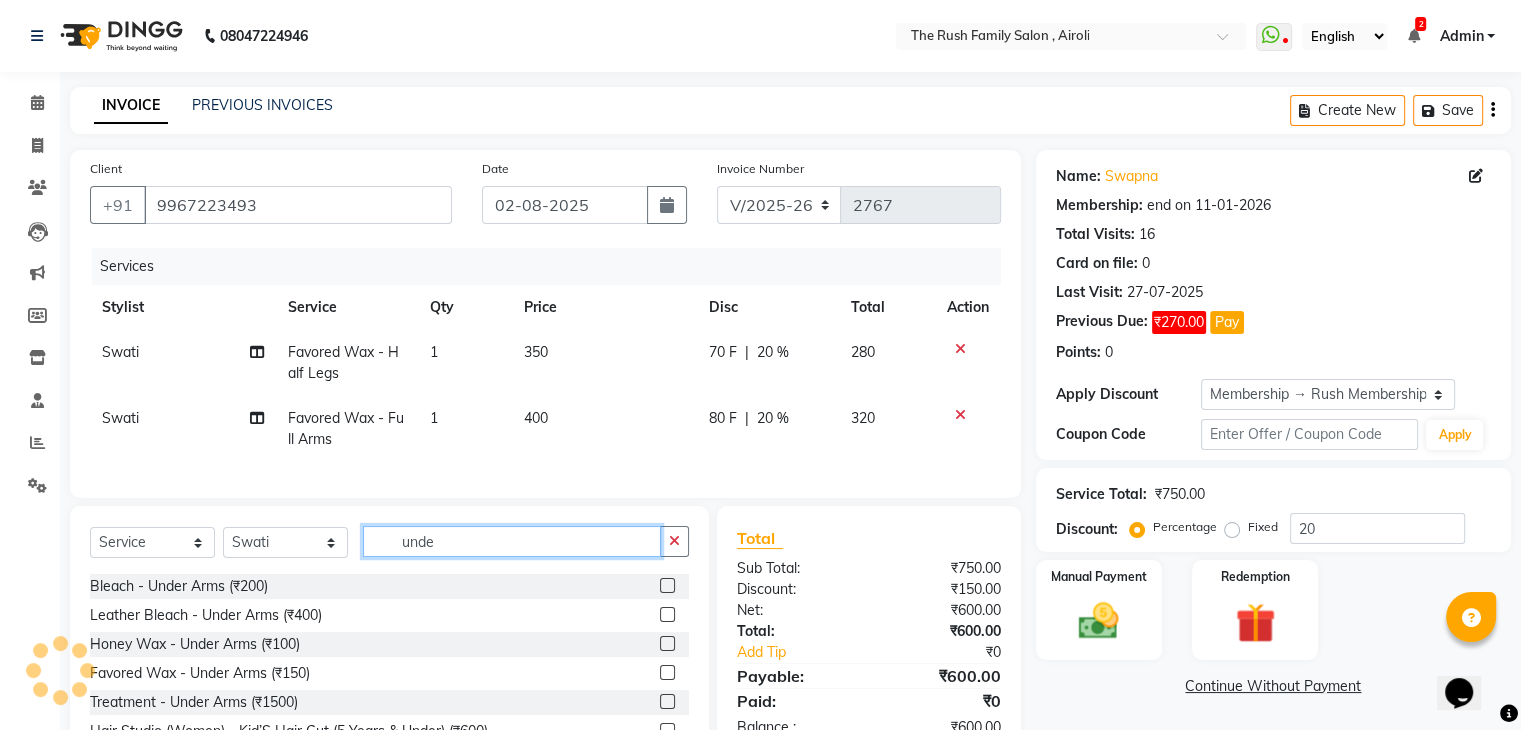 type on "unde" 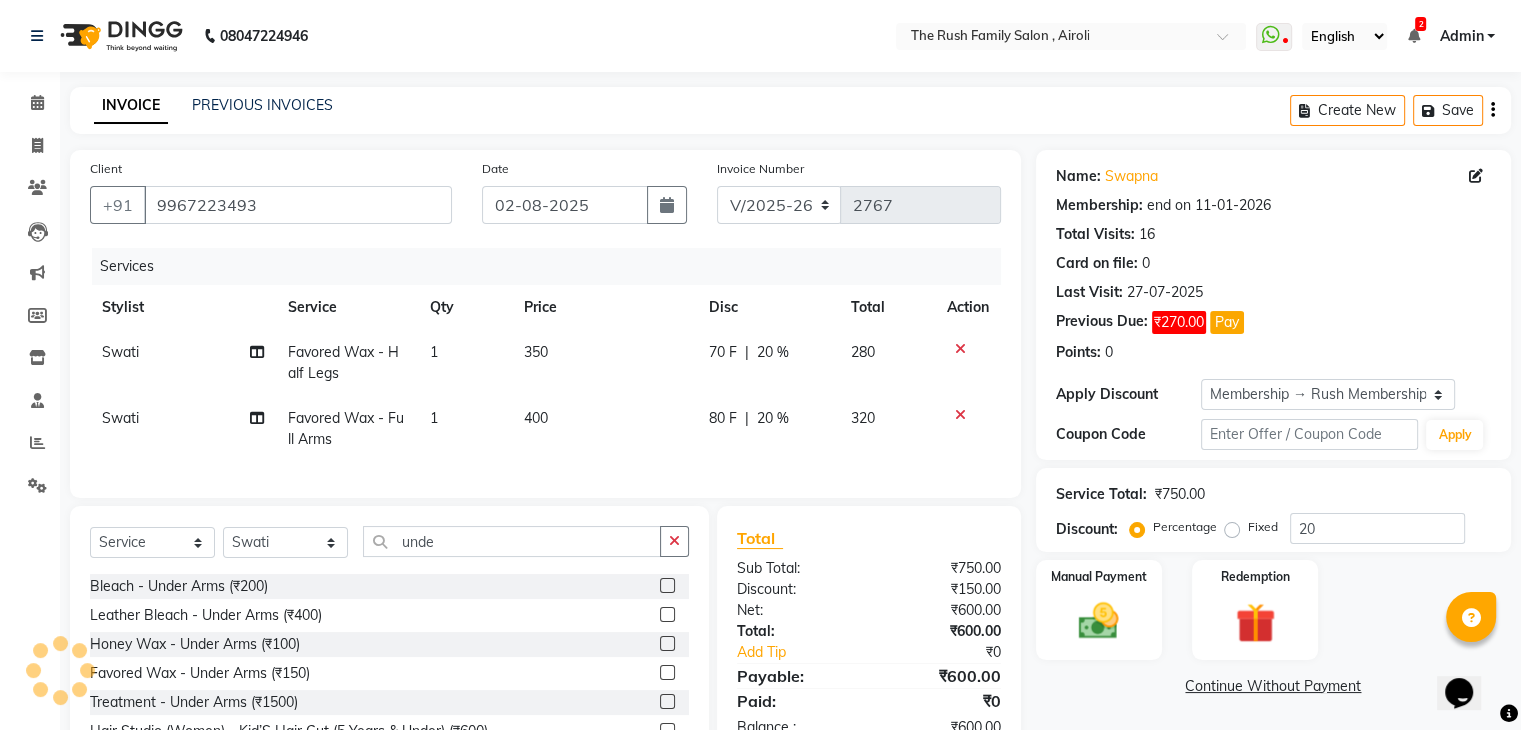 click 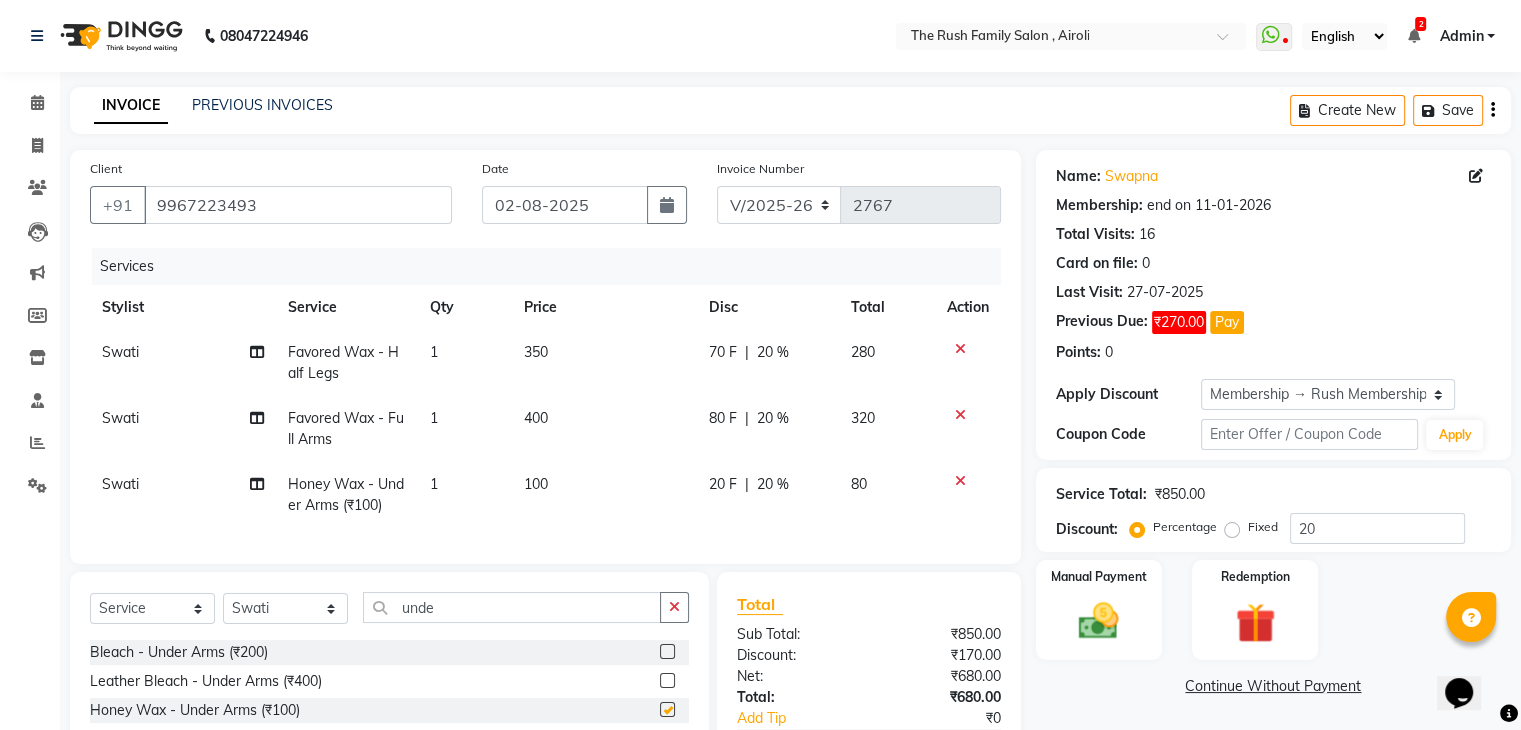 checkbox on "false" 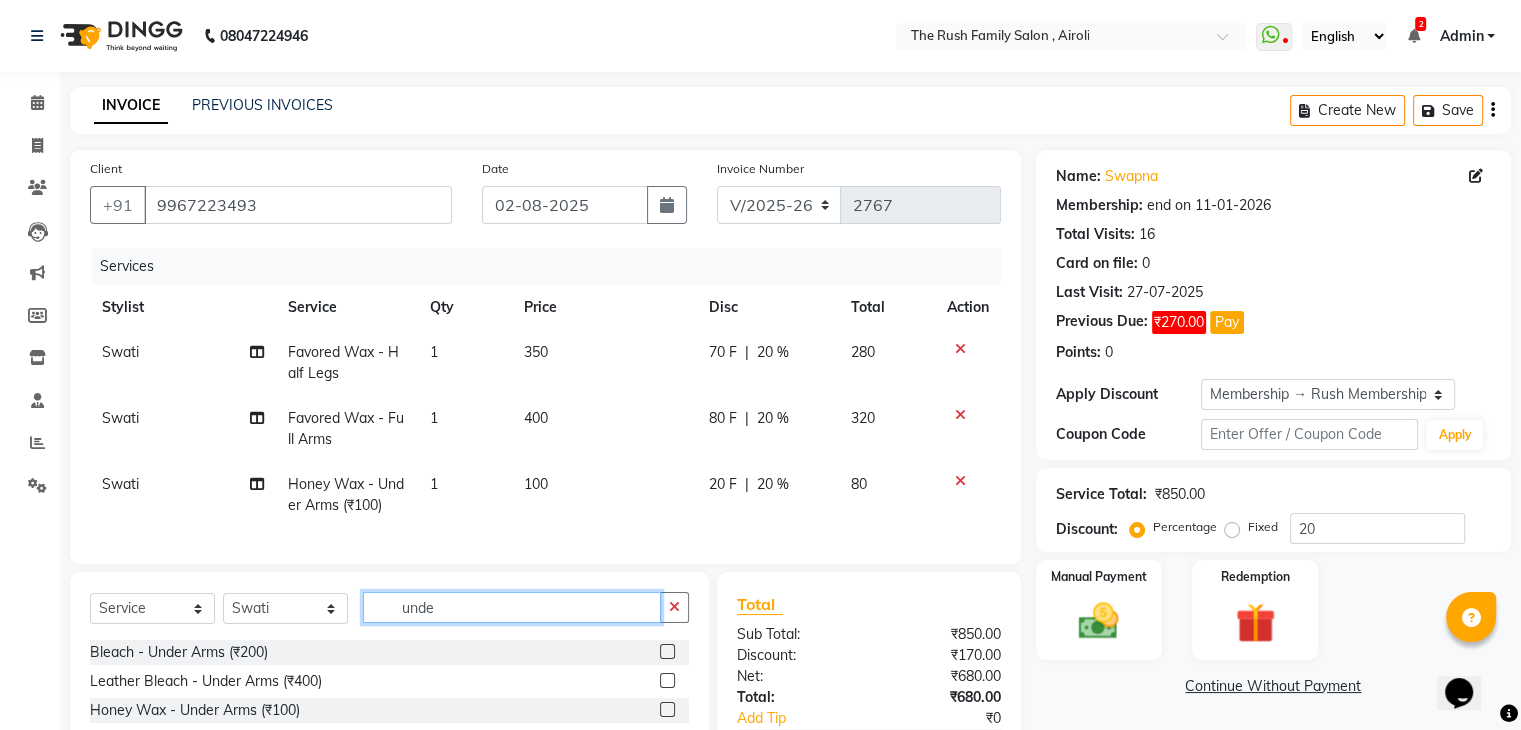 click on "unde" 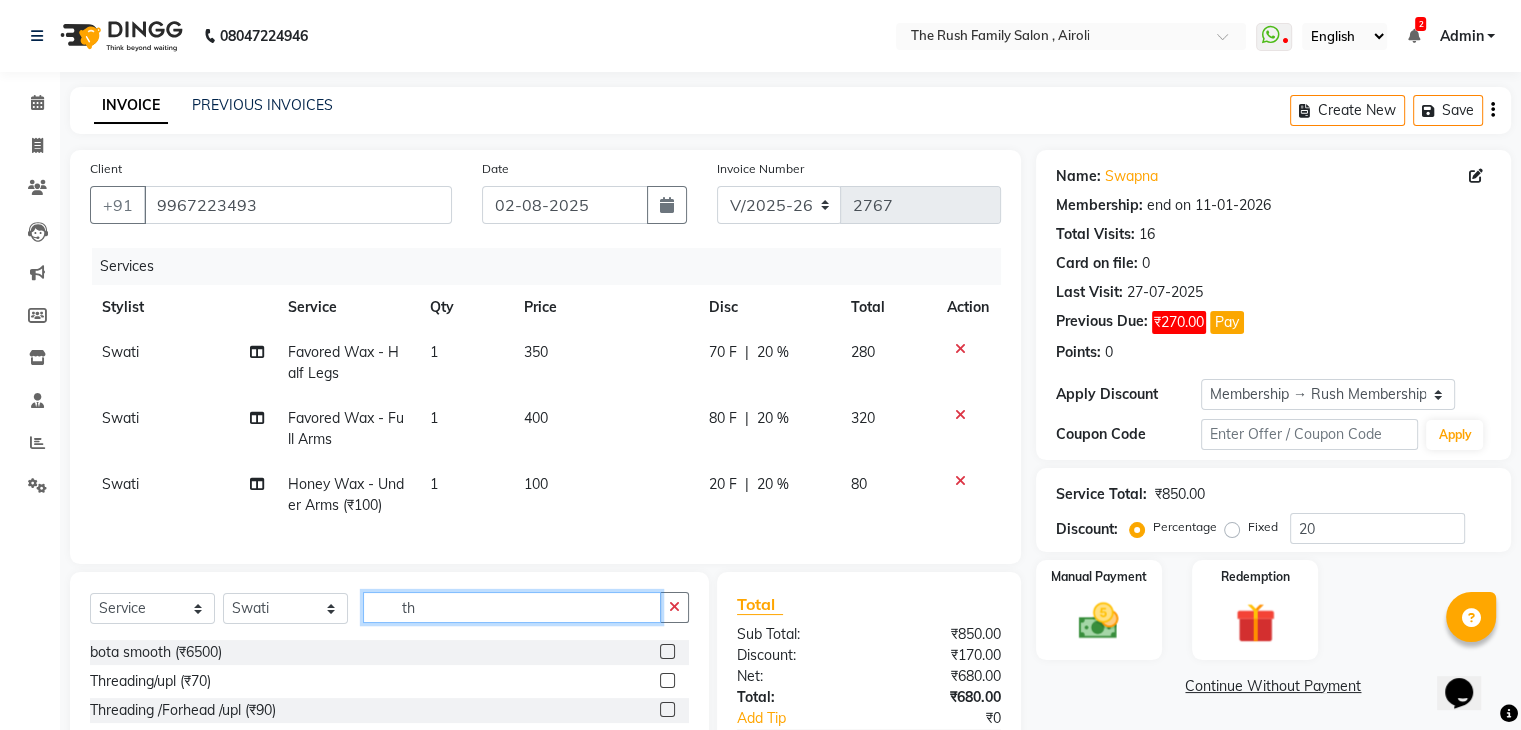 scroll, scrollTop: 0, scrollLeft: 0, axis: both 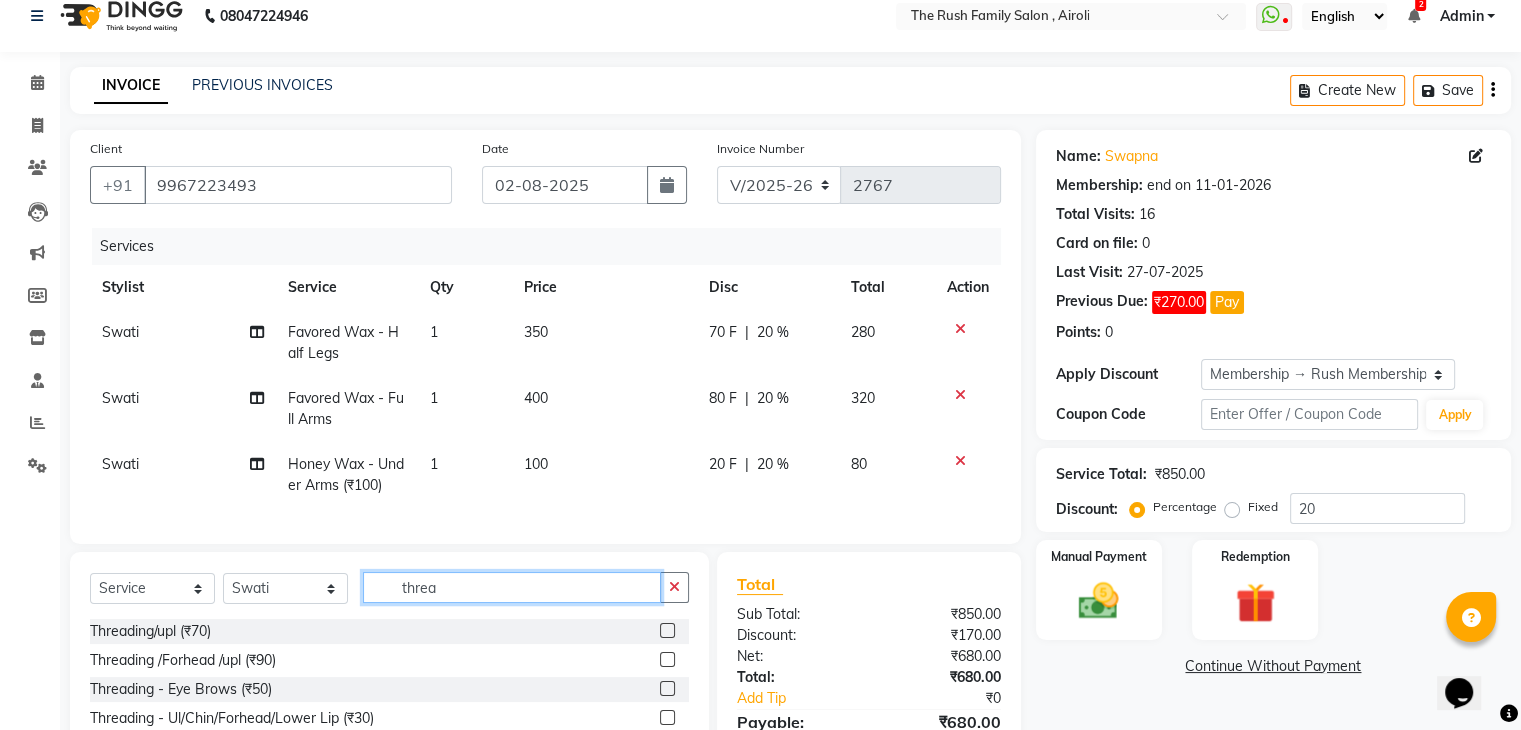 type on "threa" 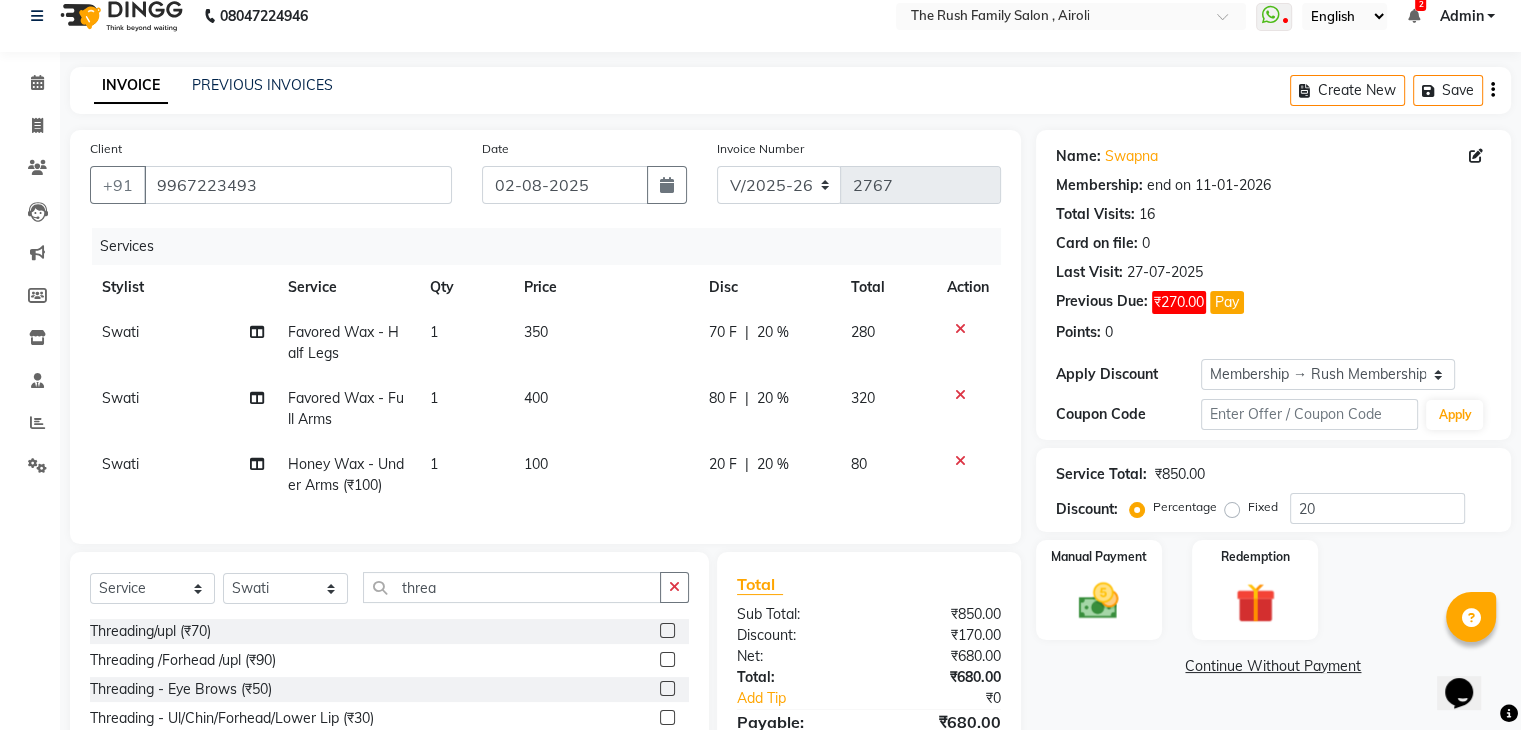 click 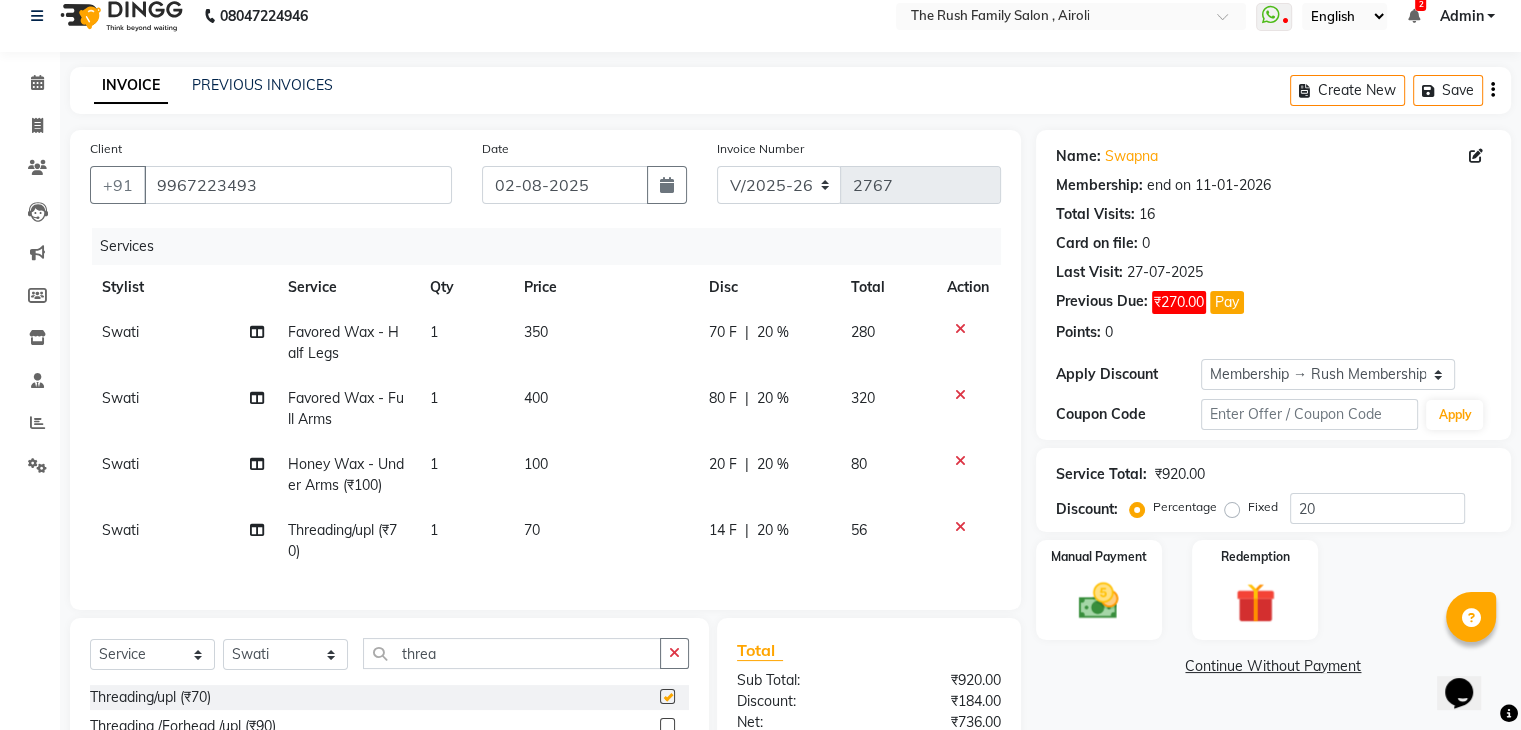 checkbox on "false" 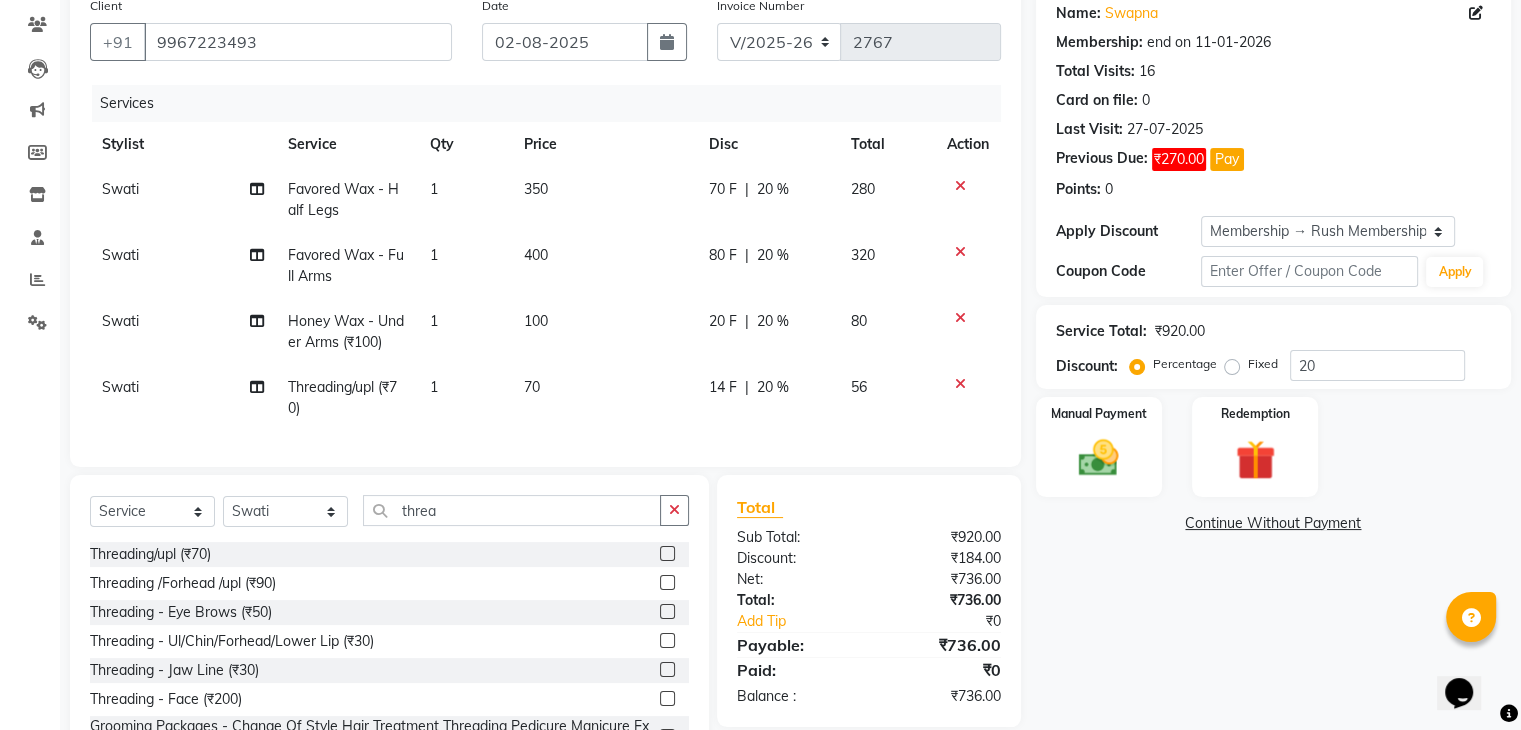 scroll, scrollTop: 160, scrollLeft: 0, axis: vertical 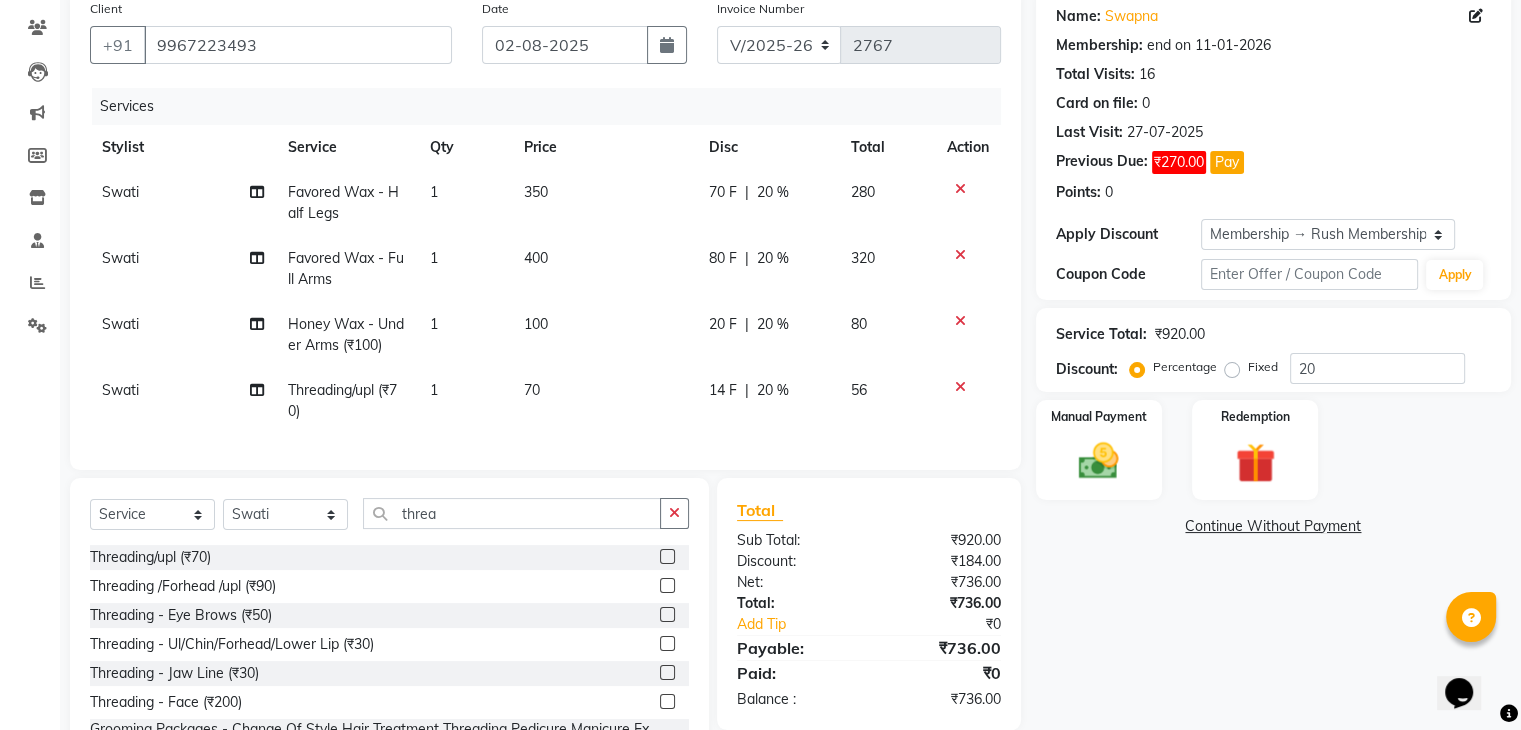 click on "Favored Wax - Half Legs" 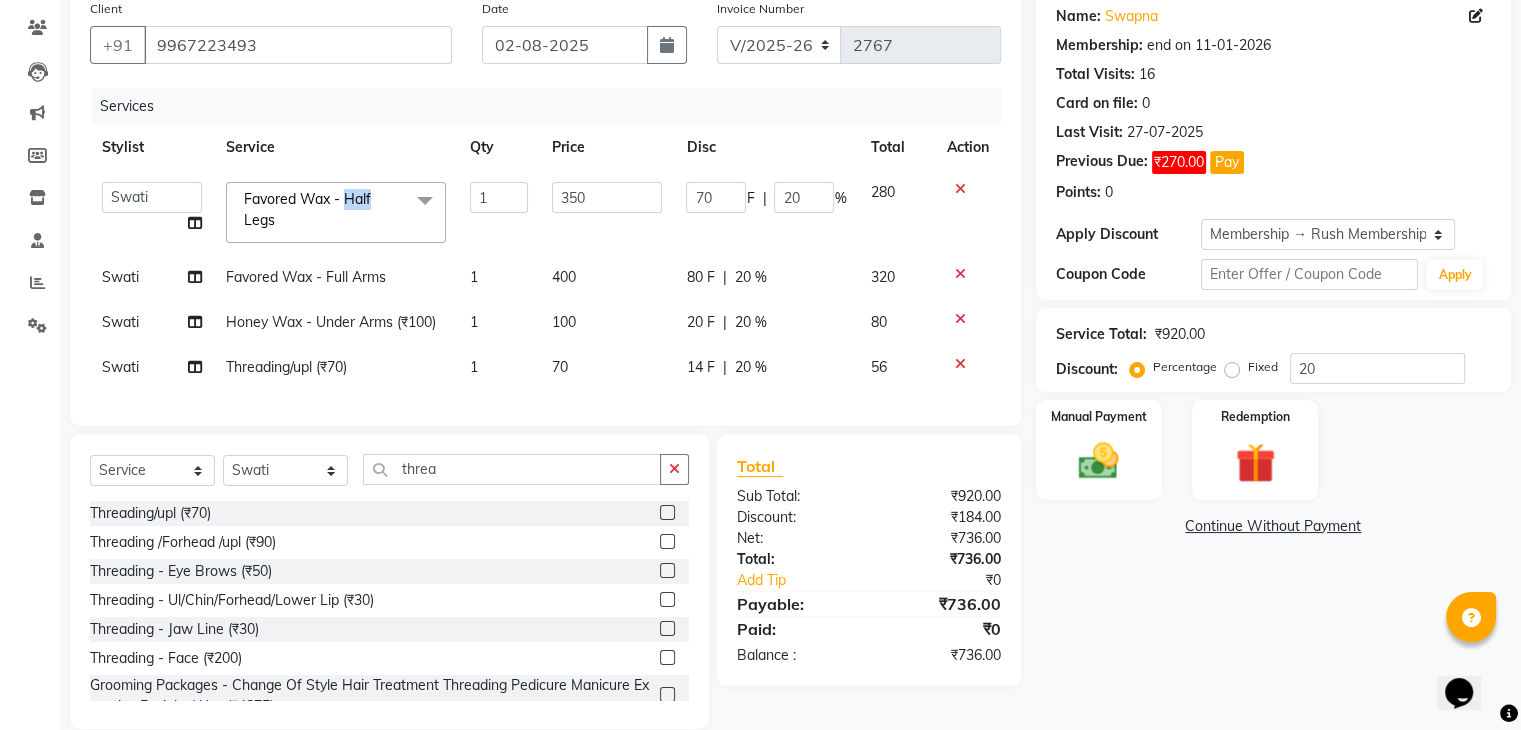 click on "Favored Wax - Half Legs" 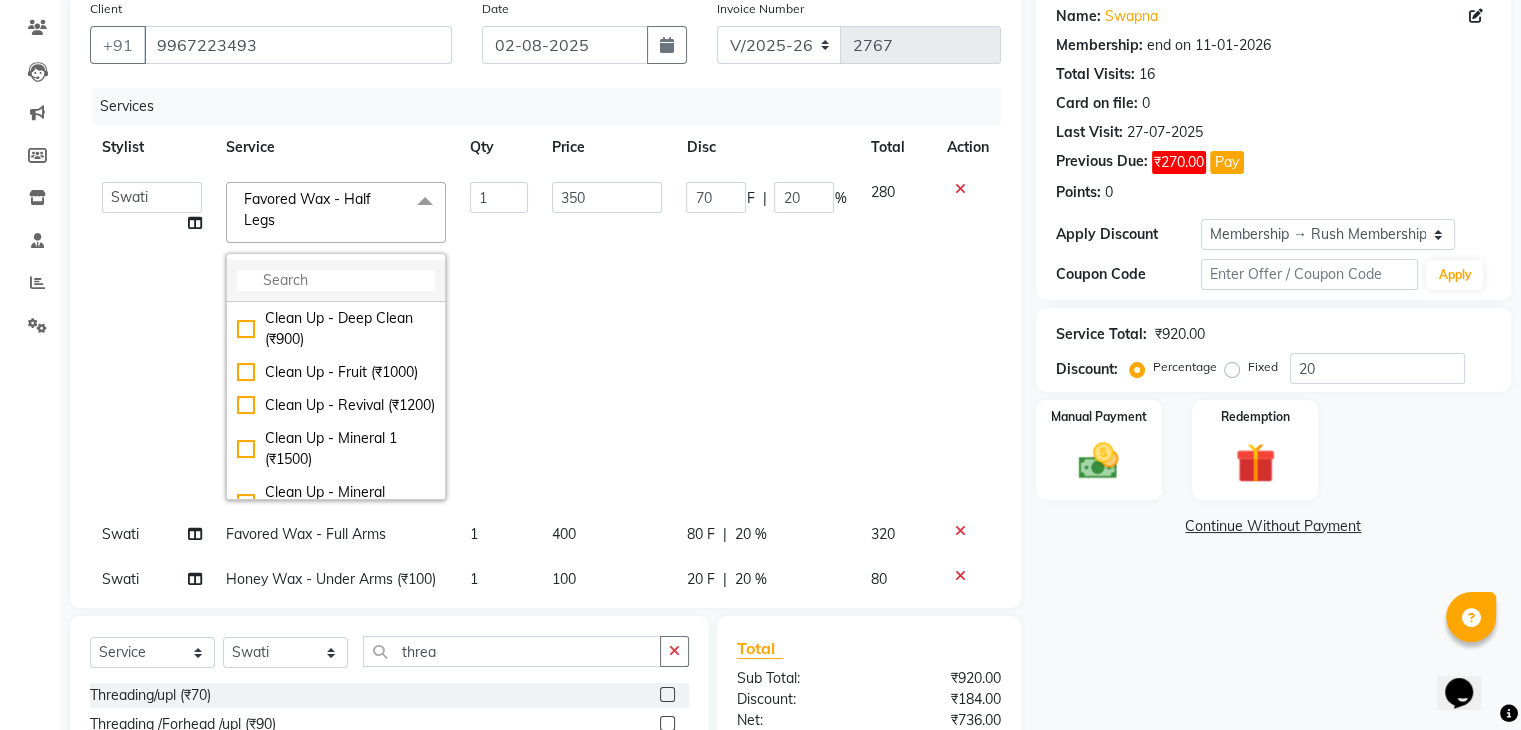 click 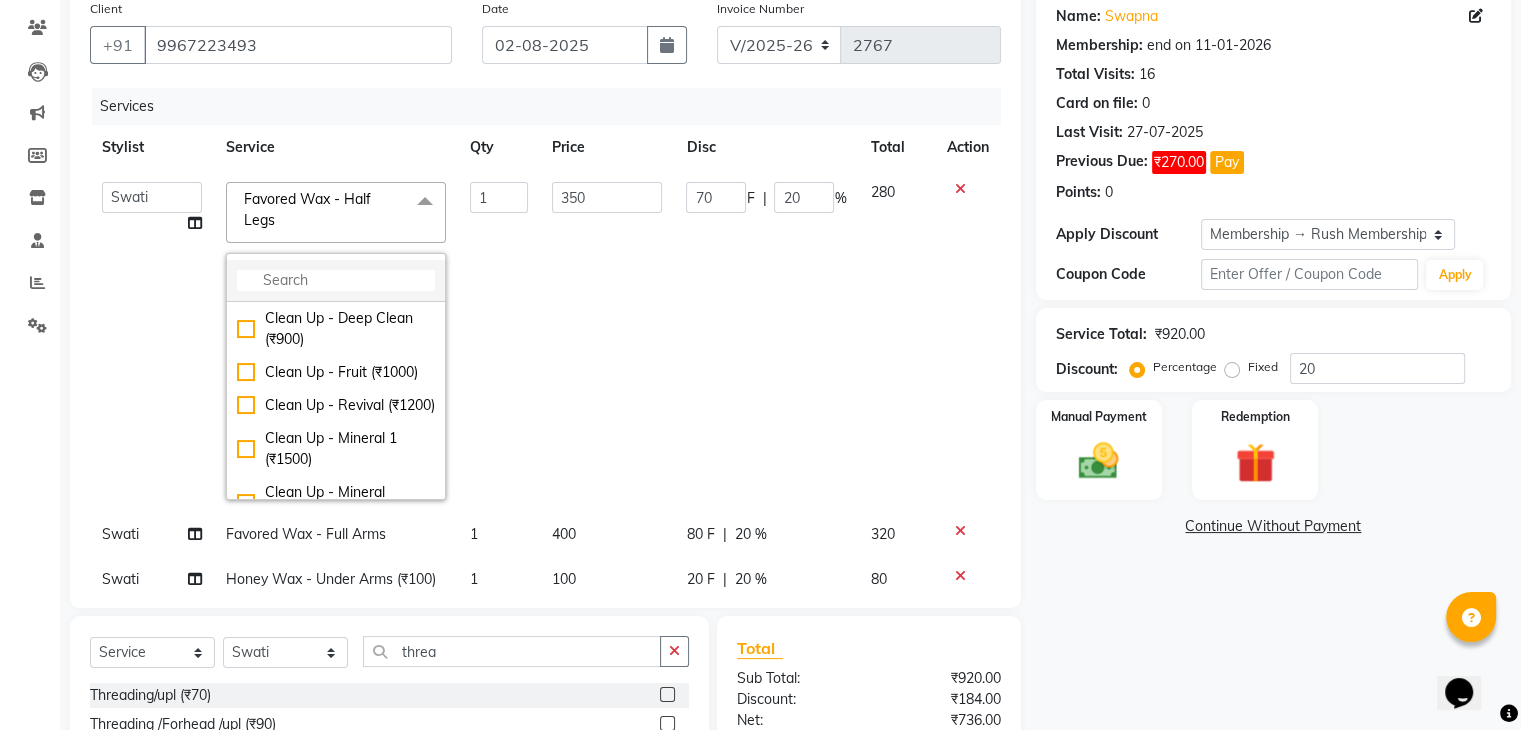 click 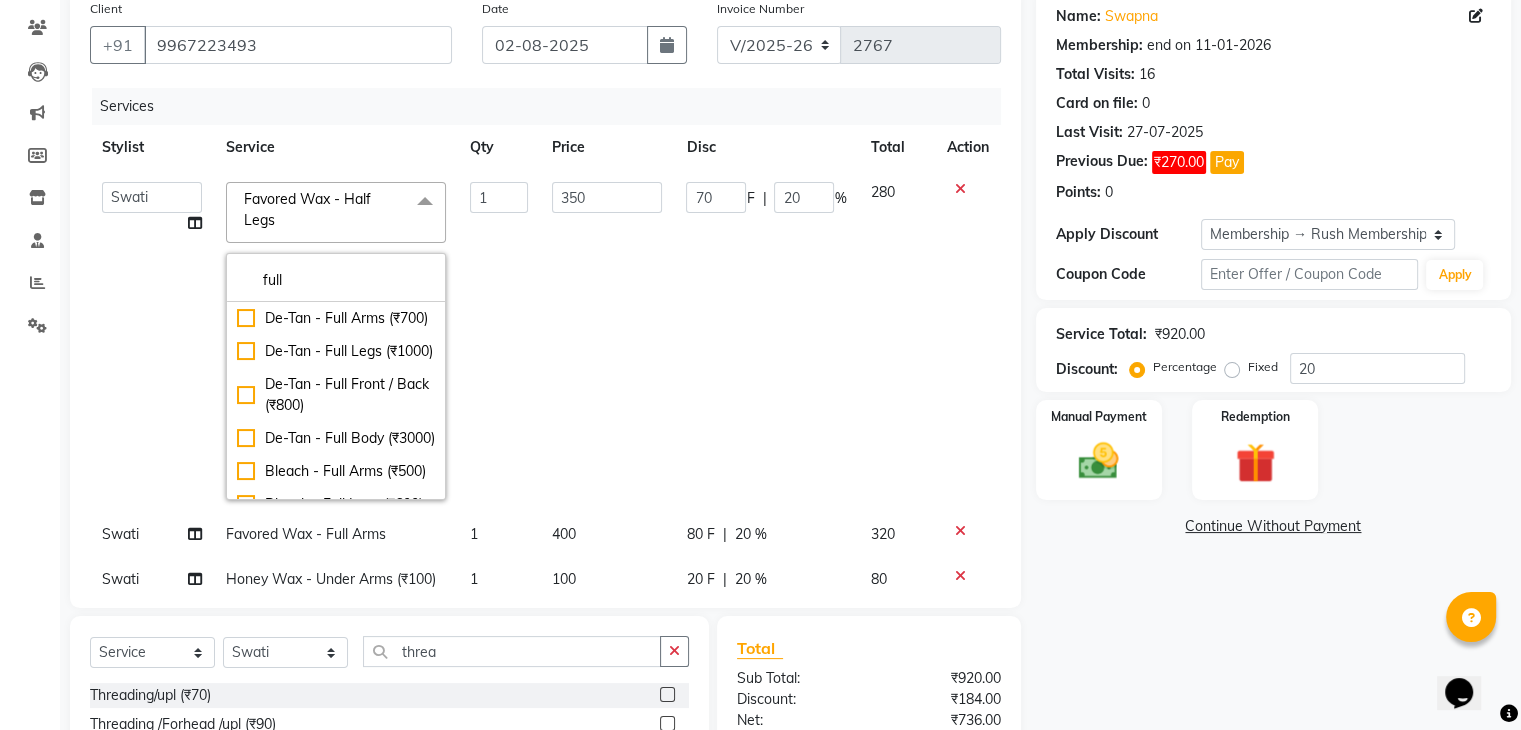 type on "full" 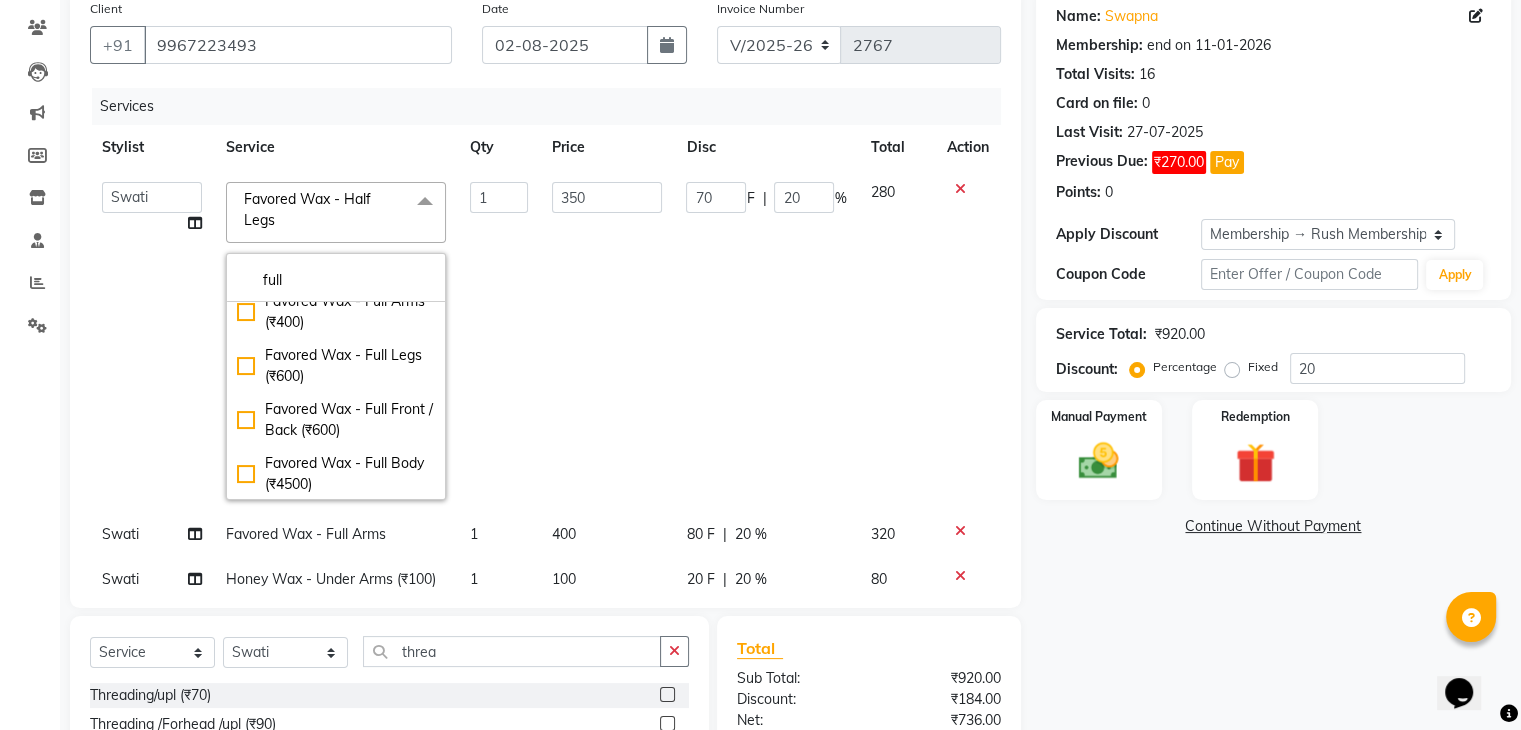 scroll, scrollTop: 707, scrollLeft: 0, axis: vertical 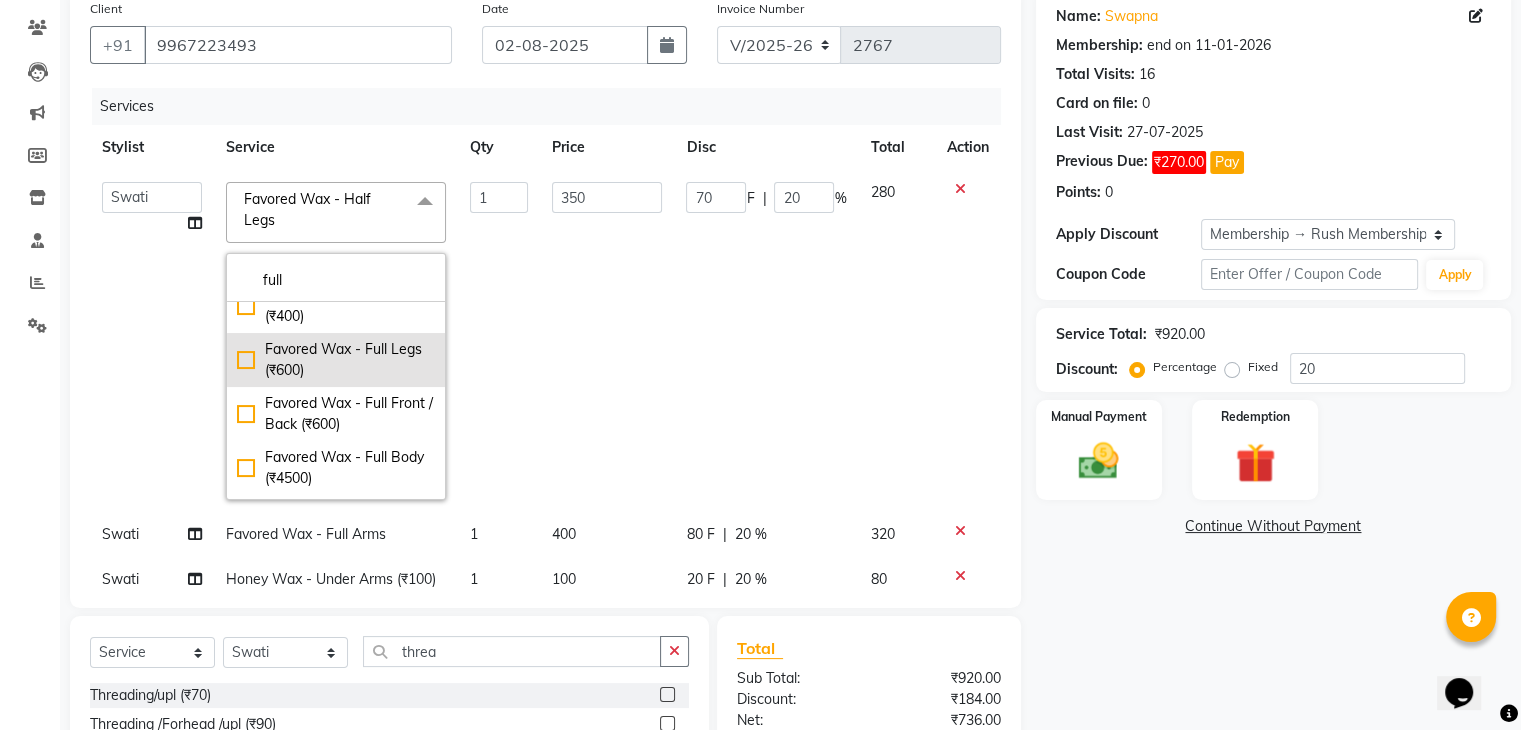 click on "Favored Wax - Full Legs (₹600)" 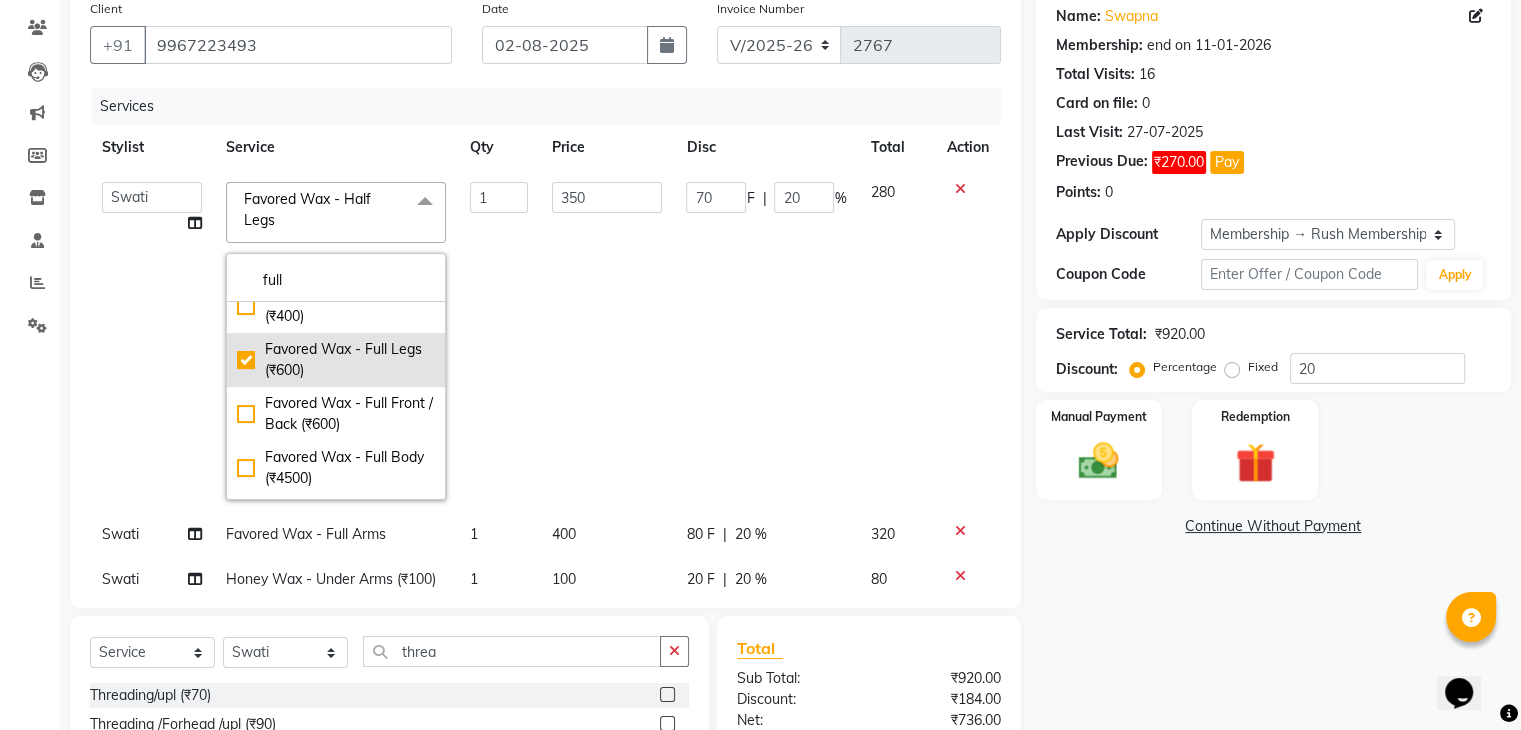 checkbox on "true" 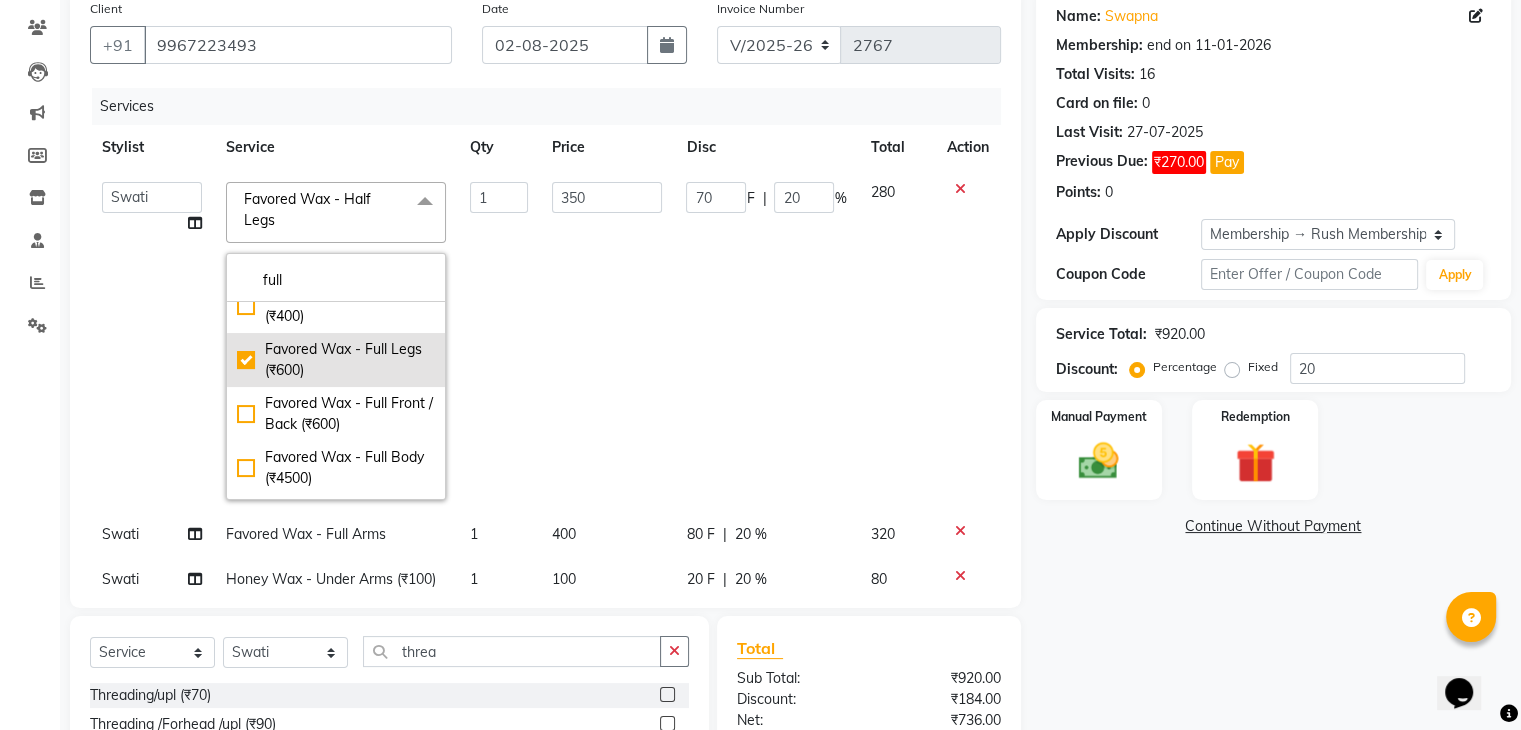 type on "600" 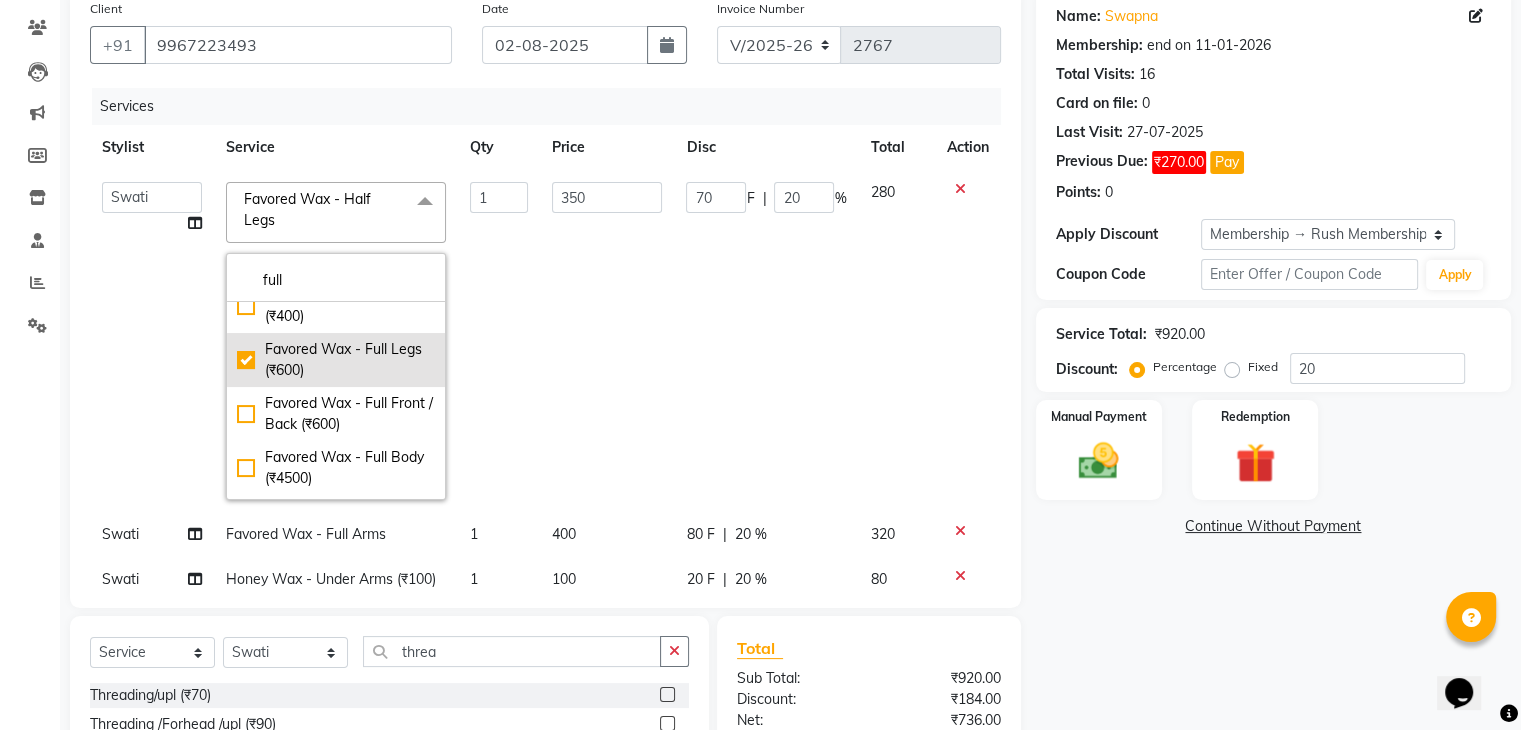 type on "120" 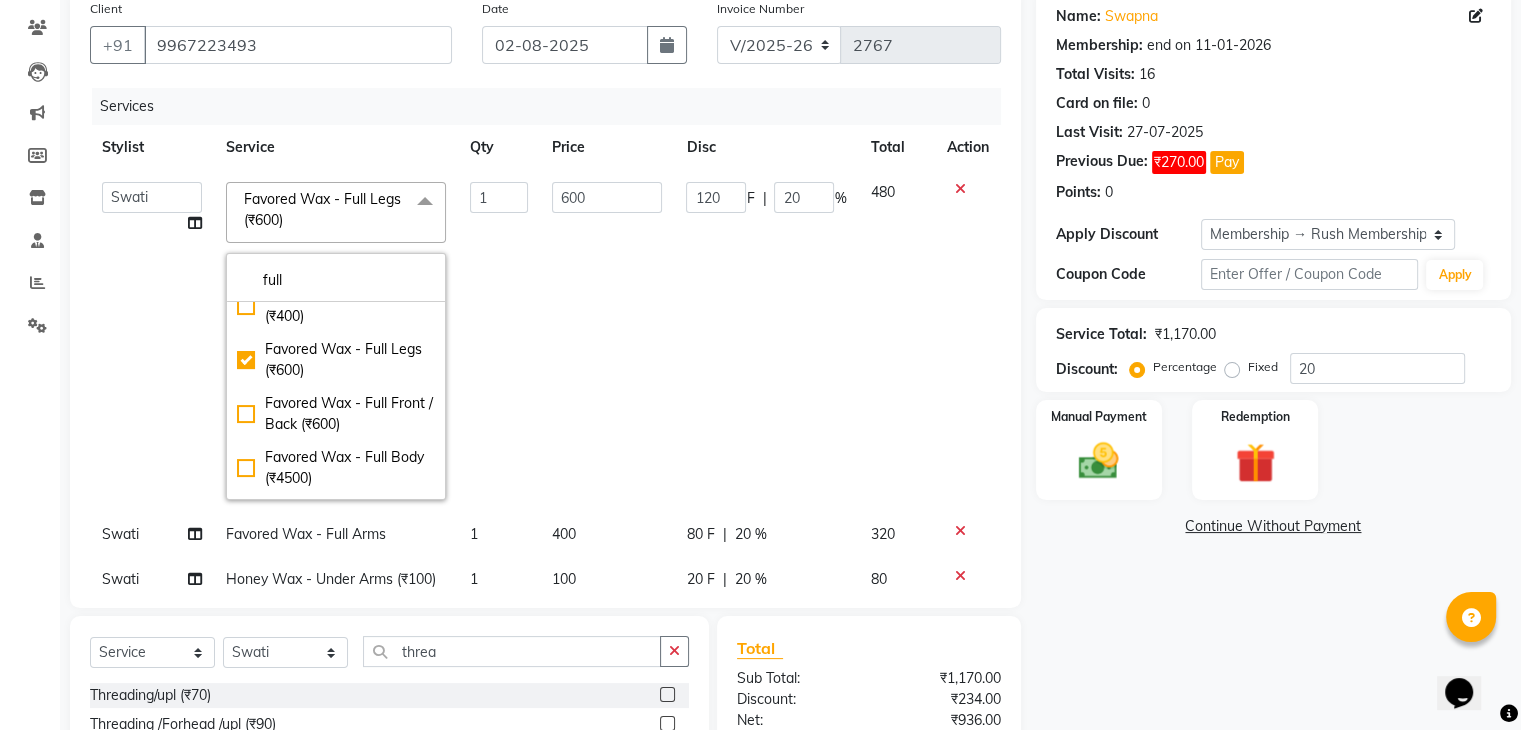 click on "480" 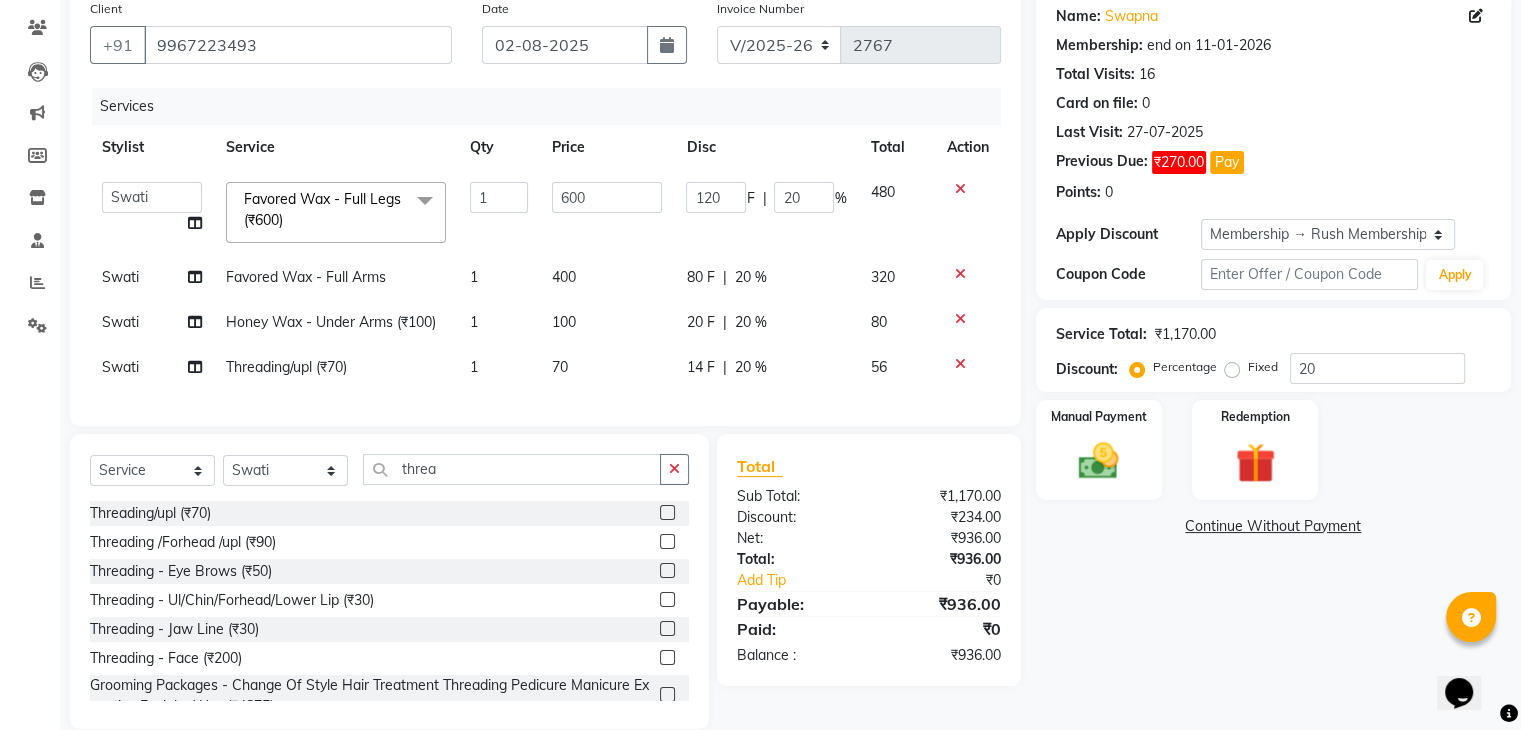click on "80" 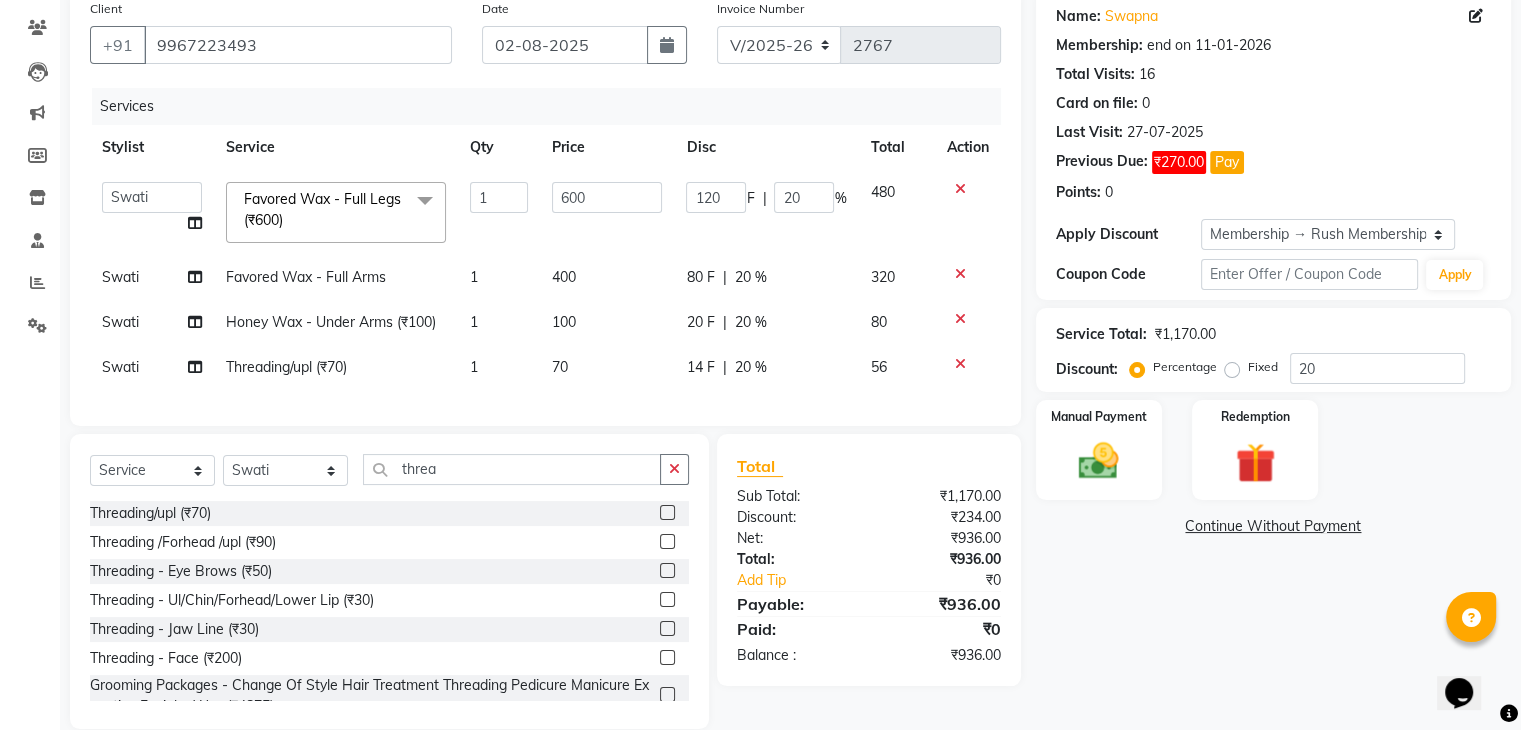 select on "77430" 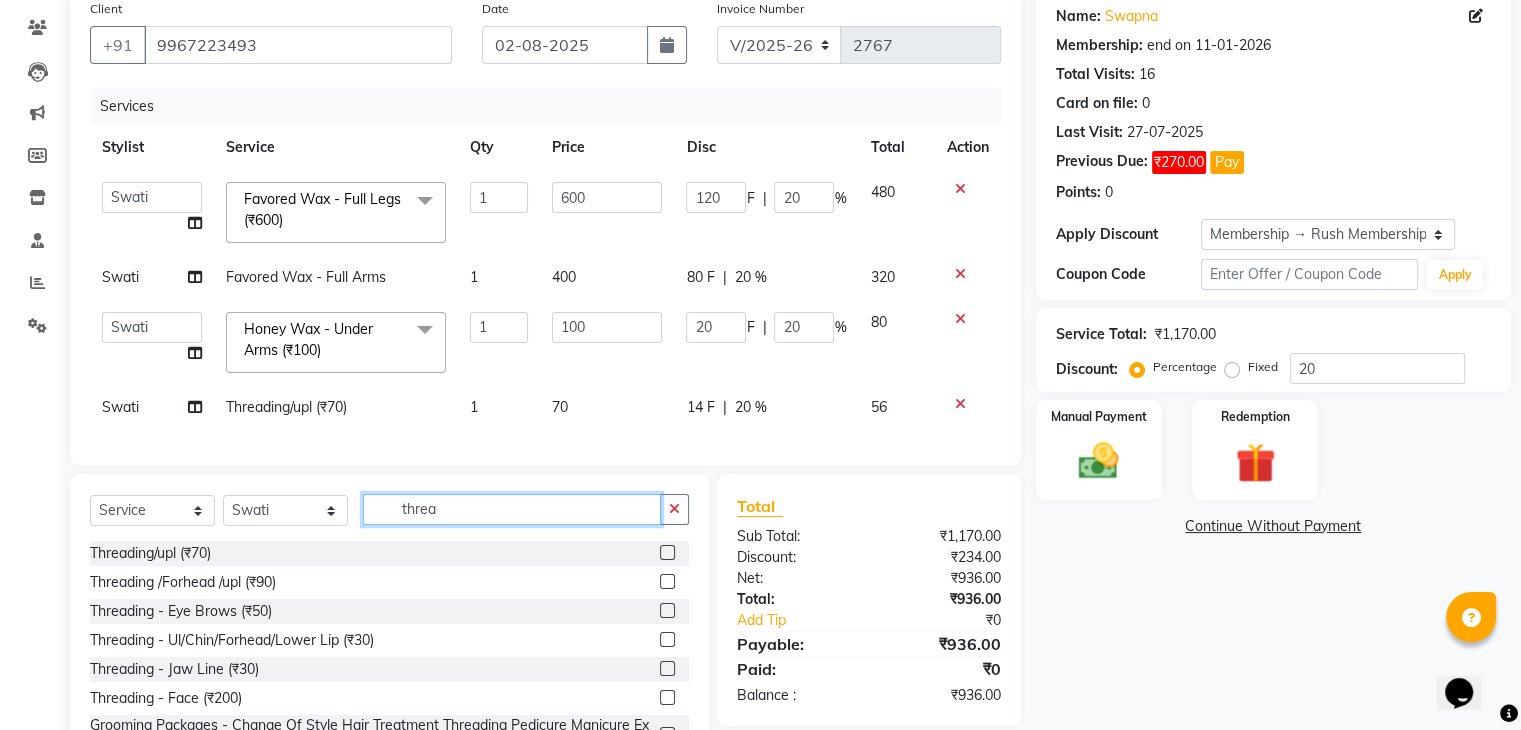 click on "threa" 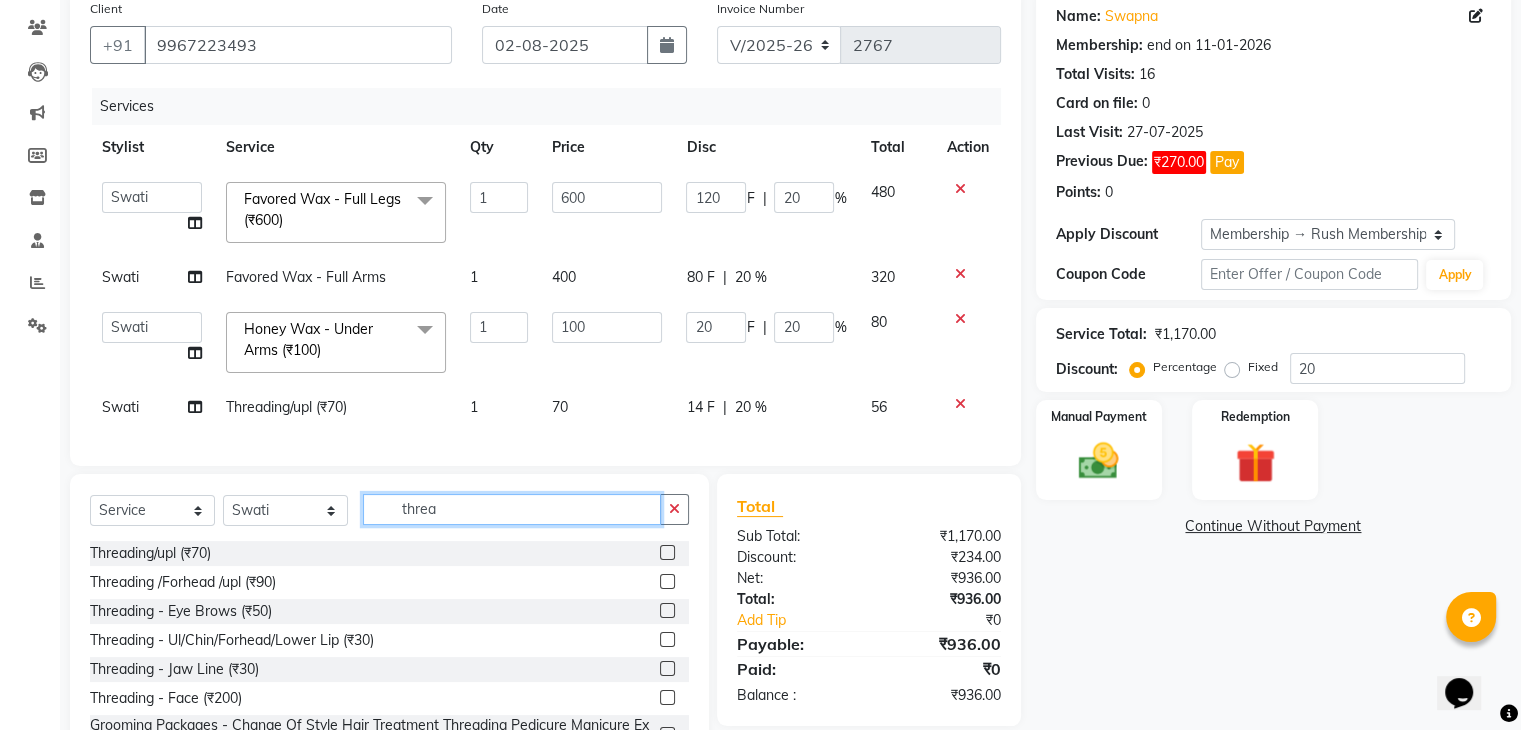 click on "threa" 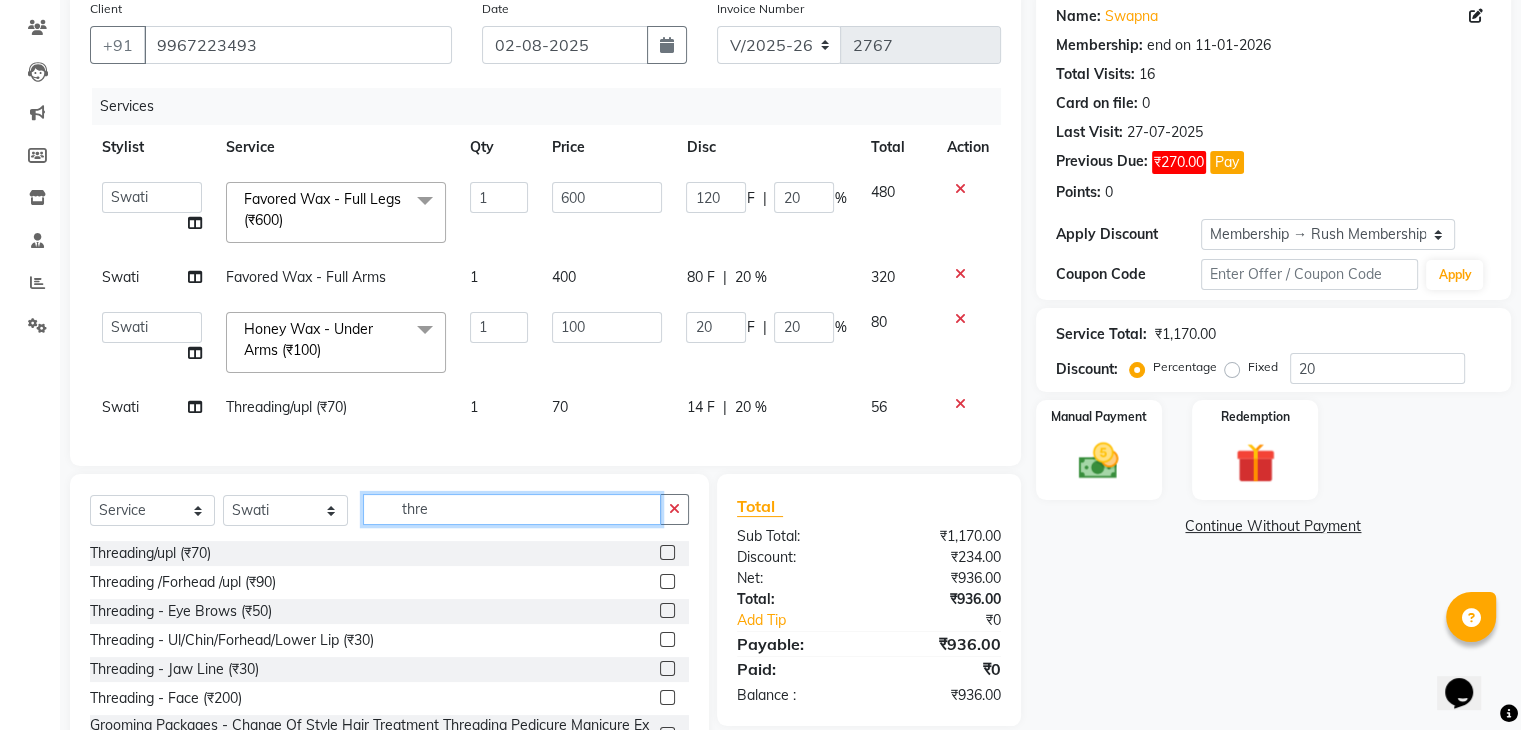 type on "thre" 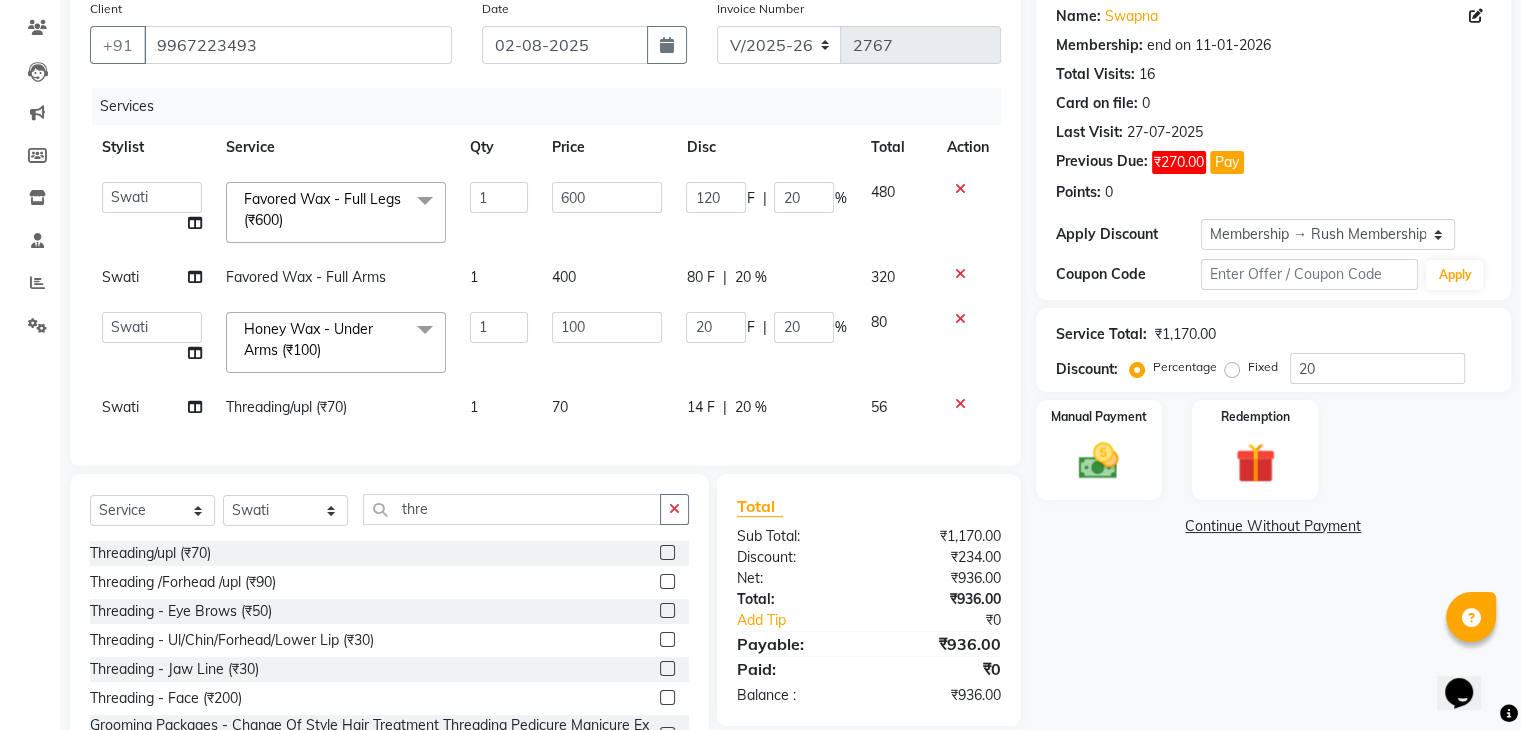 click 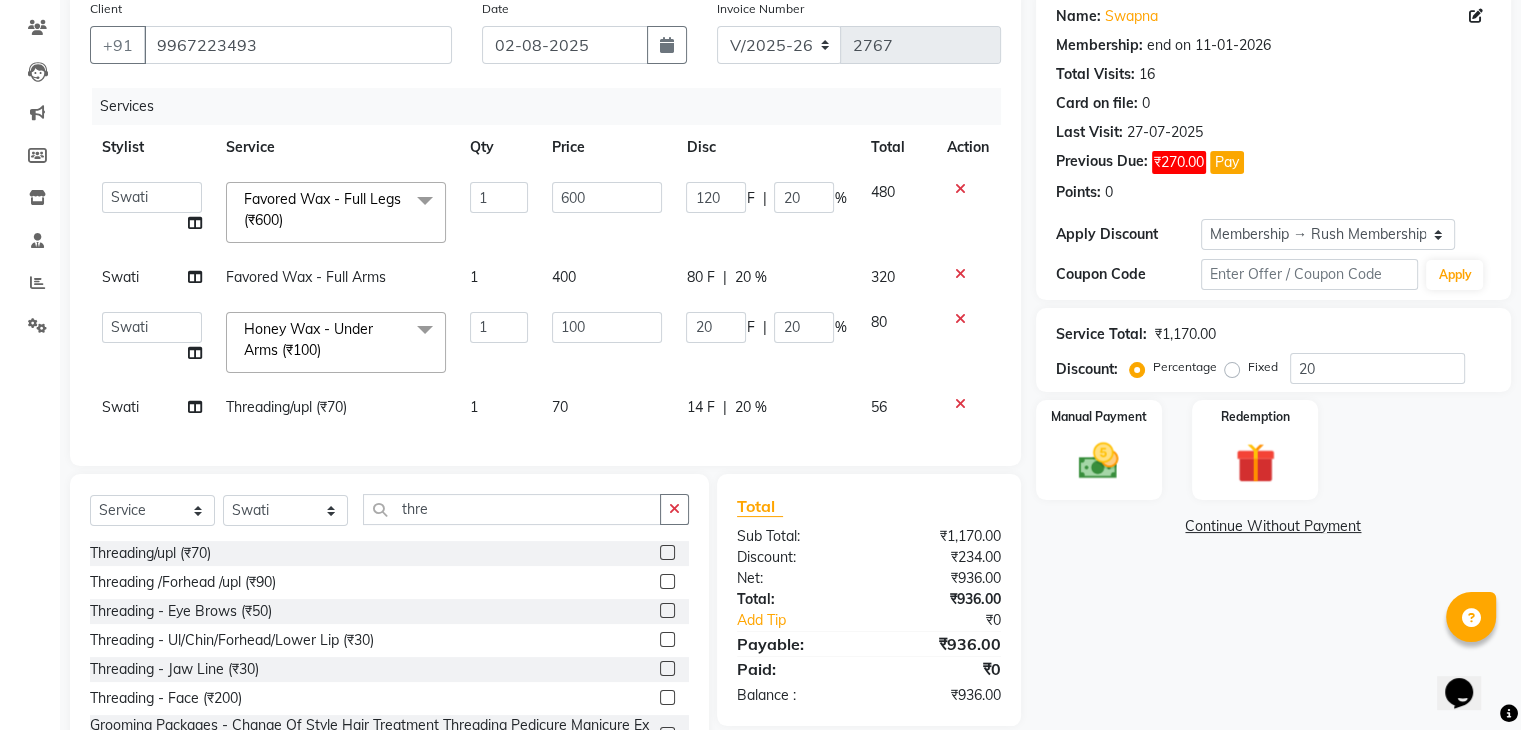 click at bounding box center [666, 669] 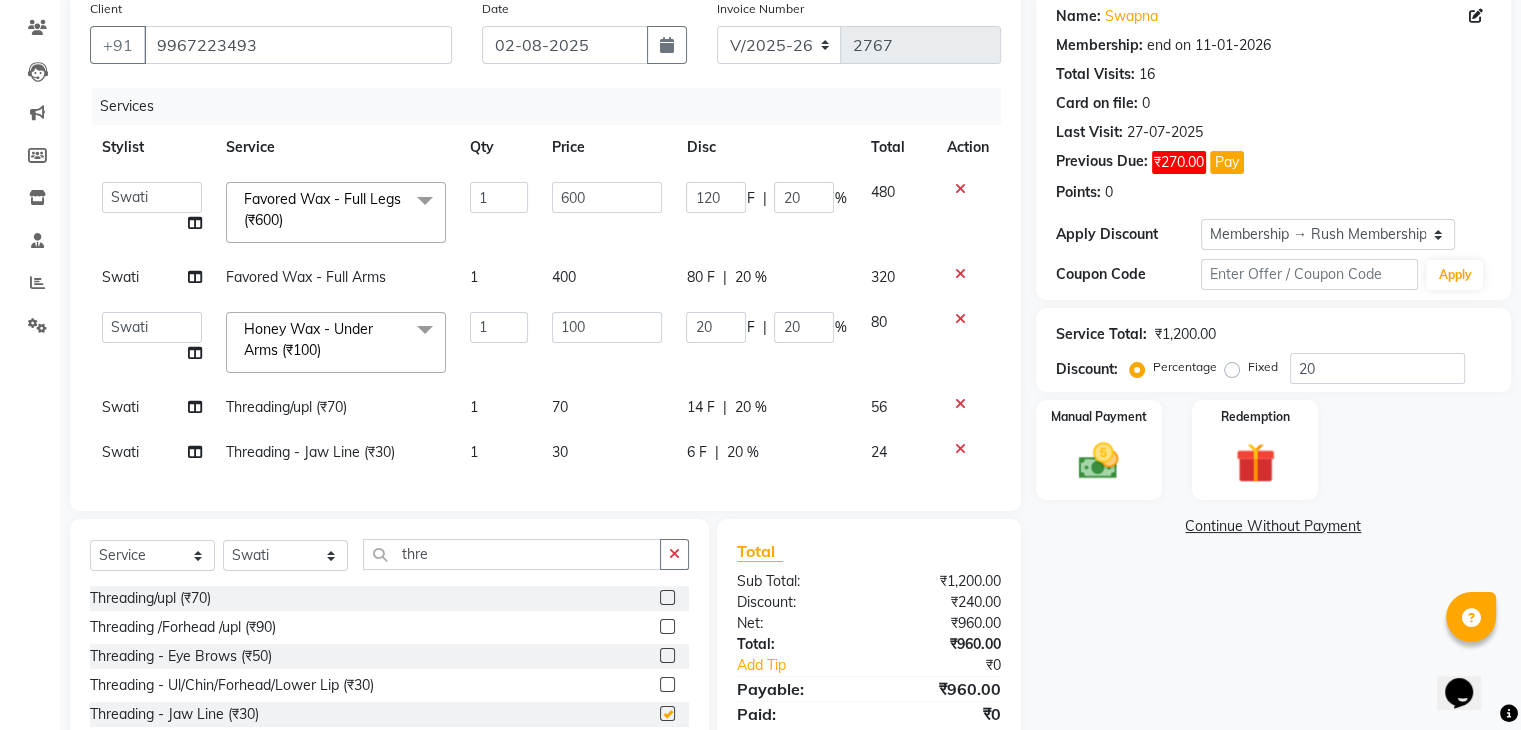 checkbox on "false" 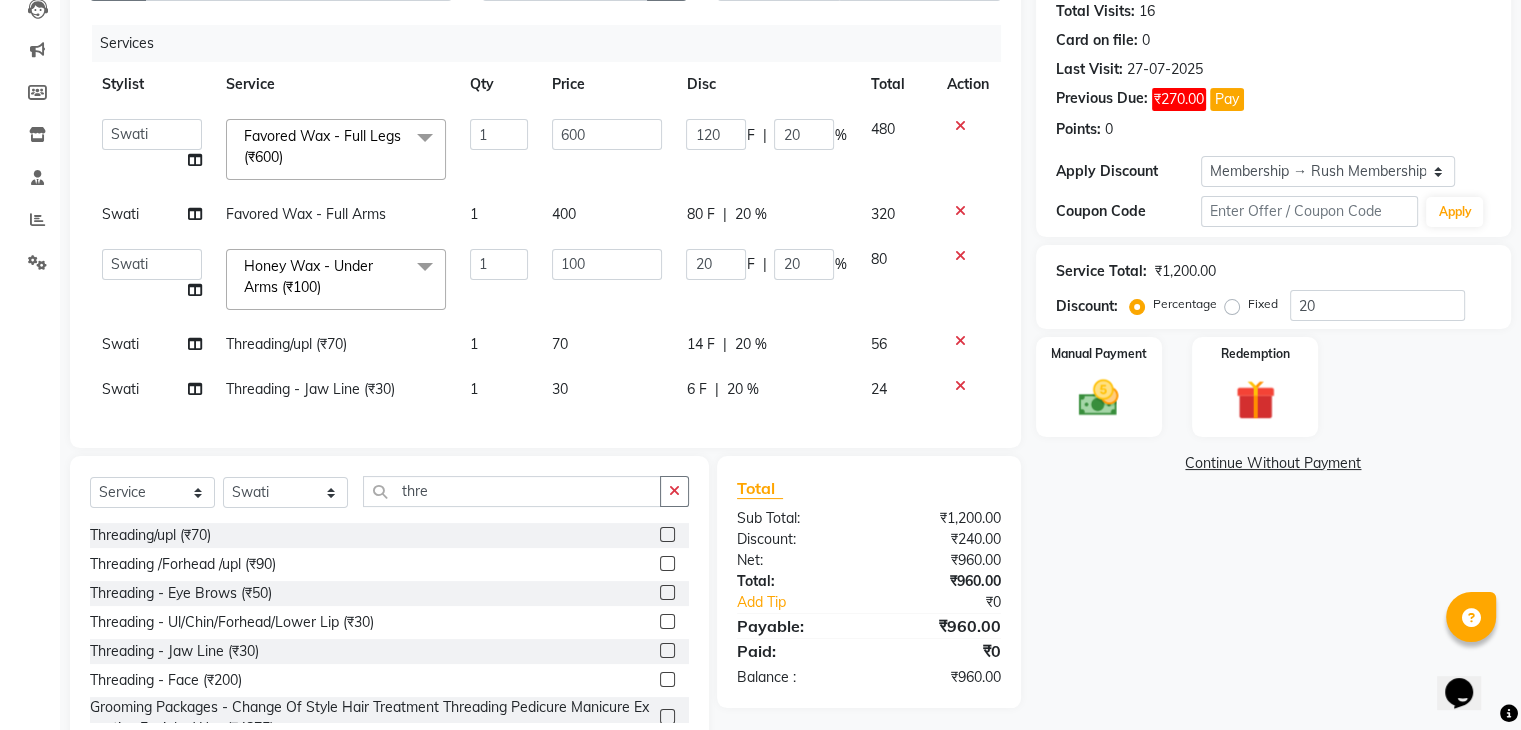 scroll, scrollTop: 183, scrollLeft: 0, axis: vertical 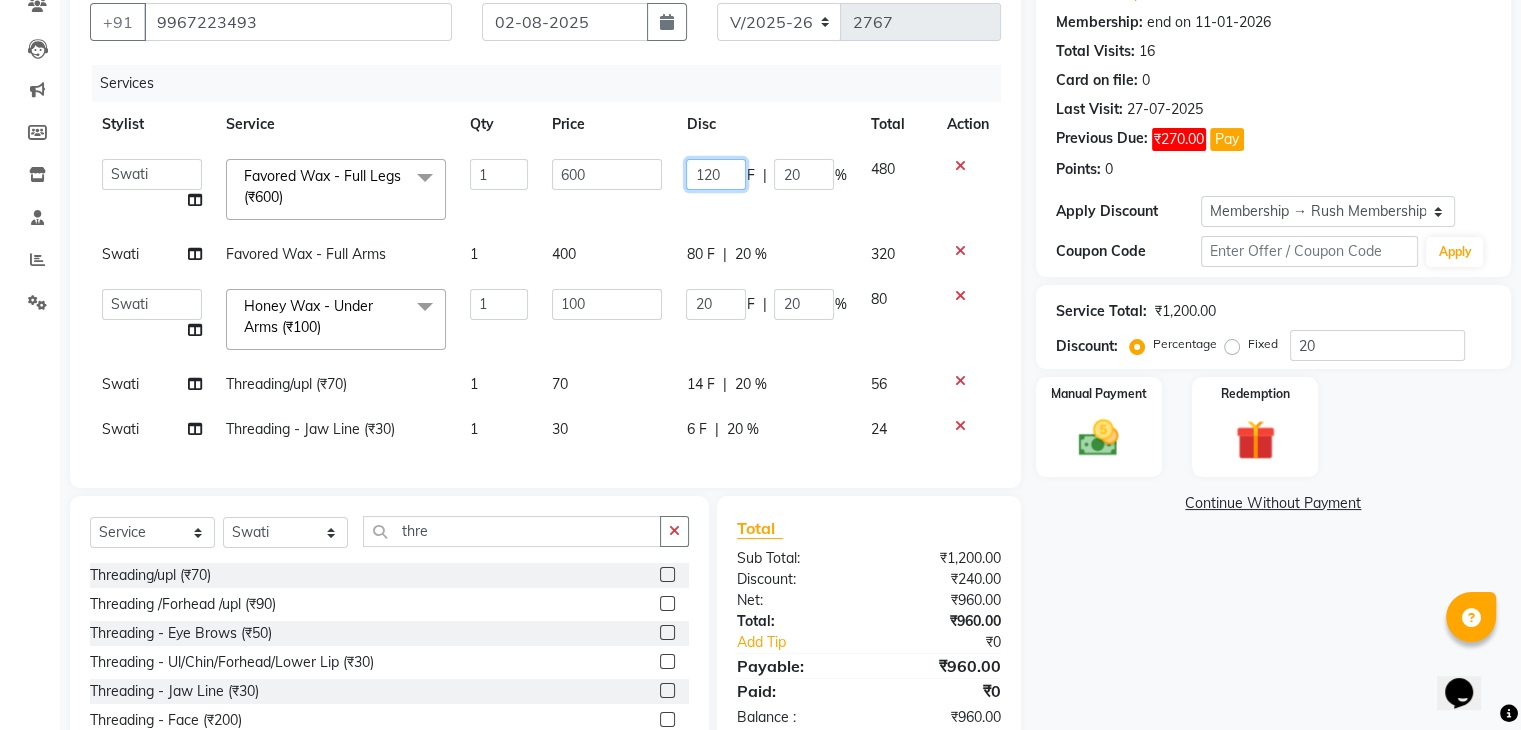 click on "120" 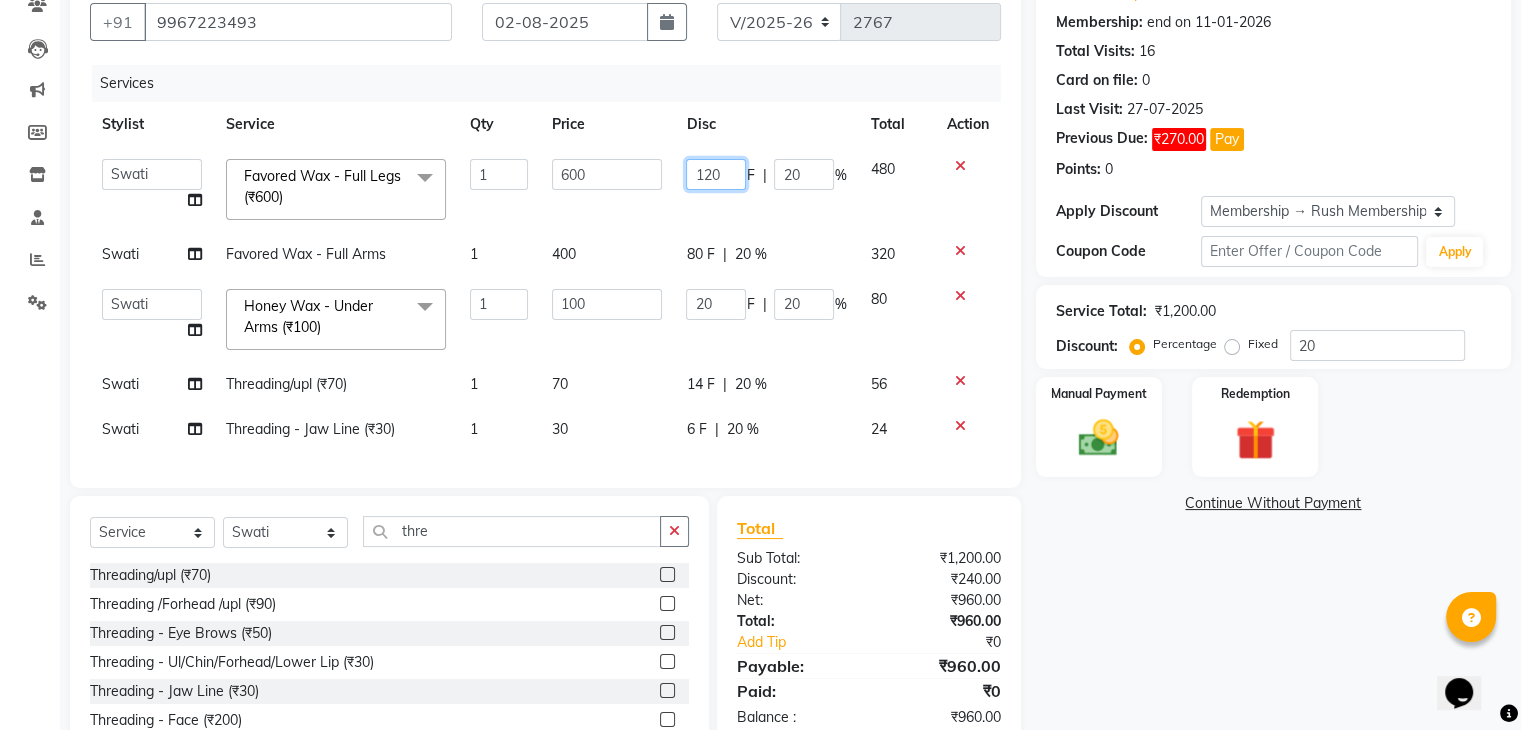 click on "120" 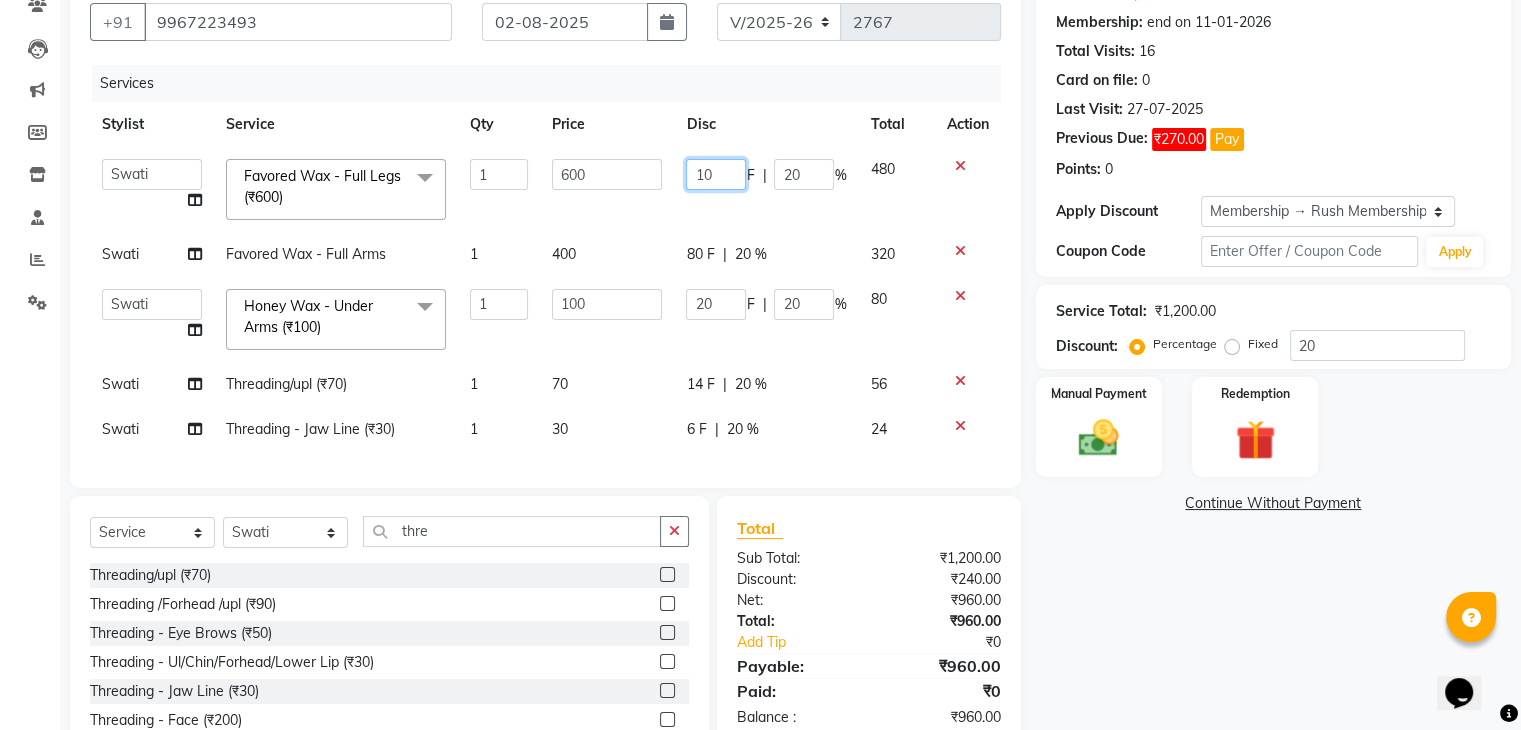 type on "100" 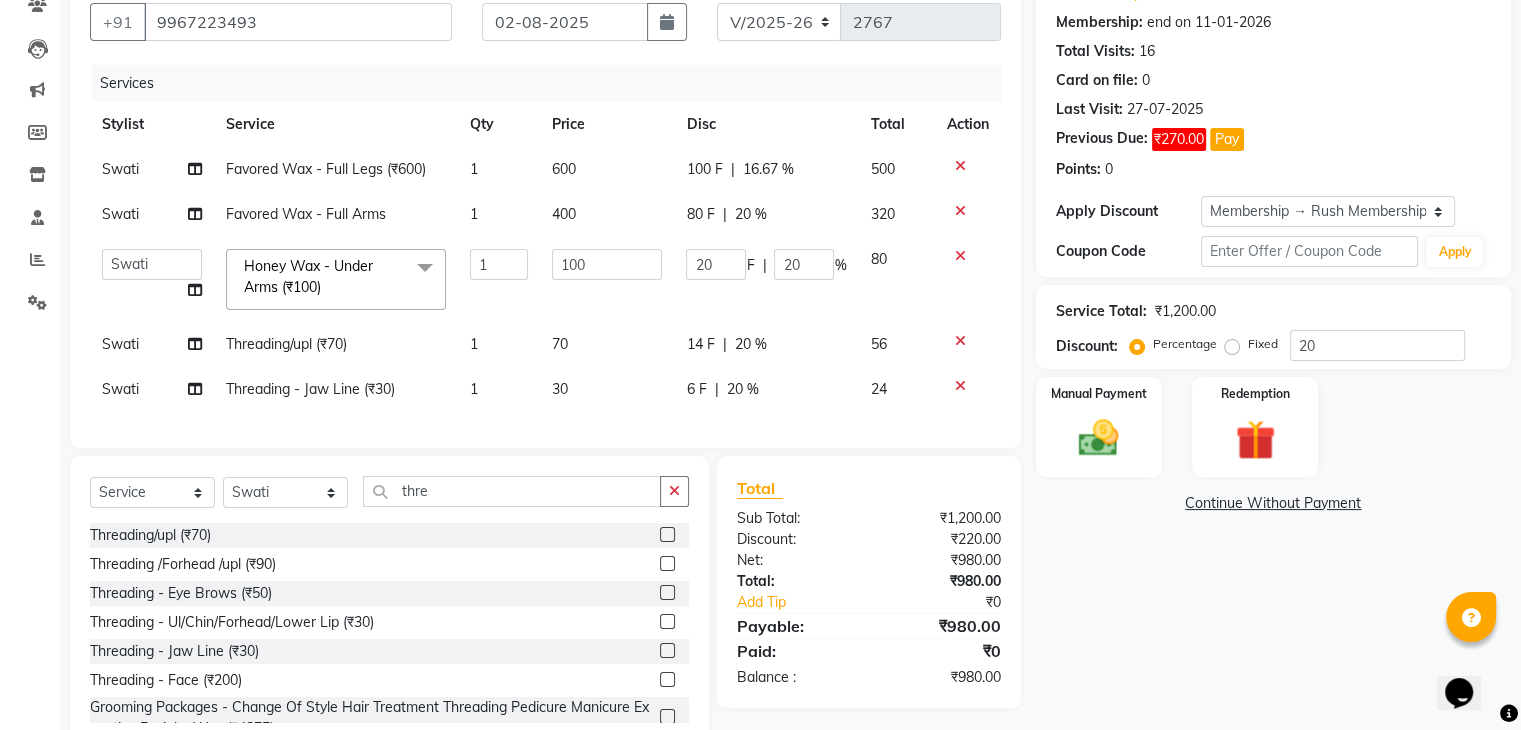click on "Swati Favored Wax - Full Legs (₹600) 1 600 100 F | 16.67 % 500 Swati Favored Wax - Full Arms 1 400 80 F | 20 % 320  Ajaz   Alvira   Danish   Guddi   Jayesh   Josh    mumtaz   Naeem     nishu   Riya      Rush   Swati  Honey Wax - Under Arms (₹100)  x Clean Up - Deep Clean (₹900) Clean Up - Fruit (₹1000) Clean Up - Revival (₹1200) Clean Up - Mineral 1 (₹1500) Clean Up - Mineral (₹2000) Clean Up - Hydrating (₹2500) Clean Up - D.N.A. (₹3000) lice treatment (₹2000) power dose [per bottle ] (₹500) pigmantation facial (₹1000) protein spa (₹2500) Bota smooth (₹8000) Bota smooth  (₹10000) bota smooth (₹6500) Protein hair spa (₹1600) nanoplatia (₹2500) Hair protein spa (₹2000) Protein spaa (₹3500) Foot spa (₹800) Protein spa (₹3000) Nose pill off (₹250) hair spa dandruff treatment (₹3500) Threading/upl (₹70) Threading /Forhead /upl (₹90) Botosmooth (₹7000) Pigmentation treatment (₹3000) Hydra  facial (₹7000) hair cut / shave (₹375) Pill off upl (₹50) 1 100" 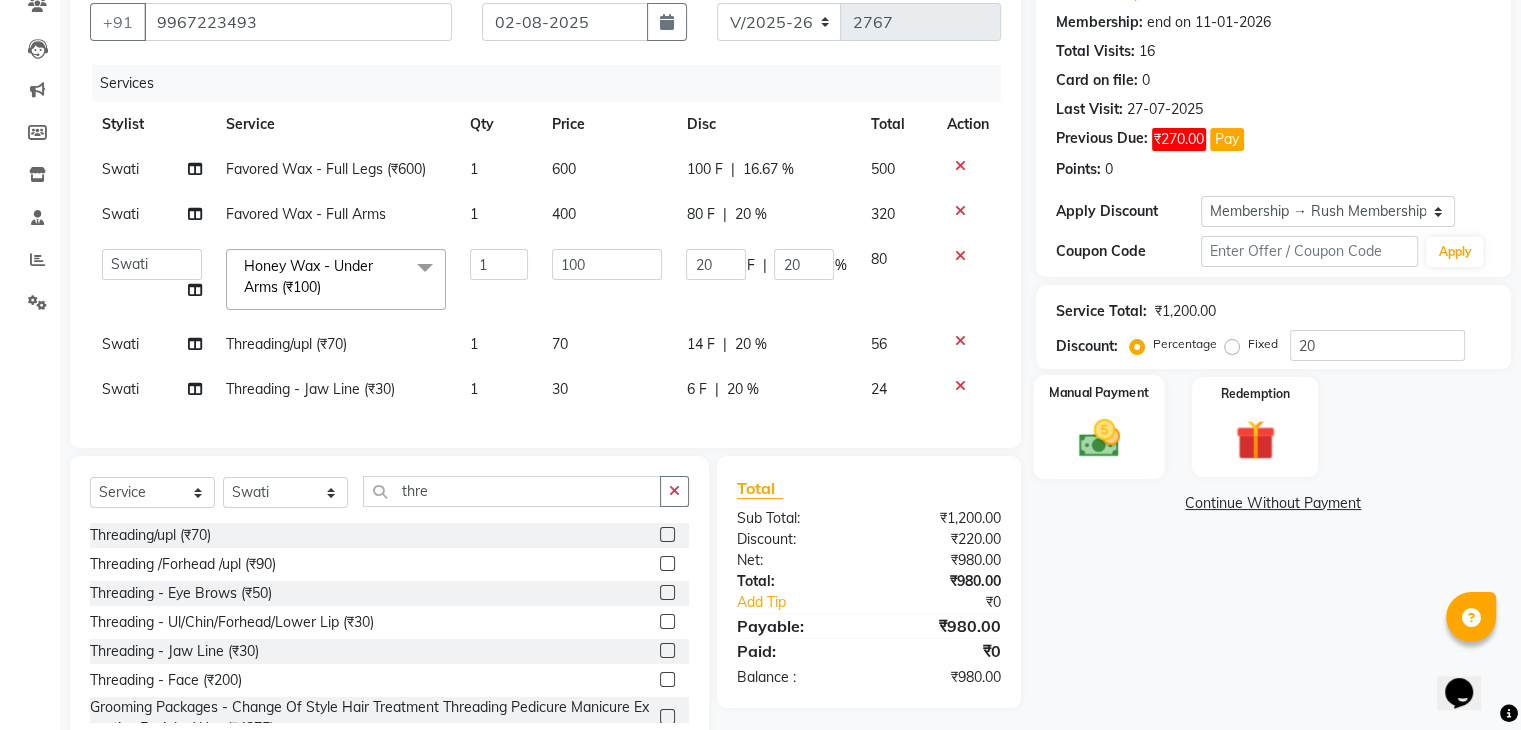 click on "Manual Payment" 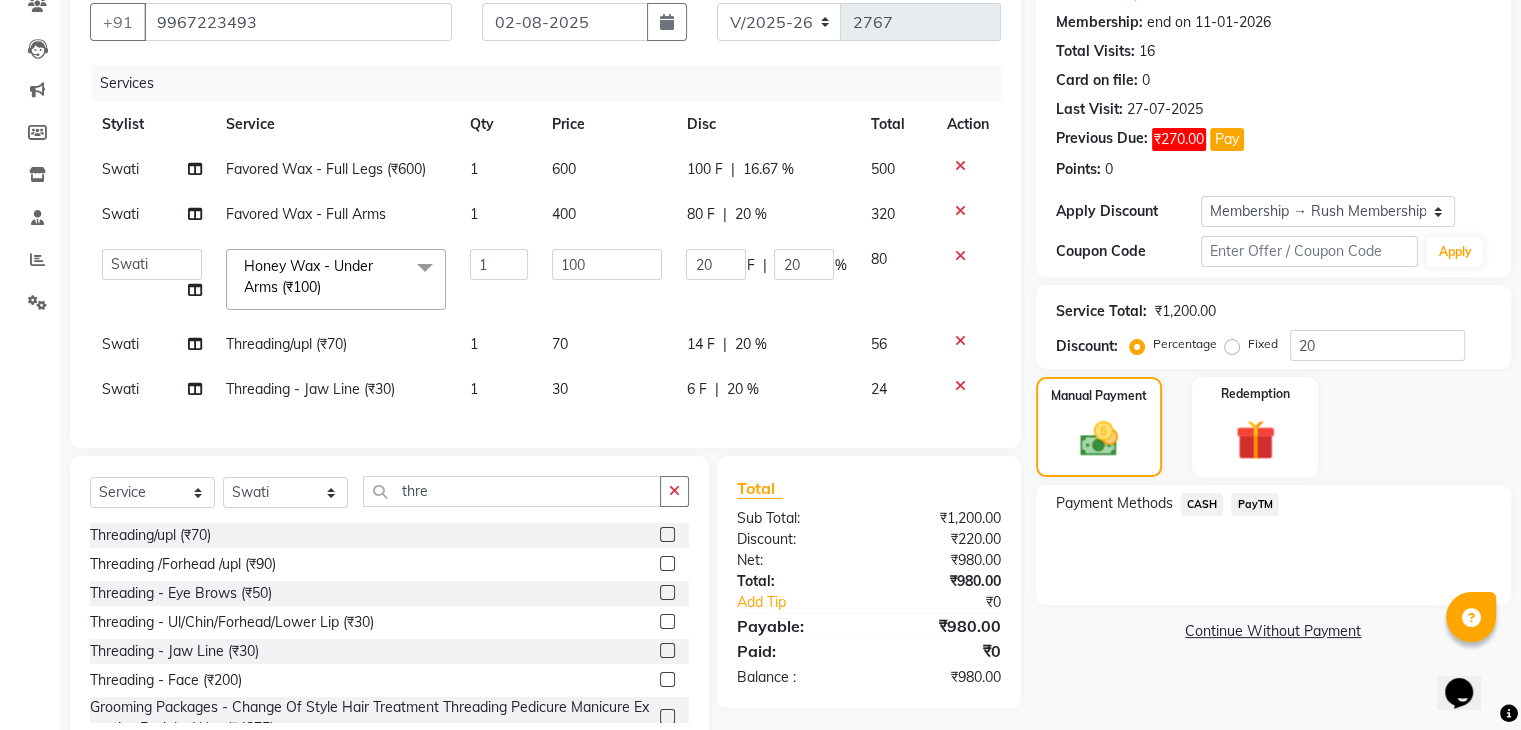 click on "PayTM" 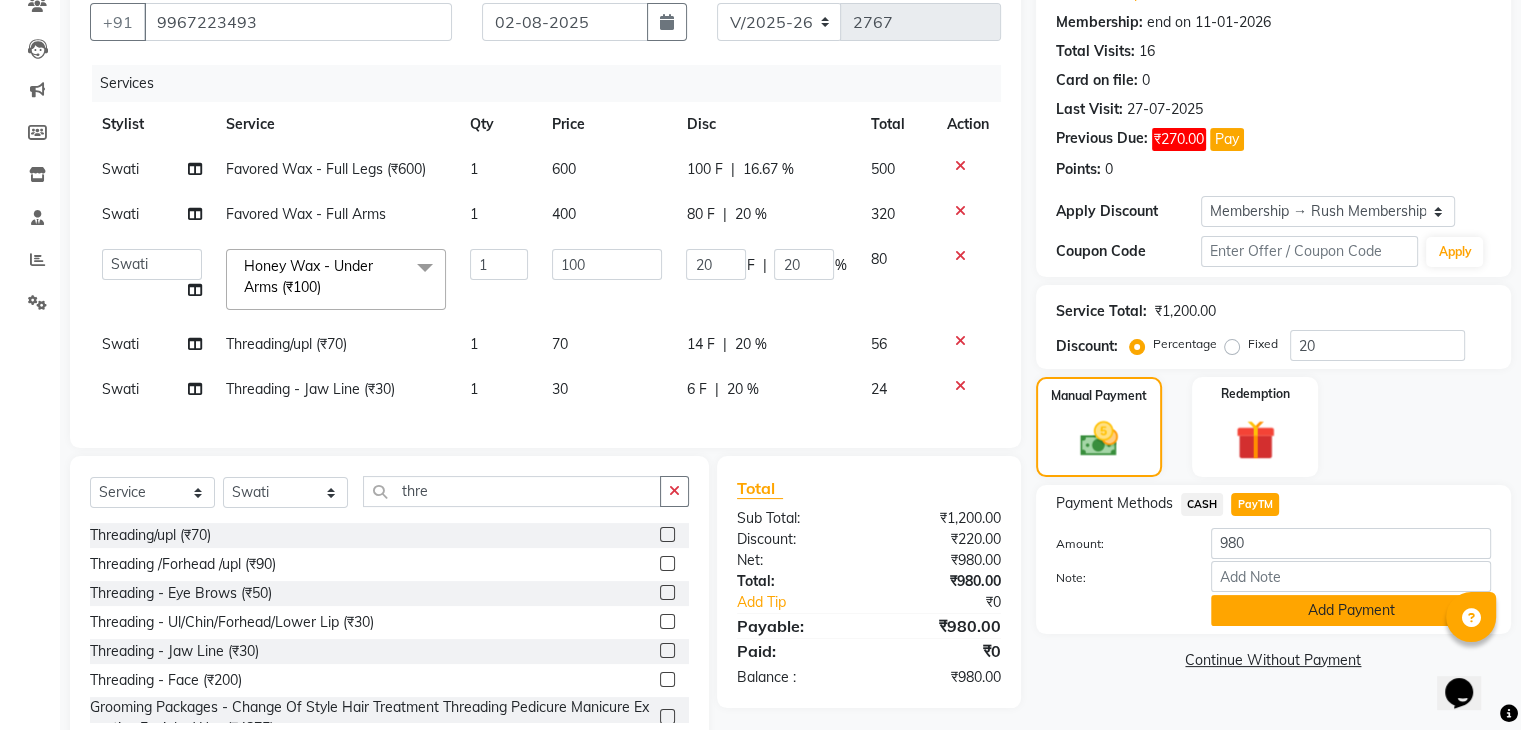 click on "Add Payment" 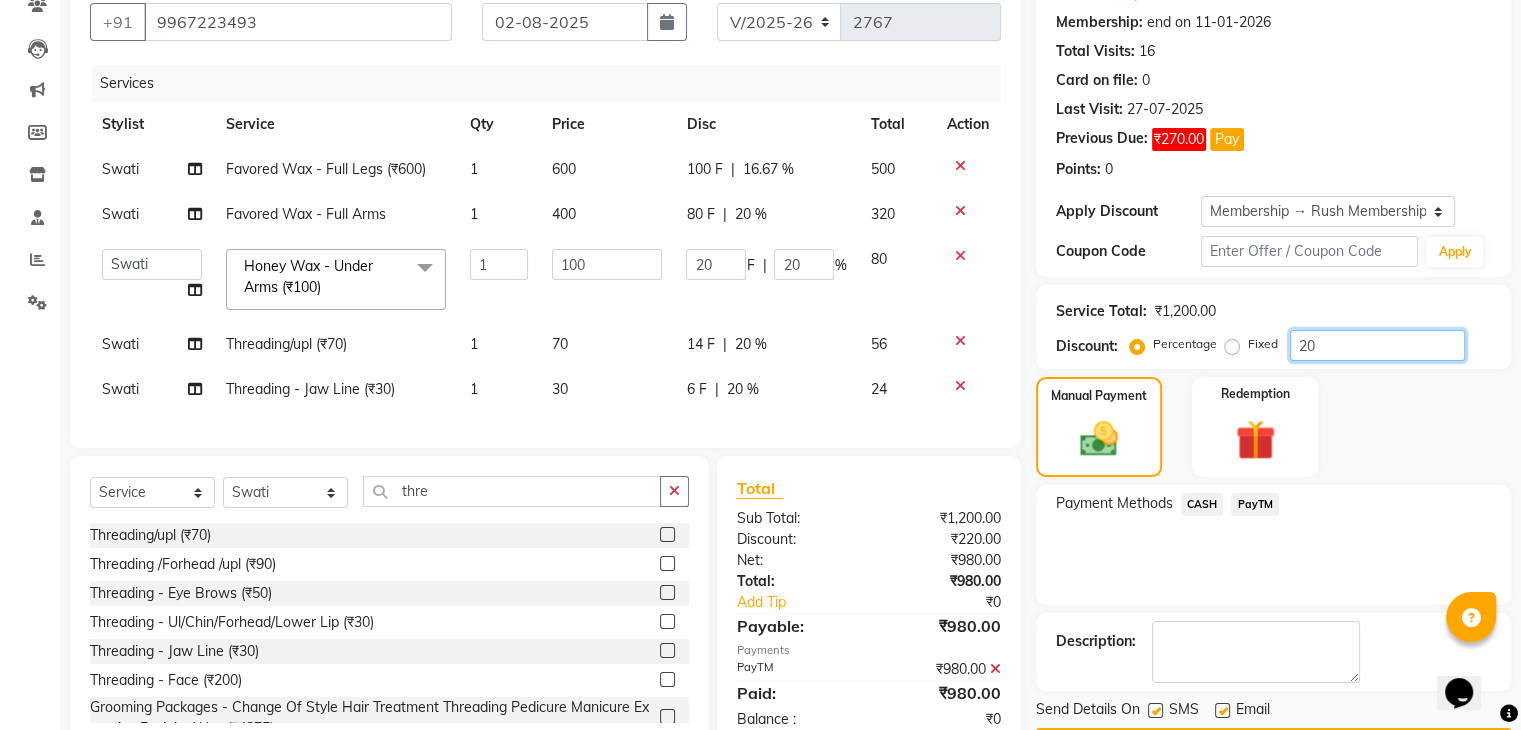 drag, startPoint x: 1518, startPoint y: 366, endPoint x: 1532, endPoint y: 478, distance: 112.871605 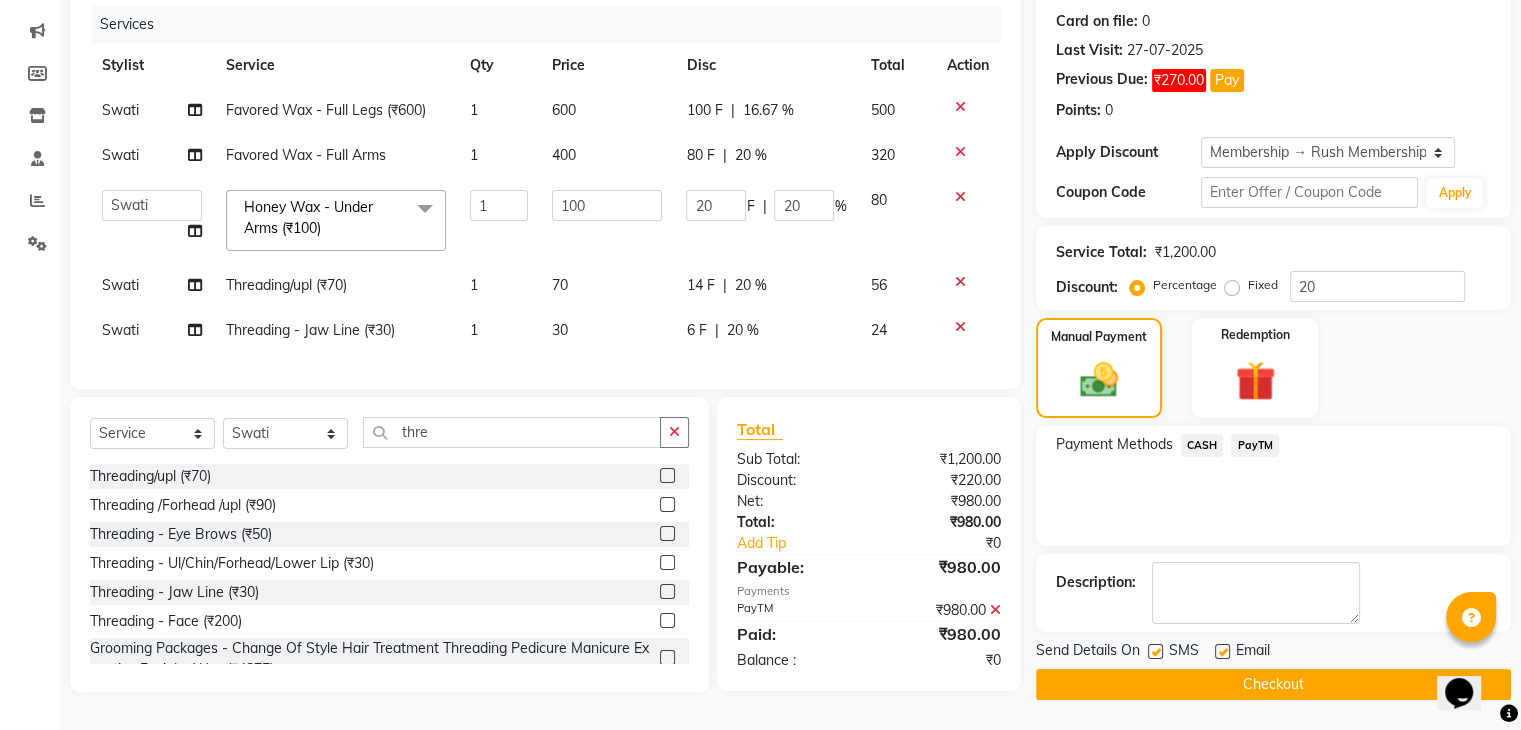 click 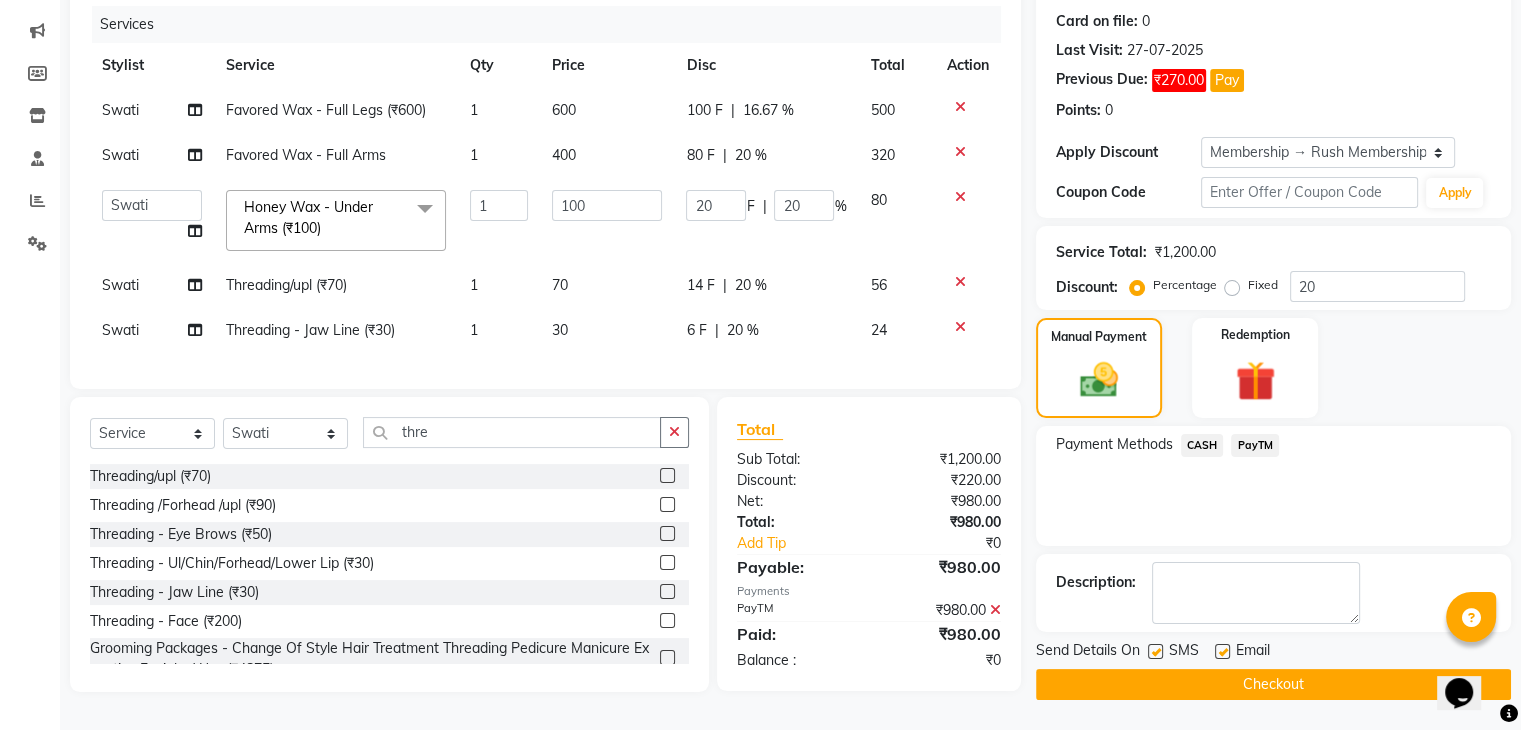 click at bounding box center [1154, 652] 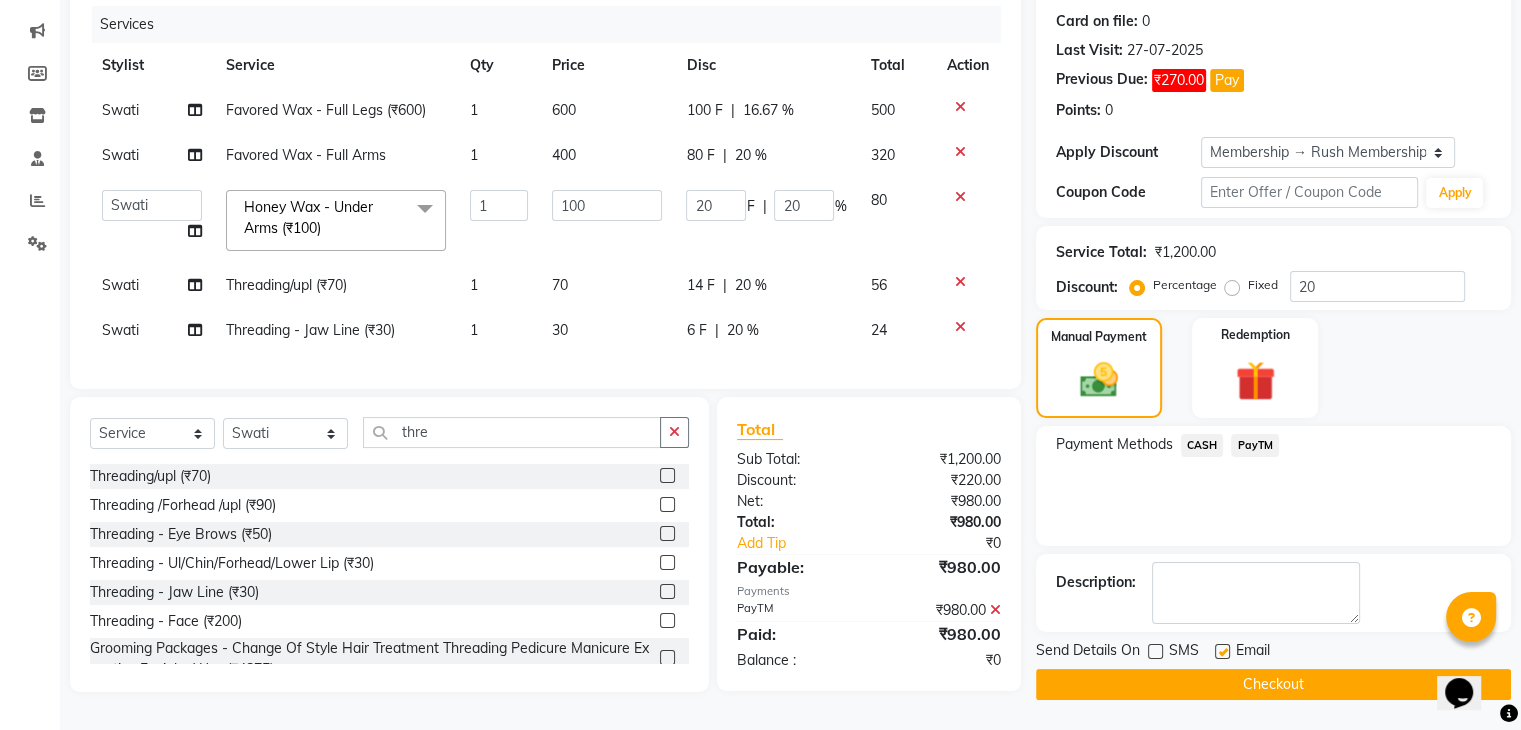 click 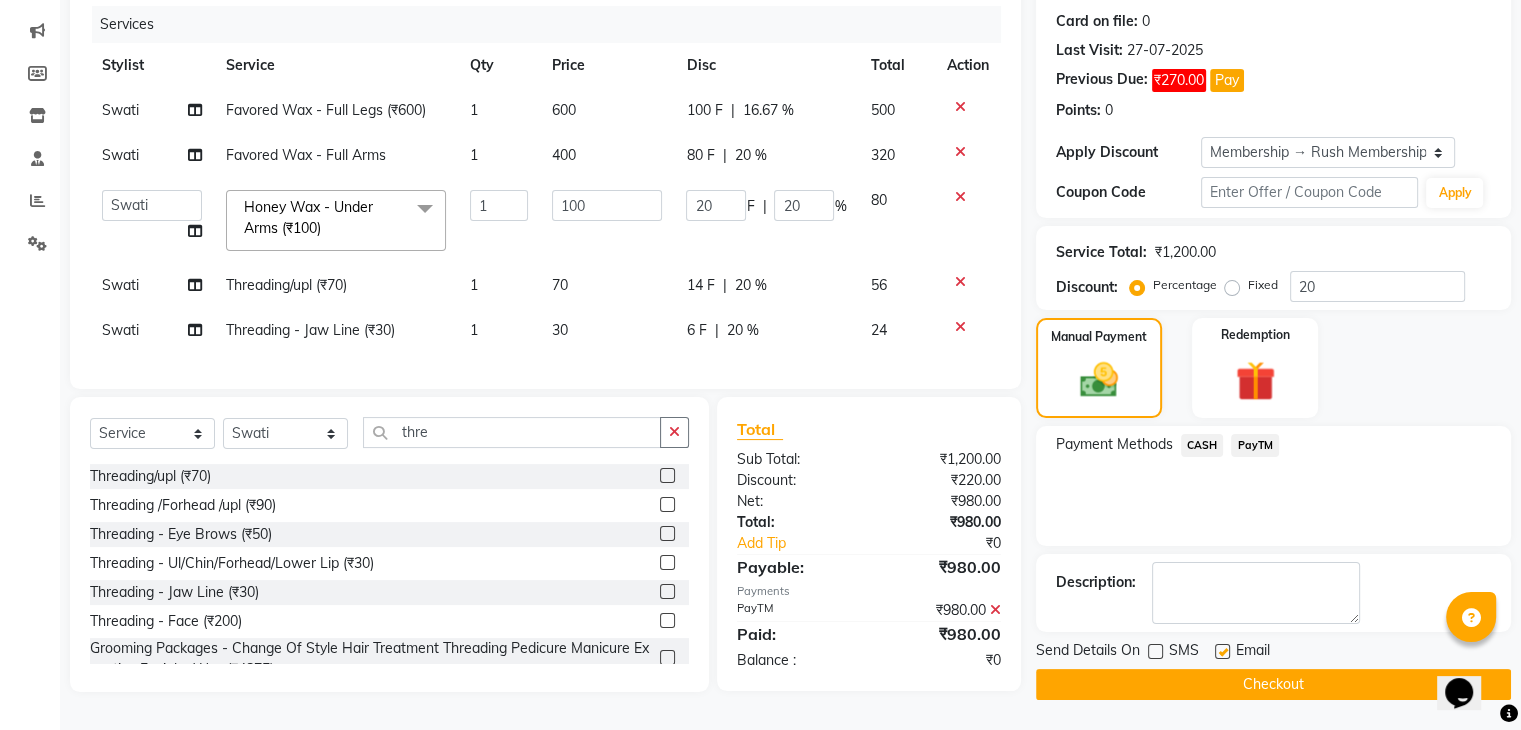 click at bounding box center (1221, 652) 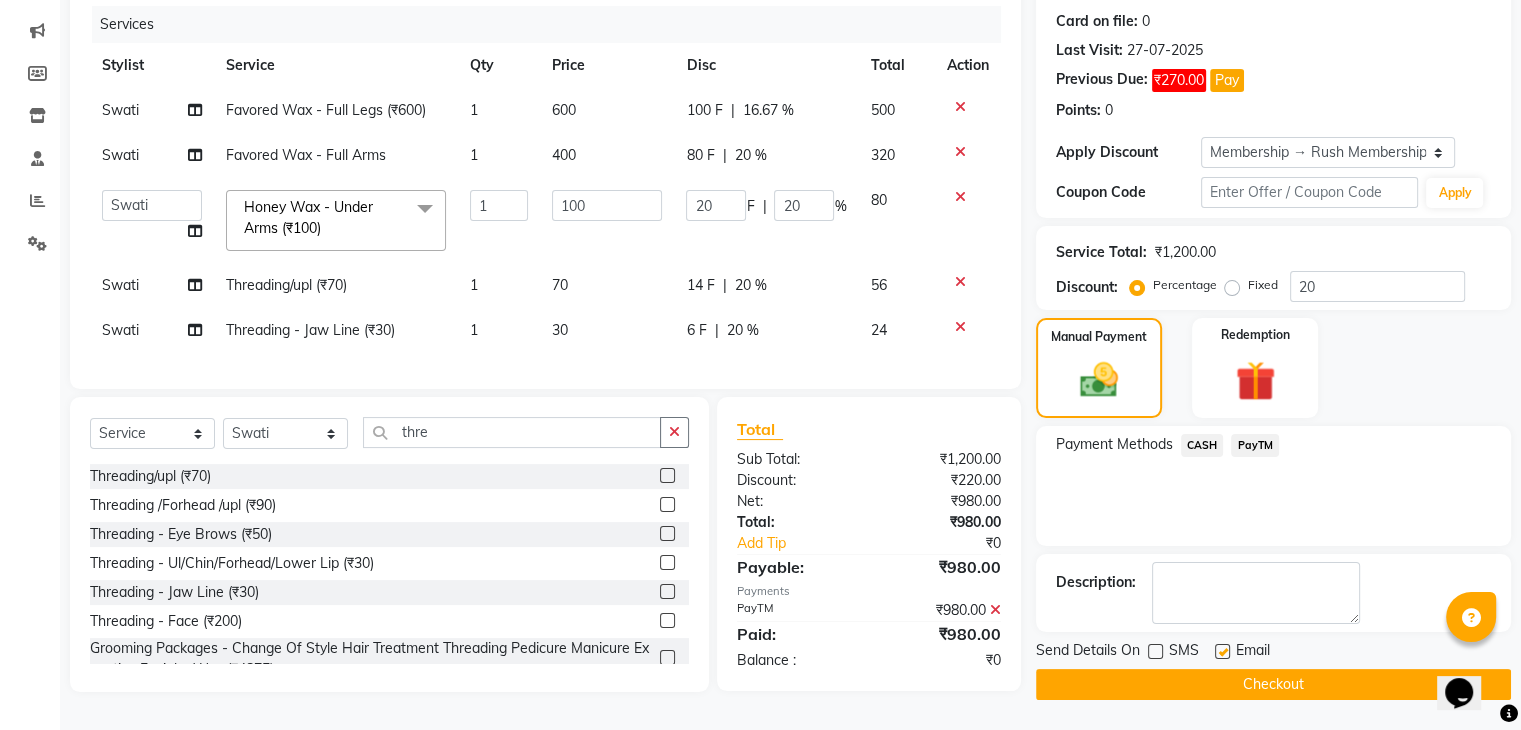 checkbox on "false" 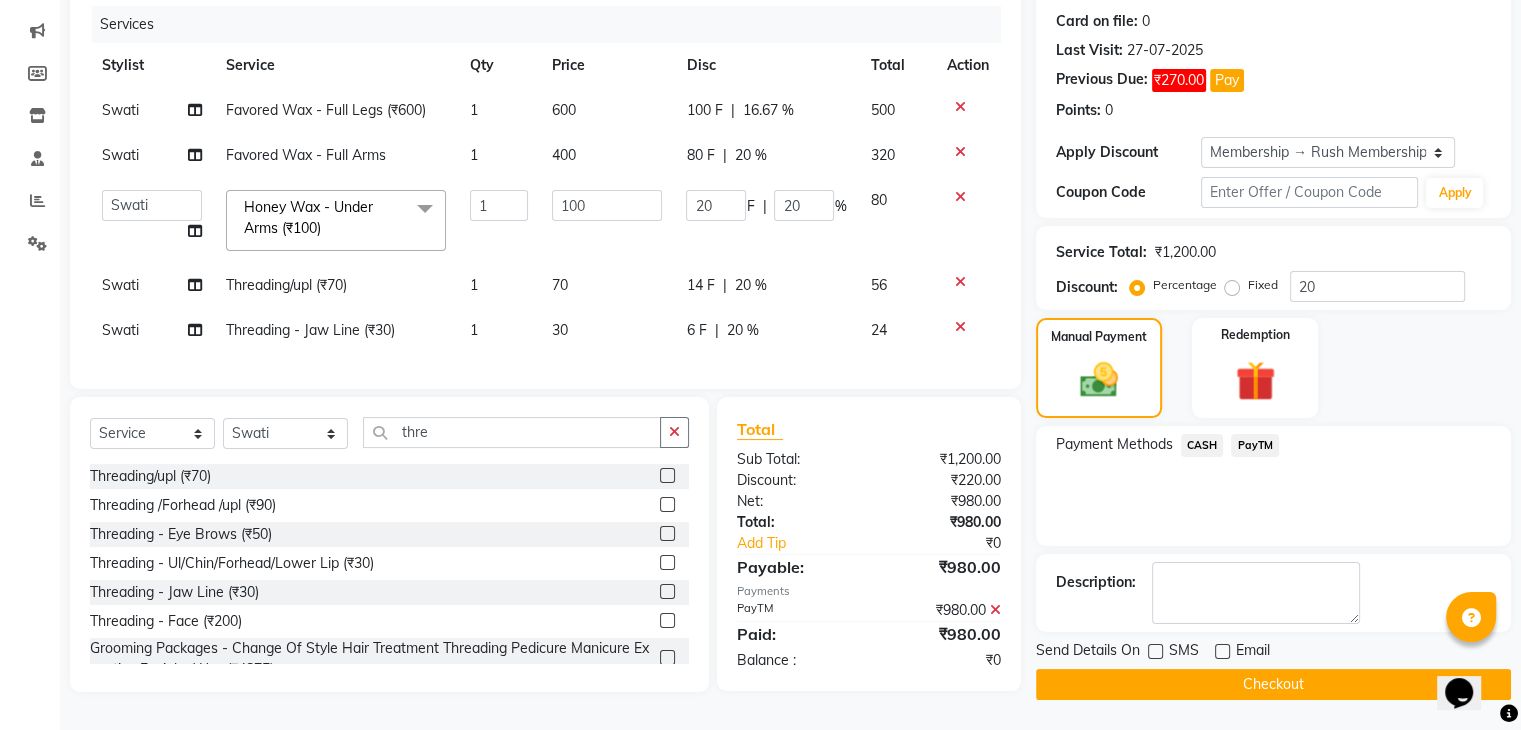 click on "Checkout" 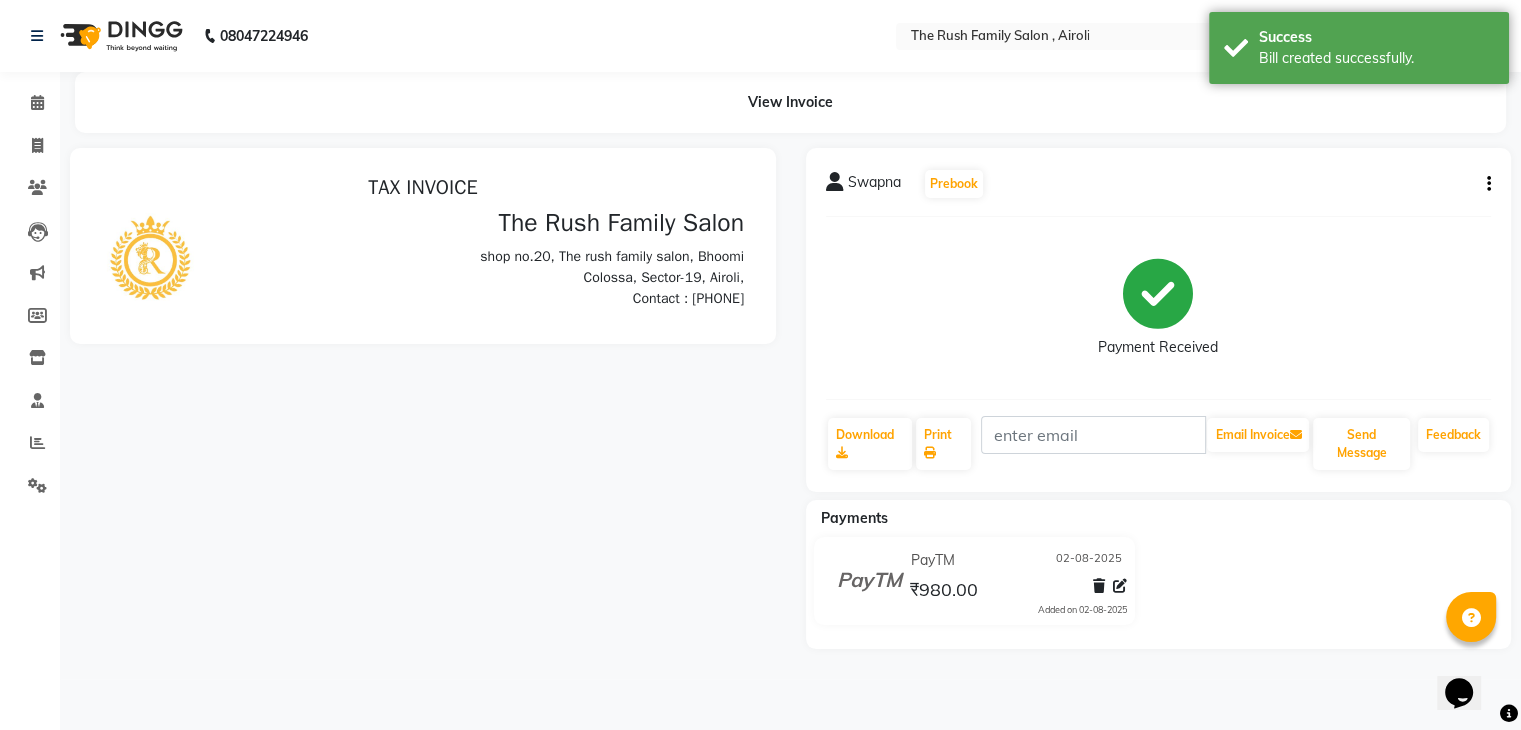 scroll, scrollTop: 0, scrollLeft: 0, axis: both 